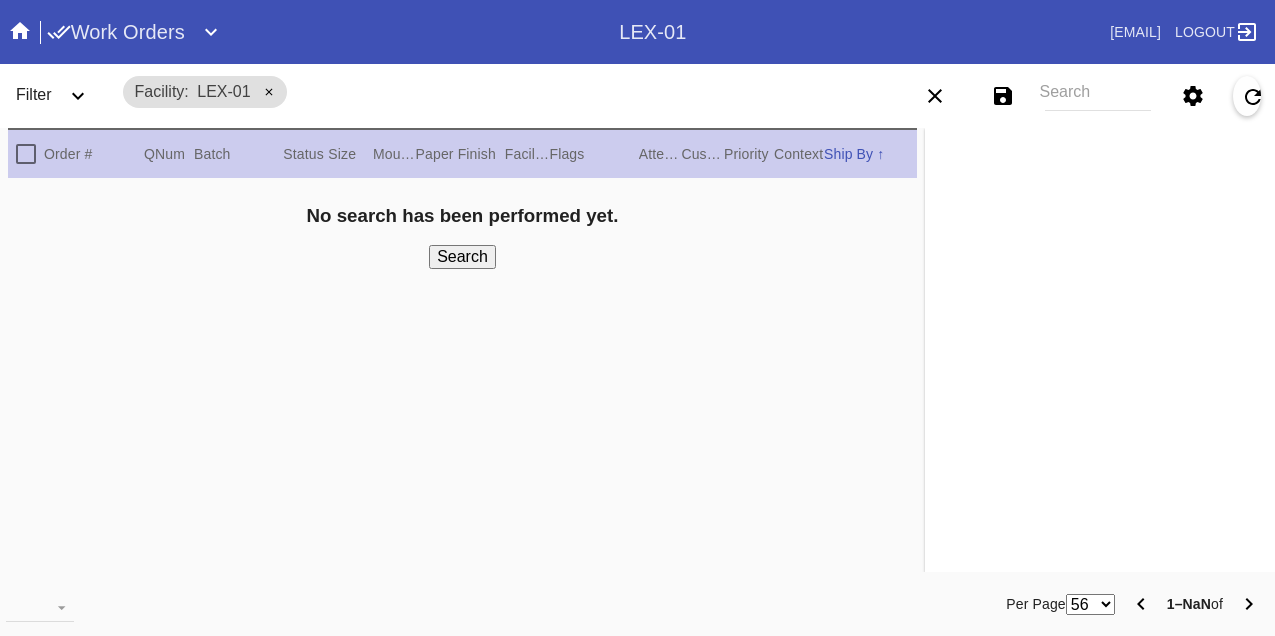 scroll, scrollTop: 0, scrollLeft: 0, axis: both 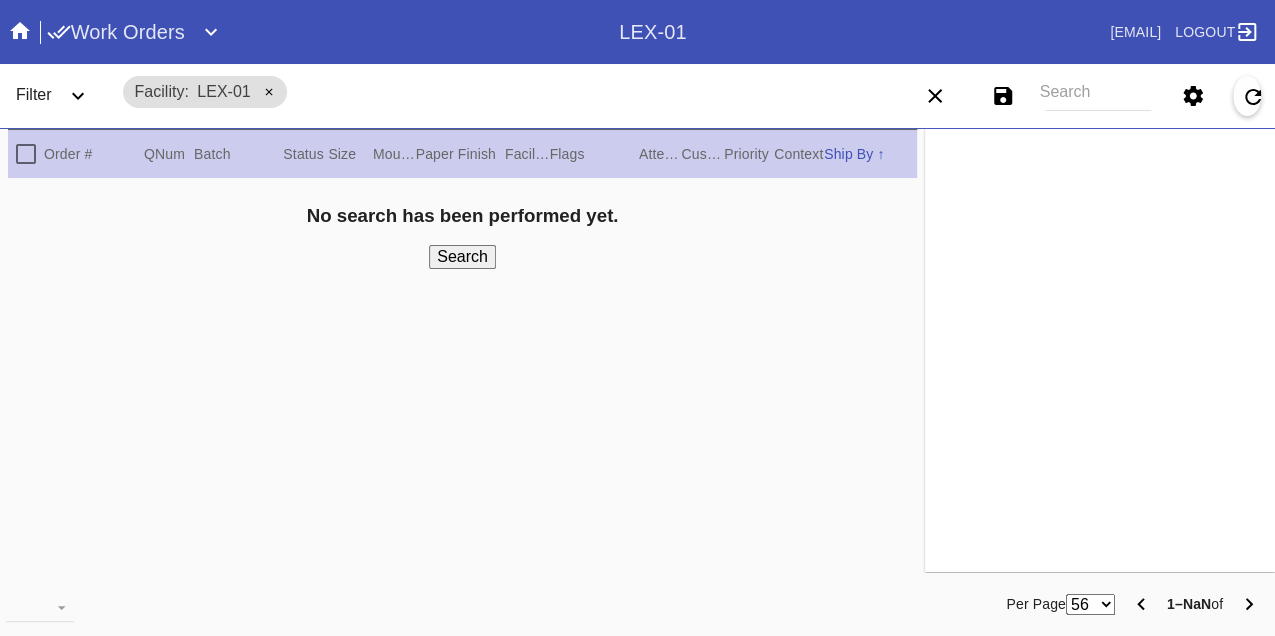 click on "Search" at bounding box center [1098, 96] 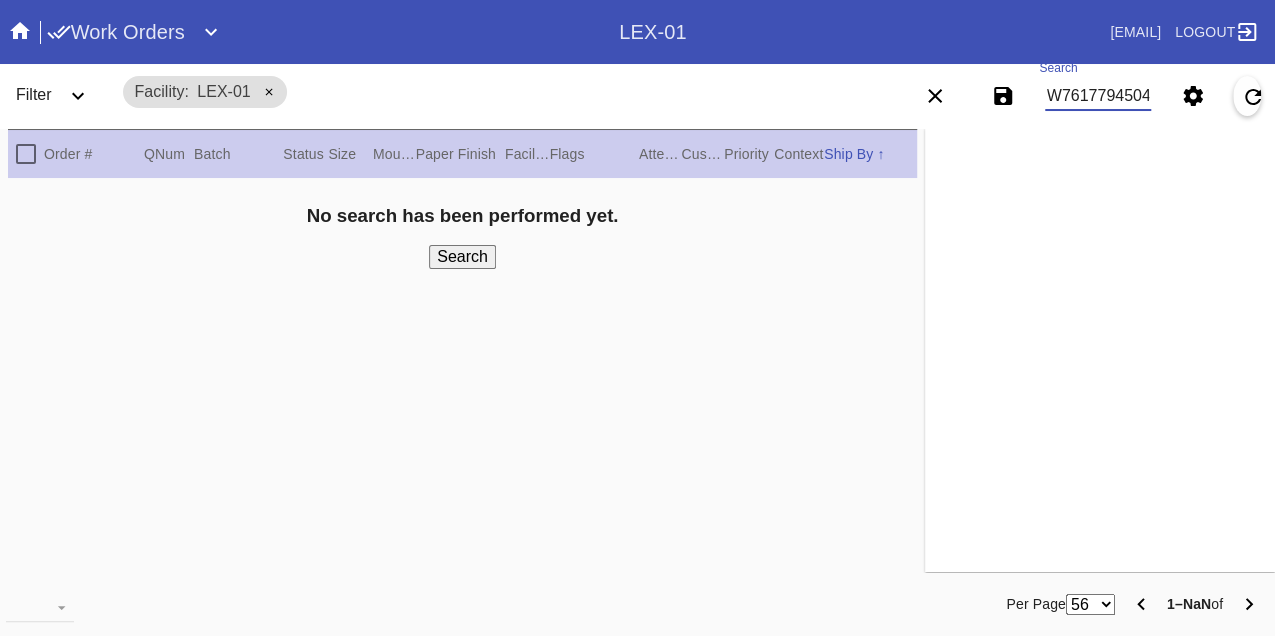 type on "W761779450428714" 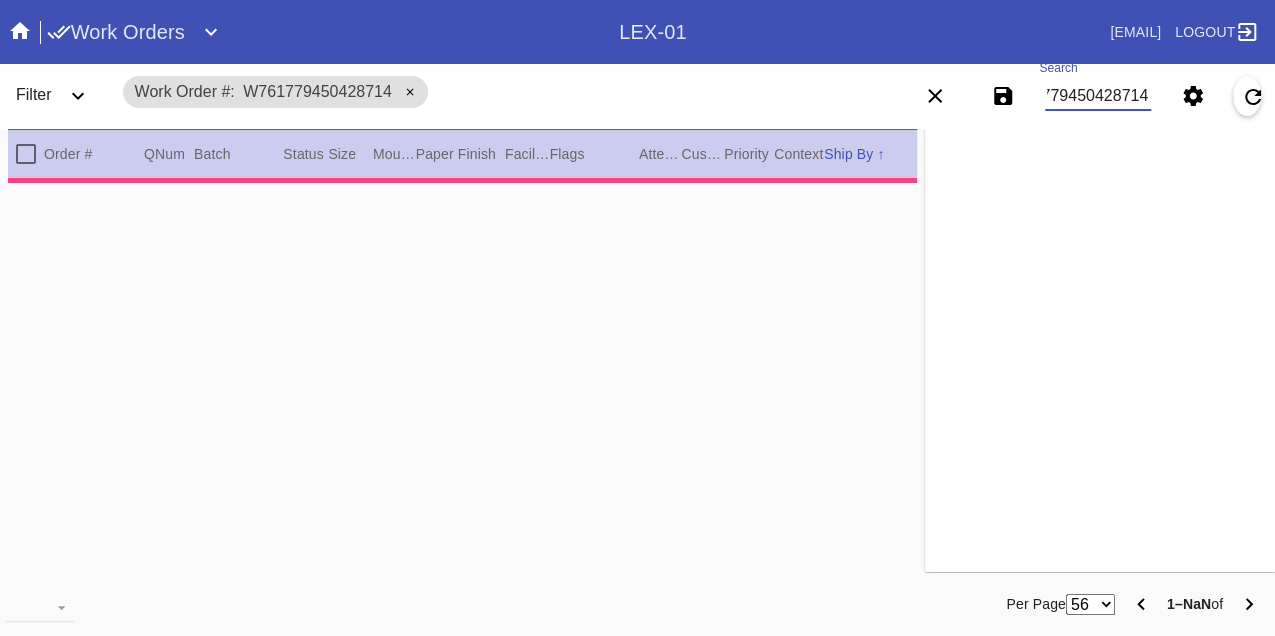 type on "1.0" 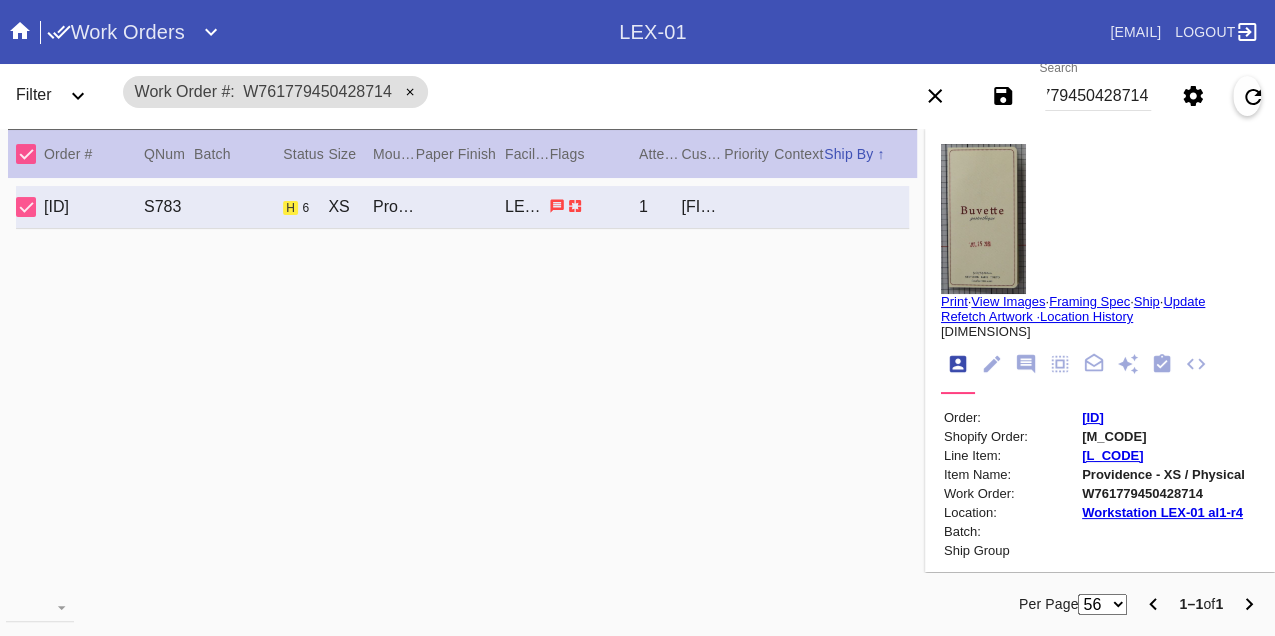 scroll, scrollTop: 0, scrollLeft: 0, axis: both 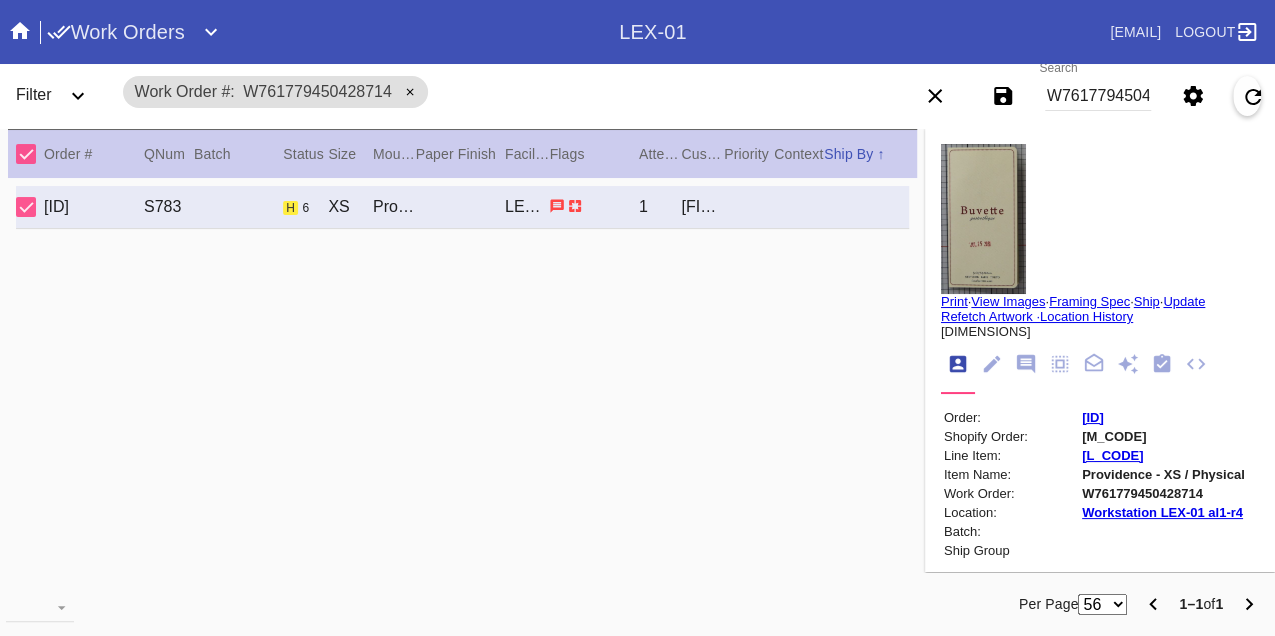 click on "W761779450428714" at bounding box center (1098, 96) 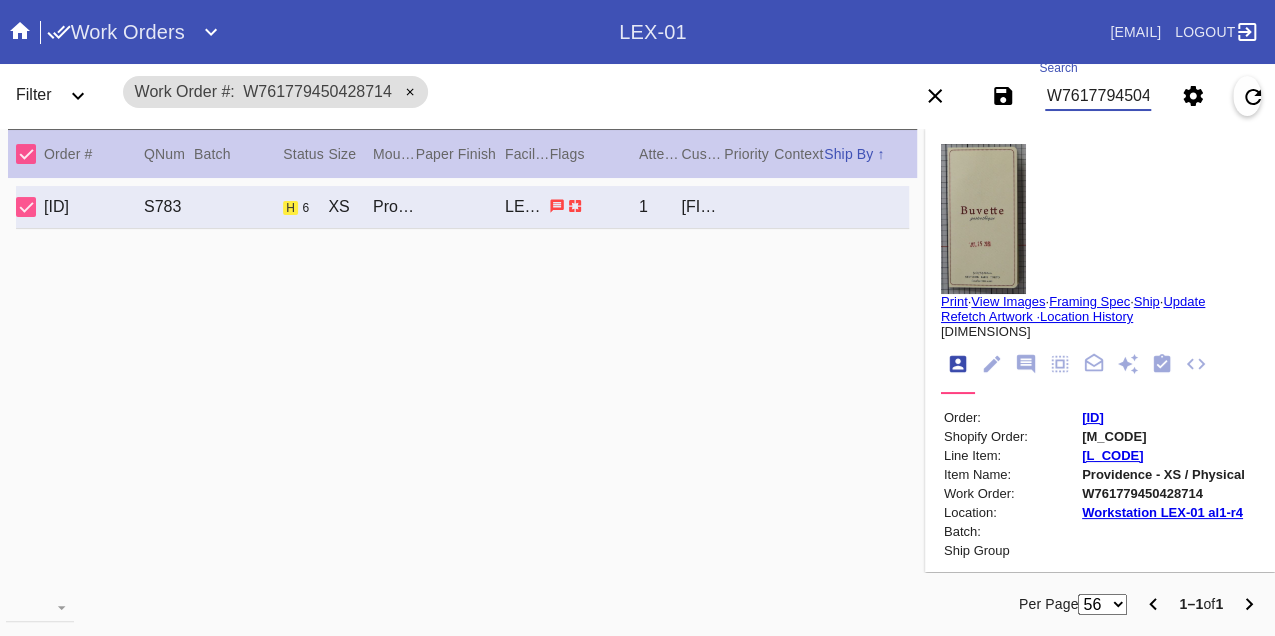 click on "W761779450428714" at bounding box center [1098, 96] 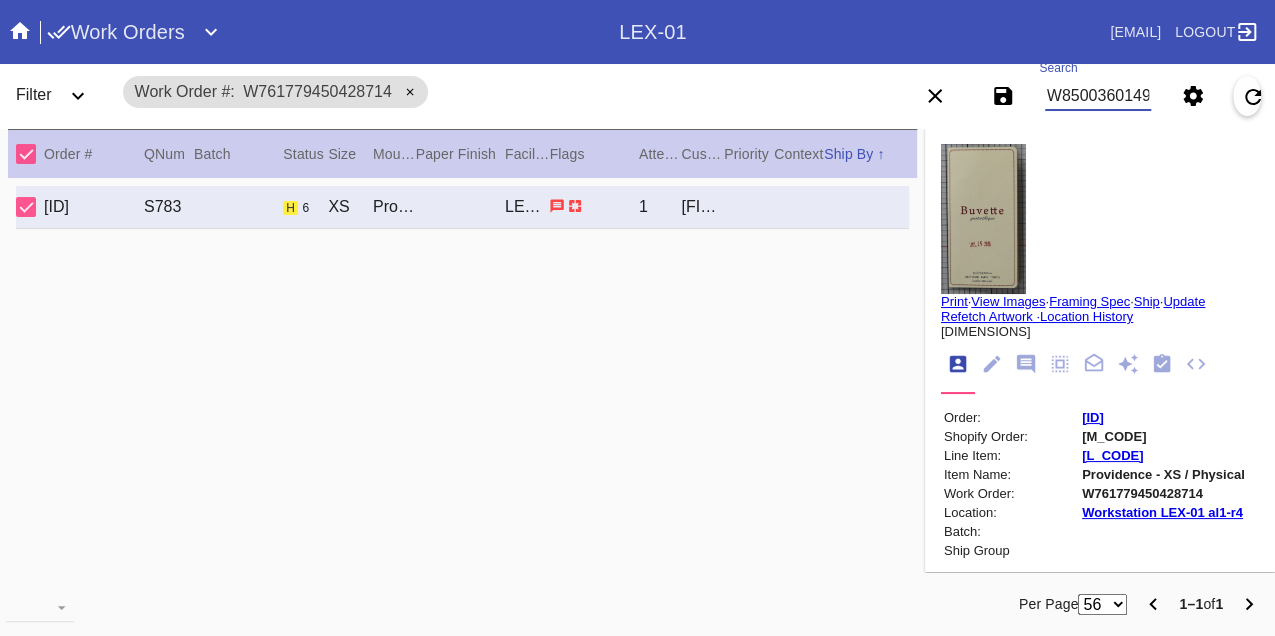 type on "W850036014936053" 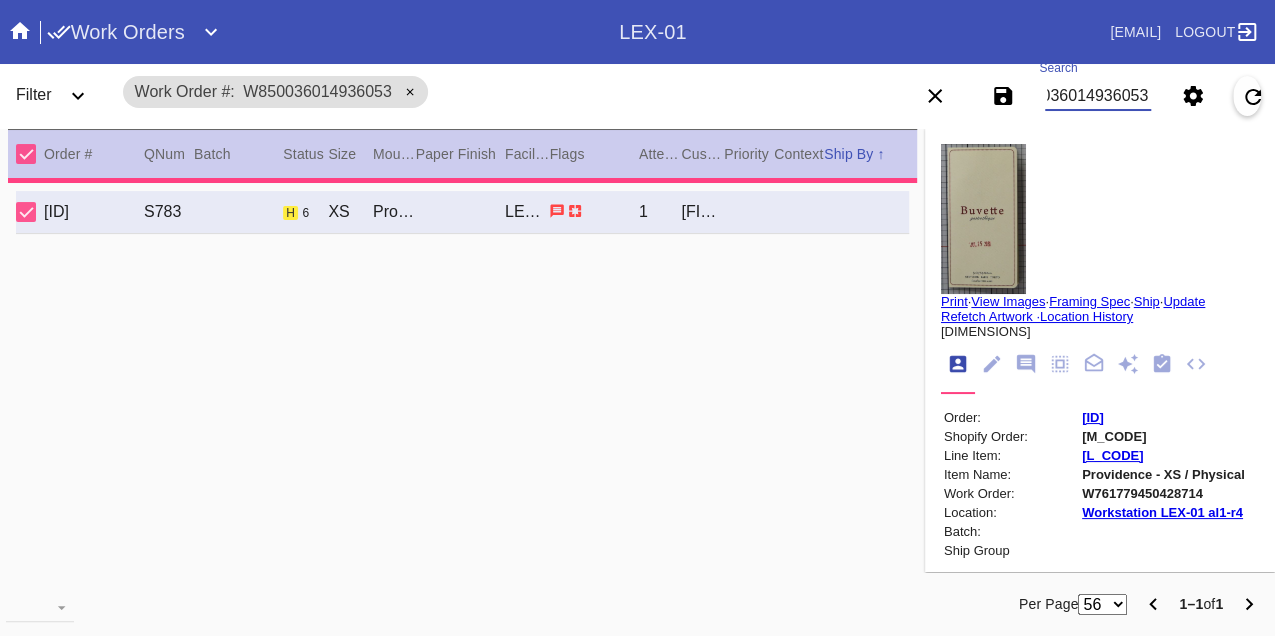 type on "1.5" 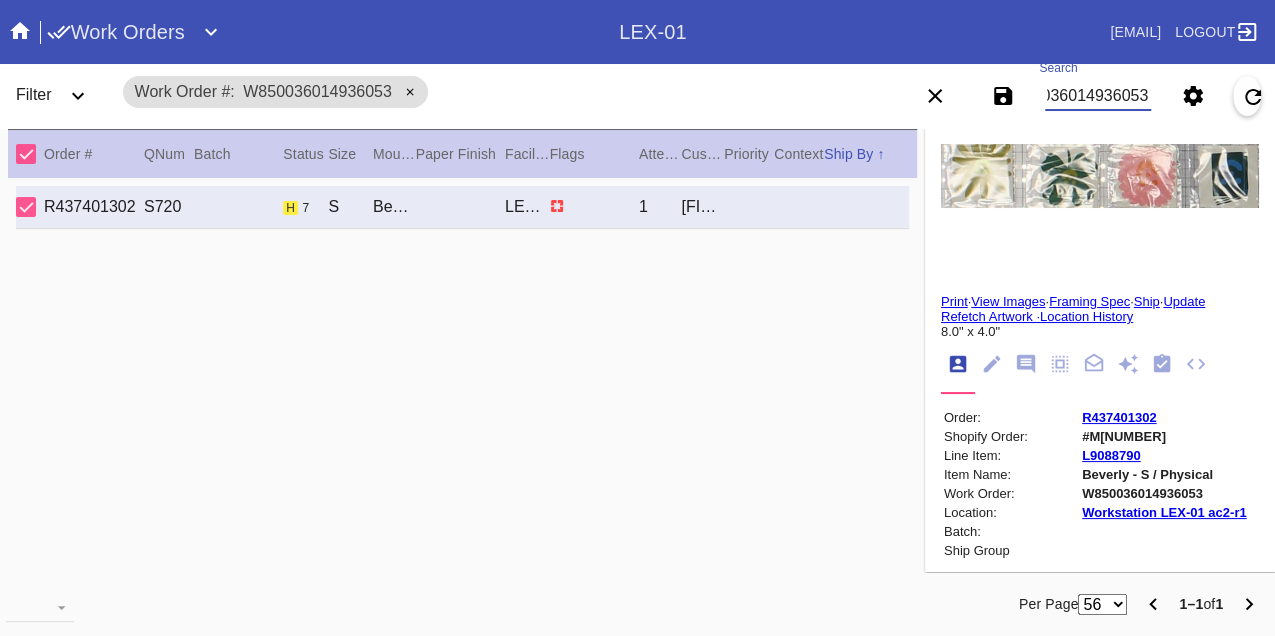 scroll, scrollTop: 0, scrollLeft: 0, axis: both 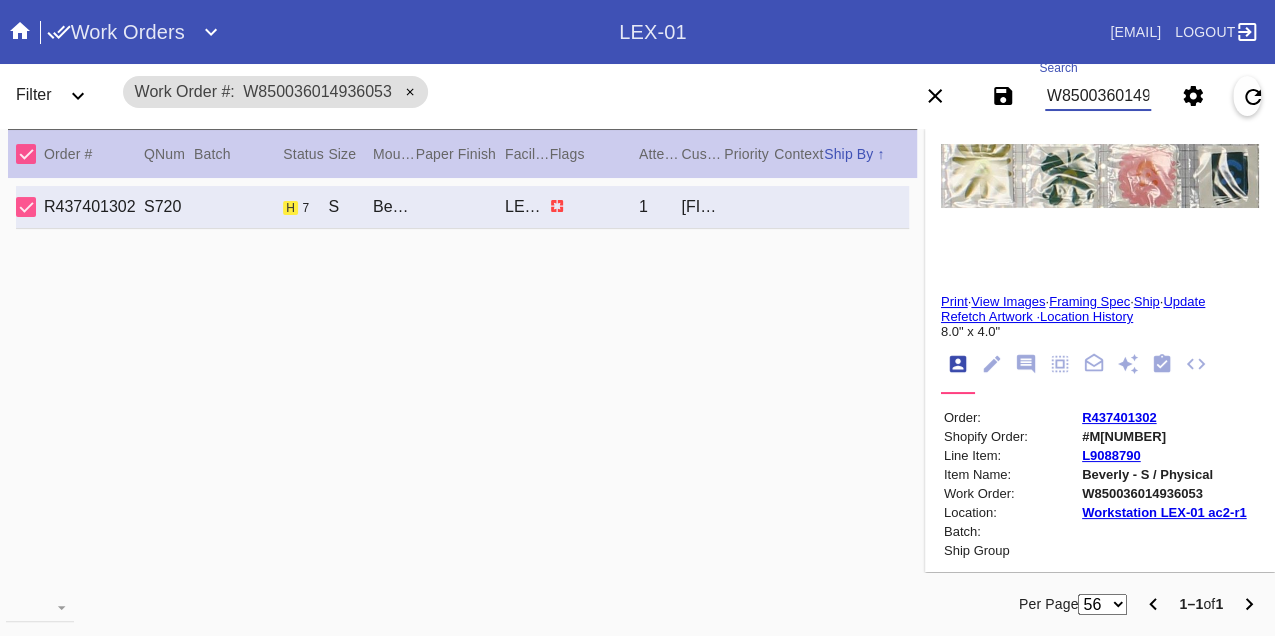 click on "W850036014936053" at bounding box center [1098, 96] 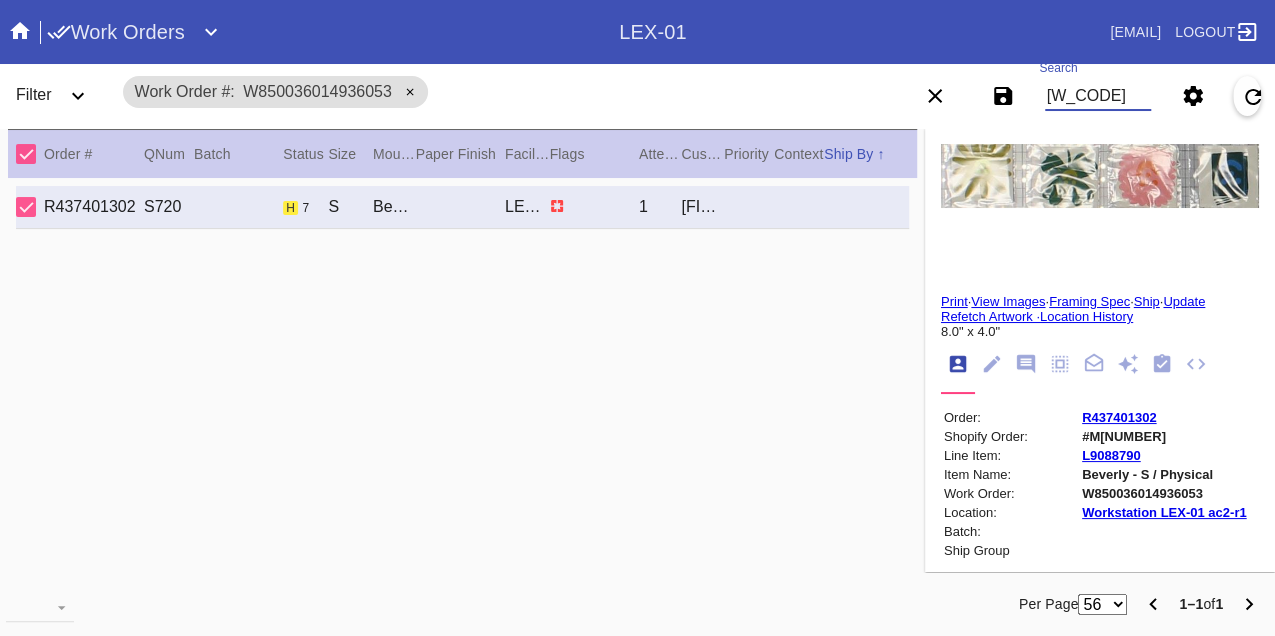 type on "W930494276661493" 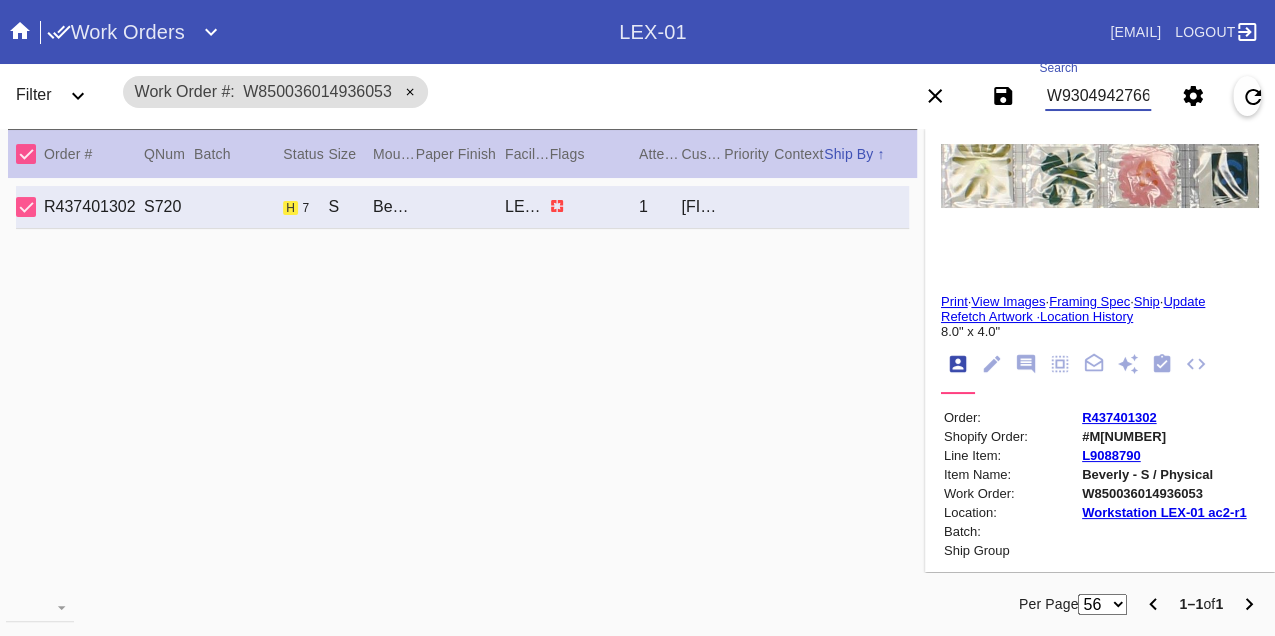 scroll, scrollTop: 0, scrollLeft: 48, axis: horizontal 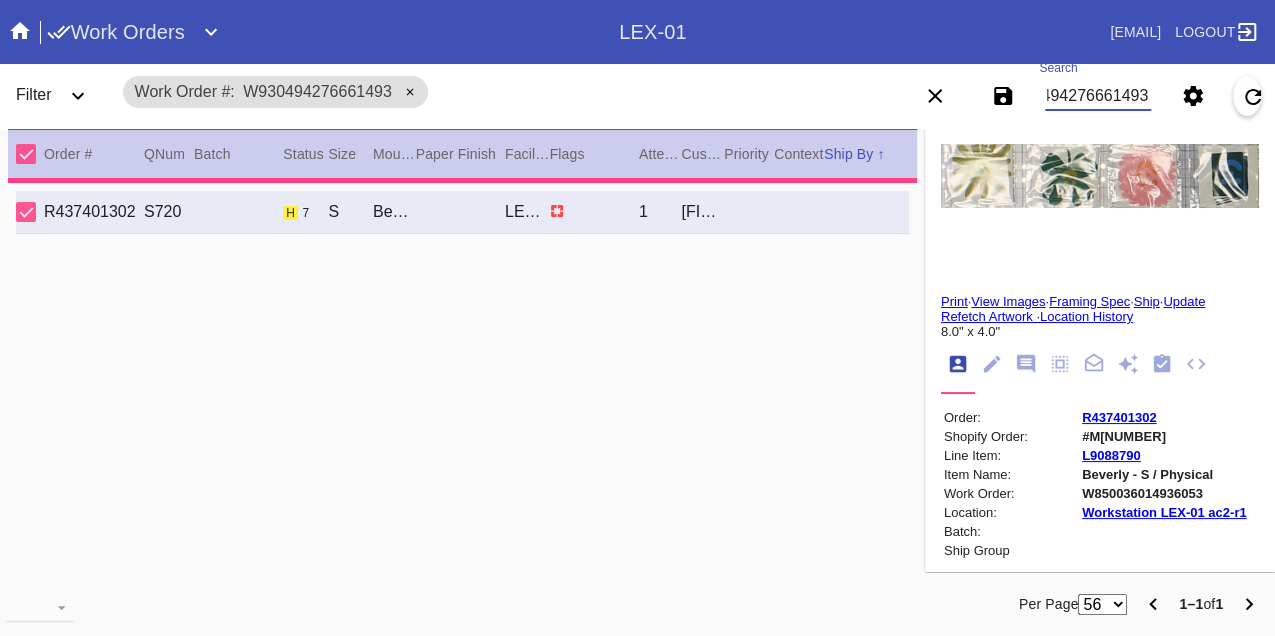 type on "1.0" 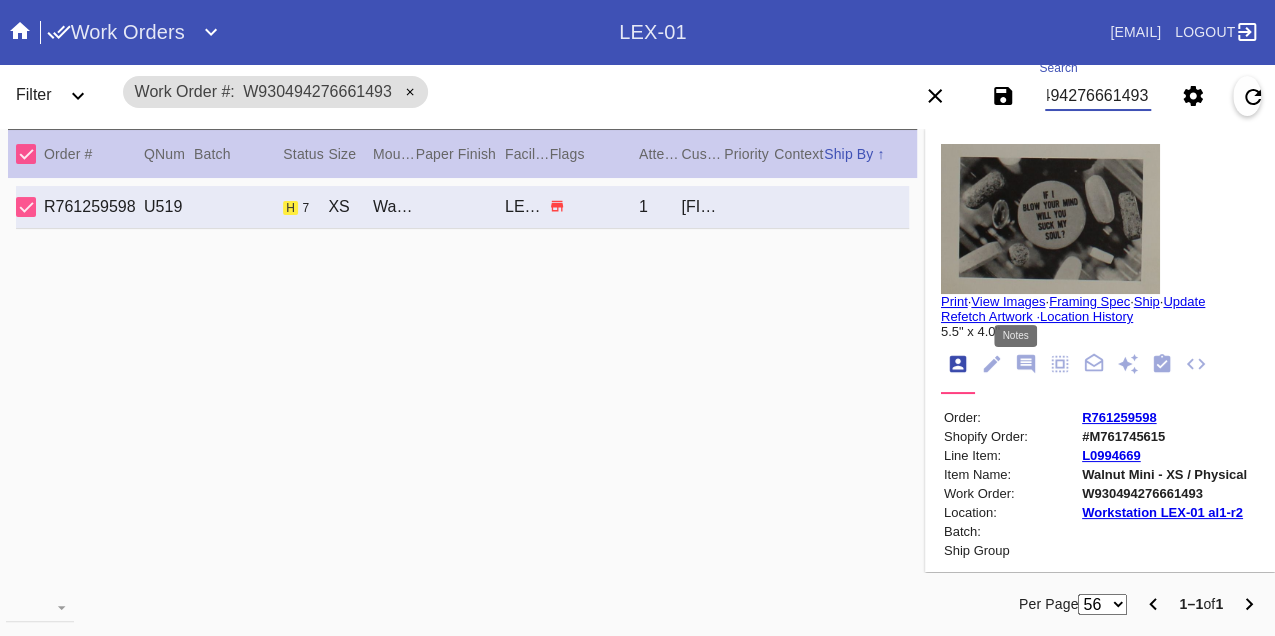 click 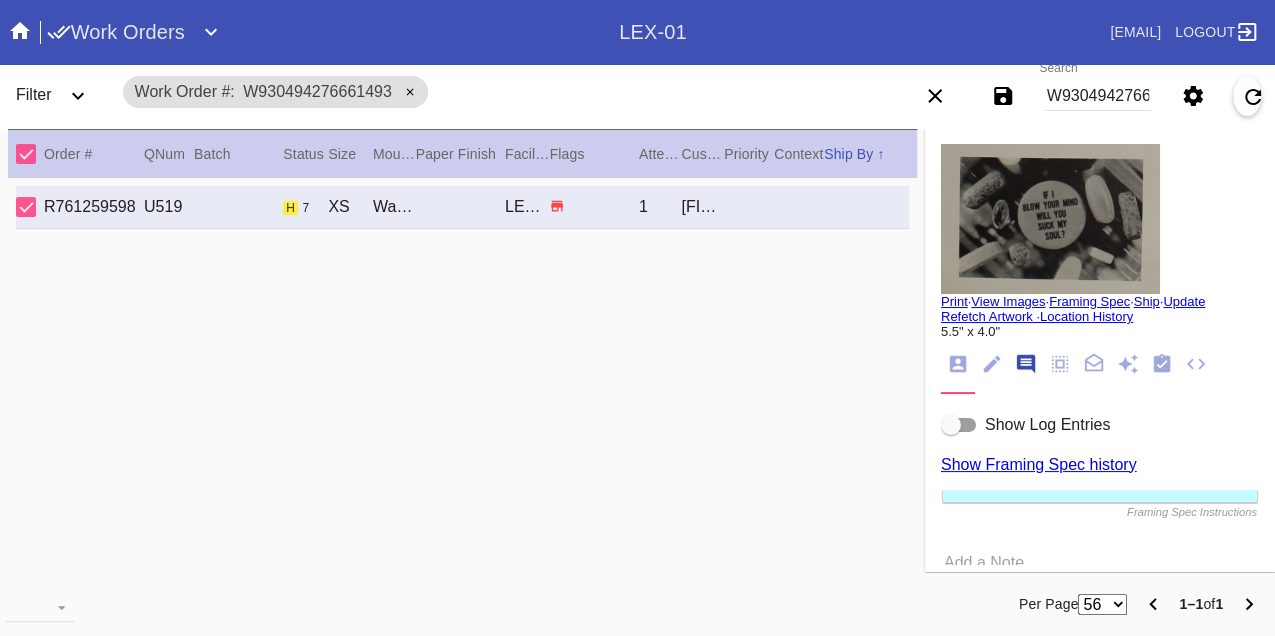 scroll, scrollTop: 122, scrollLeft: 0, axis: vertical 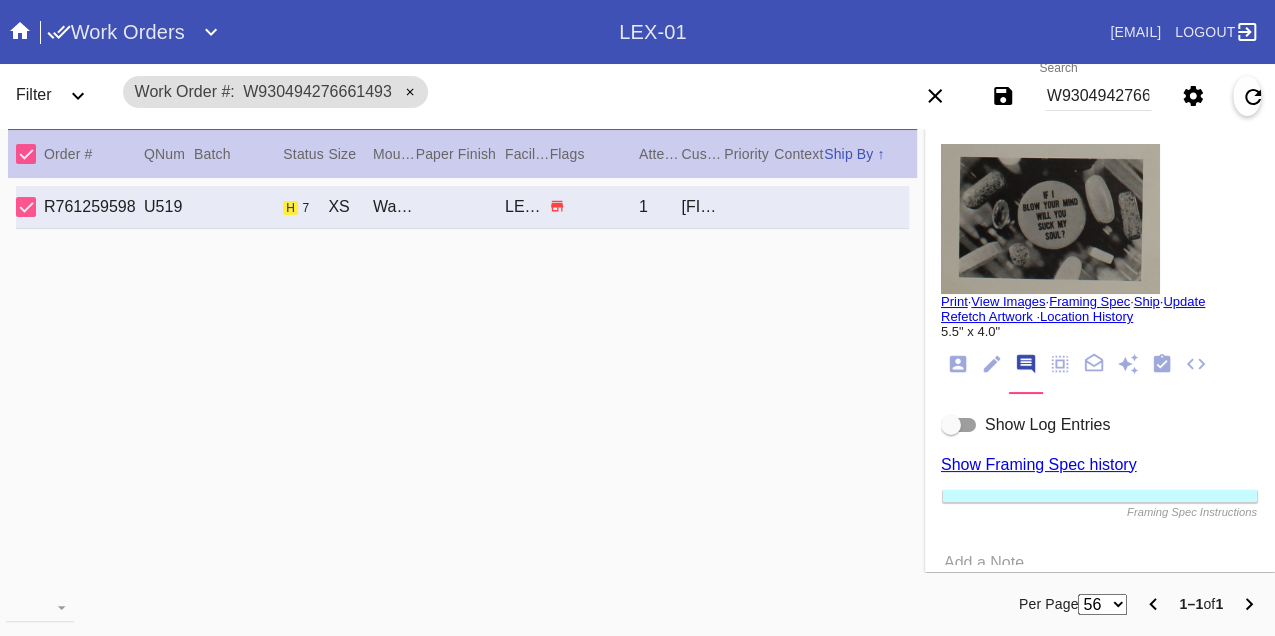click at bounding box center (959, 425) 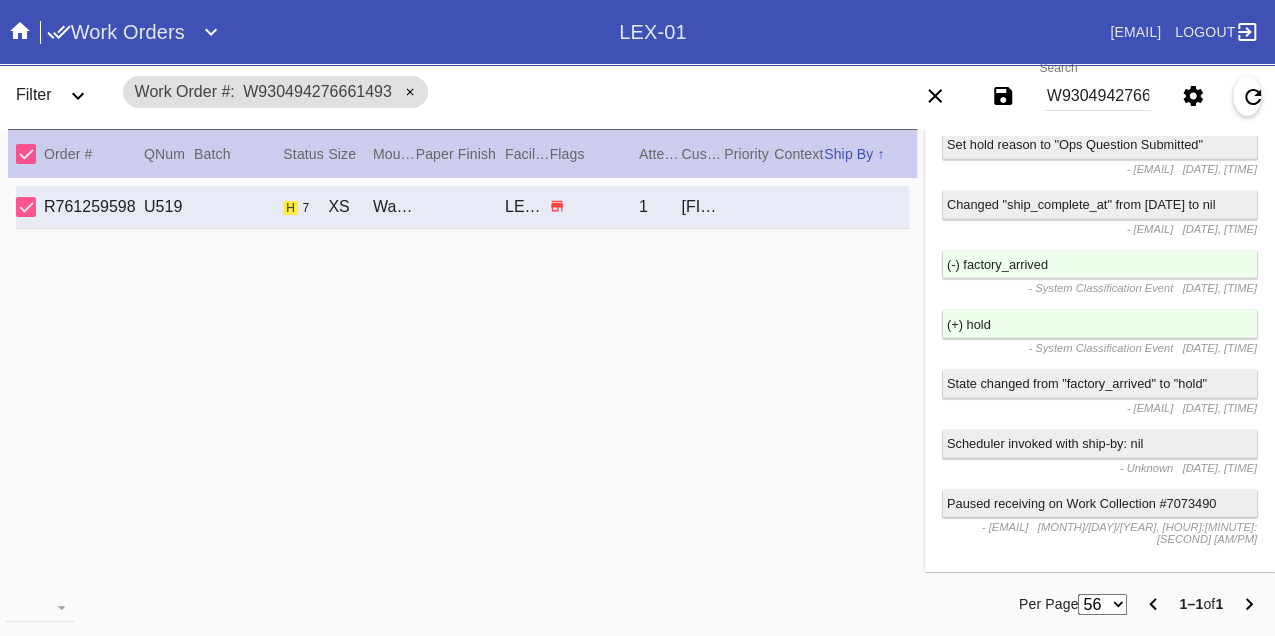 scroll, scrollTop: 2333, scrollLeft: 0, axis: vertical 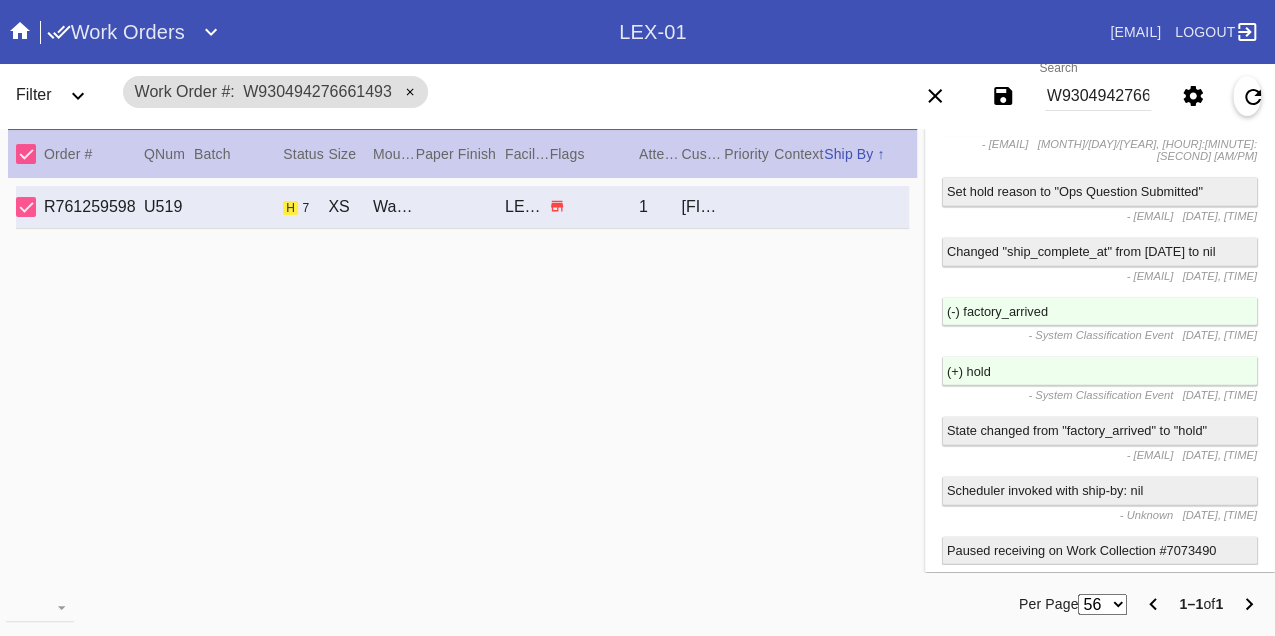 click on "W930494276661493" at bounding box center (1098, 96) 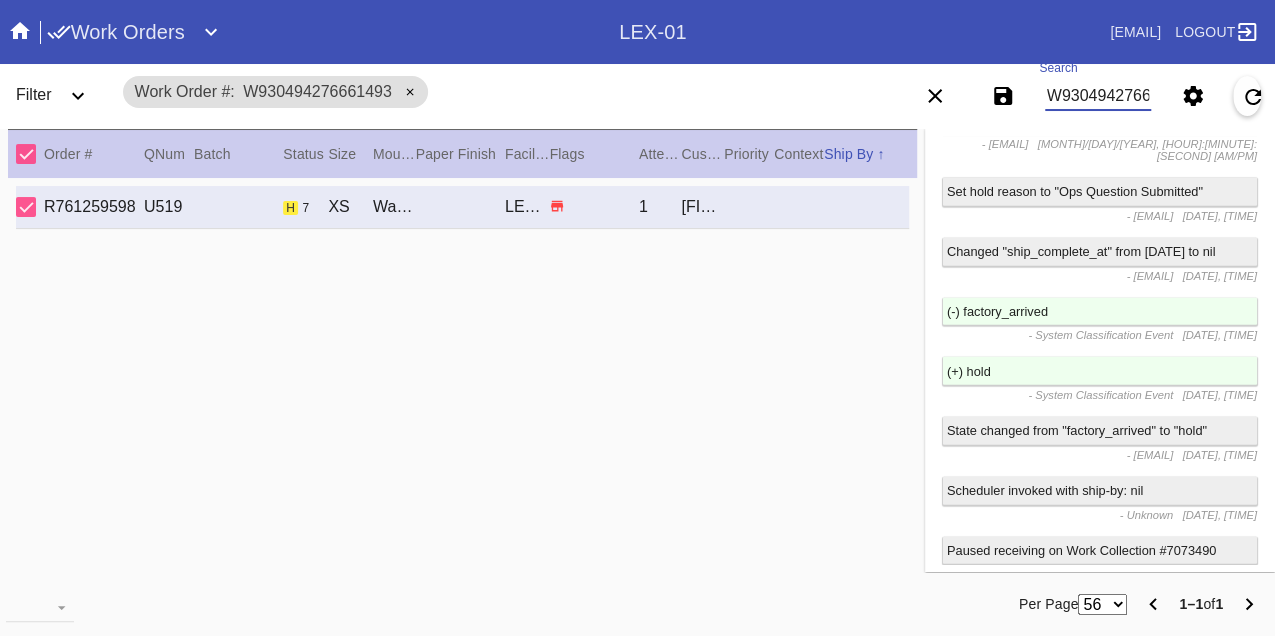 click on "W930494276661493" at bounding box center (1098, 96) 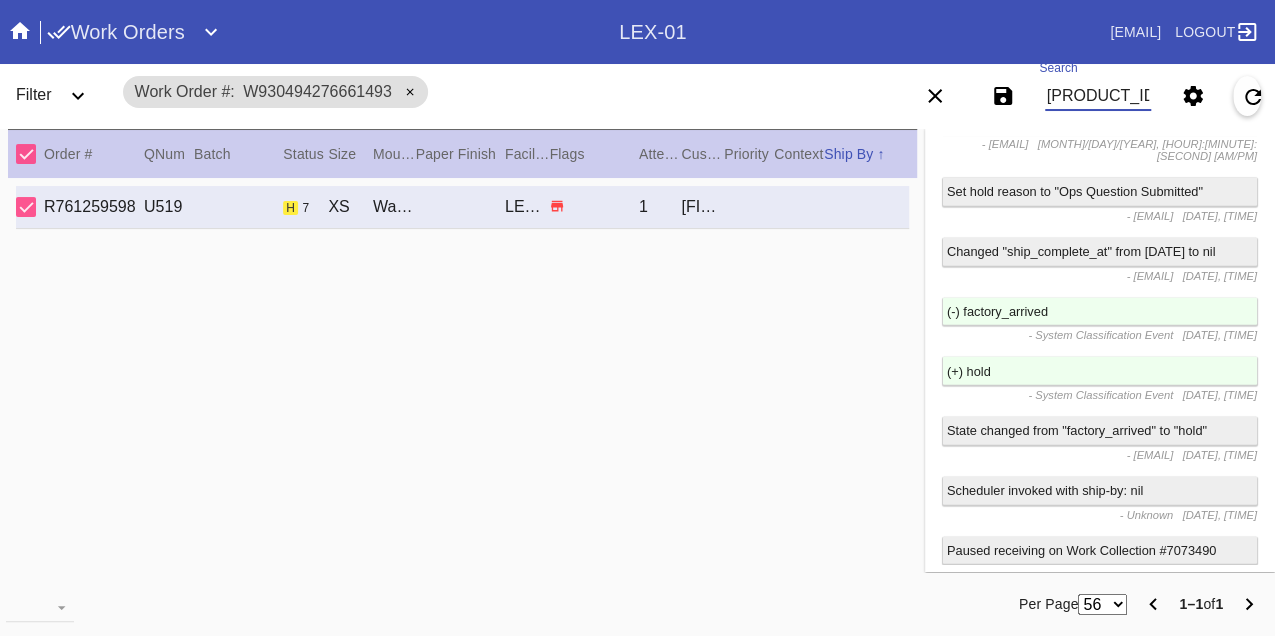 type on "W648154464671159" 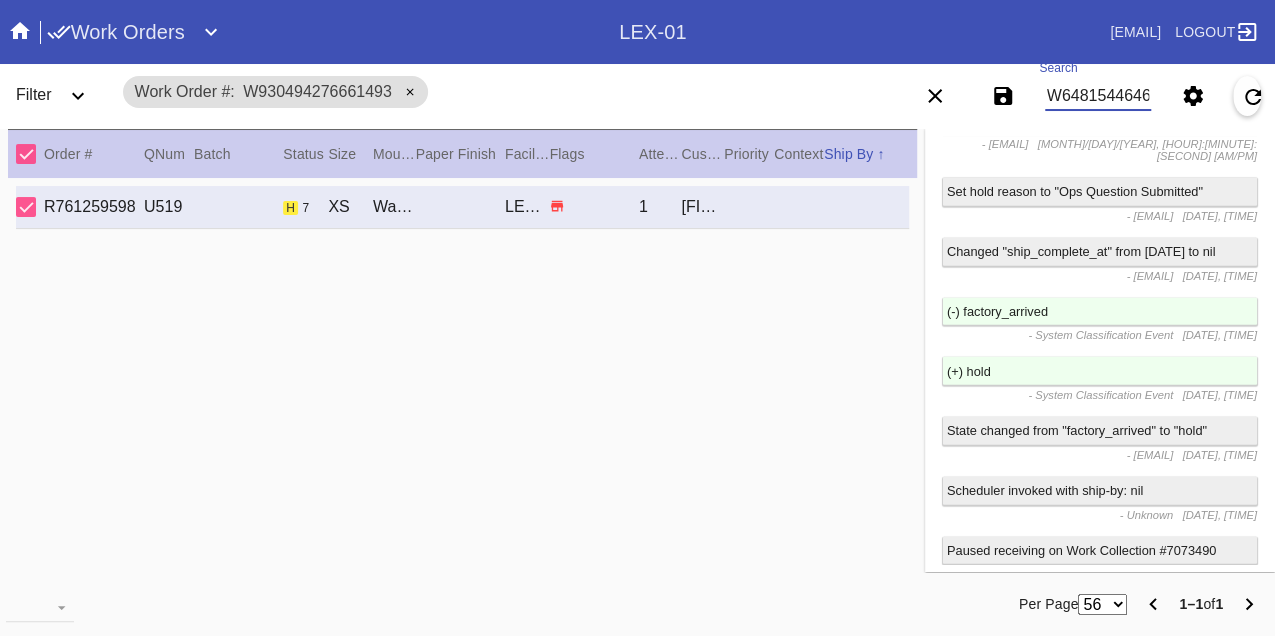 scroll, scrollTop: 0, scrollLeft: 48, axis: horizontal 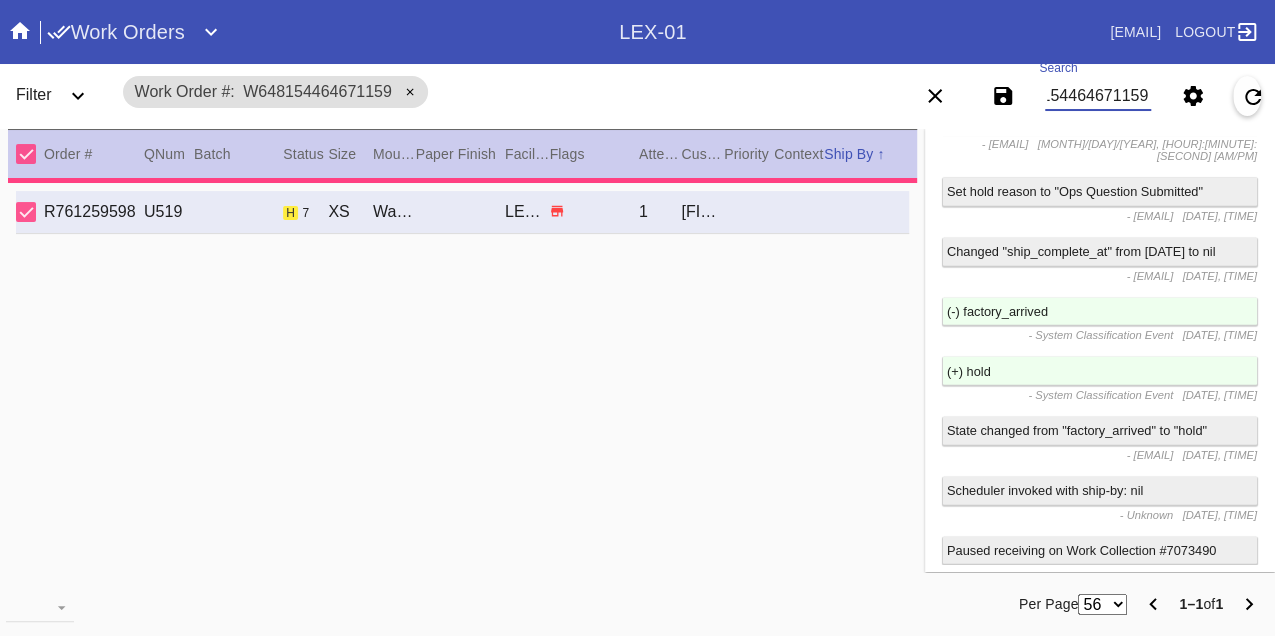 type on "1.5" 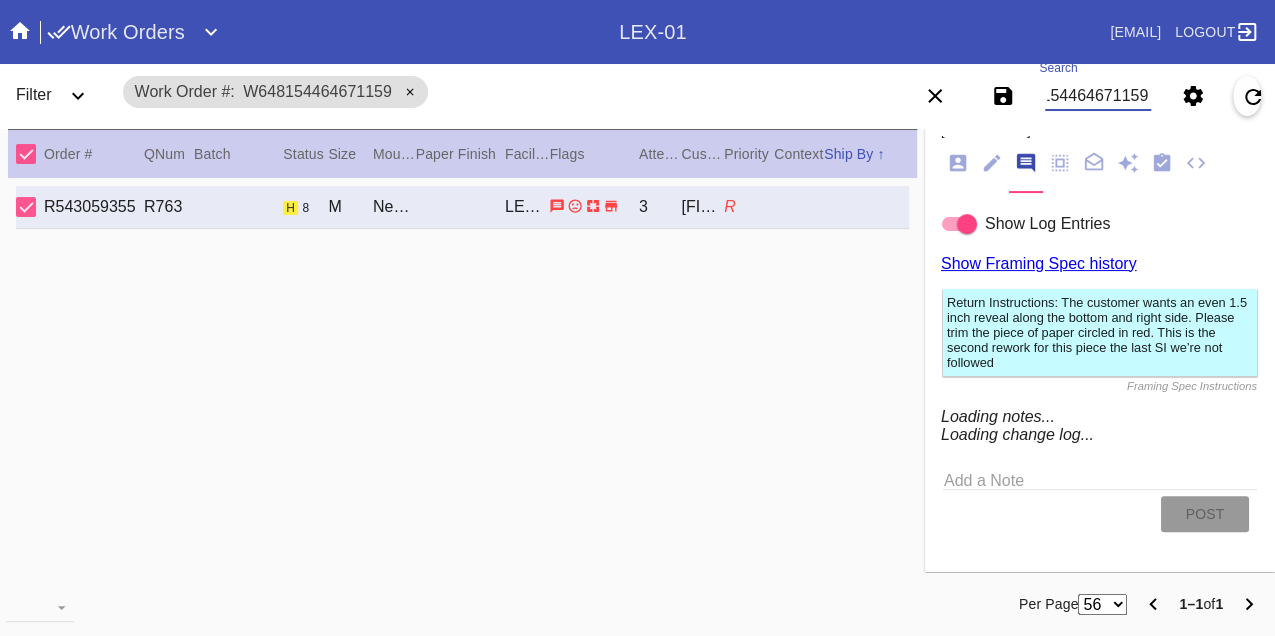 scroll, scrollTop: 2333, scrollLeft: 0, axis: vertical 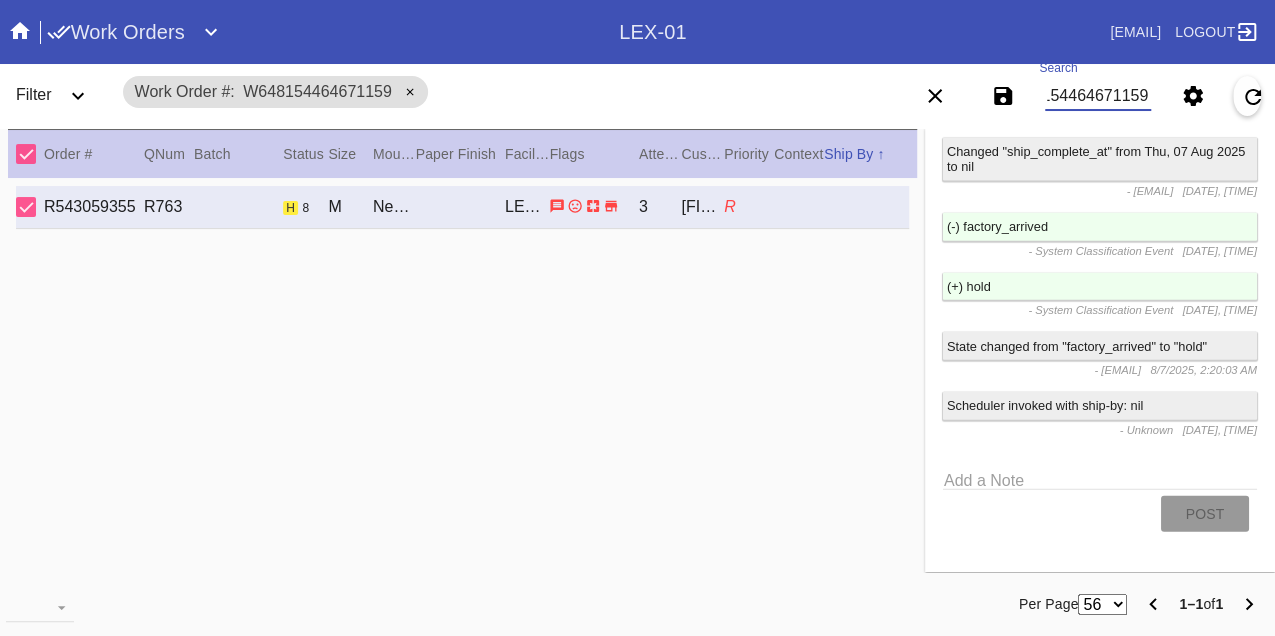 click on "W648154464671159" at bounding box center [1098, 96] 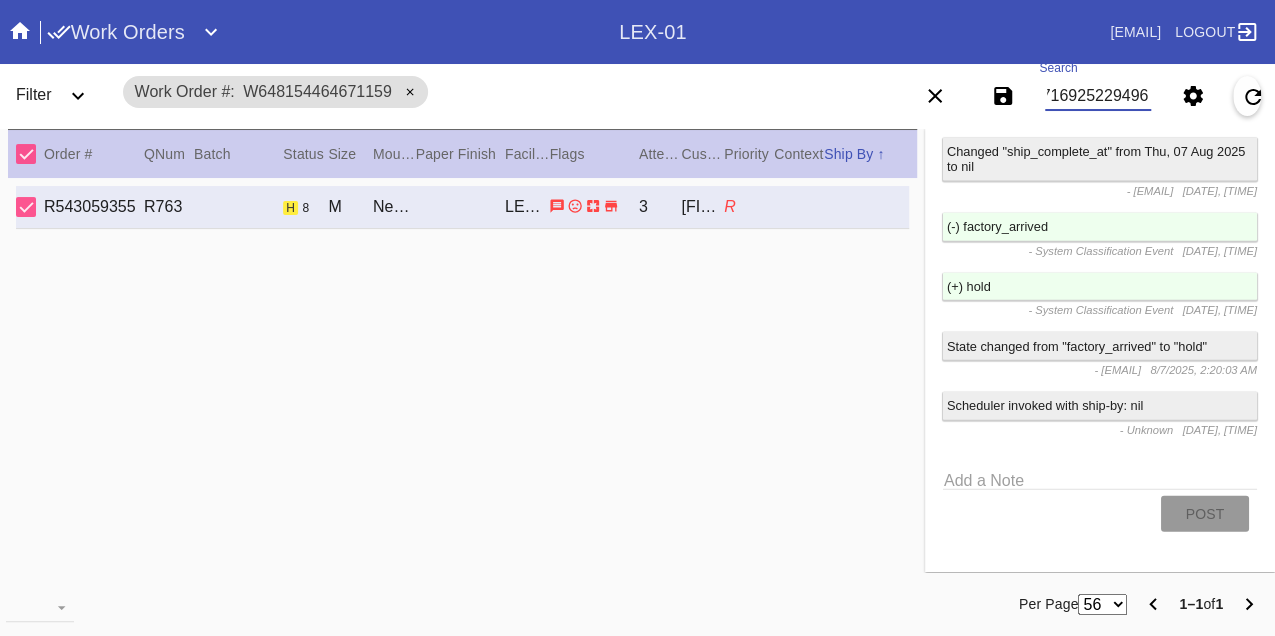 type on "W757169252294964" 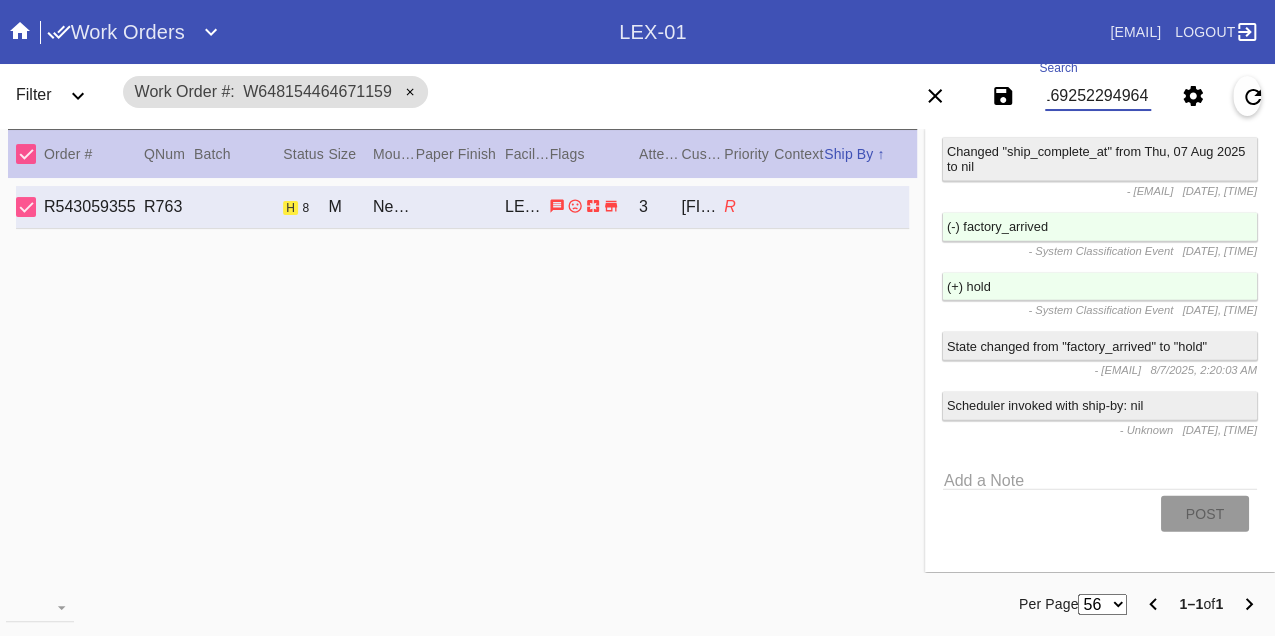 scroll, scrollTop: 0, scrollLeft: 48, axis: horizontal 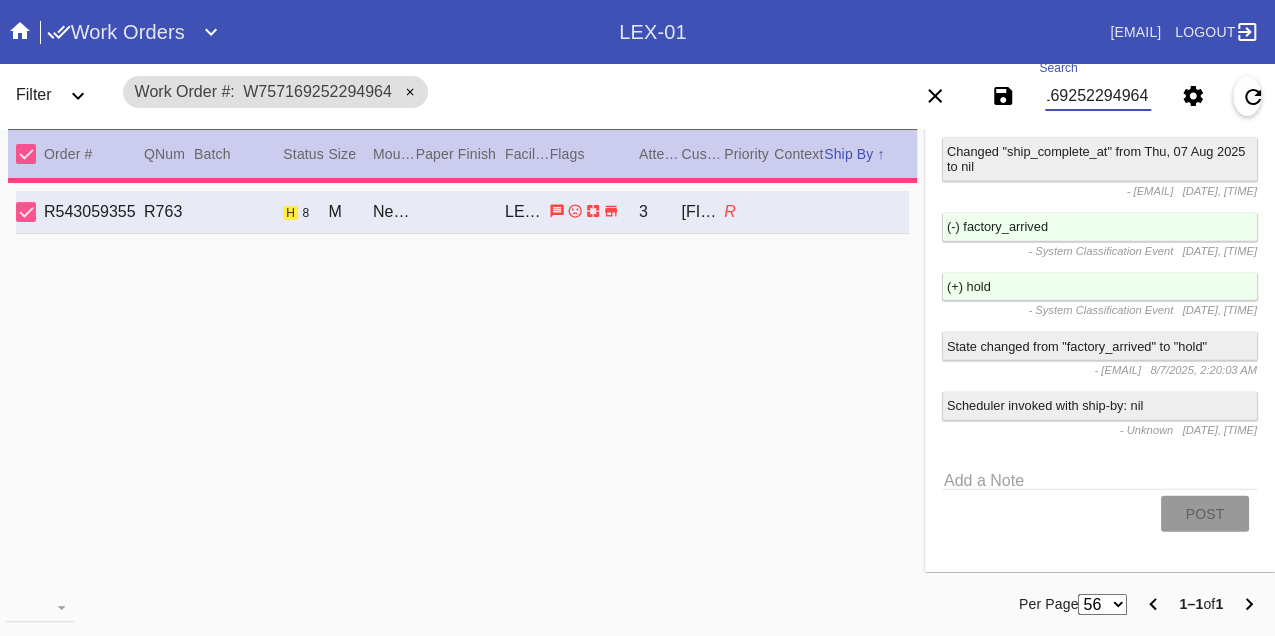 type on "5.0" 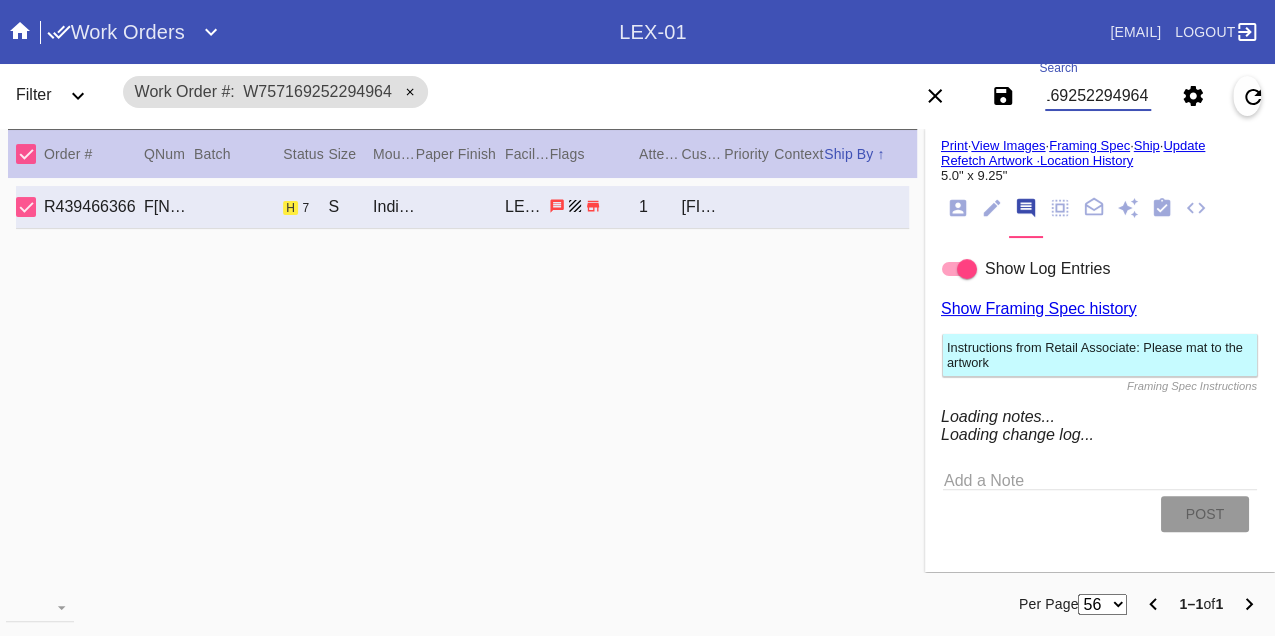 scroll, scrollTop: 1685, scrollLeft: 0, axis: vertical 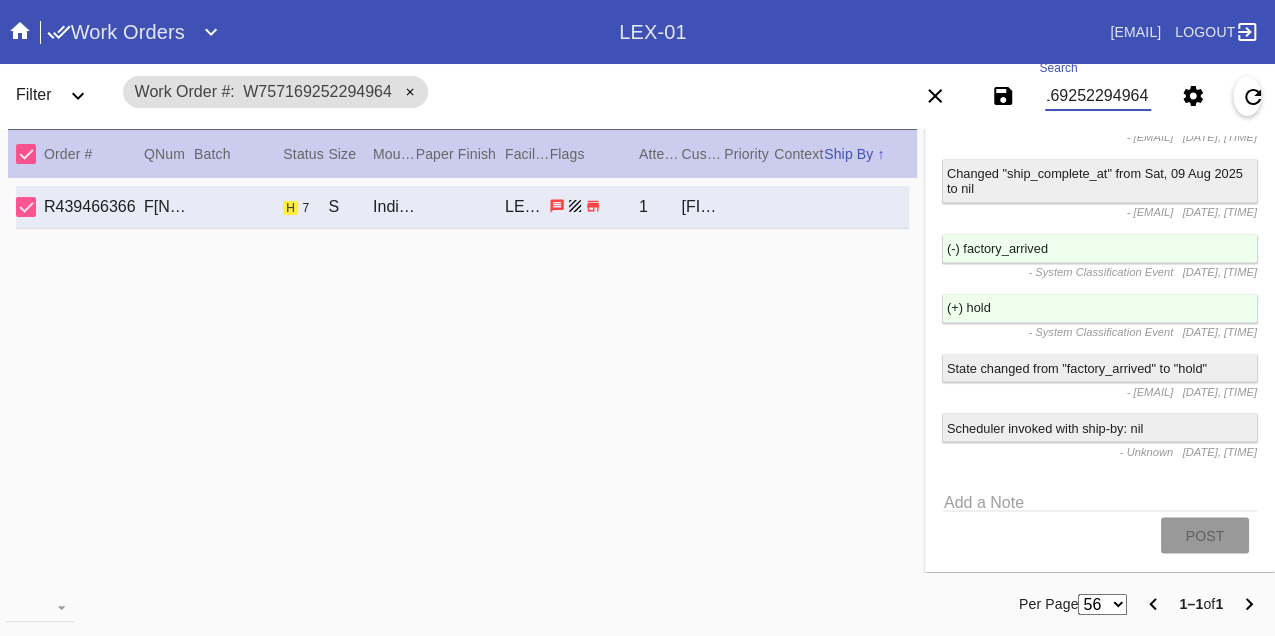 click on "W757169252294964" at bounding box center [1098, 96] 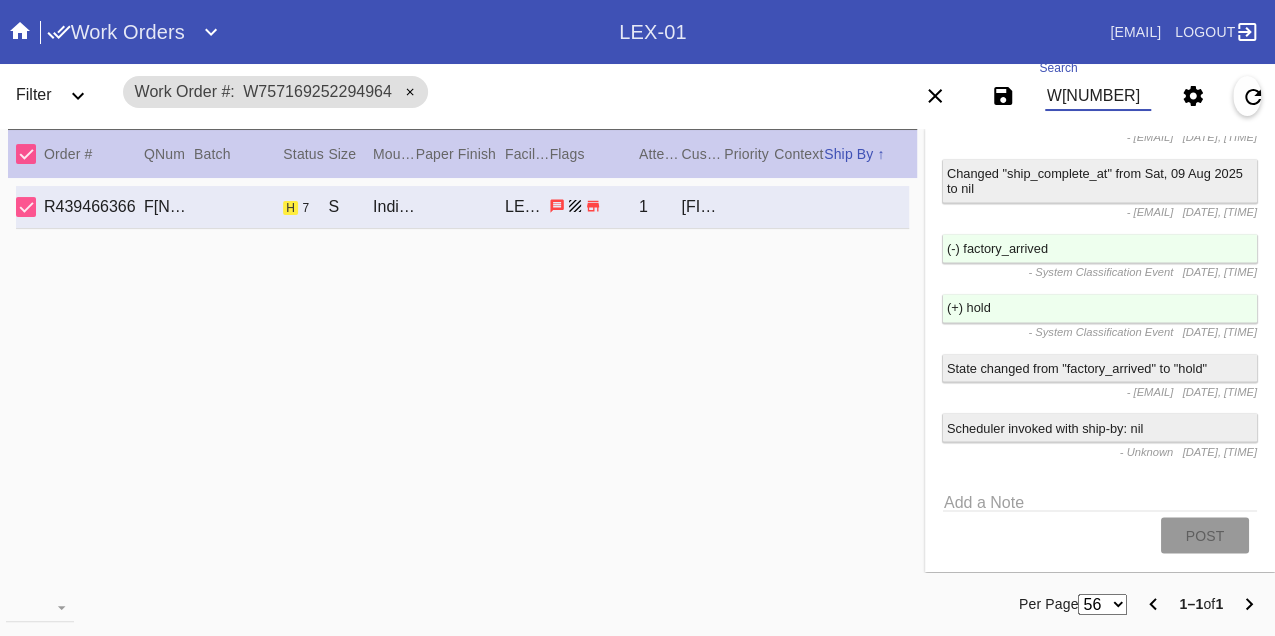 type on "W864459228901140" 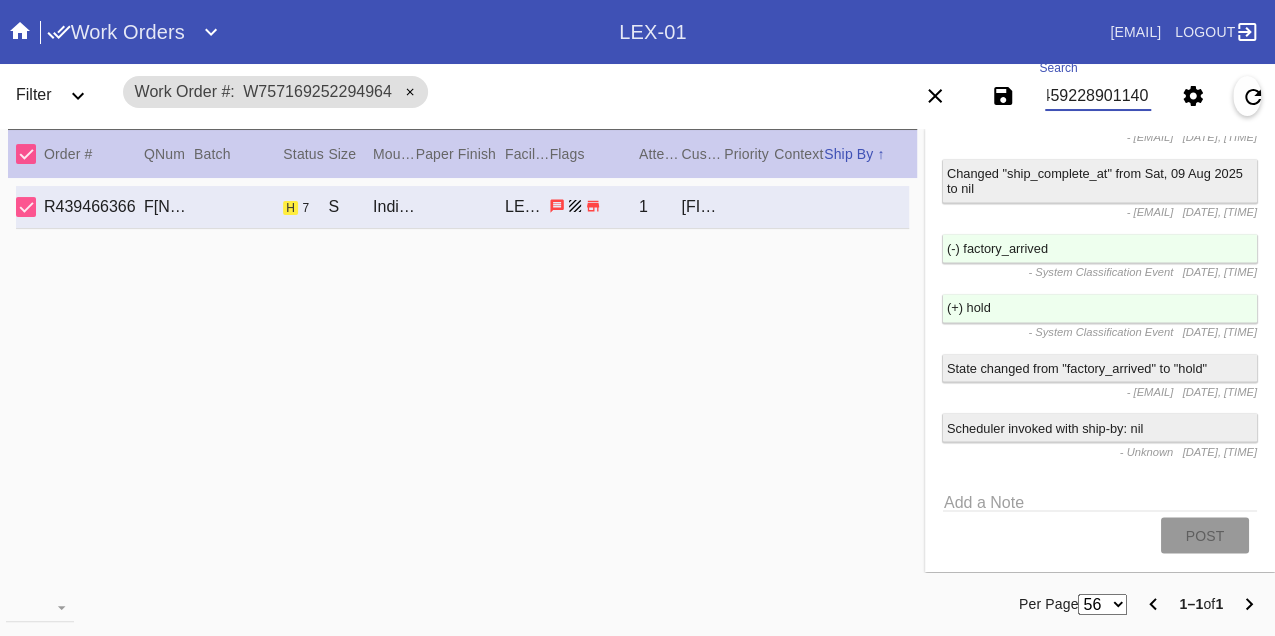 scroll, scrollTop: 0, scrollLeft: 48, axis: horizontal 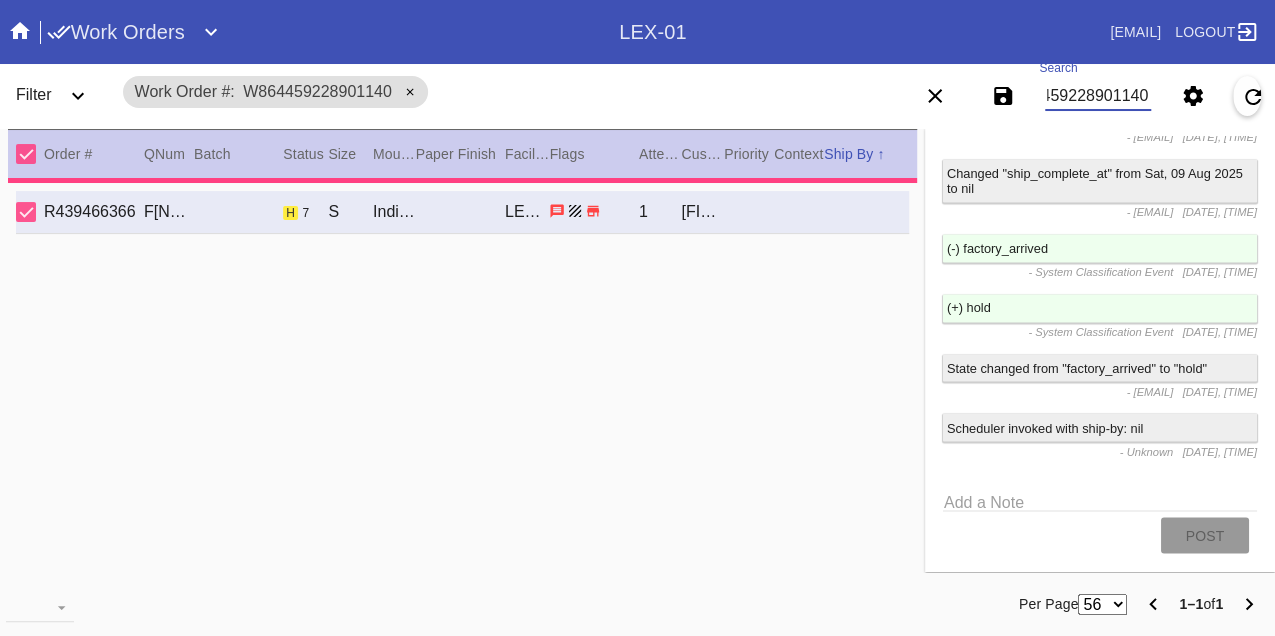 type on "2.0" 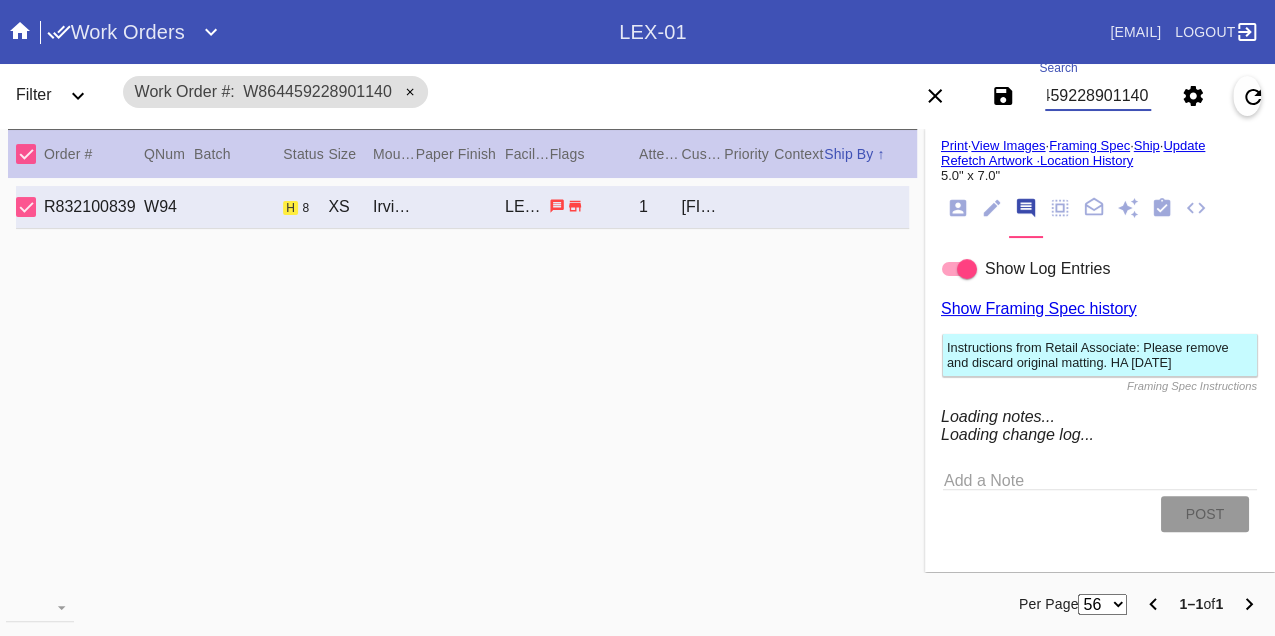 scroll, scrollTop: 1792, scrollLeft: 0, axis: vertical 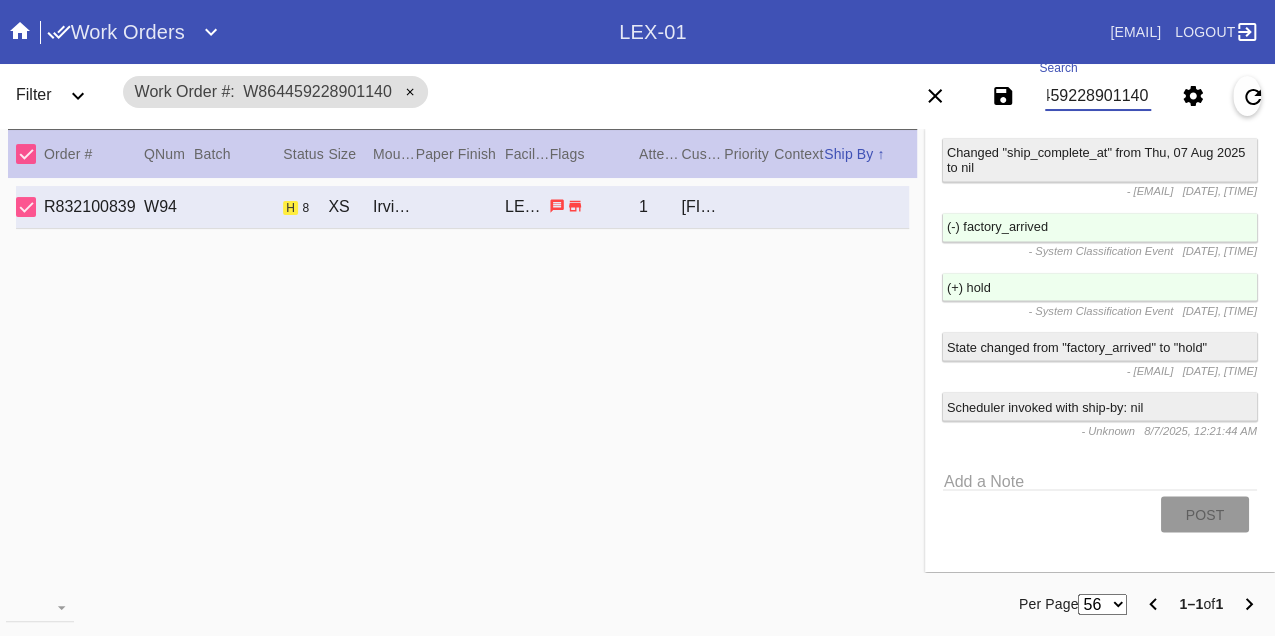 click on "W864459228901140" at bounding box center (1098, 96) 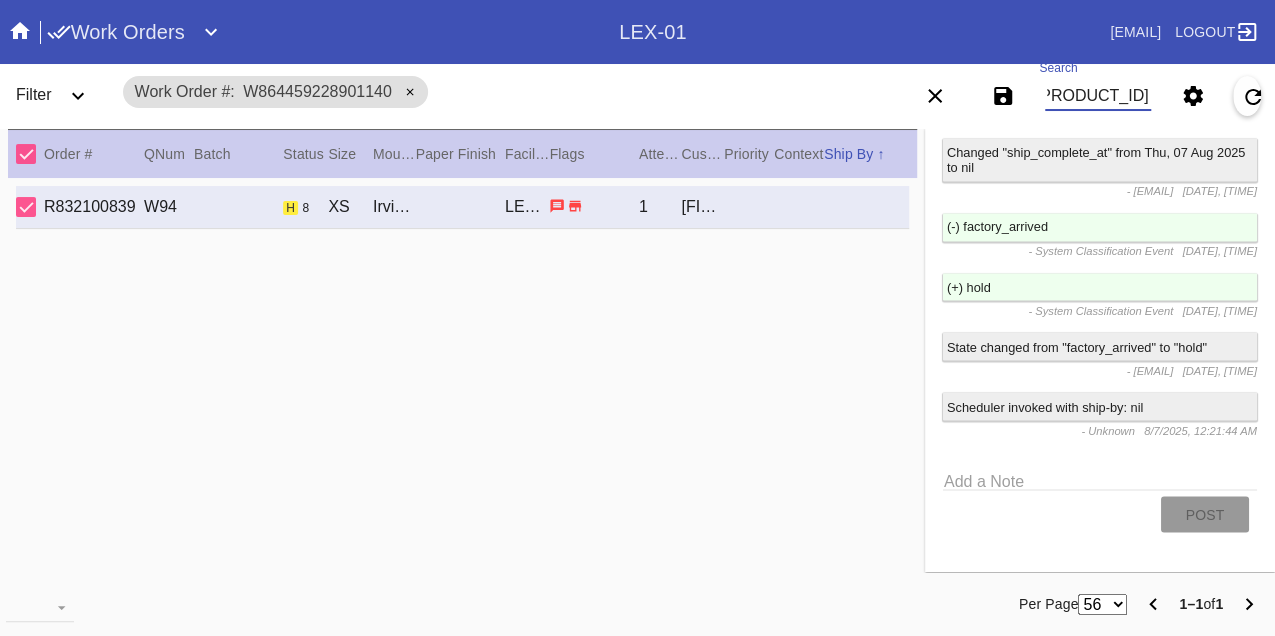 type on "W856777437452642" 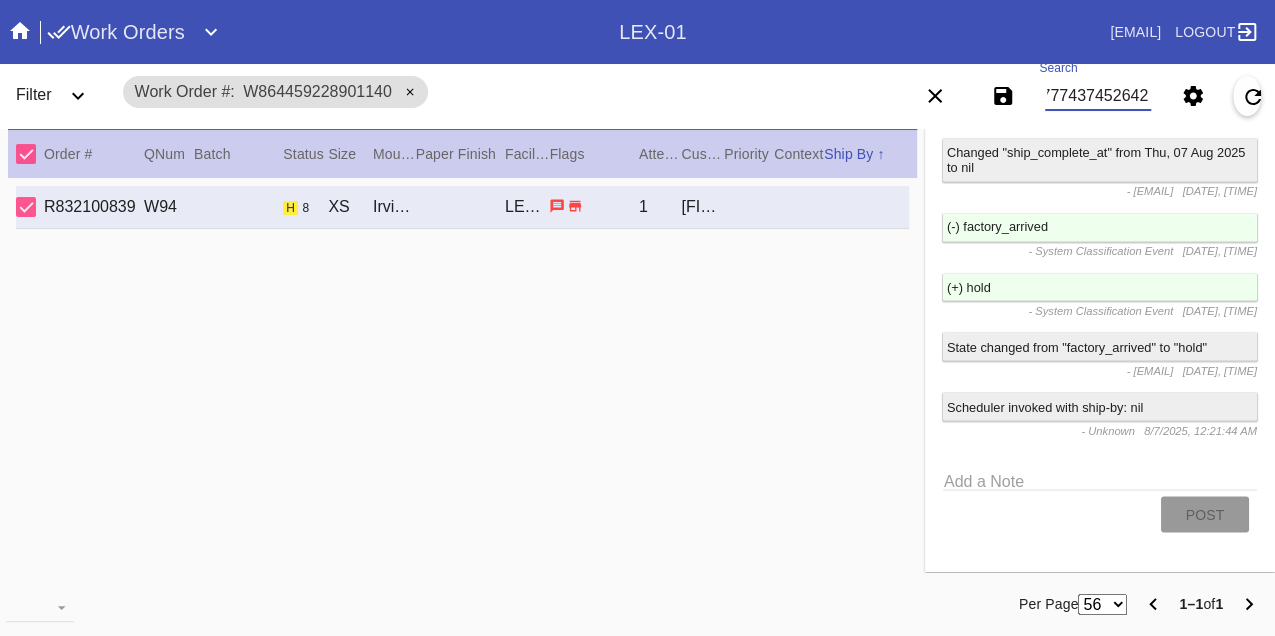 scroll, scrollTop: 0, scrollLeft: 48, axis: horizontal 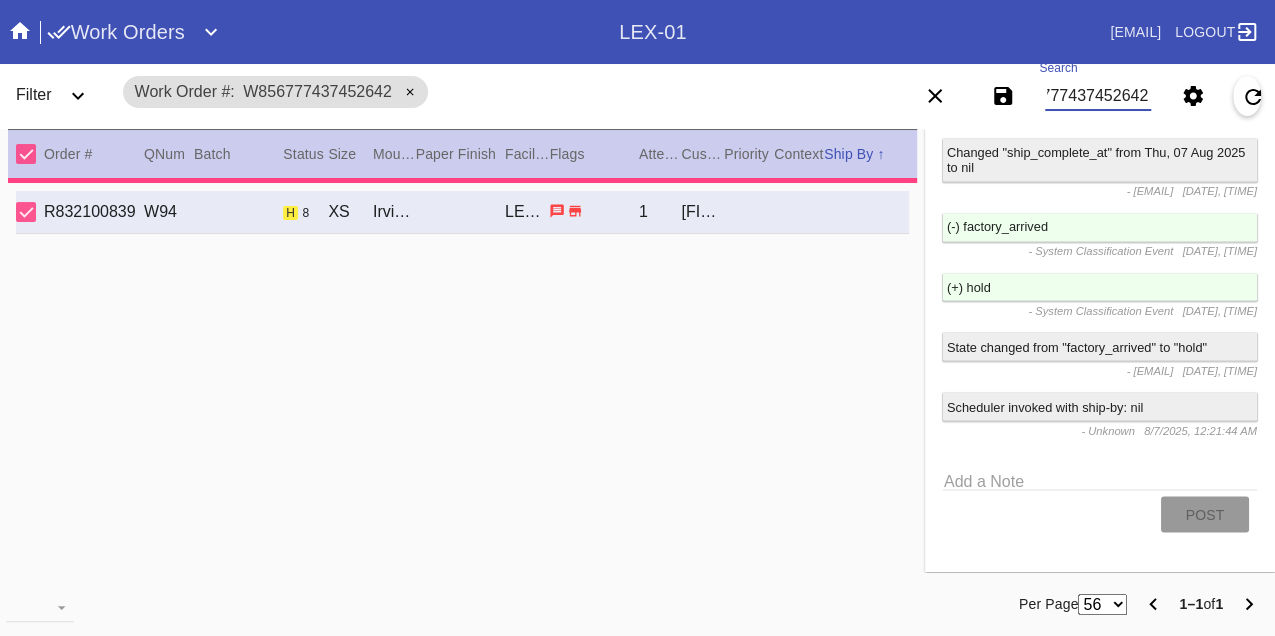 type on "2.1875" 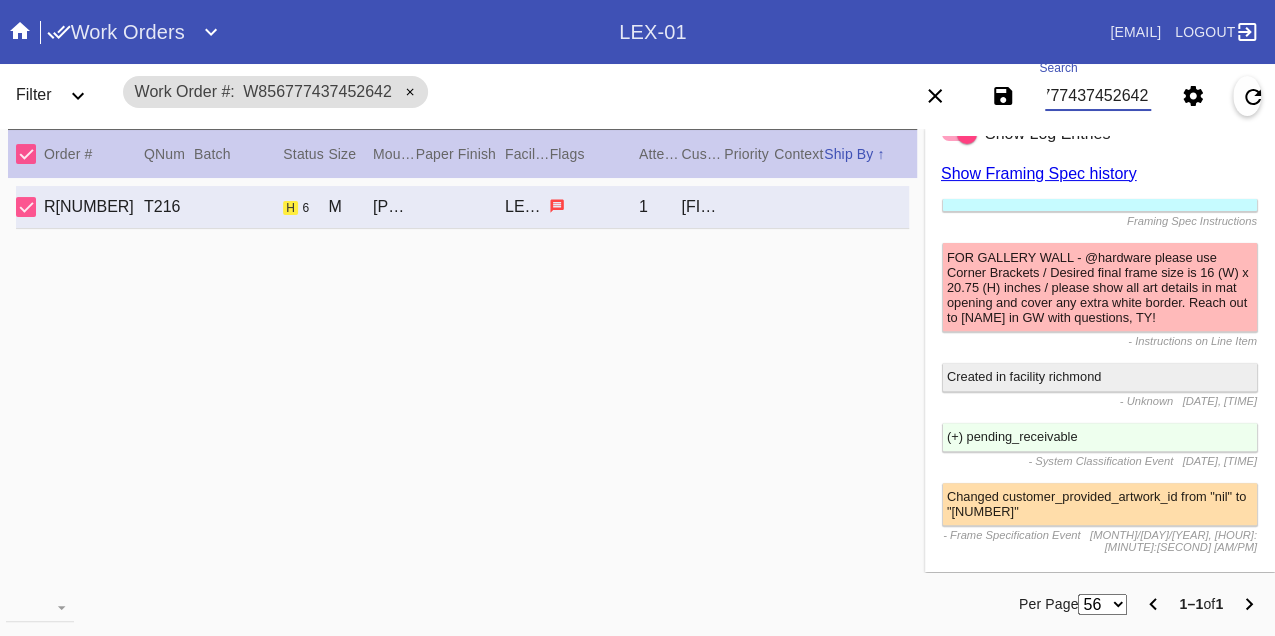 scroll, scrollTop: 2333, scrollLeft: 0, axis: vertical 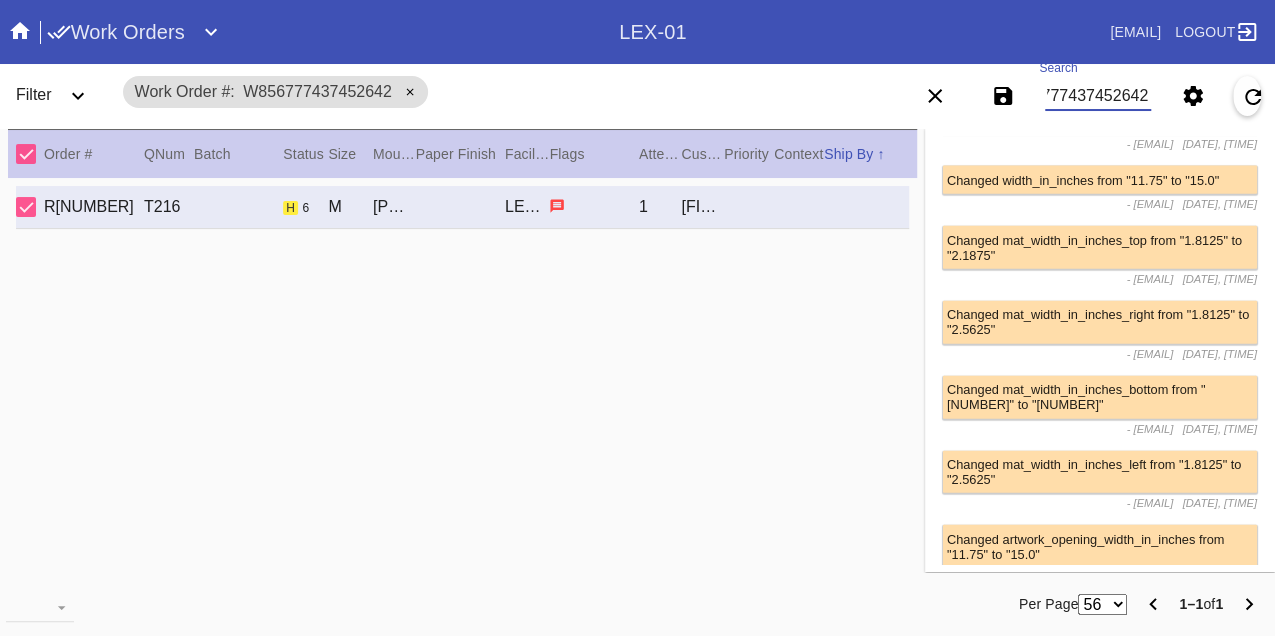 click on "W856777437452642" at bounding box center [1098, 96] 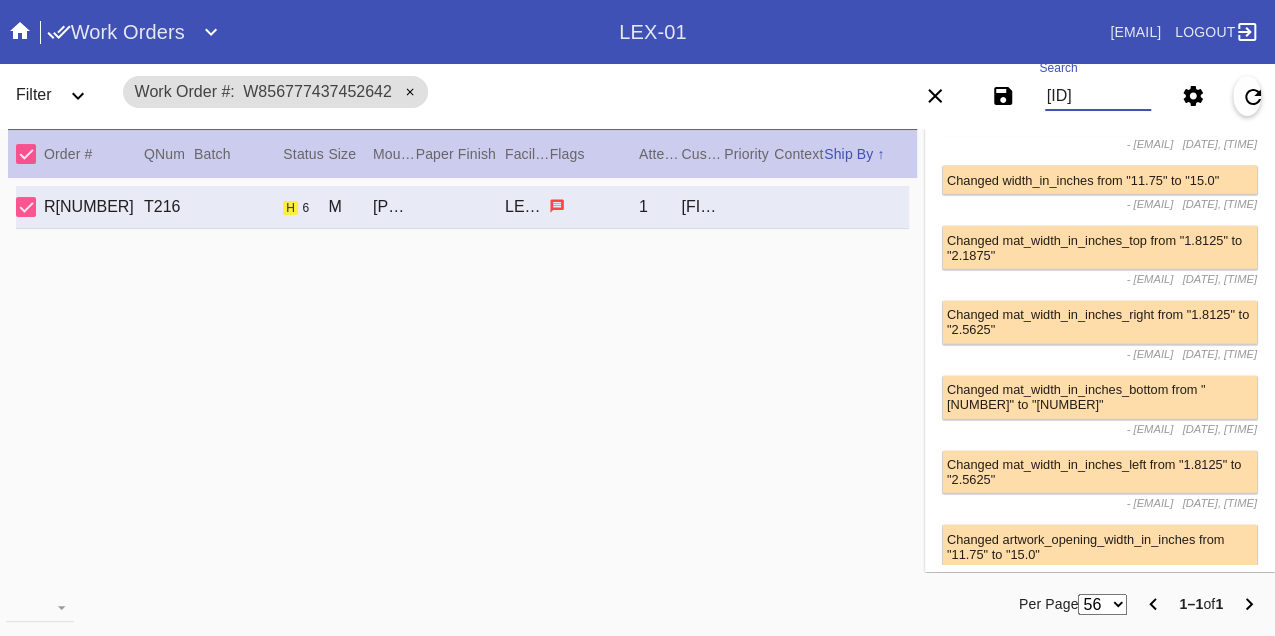 type on "W965305275184317" 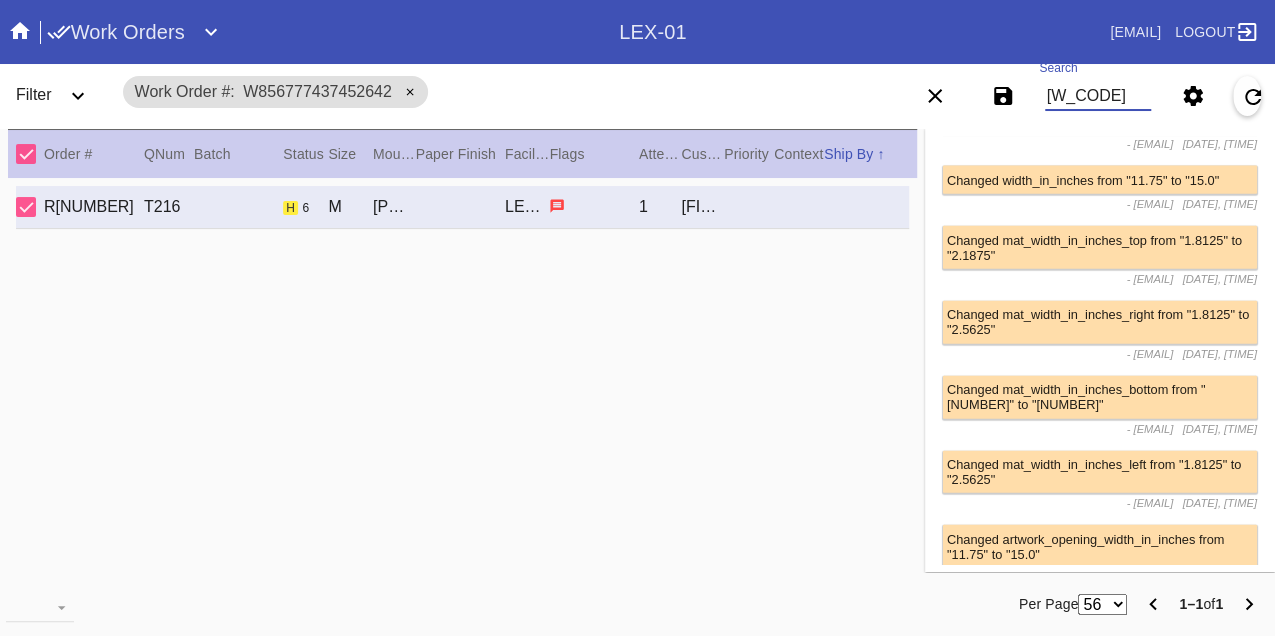 scroll, scrollTop: 0, scrollLeft: 48, axis: horizontal 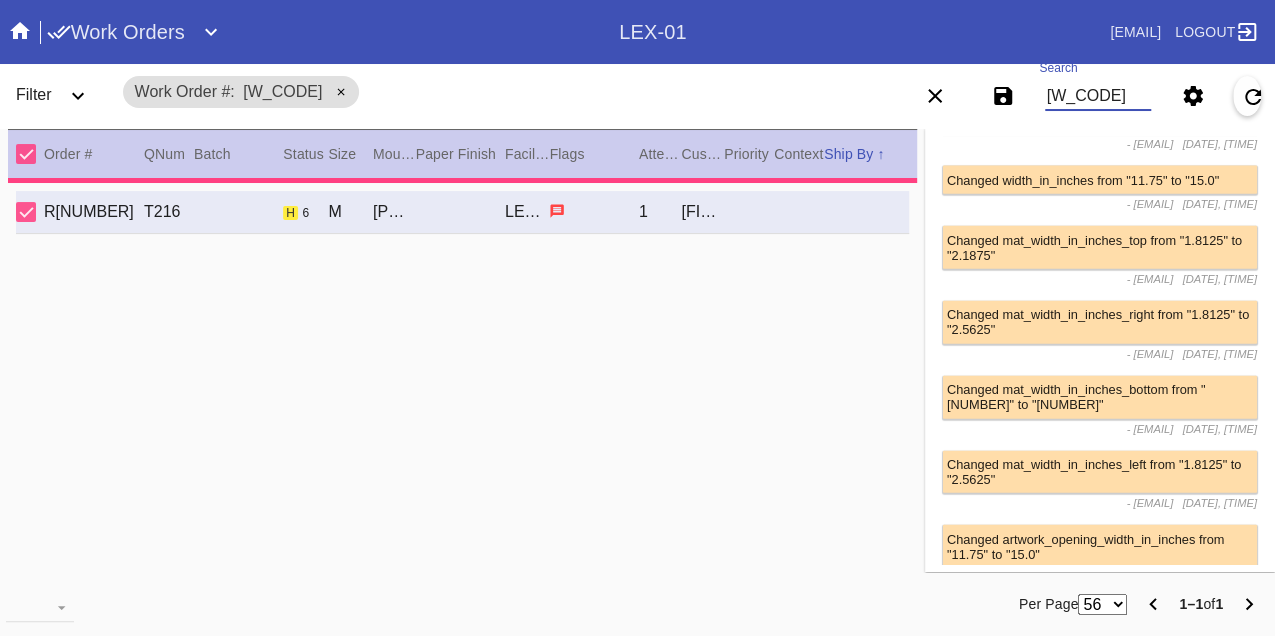 type on "0.0" 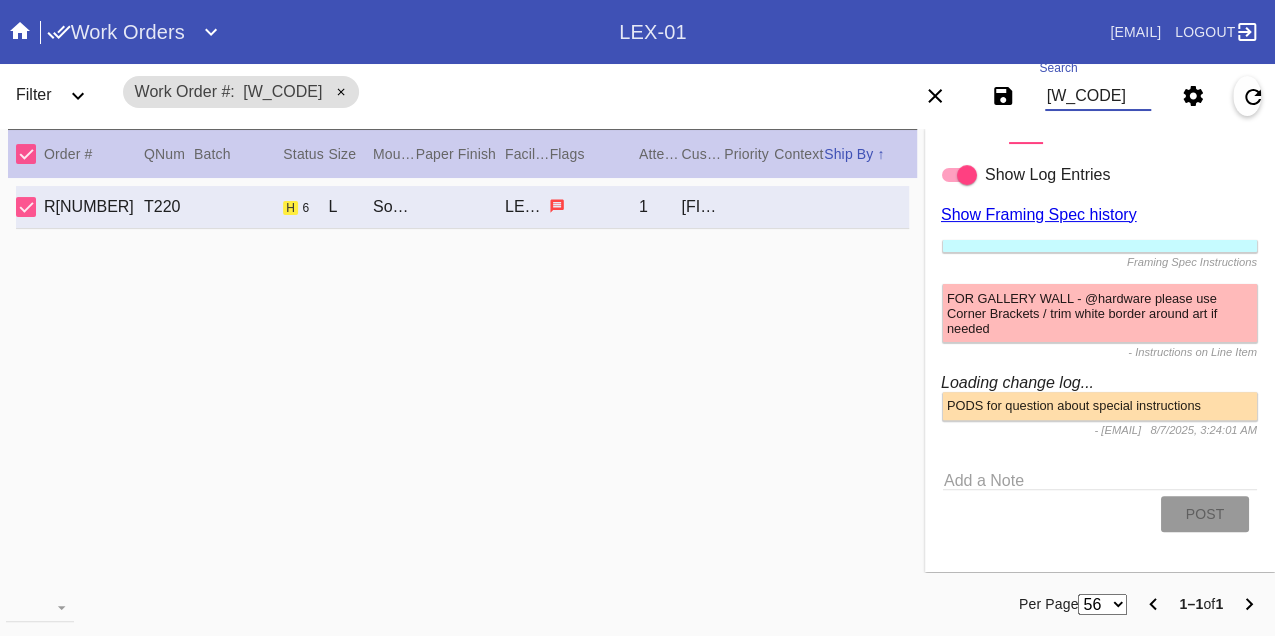 scroll, scrollTop: 2333, scrollLeft: 0, axis: vertical 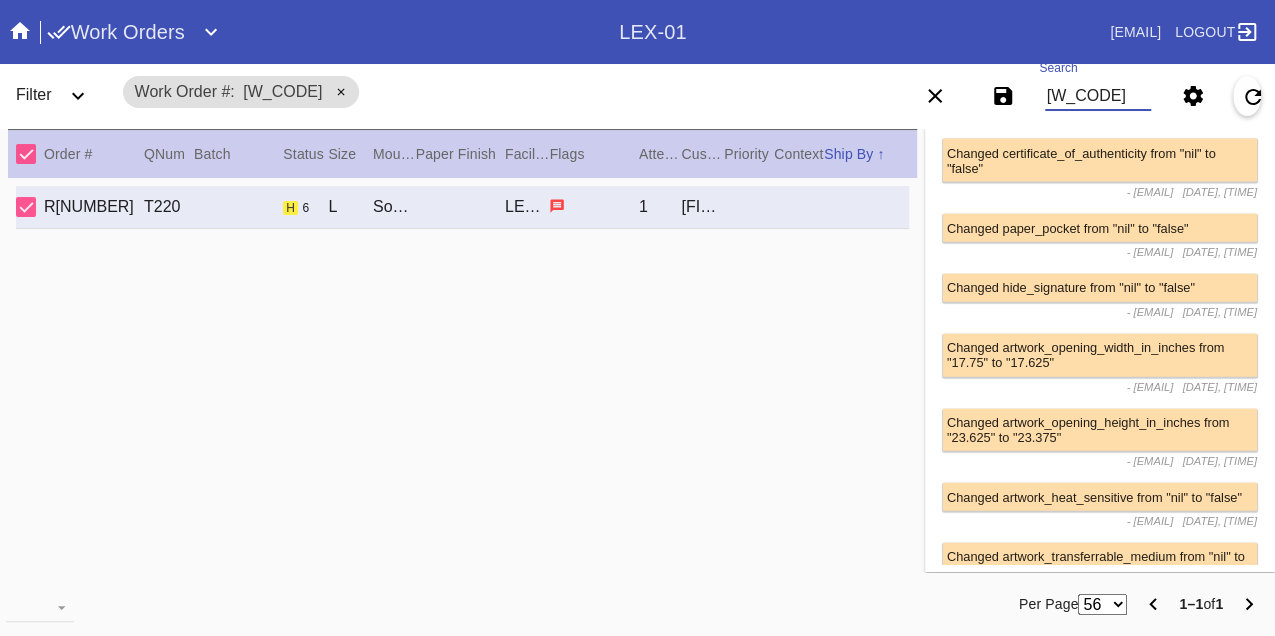 click on "W965305275184317" at bounding box center (1098, 96) 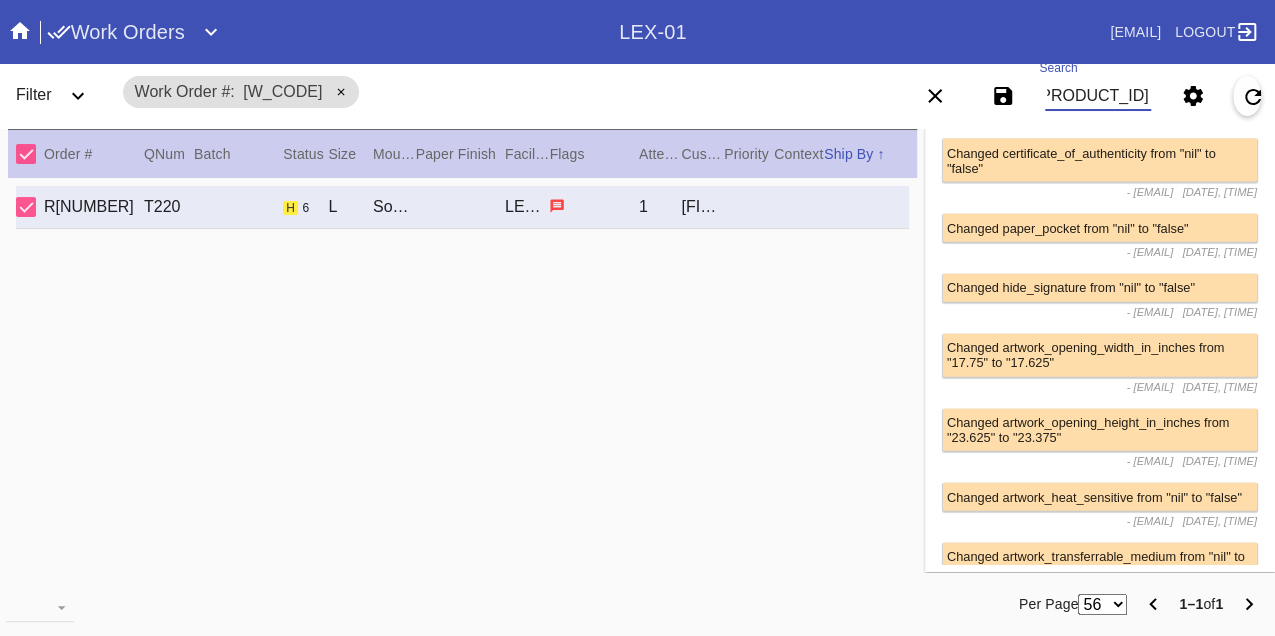 type on "W884000401421721" 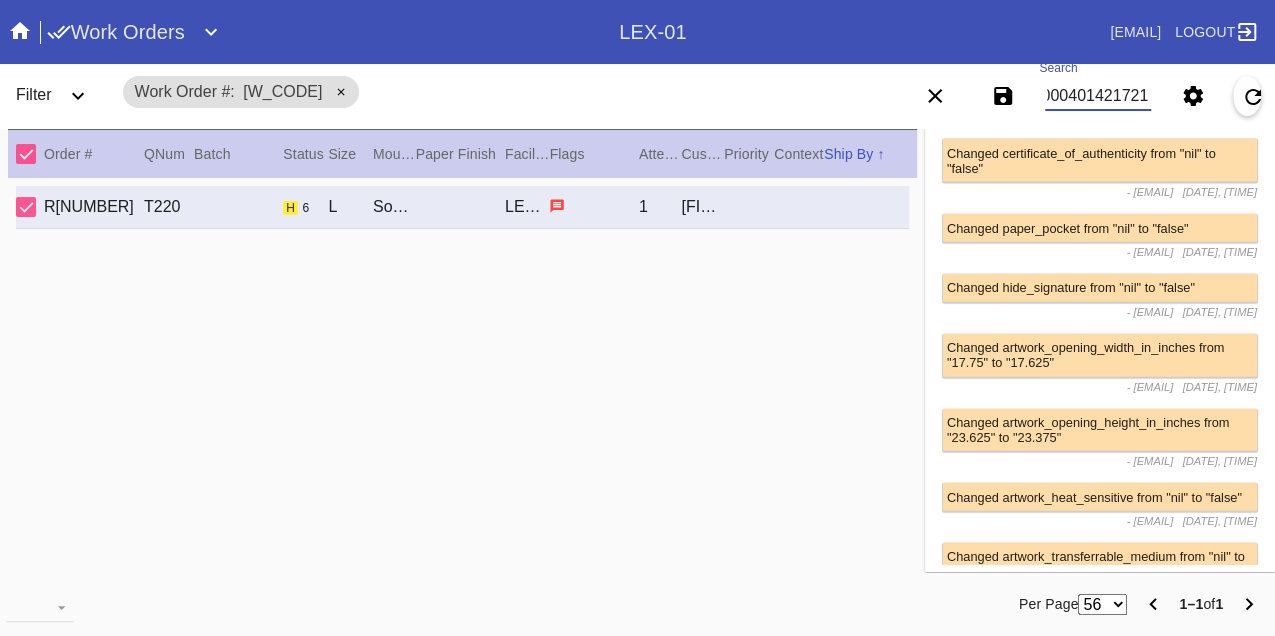 scroll, scrollTop: 0, scrollLeft: 48, axis: horizontal 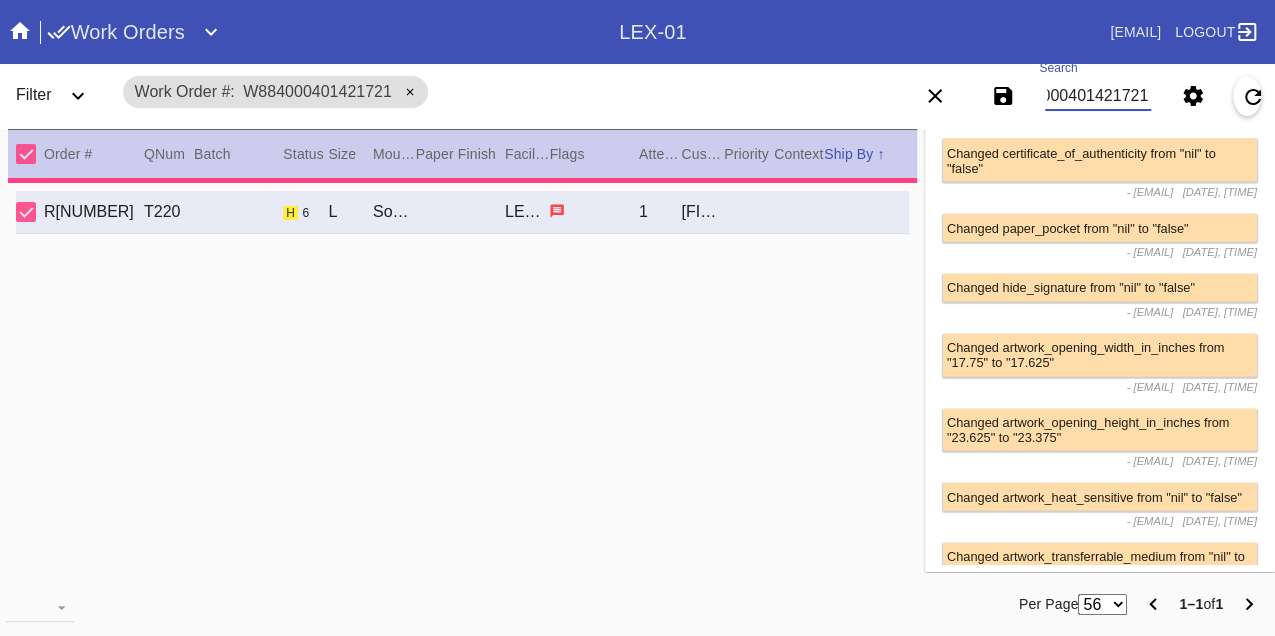 type on "1.75" 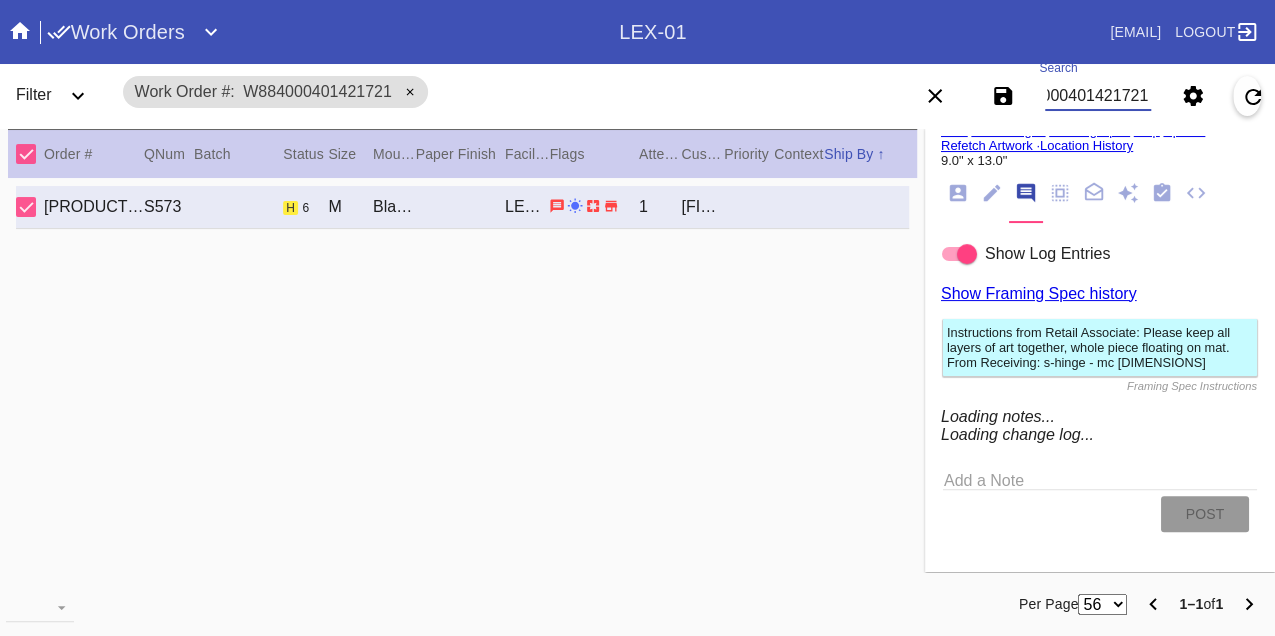 scroll, scrollTop: 2333, scrollLeft: 0, axis: vertical 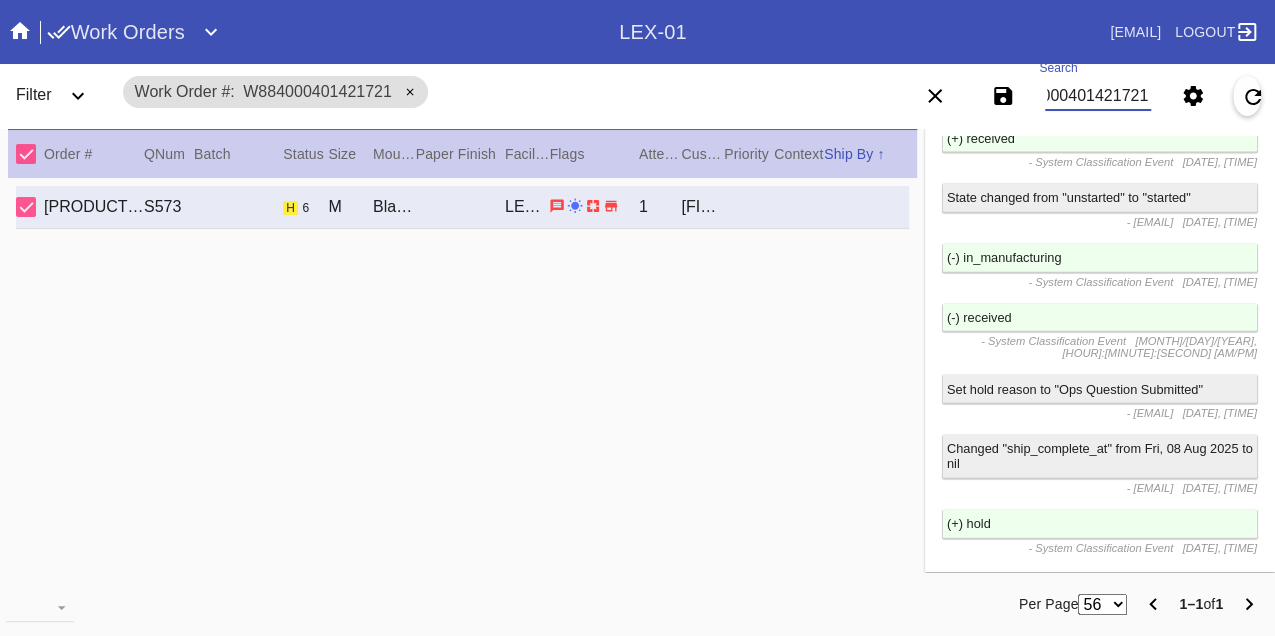 click on "W884000401421721" at bounding box center (1098, 96) 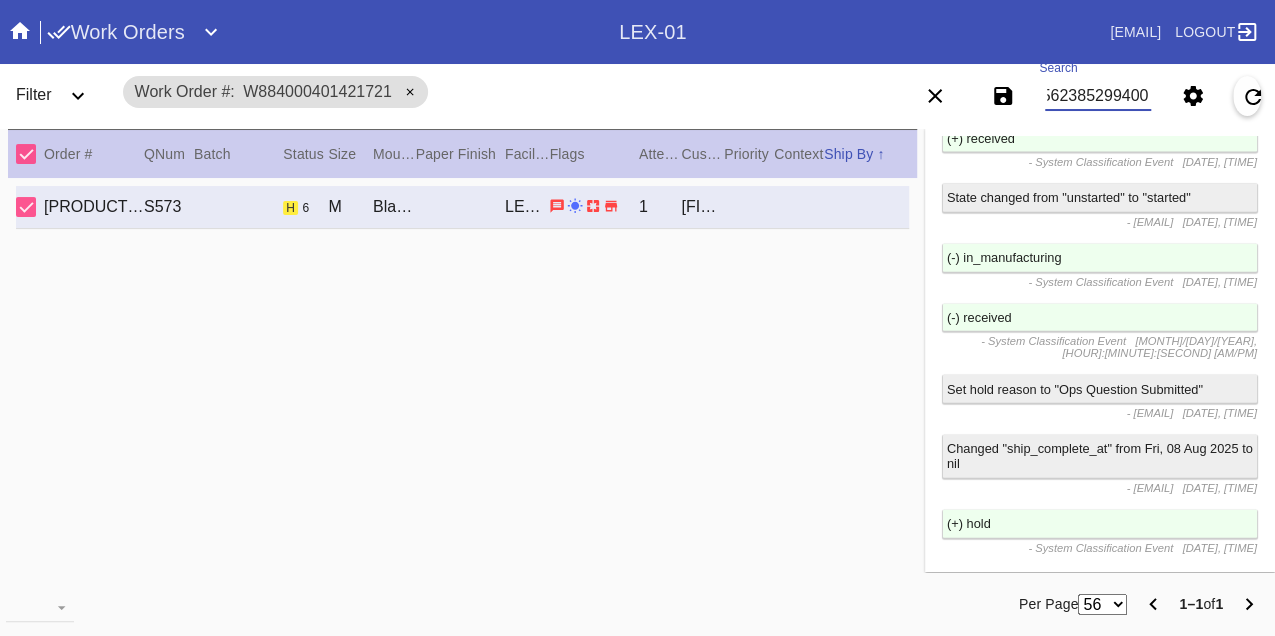 type on "W775623852994003" 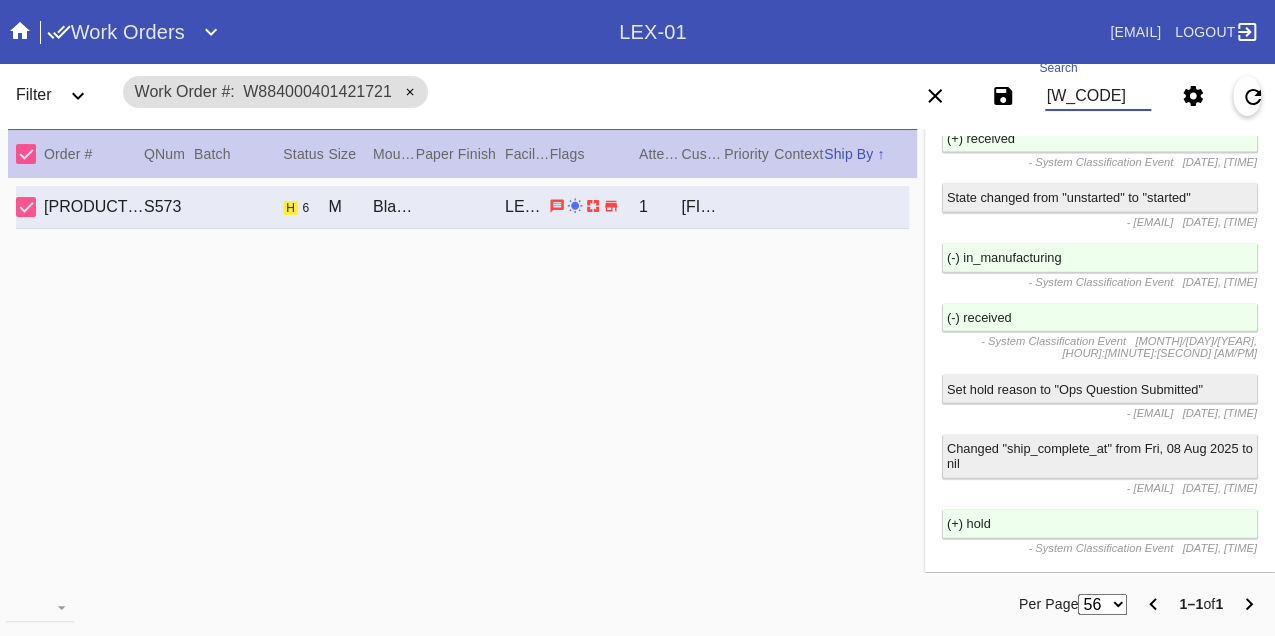 scroll, scrollTop: 0, scrollLeft: 48, axis: horizontal 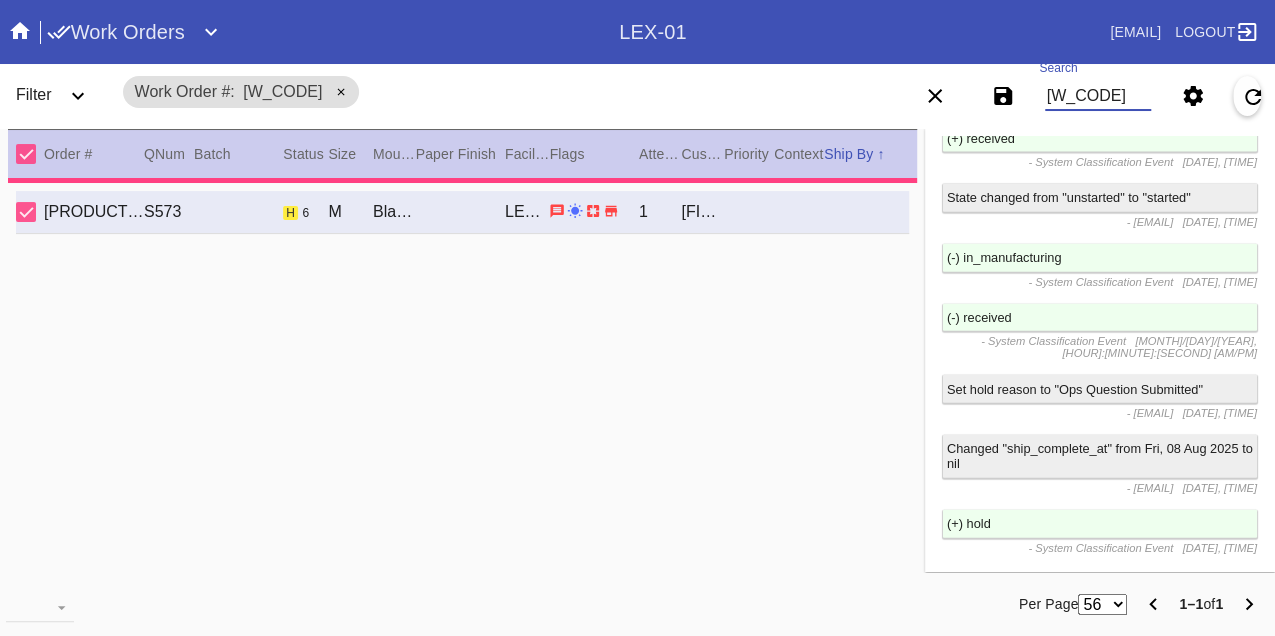 type on "1.5" 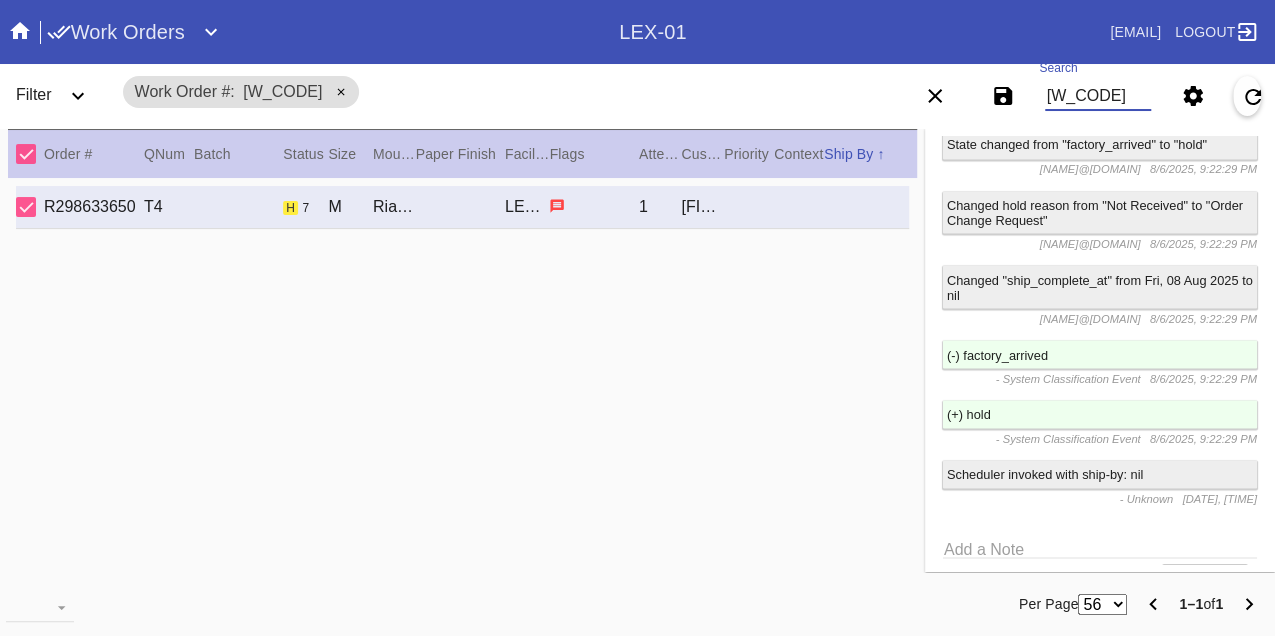 click on "W775623852994003" at bounding box center [1098, 96] 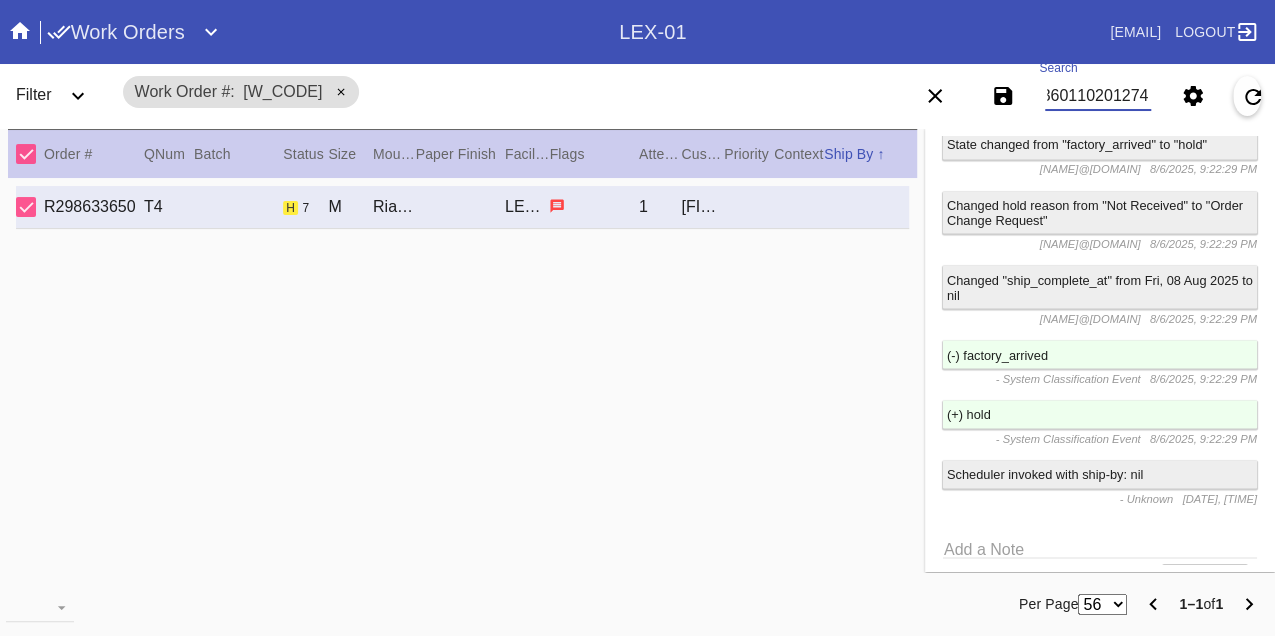 type on "W123601102012745" 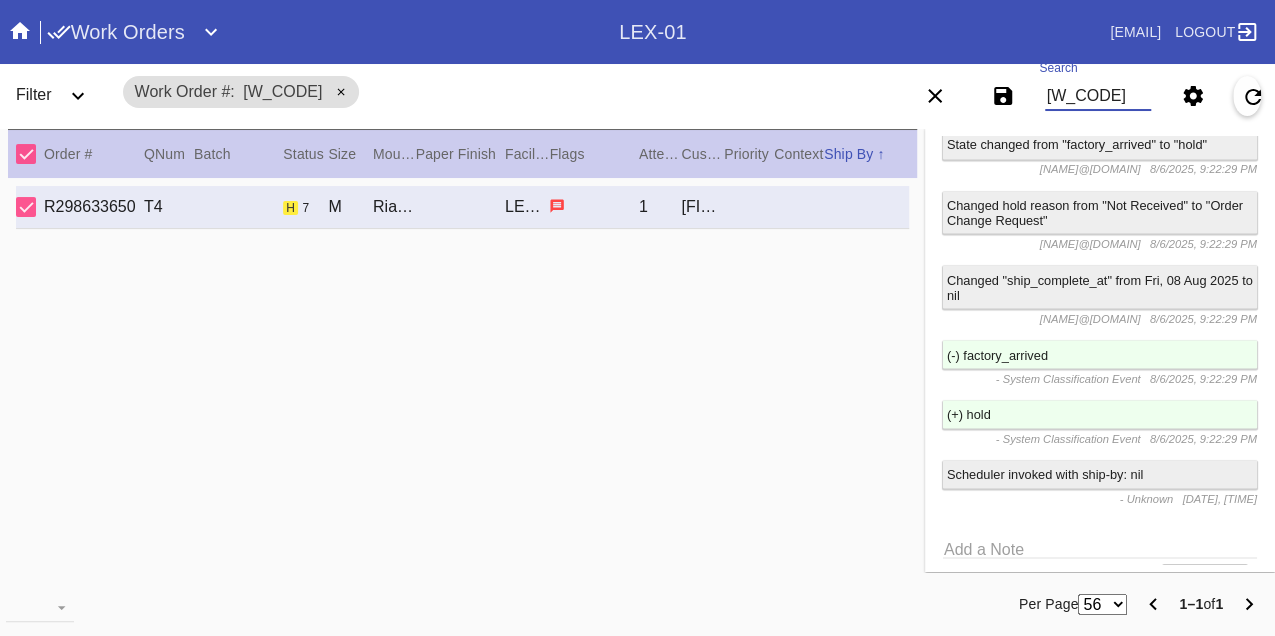 scroll, scrollTop: 0, scrollLeft: 48, axis: horizontal 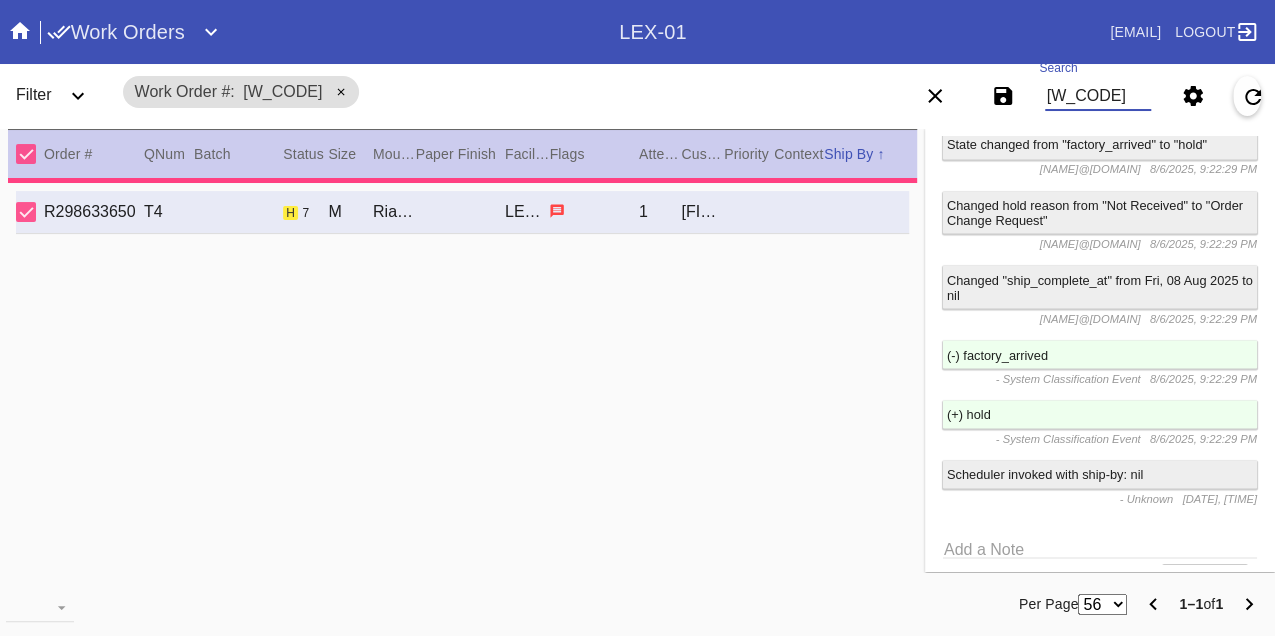 type on "0.0" 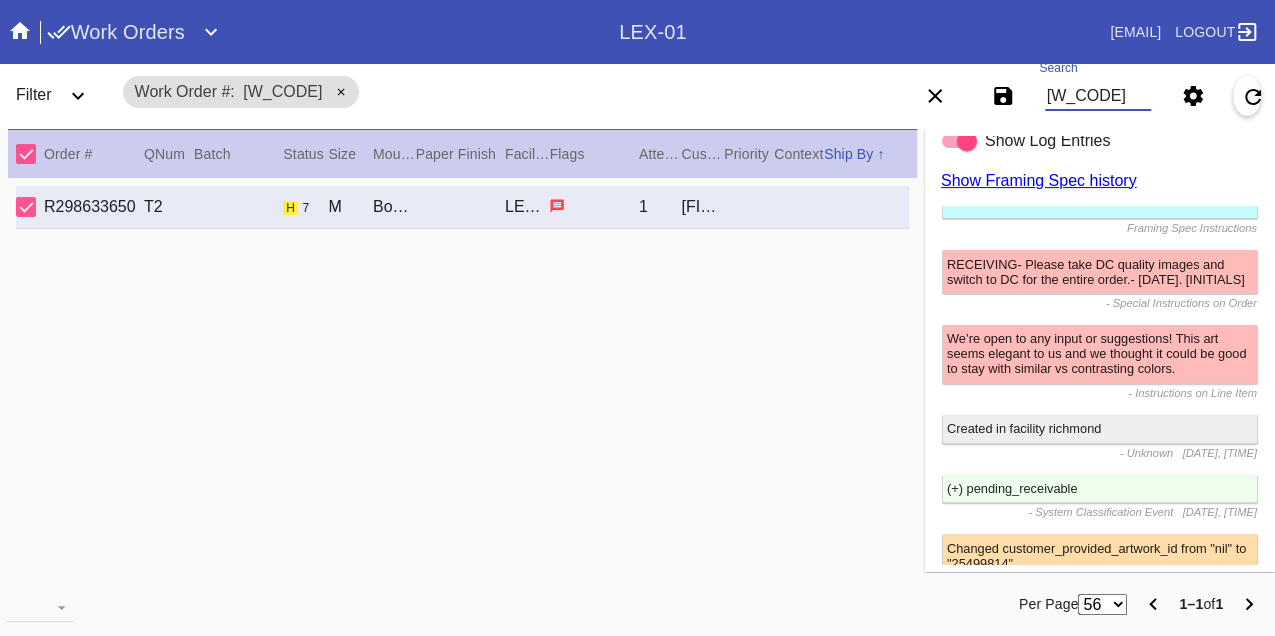 scroll, scrollTop: 1870, scrollLeft: 0, axis: vertical 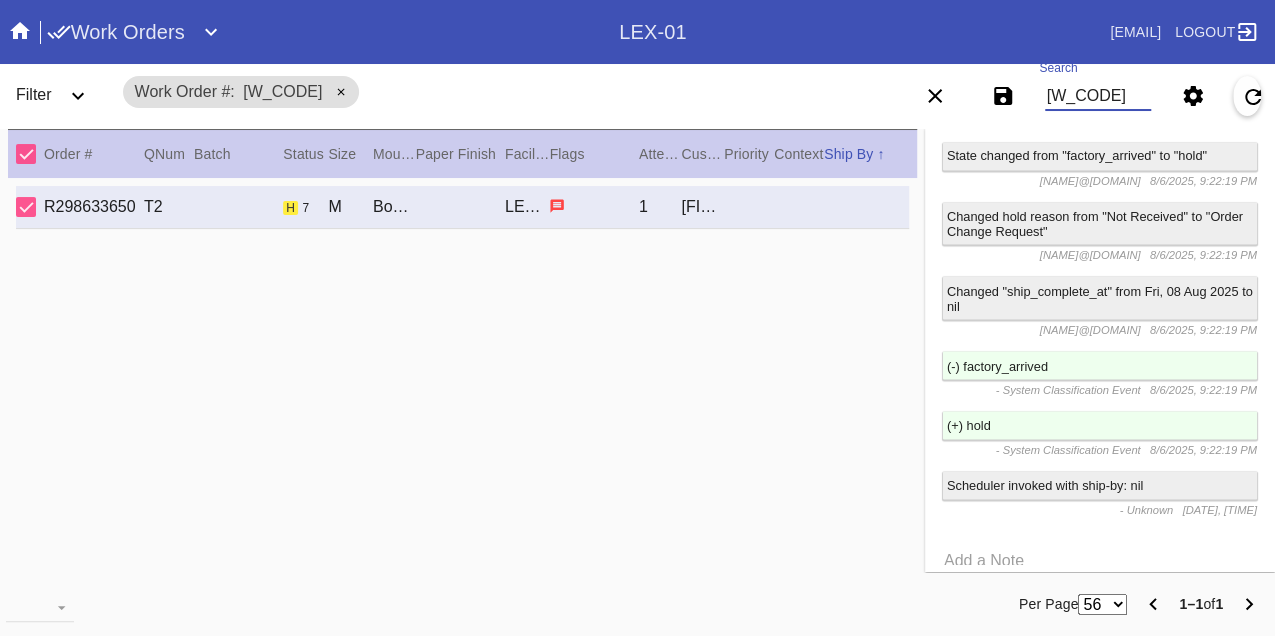 click on "W123601102012745" at bounding box center (1098, 96) 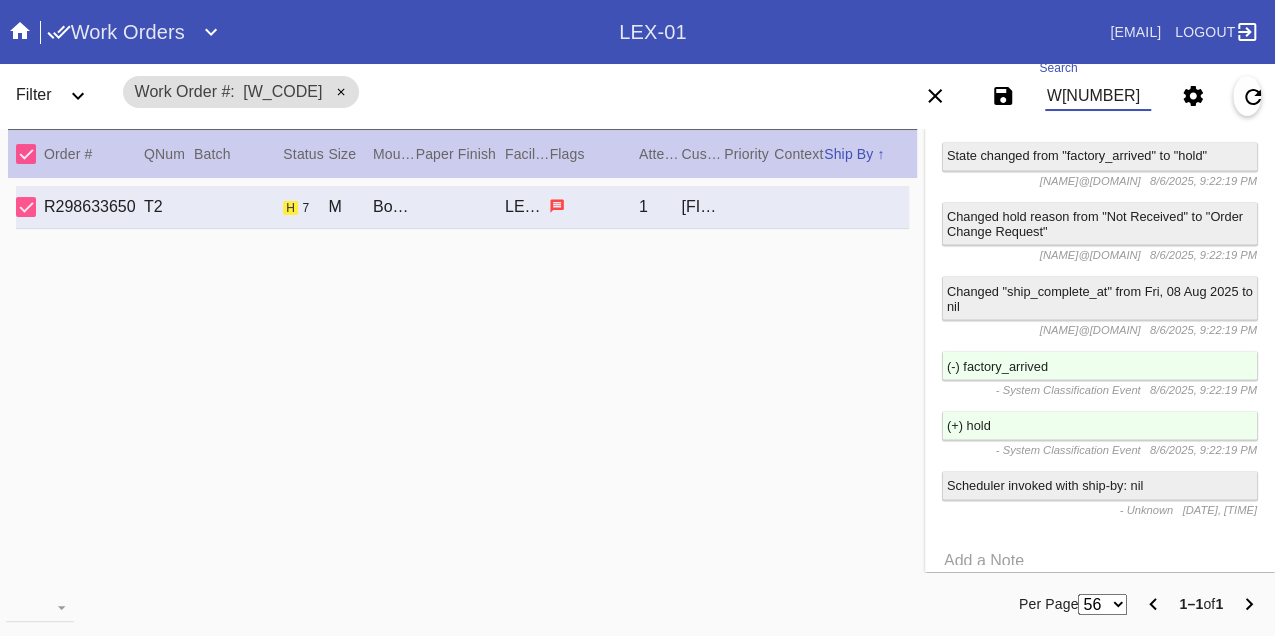 type on "W921503698665087" 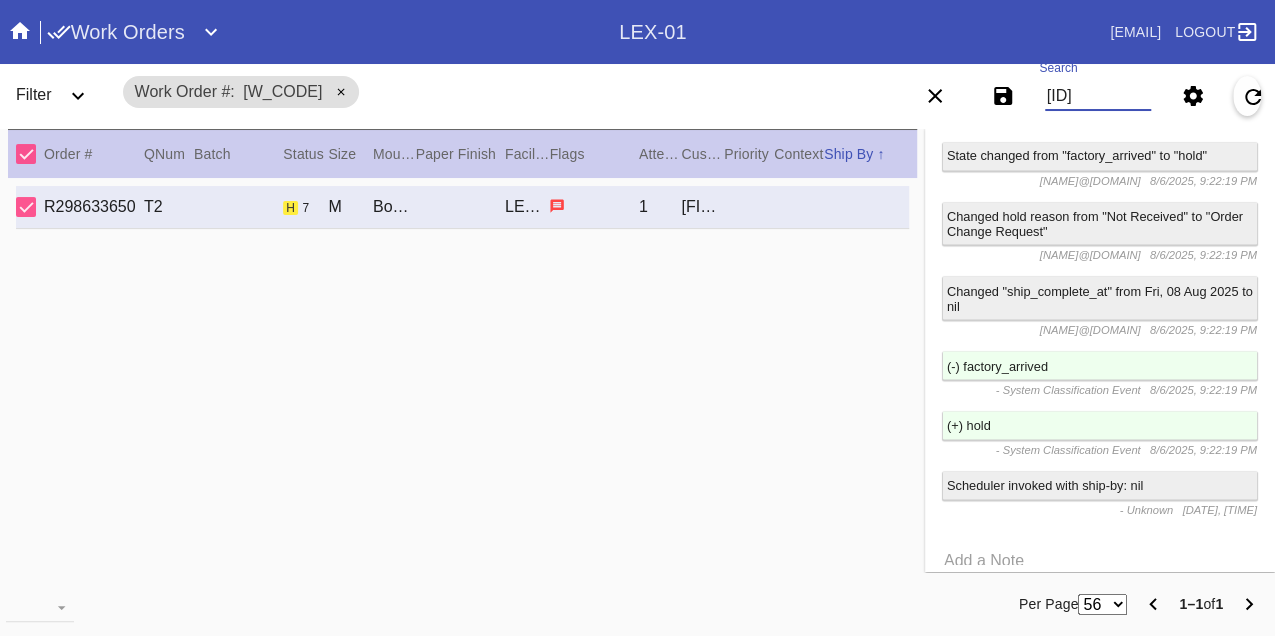 scroll, scrollTop: 0, scrollLeft: 48, axis: horizontal 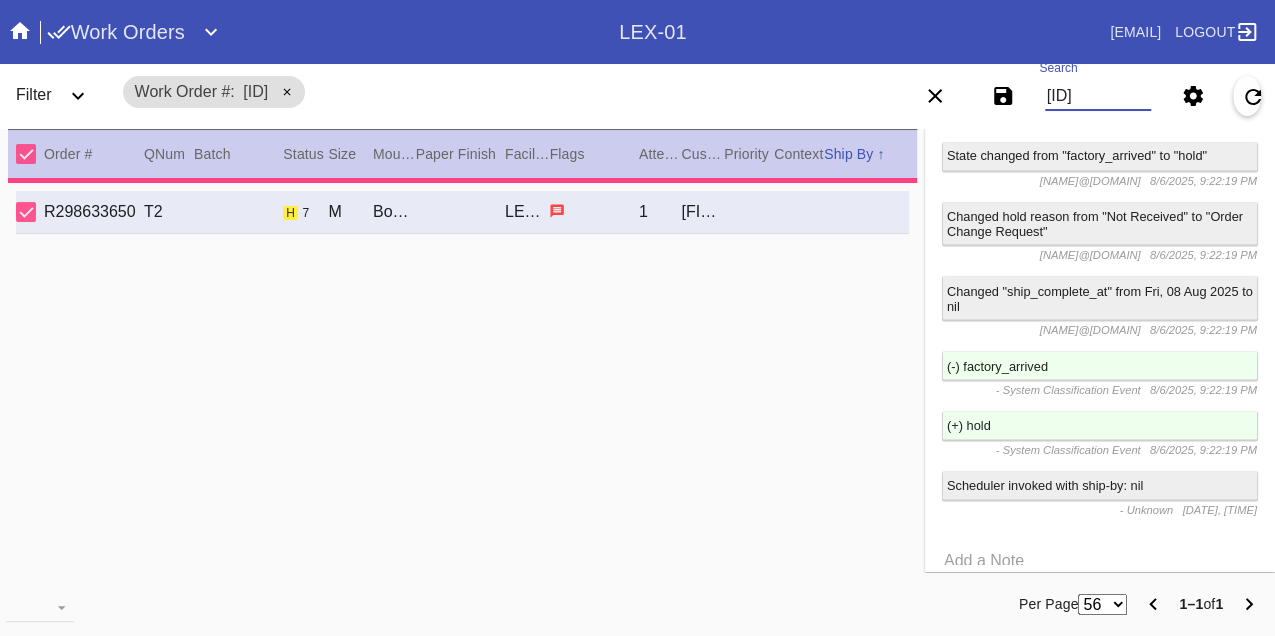 type on "3.0" 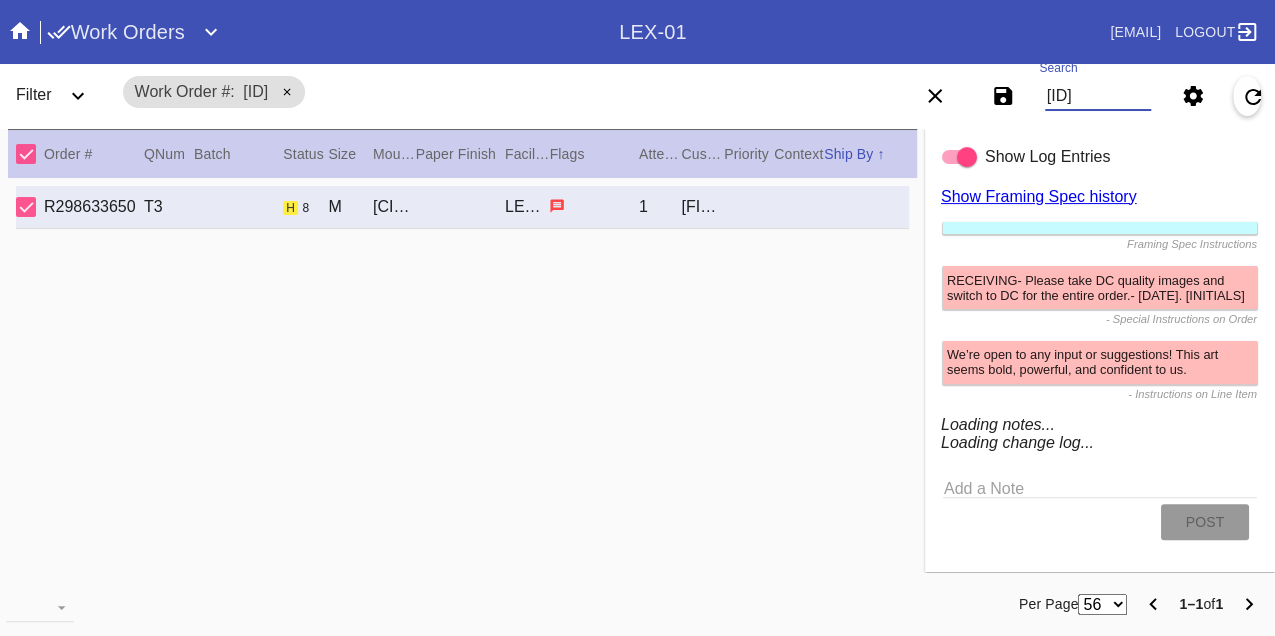 scroll, scrollTop: 1854, scrollLeft: 0, axis: vertical 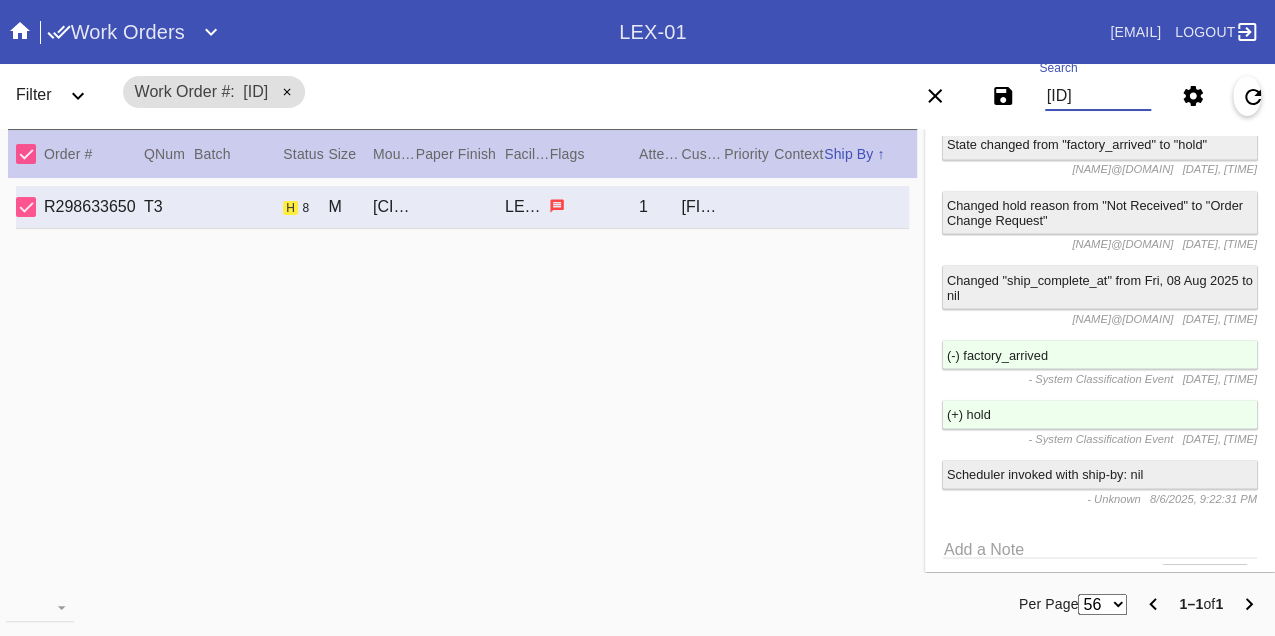 click on "W921503698665087" at bounding box center (1098, 96) 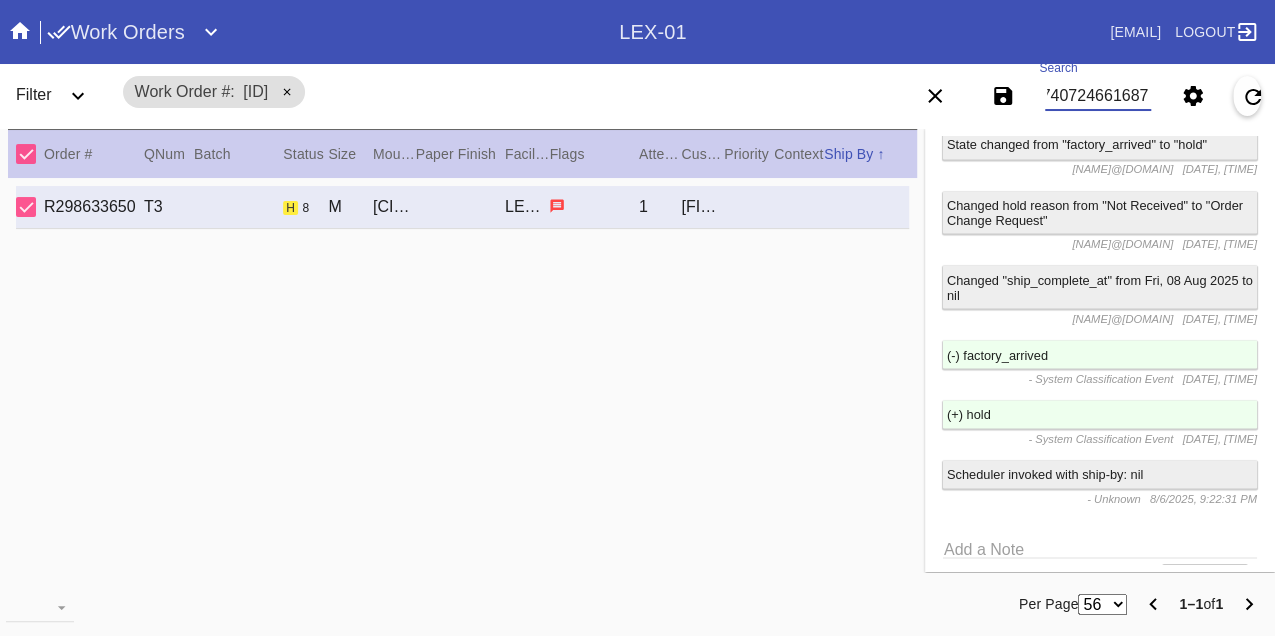 type on "W907407246616875" 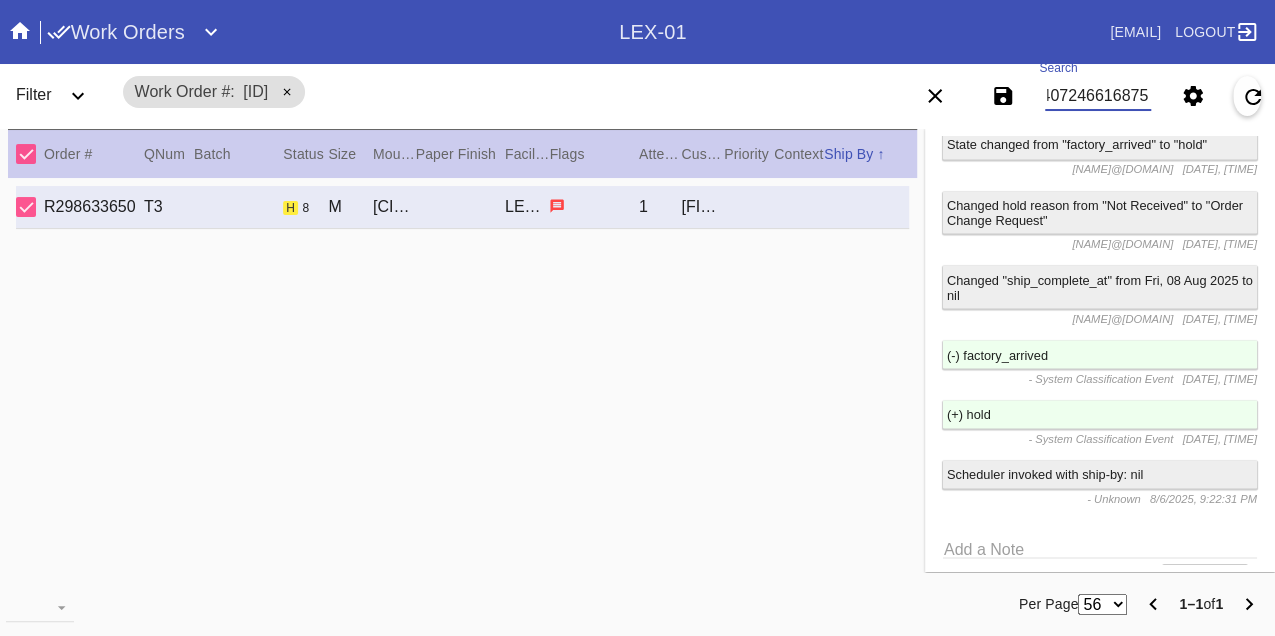 scroll, scrollTop: 0, scrollLeft: 48, axis: horizontal 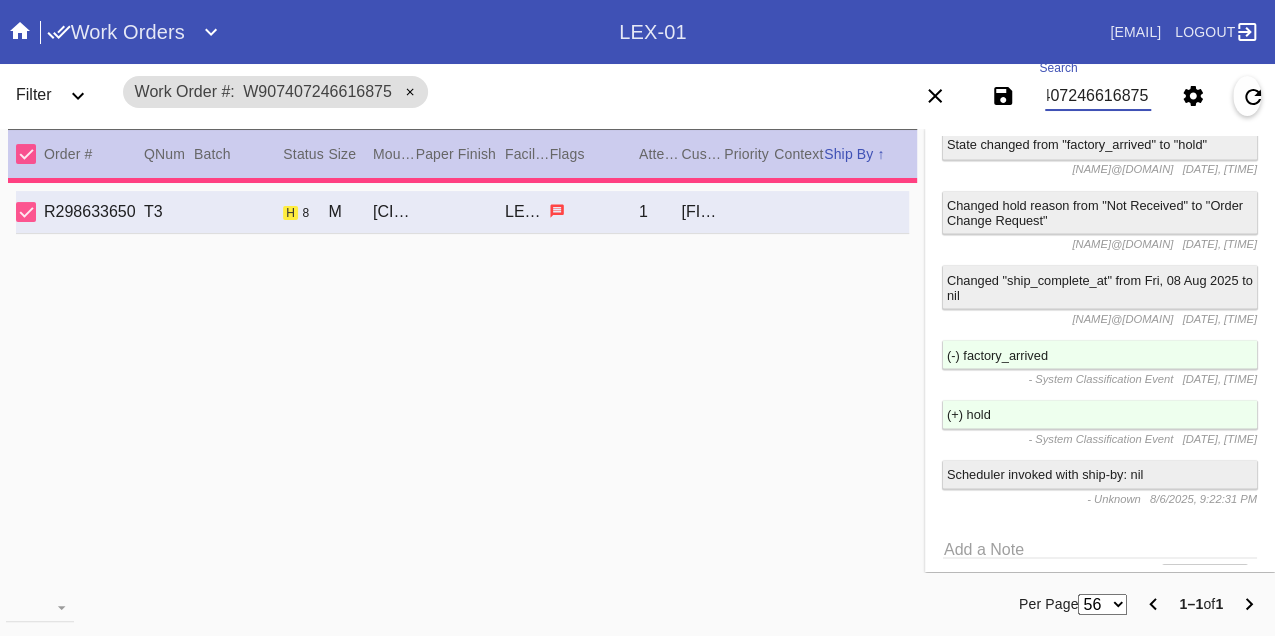 type on "1.5" 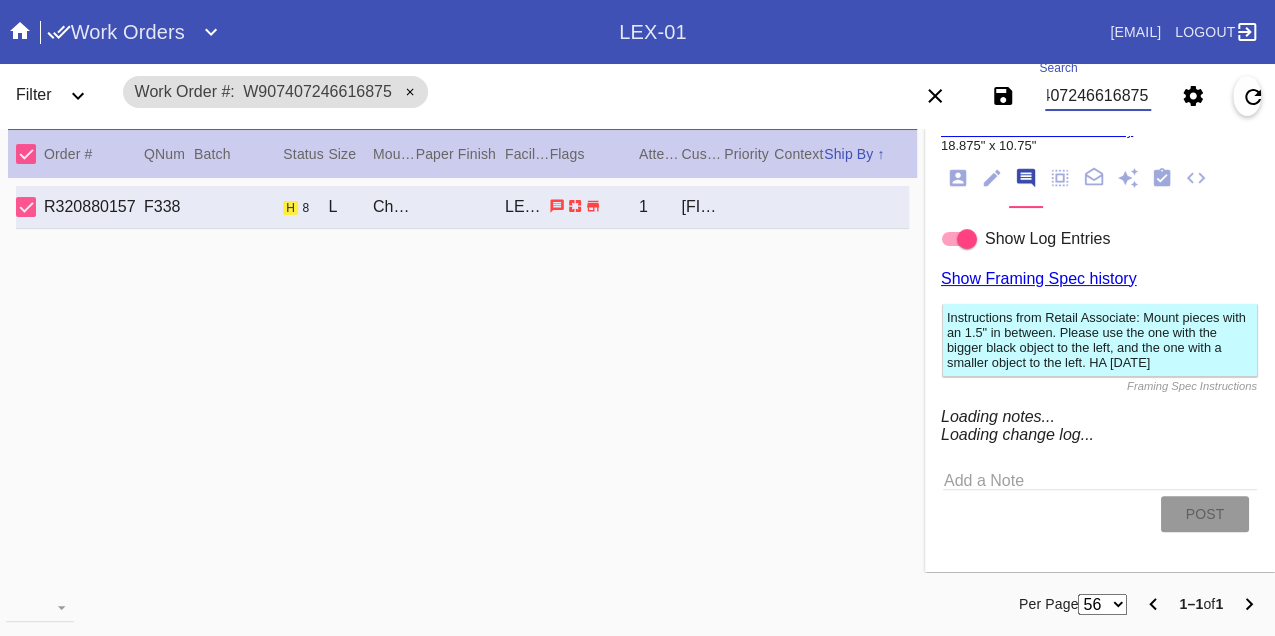 scroll, scrollTop: 1746, scrollLeft: 0, axis: vertical 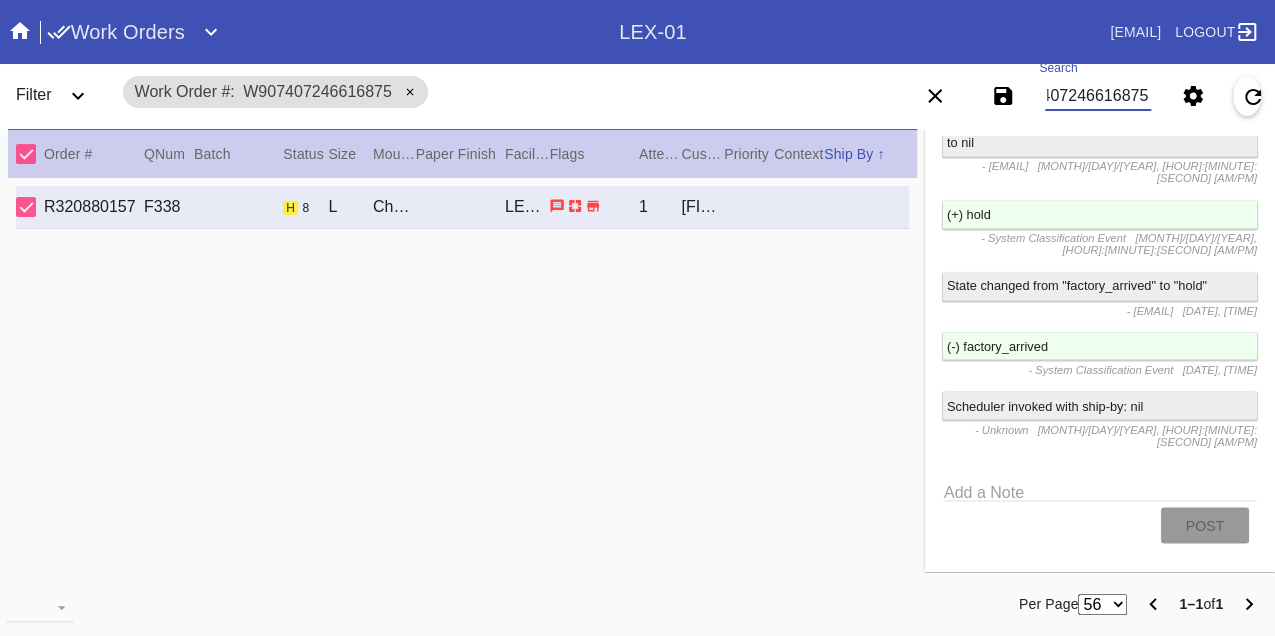 click on "W907407246616875" at bounding box center (1098, 96) 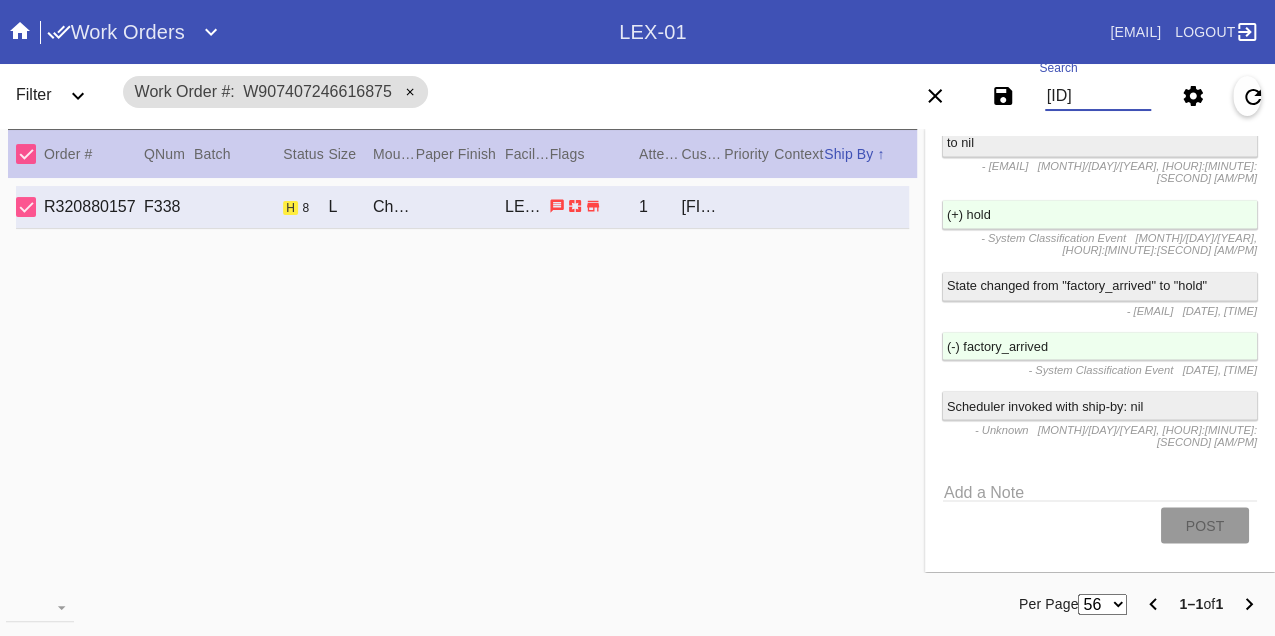 type on "W601954601753360" 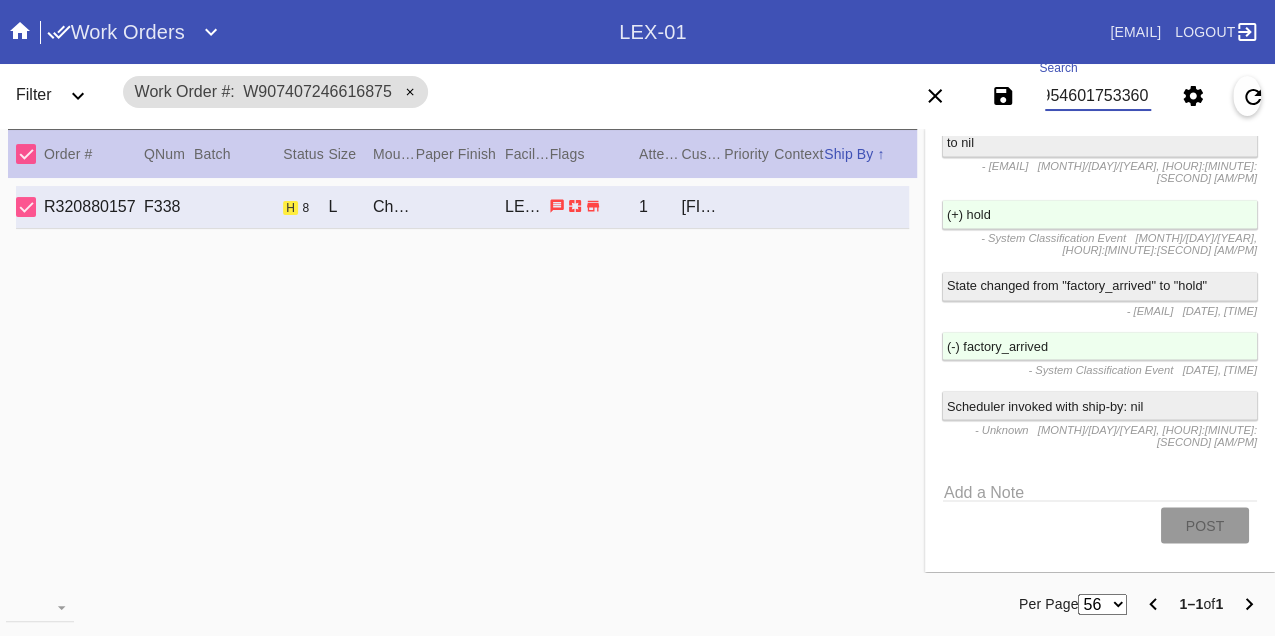 scroll, scrollTop: 0, scrollLeft: 48, axis: horizontal 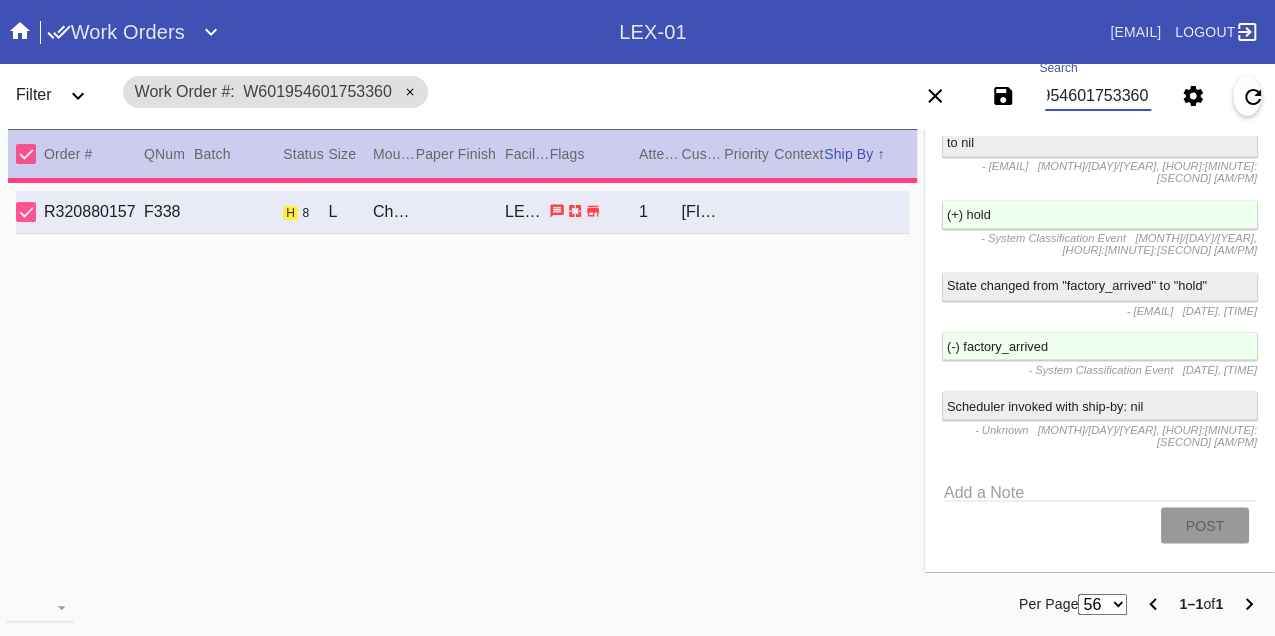 type on "15.625" 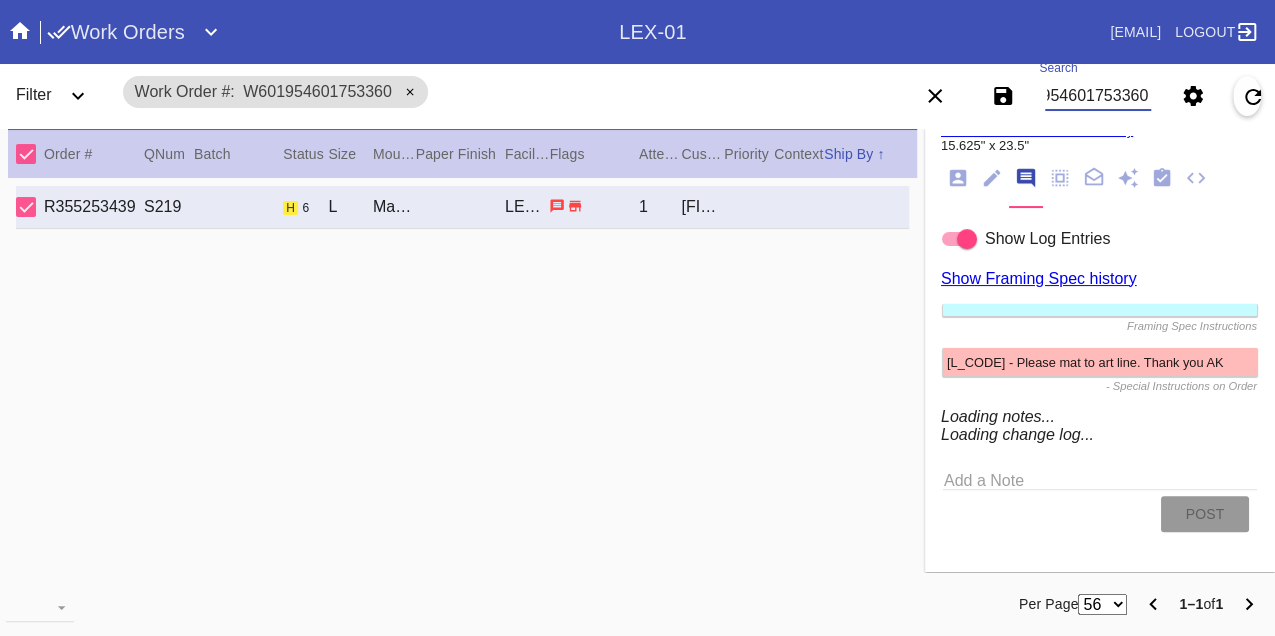 scroll, scrollTop: 2333, scrollLeft: 0, axis: vertical 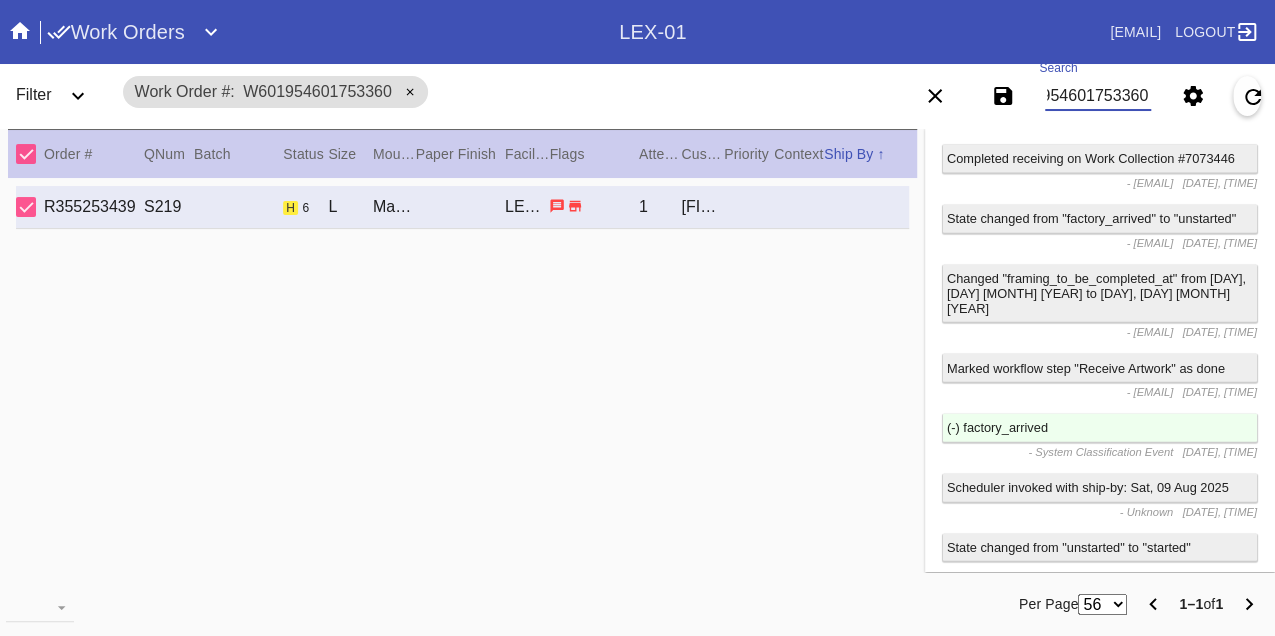 click on "W601954601753360" at bounding box center (1098, 96) 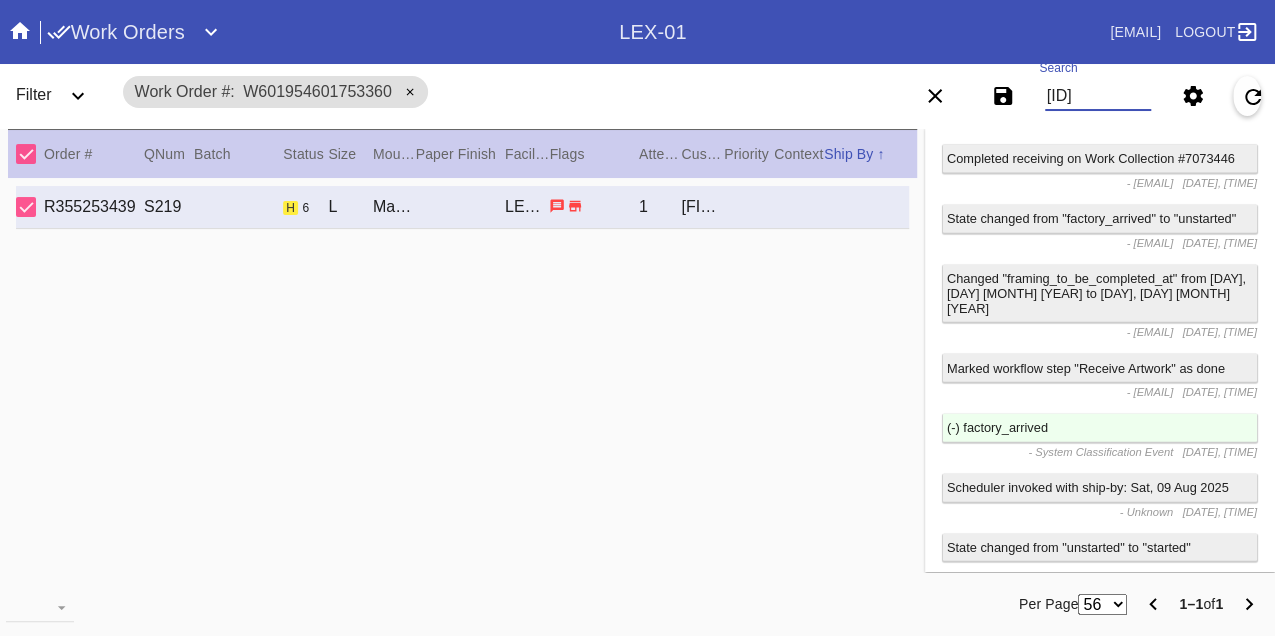type on "W800994931202608" 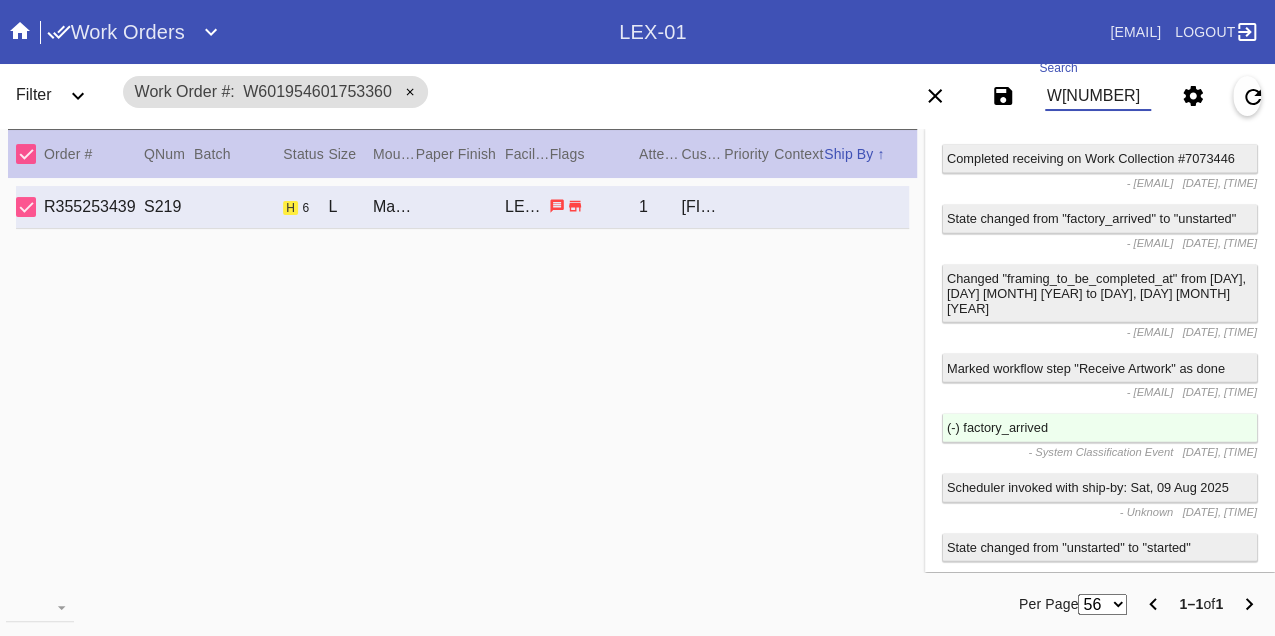 scroll, scrollTop: 0, scrollLeft: 48, axis: horizontal 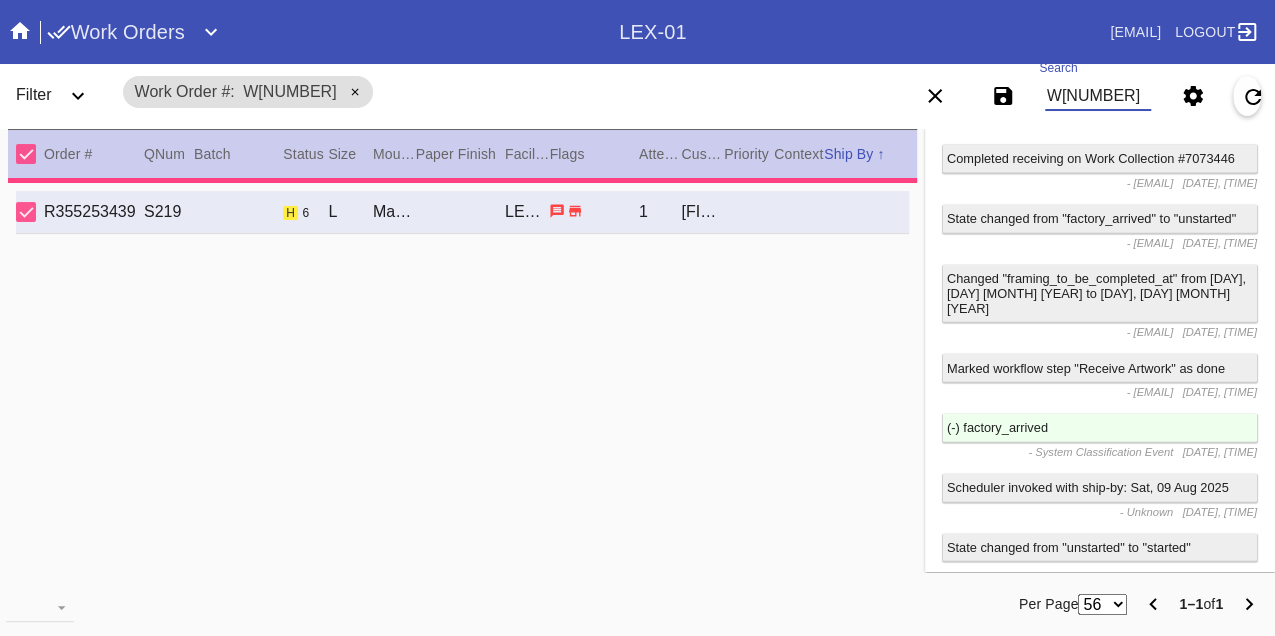 type on "3.0" 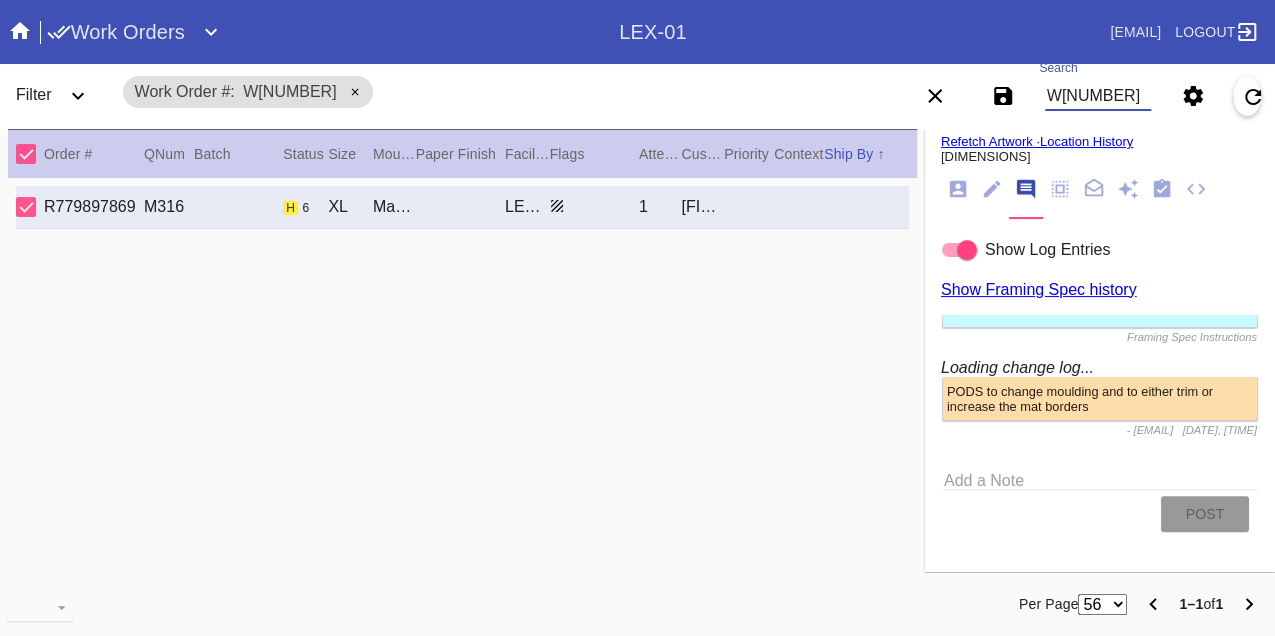 scroll, scrollTop: 2333, scrollLeft: 0, axis: vertical 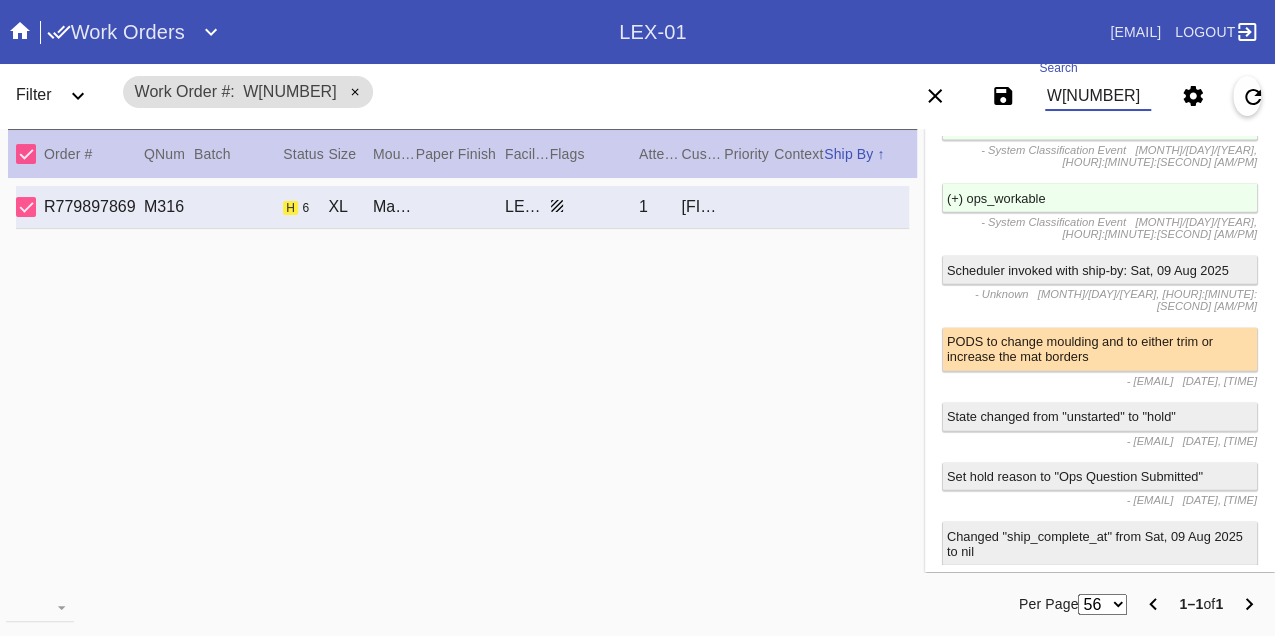 click on "W800994931202608" at bounding box center [1098, 96] 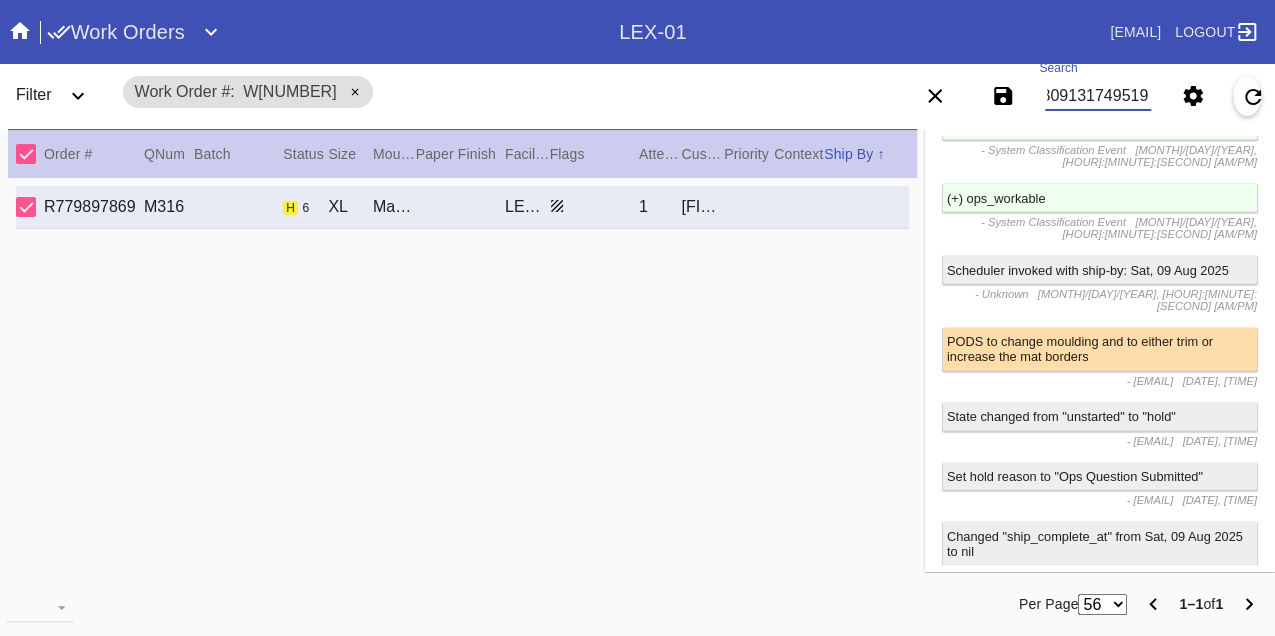 scroll, scrollTop: 0, scrollLeft: 48, axis: horizontal 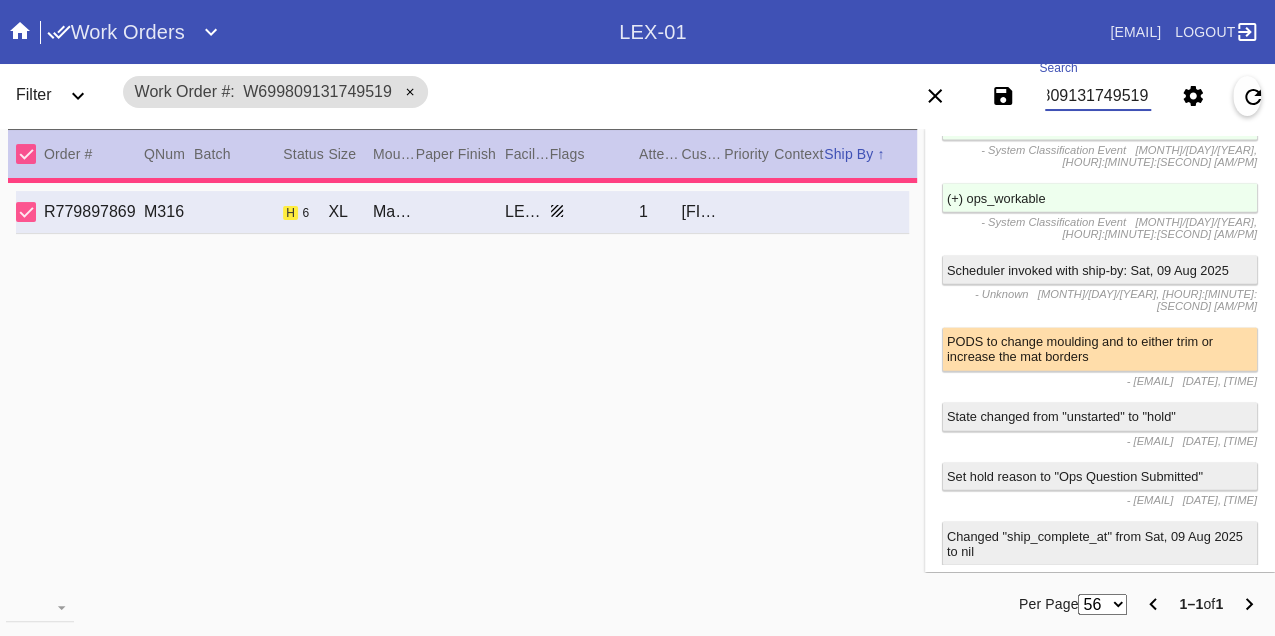 type on "22.5" 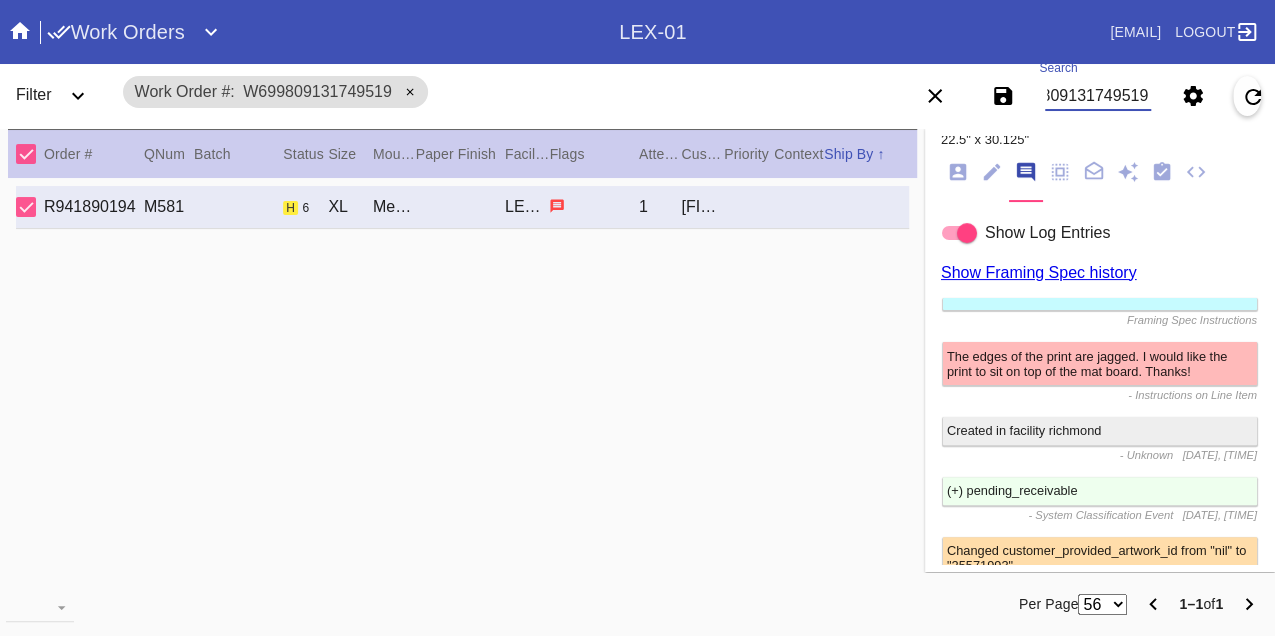 scroll, scrollTop: 2333, scrollLeft: 0, axis: vertical 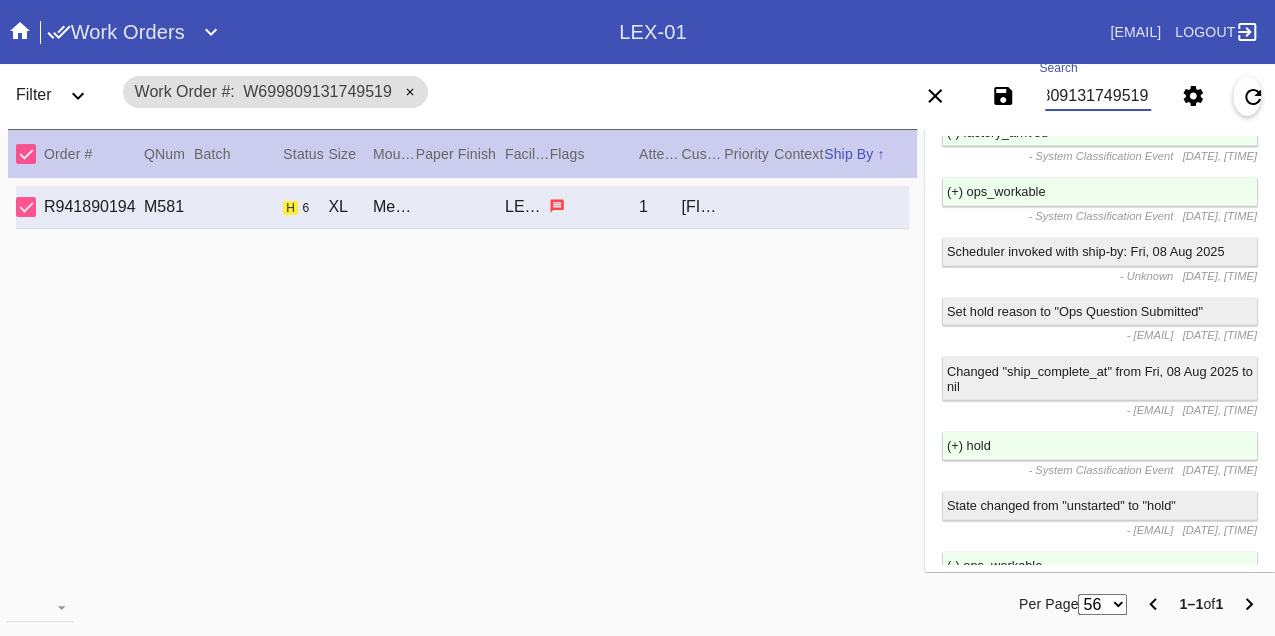 click on "W699809131749519" at bounding box center [1098, 96] 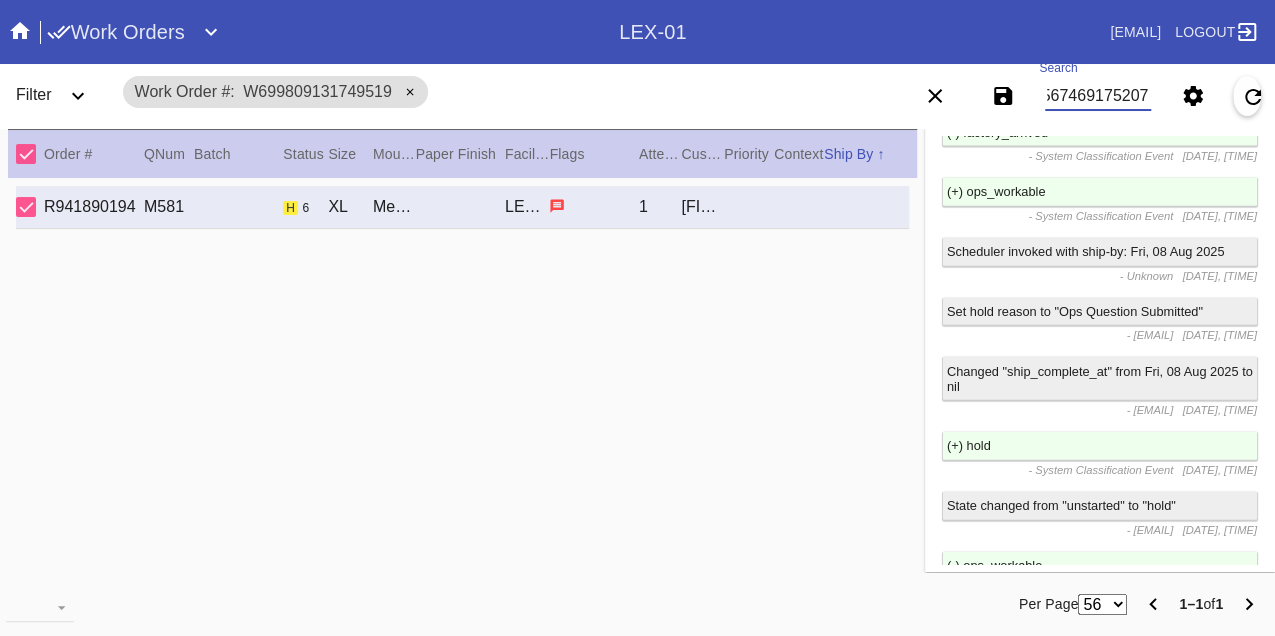 type on "W915674691752074" 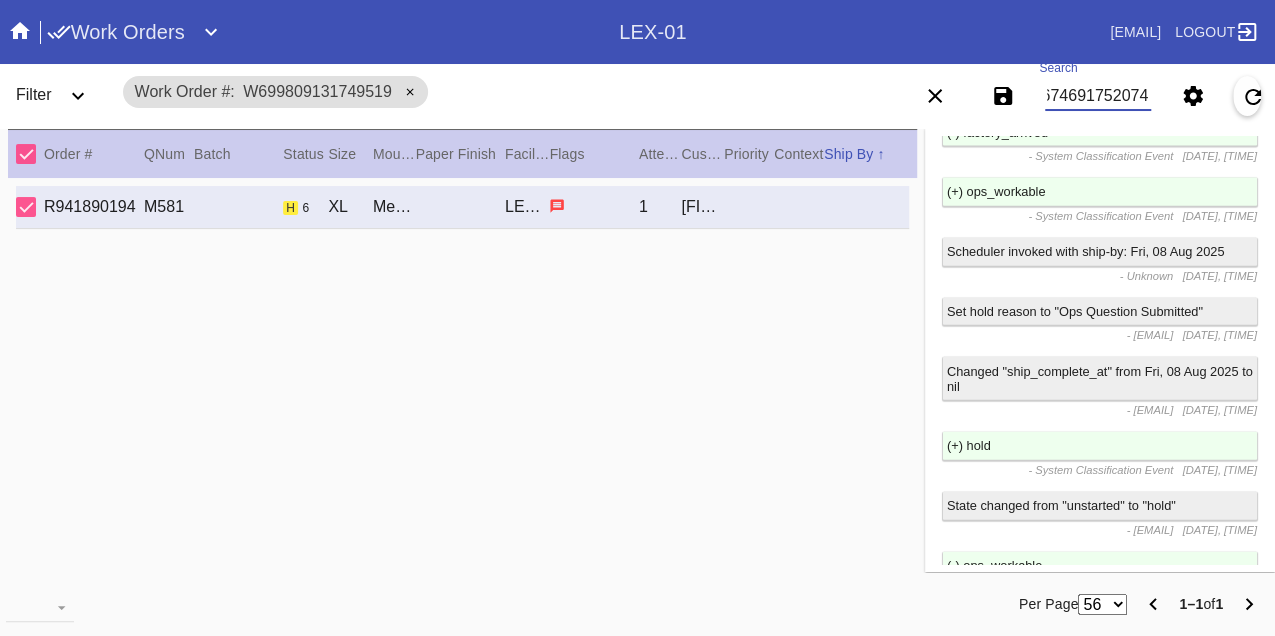 scroll, scrollTop: 0, scrollLeft: 48, axis: horizontal 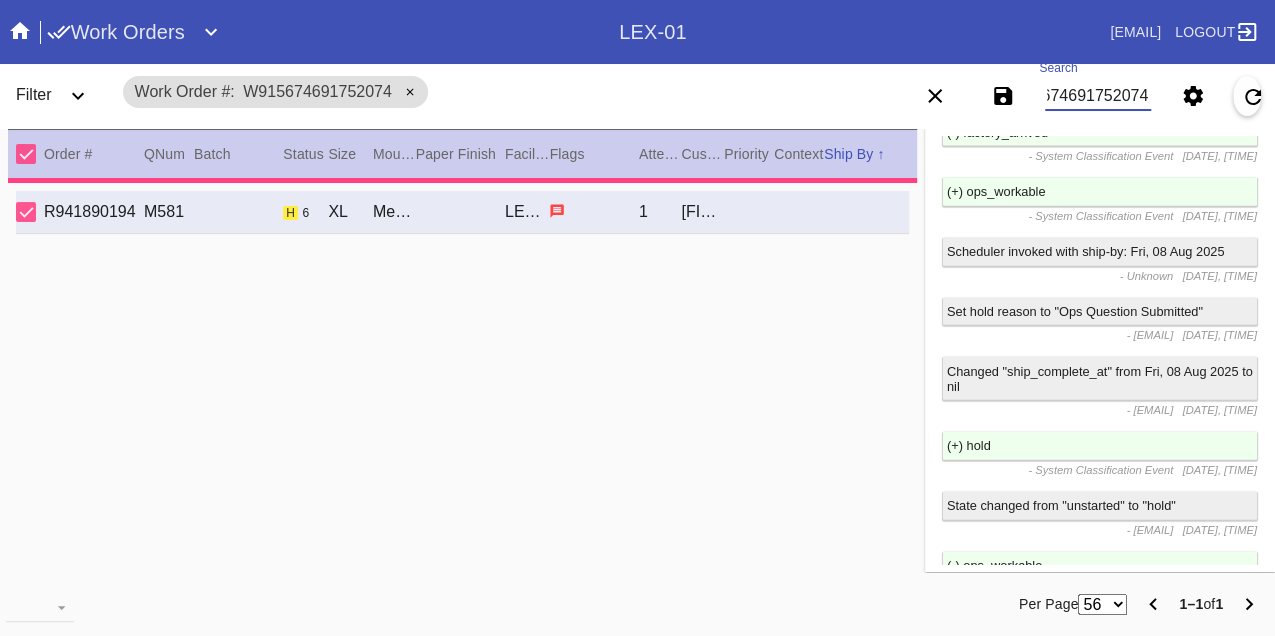 type on "1.5" 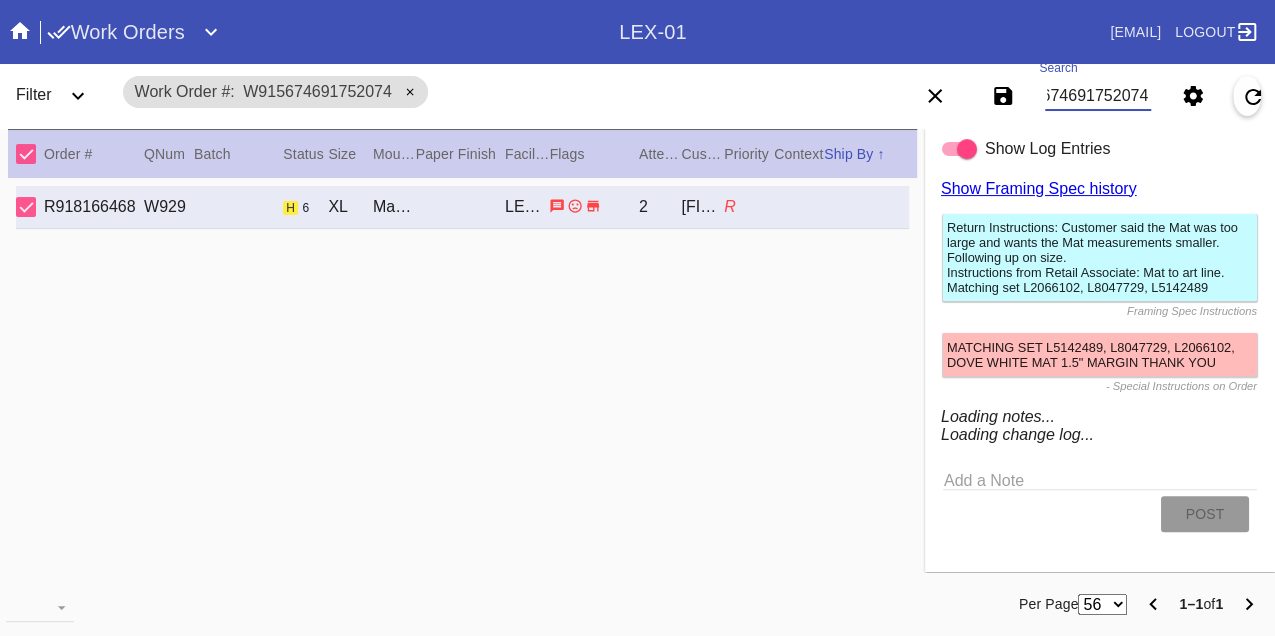 scroll, scrollTop: 2333, scrollLeft: 0, axis: vertical 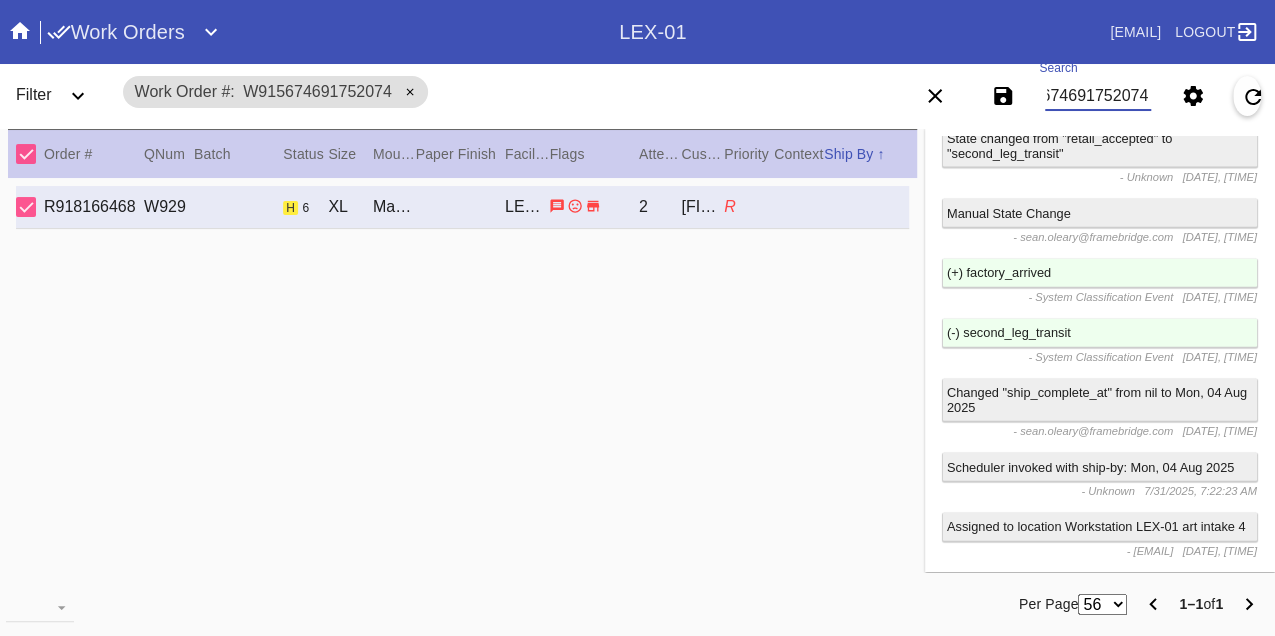 click on "W915674691752074" at bounding box center (1098, 96) 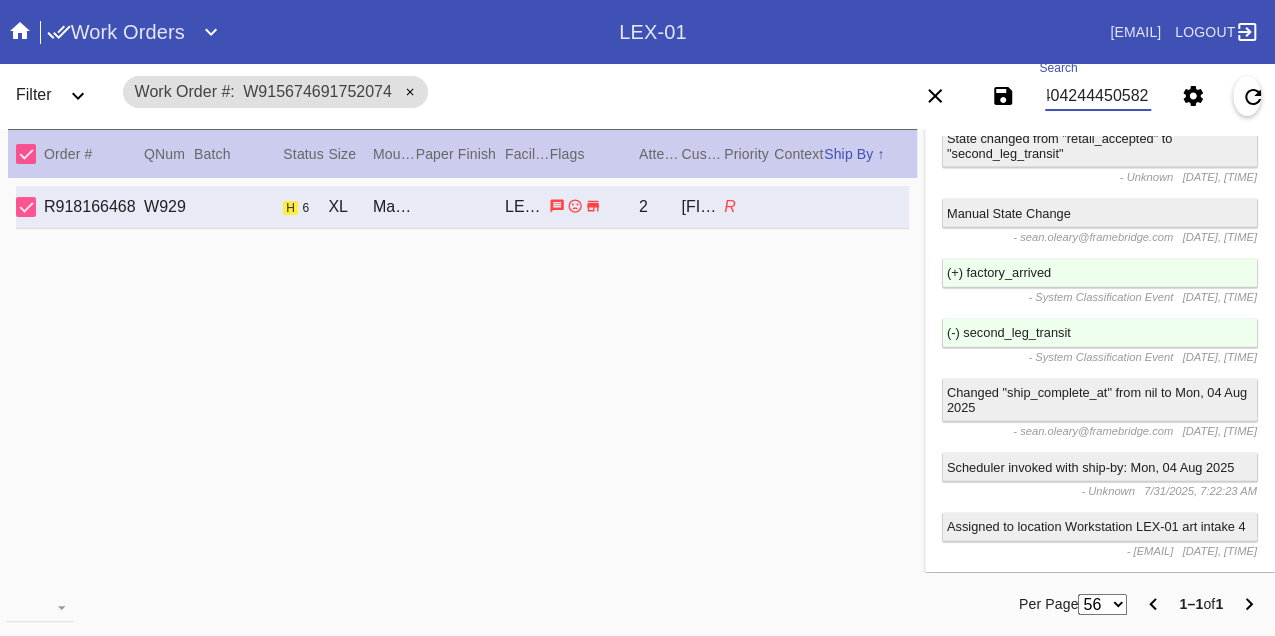 type on "W564042444505825" 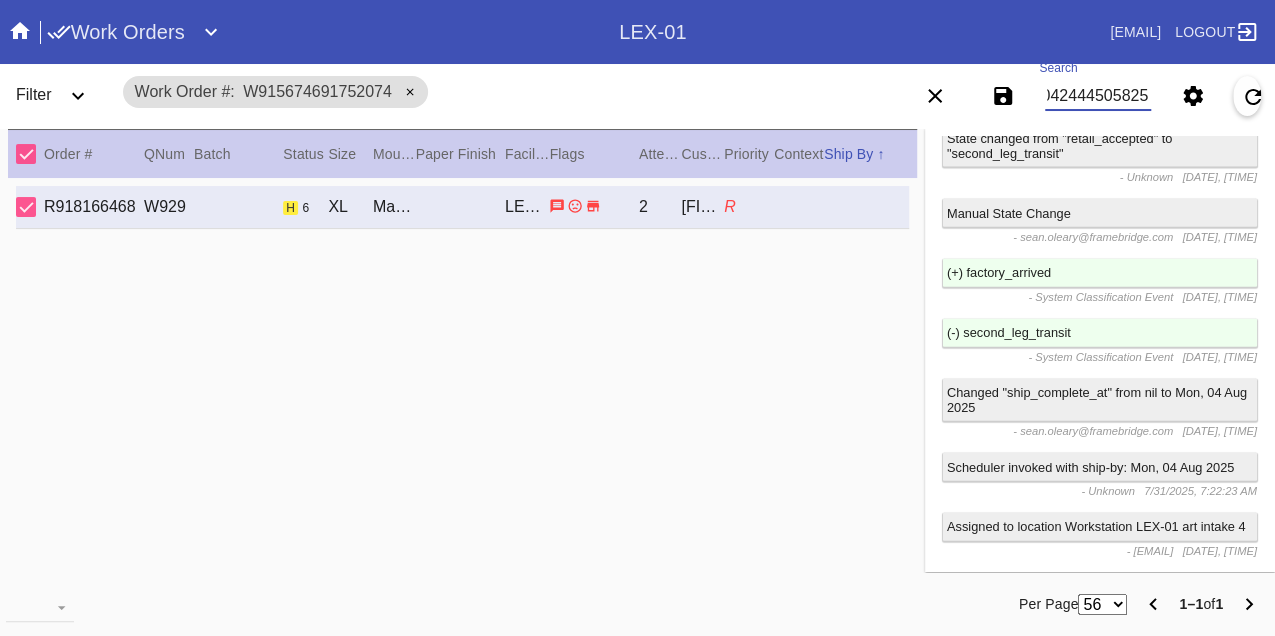 scroll, scrollTop: 0, scrollLeft: 48, axis: horizontal 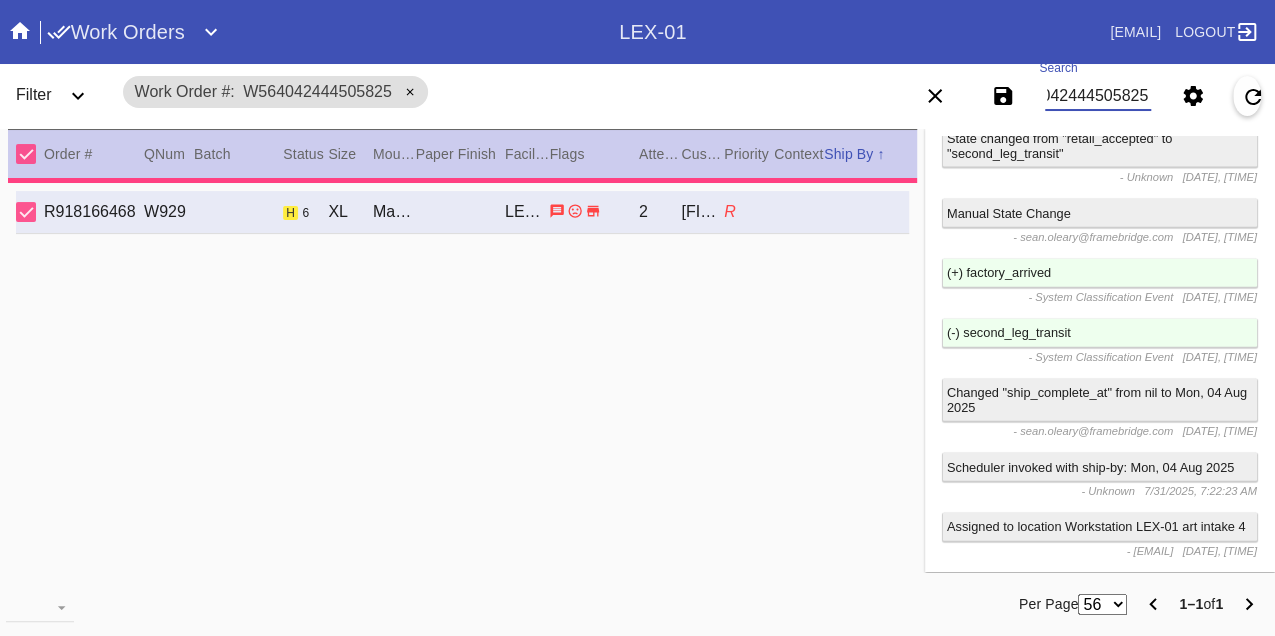 type on "33.25" 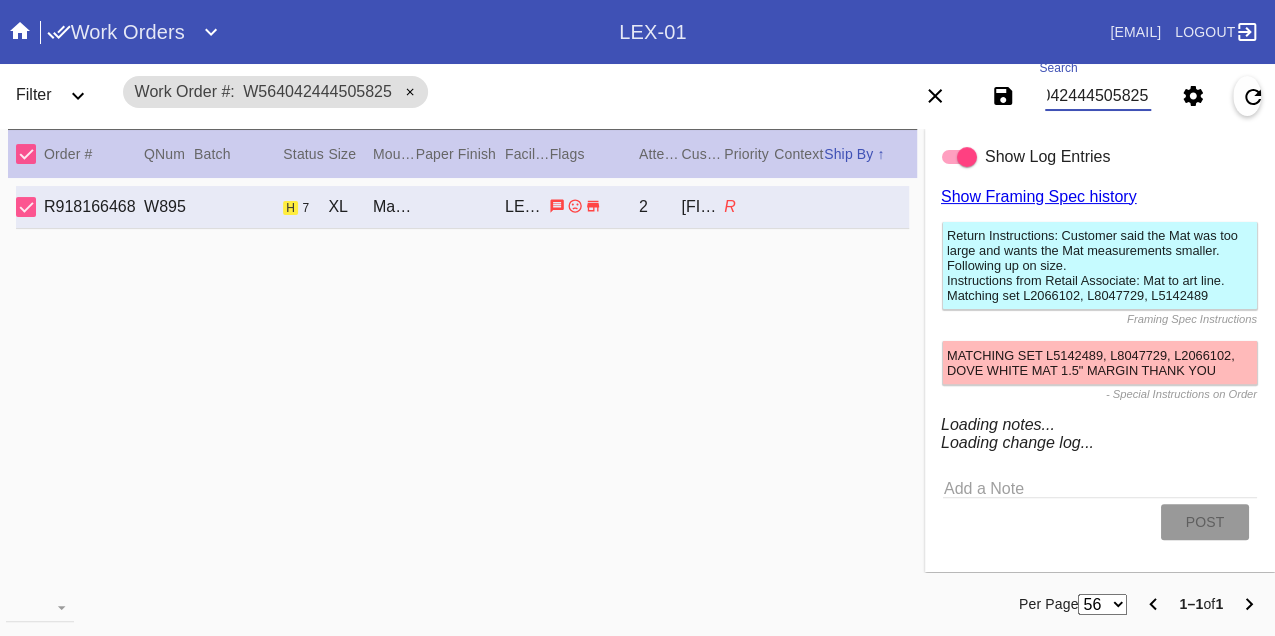 scroll, scrollTop: 2333, scrollLeft: 0, axis: vertical 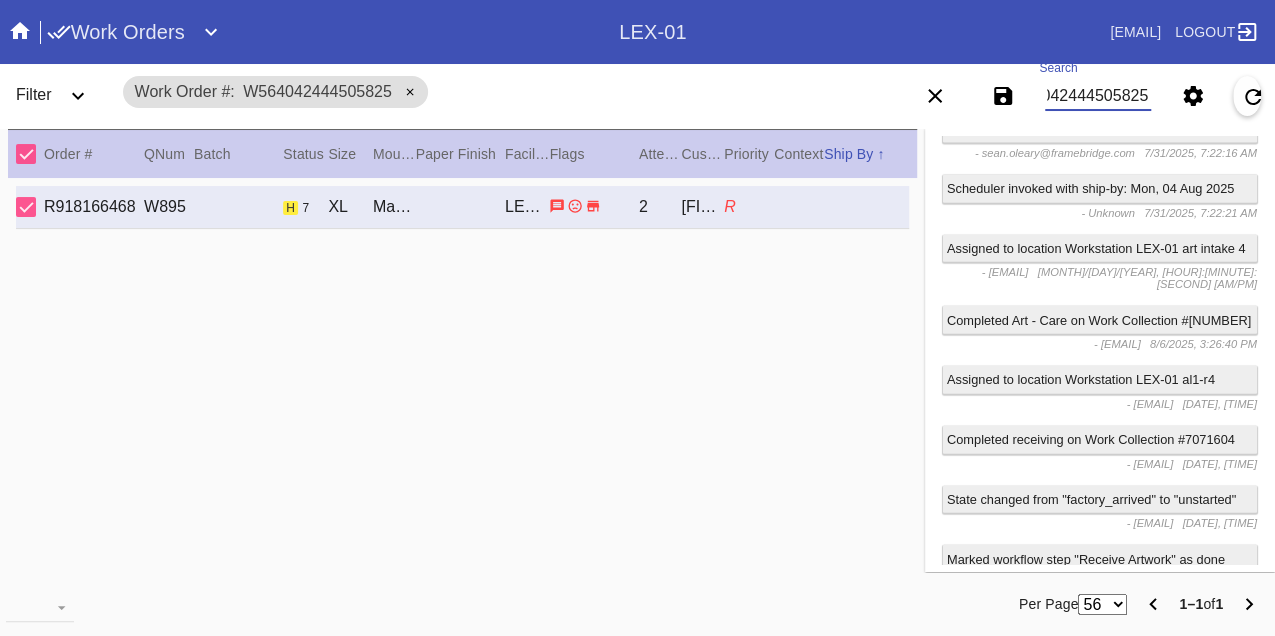 click on "W564042444505825" at bounding box center [1098, 96] 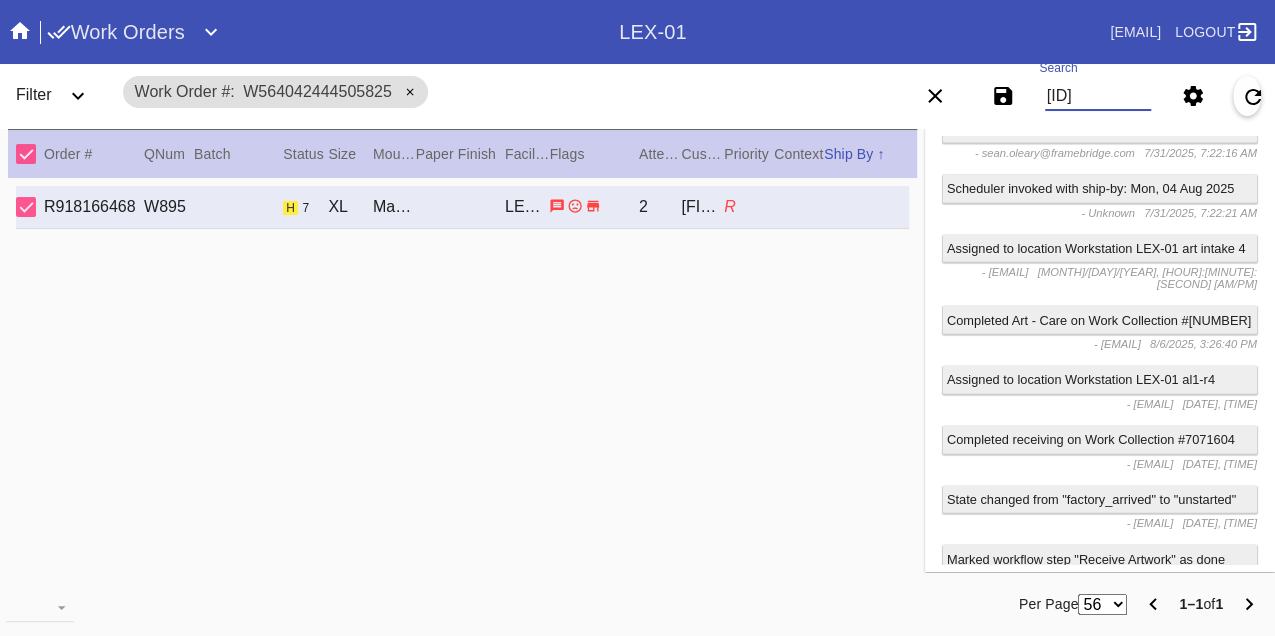 type on "W115594625936051" 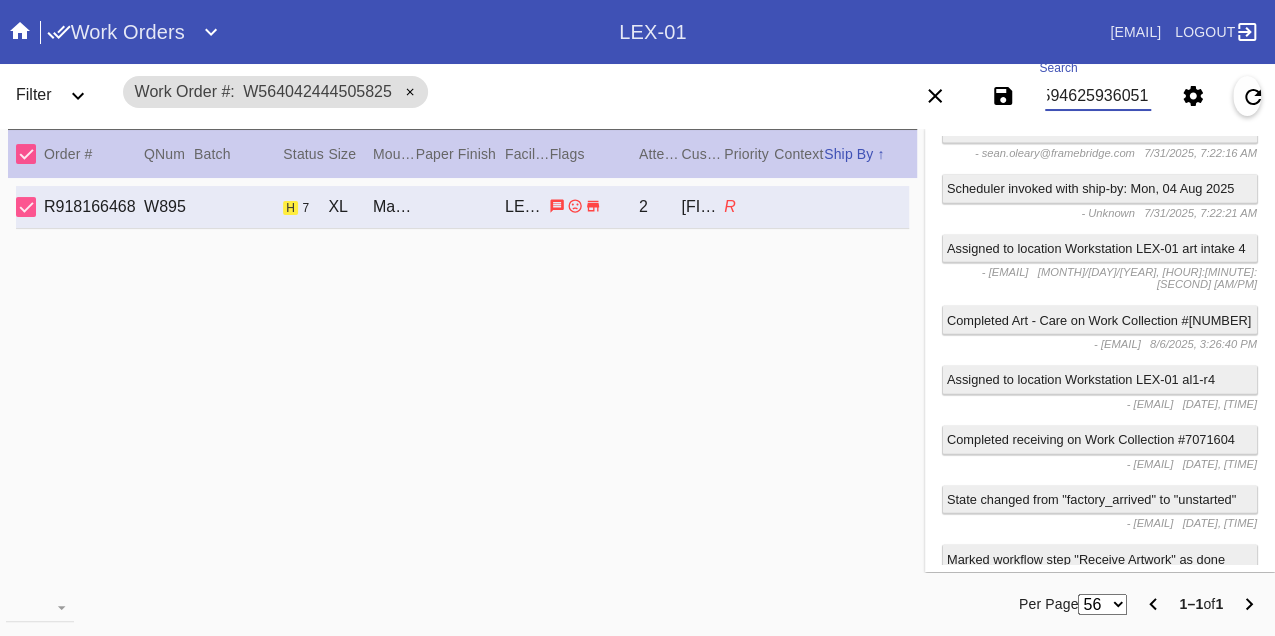 scroll, scrollTop: 0, scrollLeft: 48, axis: horizontal 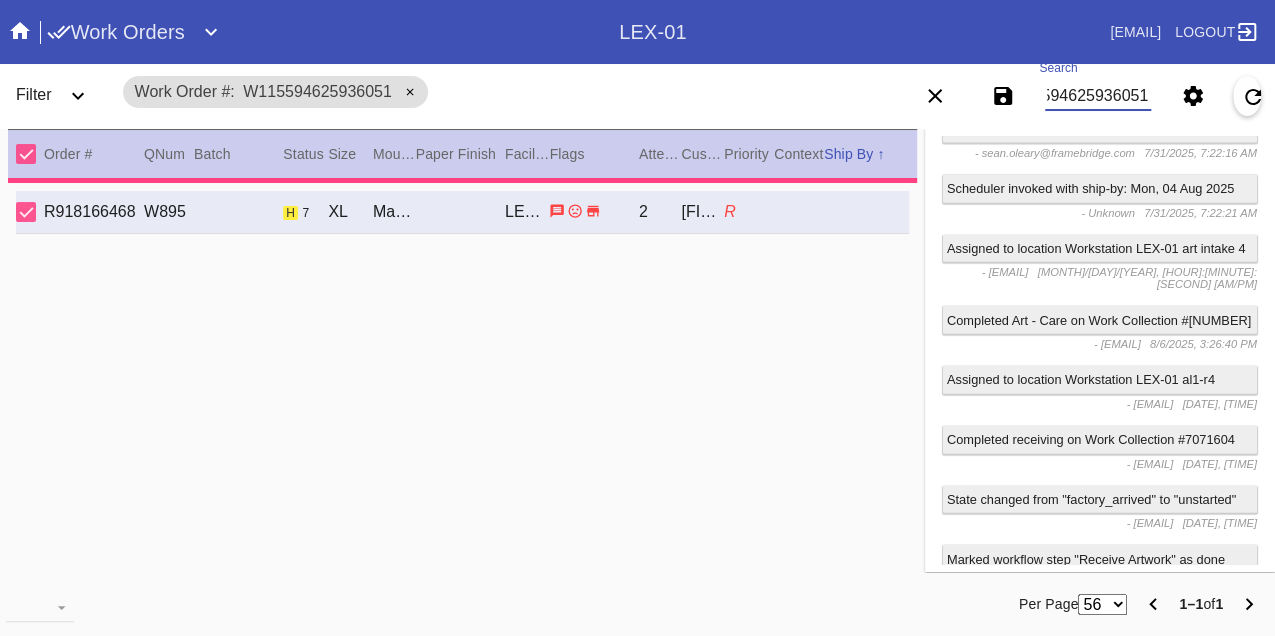 type on "slightly curled with creases throughout the top and bottom edge, dust and debris throughout" 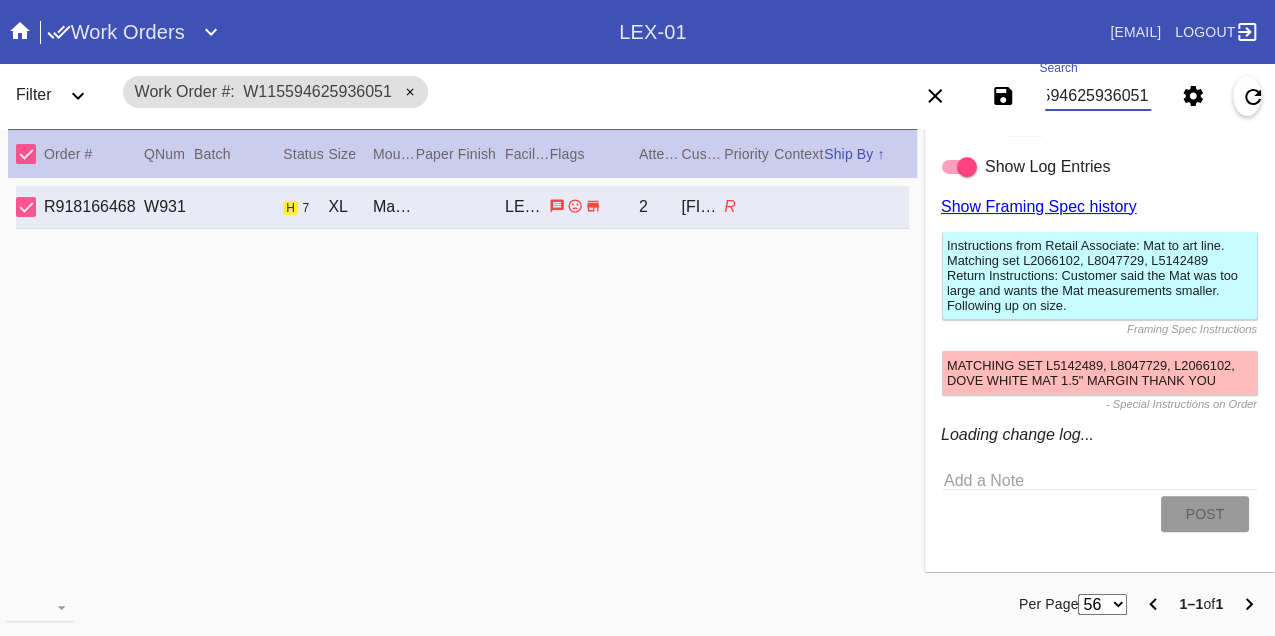 scroll, scrollTop: 2333, scrollLeft: 0, axis: vertical 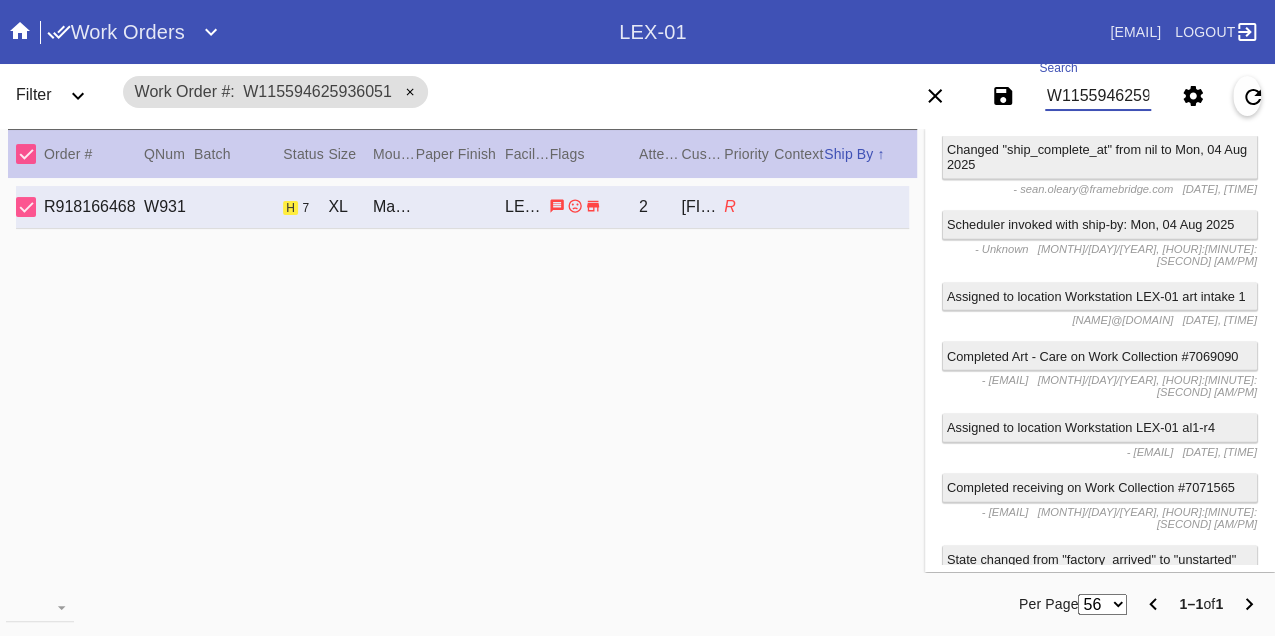click on "W115594625936051" at bounding box center (1098, 96) 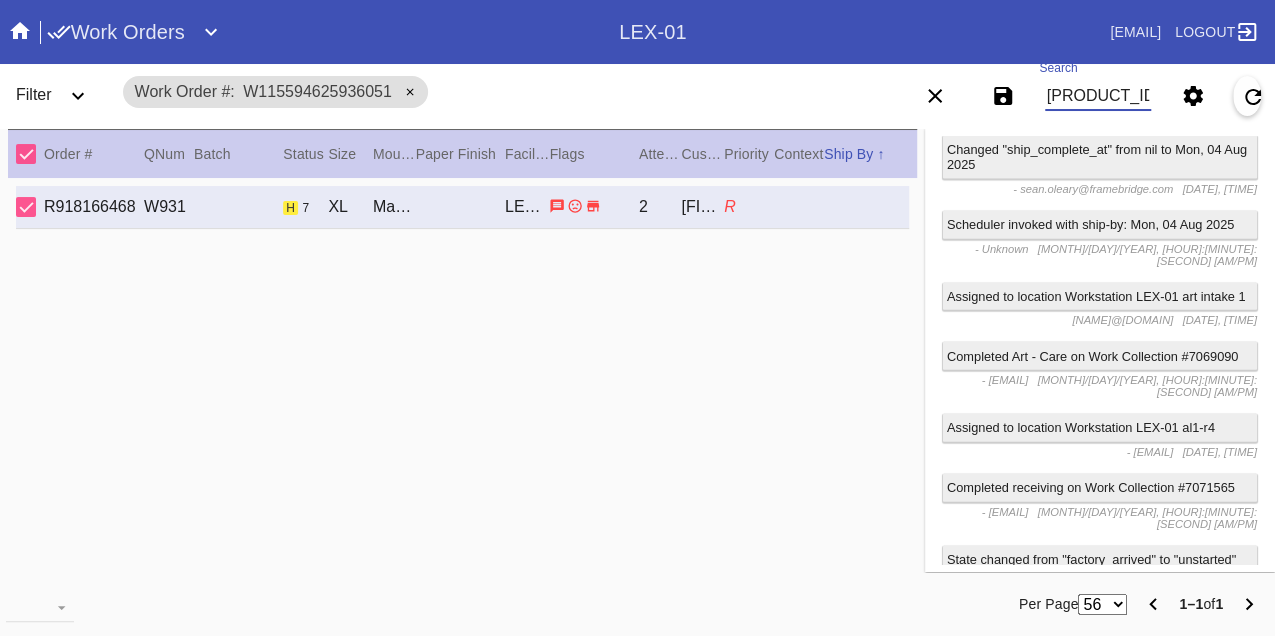 type on "W884000401421721" 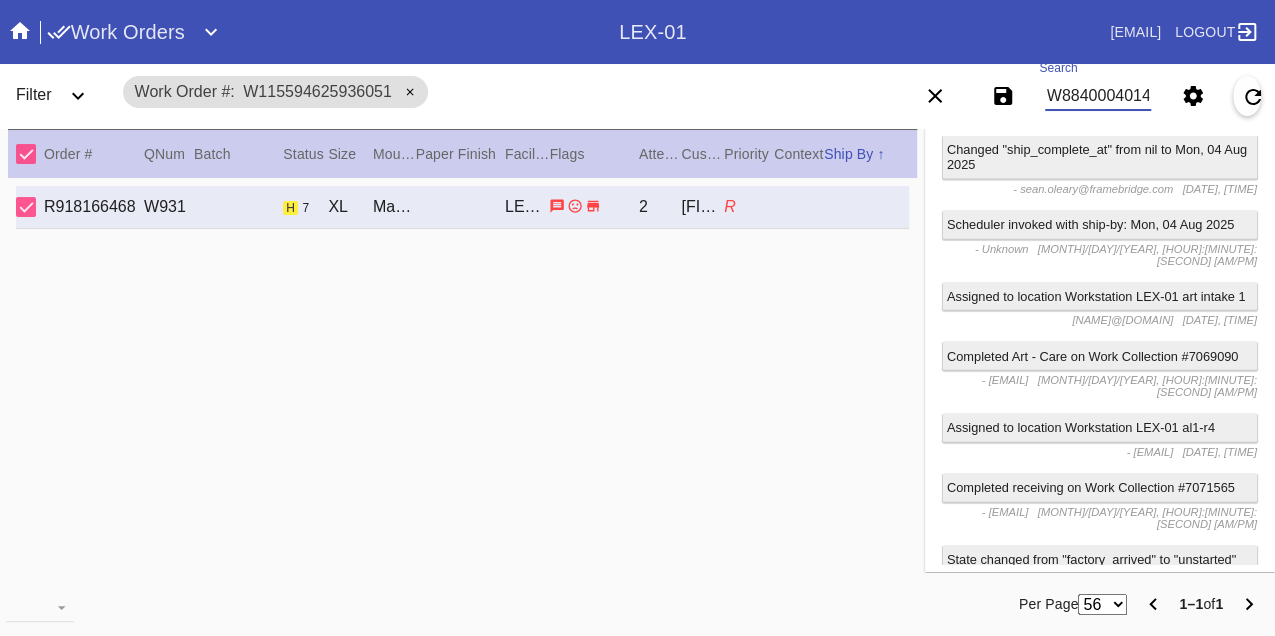 scroll, scrollTop: 0, scrollLeft: 48, axis: horizontal 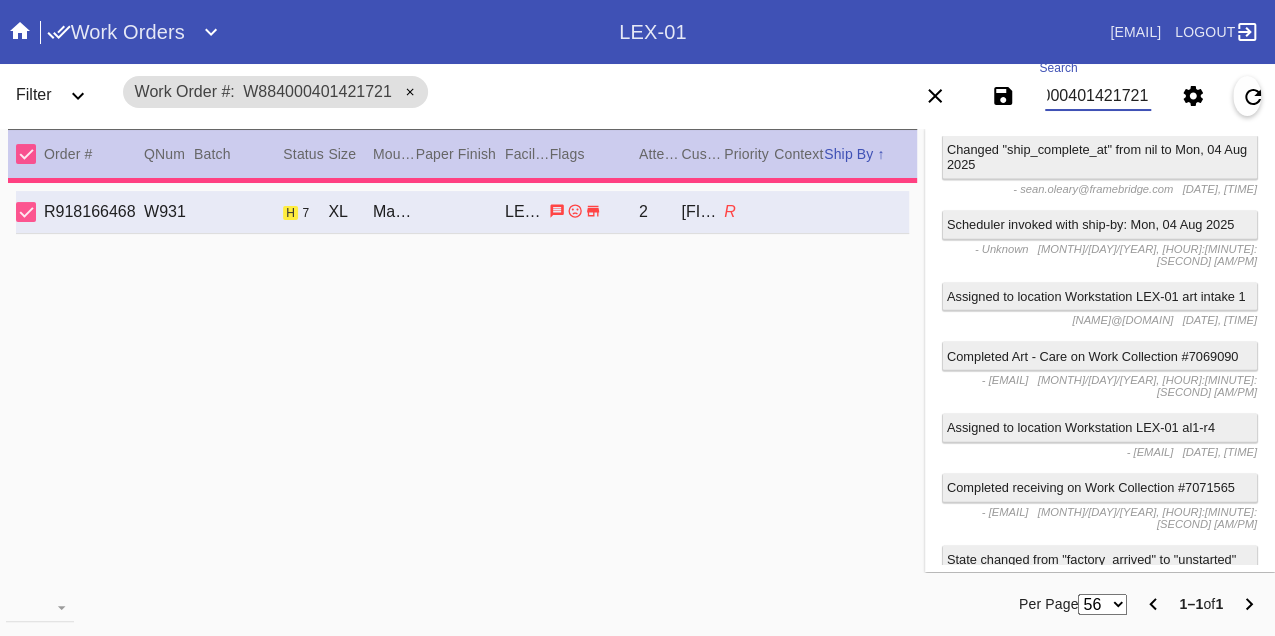 type on "1.75" 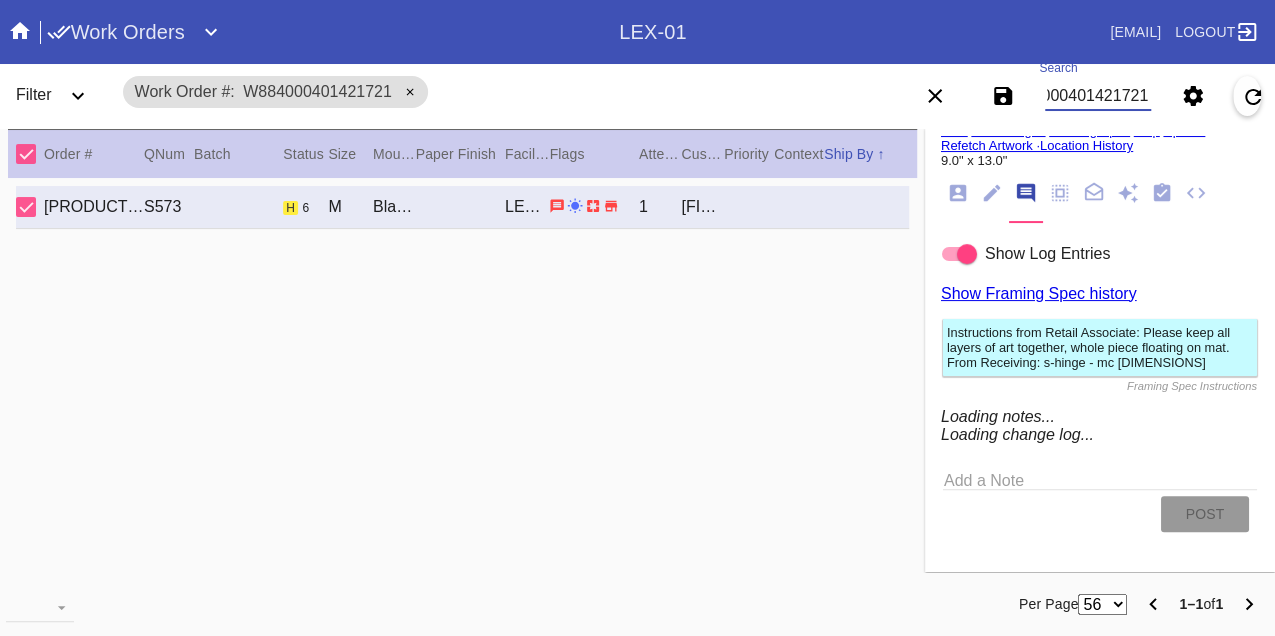 scroll, scrollTop: 2333, scrollLeft: 0, axis: vertical 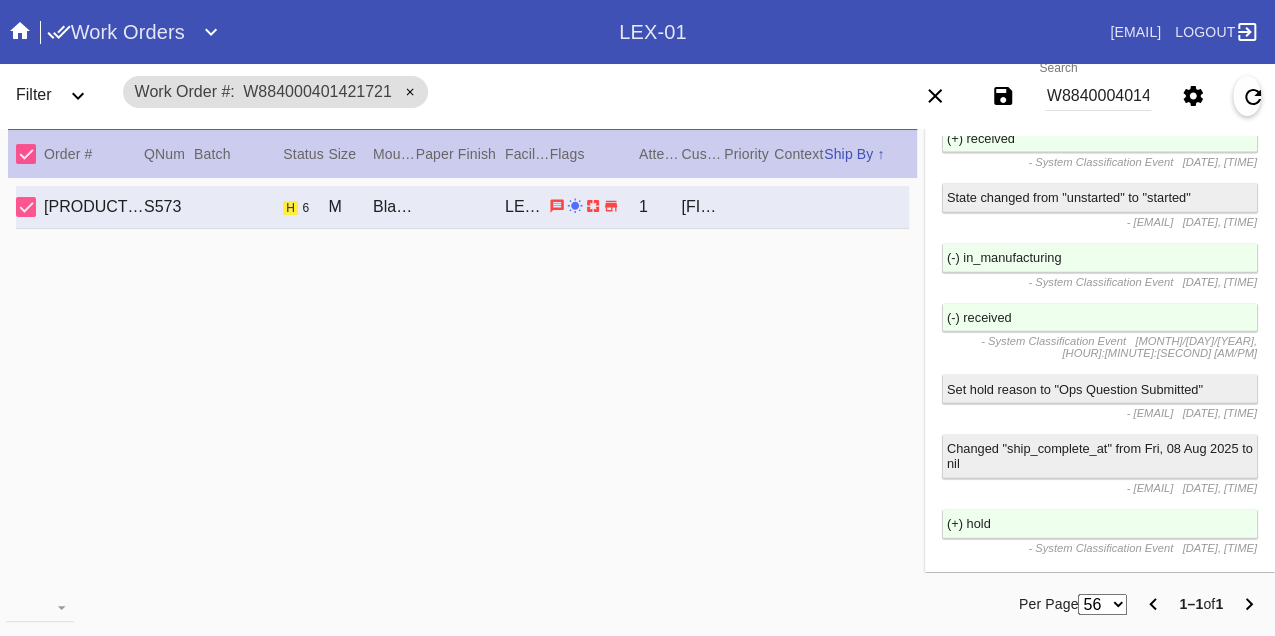 click on "W884000401421721" at bounding box center [1098, 96] 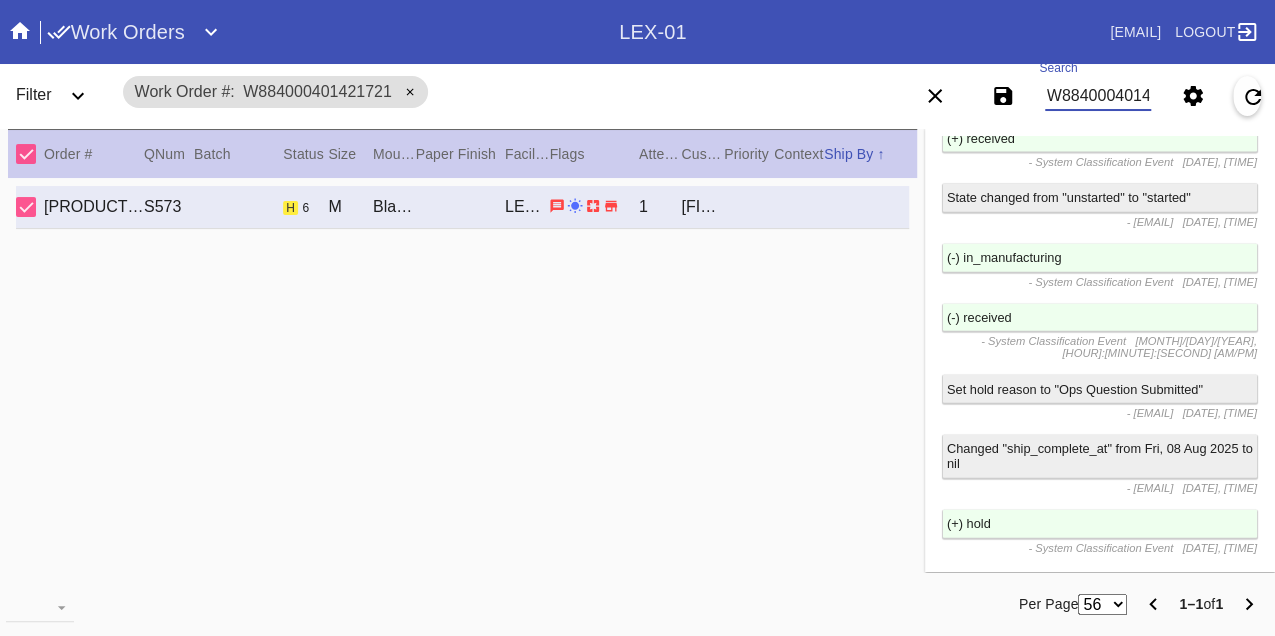 click on "W884000401421721" at bounding box center (1098, 96) 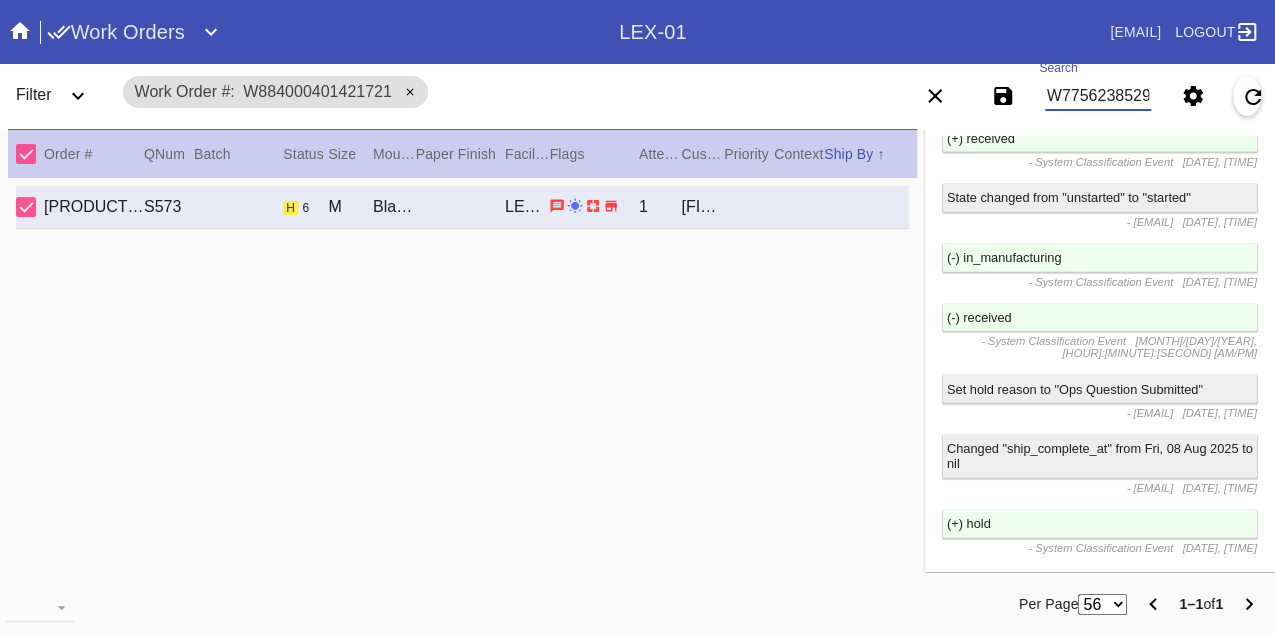 type on "W775623852994003" 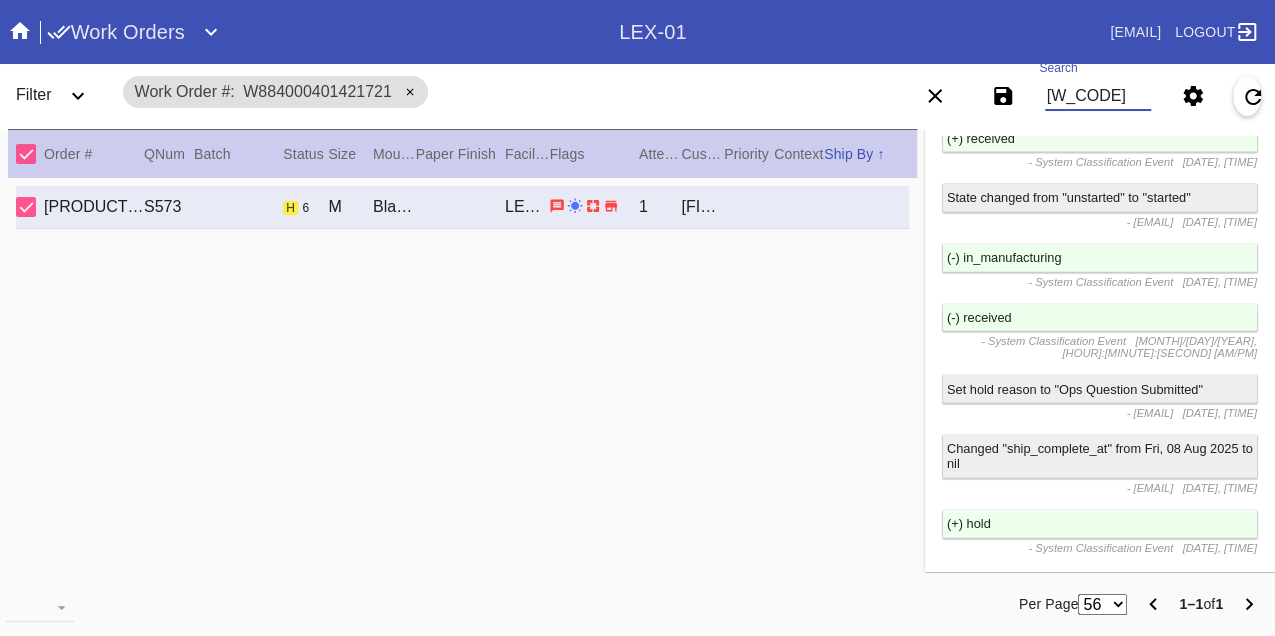 scroll, scrollTop: 0, scrollLeft: 48, axis: horizontal 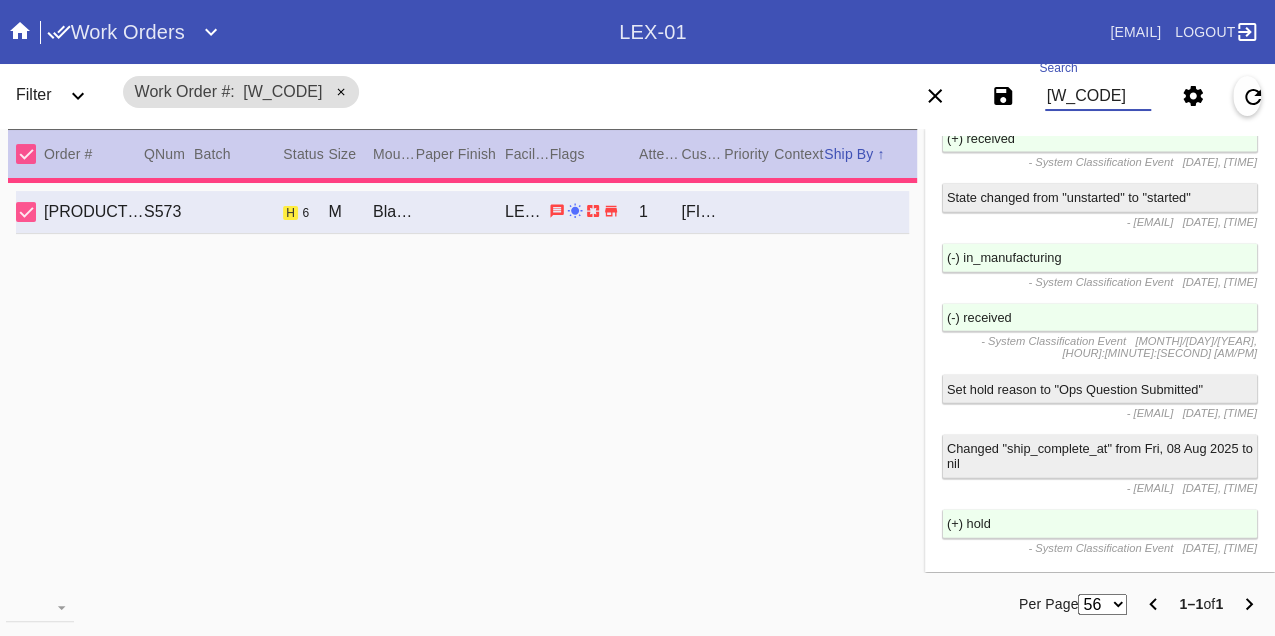 type on "1.5" 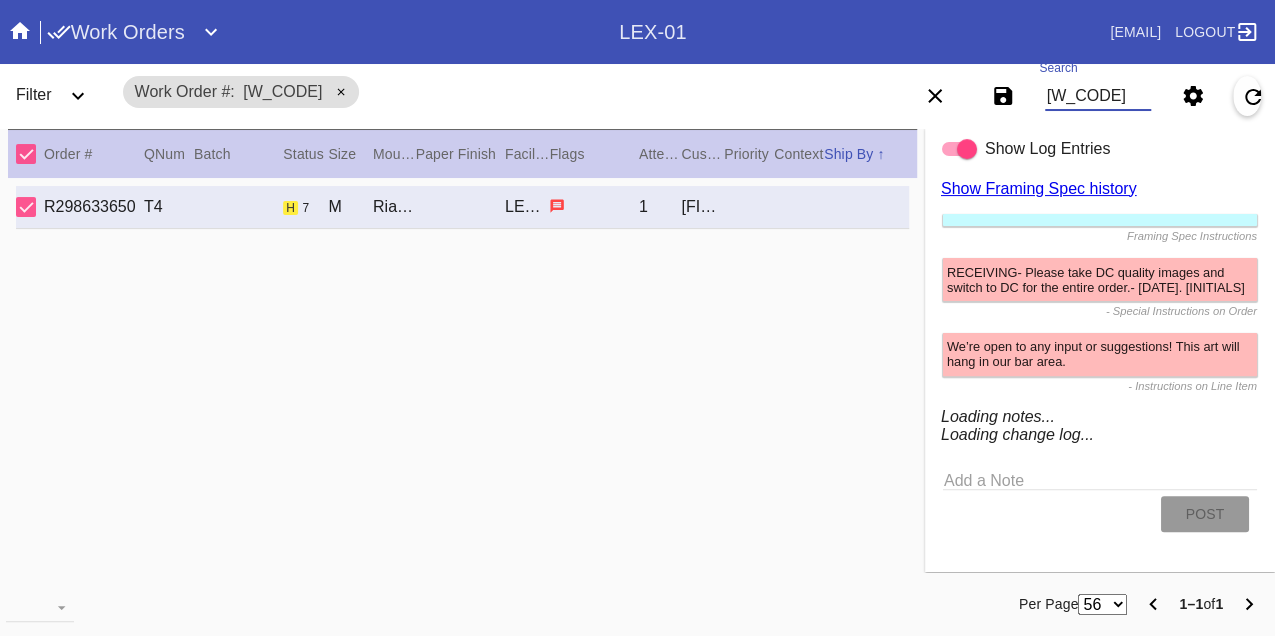 scroll, scrollTop: 1854, scrollLeft: 0, axis: vertical 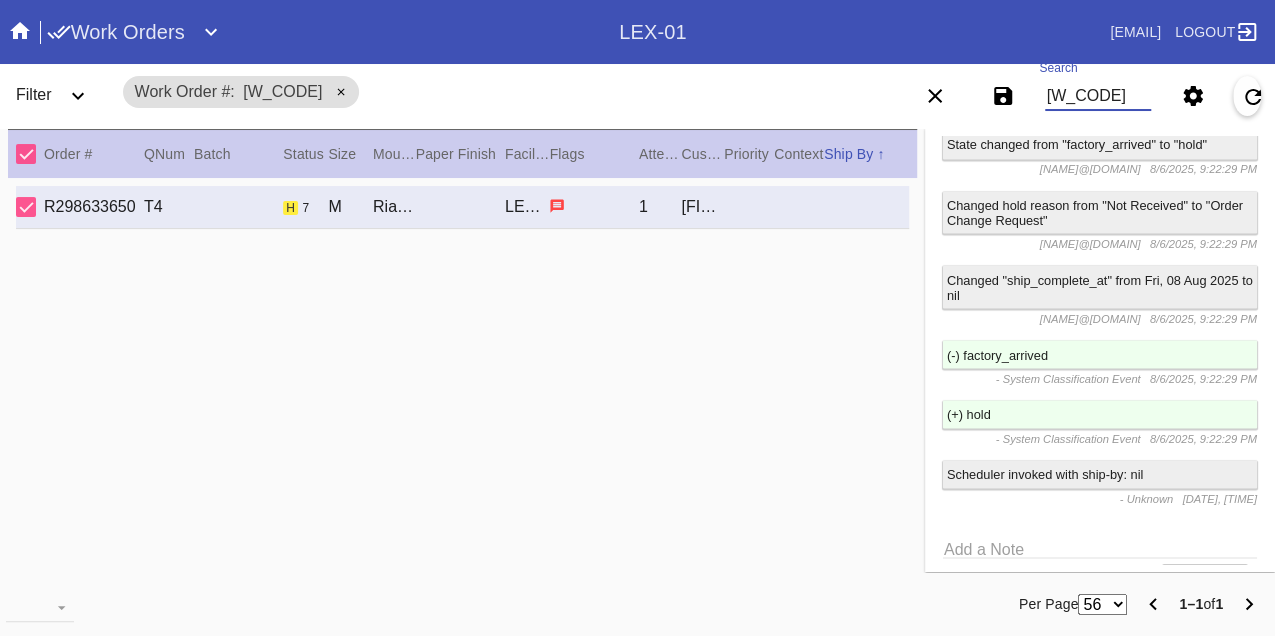 click on "W775623852994003" at bounding box center (1098, 96) 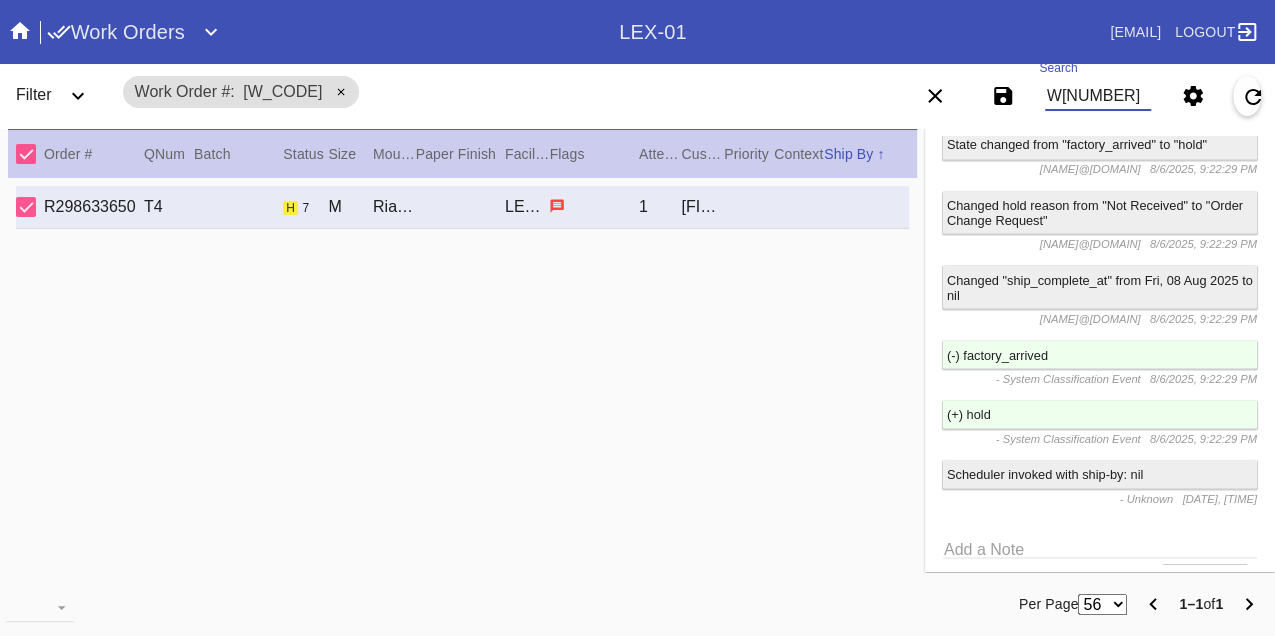 type on "W902396485214776" 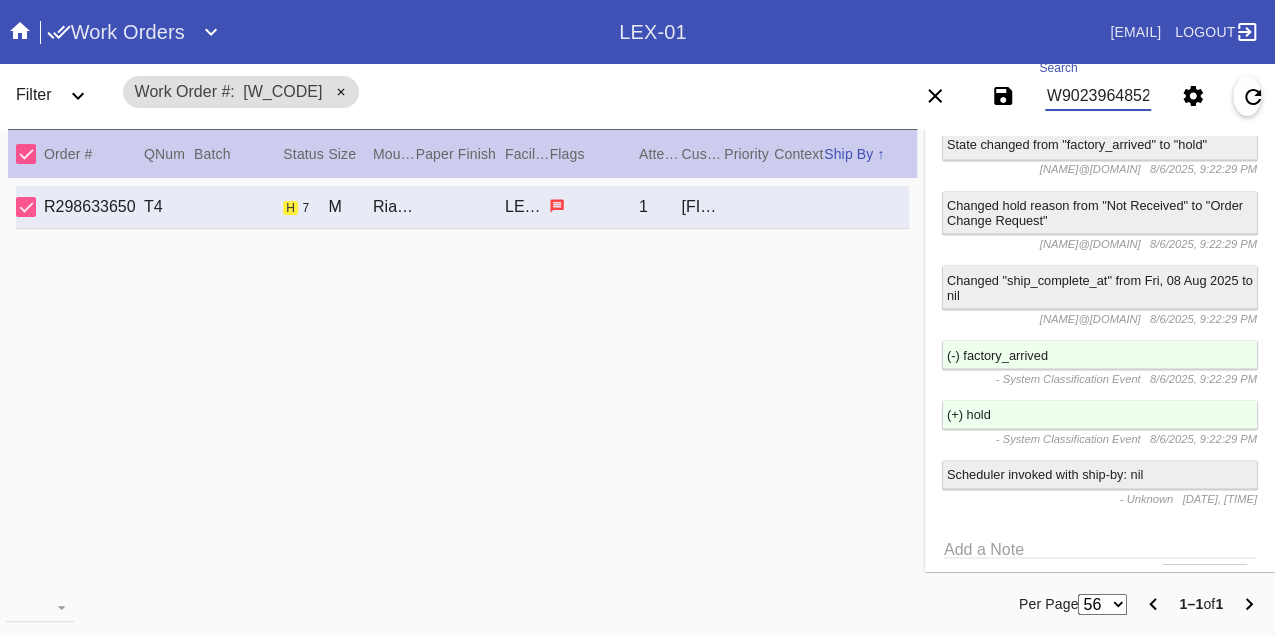 scroll, scrollTop: 0, scrollLeft: 48, axis: horizontal 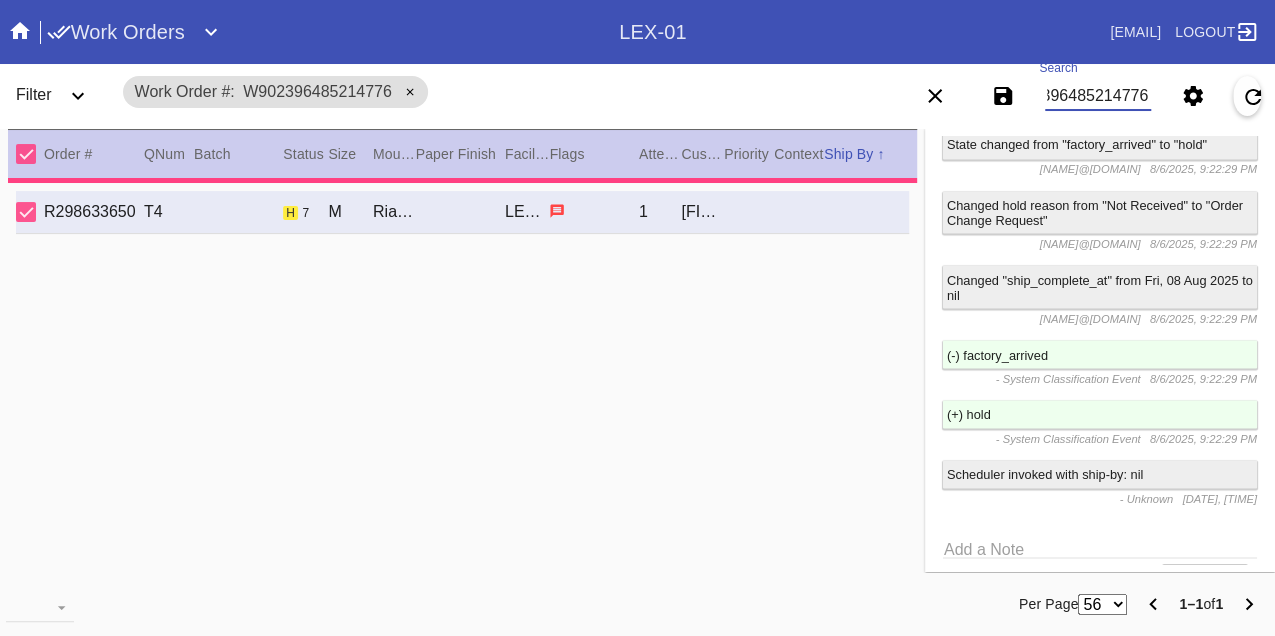 type on "3.0" 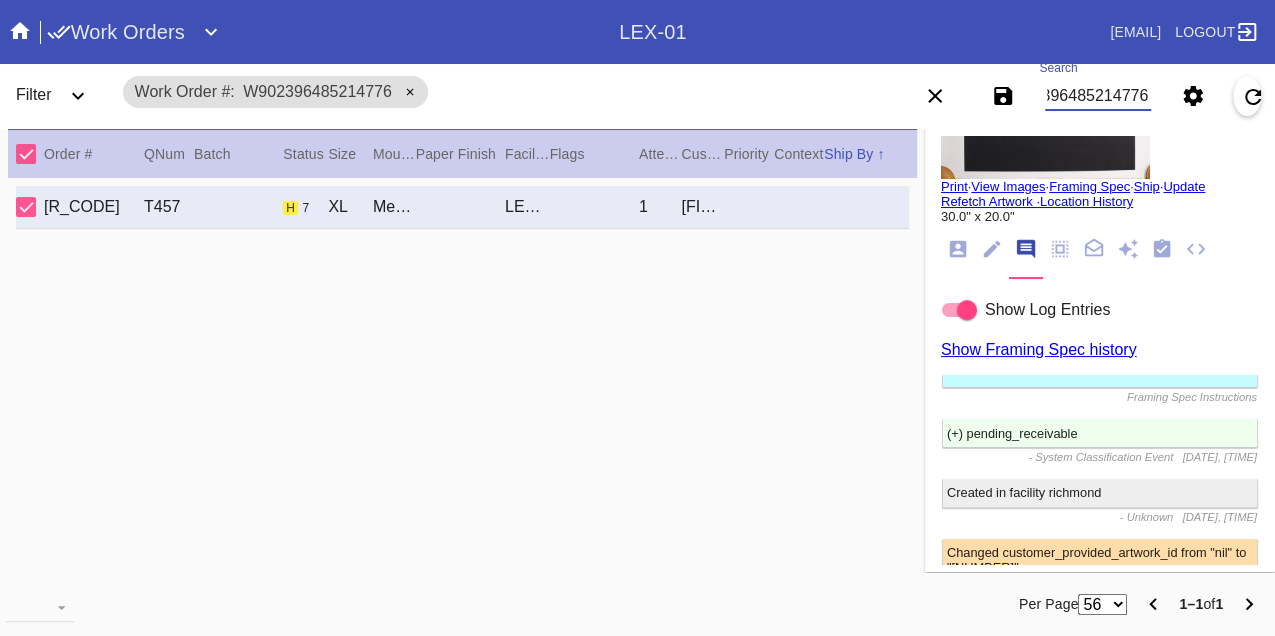 scroll, scrollTop: 1440, scrollLeft: 0, axis: vertical 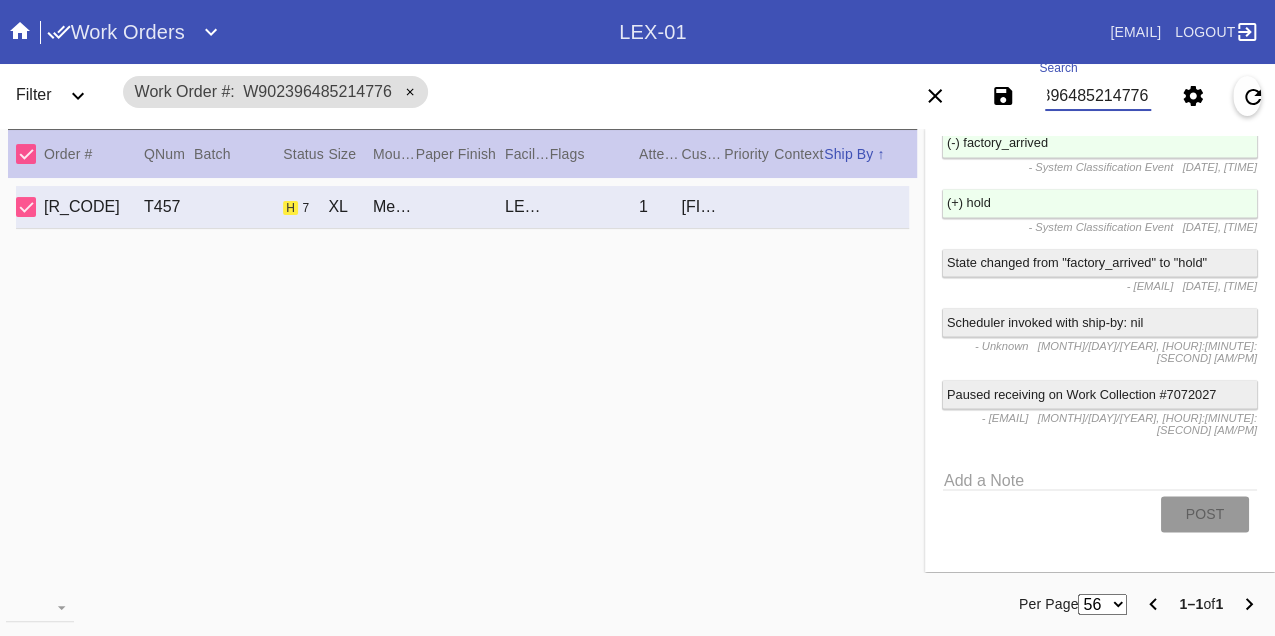 click on "W902396485214776" at bounding box center (1098, 96) 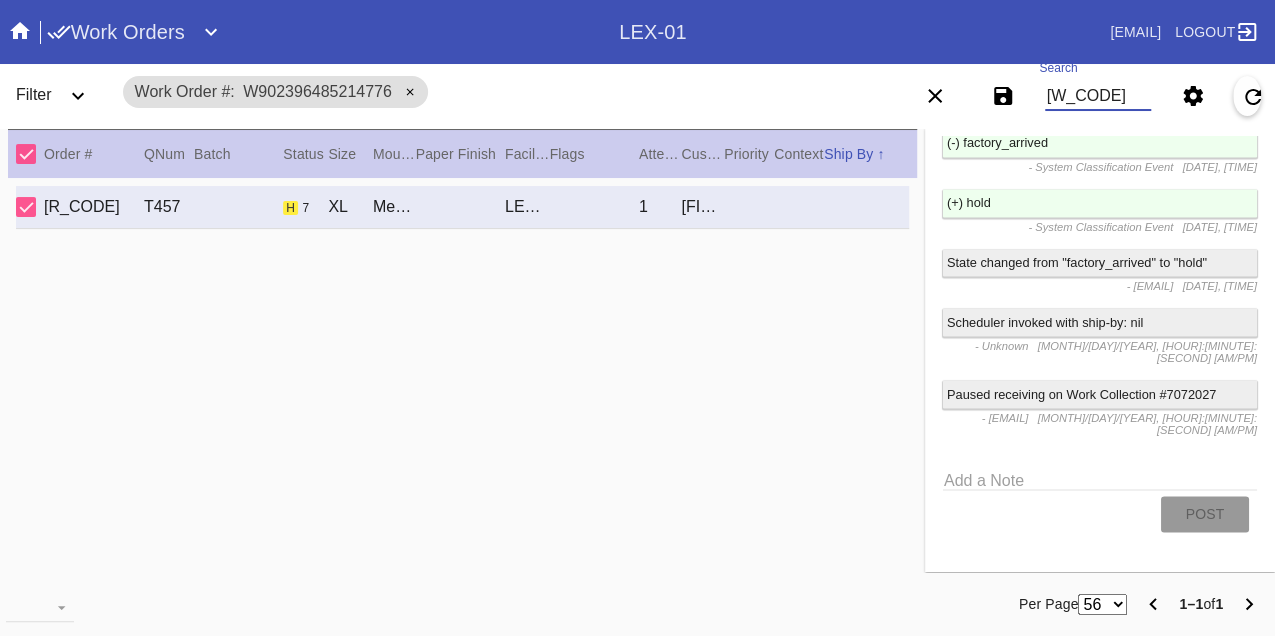type on "W490076197212152" 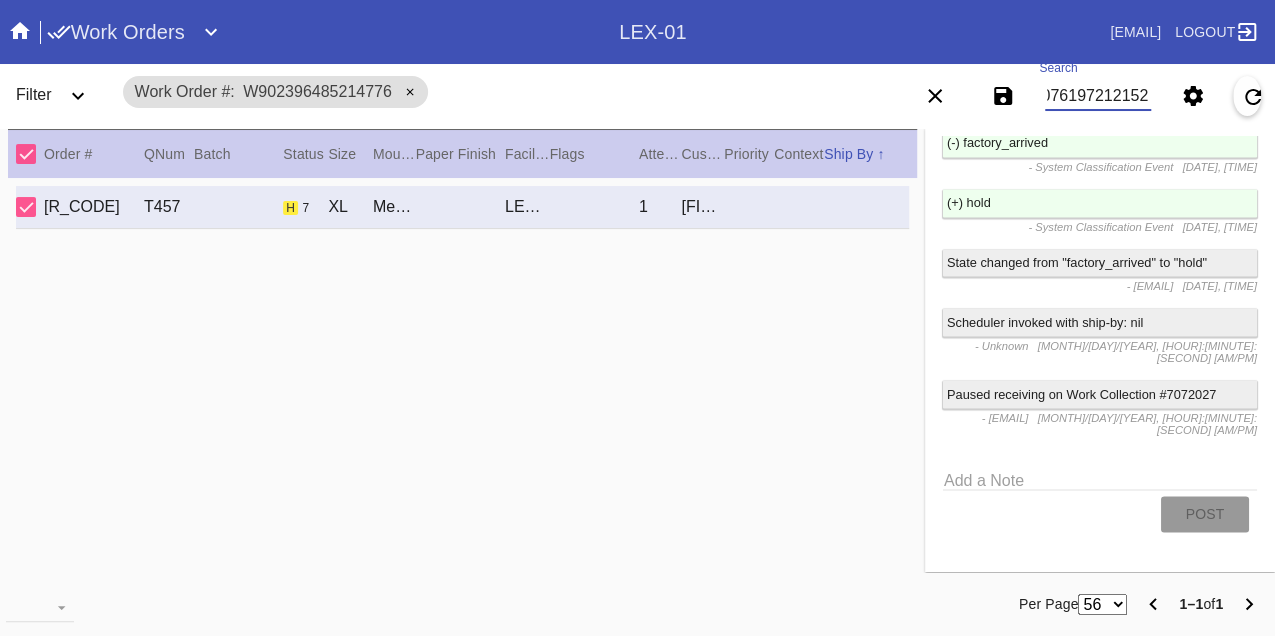 scroll, scrollTop: 0, scrollLeft: 48, axis: horizontal 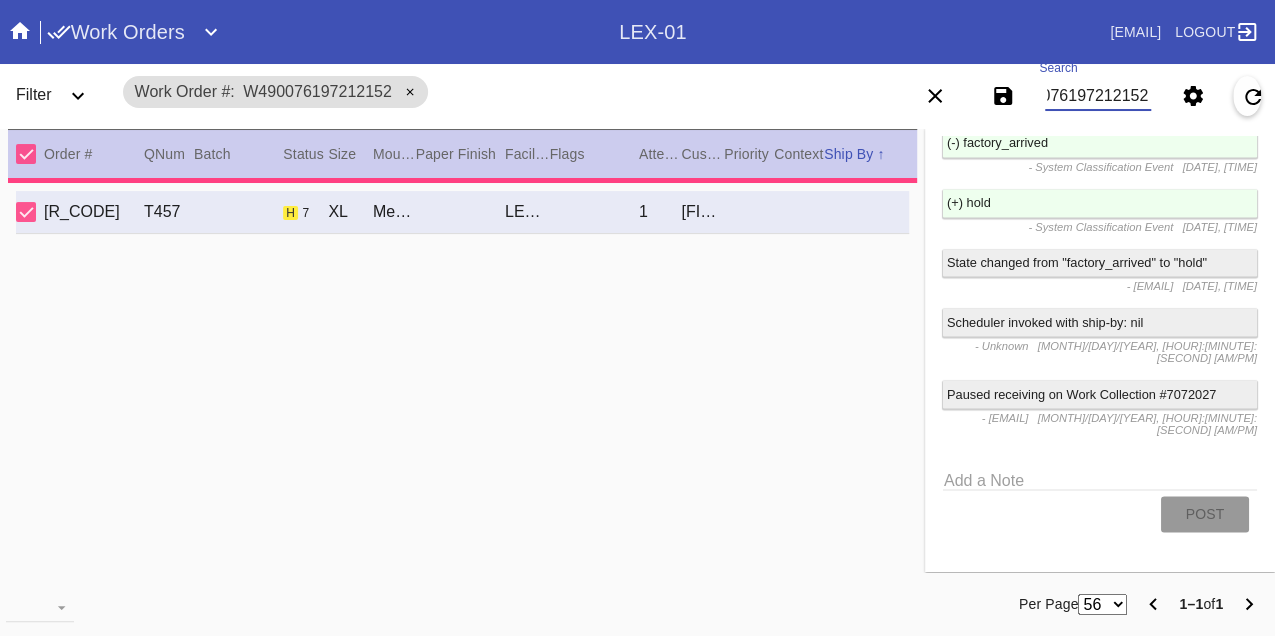 type on "1.5" 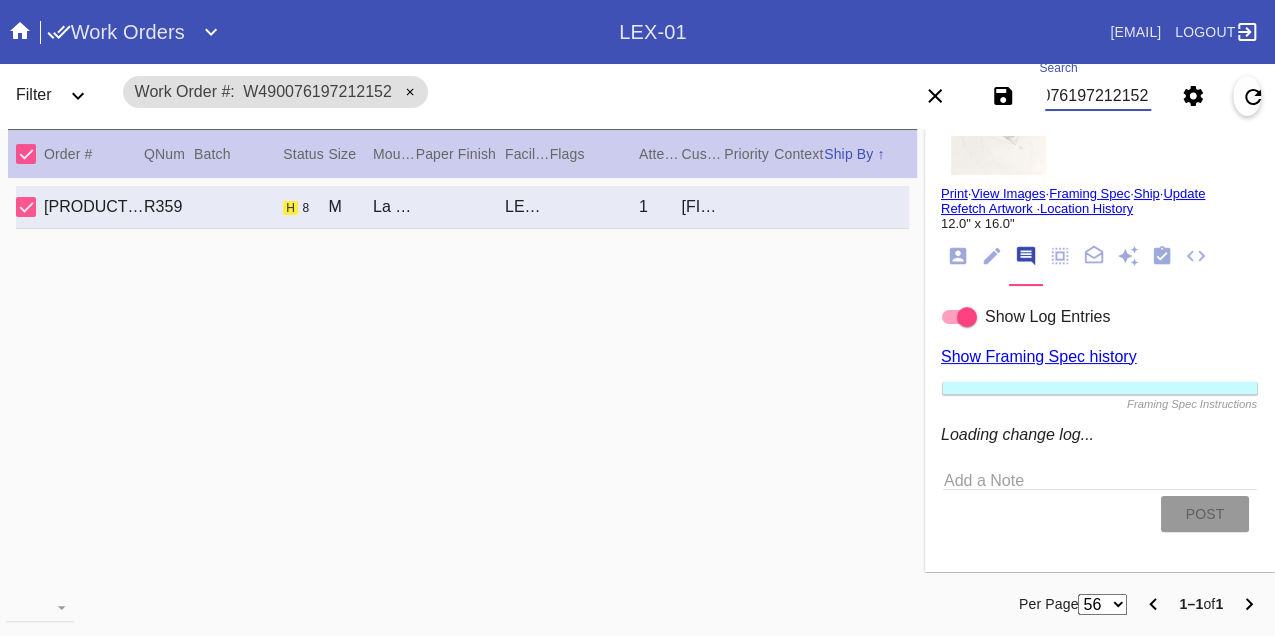 scroll, scrollTop: 1316, scrollLeft: 0, axis: vertical 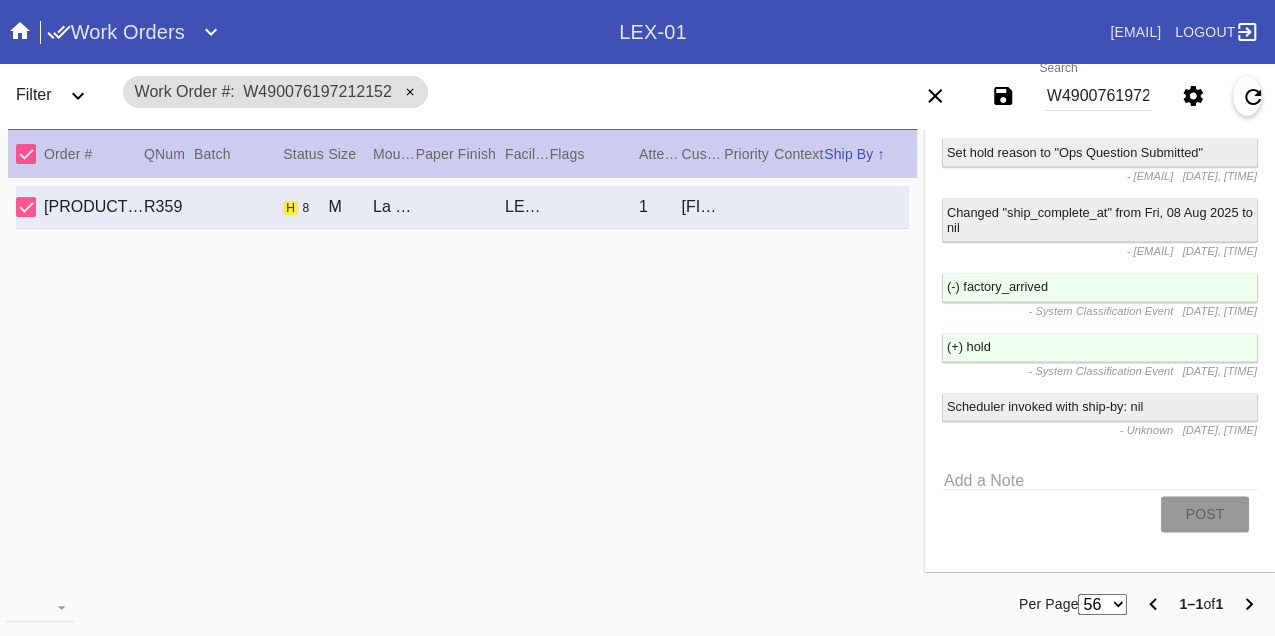 click on "Select a Work Order Print  ·  View Images  ·  Framing Spec  ·  Ship  ·  Update   Refetch Artwork ·  Location History 12.0" x 16.0"                                 Order: R258931186 Shopify Order: #M761734106 Line Item: L6379564 Item Name: La Scala - M / Physical Work Order: W490076197212152 Batch: Ship Group Schedule Work (Beta) Facility: LEX-01  change RFID:
Assign RFID
Batch Batch New Batch LEX01-250715-001 () LEX01-250327-001 () LEX01-250319-006 () LEX01-250306-004 () LEX01-250220-010 () LEX01-250219-008 () LEX01-250211-016 () LEX01-250211-012 () LEX01-250121-012 () LEX01-241224-002 () LEX01-241119-022 () LEX01-241119-014 () LEX01-241021-002 () LEX01-241017-003 () LEX01-241014-006 () LEX01-241003-002 () LEX01-210426-026 () LEX01-210412-039 () LEX01-210313-028 () LEX01-210228-001 () LEX01-210124-003 () LEX01-201218-082 () 200616-38 () 191125-107 () Add to Batch Special Instructions on Order: Line Item Instructions: No" at bounding box center (1100, 350) 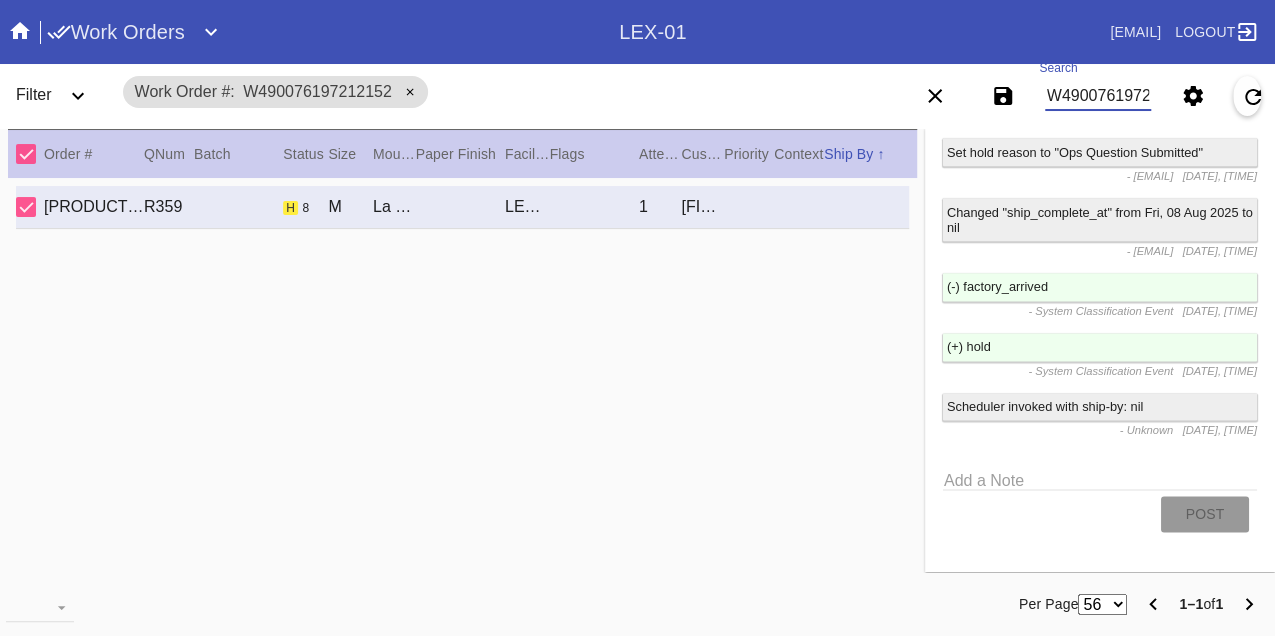 click on "W490076197212152" at bounding box center [1098, 96] 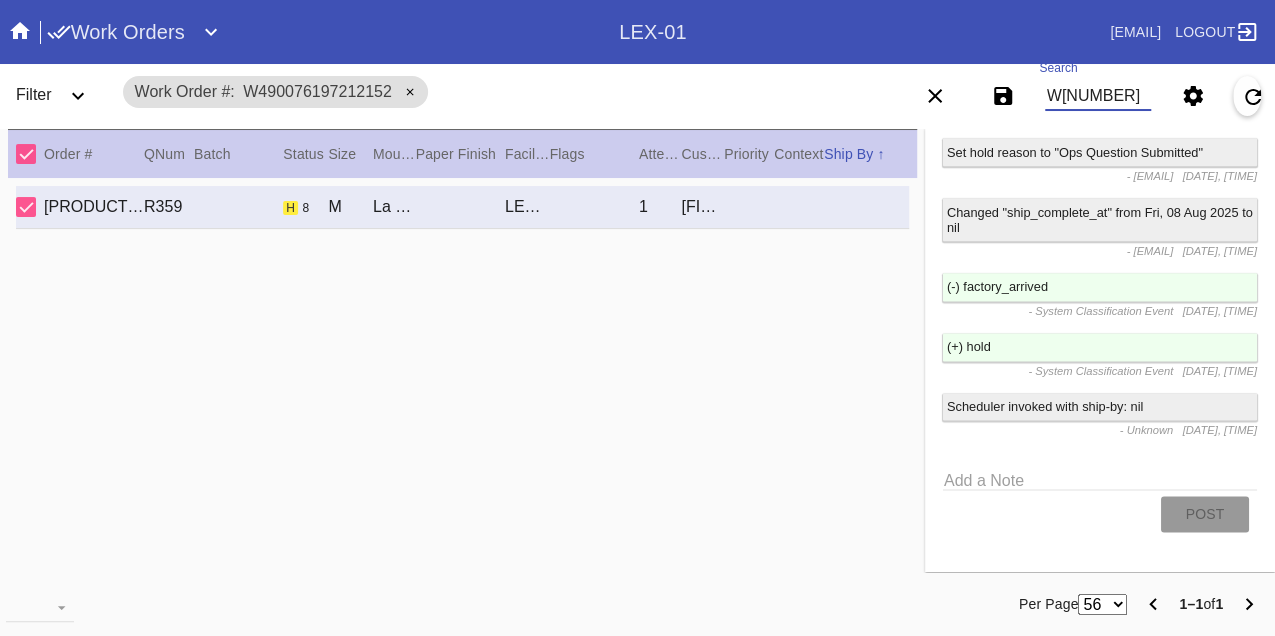 type on "W982600866958558" 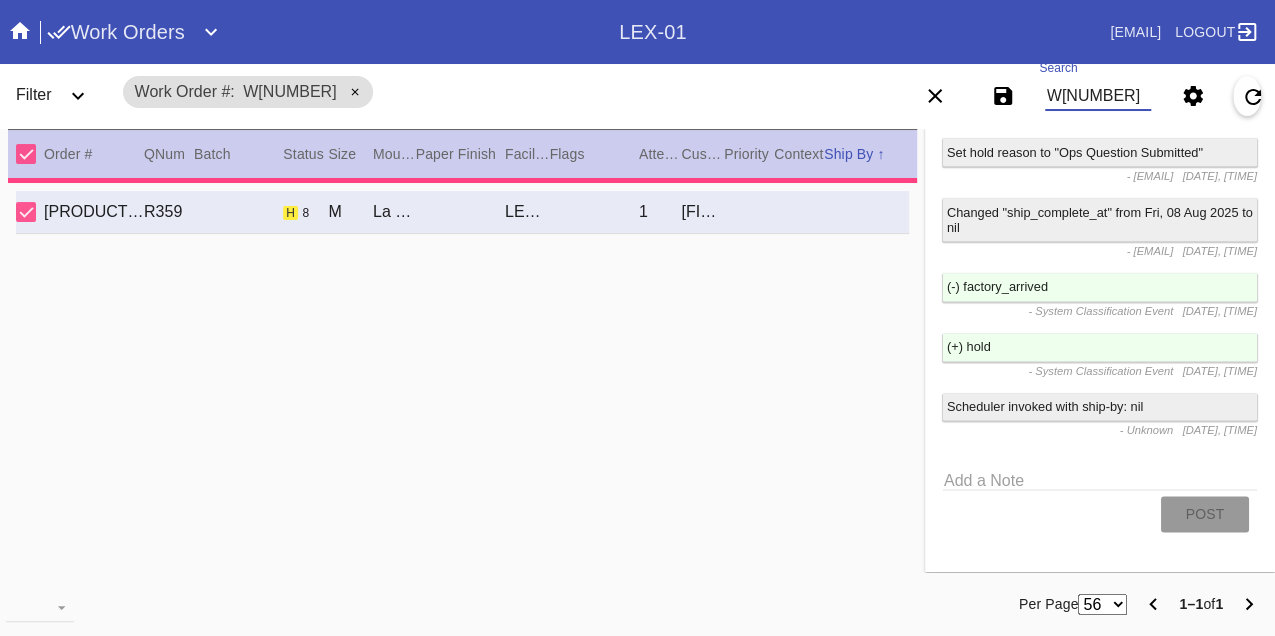 type on "specks and roll marks throughout, bent corners, dented edges" 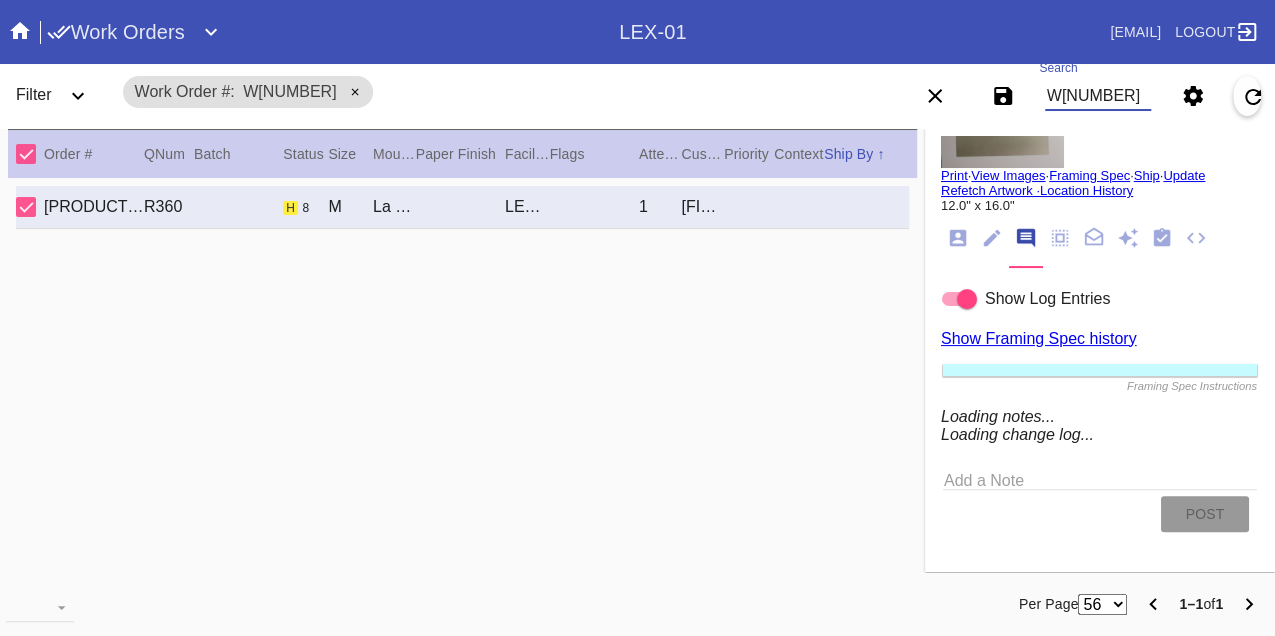 scroll, scrollTop: 1501, scrollLeft: 0, axis: vertical 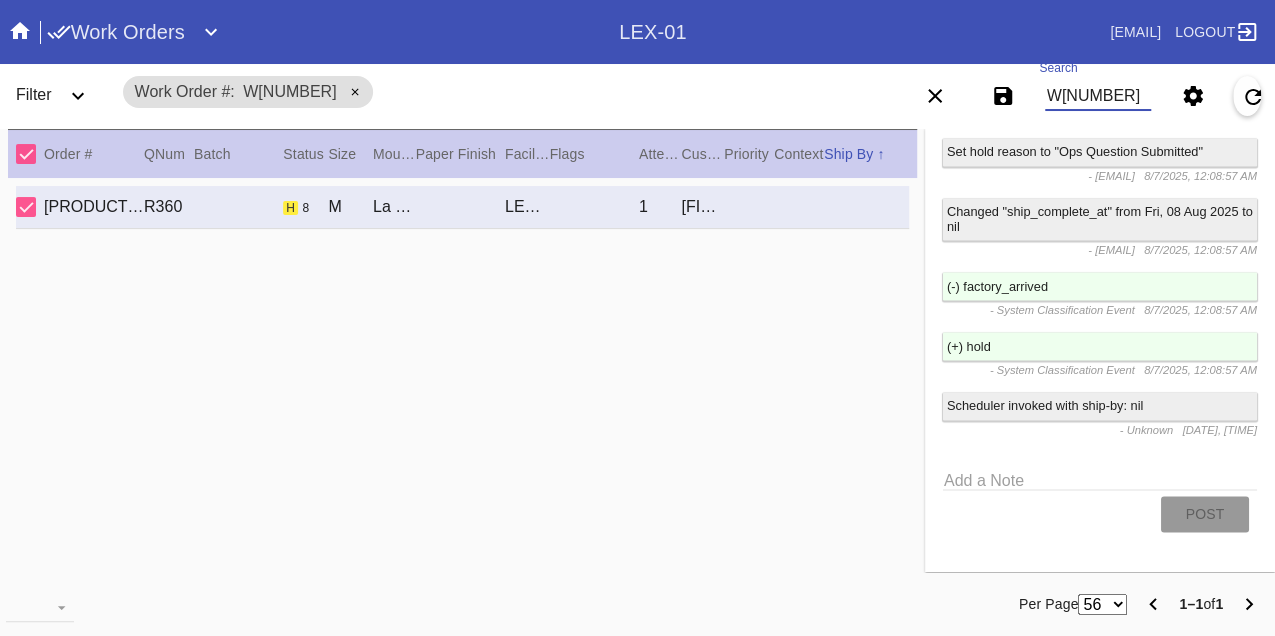 click on "W982600866958558" at bounding box center (1098, 96) 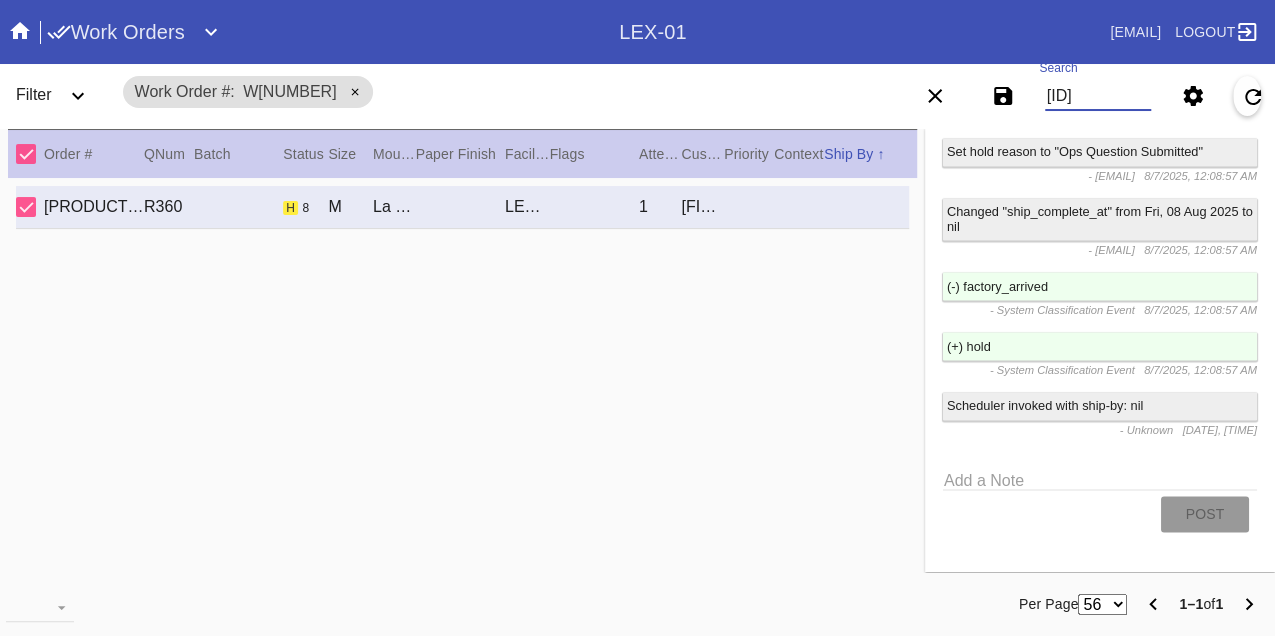 type on "W726726874920724" 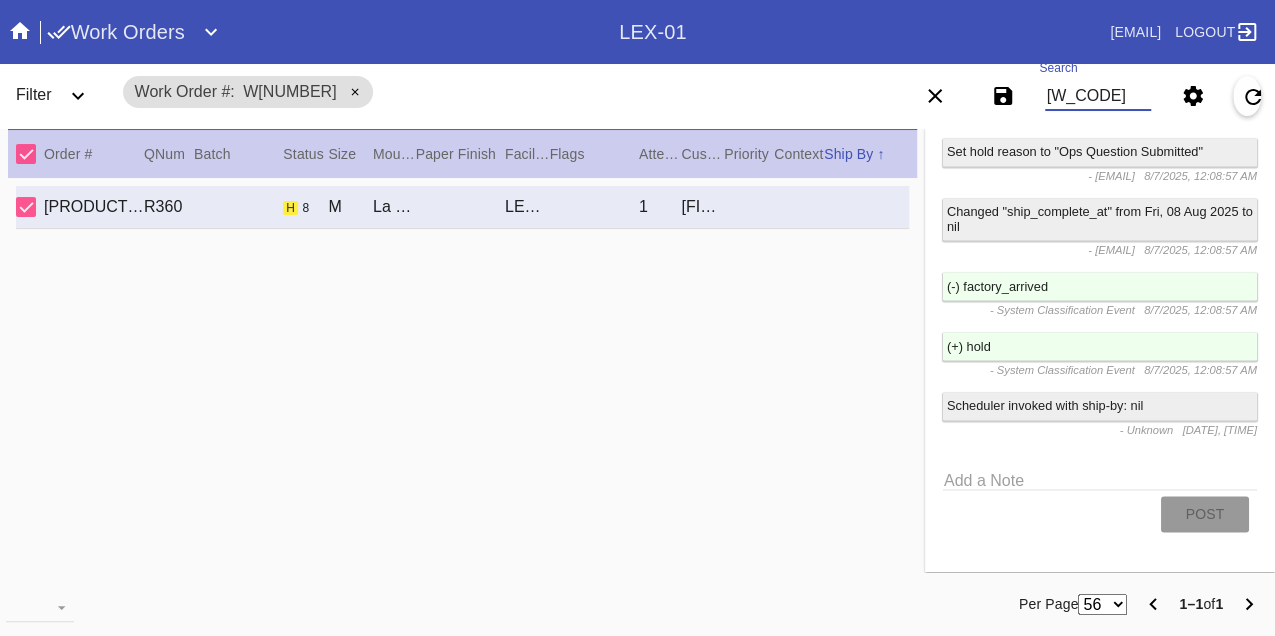 scroll, scrollTop: 0, scrollLeft: 48, axis: horizontal 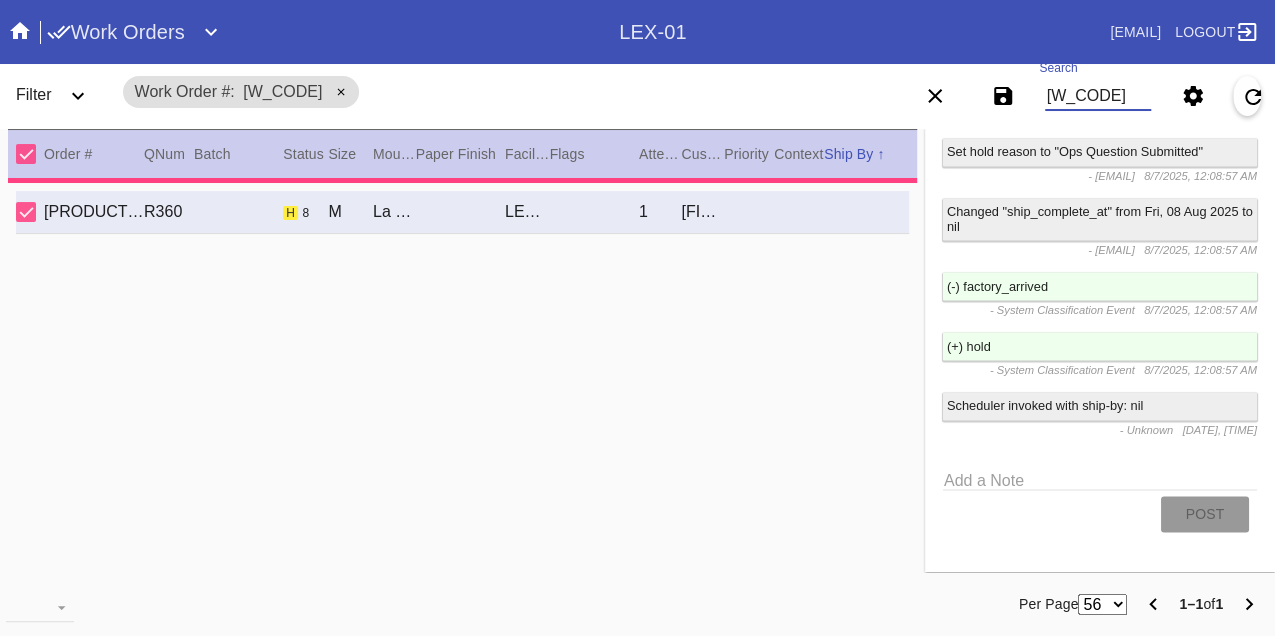 type on "13.0" 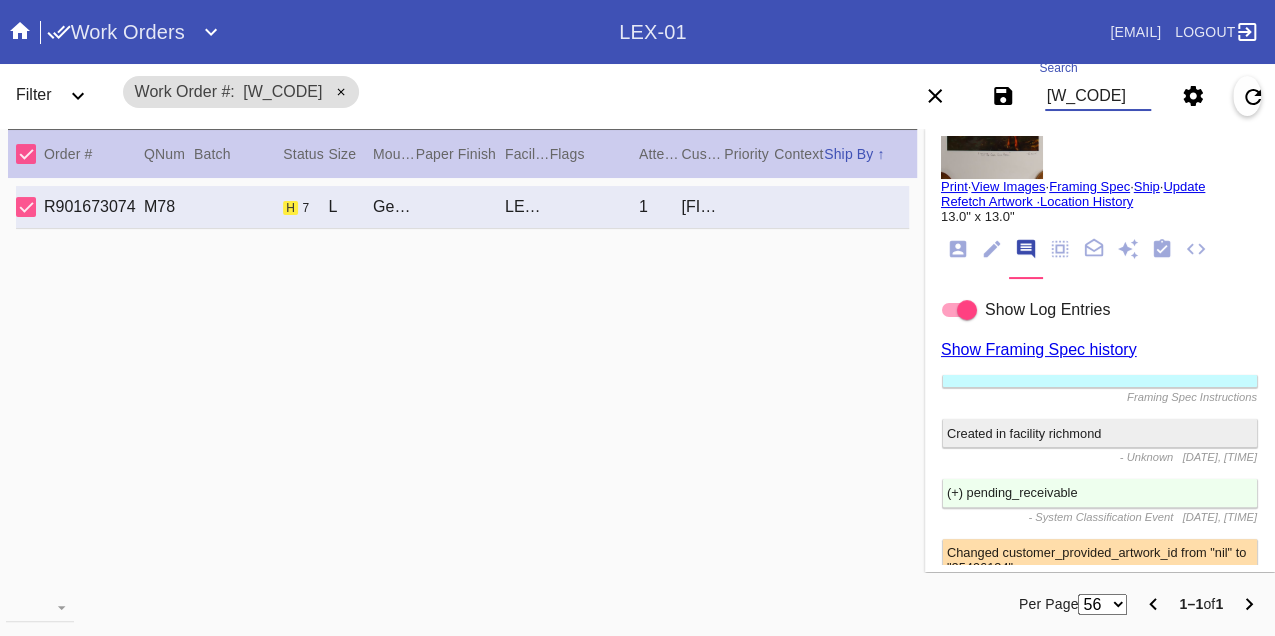 scroll, scrollTop: 1440, scrollLeft: 0, axis: vertical 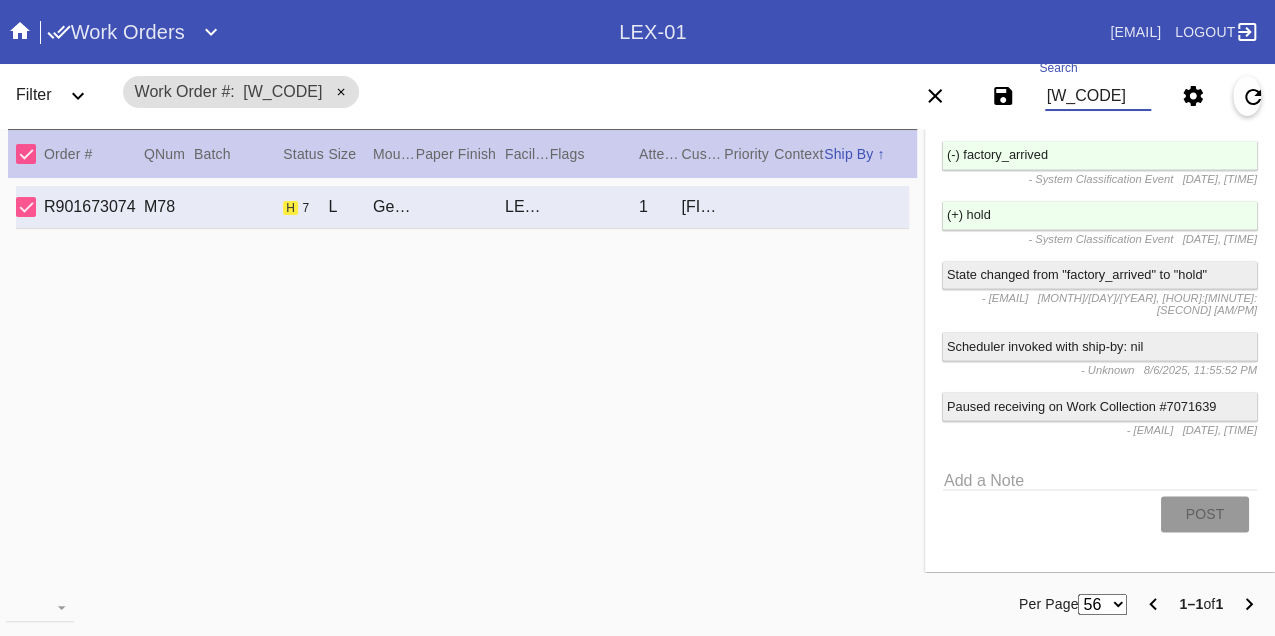 click on "W726726874920724" at bounding box center [1098, 96] 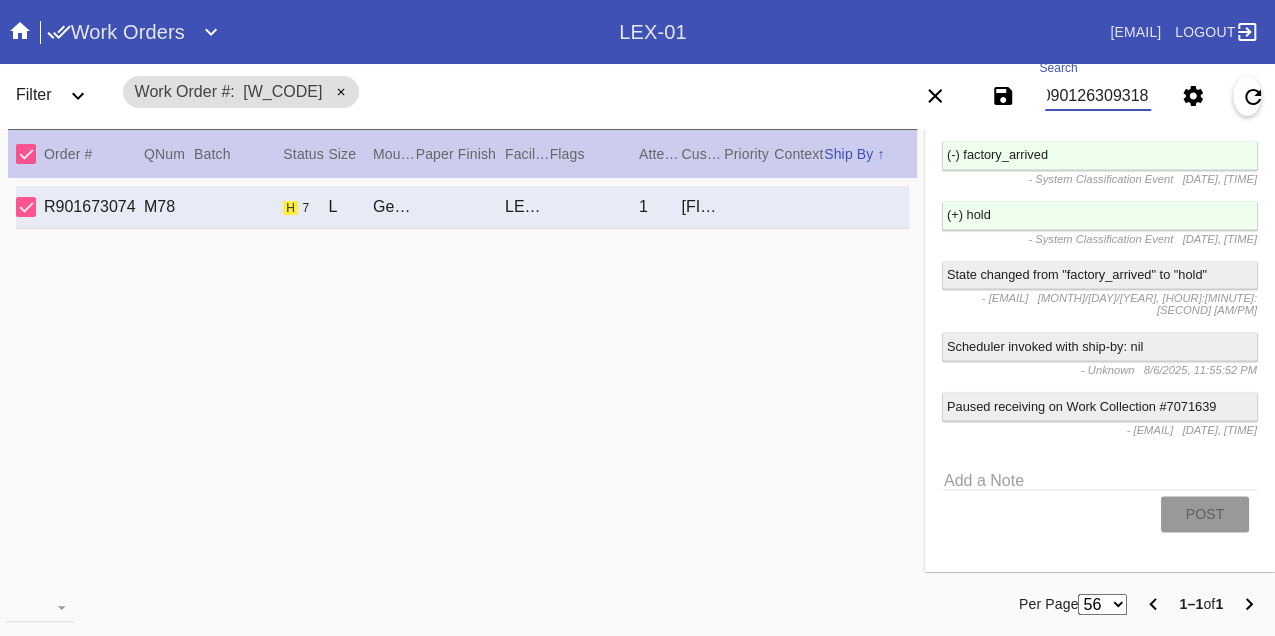 type on "W530901263093185" 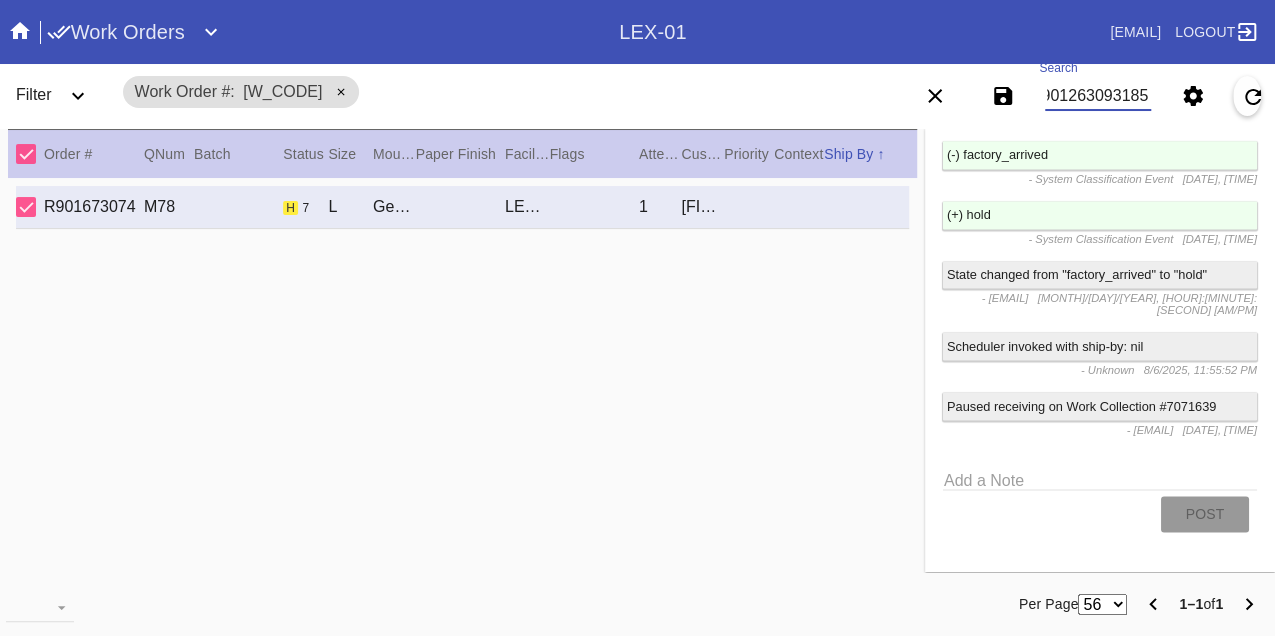 scroll, scrollTop: 0, scrollLeft: 48, axis: horizontal 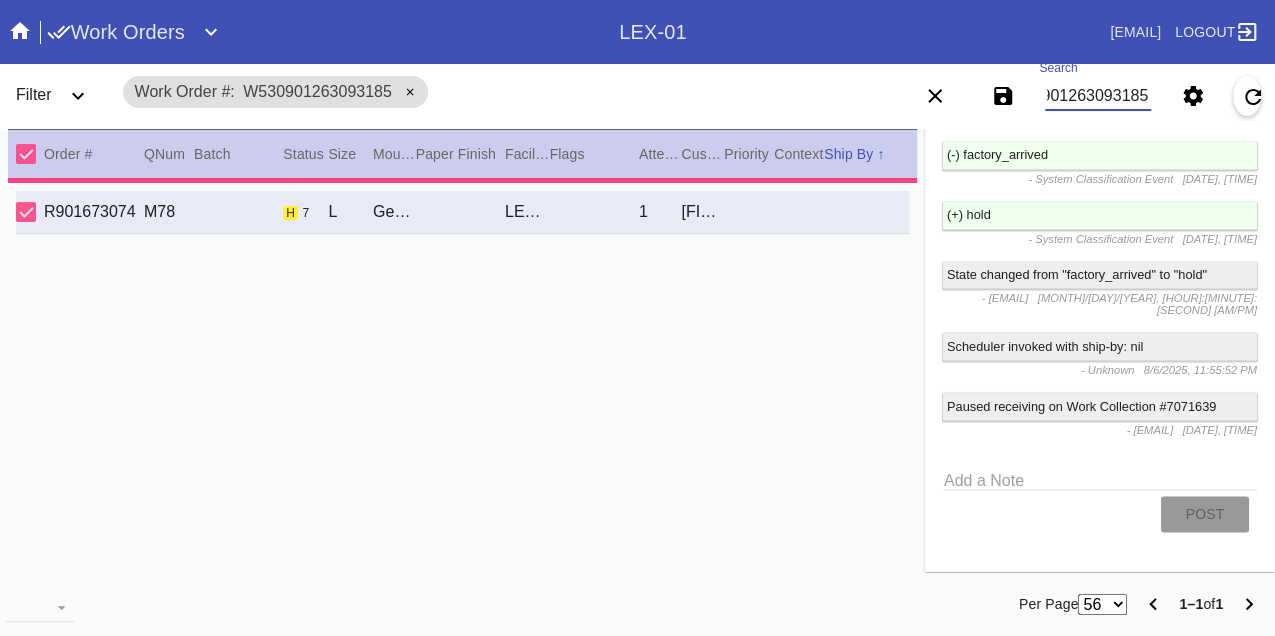 type on "2.0" 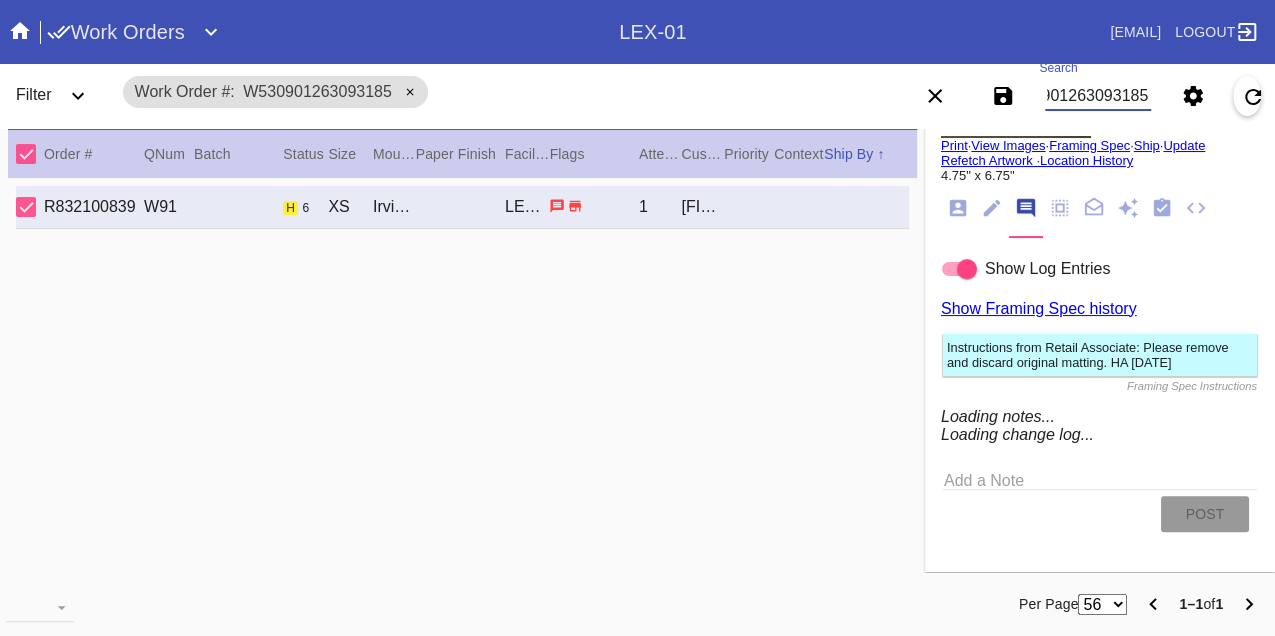 scroll, scrollTop: 2333, scrollLeft: 0, axis: vertical 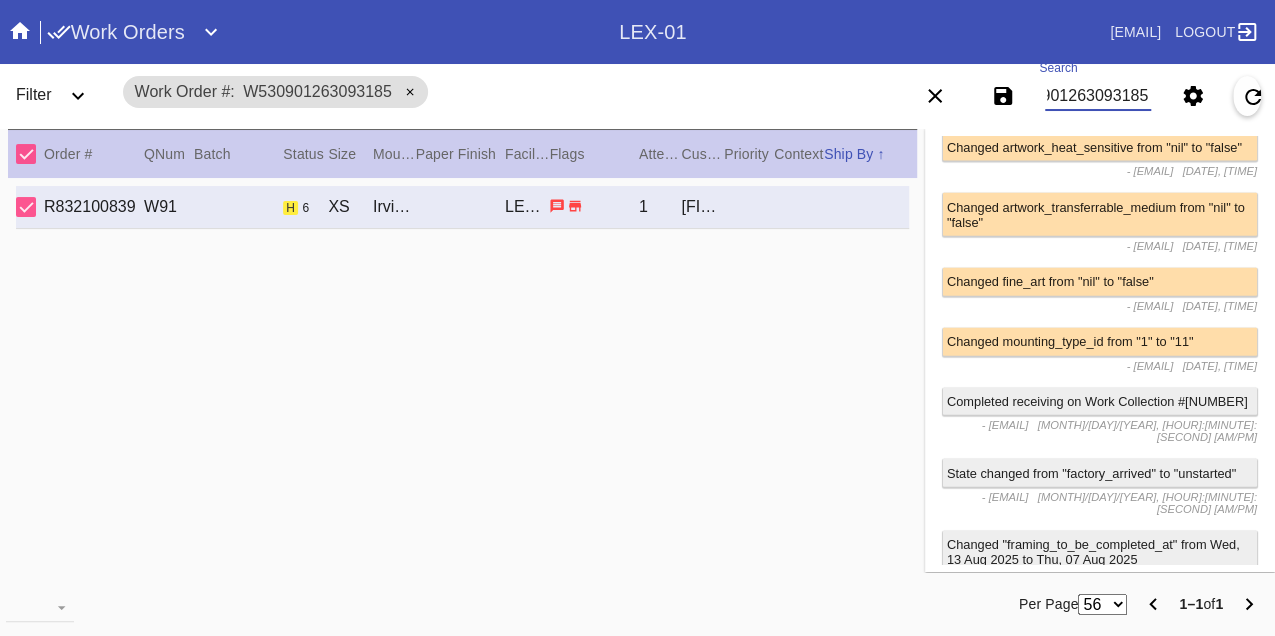 click on "W530901263093185" at bounding box center (1098, 96) 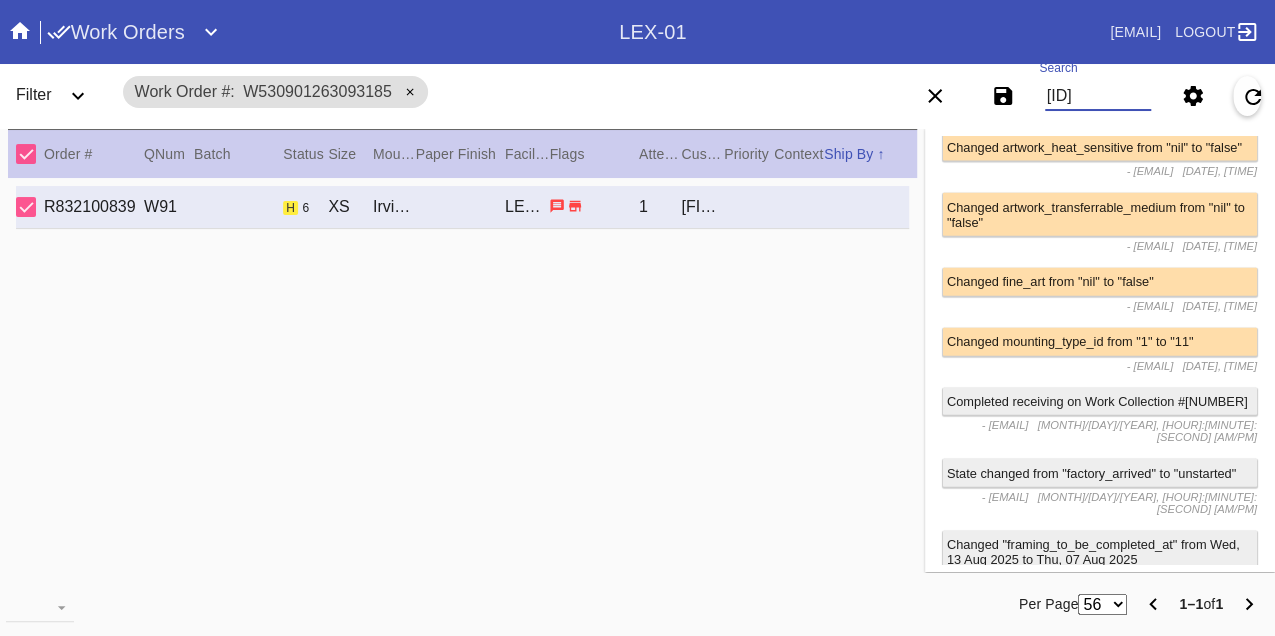 type on "W893201681039709" 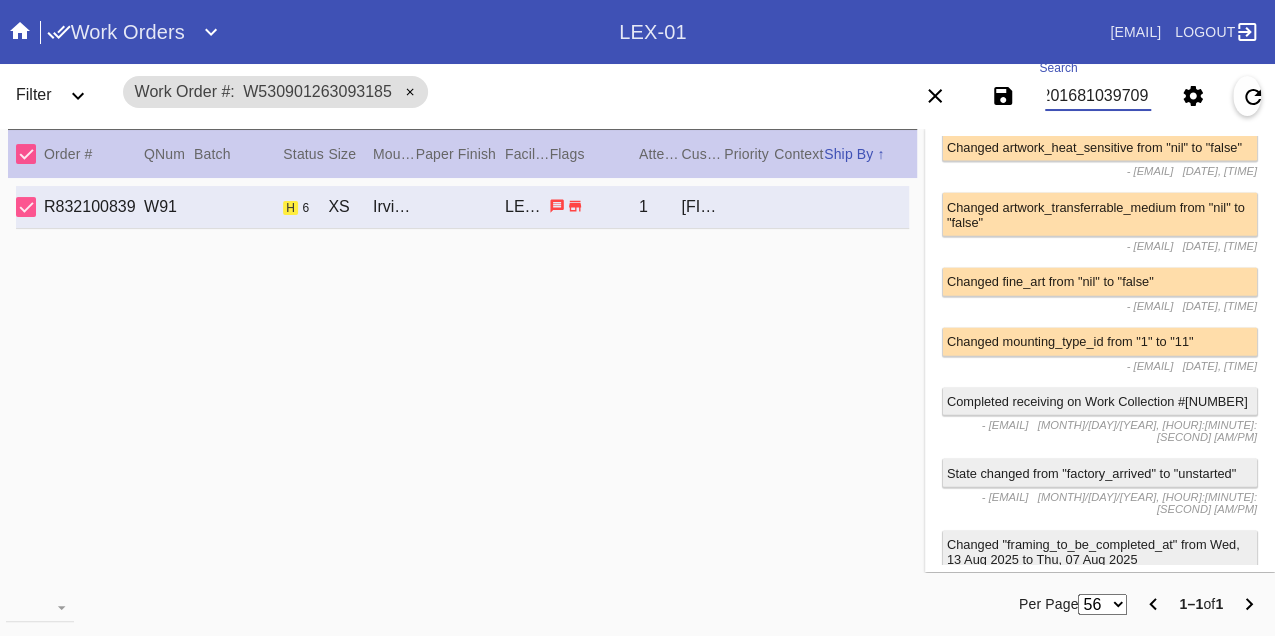 scroll, scrollTop: 0, scrollLeft: 48, axis: horizontal 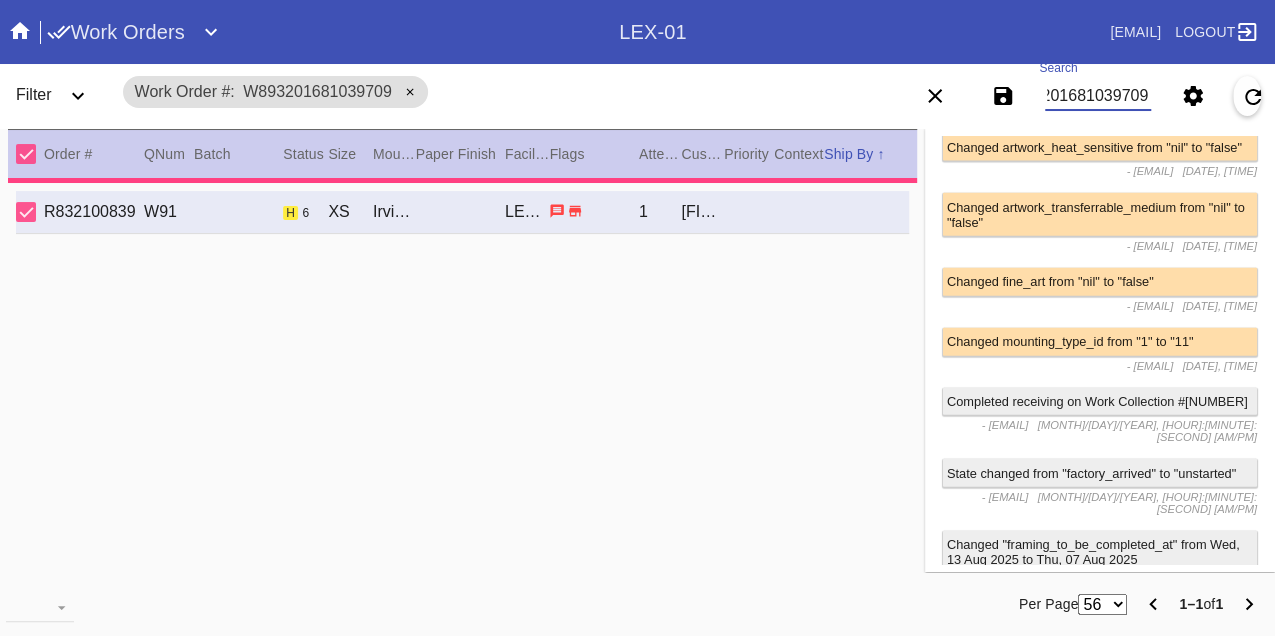 type on "surface tears on left and right side borders, stray marks and spots, bent corners" 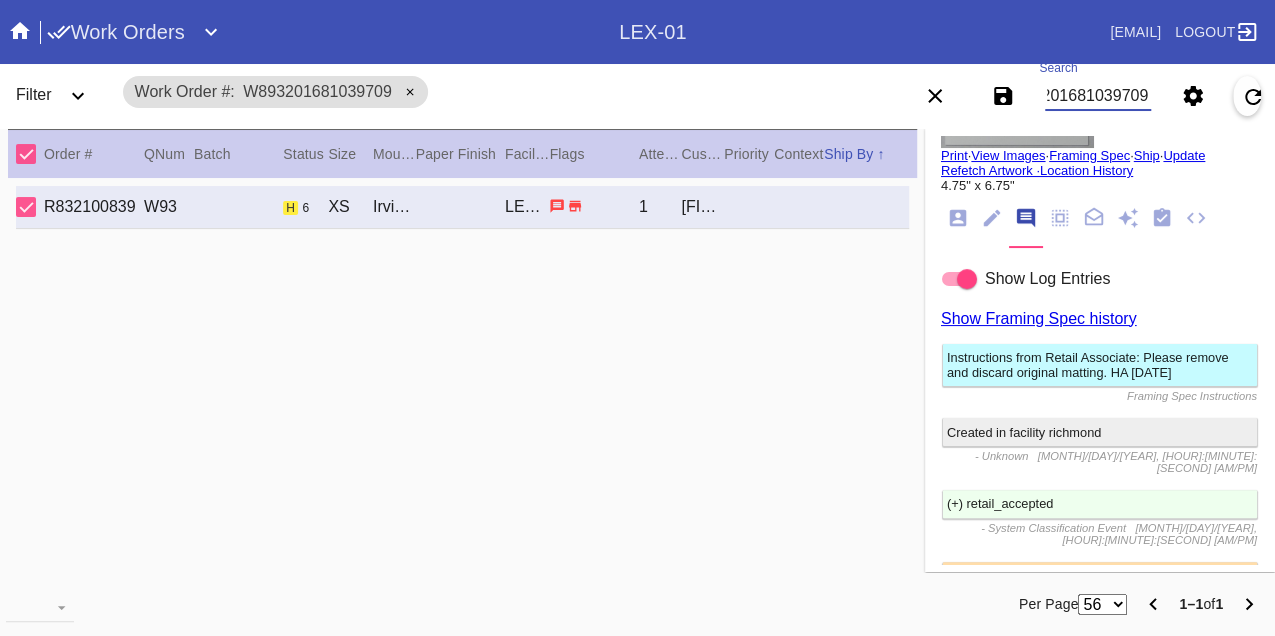 scroll, scrollTop: 2333, scrollLeft: 0, axis: vertical 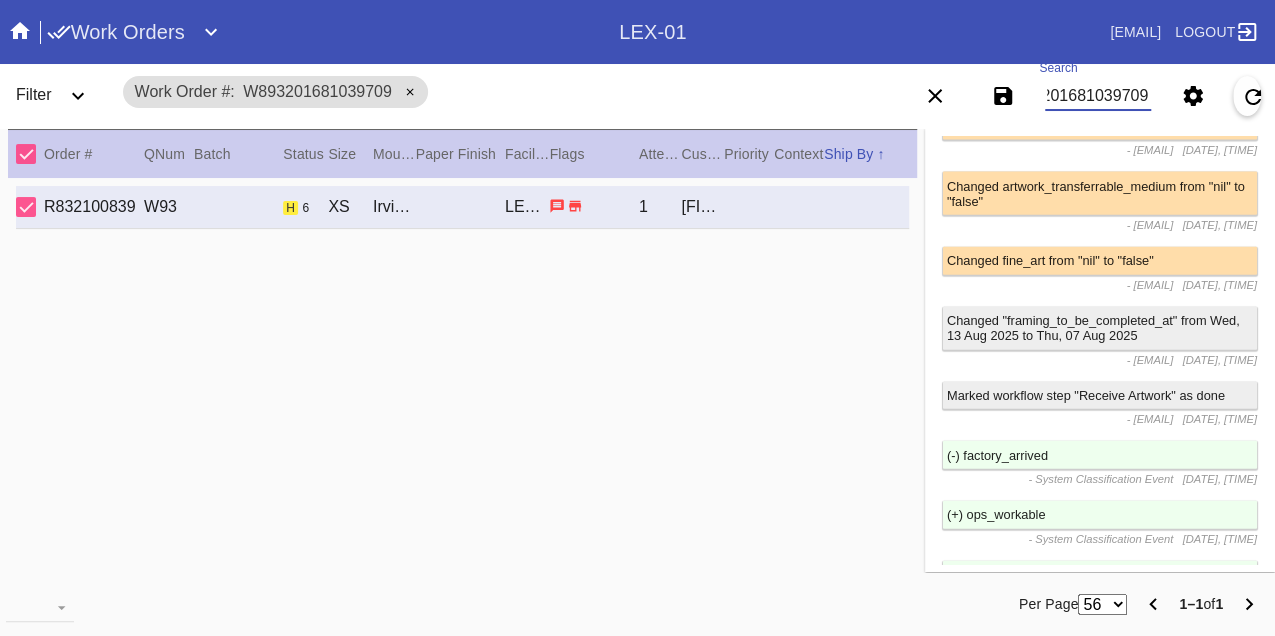 click on "W893201681039709" at bounding box center (1098, 96) 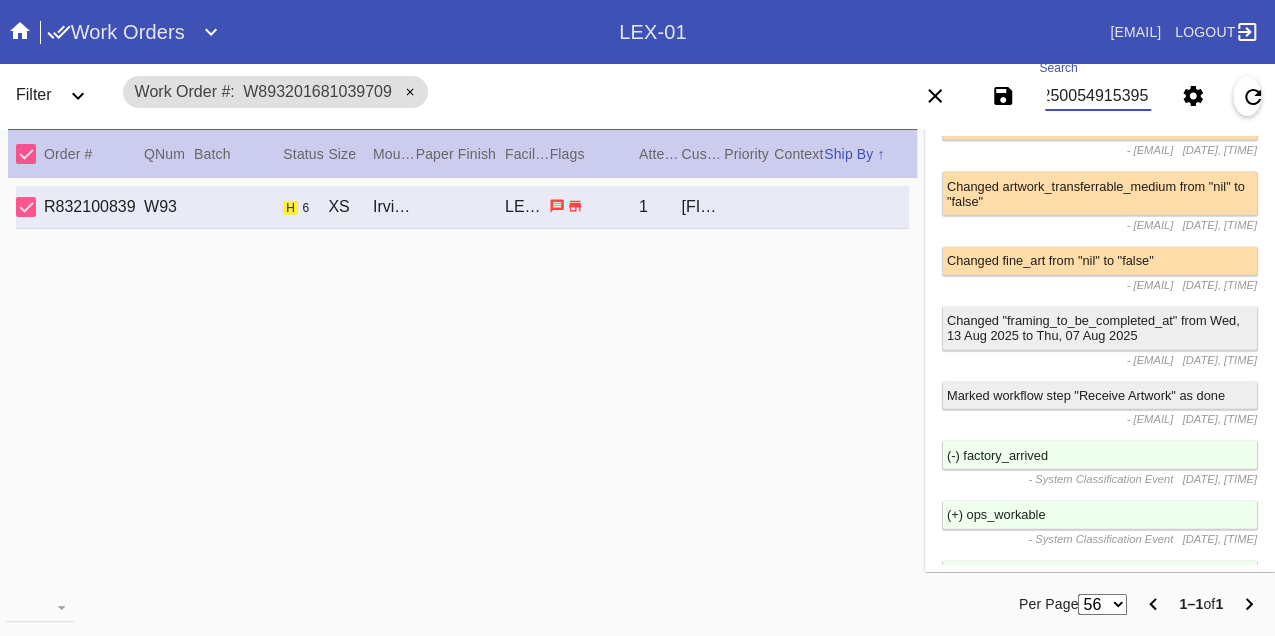 scroll, scrollTop: 0, scrollLeft: 48, axis: horizontal 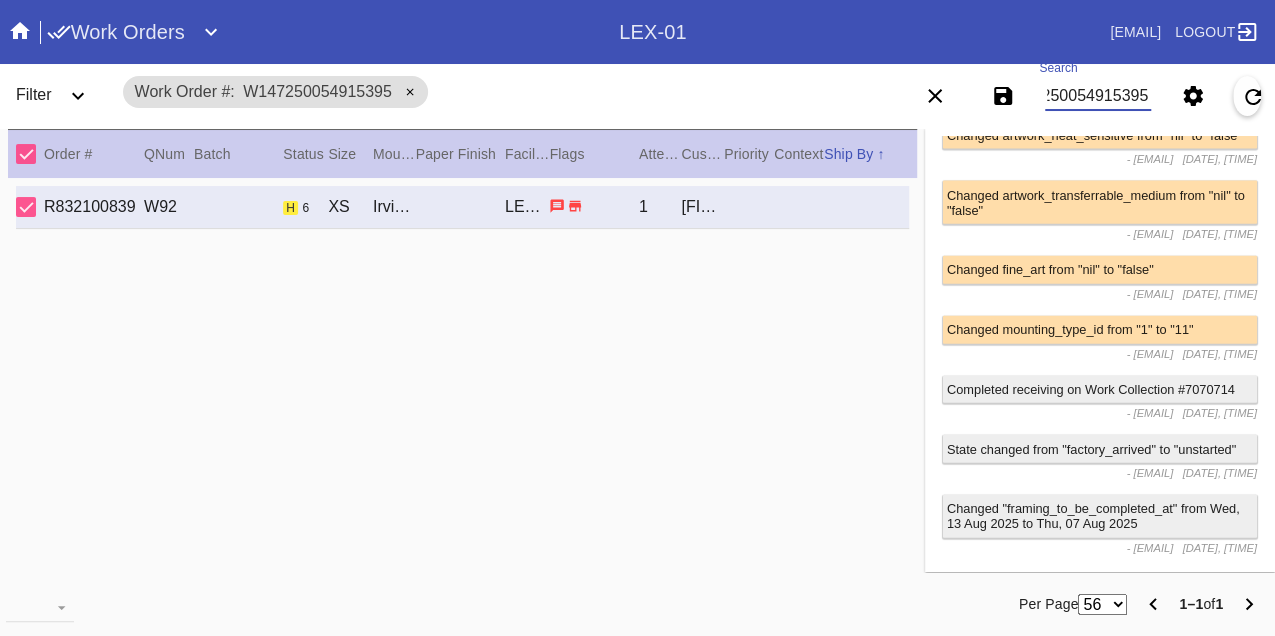 click on "W147250054915395" at bounding box center (1098, 96) 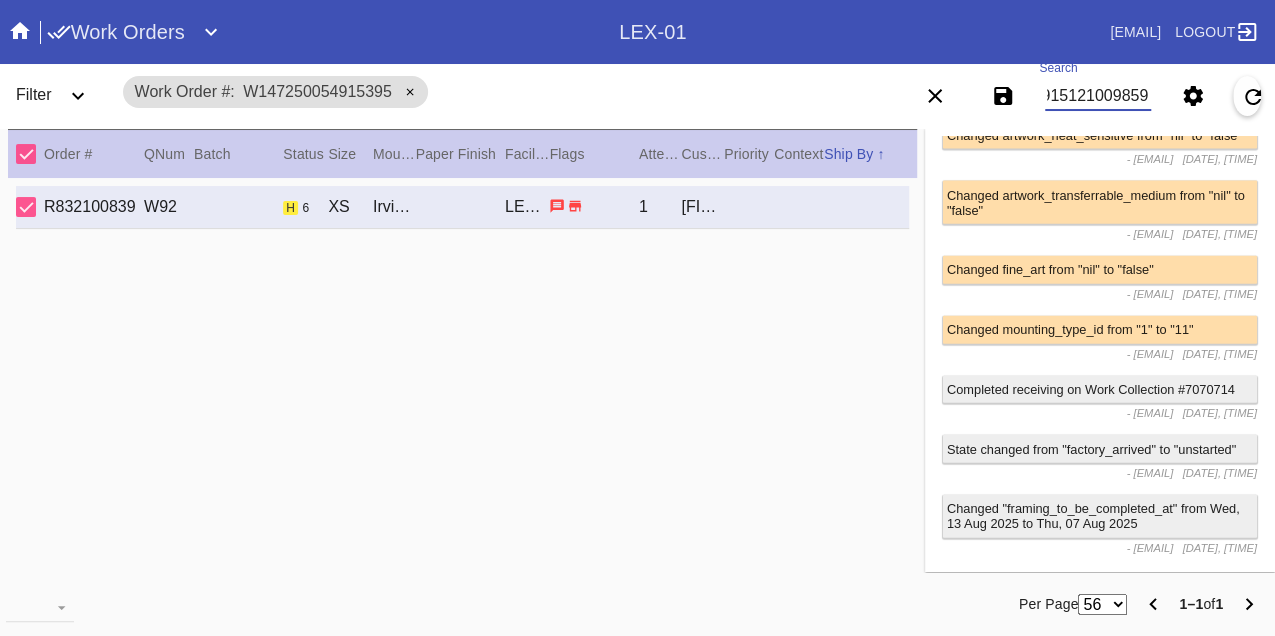 scroll, scrollTop: 0, scrollLeft: 48, axis: horizontal 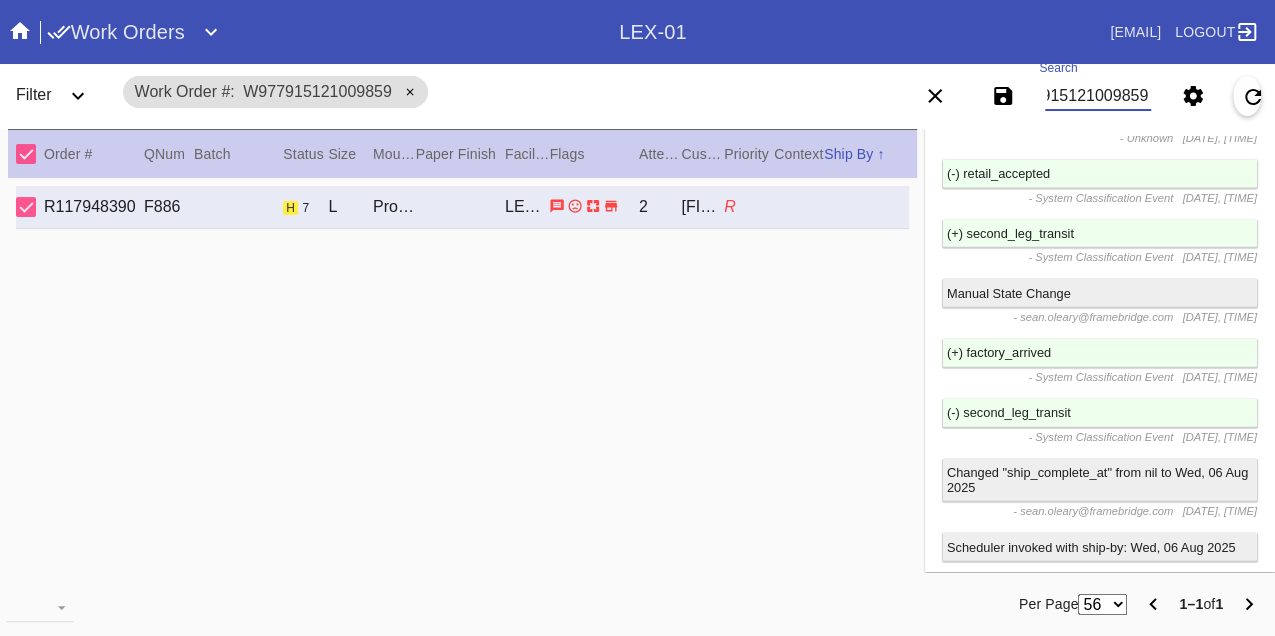 click on "W977915121009859" at bounding box center (1098, 96) 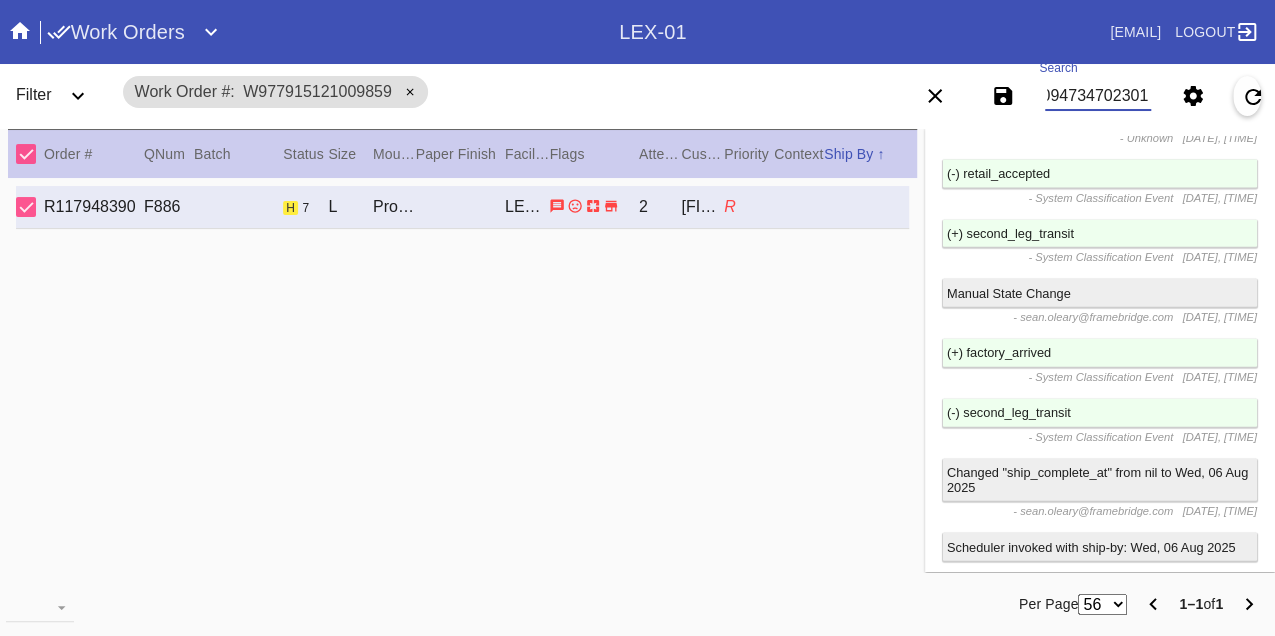 scroll, scrollTop: 0, scrollLeft: 48, axis: horizontal 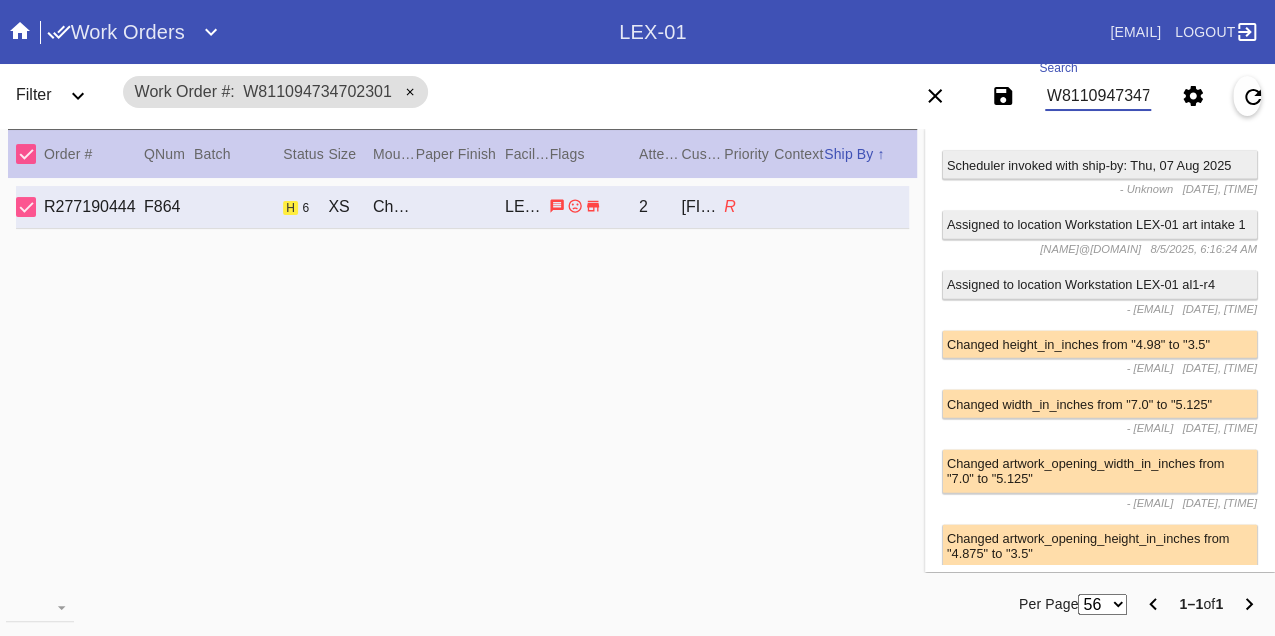click on "W811094734702301" at bounding box center (1098, 96) 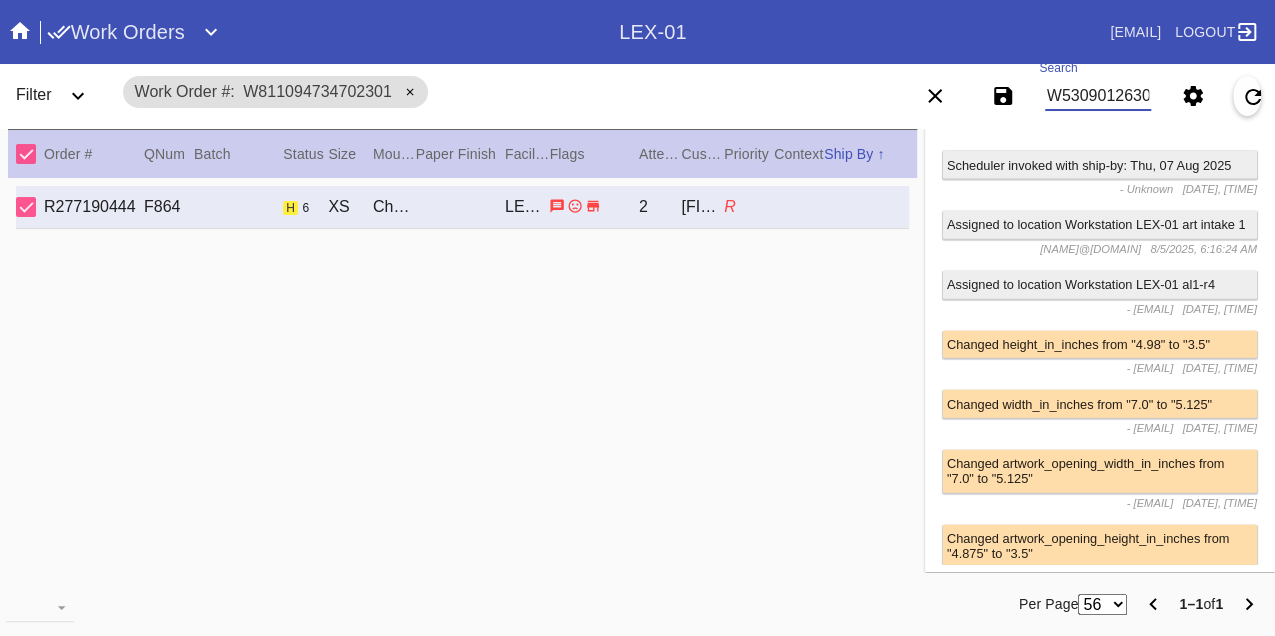 scroll, scrollTop: 0, scrollLeft: 48, axis: horizontal 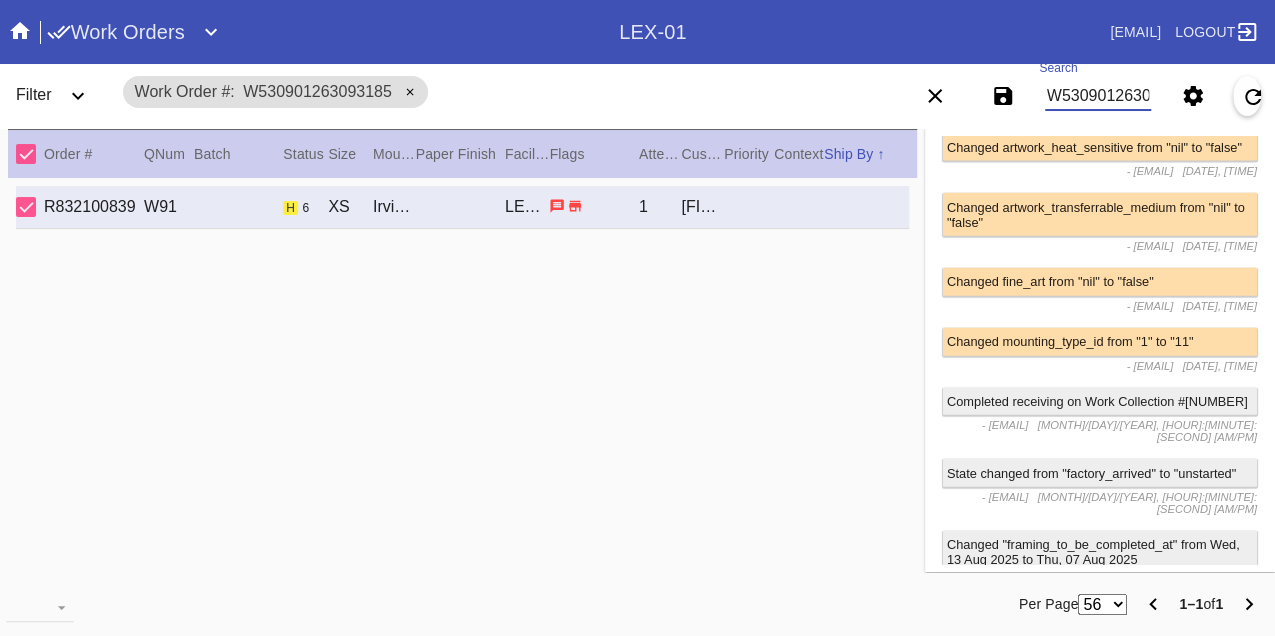 click on "W530901263093185" at bounding box center (1098, 96) 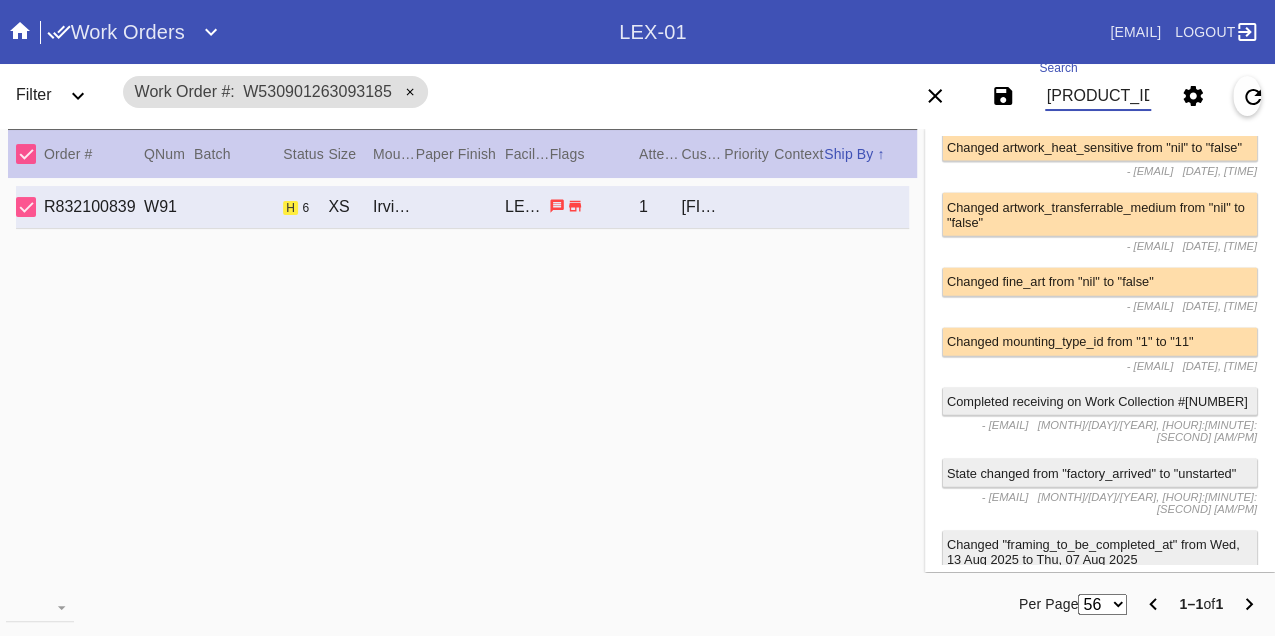 scroll, scrollTop: 0, scrollLeft: 48, axis: horizontal 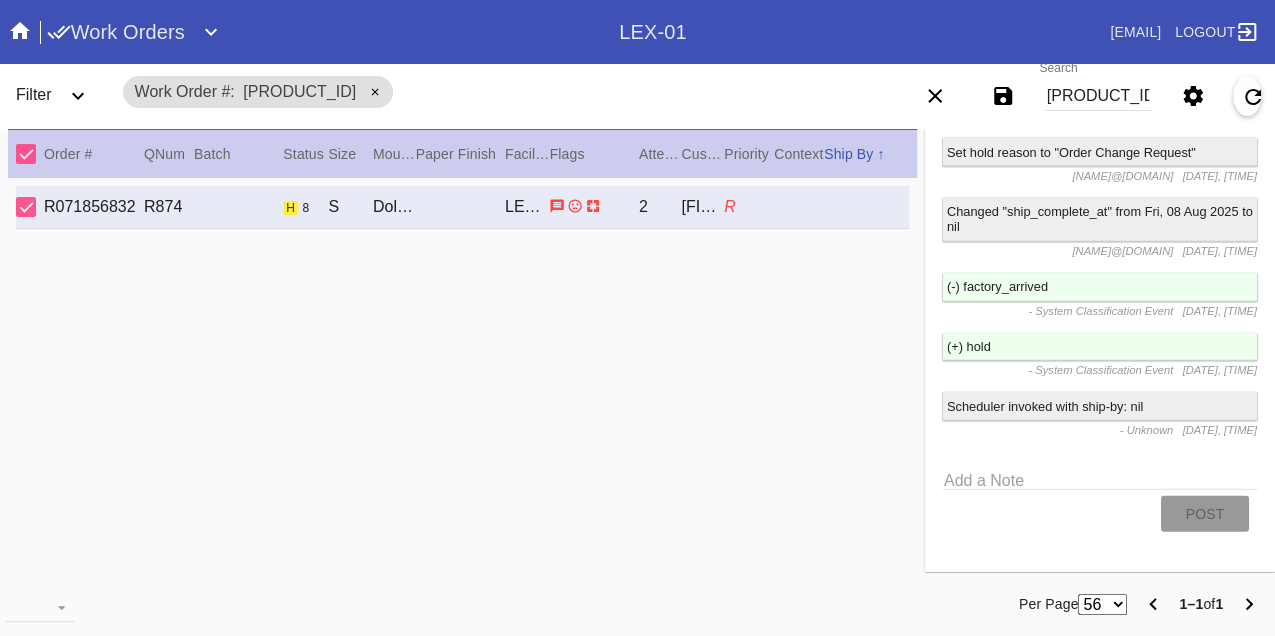 click on "W816732971996006" at bounding box center (1098, 96) 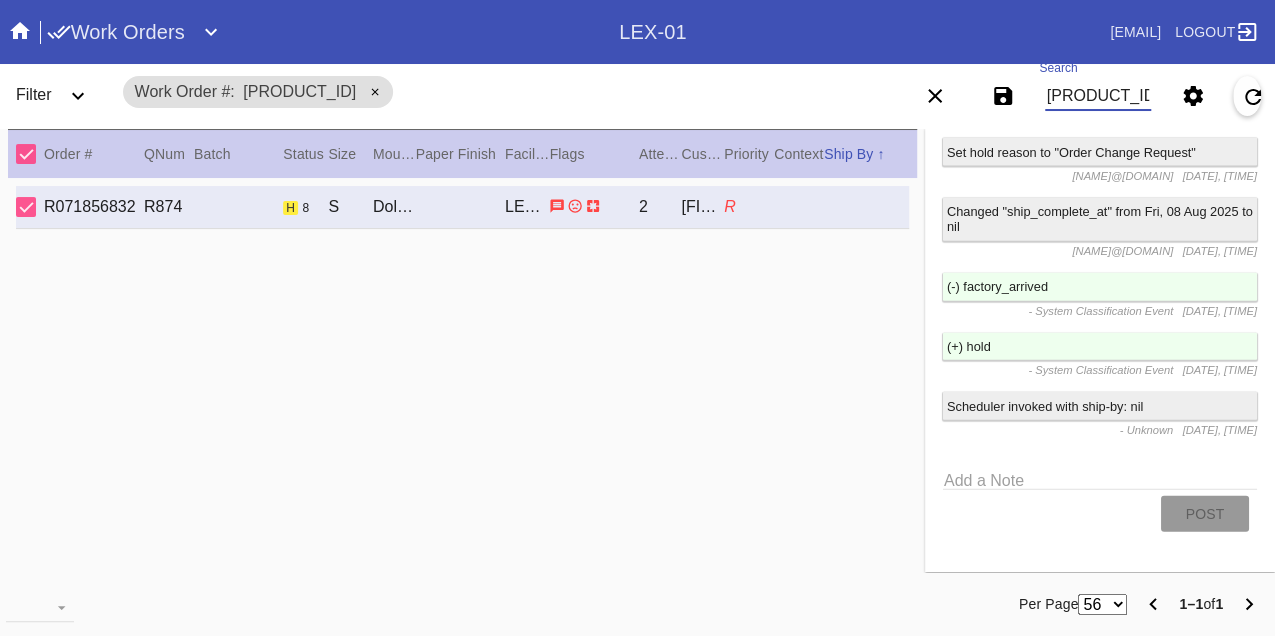 click on "W816732971996006" at bounding box center [1098, 96] 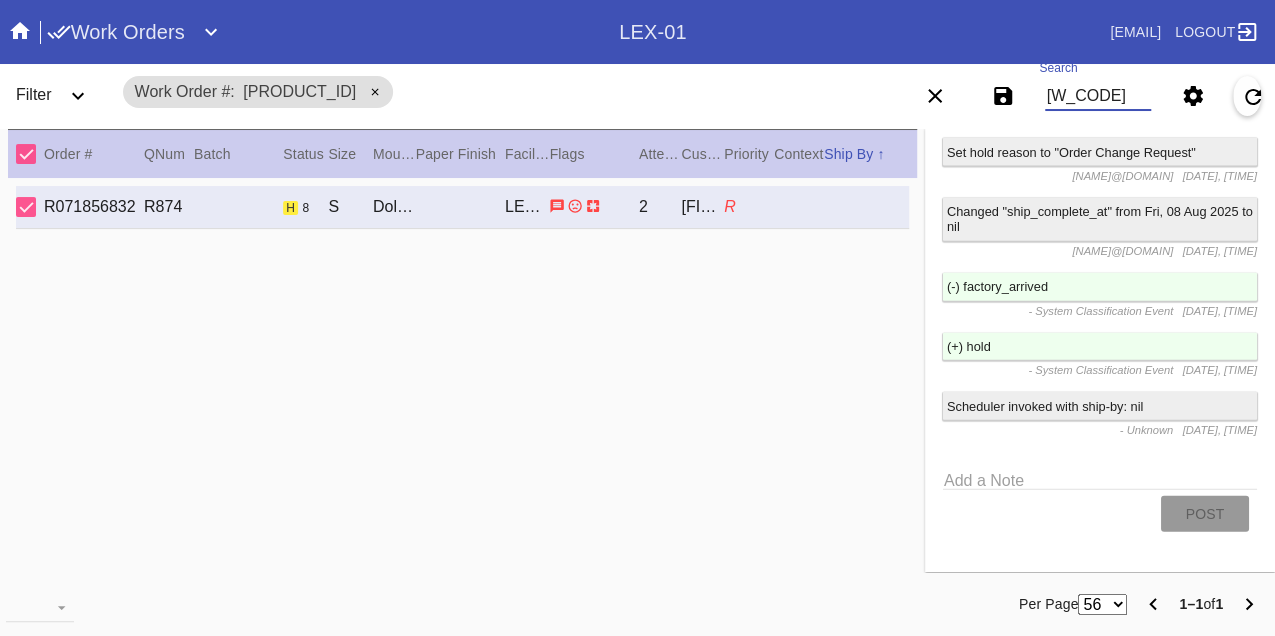 scroll, scrollTop: 0, scrollLeft: 48, axis: horizontal 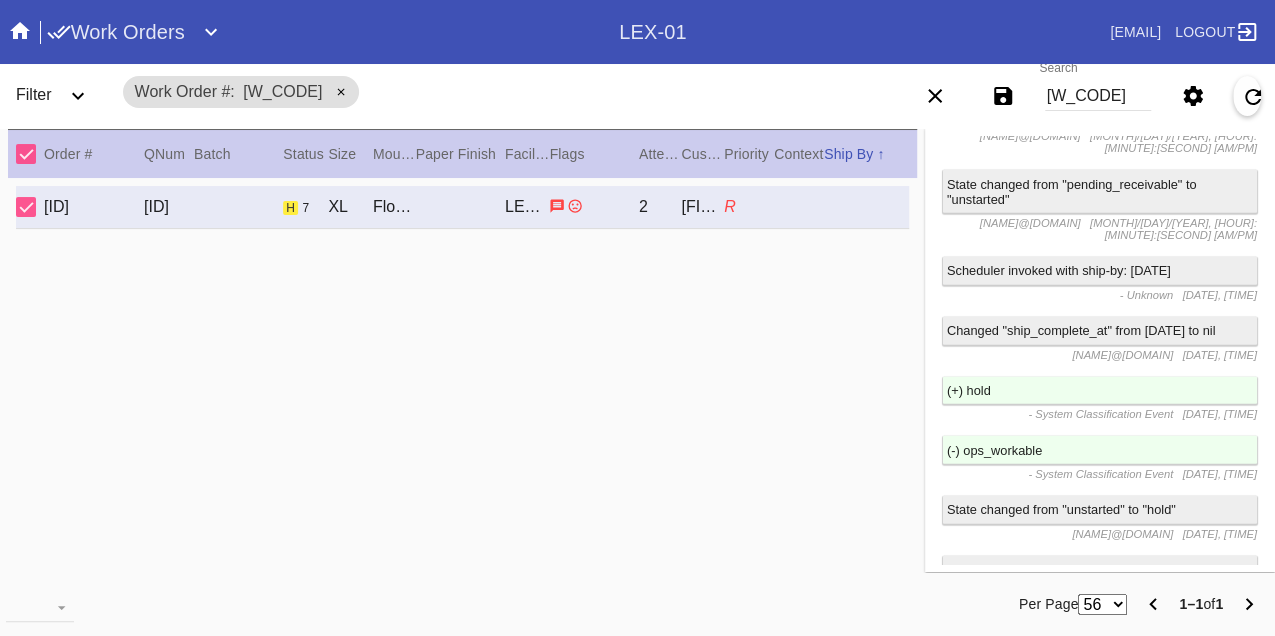 click on "W978047549508345" at bounding box center (1098, 96) 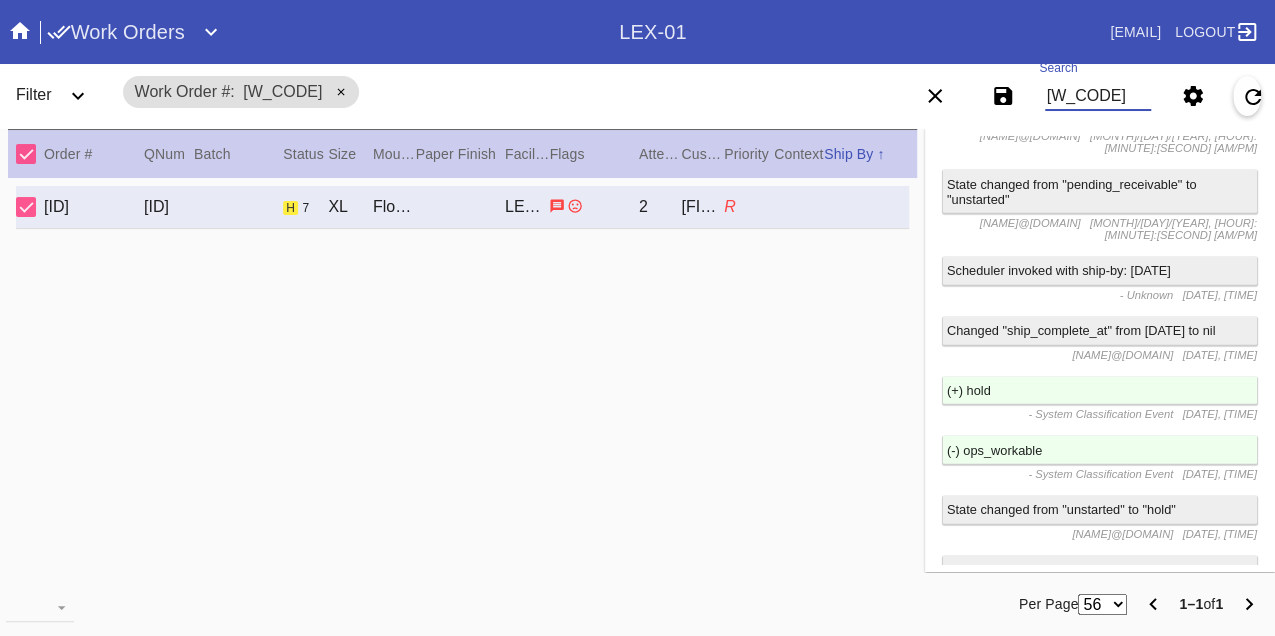 click on "W978047549508345" at bounding box center [1098, 96] 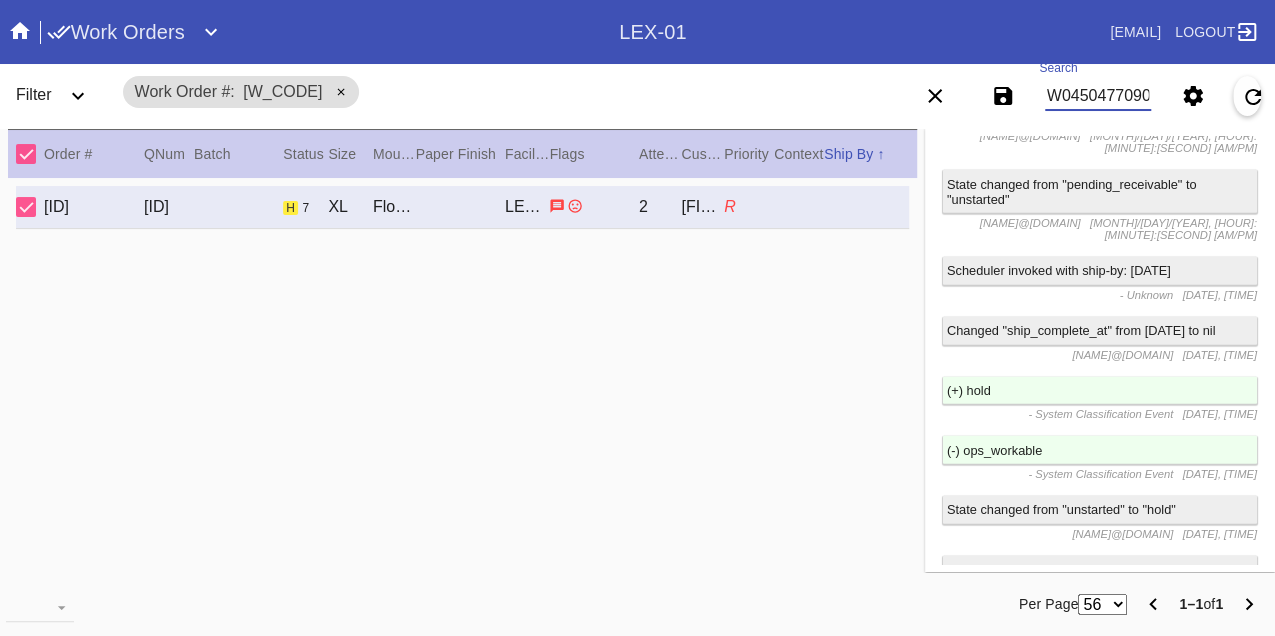 scroll, scrollTop: 0, scrollLeft: 48, axis: horizontal 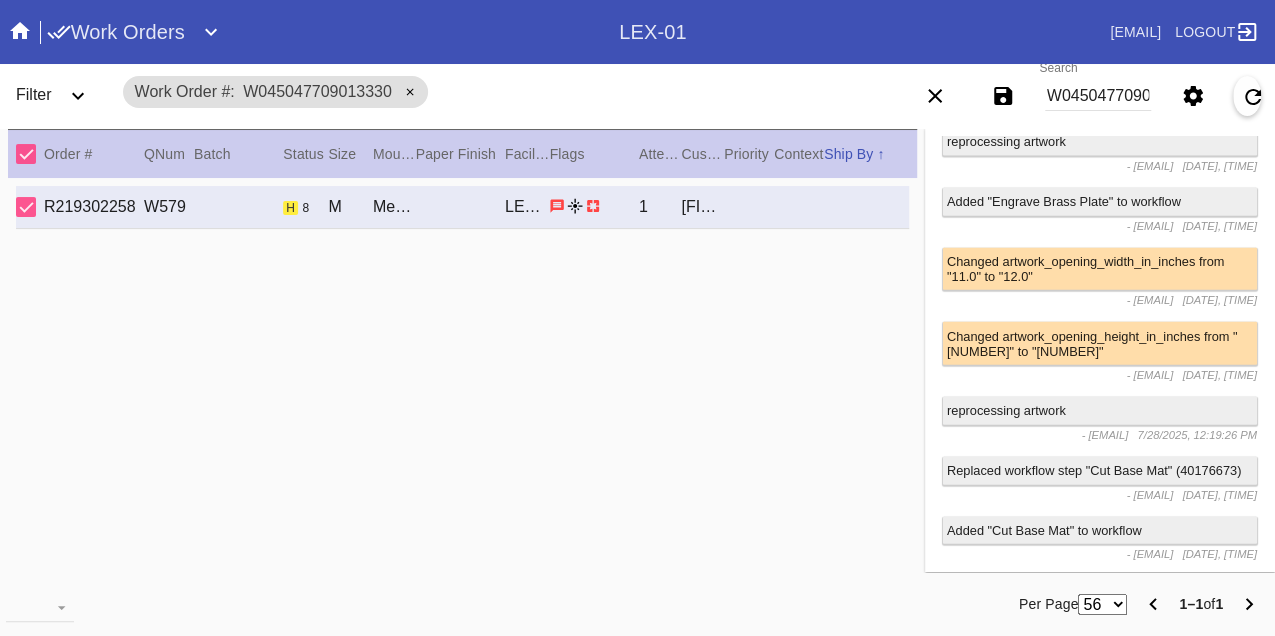 click on "W045047709013330" at bounding box center [1098, 96] 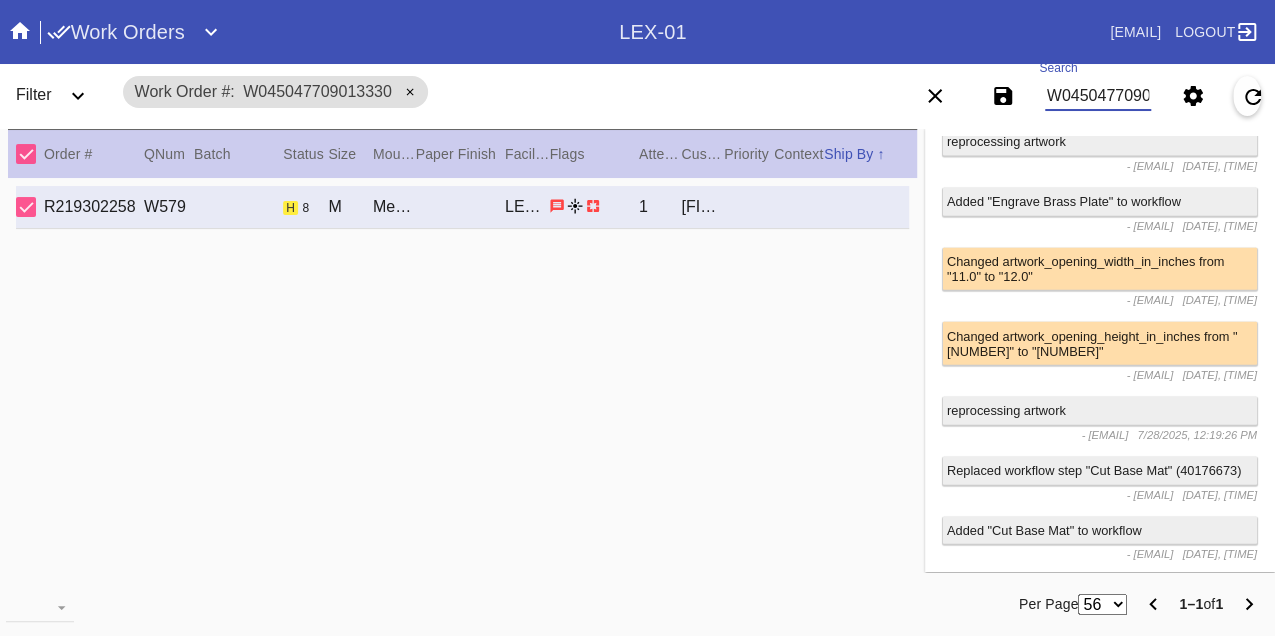 click on "W045047709013330" at bounding box center (1098, 96) 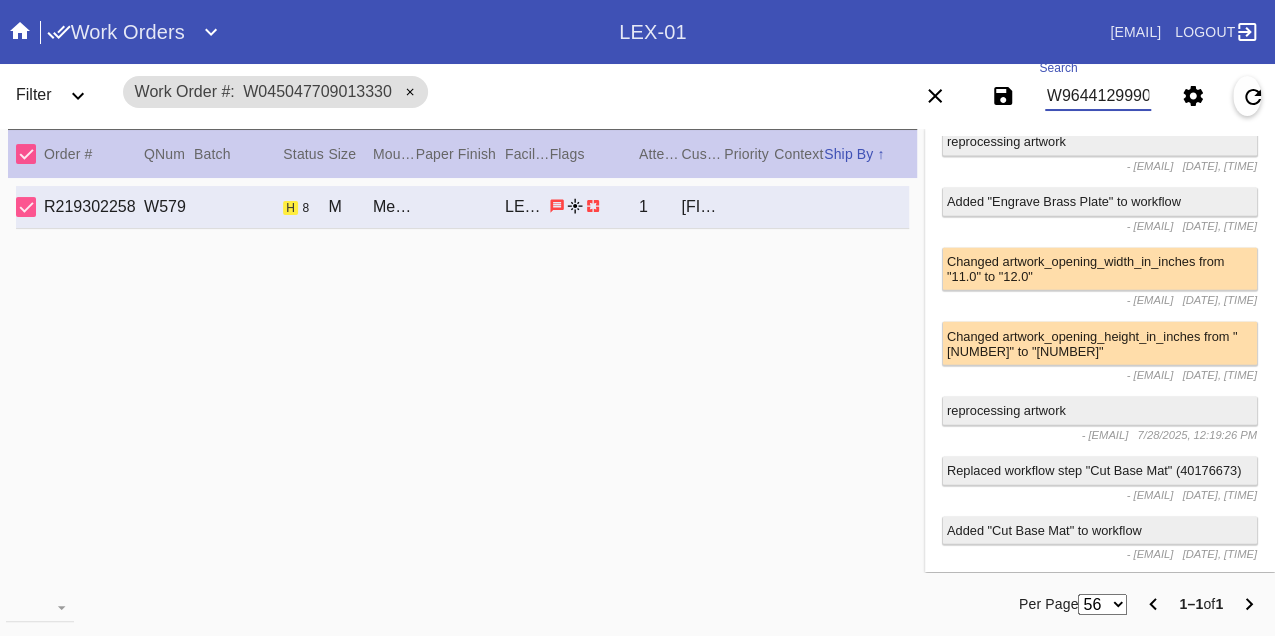 scroll, scrollTop: 0, scrollLeft: 48, axis: horizontal 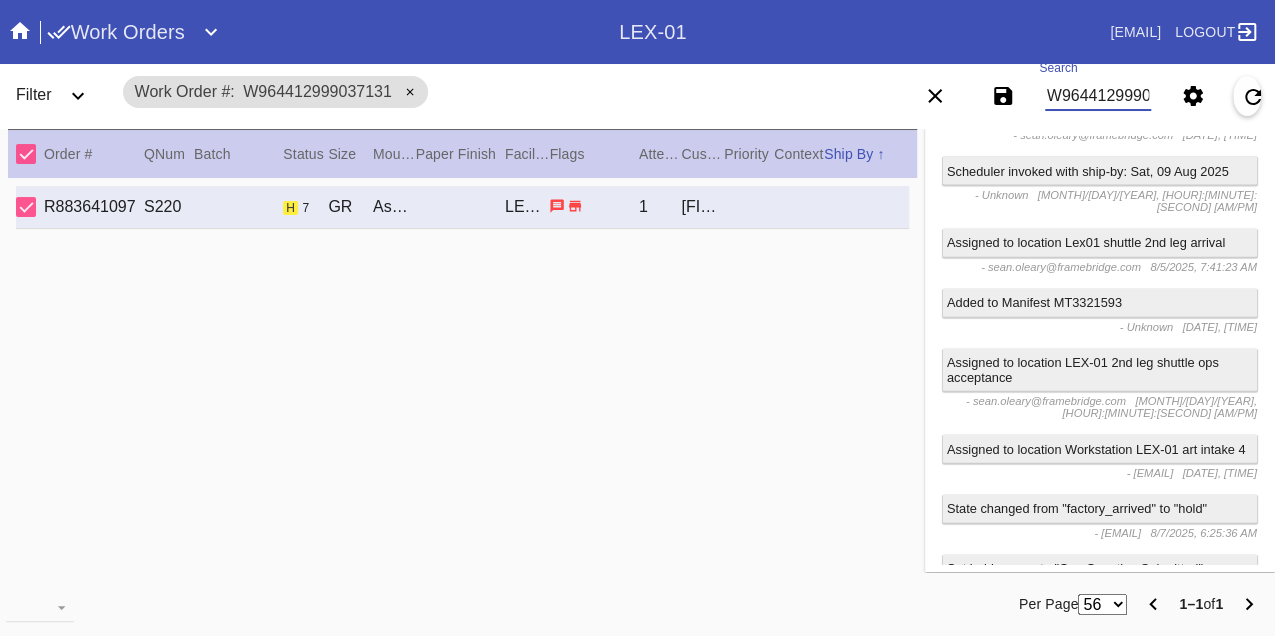 click on "W964412999037131" at bounding box center [1098, 96] 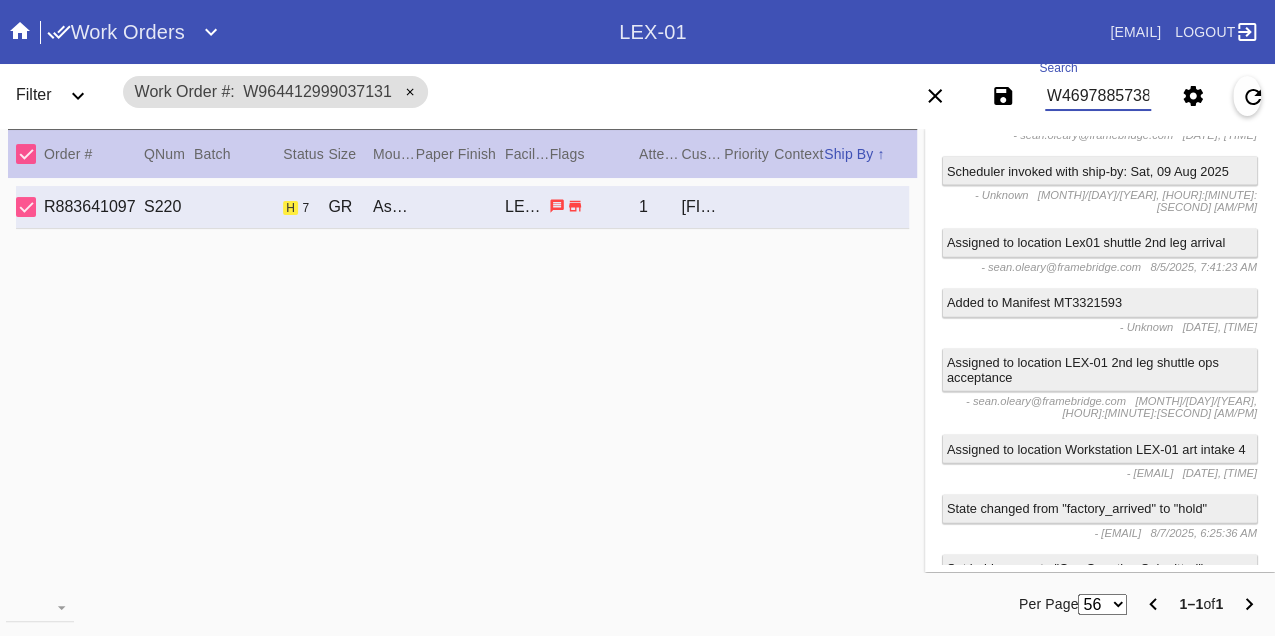 scroll, scrollTop: 0, scrollLeft: 48, axis: horizontal 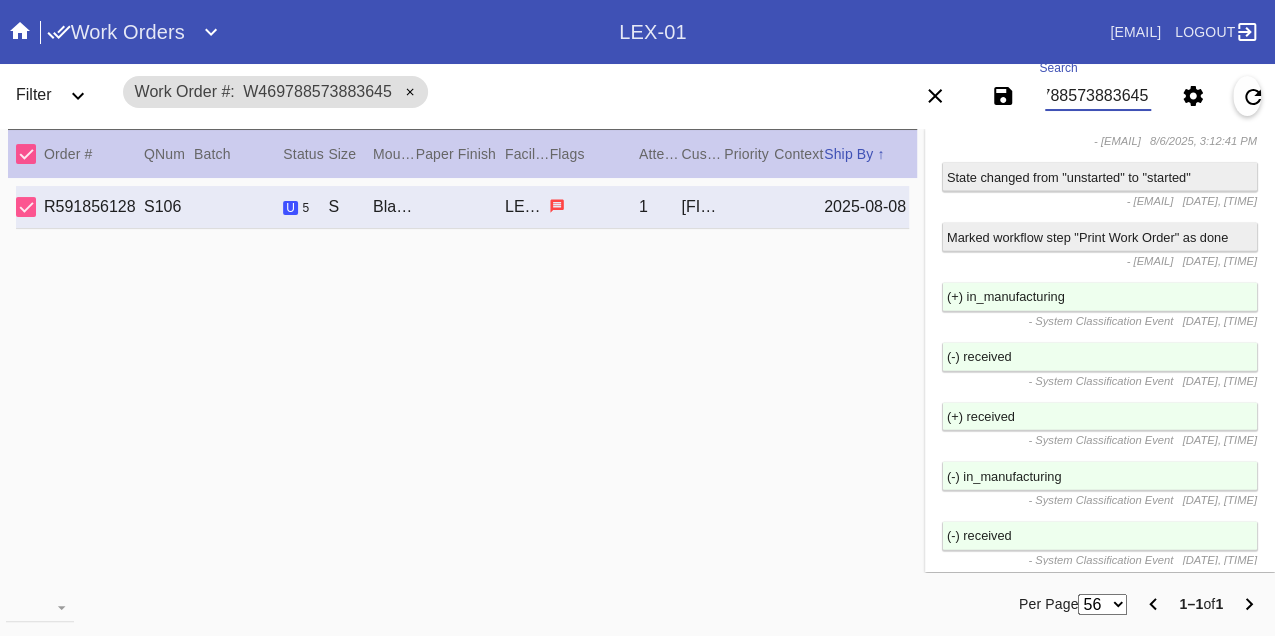 click on "W469788573883645" at bounding box center (1098, 96) 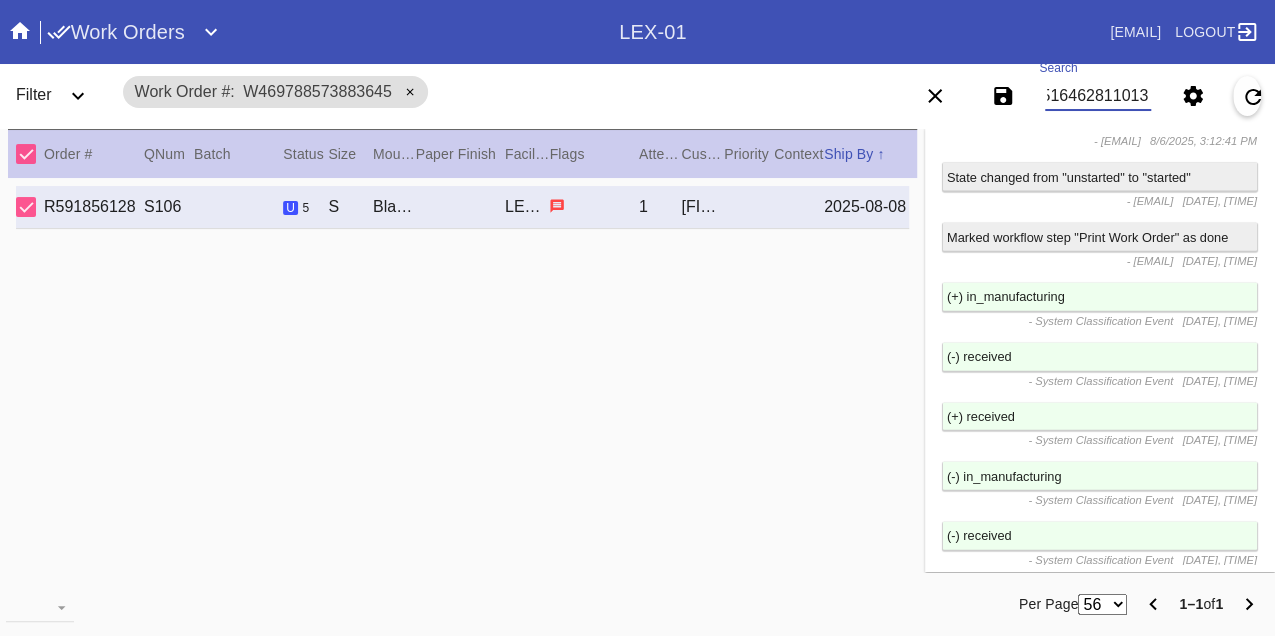 scroll, scrollTop: 0, scrollLeft: 48, axis: horizontal 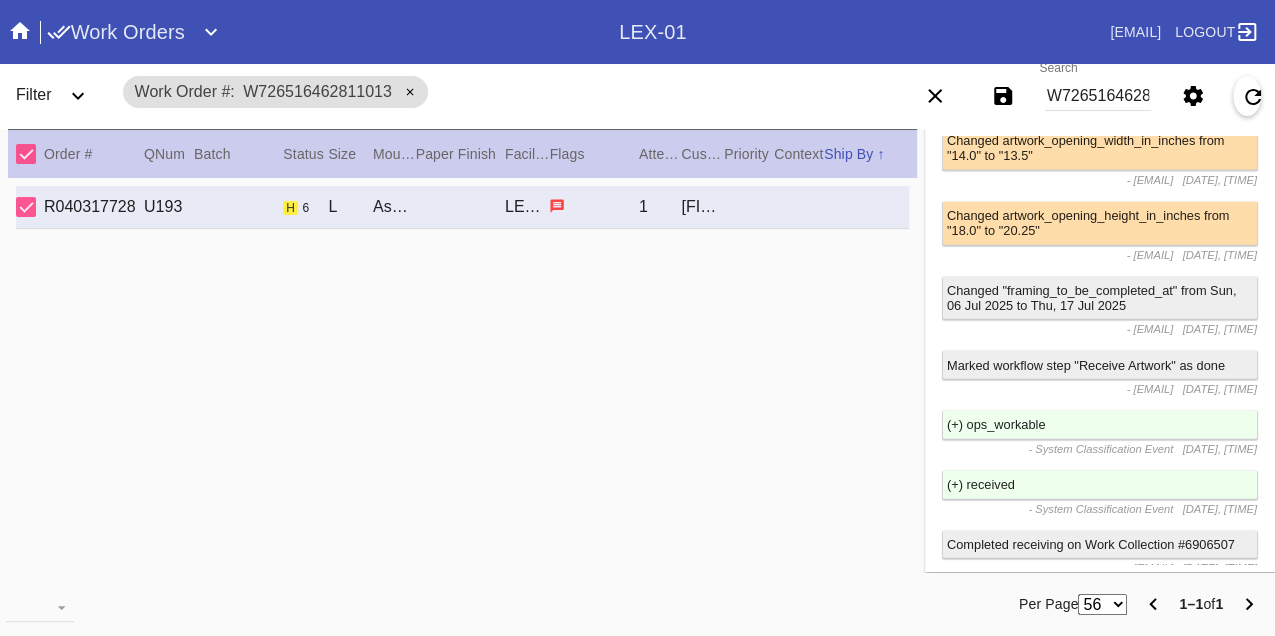 click on "W726516462811013" at bounding box center [1098, 96] 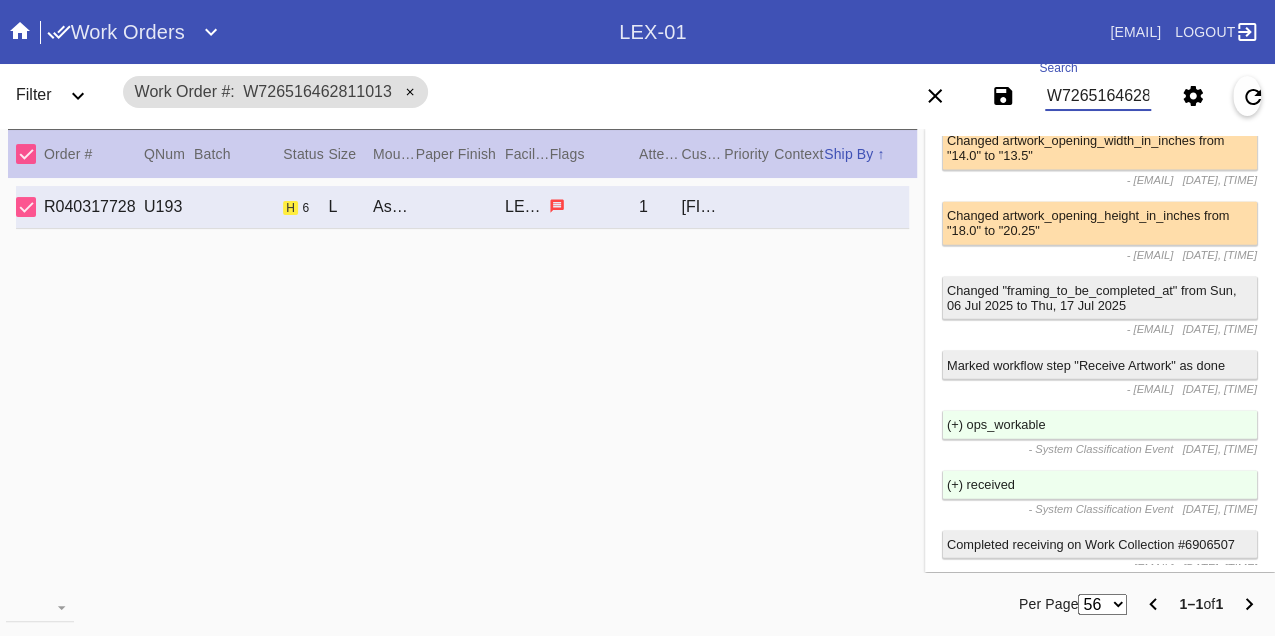 click on "W726516462811013" at bounding box center [1098, 96] 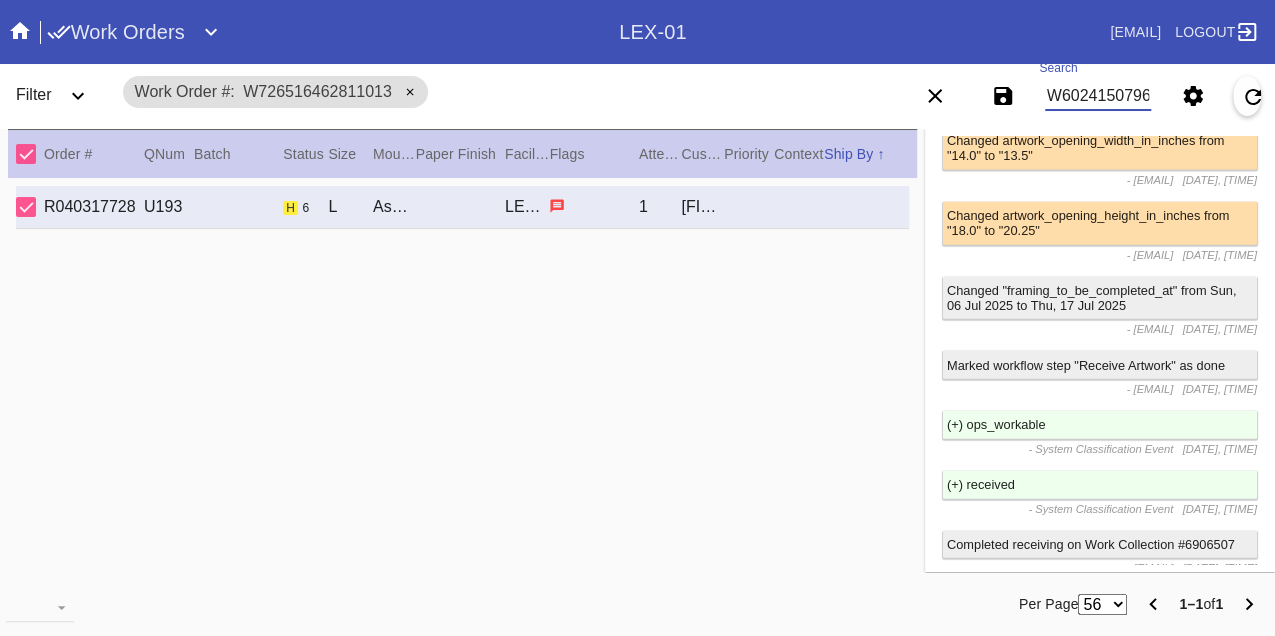scroll, scrollTop: 0, scrollLeft: 48, axis: horizontal 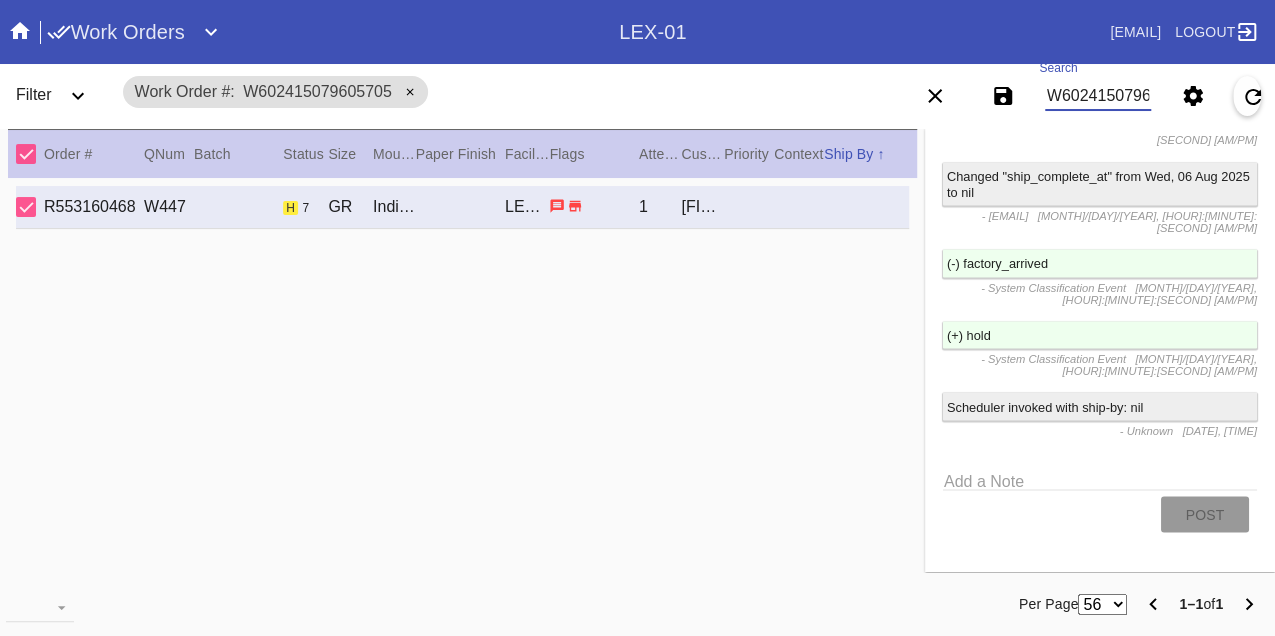 click on "W602415079605705" at bounding box center (1098, 96) 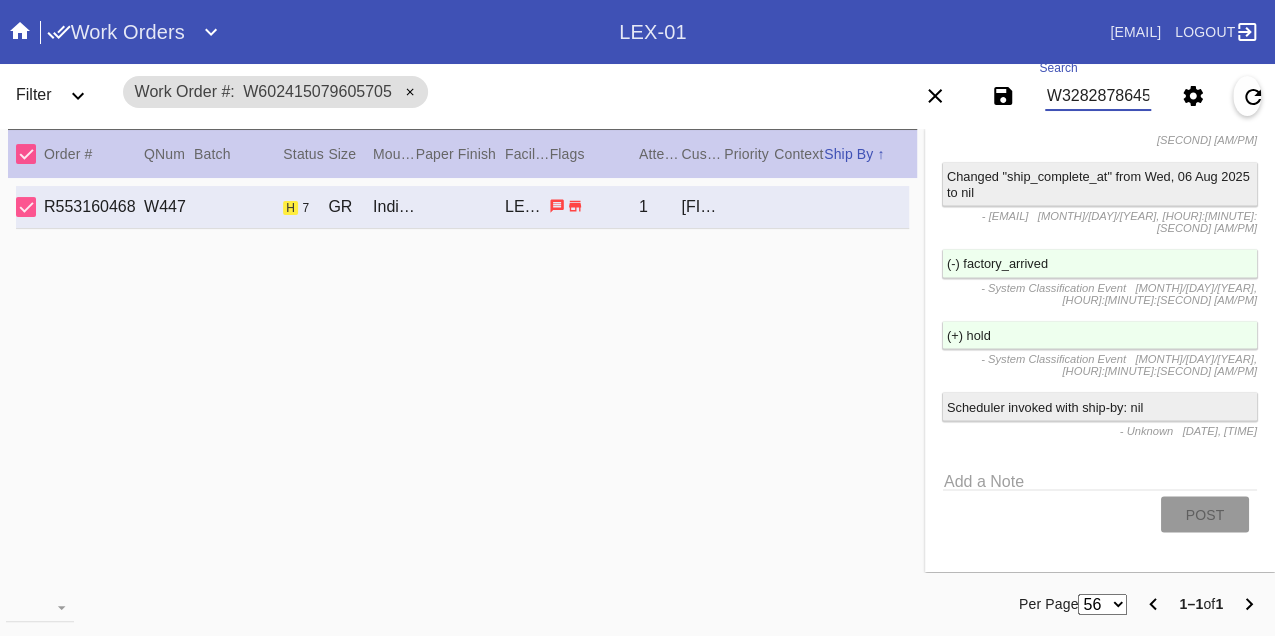 scroll, scrollTop: 0, scrollLeft: 48, axis: horizontal 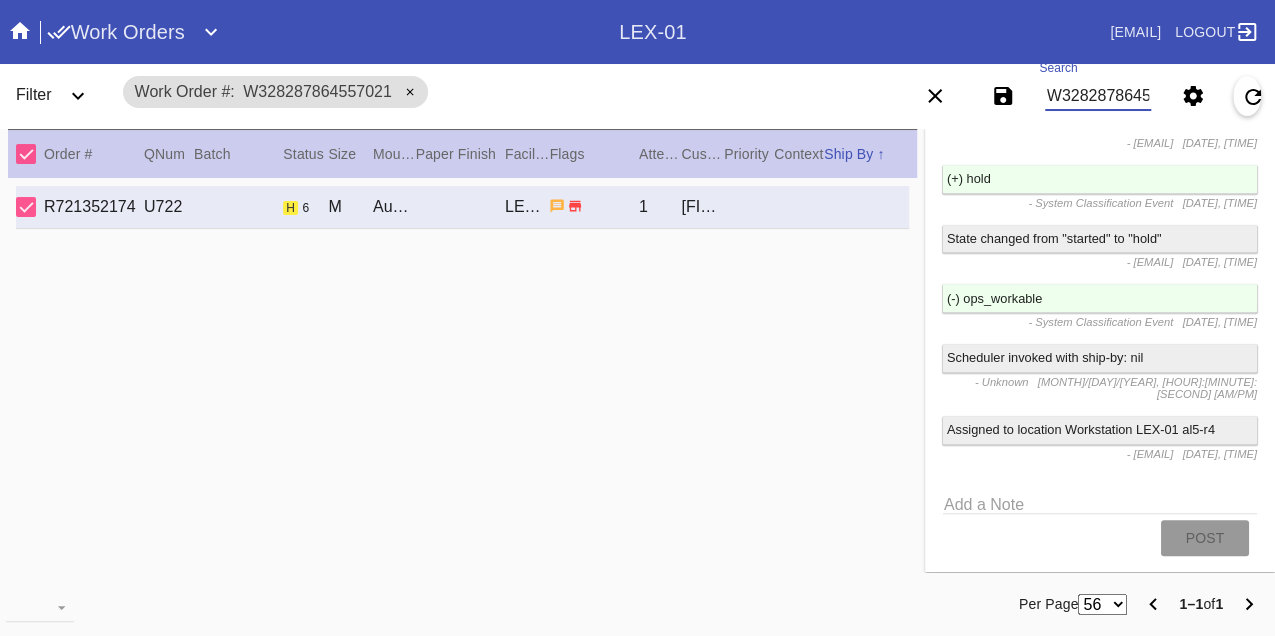 click on "W328287864557021" at bounding box center [1098, 96] 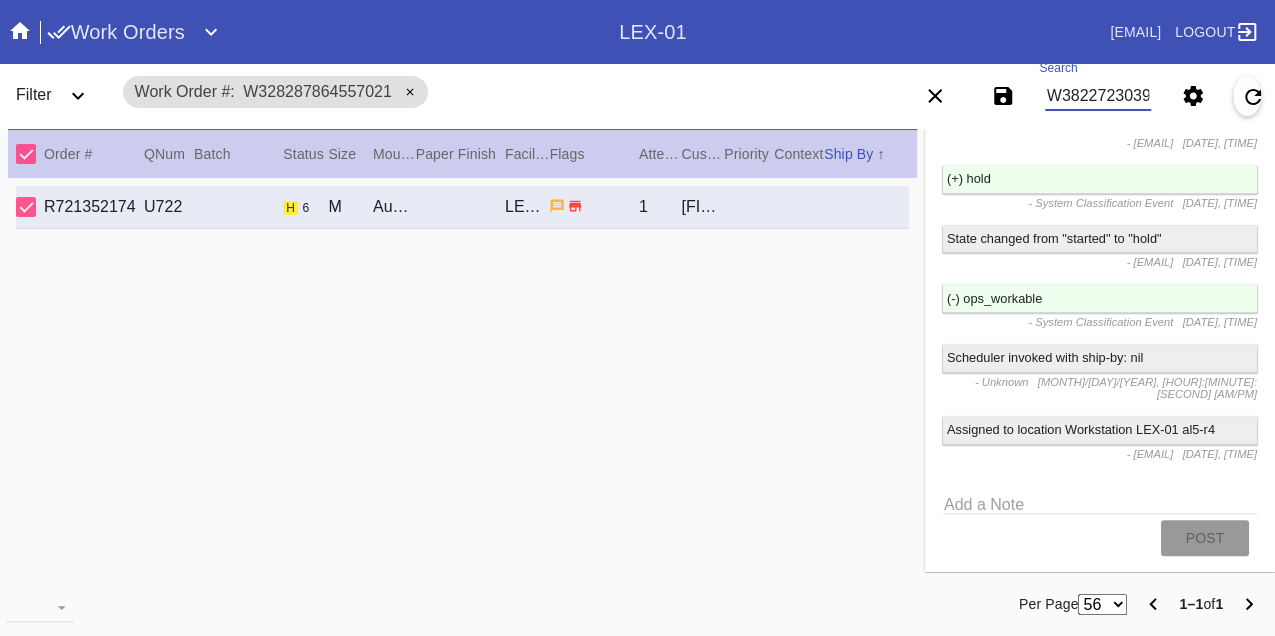 scroll, scrollTop: 0, scrollLeft: 48, axis: horizontal 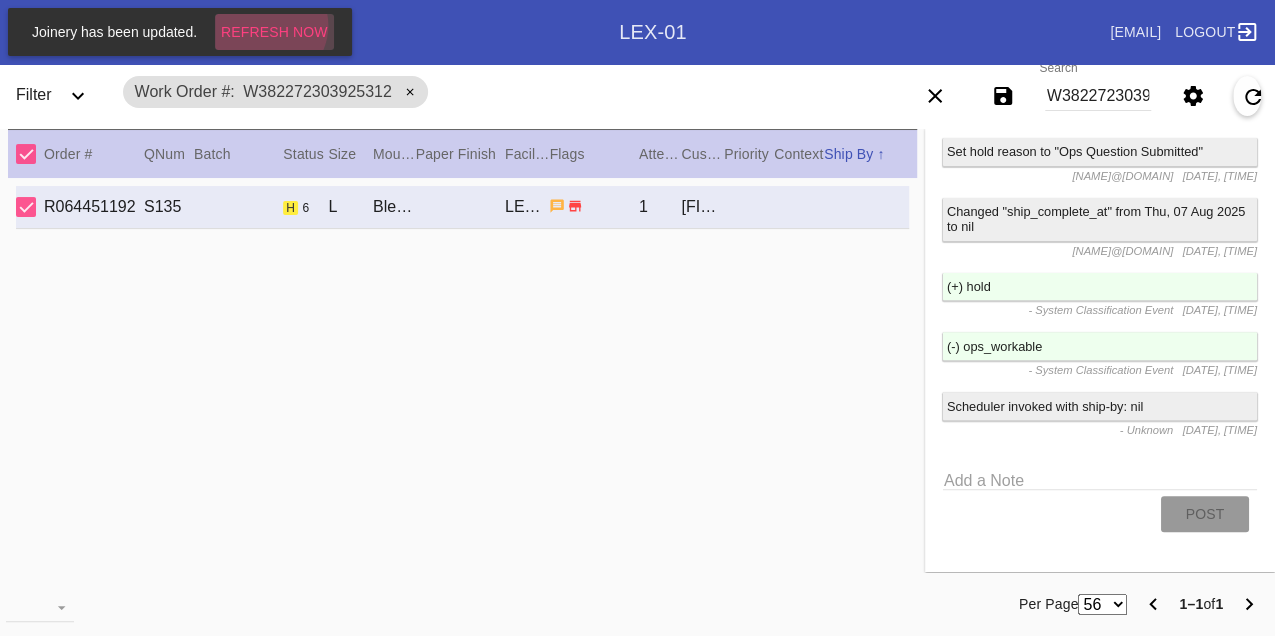 click on "Refresh Now" at bounding box center (274, 32) 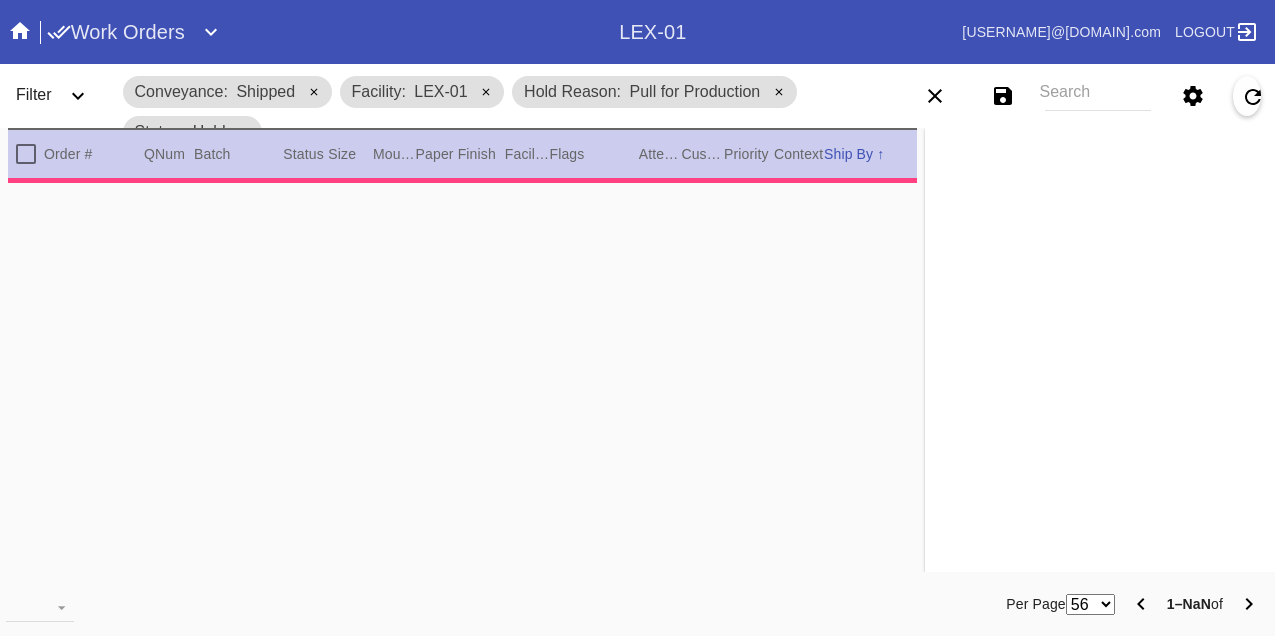 scroll, scrollTop: 0, scrollLeft: 0, axis: both 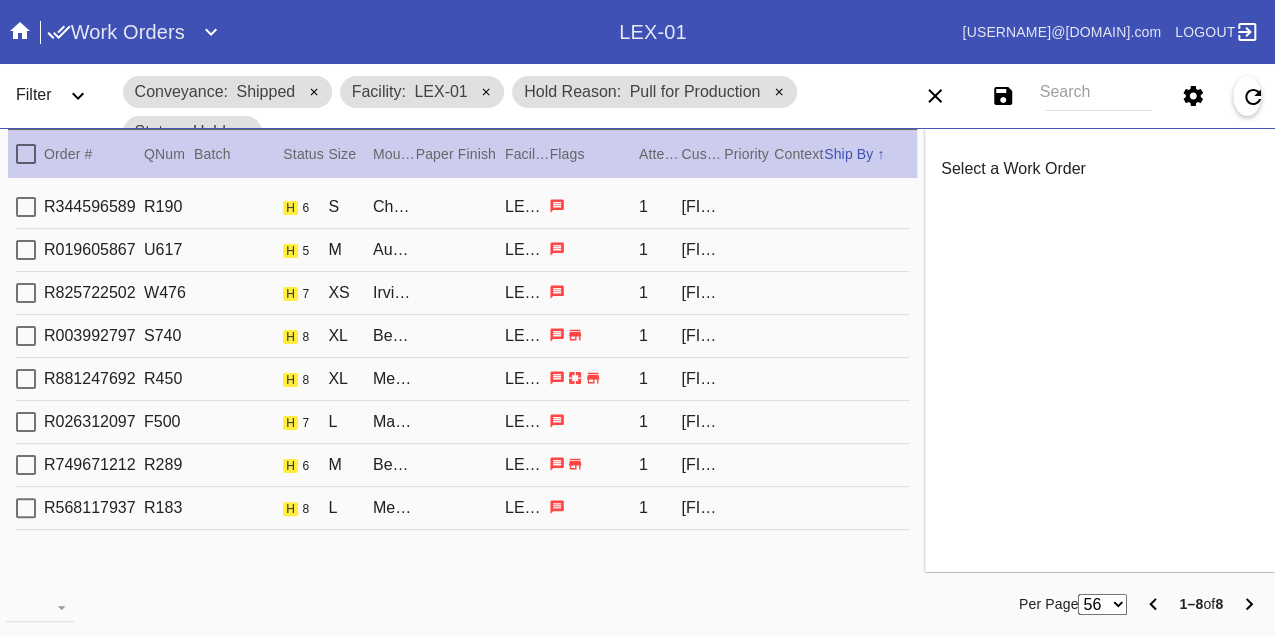 click on "R344596589 R190 h   6 S Cherry (Gallery) / Cream - Linen LEX-01 1 Kerry OBrien" at bounding box center (462, 207) 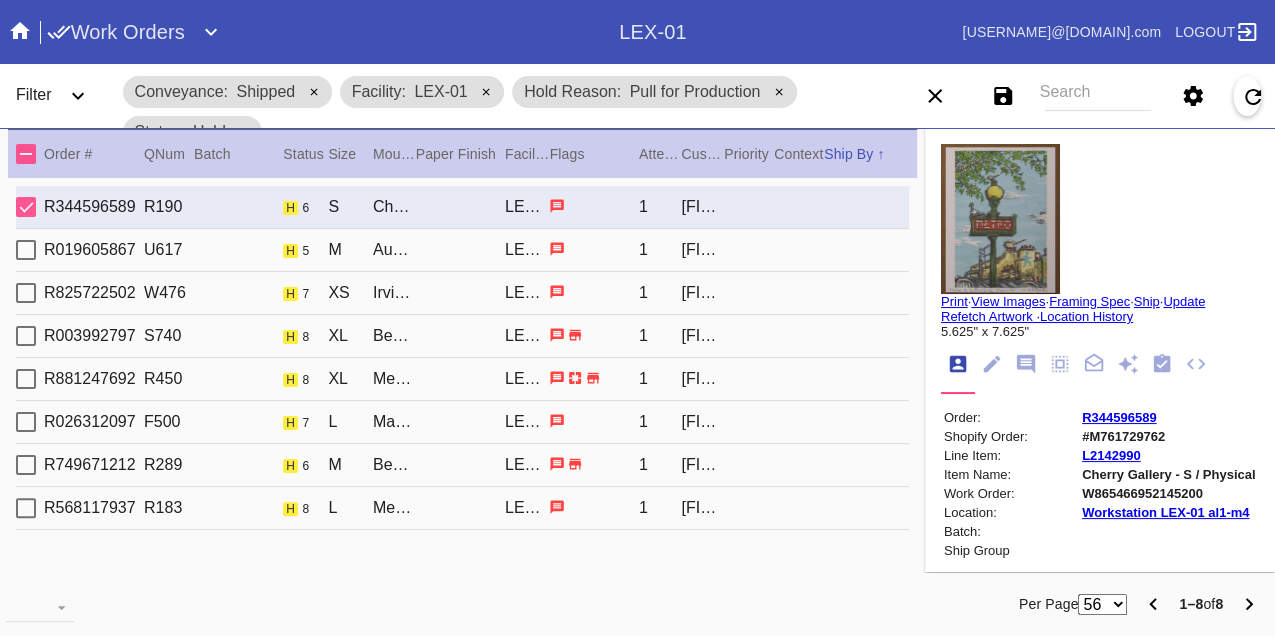 click on "R019605867 U617 h   5 M Augusta / Dove White LEX-01 1 Jennifer Hatch" at bounding box center [462, 250] 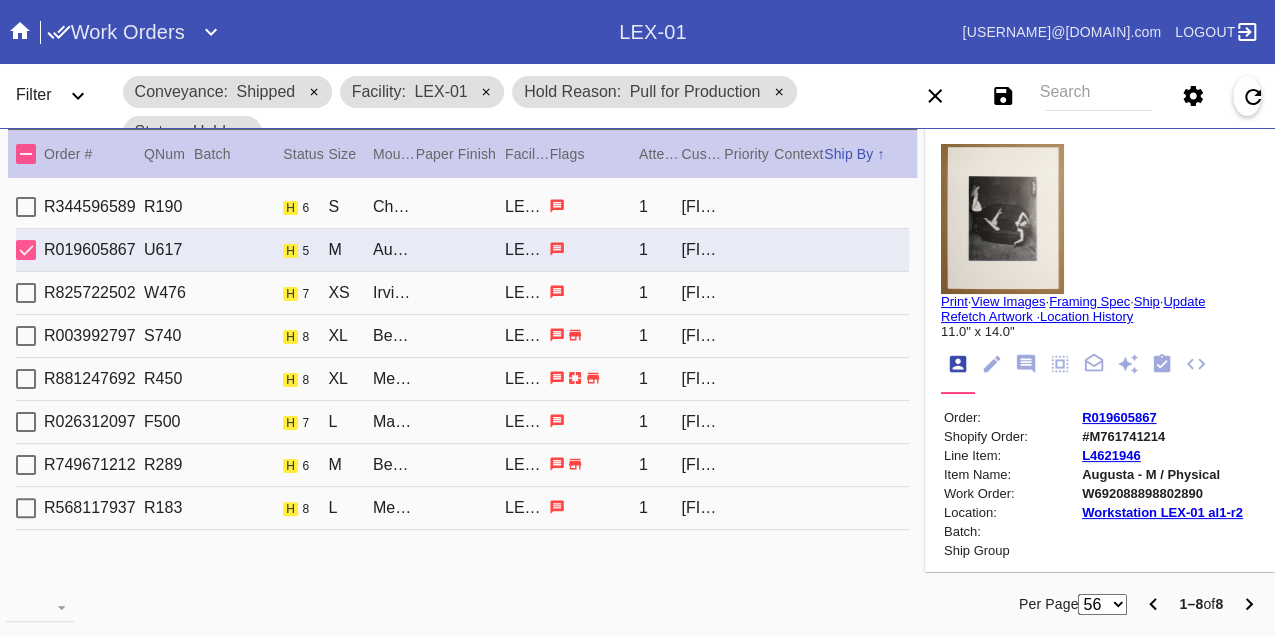 click on "R825722502 W476 h   7 XS Irvine Slim / Fabric White LEX-01 1 Justine Mullen" at bounding box center [462, 293] 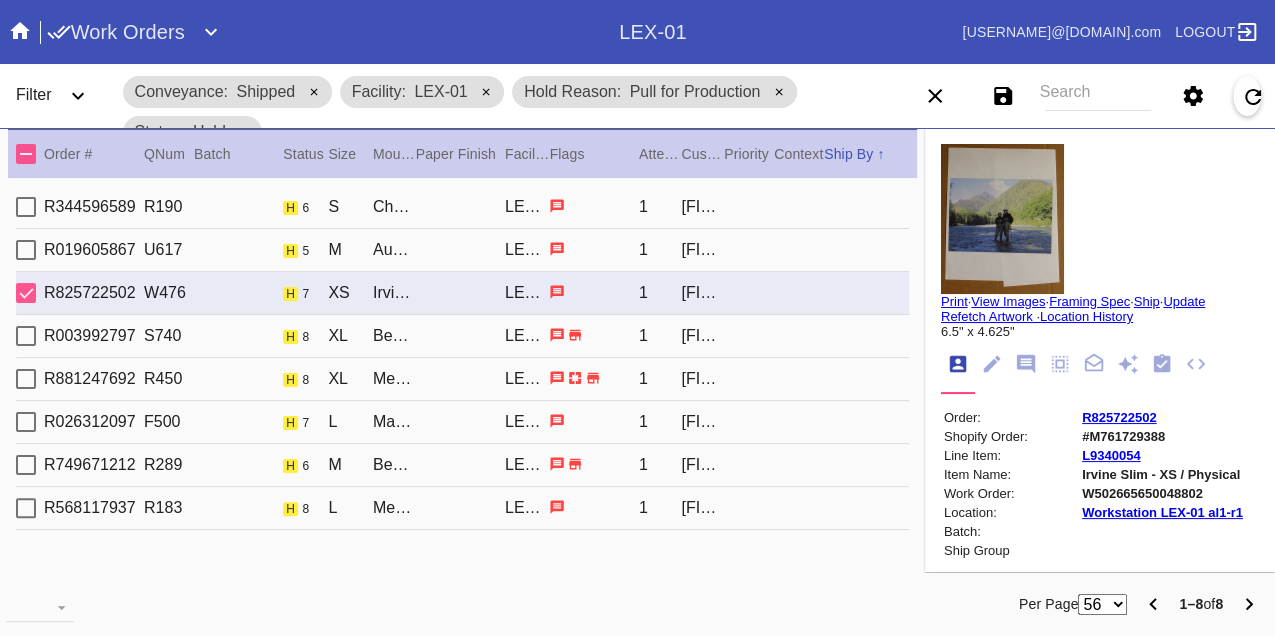 click on "R003992797 S740 h   8 XL Beverly / No Mat LEX-01 1 Patty Smith" at bounding box center (462, 336) 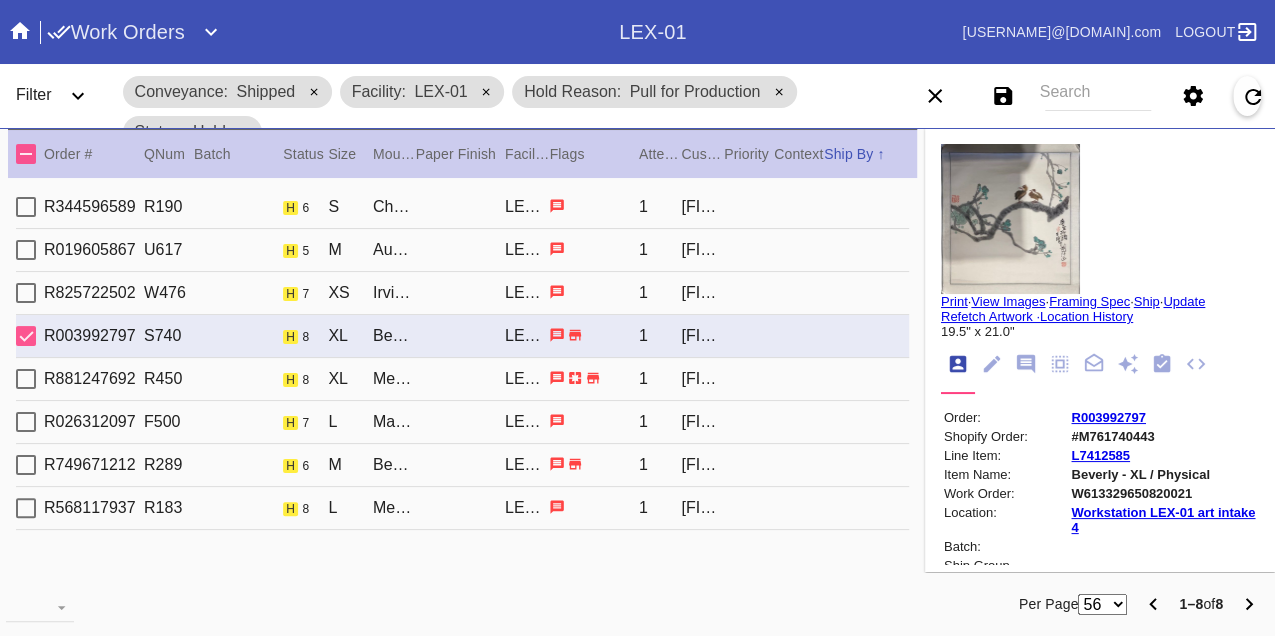 click on "R881247692 R450 h   8 XL Mercer Slim / White LEX-01 1 darren kohlberg" at bounding box center (462, 379) 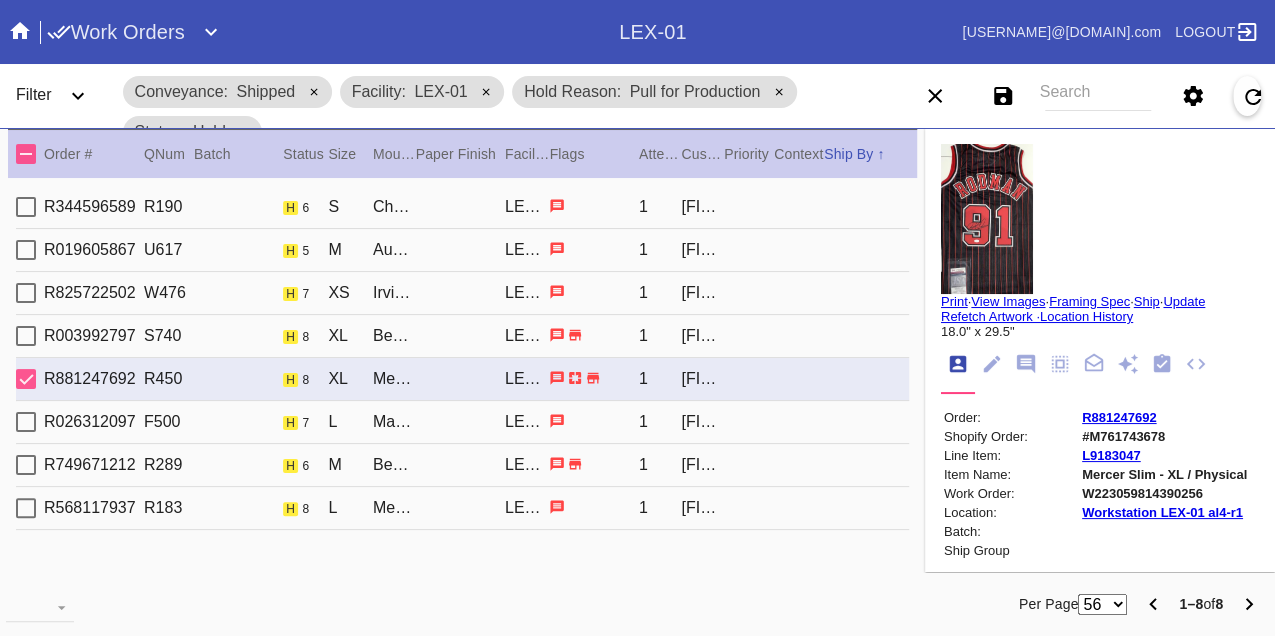 click on "R026312097 F500 h   7 L Marin / No Mat LEX-01 1 Alison Leff" at bounding box center (462, 422) 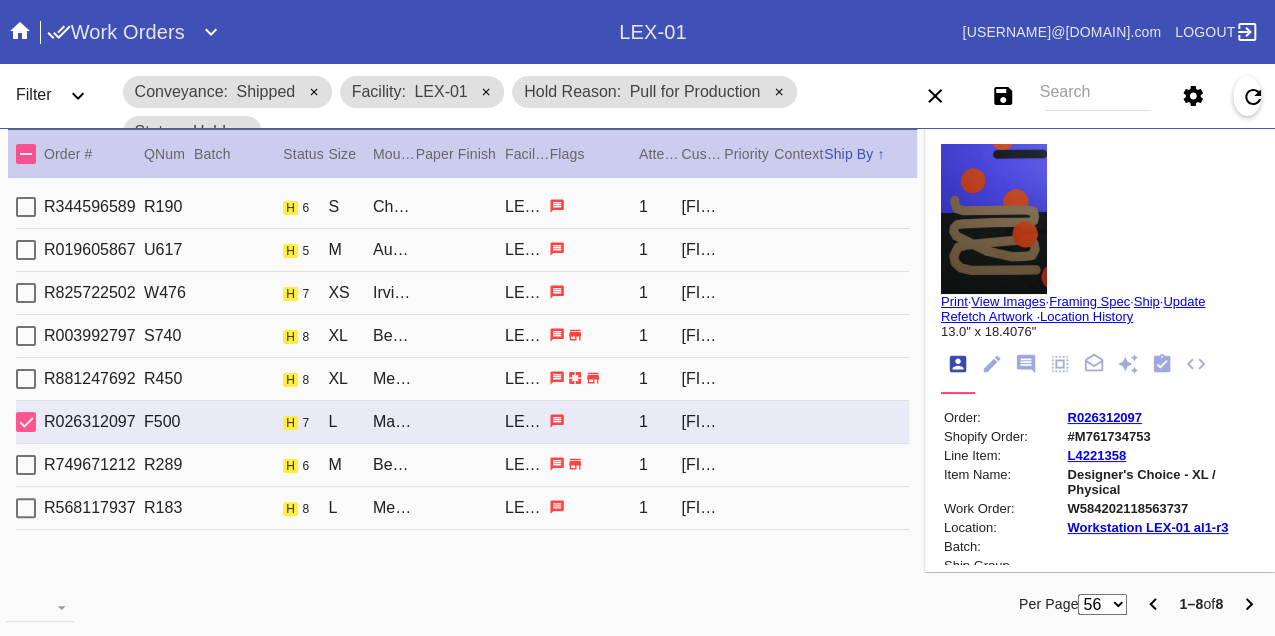 click on "R749671212 R289 h   6 M Beverly / Sugar LEX-01 1 Andrea Weiner" at bounding box center [462, 465] 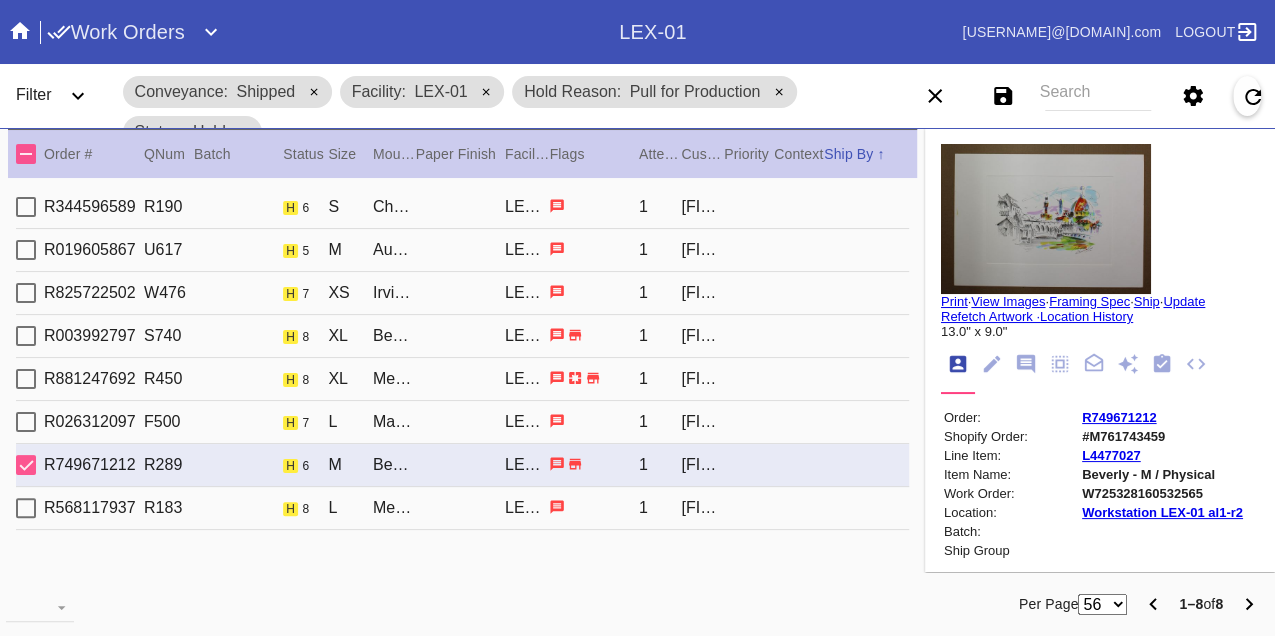 click on "R568117937 R183 h   8 L Mercer Slim / Dove White LEX-01 1 Nathaniel Prodouz" at bounding box center [462, 508] 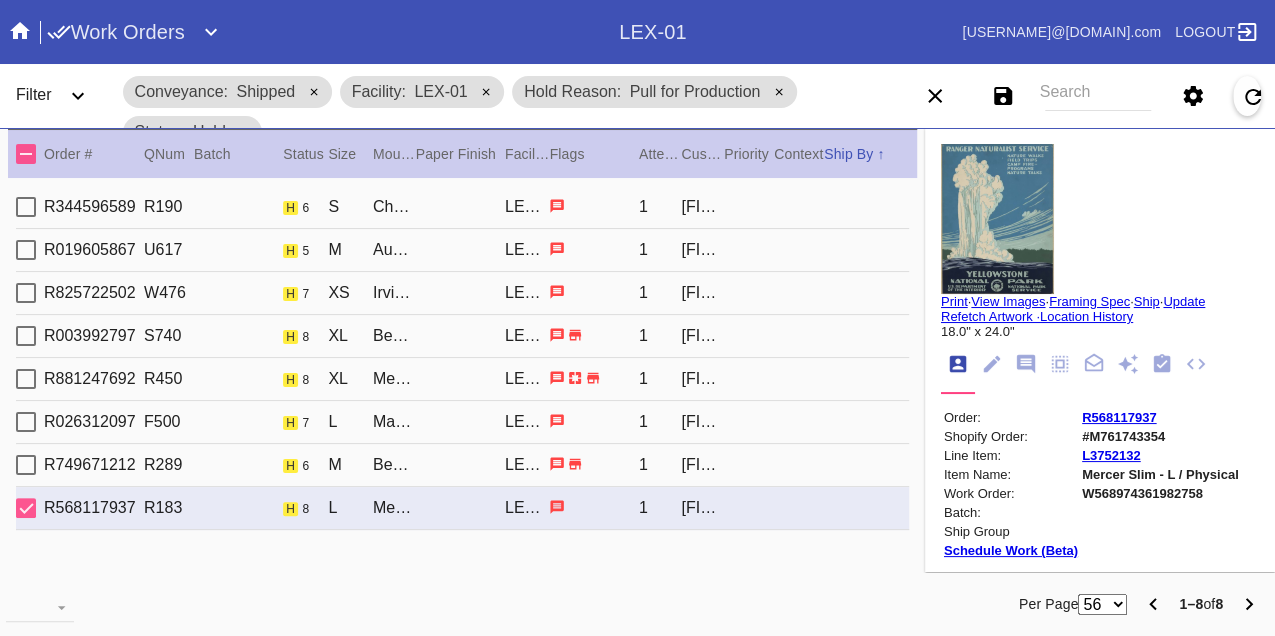 click on "R344596589 R190 h   6 S Cherry (Gallery) / Cream - Linen LEX-01 1 Kerry OBrien" at bounding box center (462, 207) 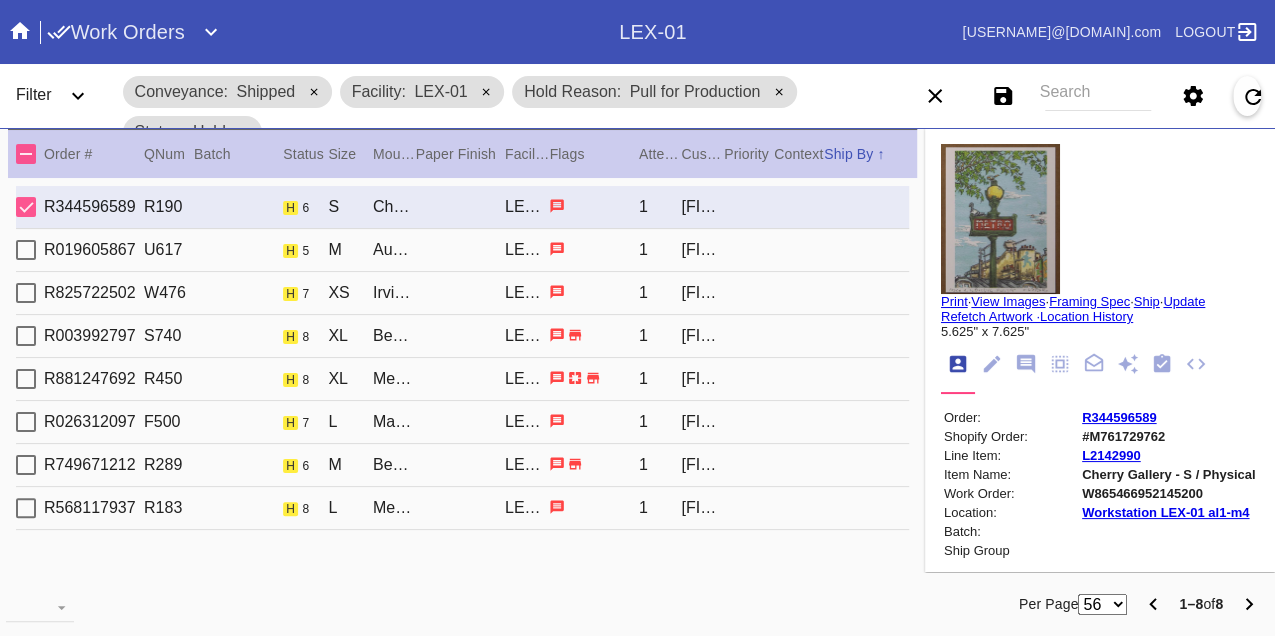 click on "W865466952145200" at bounding box center (1168, 493) 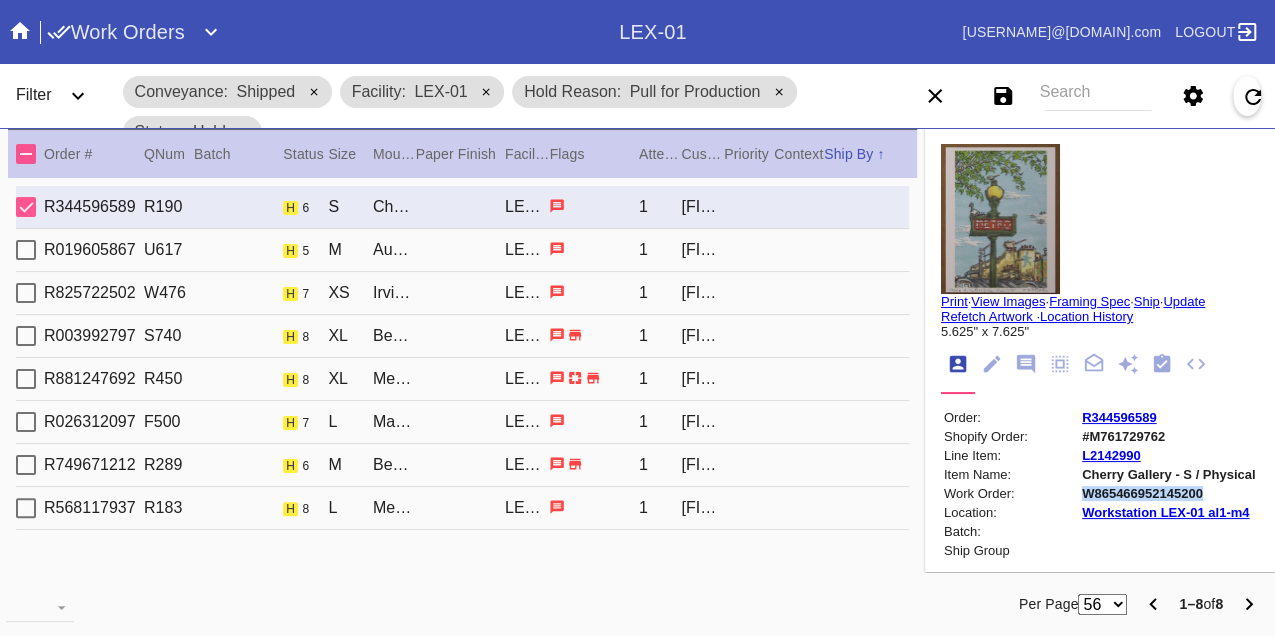 click on "W865466952145200" at bounding box center [1168, 493] 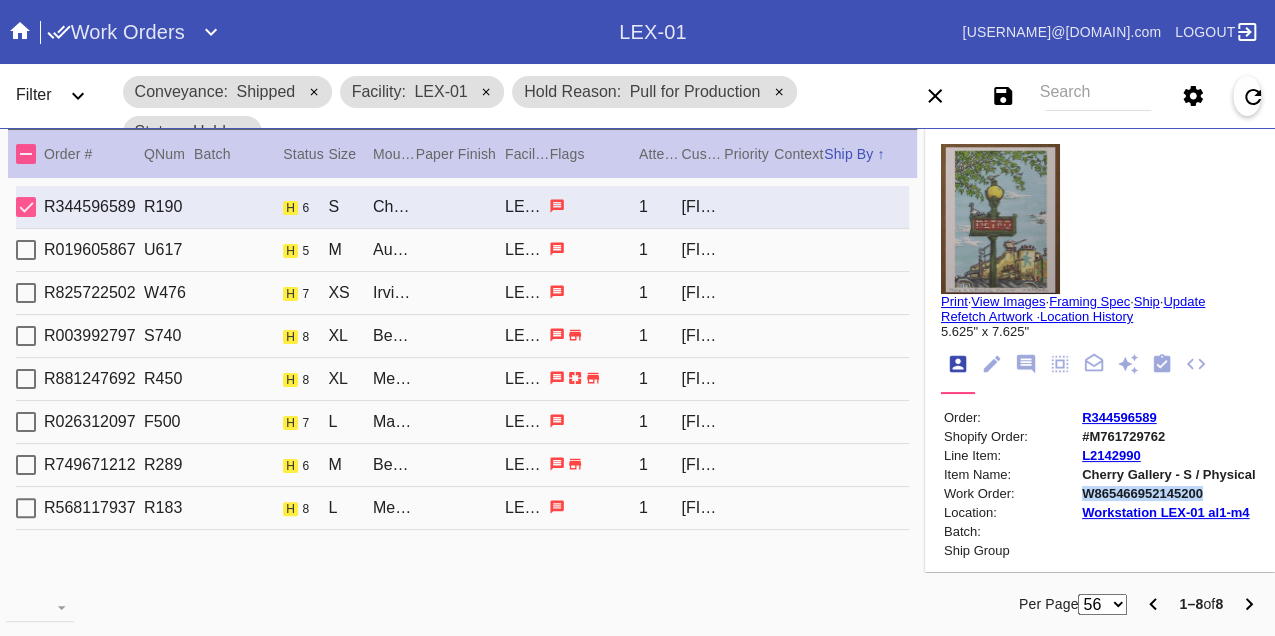 copy on "W865466952145200" 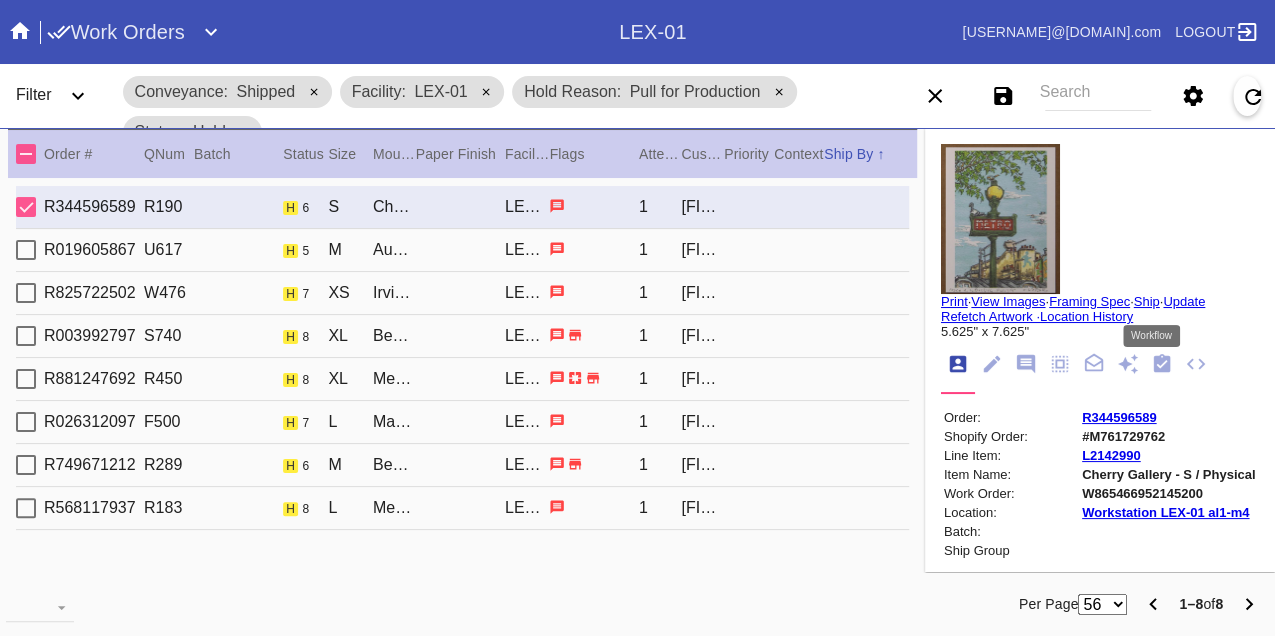 click 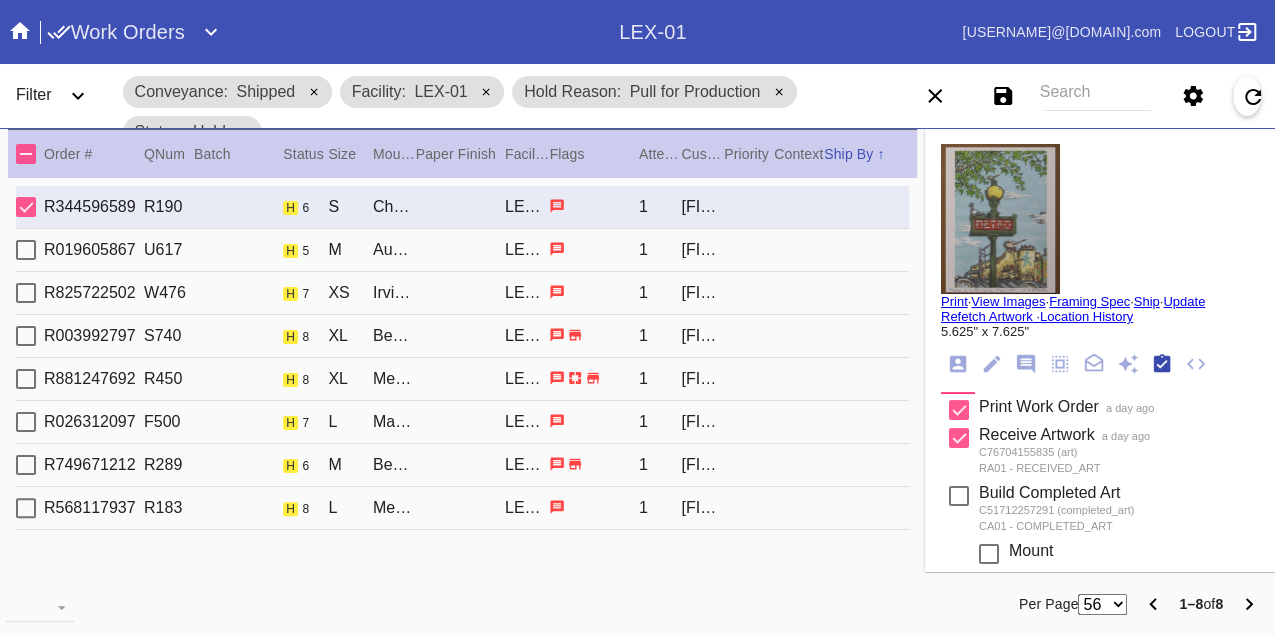 scroll, scrollTop: 318, scrollLeft: 0, axis: vertical 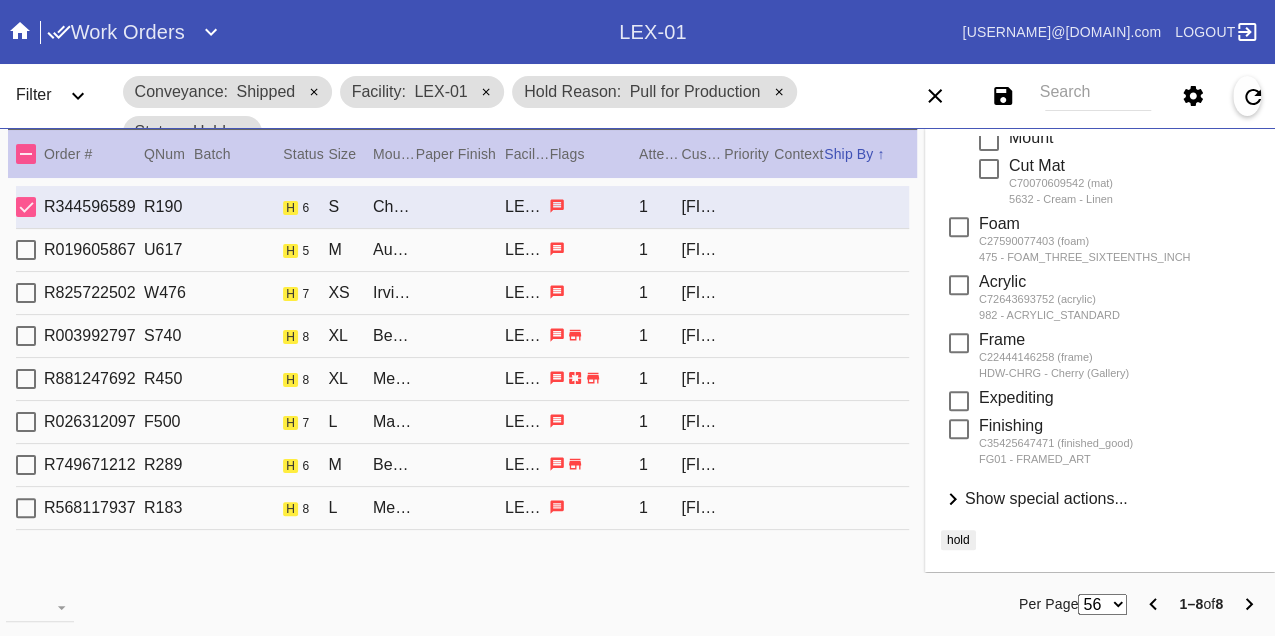 click on "Show special actions..." at bounding box center [1046, 498] 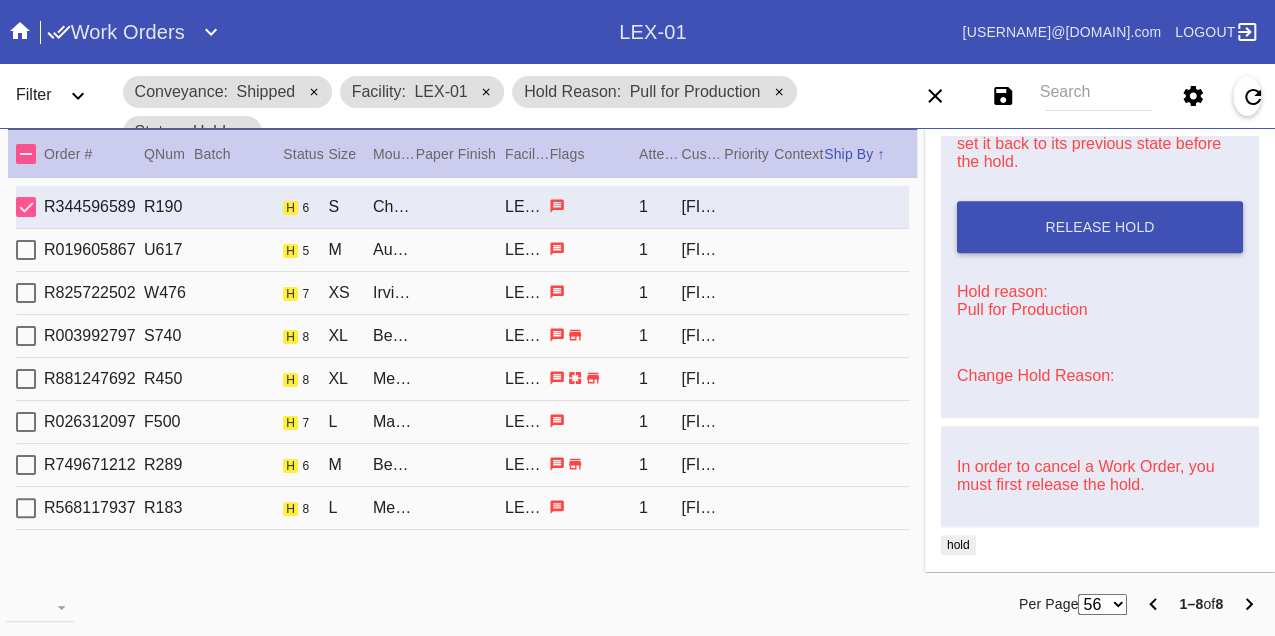 scroll, scrollTop: 873, scrollLeft: 0, axis: vertical 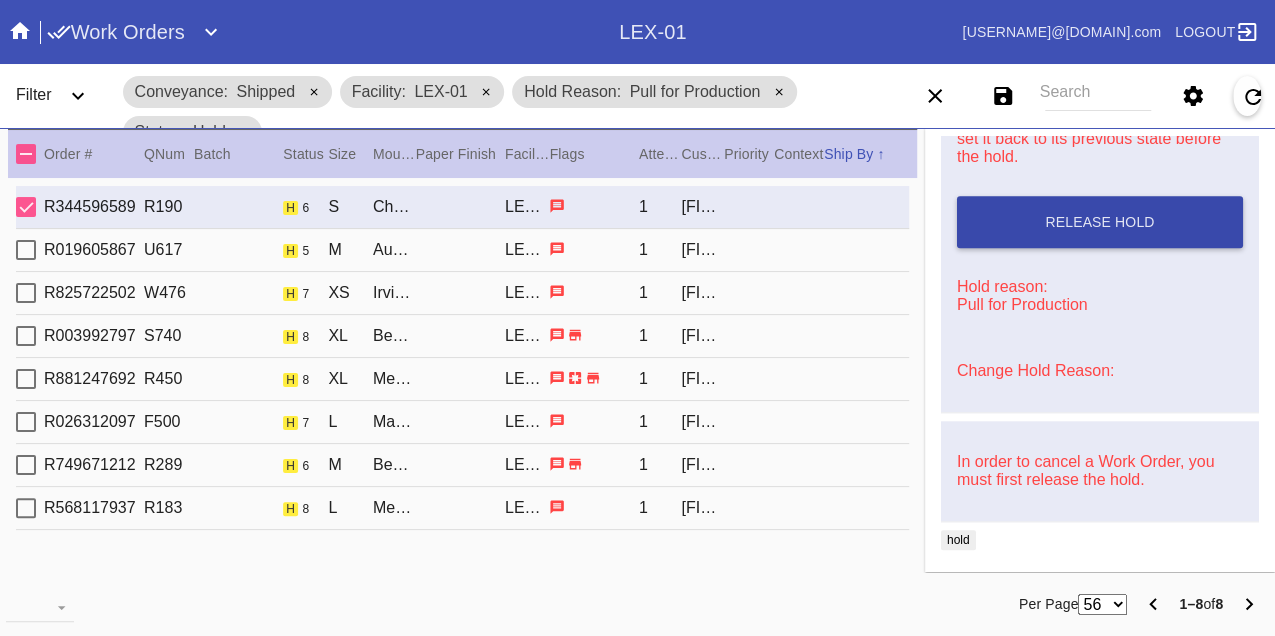 click on "Release Hold" at bounding box center [1100, 222] 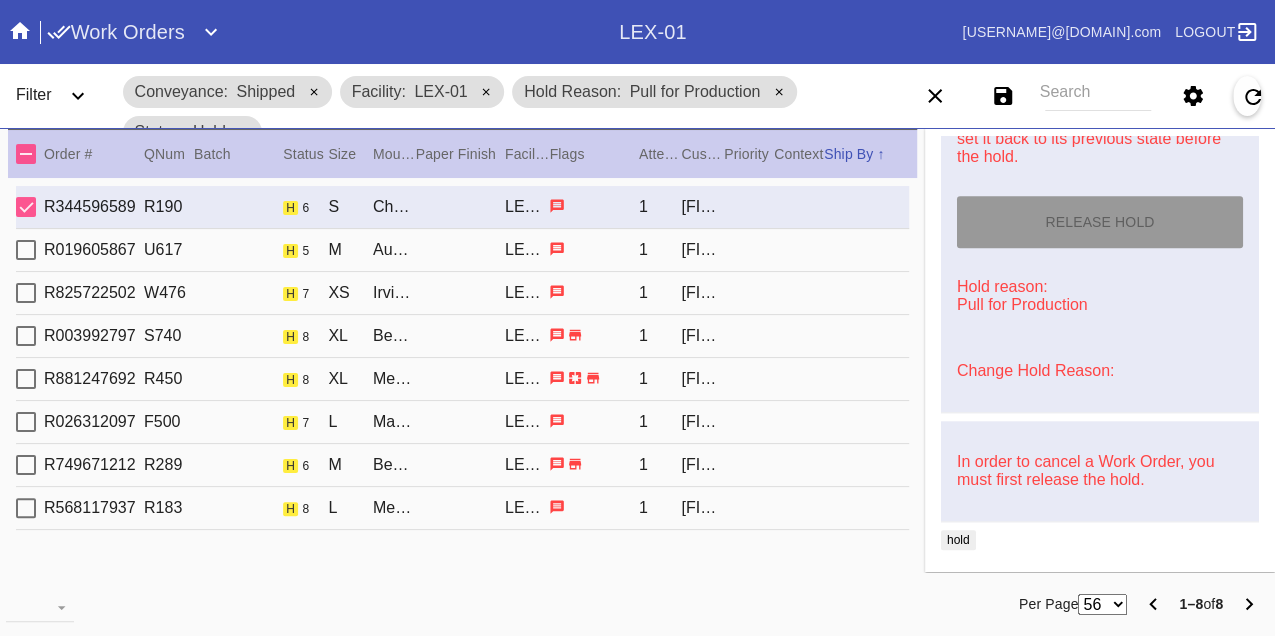 type on "8/9/2025" 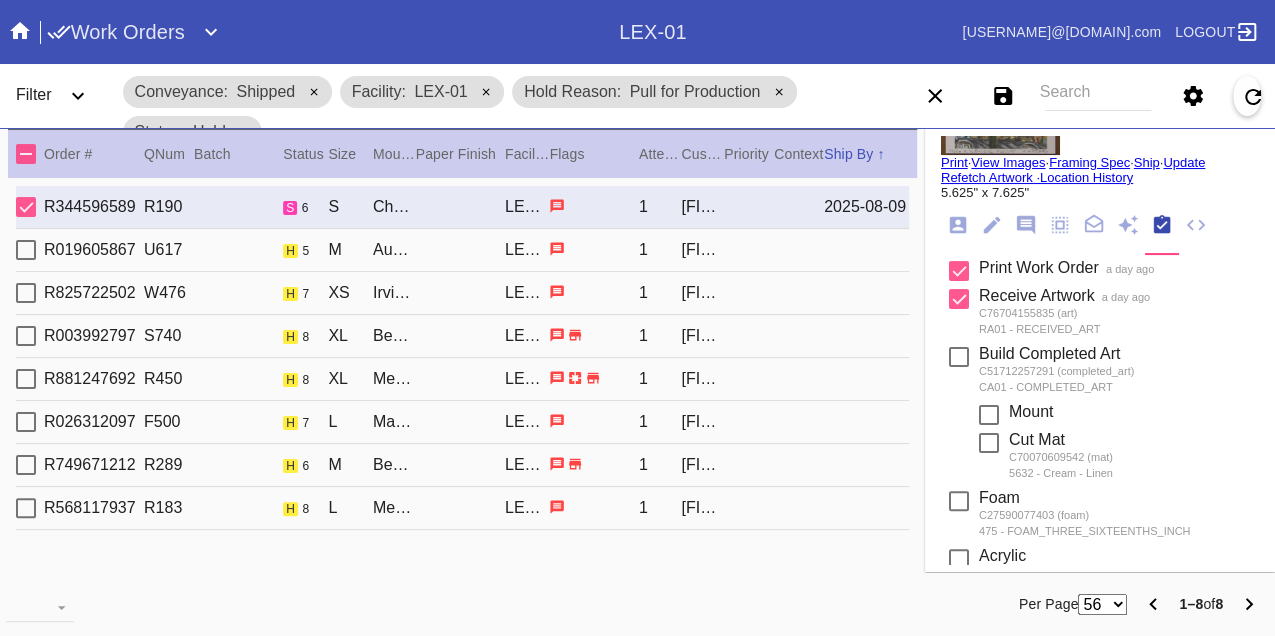 scroll, scrollTop: 0, scrollLeft: 0, axis: both 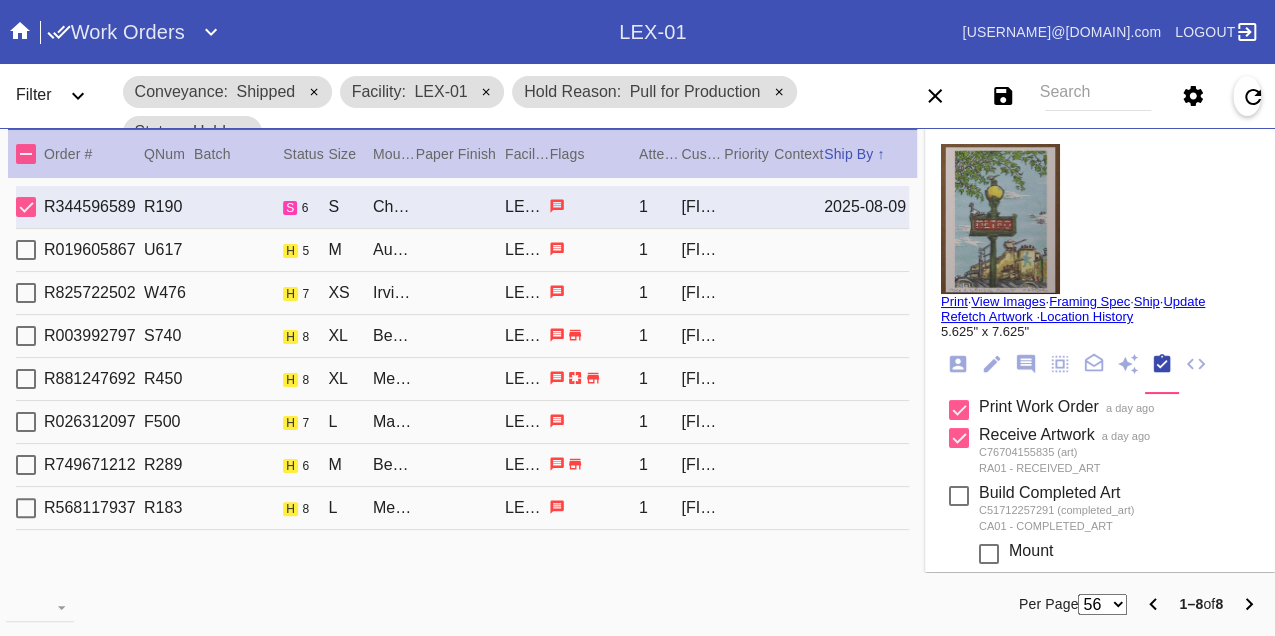 click on "Print" at bounding box center [954, 301] 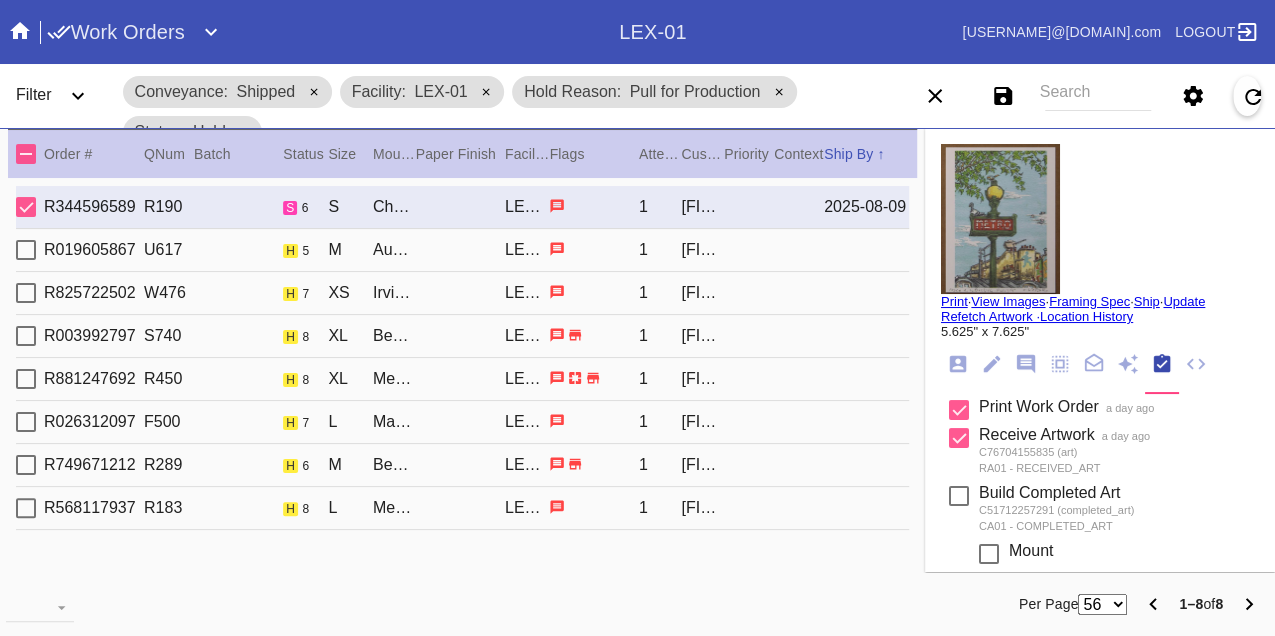 click on "R019605867 U617 h   5 M Augusta / Dove White LEX-01 1 Jennifer Hatch" at bounding box center (462, 250) 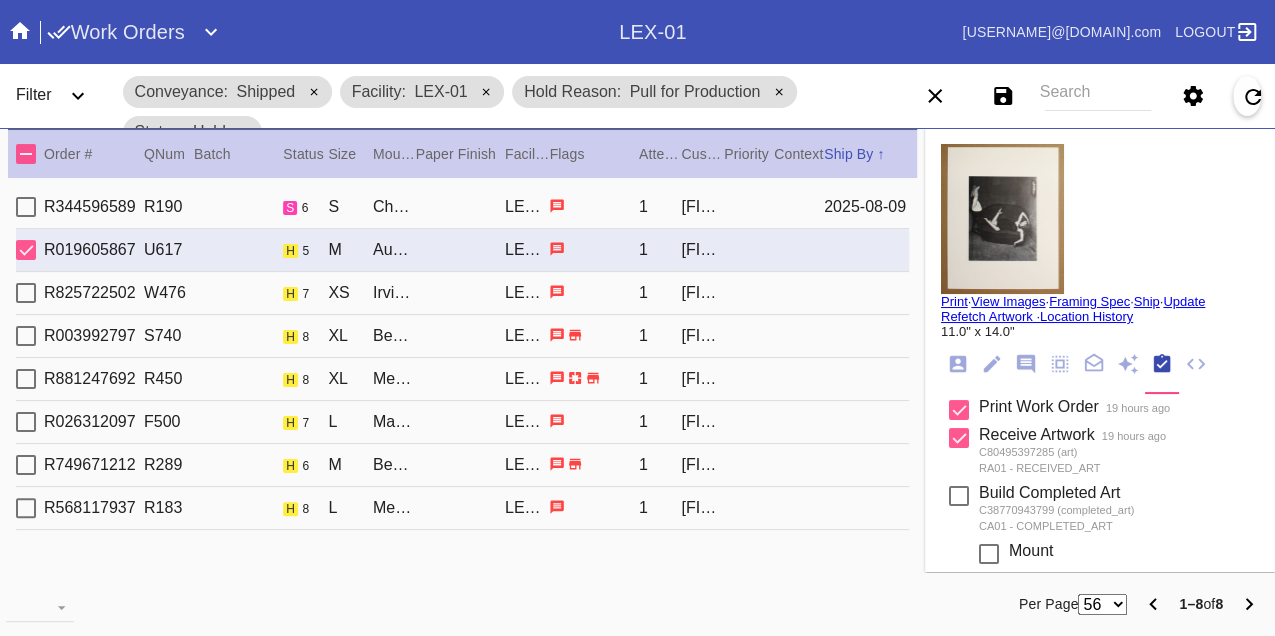click on "R825722502 W476 h   7 XS Irvine Slim / Fabric White LEX-01 1 Justine Mullen" at bounding box center [462, 293] 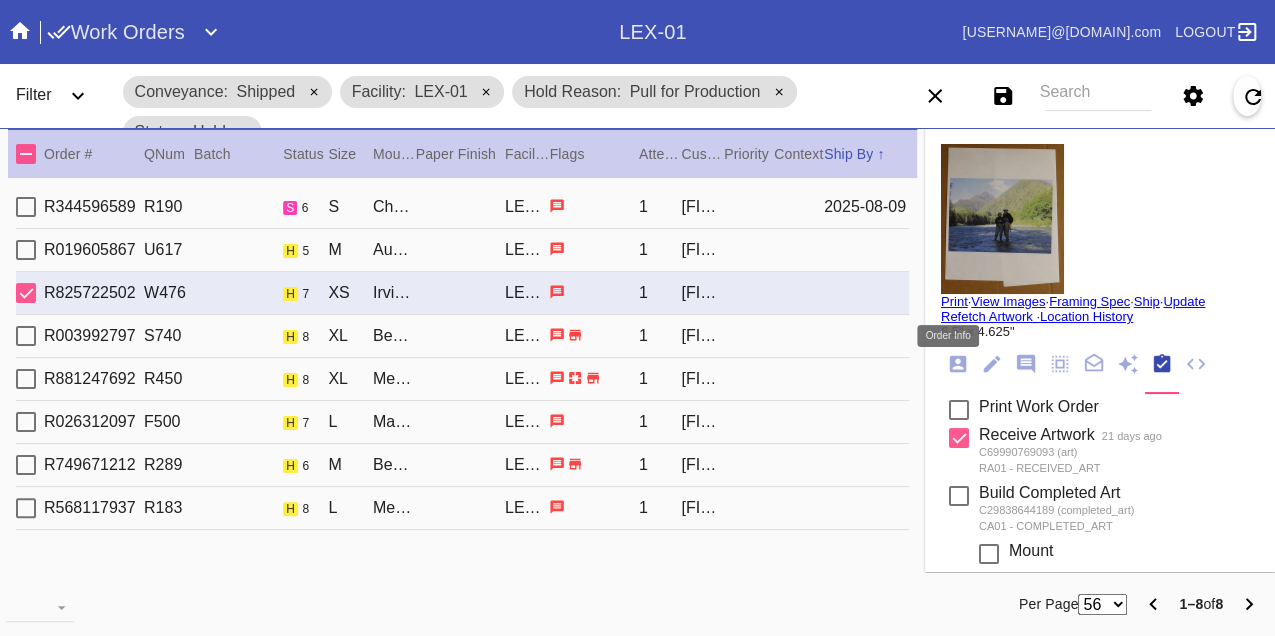 click 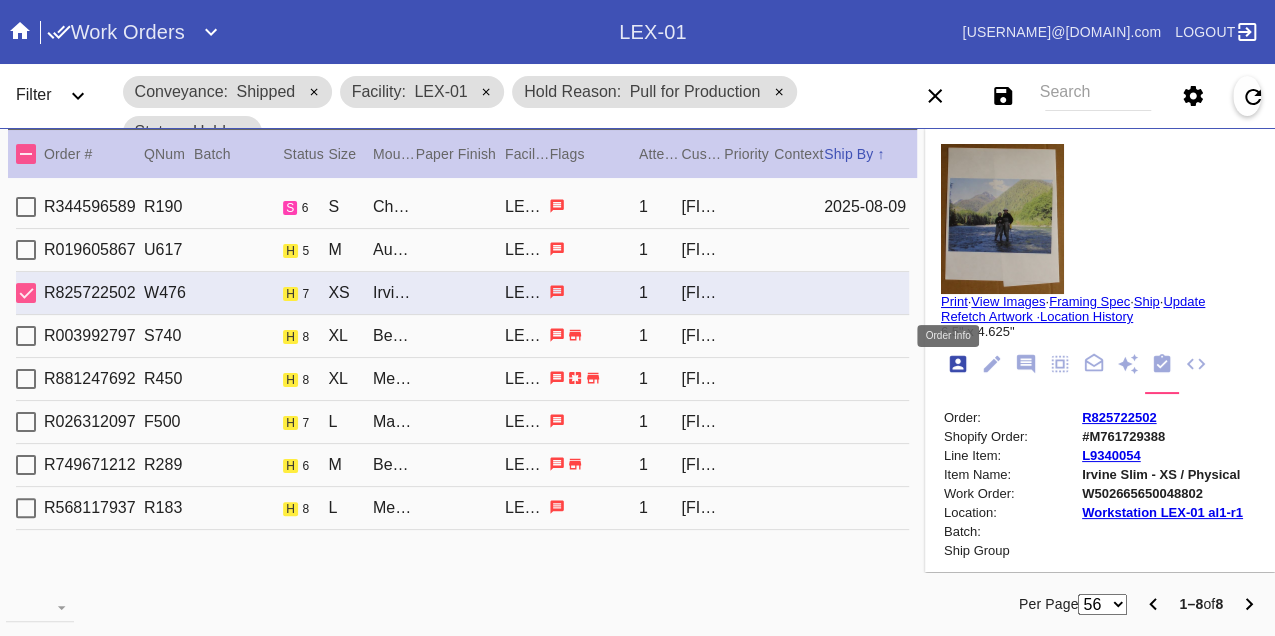 scroll, scrollTop: 24, scrollLeft: 0, axis: vertical 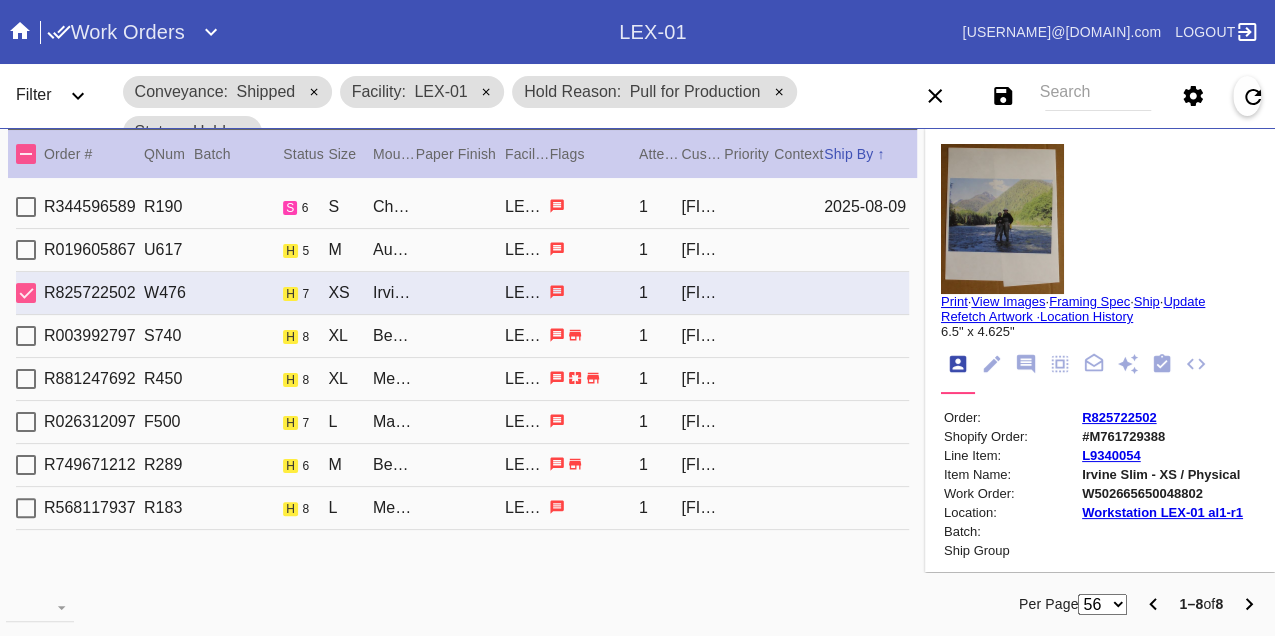 click on "W502665650048802" at bounding box center [1162, 493] 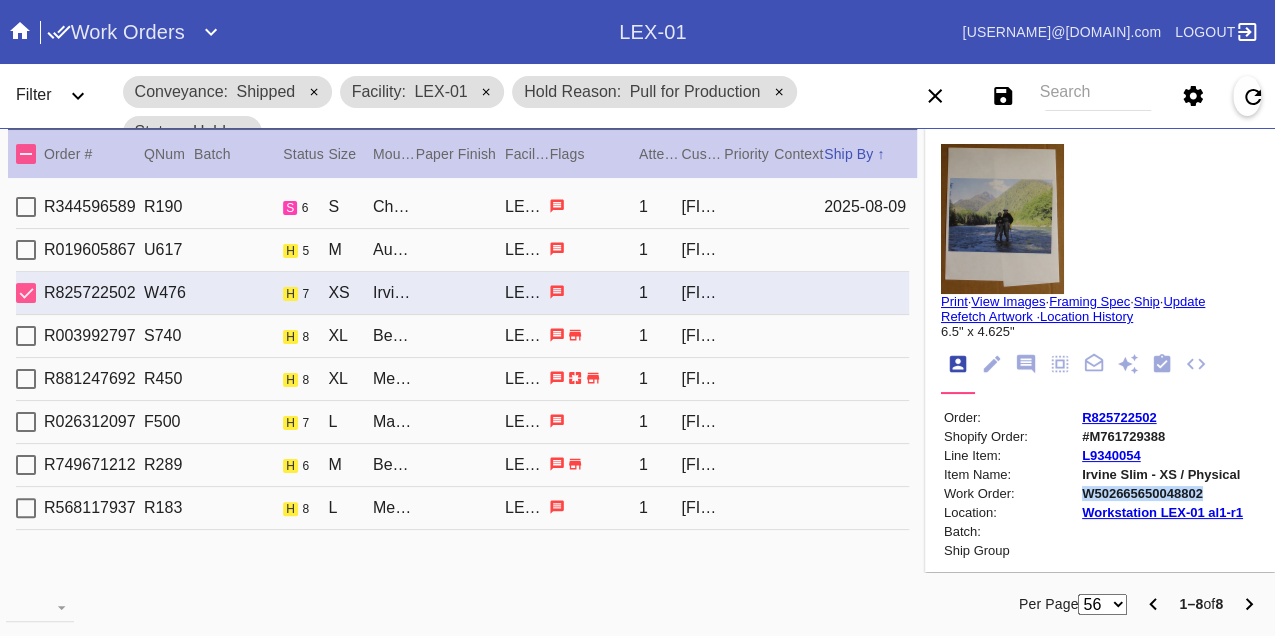 click on "W502665650048802" at bounding box center [1162, 493] 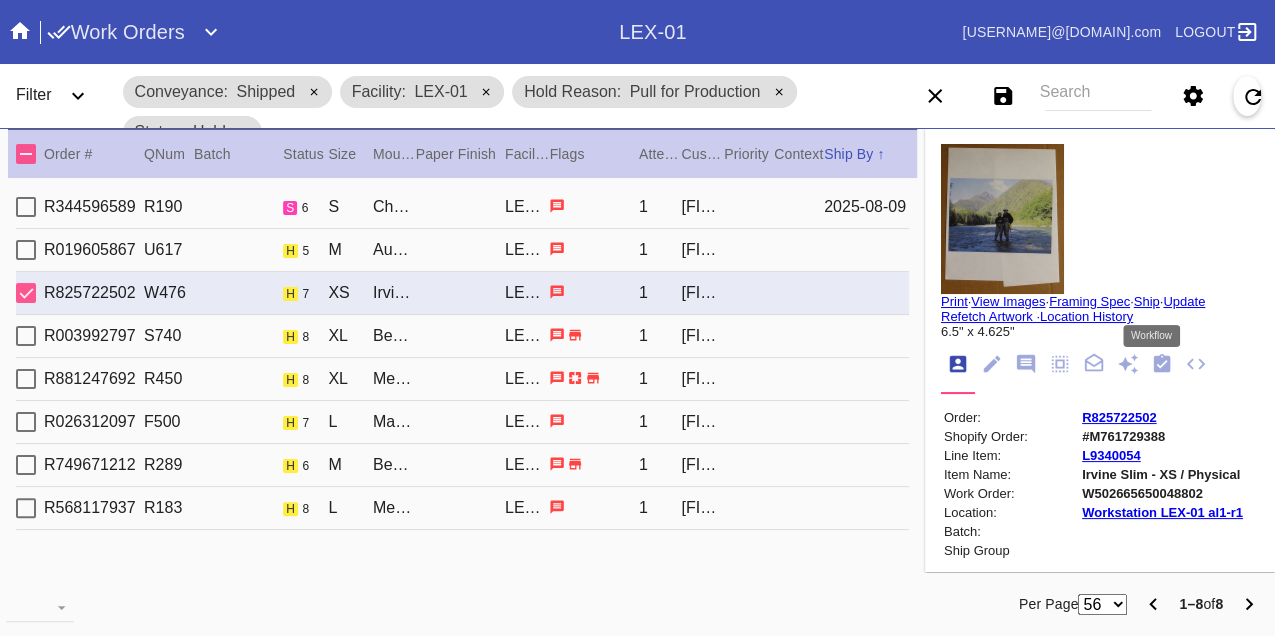 click 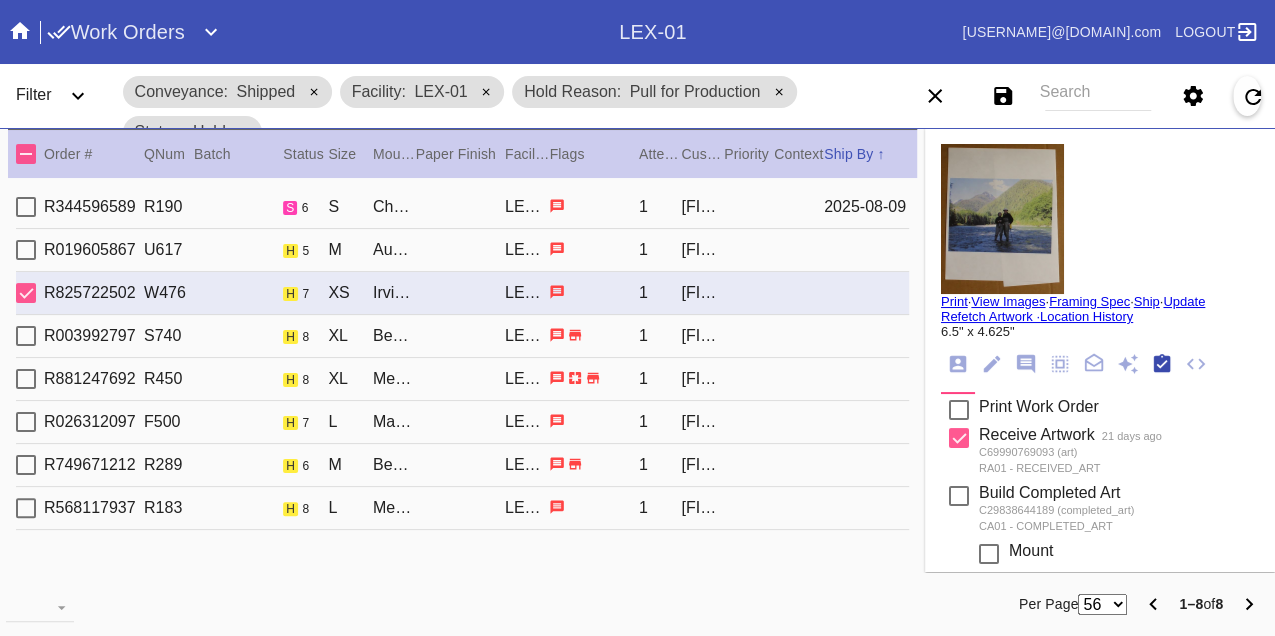 scroll, scrollTop: 318, scrollLeft: 0, axis: vertical 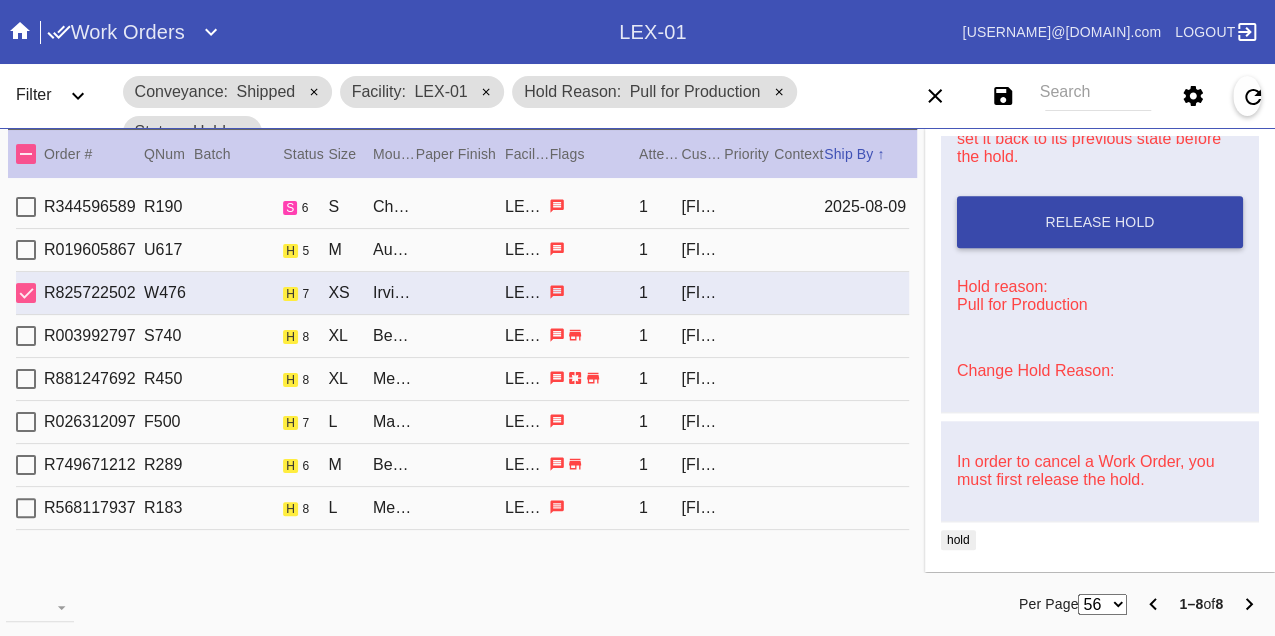 click on "Release Hold" at bounding box center [1100, 222] 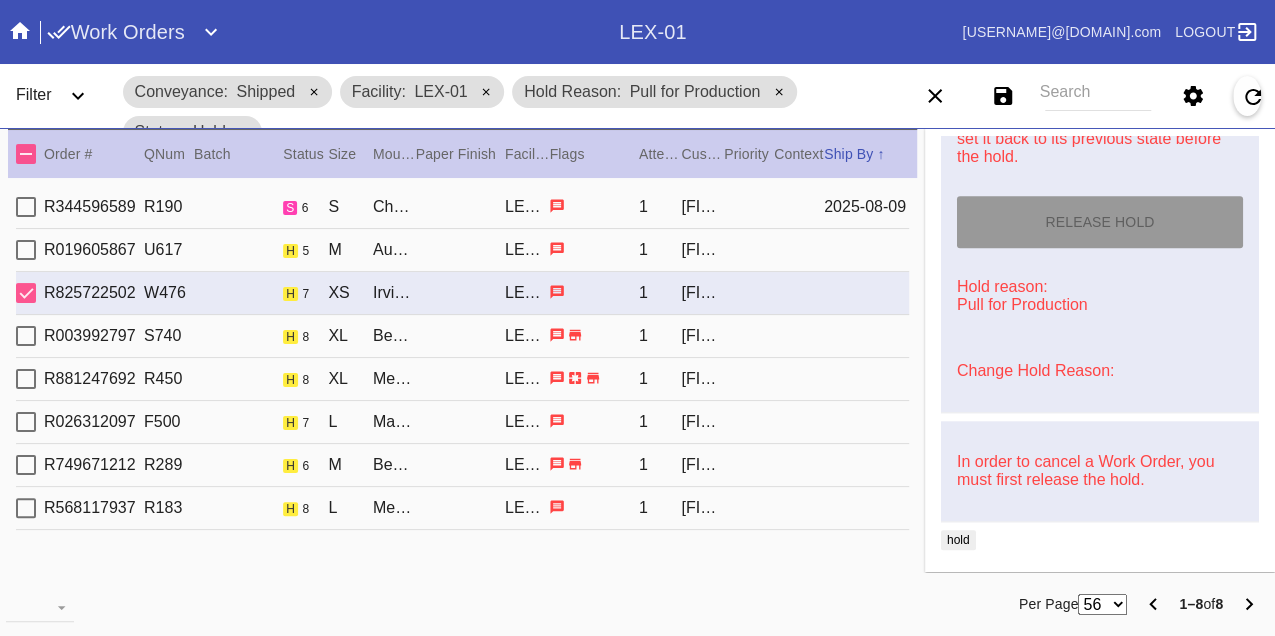type on "8/9/2025" 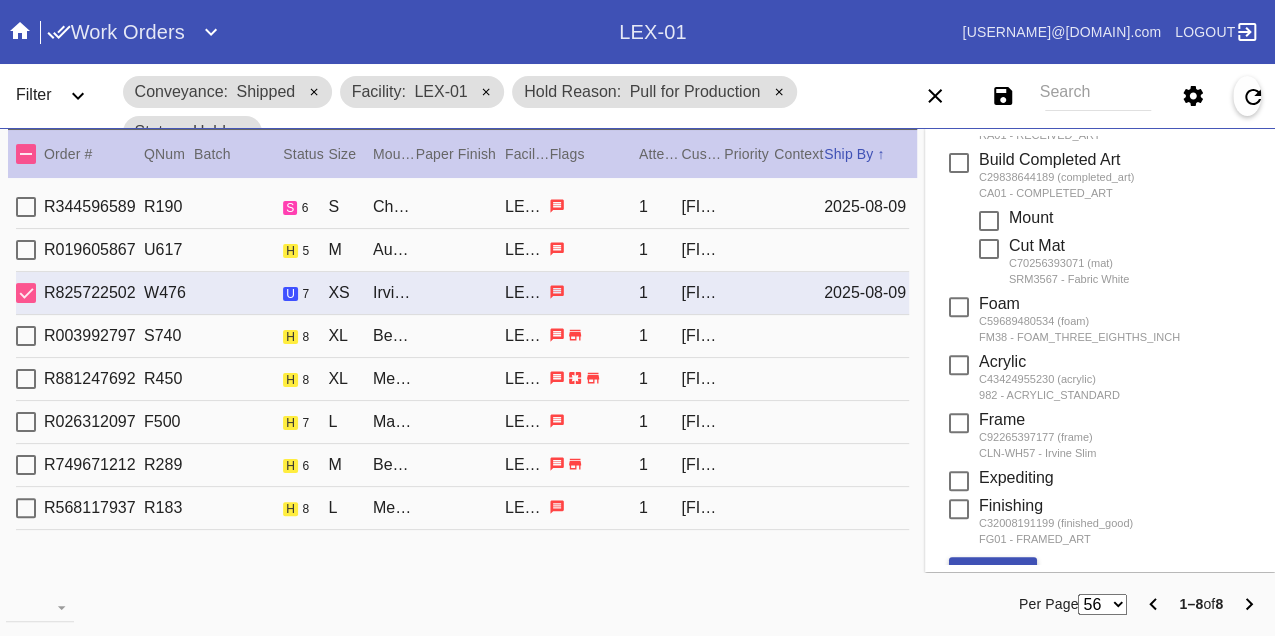 scroll, scrollTop: 0, scrollLeft: 0, axis: both 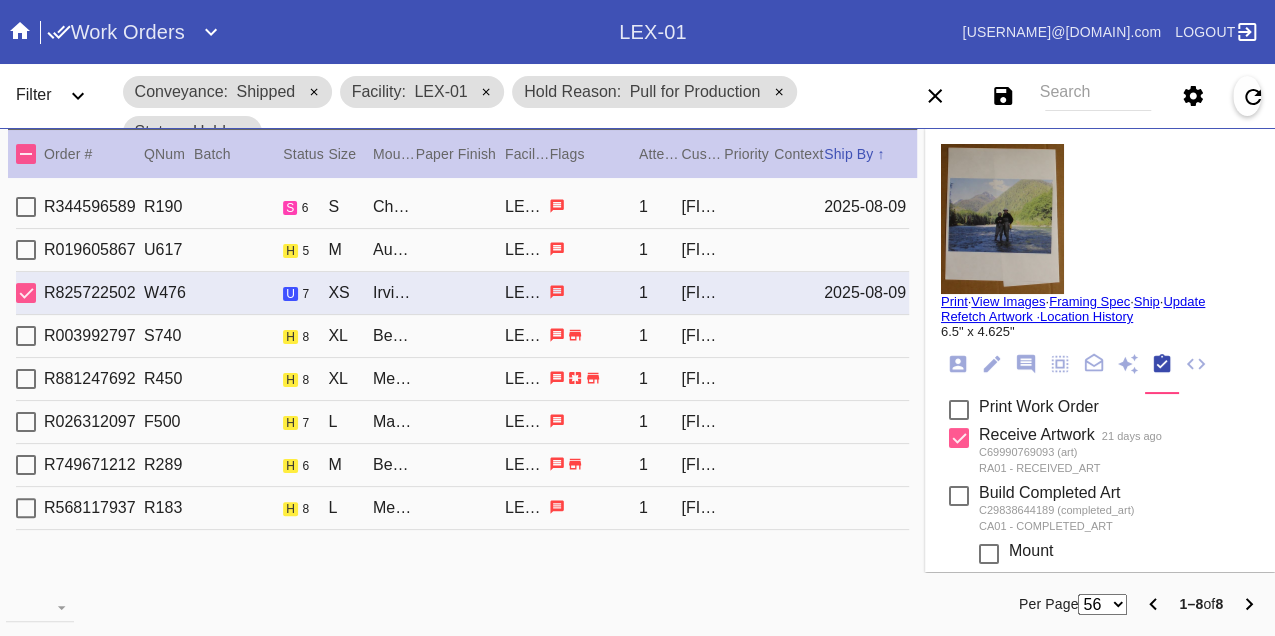 click on "Print" at bounding box center (954, 301) 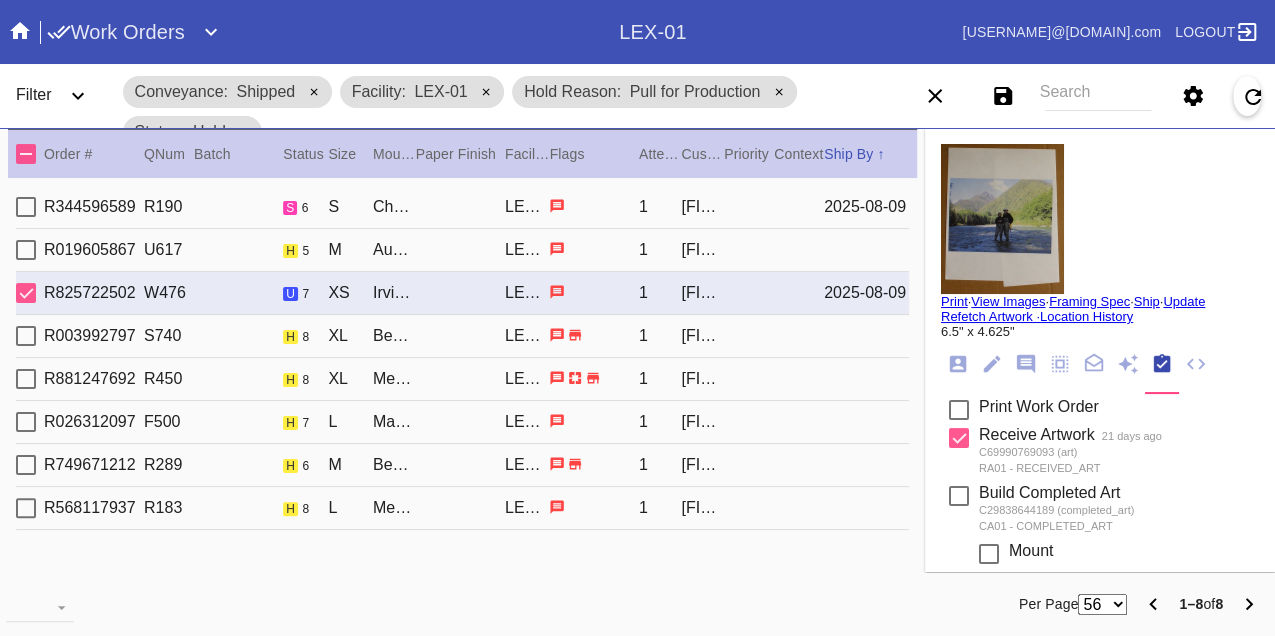click on "R003992797 S740 h   8 XL Beverly / No Mat LEX-01 1 Patty Smith" at bounding box center (462, 336) 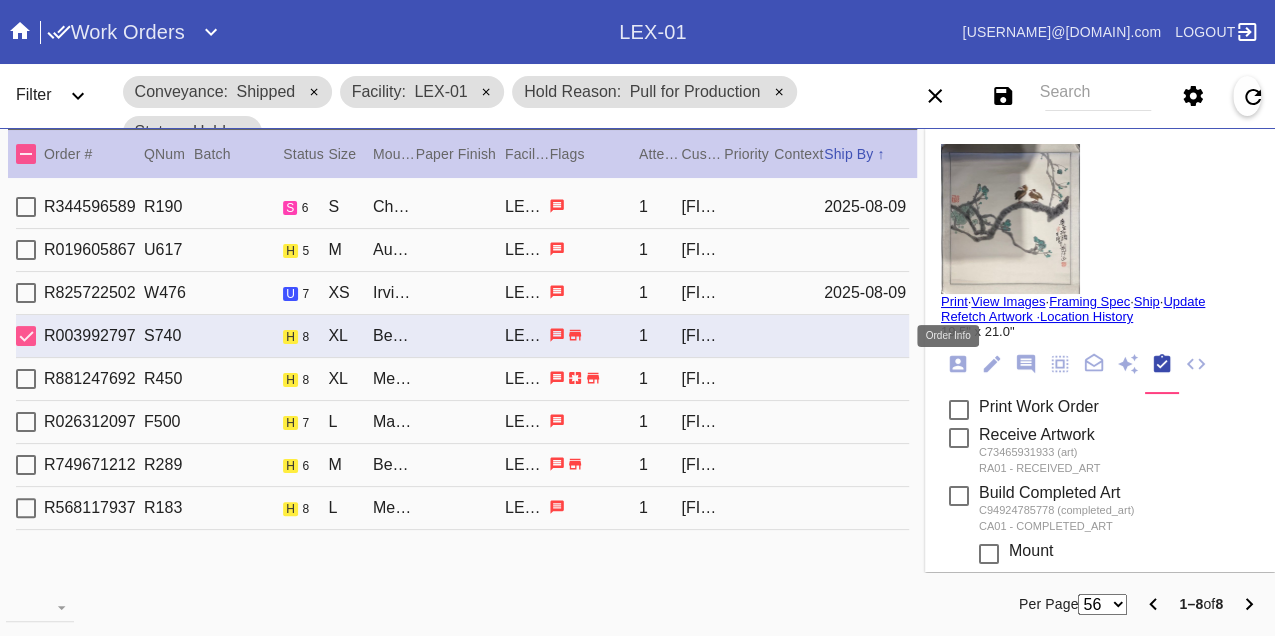 click 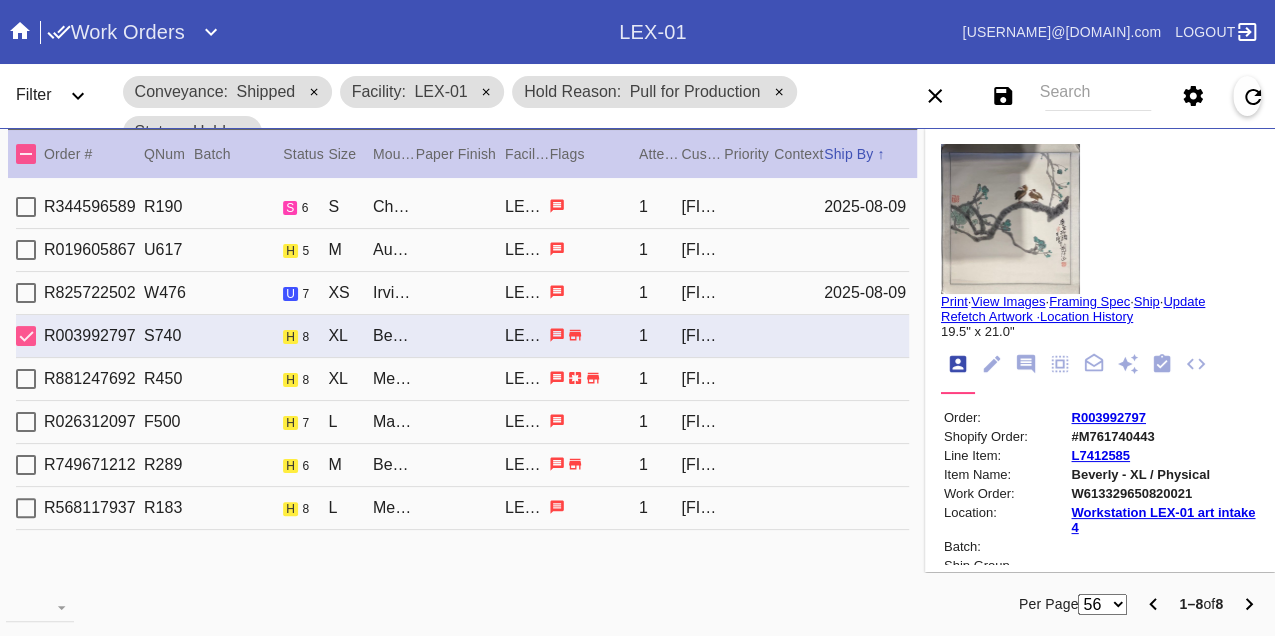 click on "W613329650820021" at bounding box center [1163, 493] 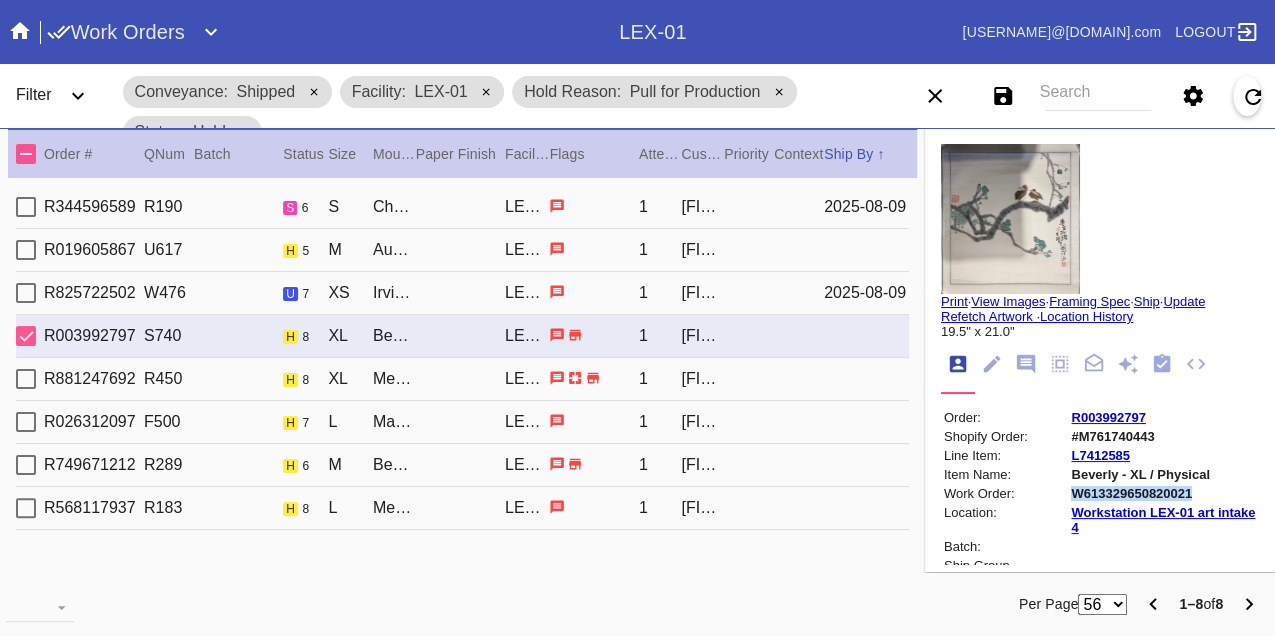 click on "W613329650820021" at bounding box center [1163, 493] 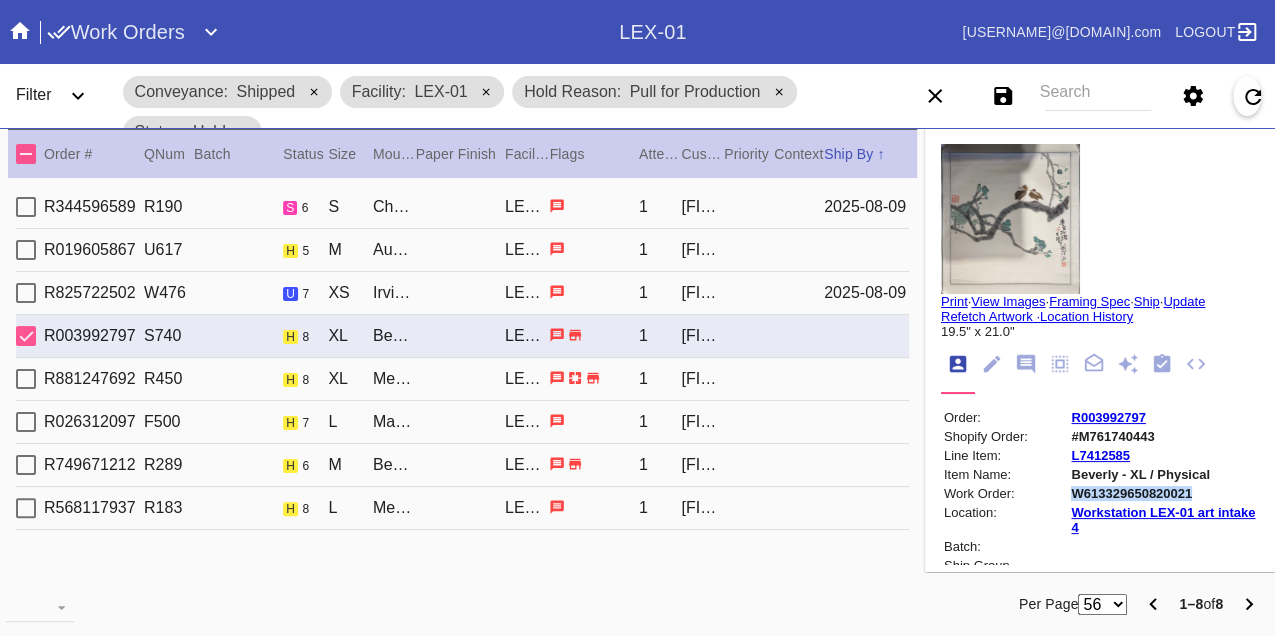 copy on "W613329650820021" 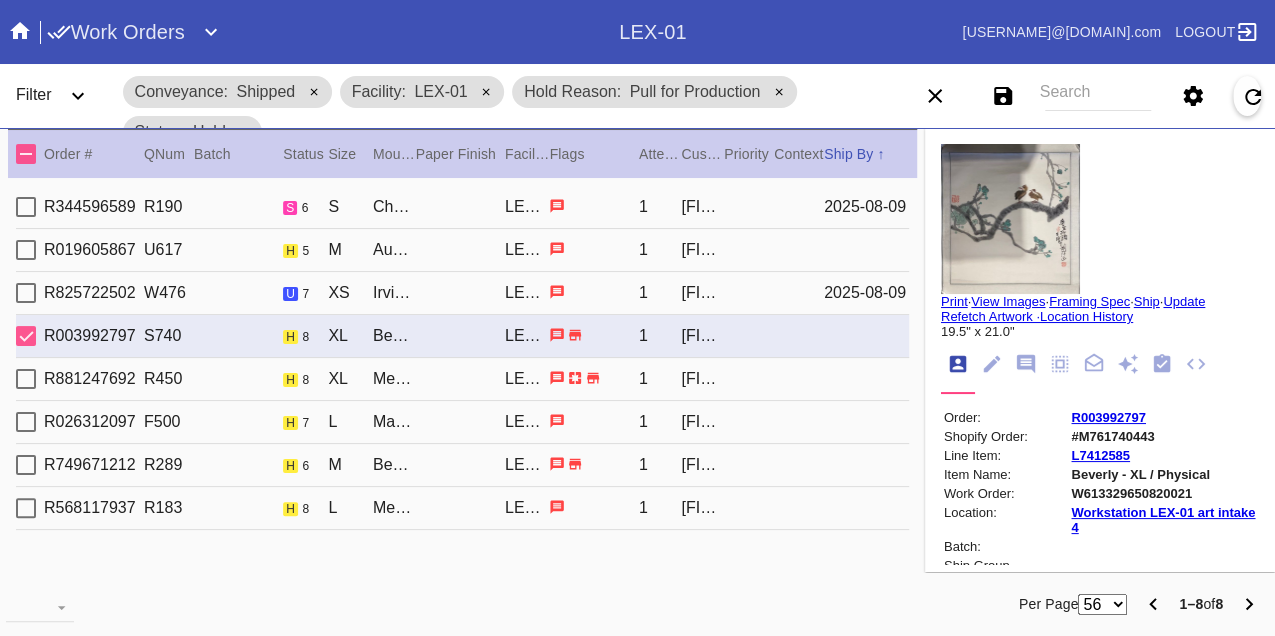 click on "R881247692 R450 h   8 XL Mercer Slim / White LEX-01 1 darren kohlberg" at bounding box center [462, 379] 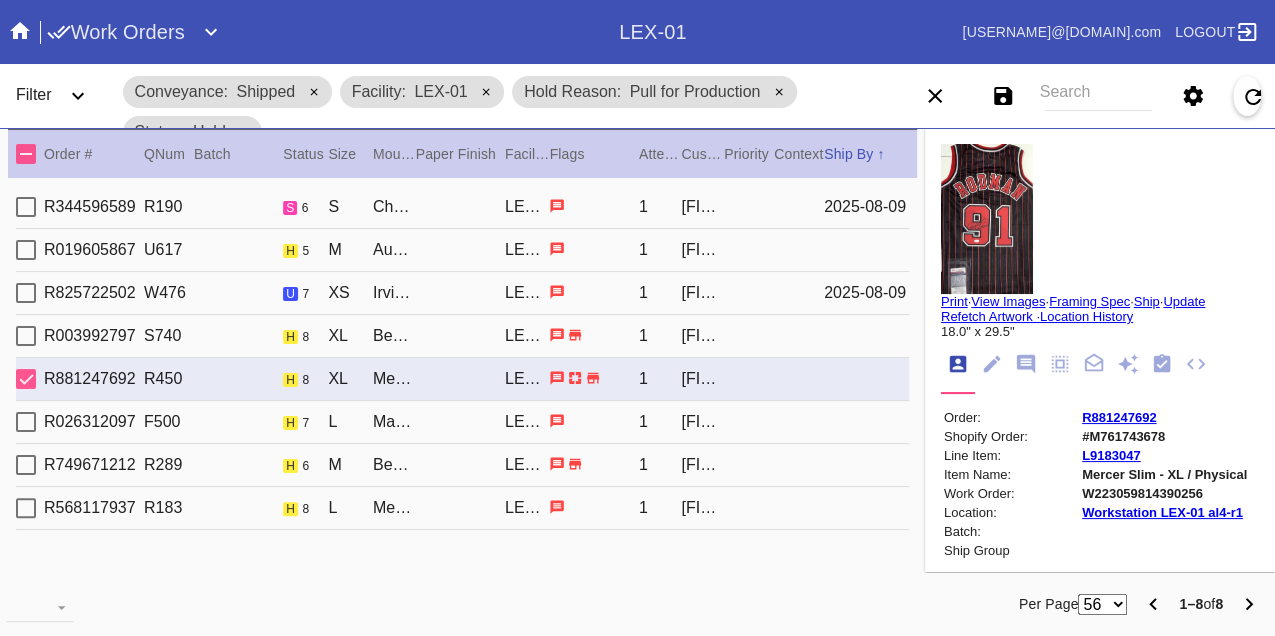 click on "W223059814390256" at bounding box center [1164, 493] 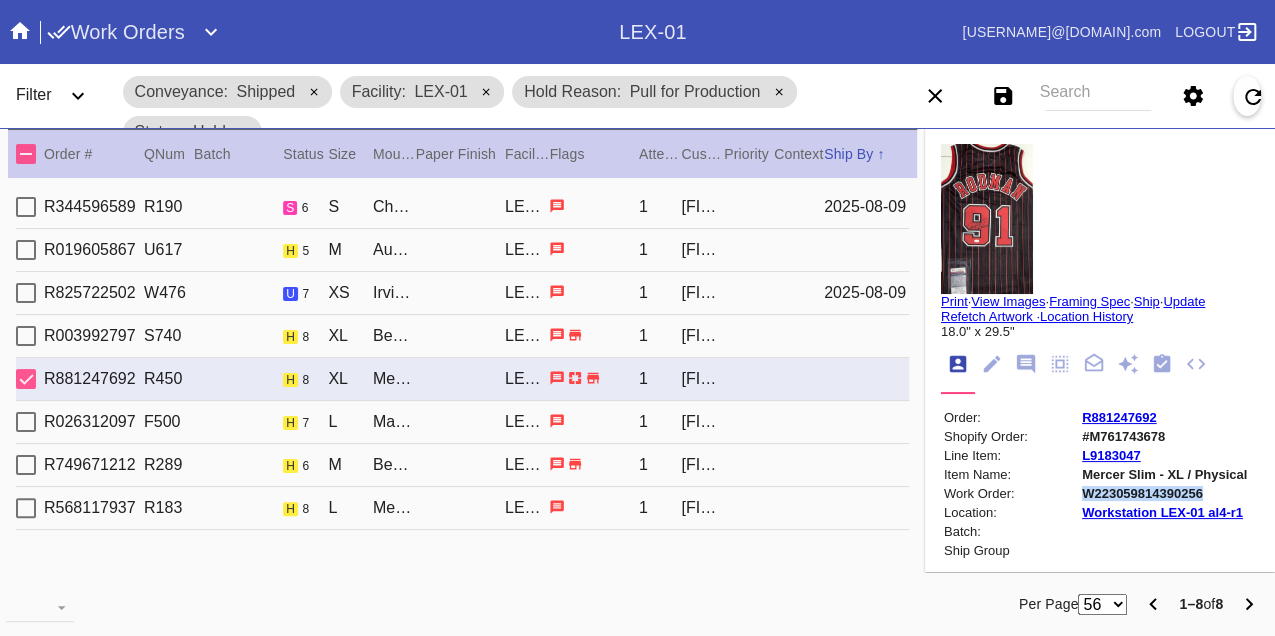click on "W223059814390256" at bounding box center (1164, 493) 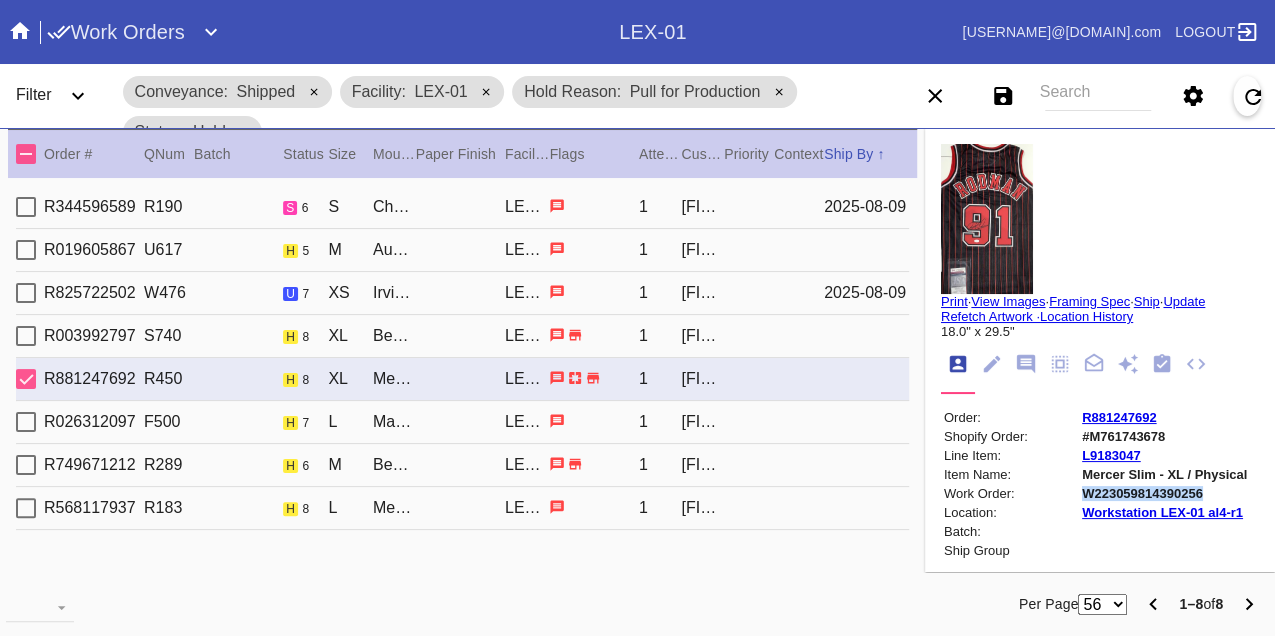 copy on "W223059814390256" 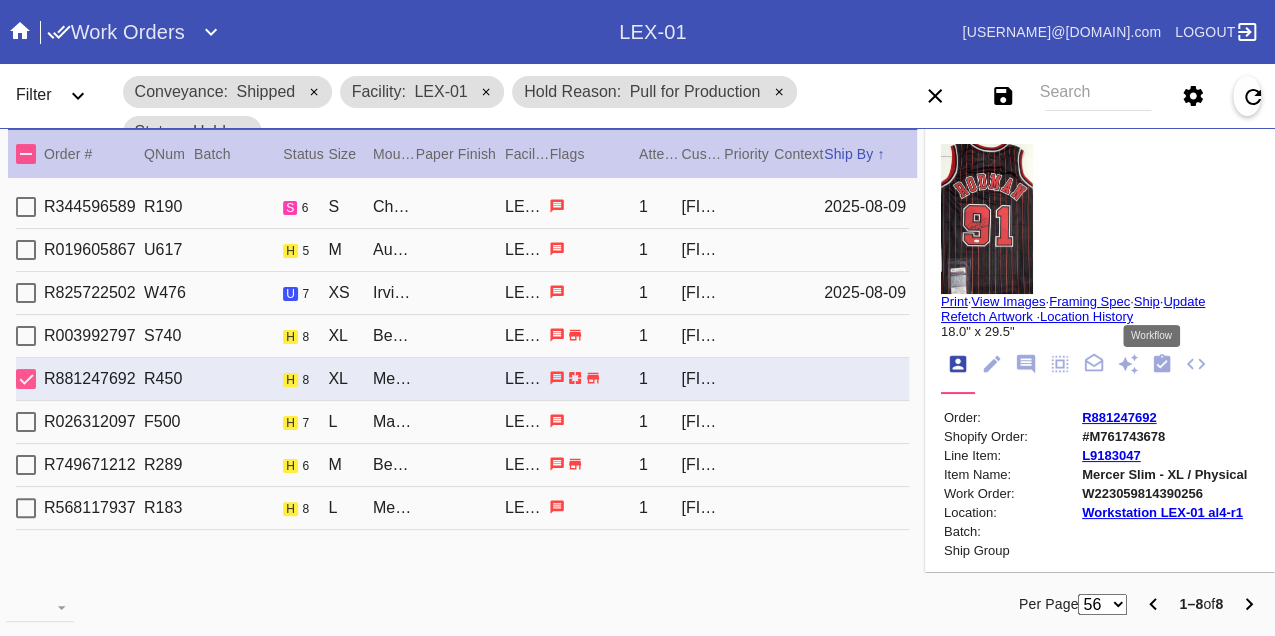 click 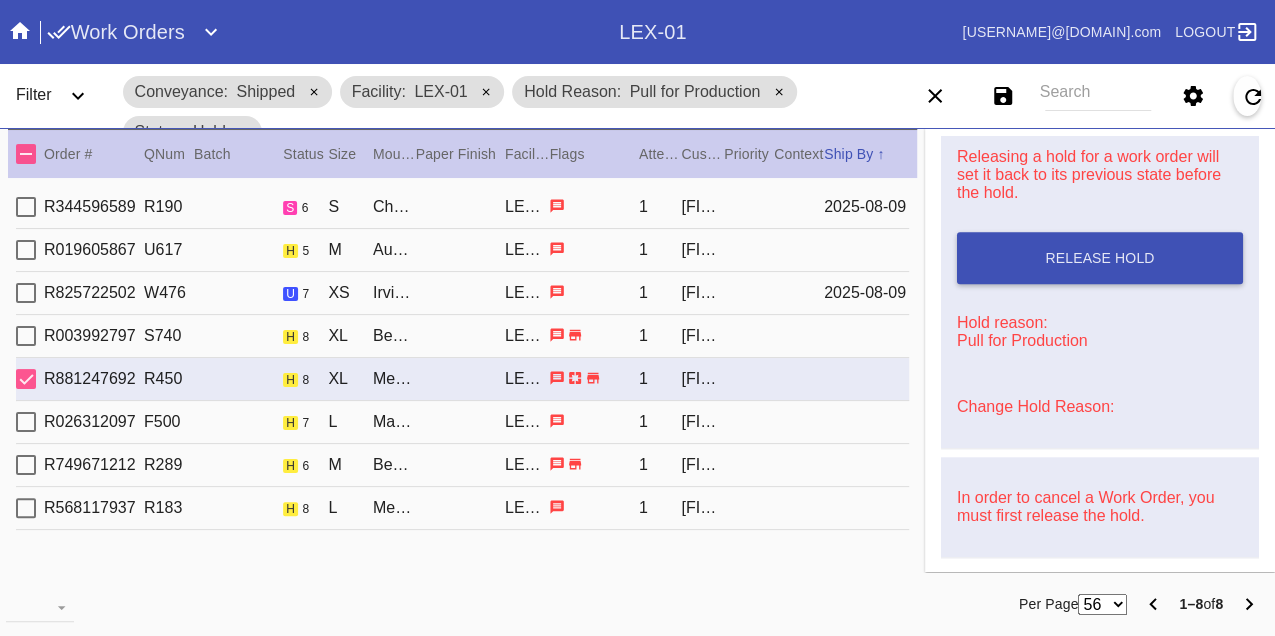 scroll, scrollTop: 948, scrollLeft: 0, axis: vertical 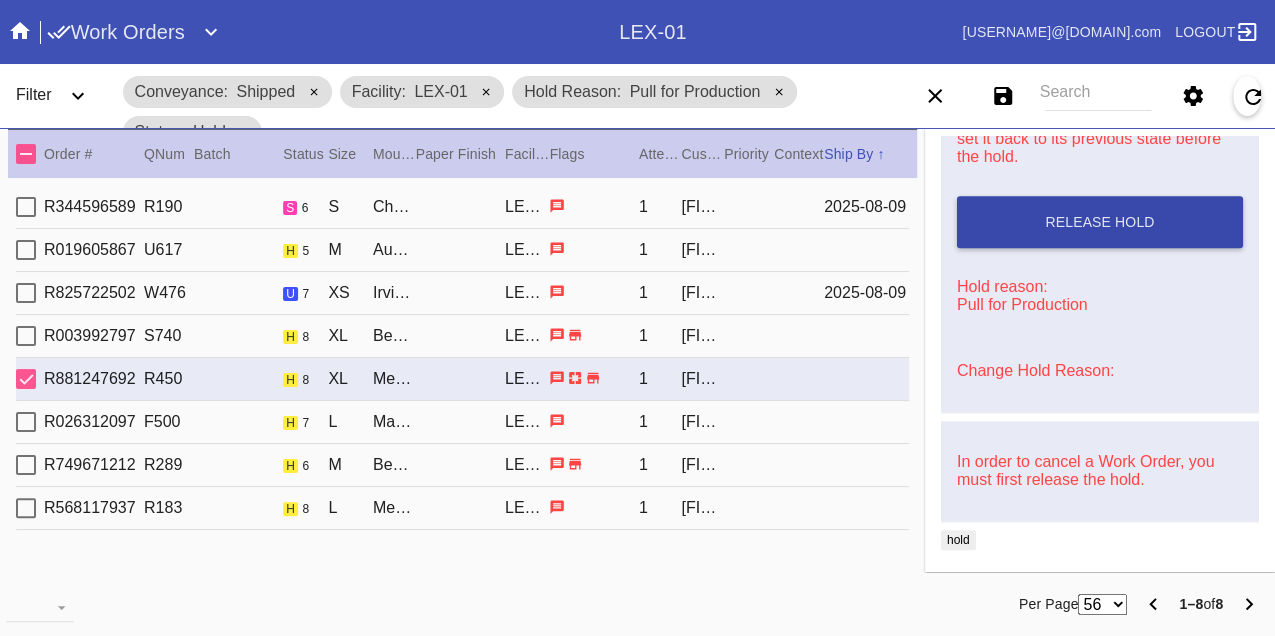 click on "Release Hold" at bounding box center [1100, 222] 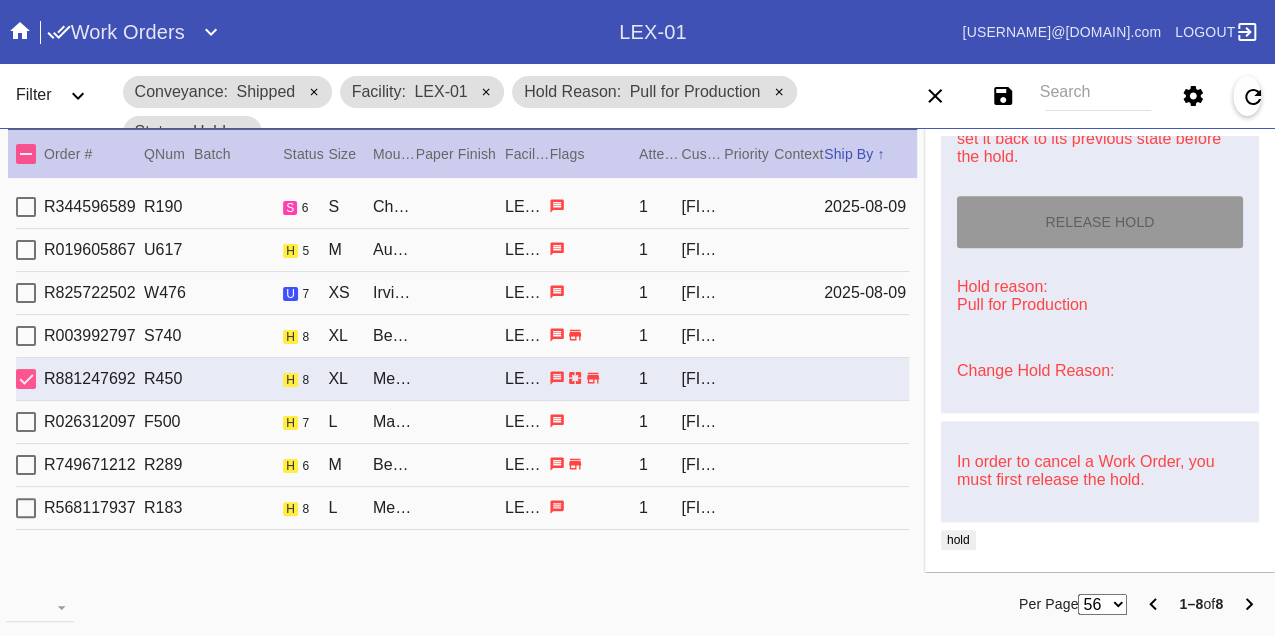 type on "8/9/2025" 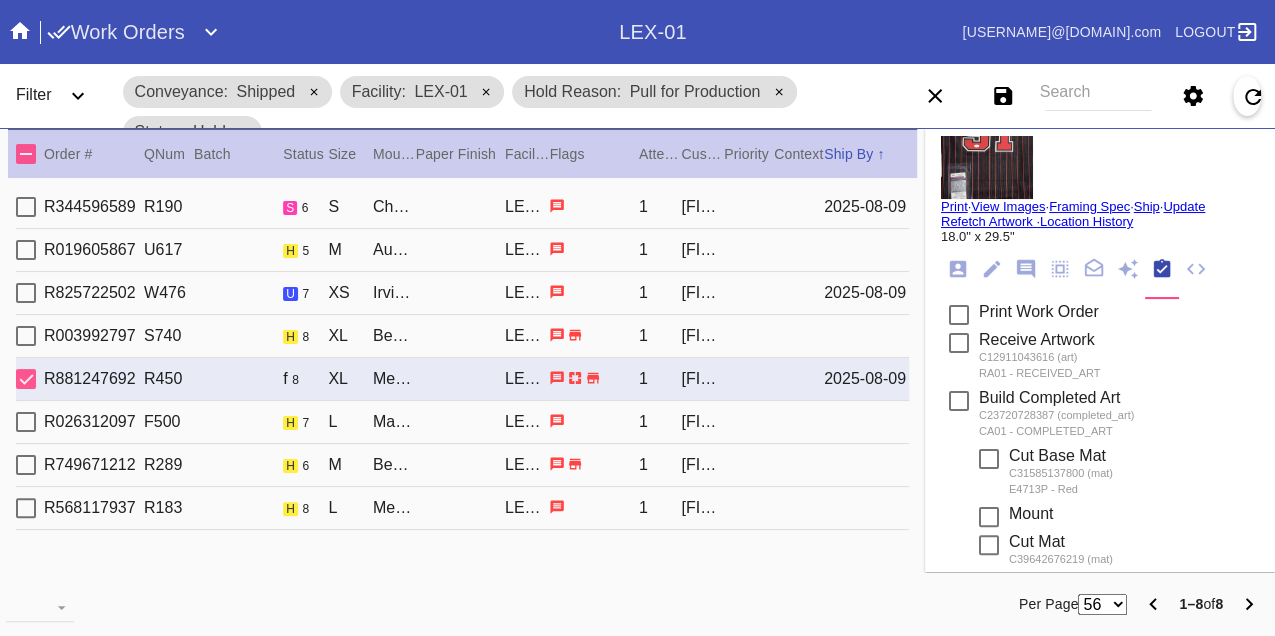scroll, scrollTop: 0, scrollLeft: 0, axis: both 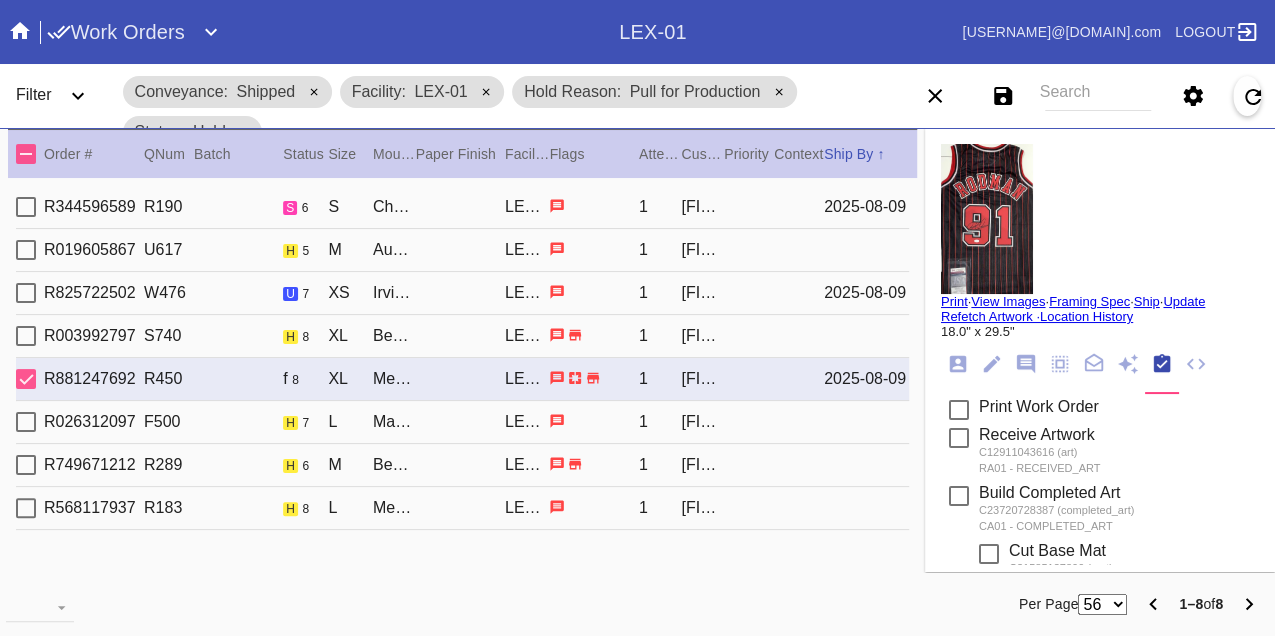 click on "Print" at bounding box center [954, 301] 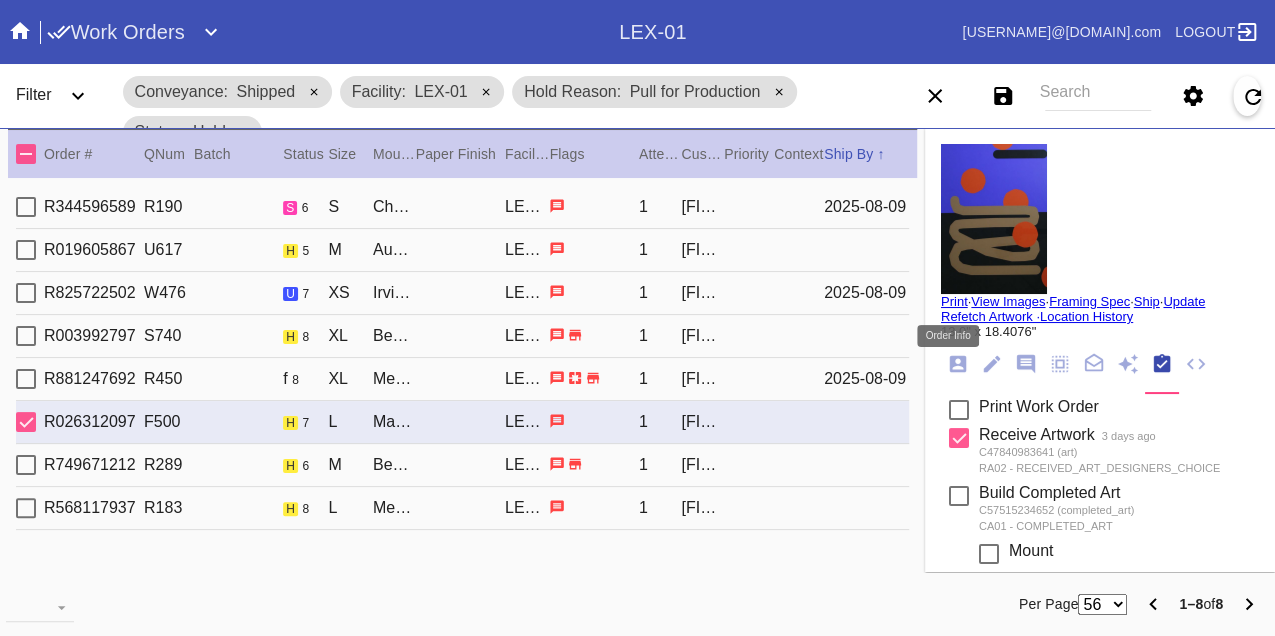 click 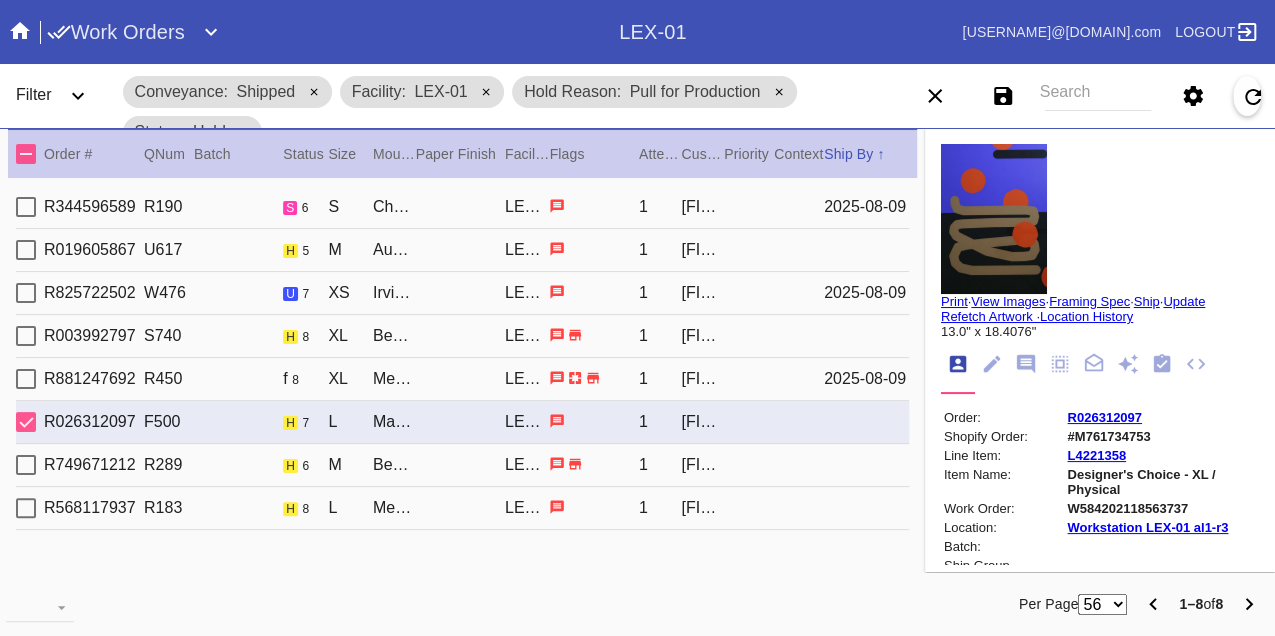 click on "W584202118563737" at bounding box center (1162, 508) 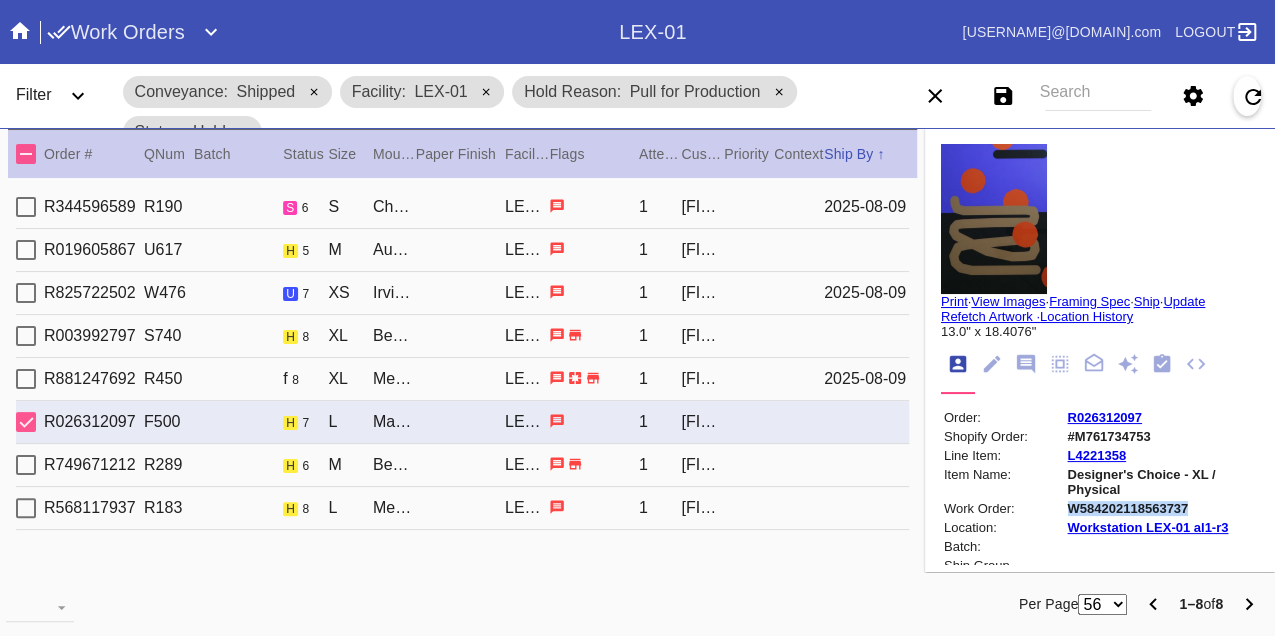 click on "W584202118563737" at bounding box center [1162, 508] 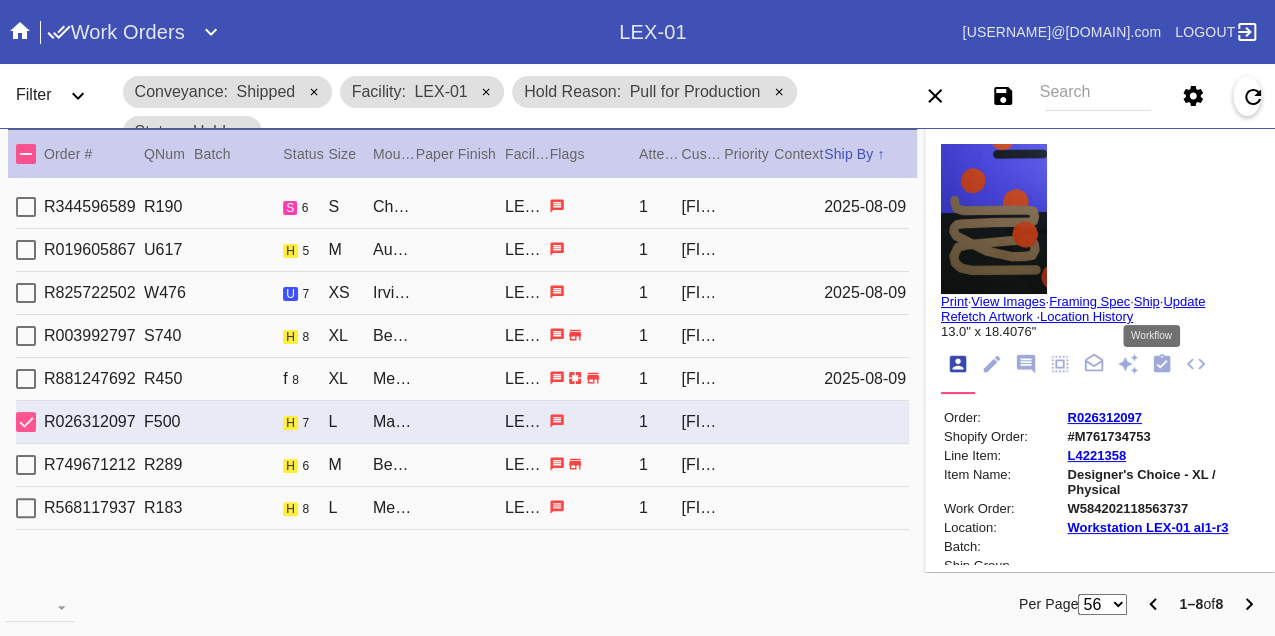 click 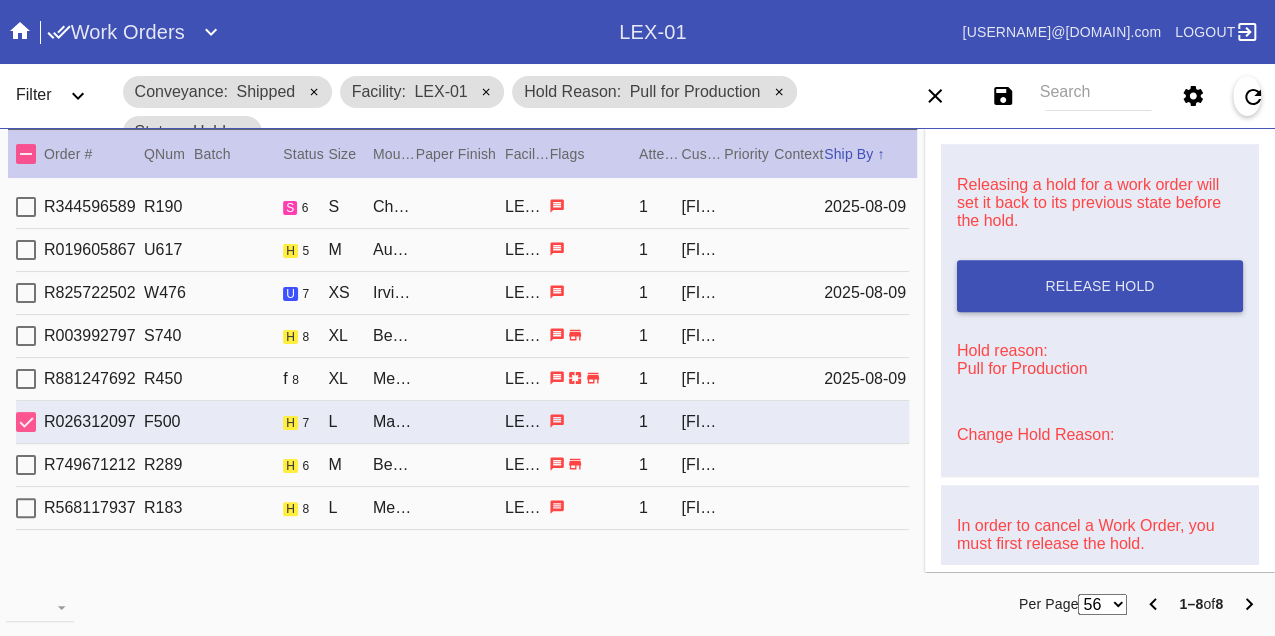 scroll, scrollTop: 948, scrollLeft: 0, axis: vertical 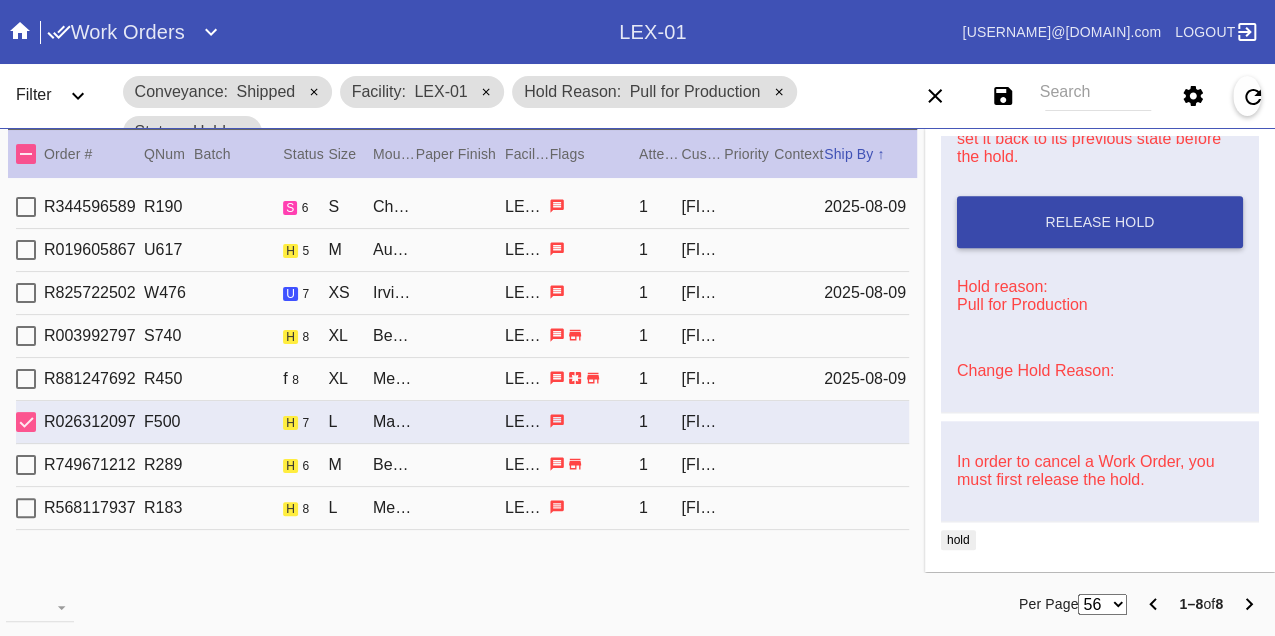 click on "Release Hold" at bounding box center [1100, 222] 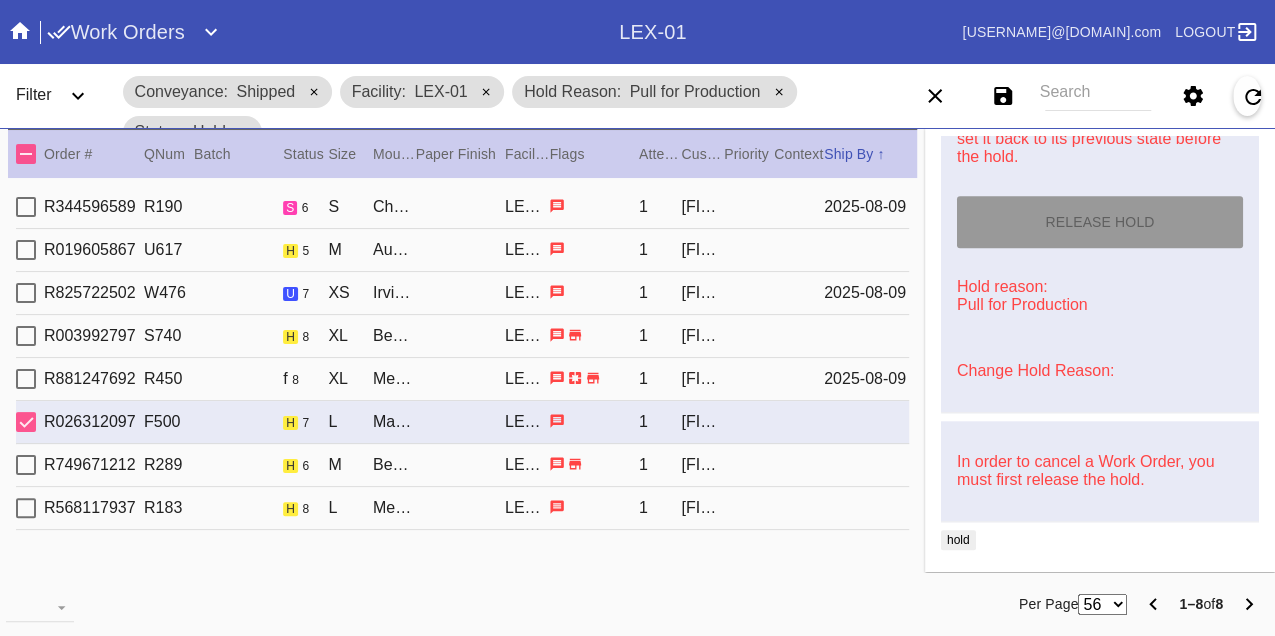 type on "8/12/2025" 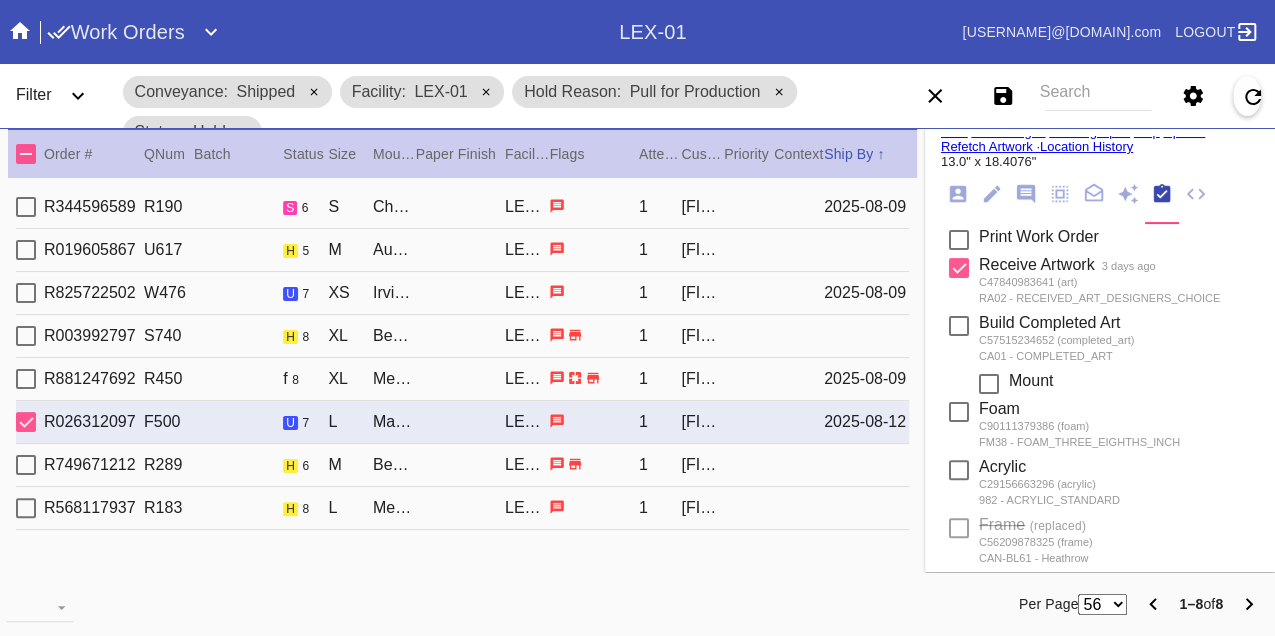 scroll, scrollTop: 0, scrollLeft: 0, axis: both 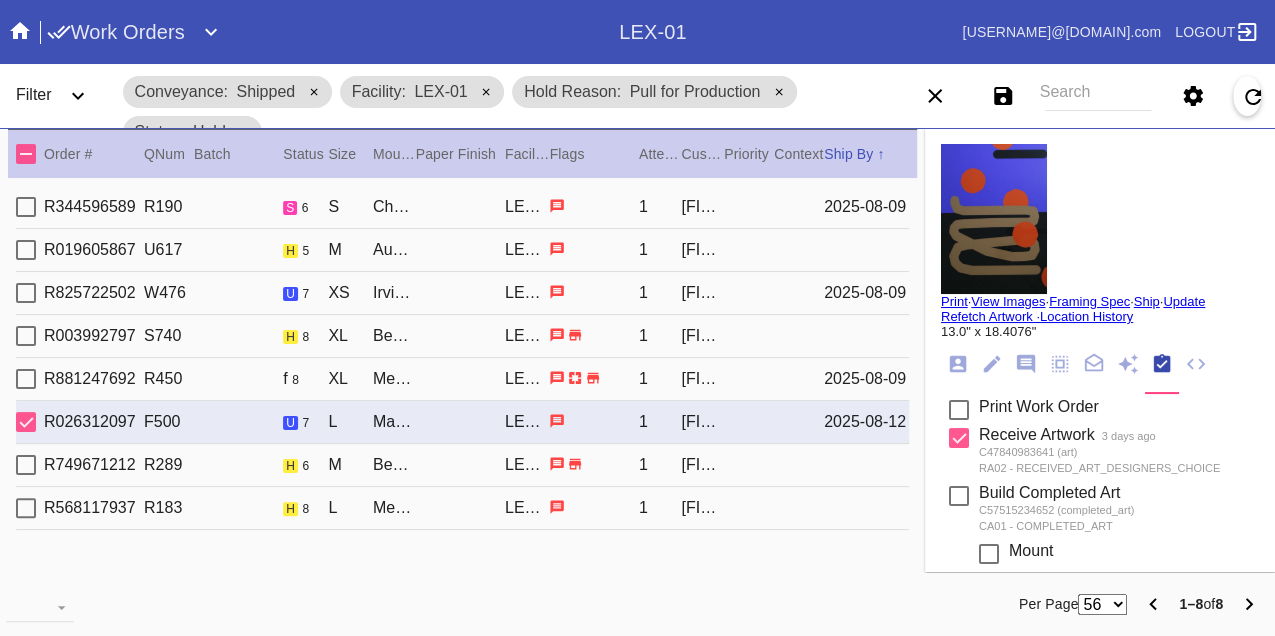 click on "Print" at bounding box center (954, 301) 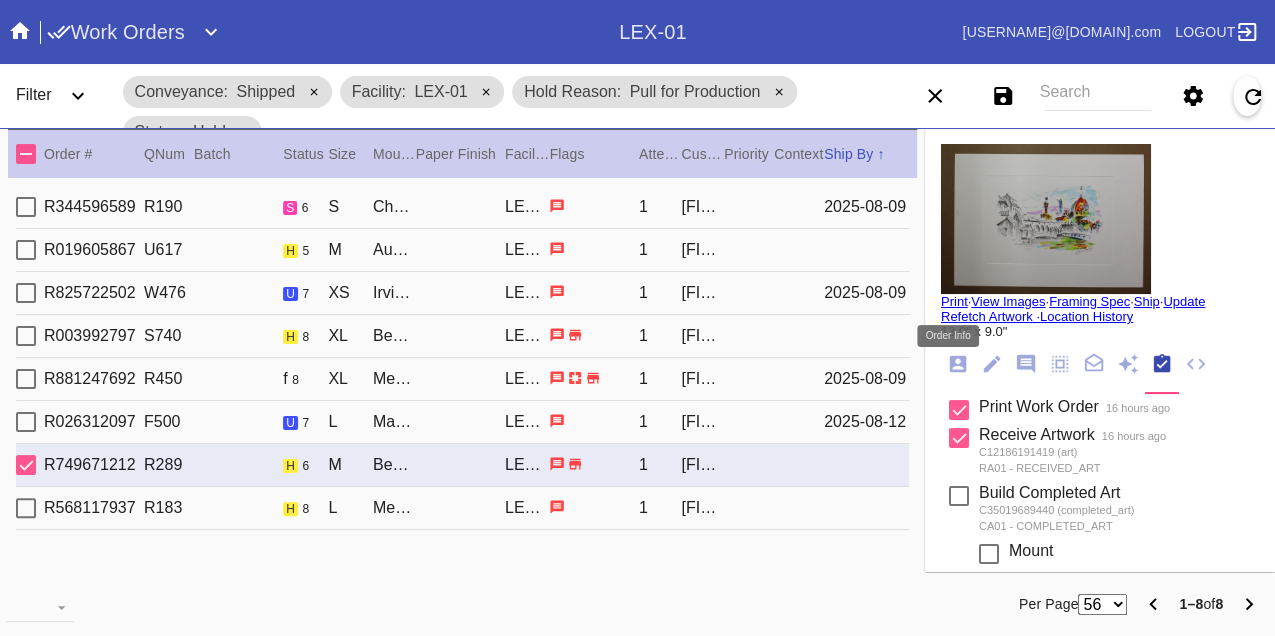 click 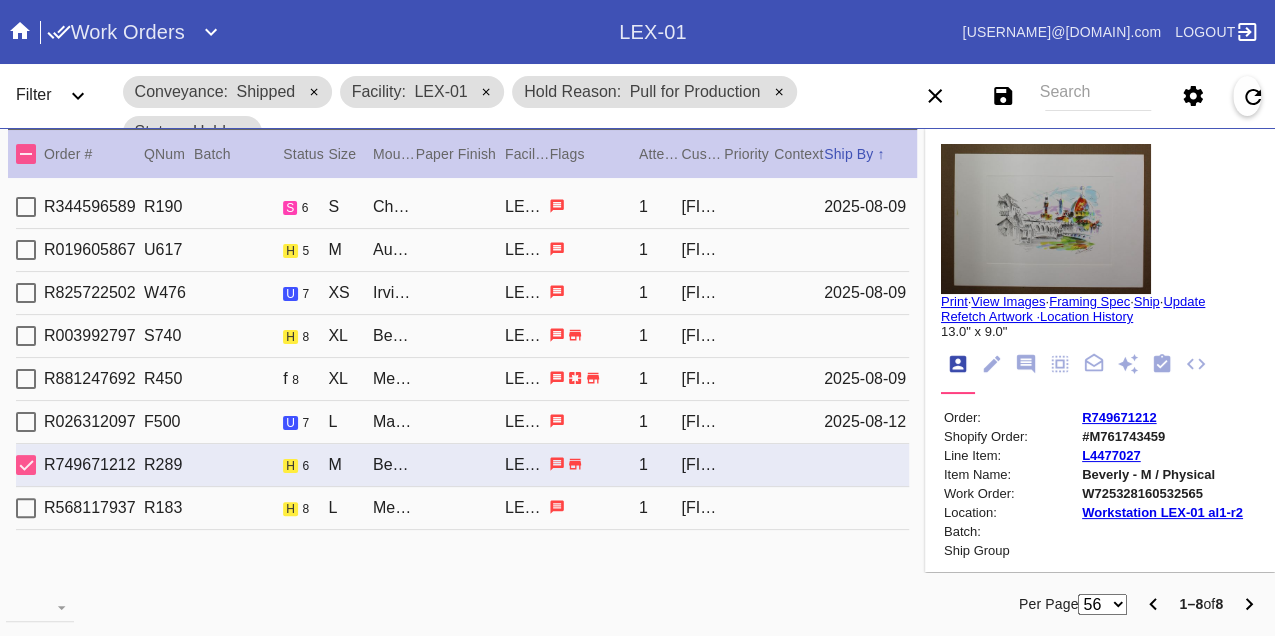 click on "W725328160532565" at bounding box center (1162, 493) 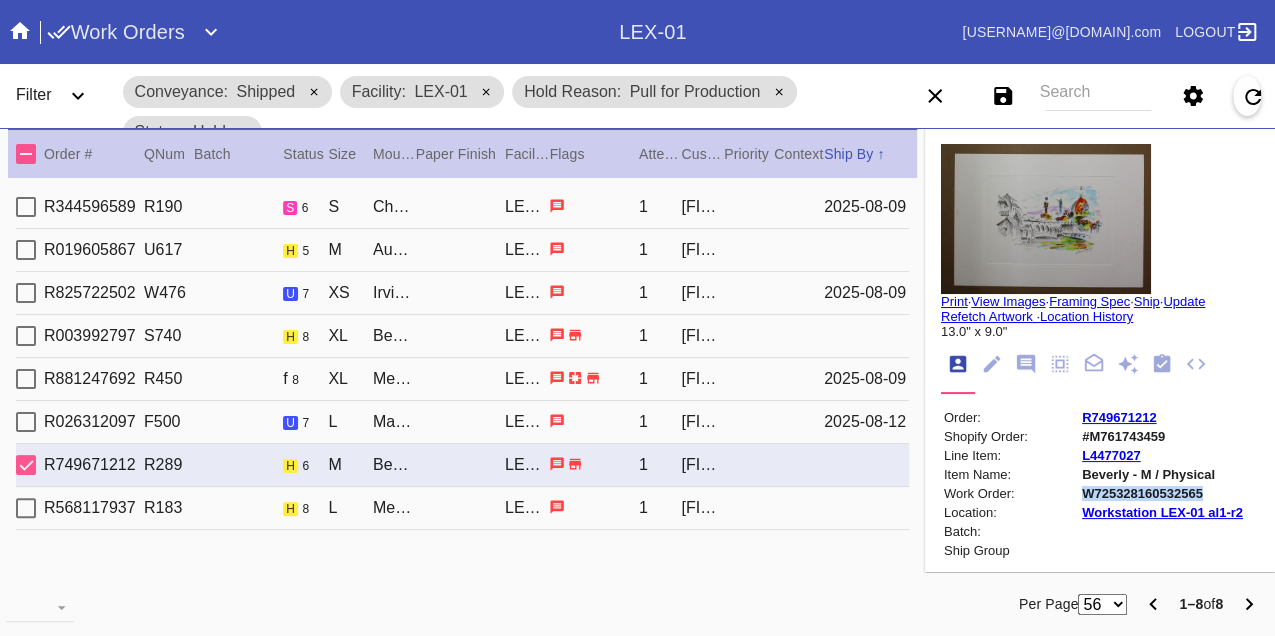 click on "W725328160532565" at bounding box center [1162, 493] 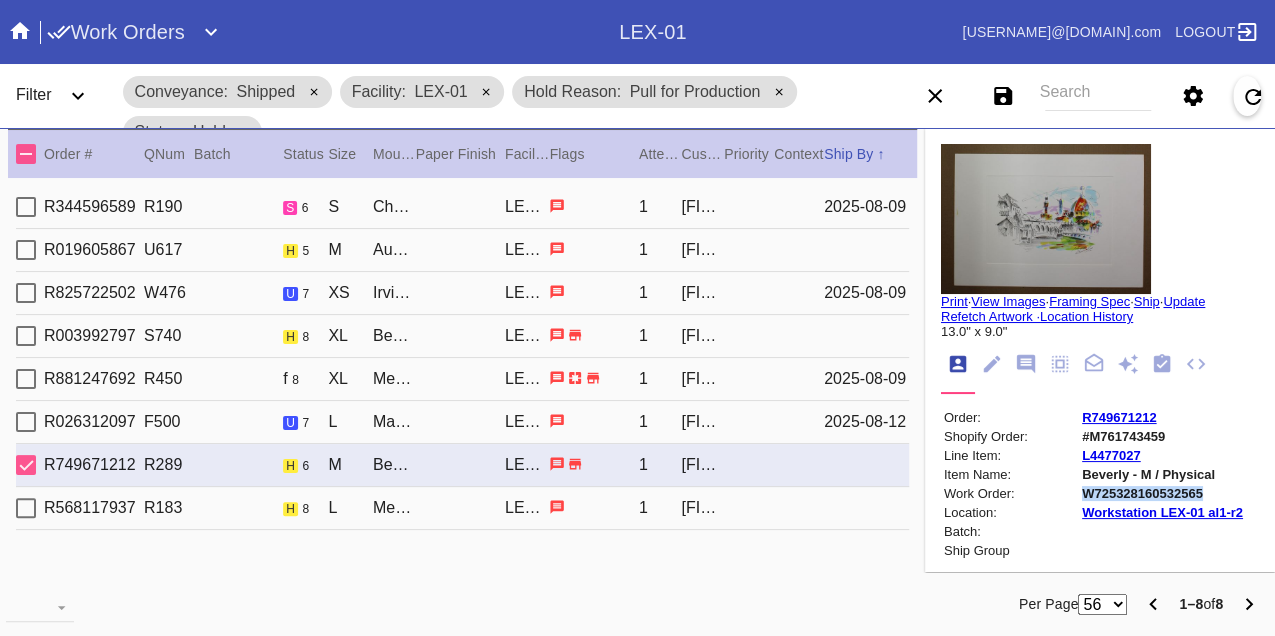 copy on "W725328160532565" 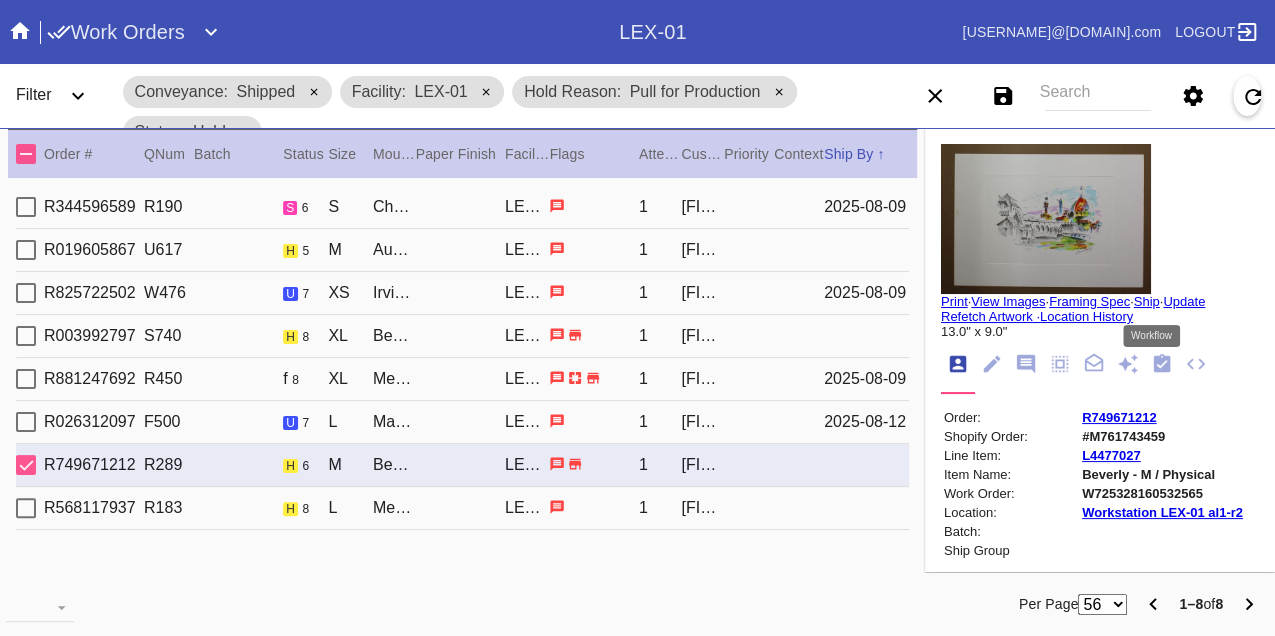 click 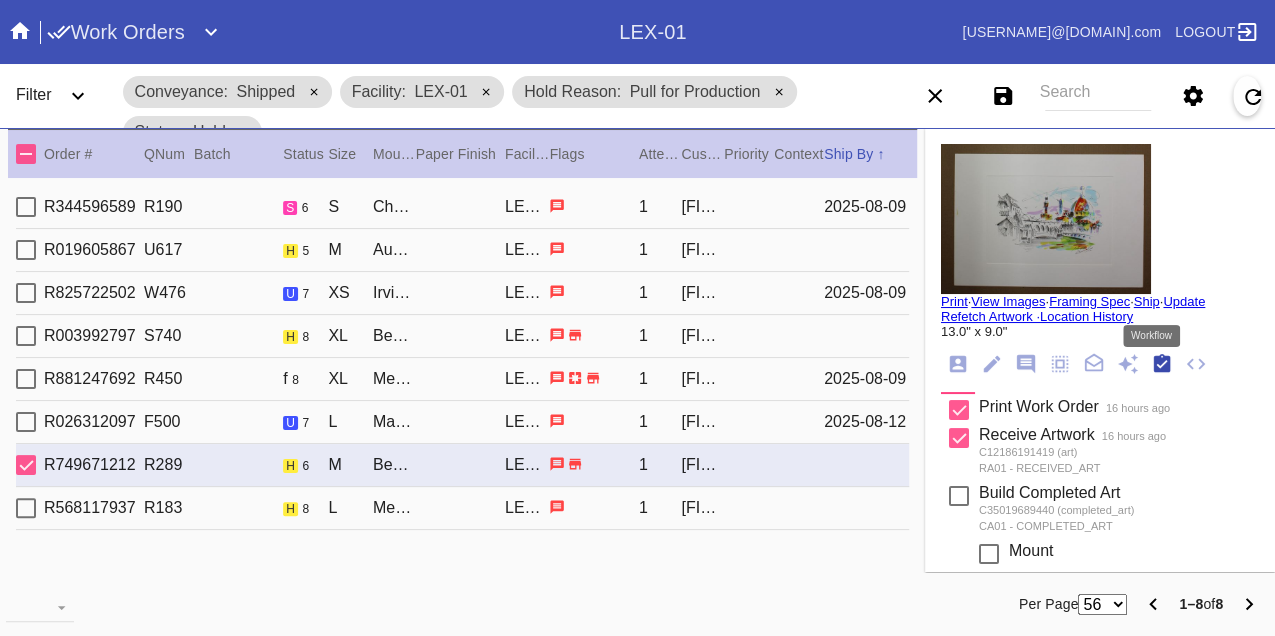 scroll, scrollTop: 318, scrollLeft: 0, axis: vertical 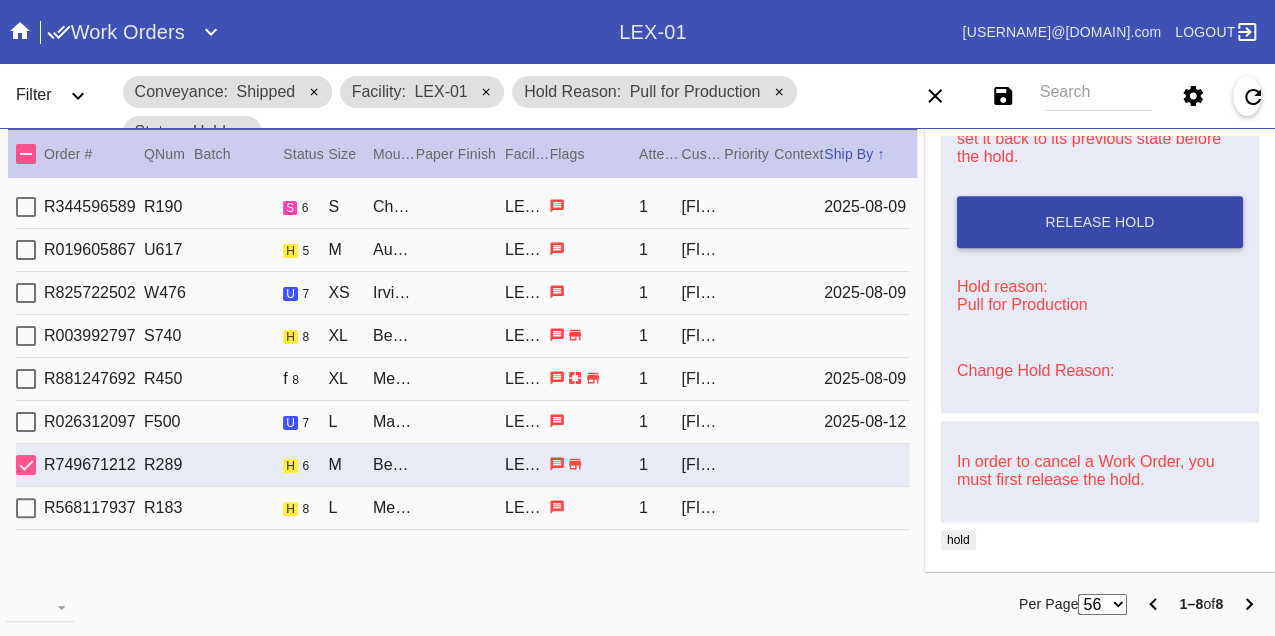 click on "Release Hold" at bounding box center (1099, 222) 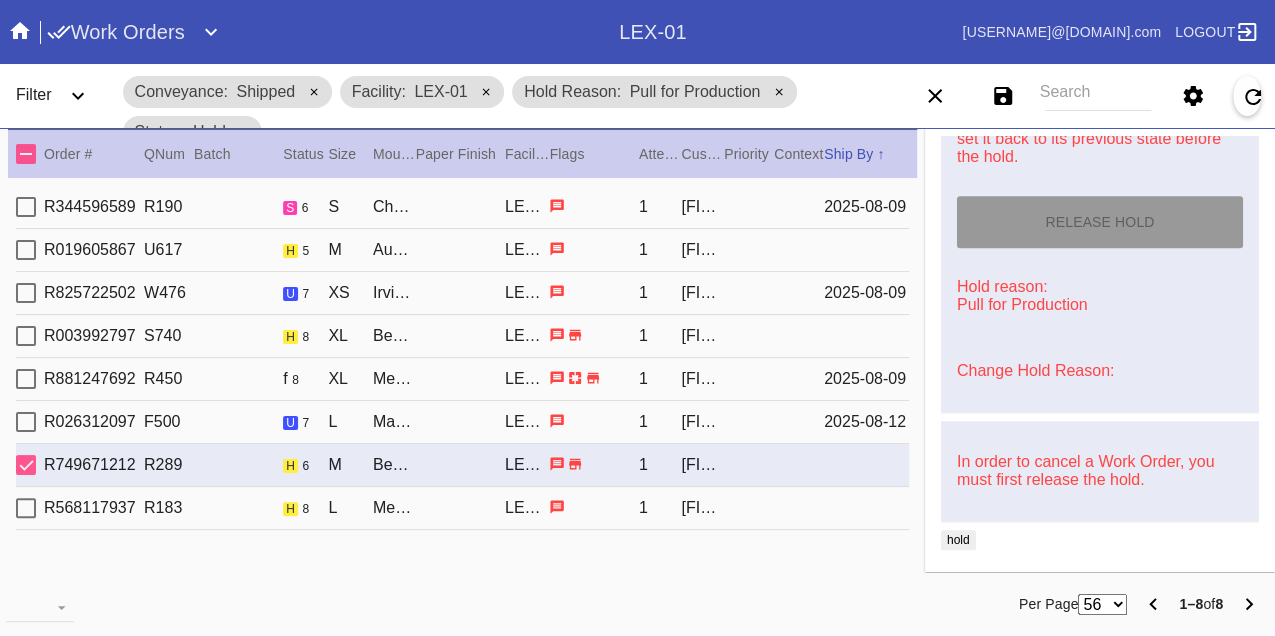 type on "8/9/2025" 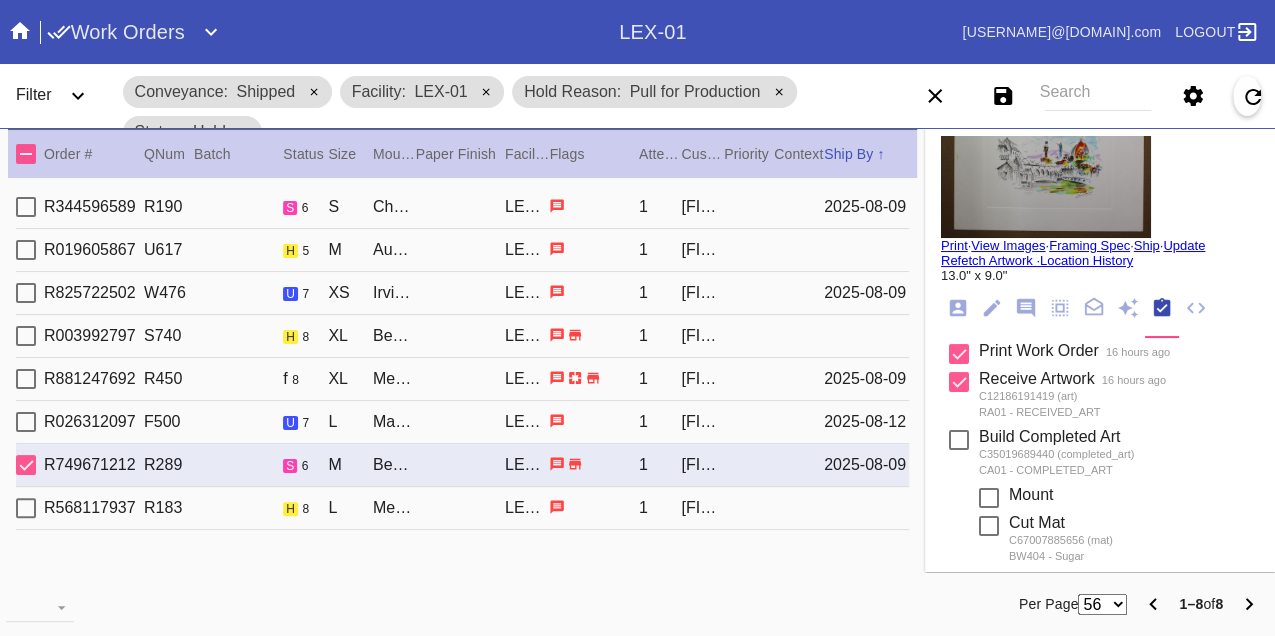 scroll, scrollTop: 0, scrollLeft: 0, axis: both 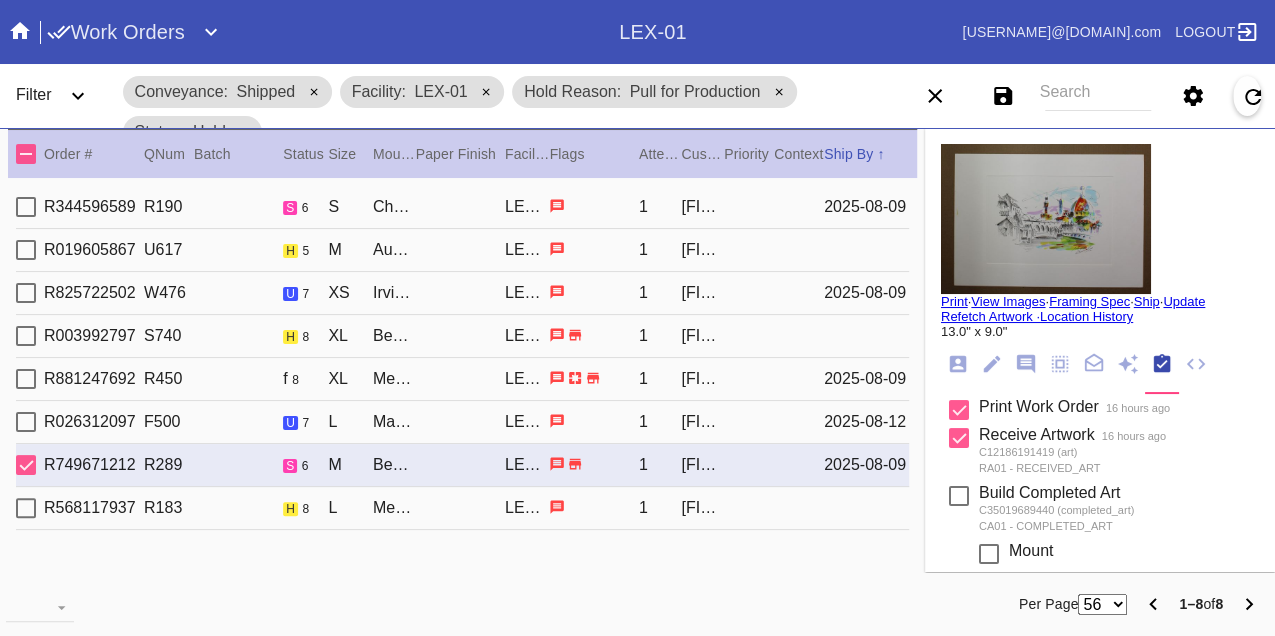 click on "Print" at bounding box center [954, 301] 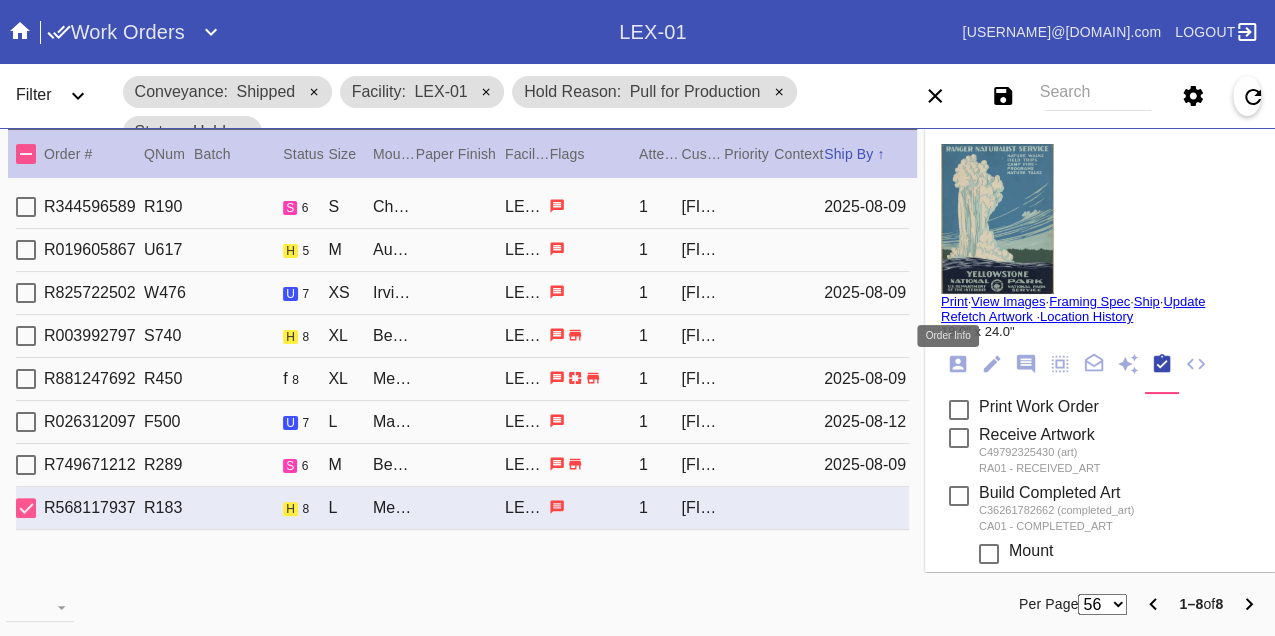 click 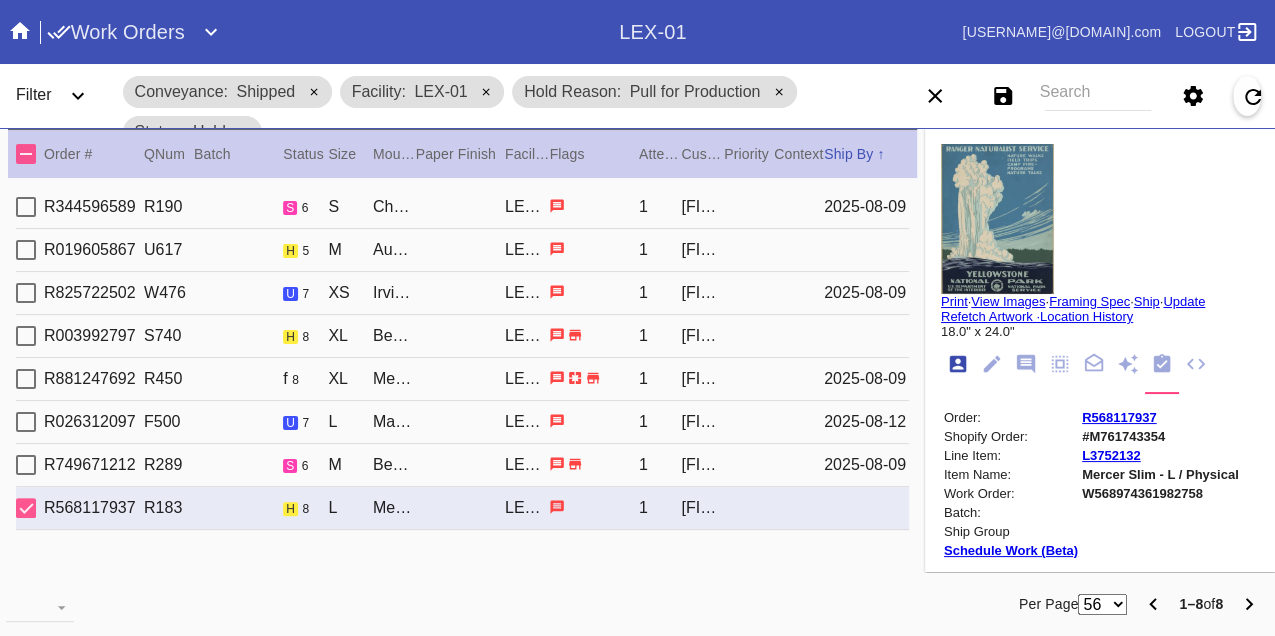 scroll, scrollTop: 24, scrollLeft: 0, axis: vertical 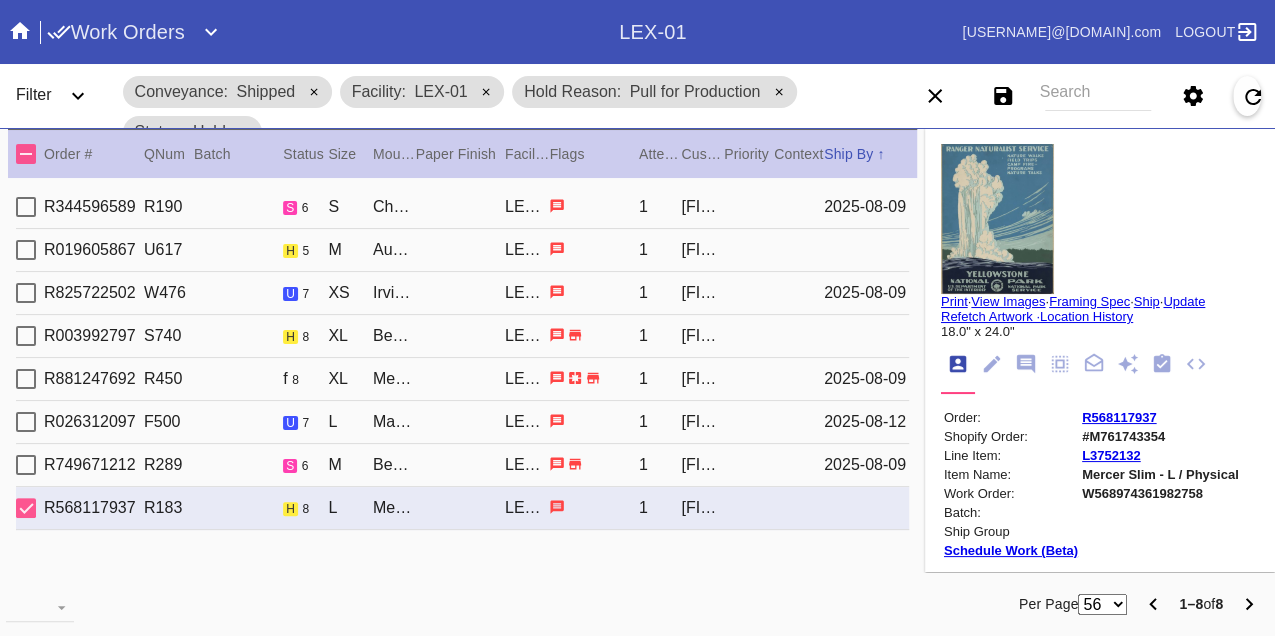 click on "W568974361982758" at bounding box center [1160, 493] 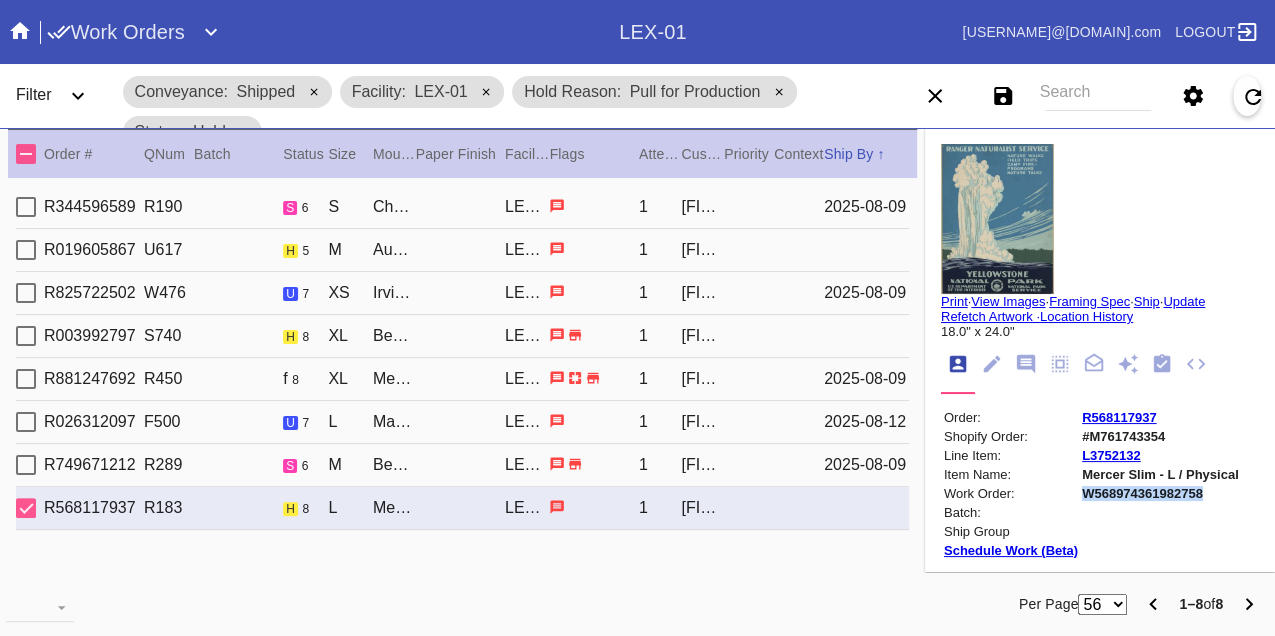 click on "W568974361982758" at bounding box center (1160, 493) 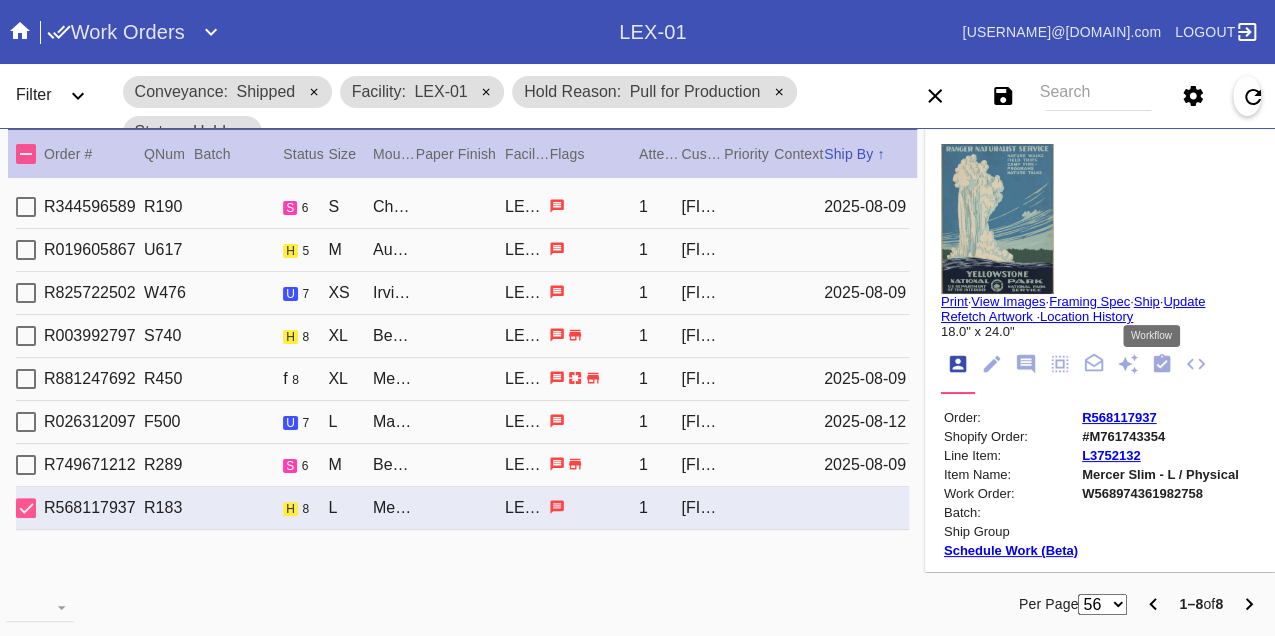 click 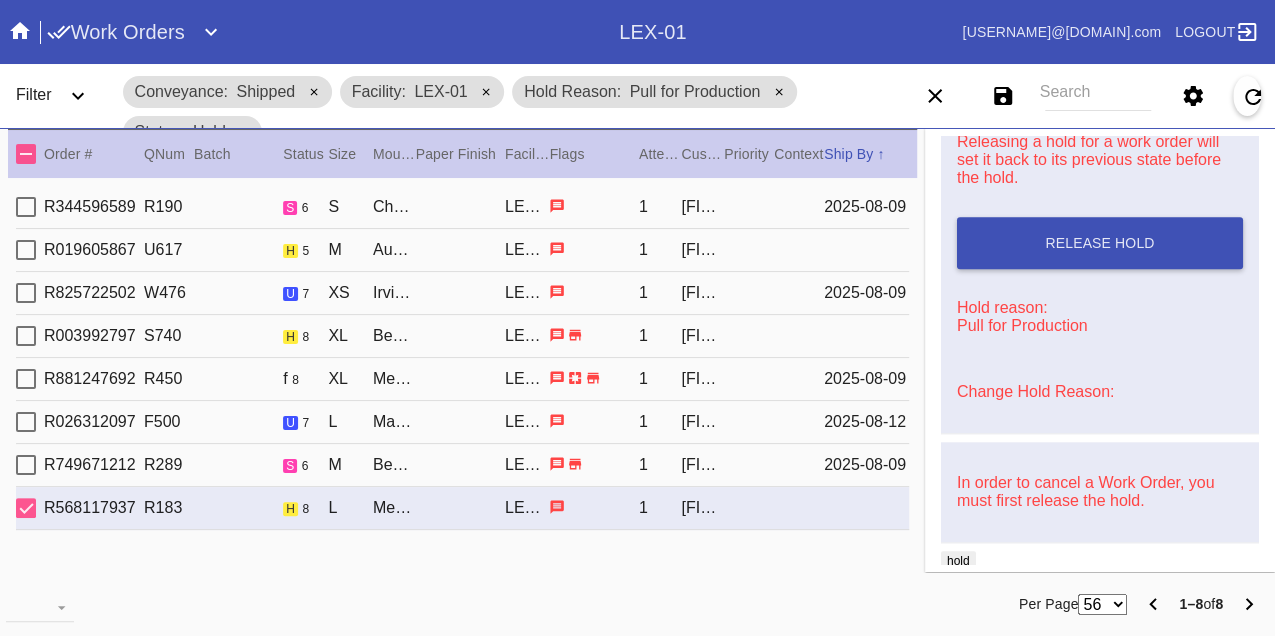 scroll, scrollTop: 888, scrollLeft: 0, axis: vertical 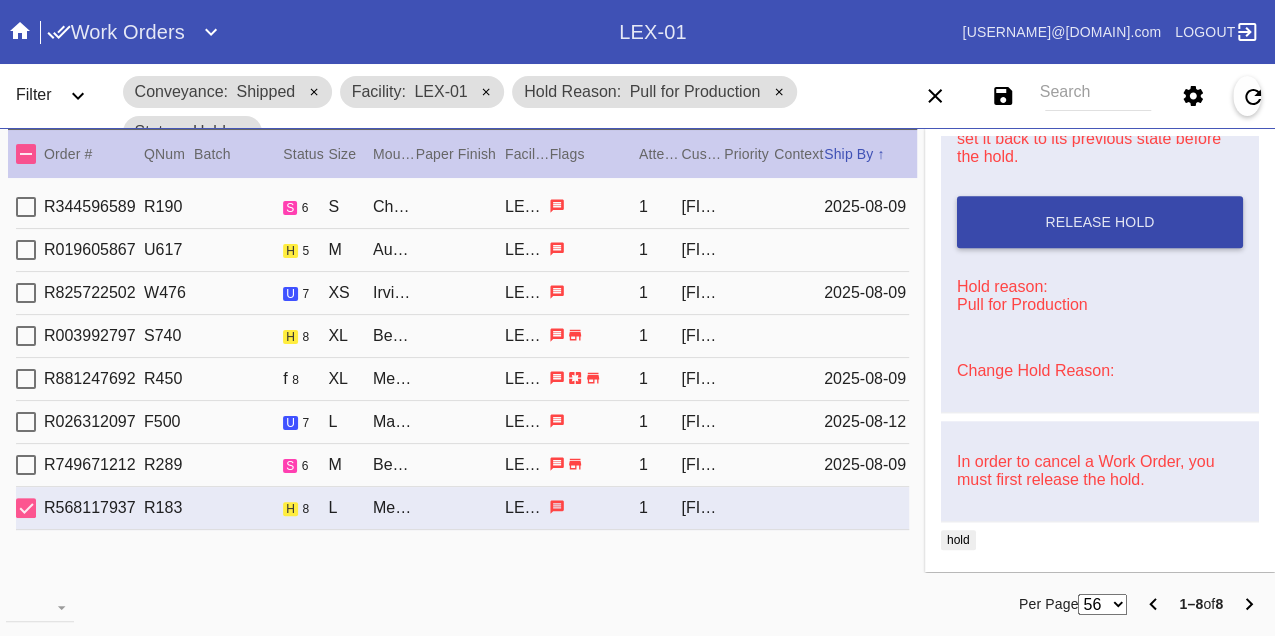 click on "Release Hold" at bounding box center [1100, 222] 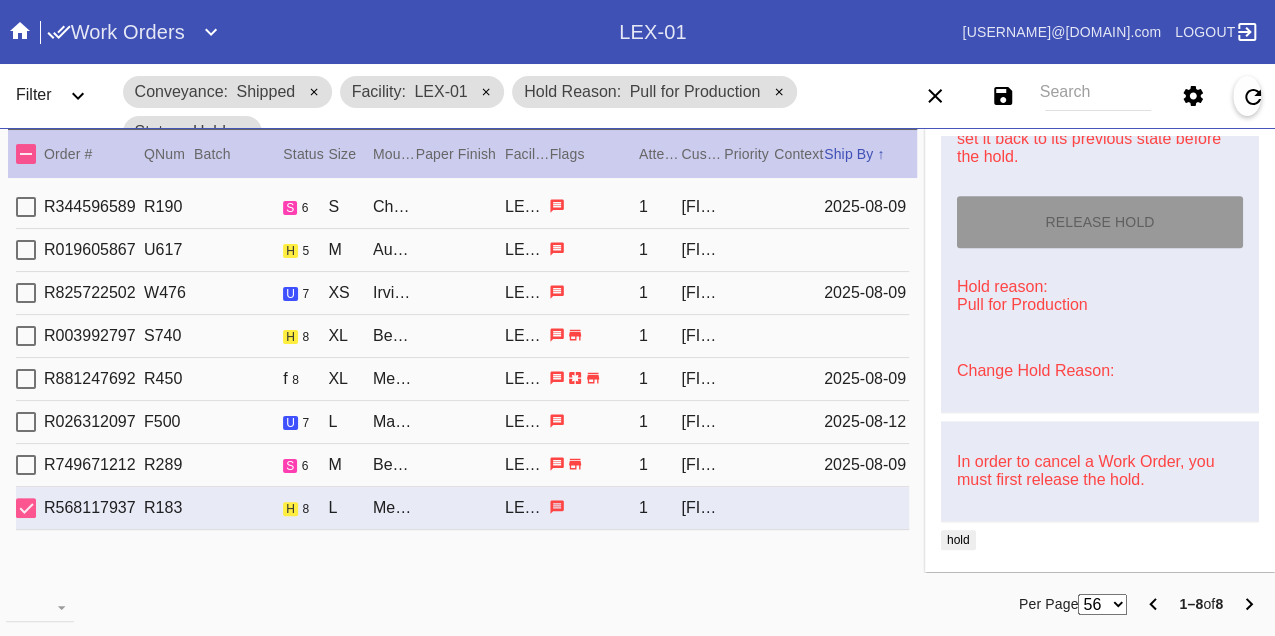 type on "8/9/2025" 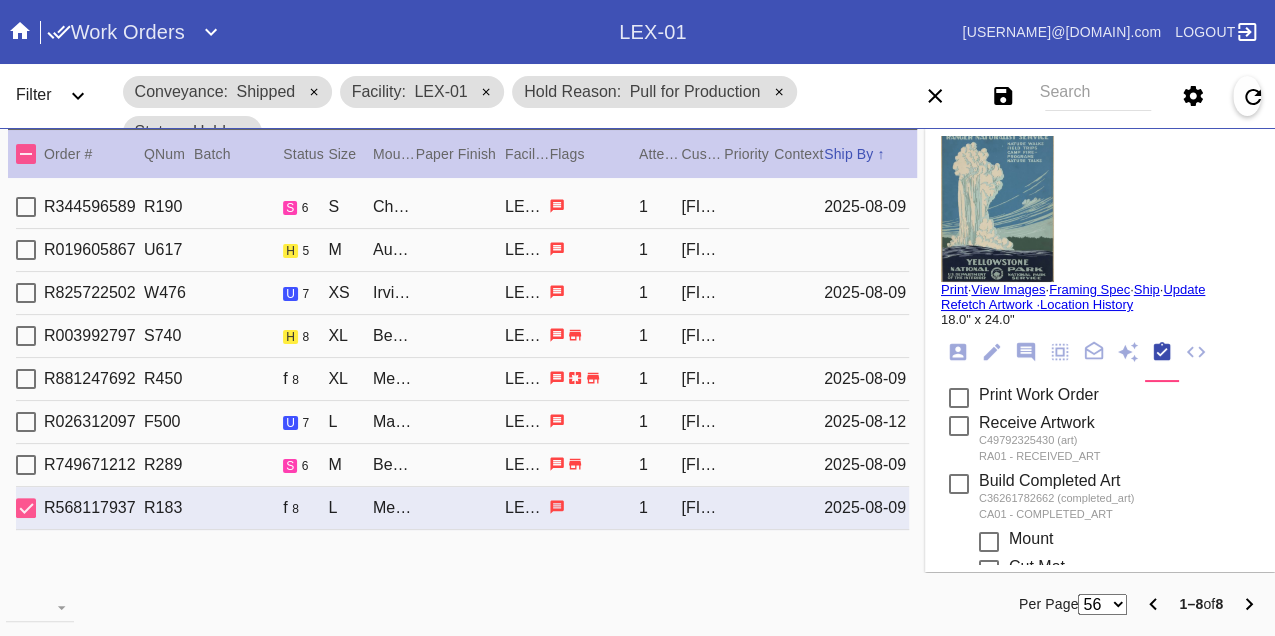 scroll, scrollTop: 0, scrollLeft: 0, axis: both 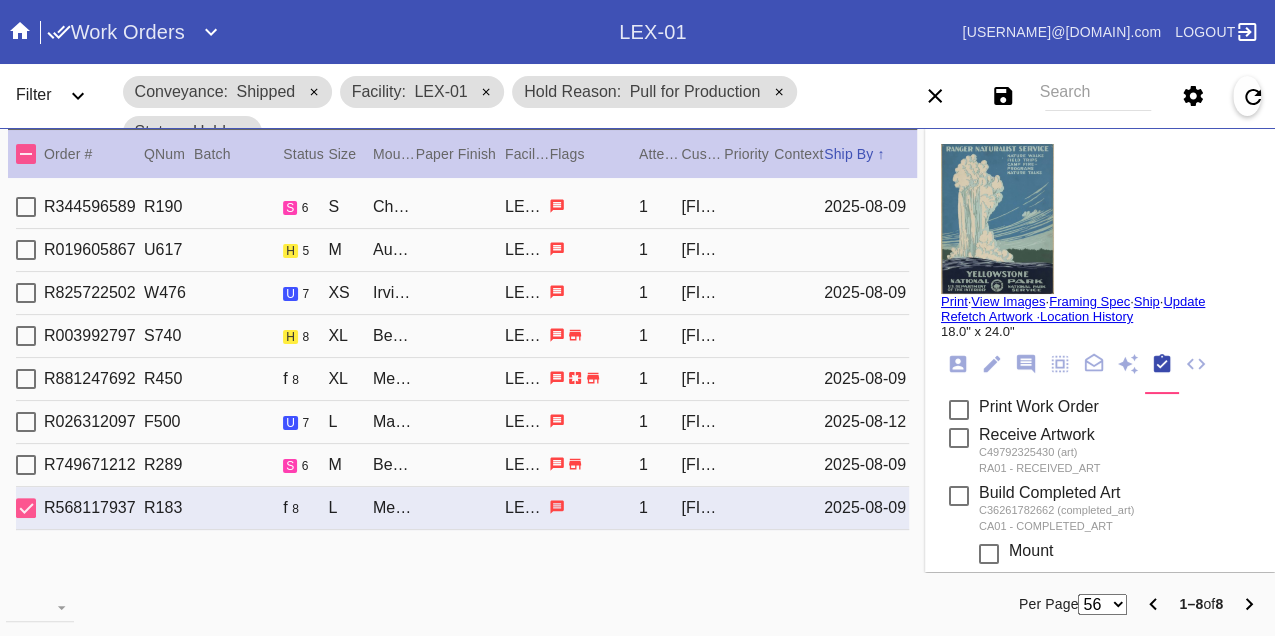 click on "Print" at bounding box center [954, 301] 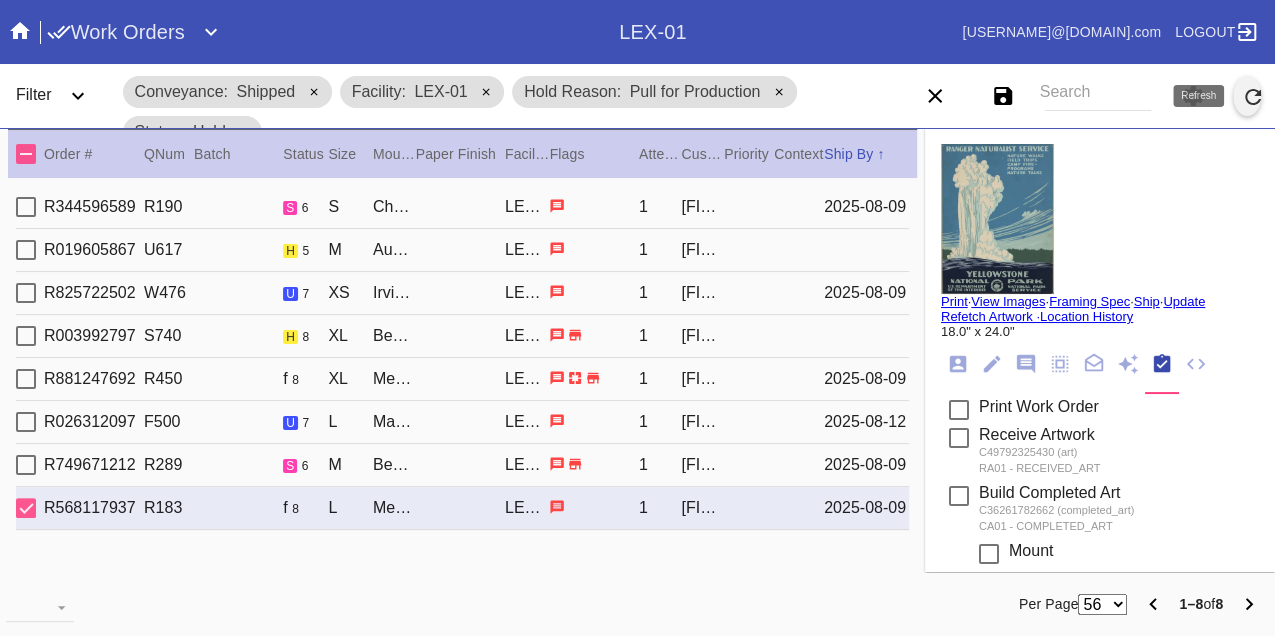 click 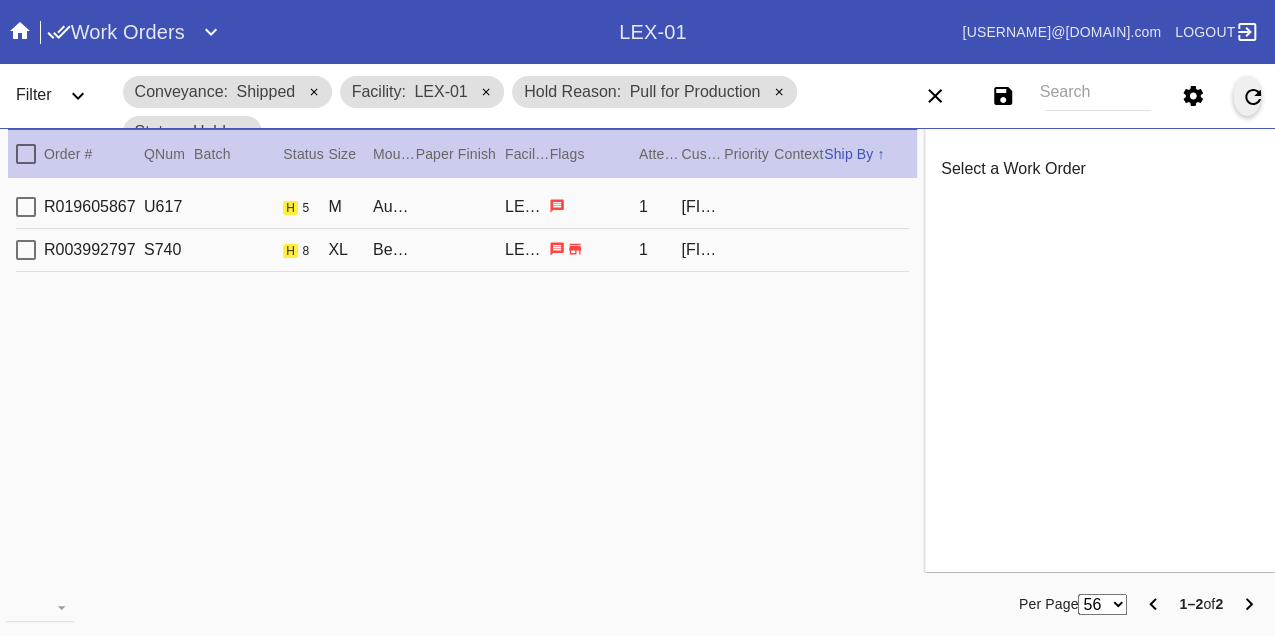 click on "R019605867 U617 h   5 M Augusta / Dove White LEX-01 1 Jennifer Hatch" at bounding box center (462, 207) 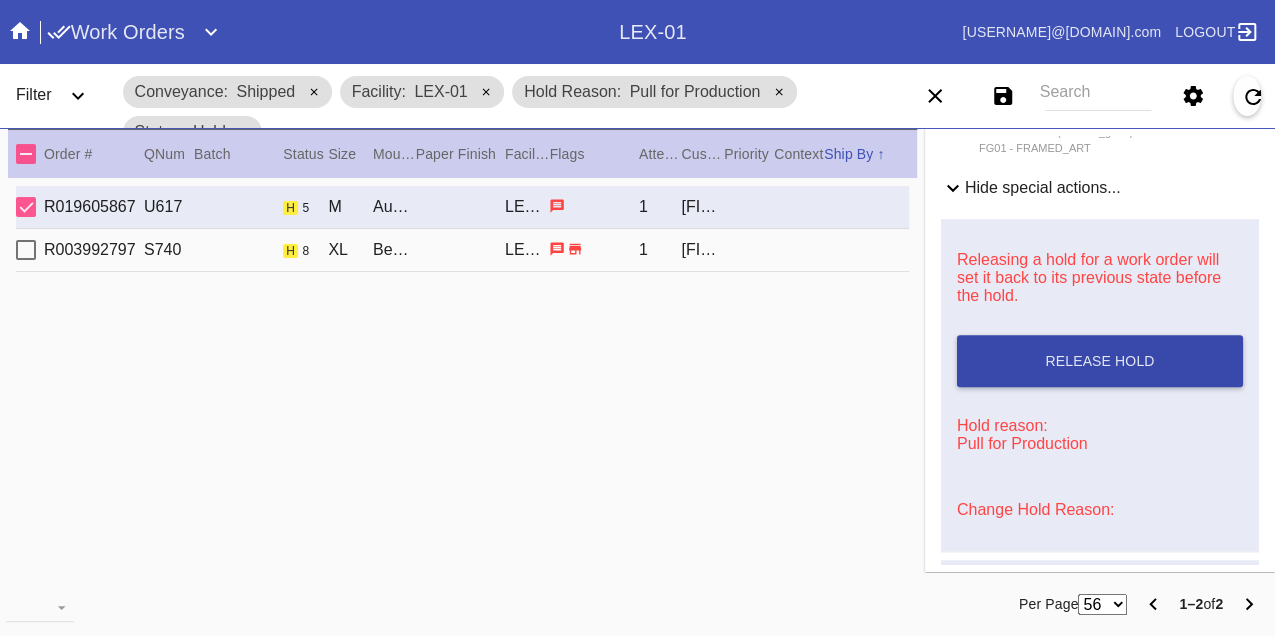 scroll, scrollTop: 829, scrollLeft: 0, axis: vertical 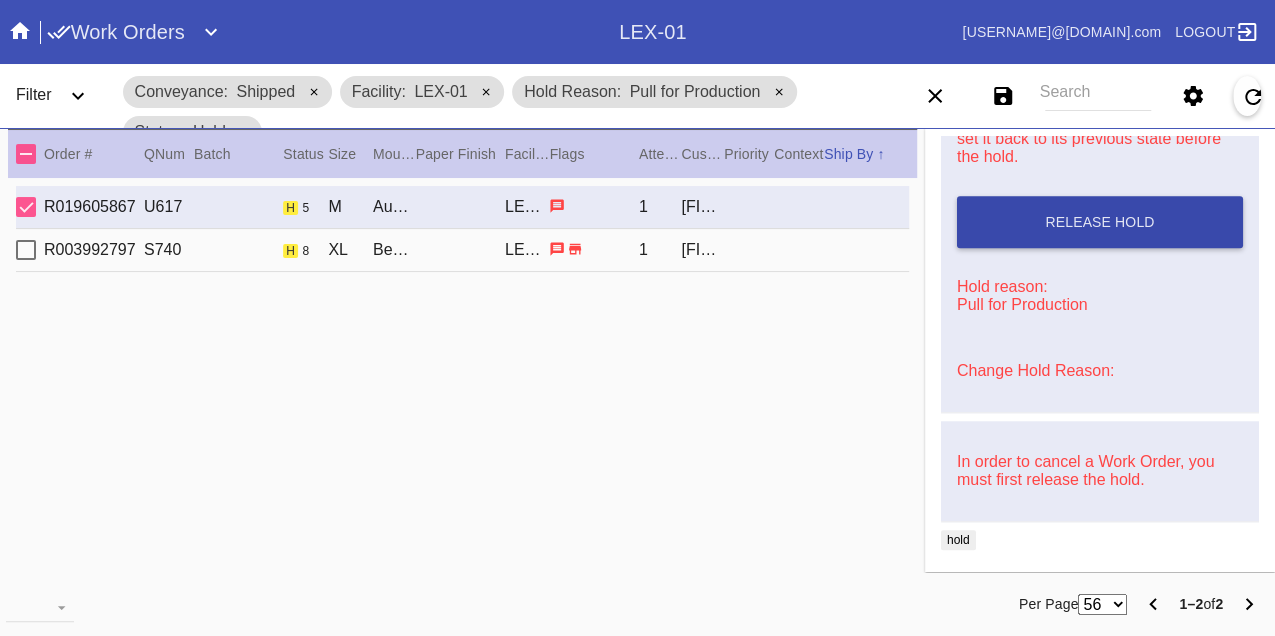 click on "Release Hold" at bounding box center (1100, 222) 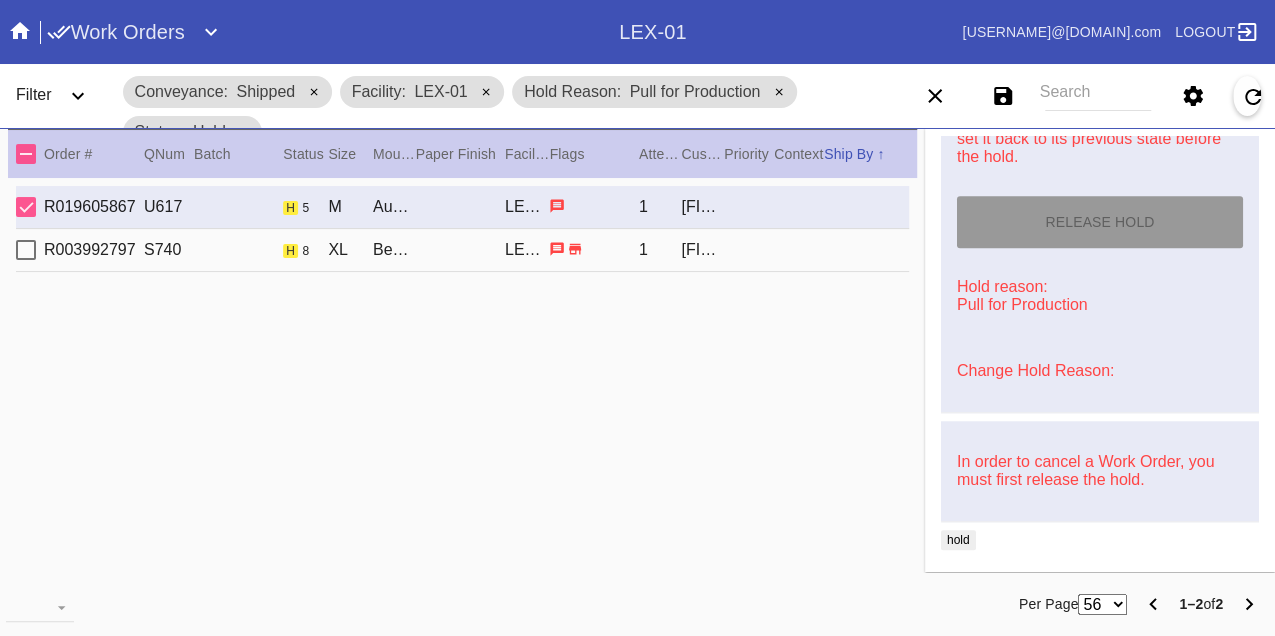type on "8/9/2025" 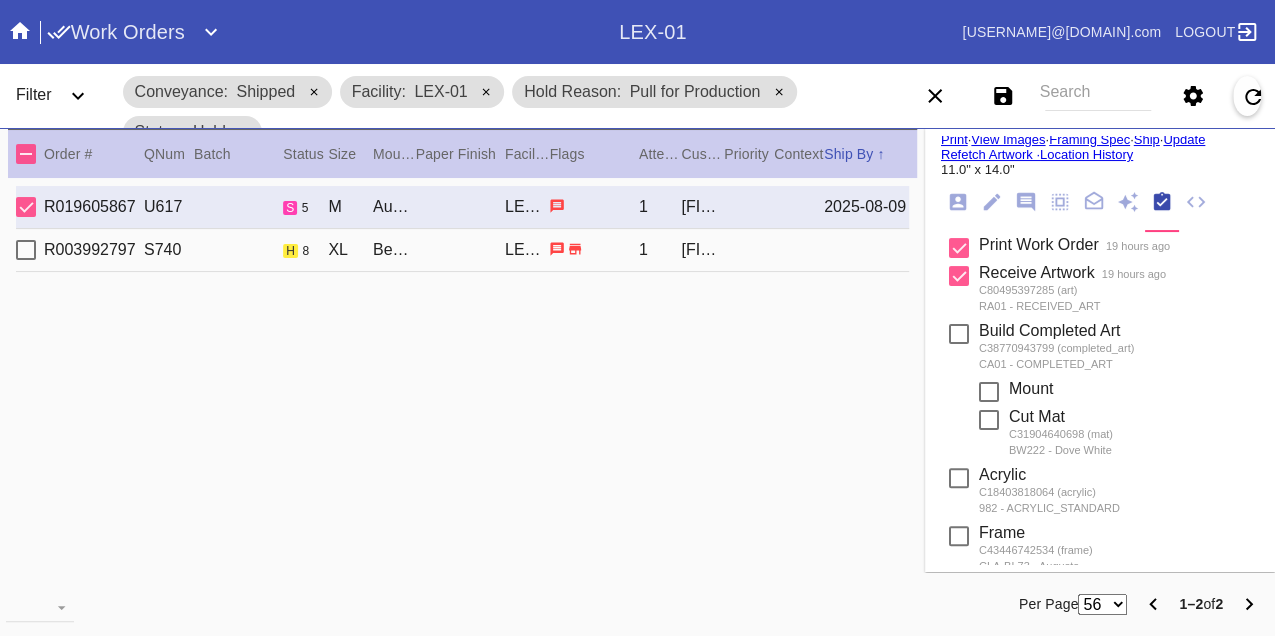 scroll, scrollTop: 0, scrollLeft: 0, axis: both 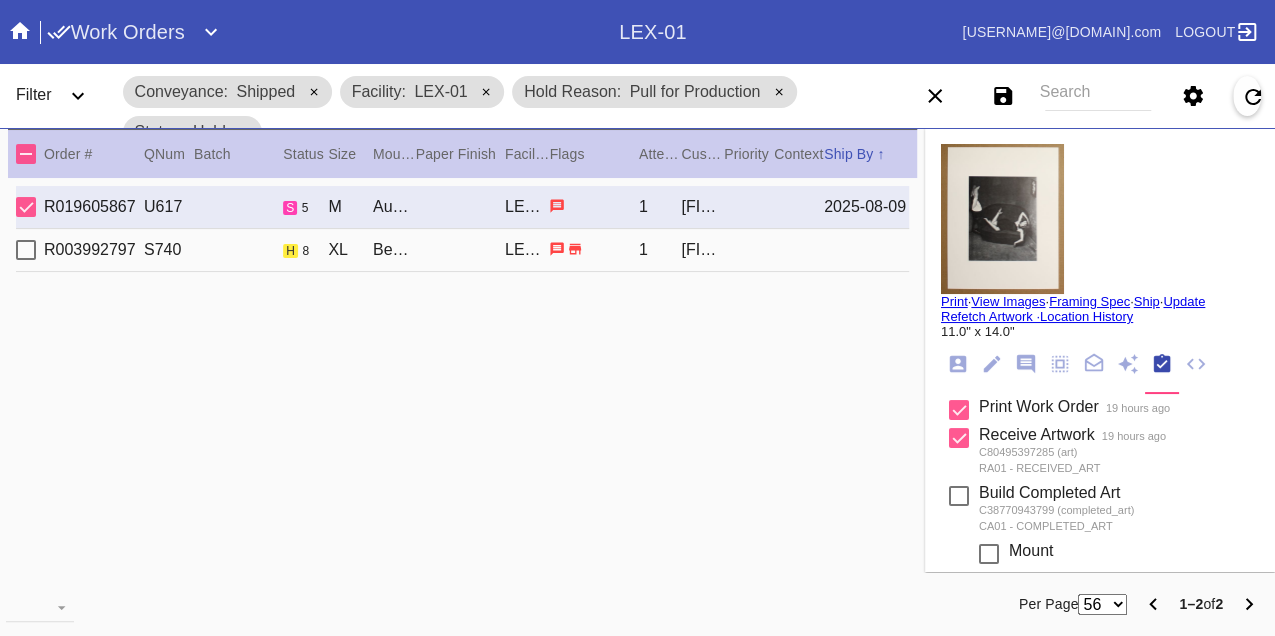 click on "Print" at bounding box center (954, 301) 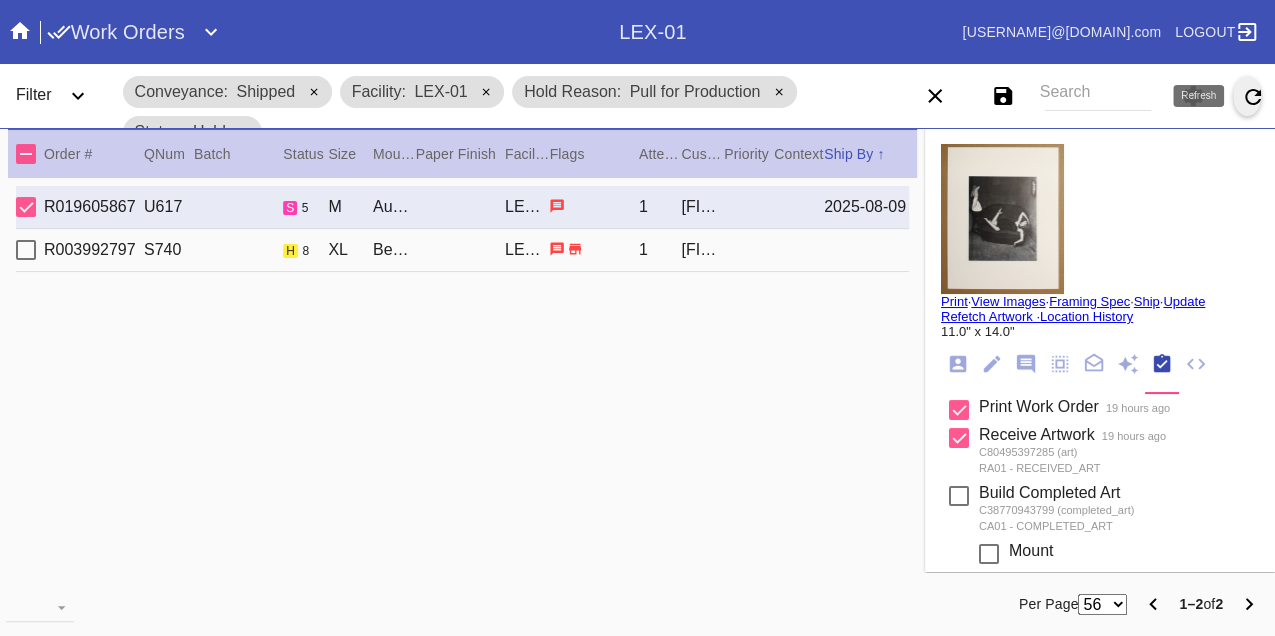 click 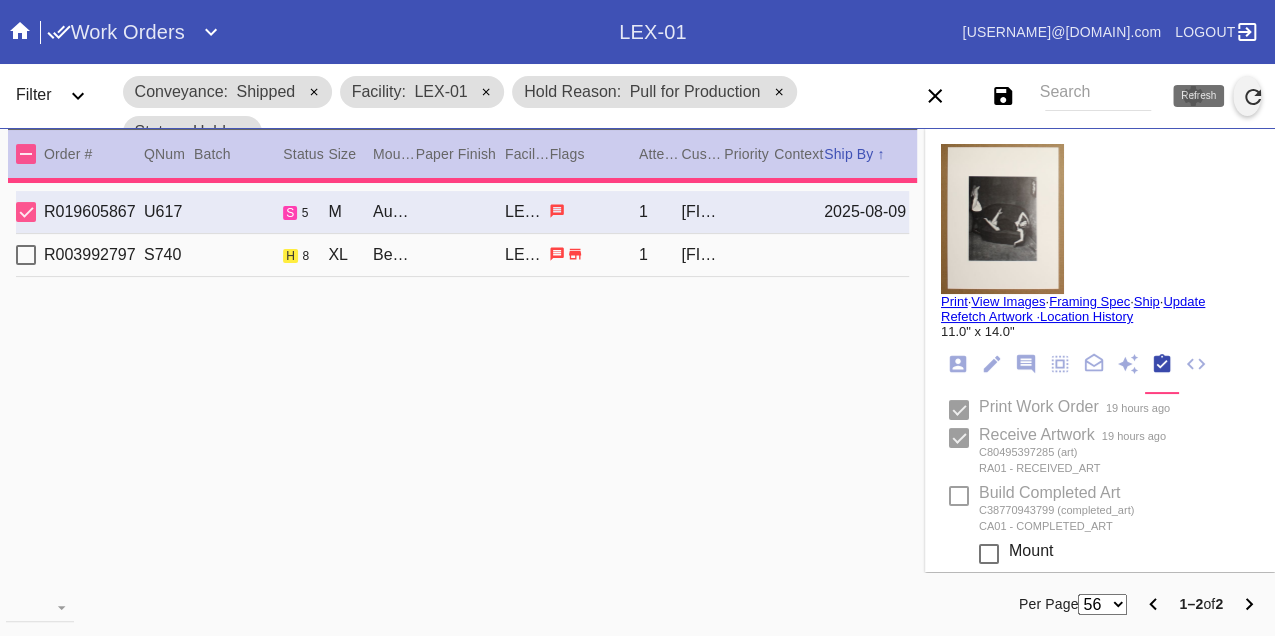type on "0.0" 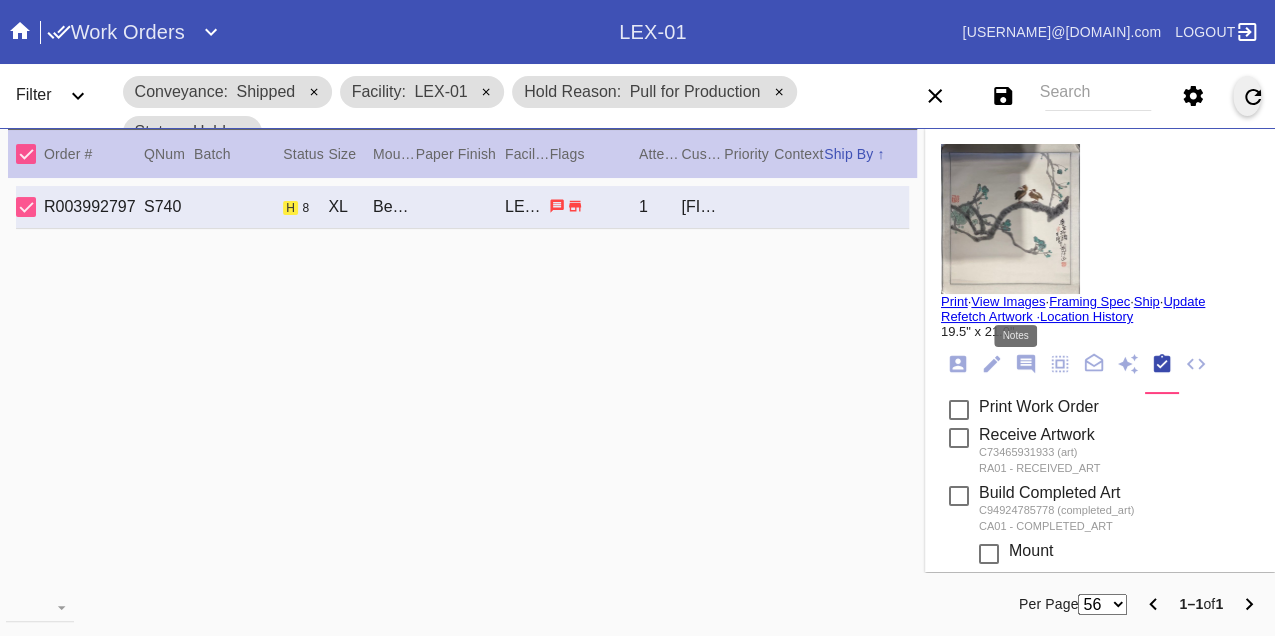 click 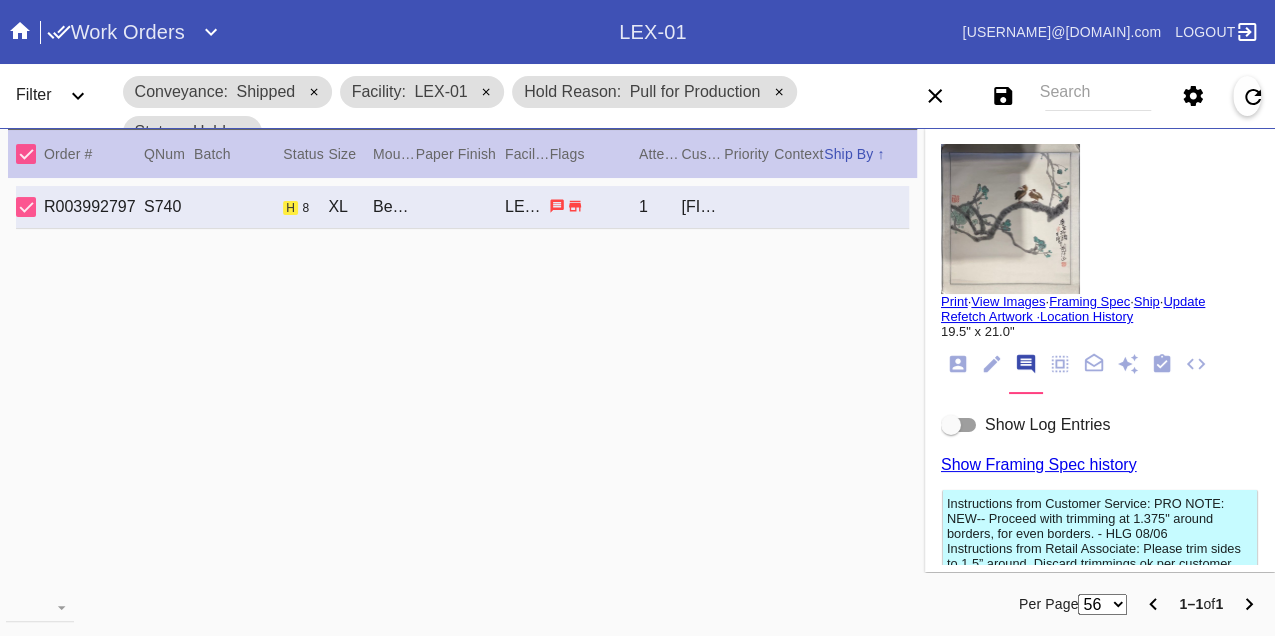 click at bounding box center [959, 425] 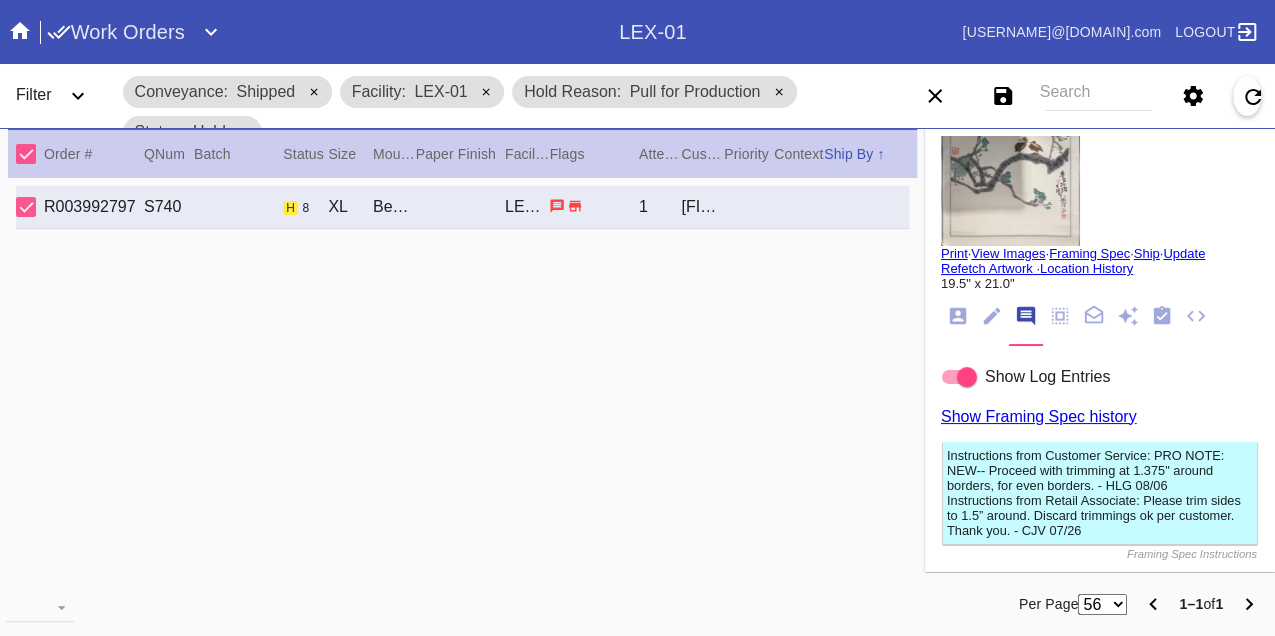 scroll, scrollTop: 0, scrollLeft: 0, axis: both 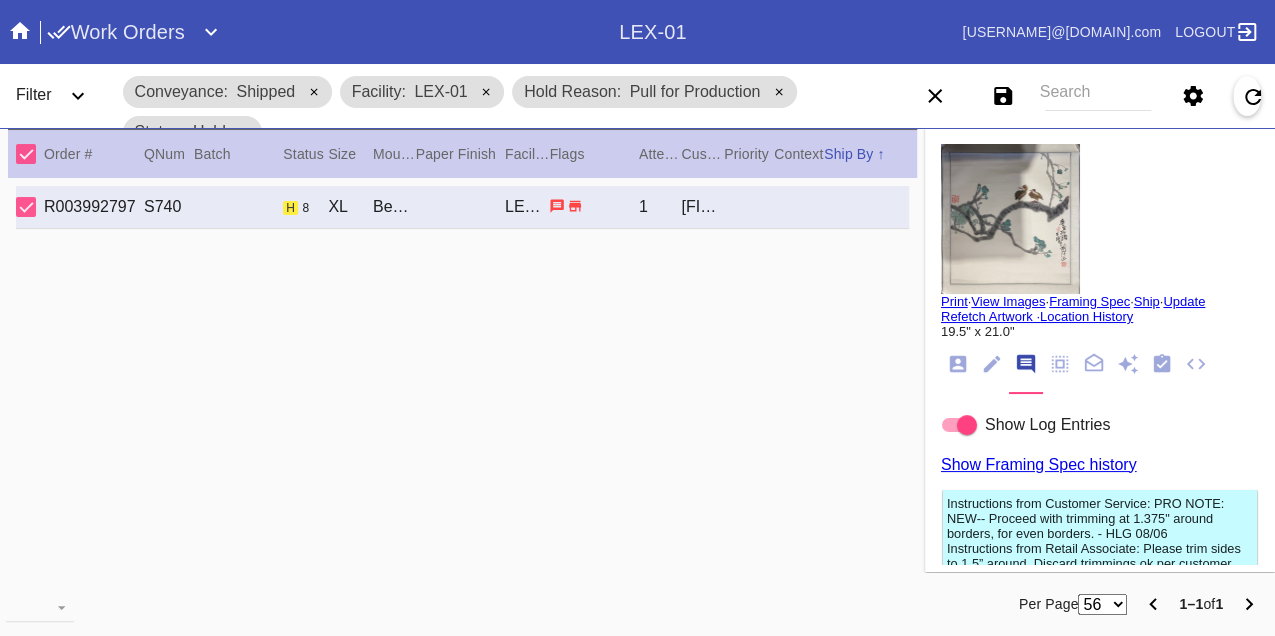 click on "Print" at bounding box center [954, 301] 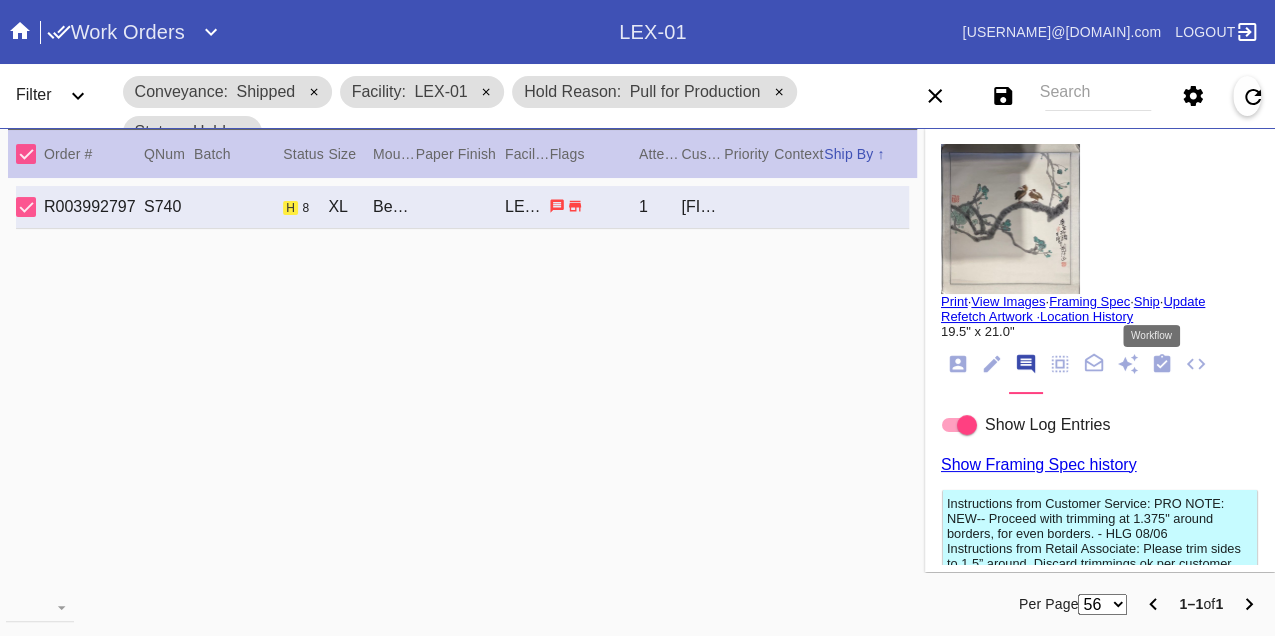 click 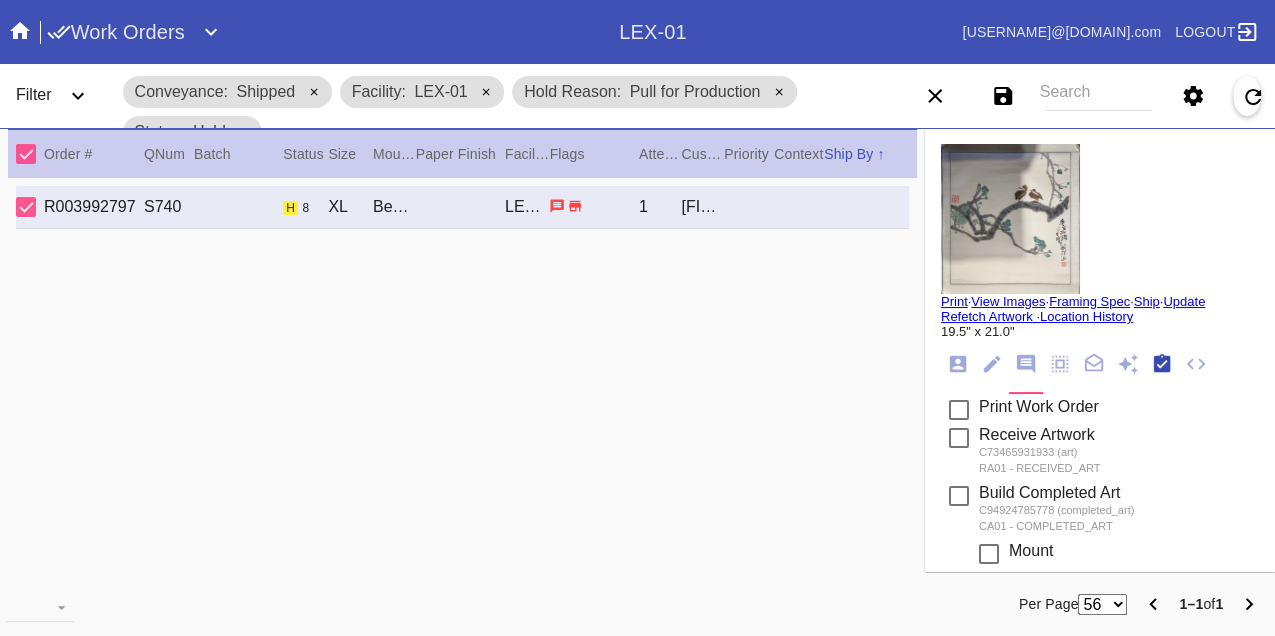 scroll, scrollTop: 318, scrollLeft: 0, axis: vertical 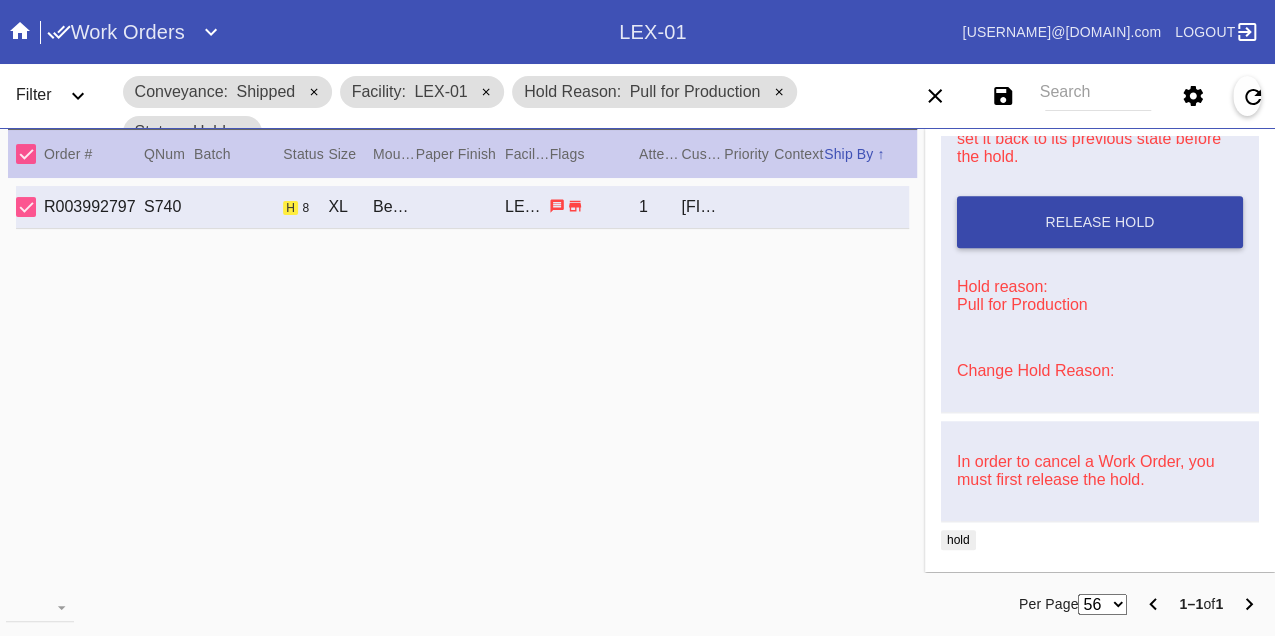 click on "Release Hold" at bounding box center (1099, 222) 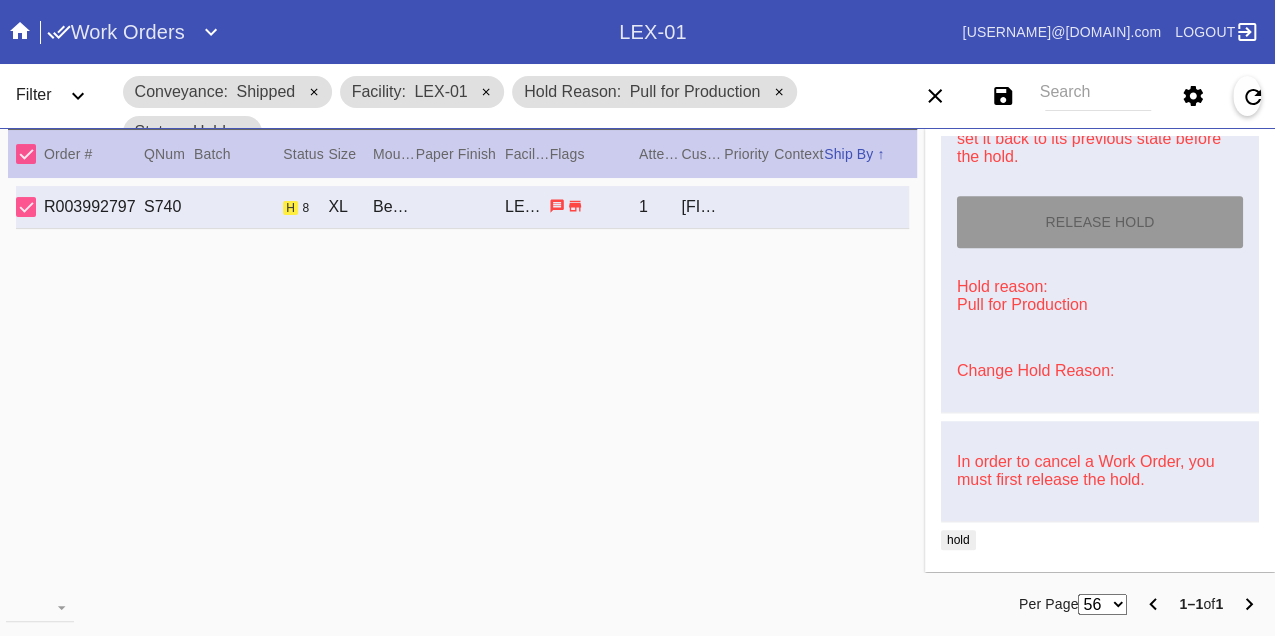 type on "8/9/2025" 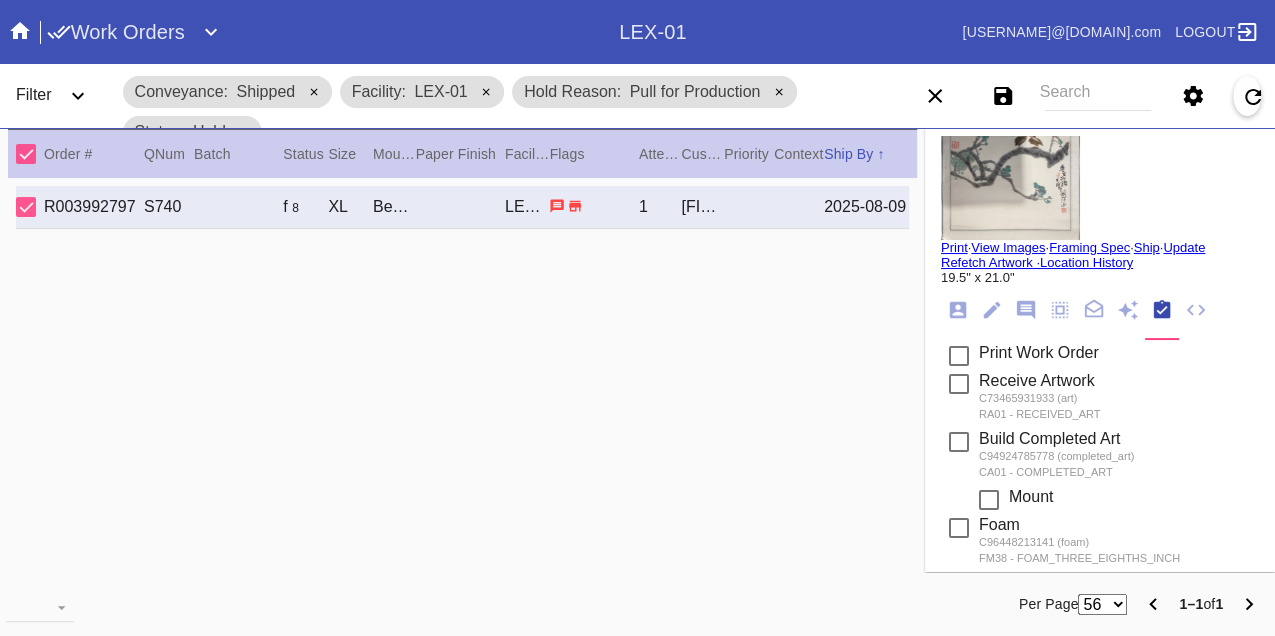 scroll, scrollTop: 0, scrollLeft: 0, axis: both 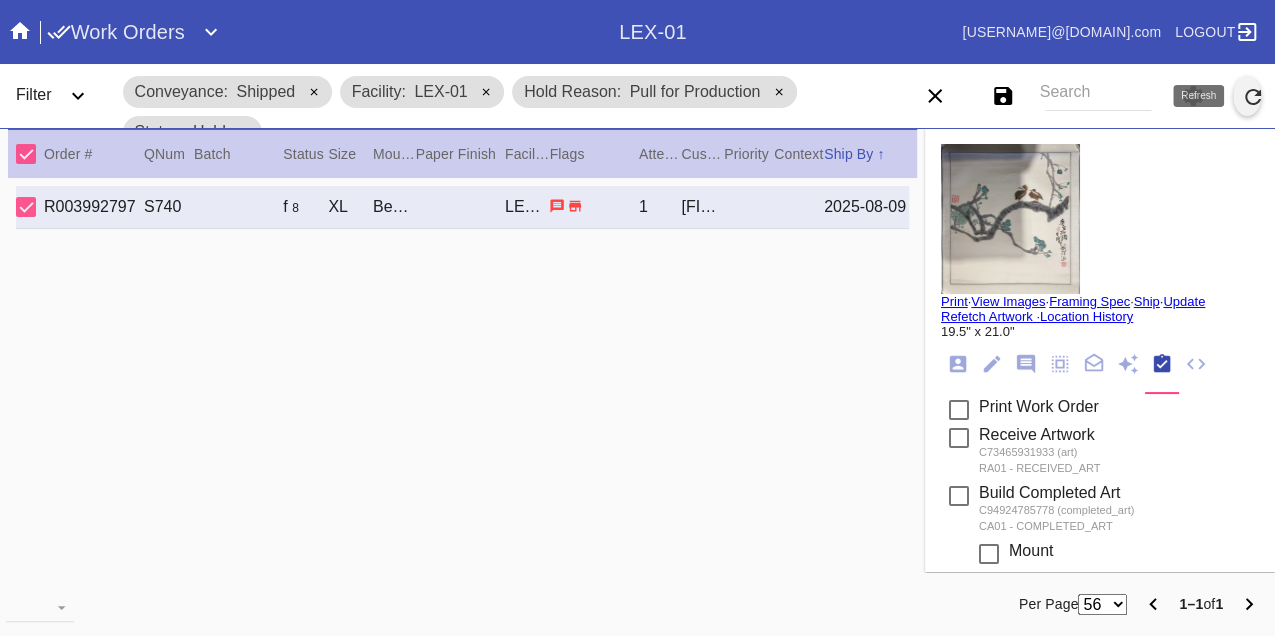 click 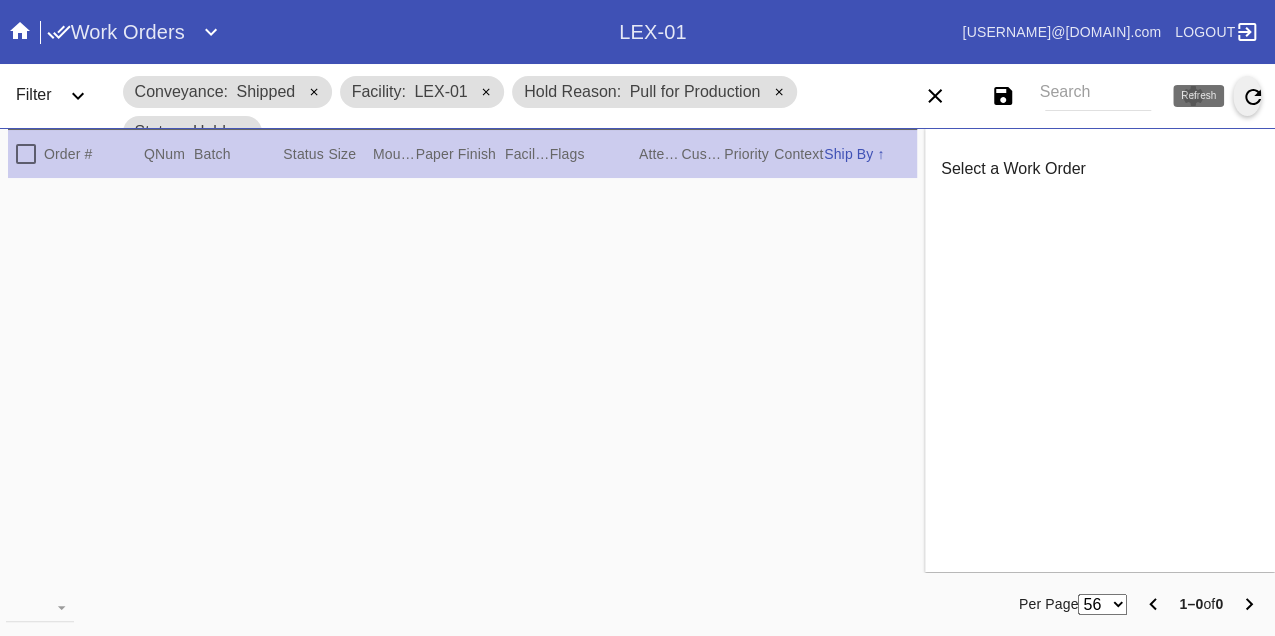 click 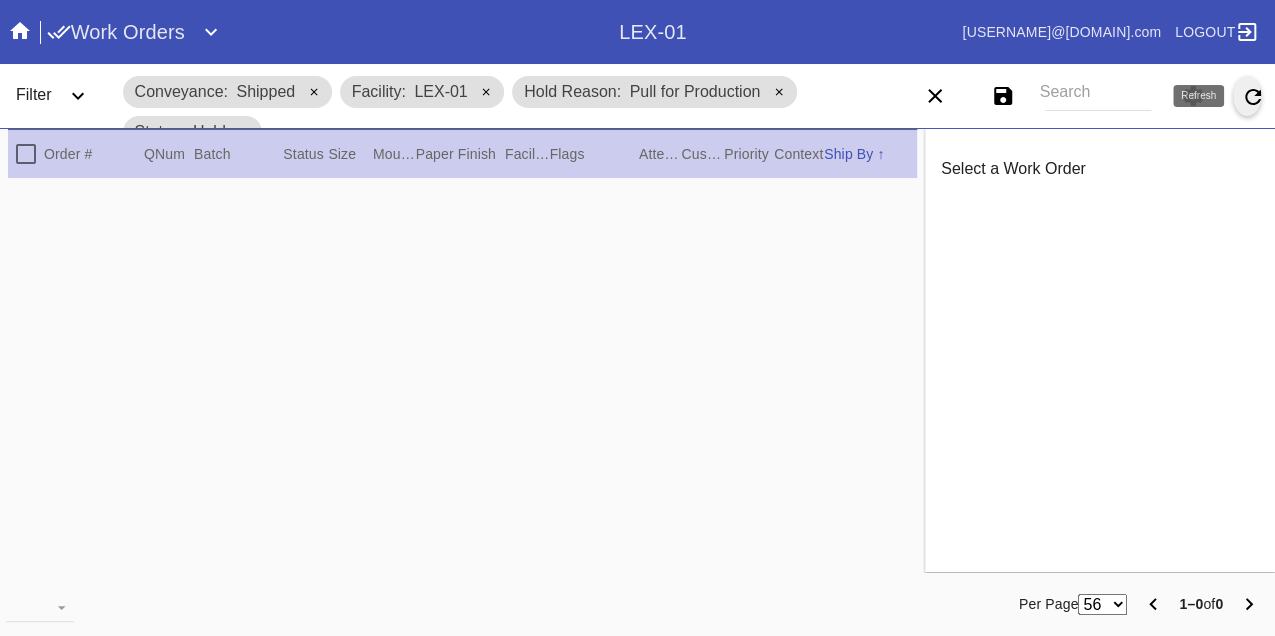 click 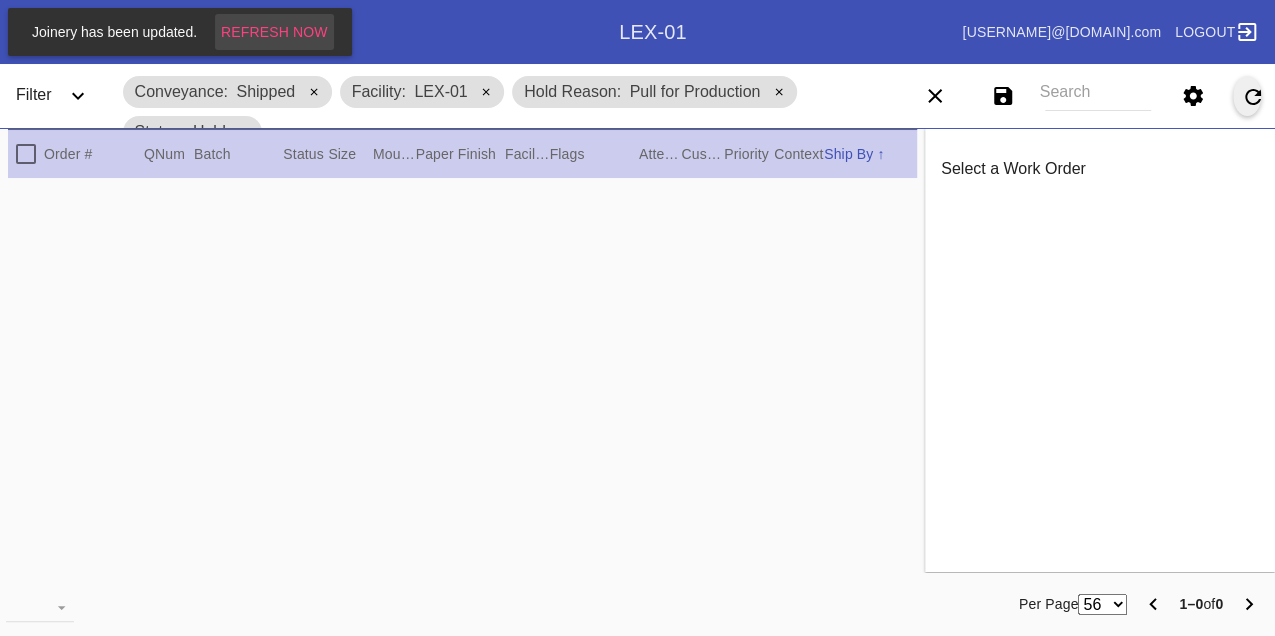 click on "Refresh Now" at bounding box center [274, 32] 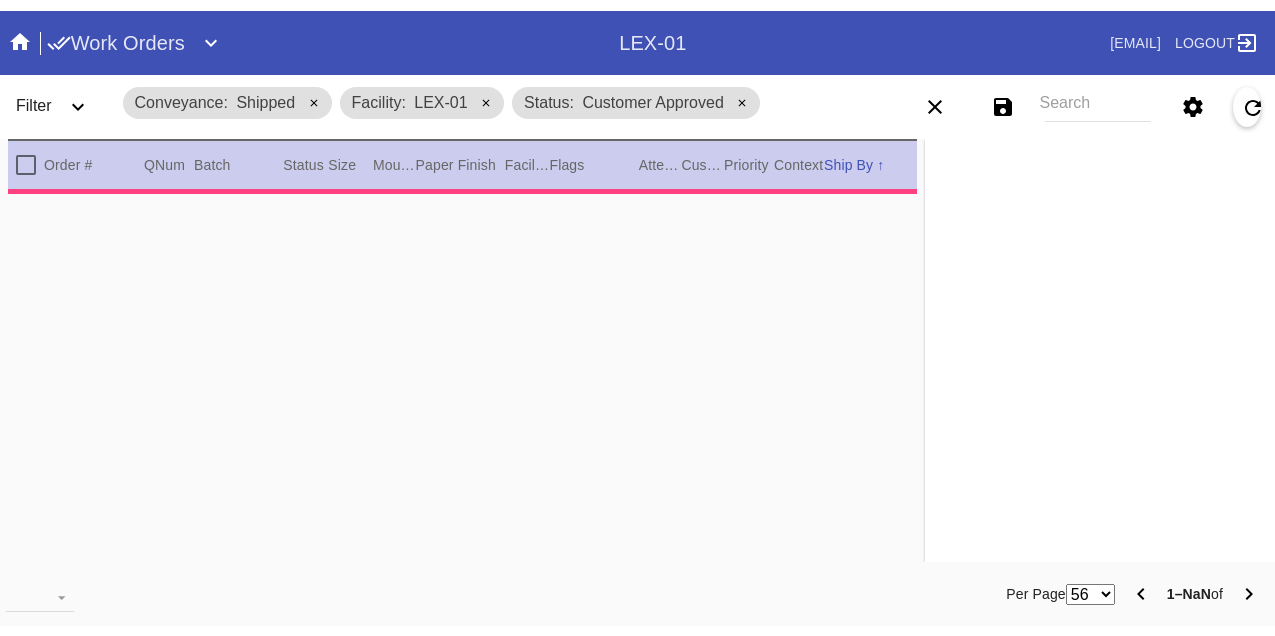 scroll, scrollTop: 0, scrollLeft: 0, axis: both 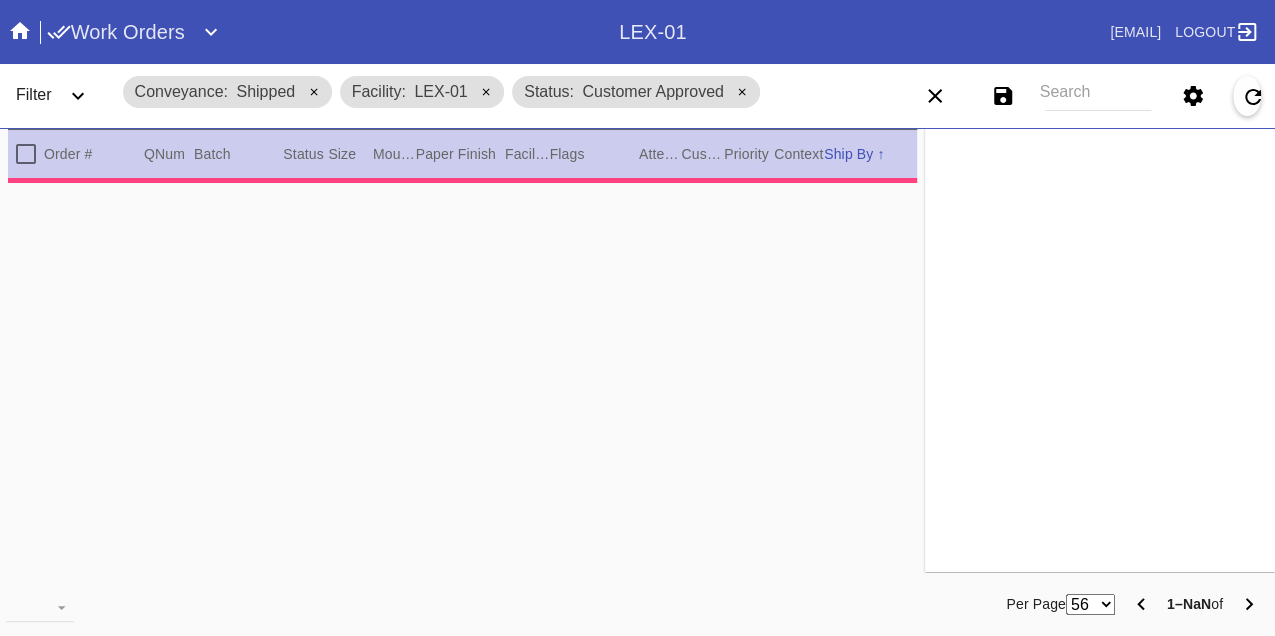 type on "1.5" 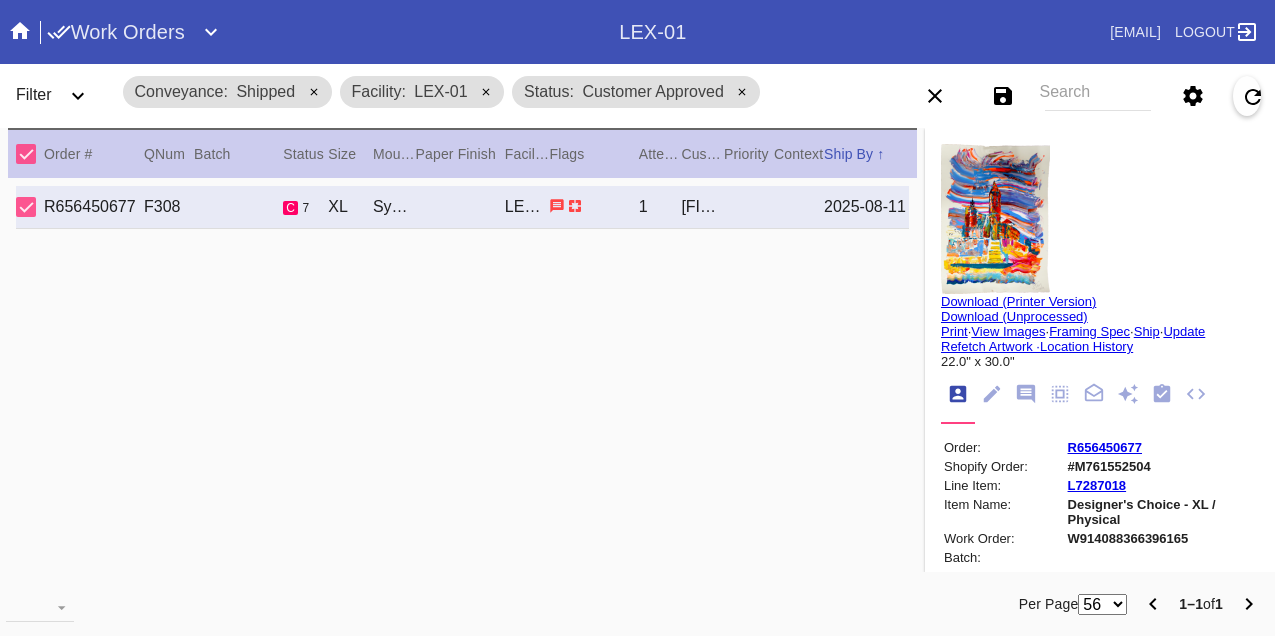 scroll, scrollTop: 0, scrollLeft: 0, axis: both 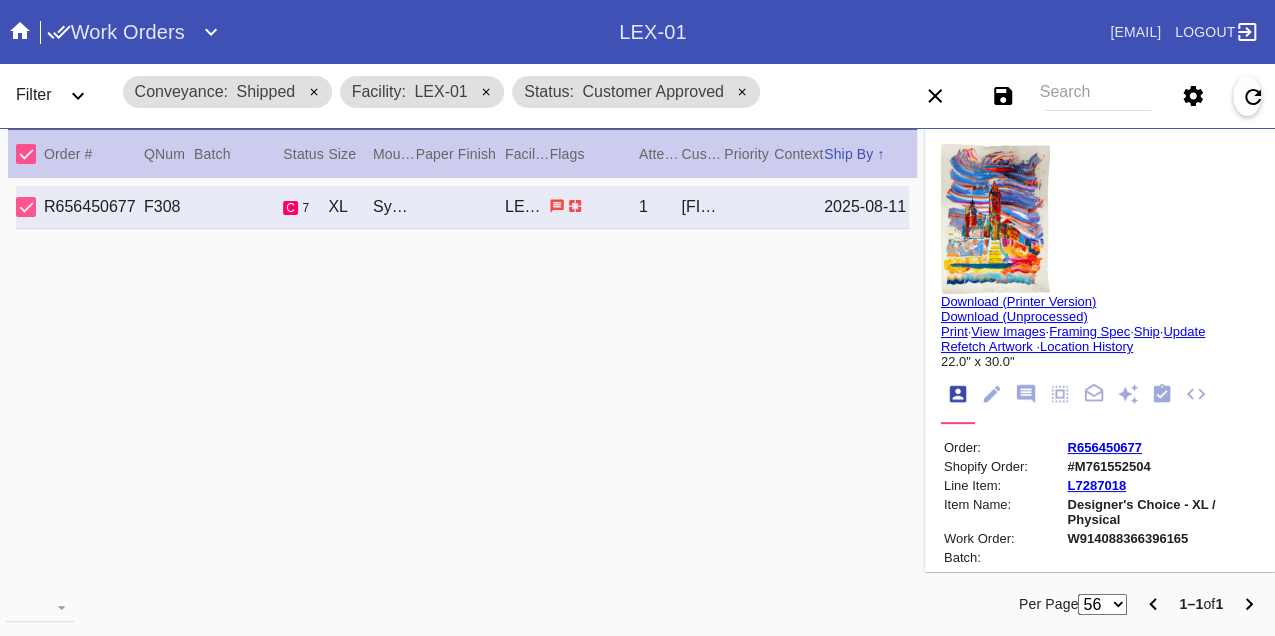 click on "W914088366396165" at bounding box center (1162, 538) 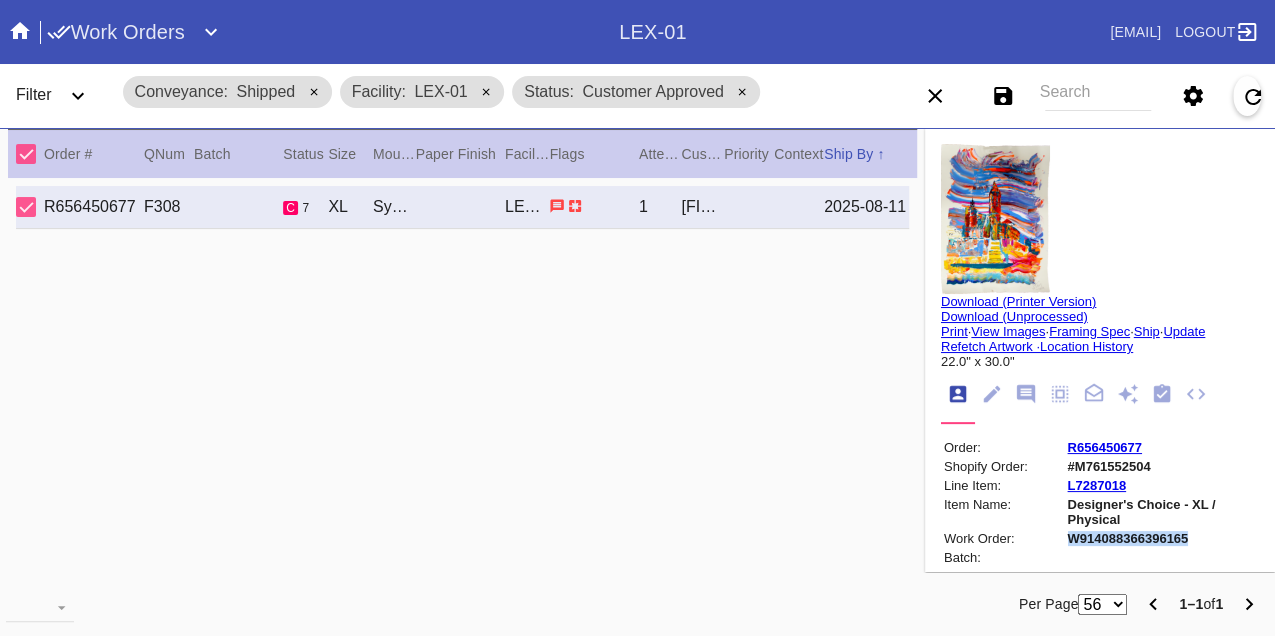 click on "W914088366396165" at bounding box center (1162, 538) 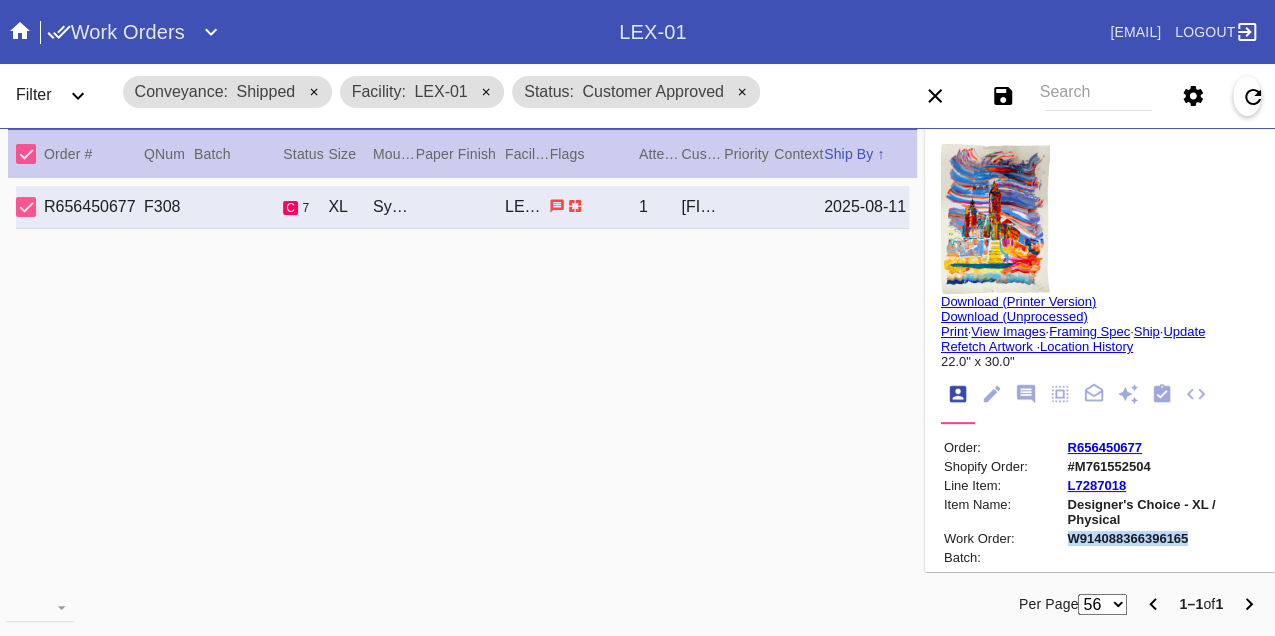 click on "R656450677" at bounding box center [1105, 447] 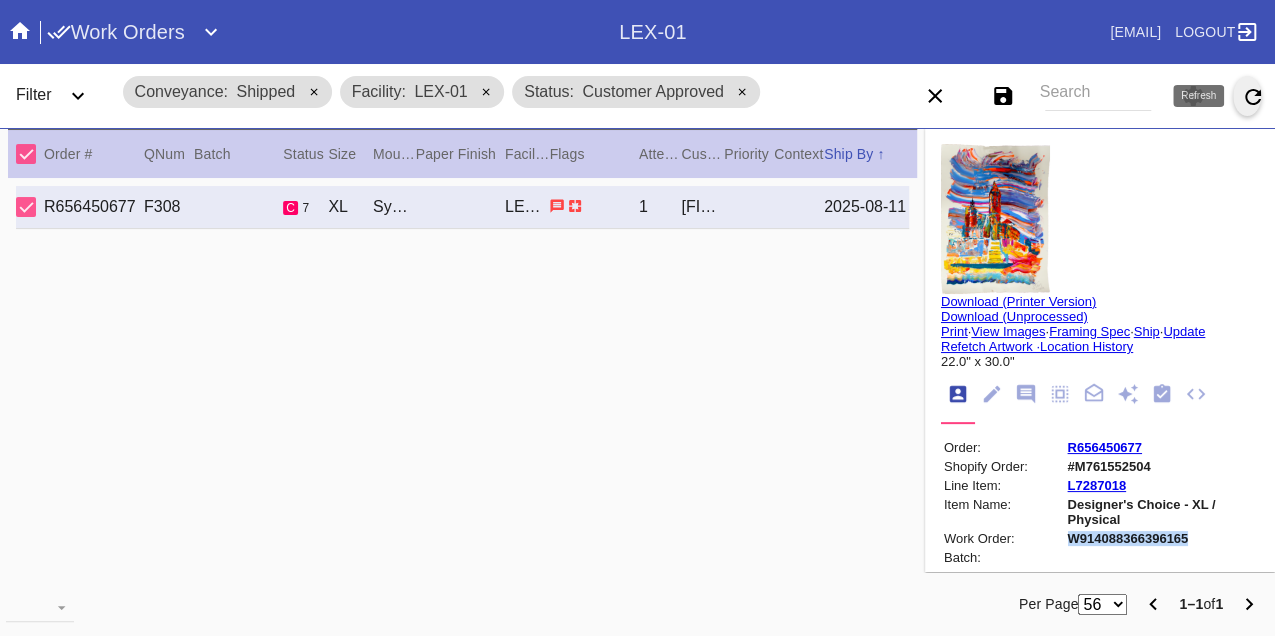 click 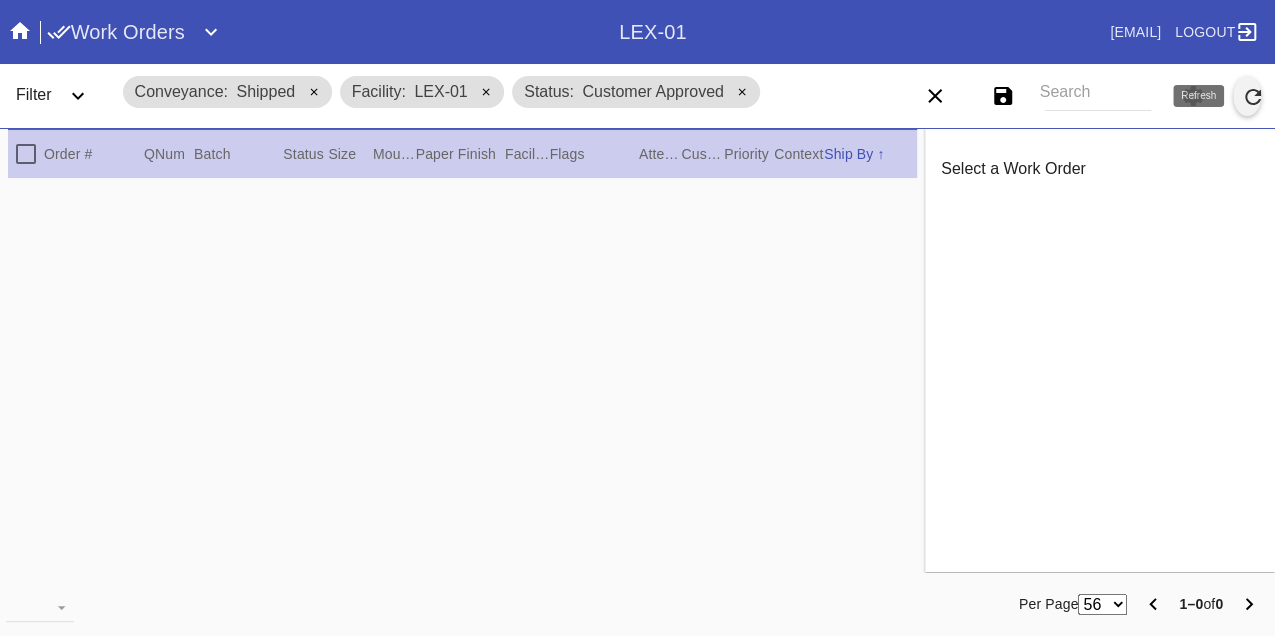 click 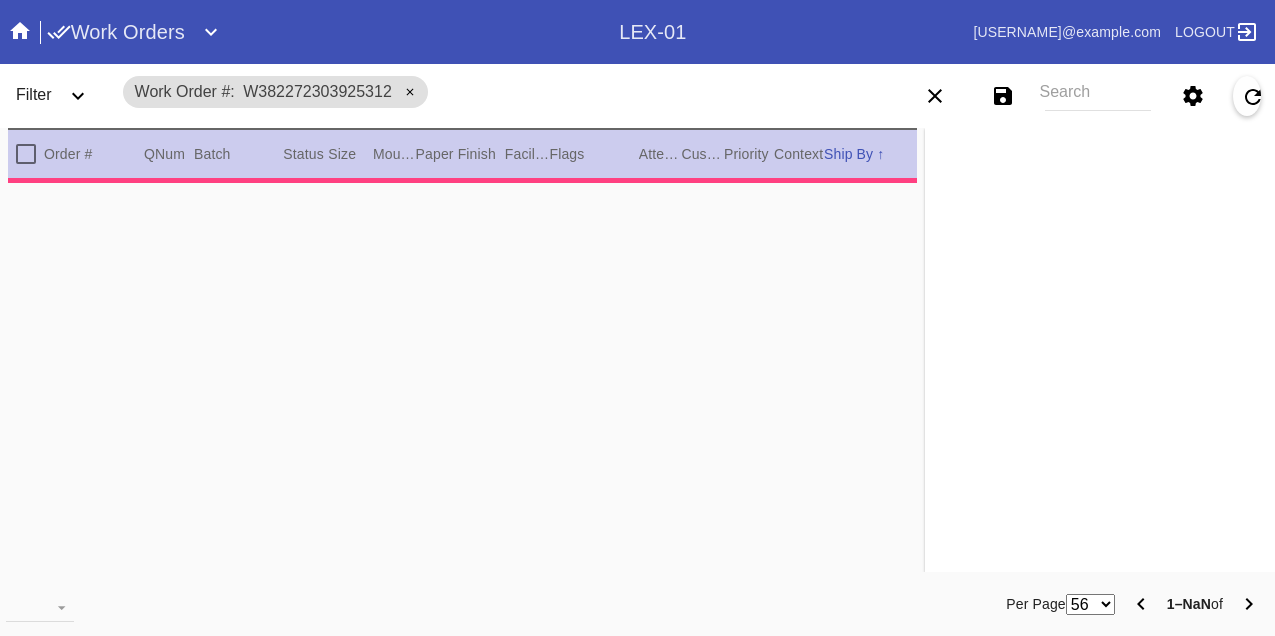 scroll, scrollTop: 0, scrollLeft: 0, axis: both 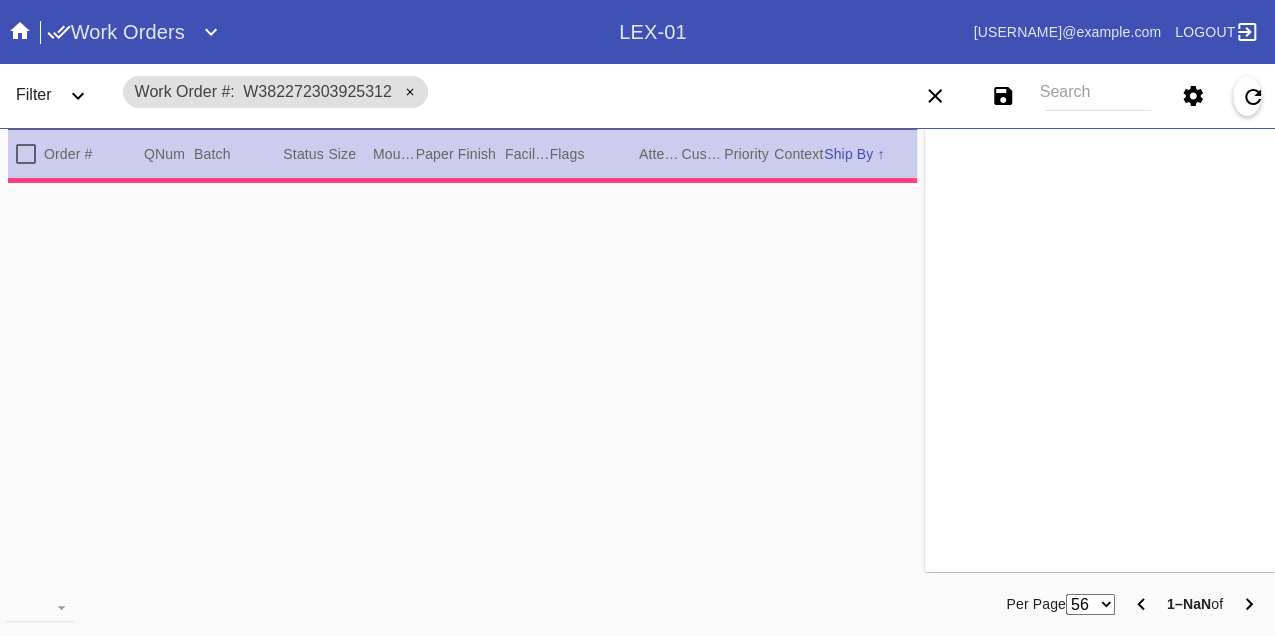 type on "Wrap Around Frame Sandwich 8/4 KM" 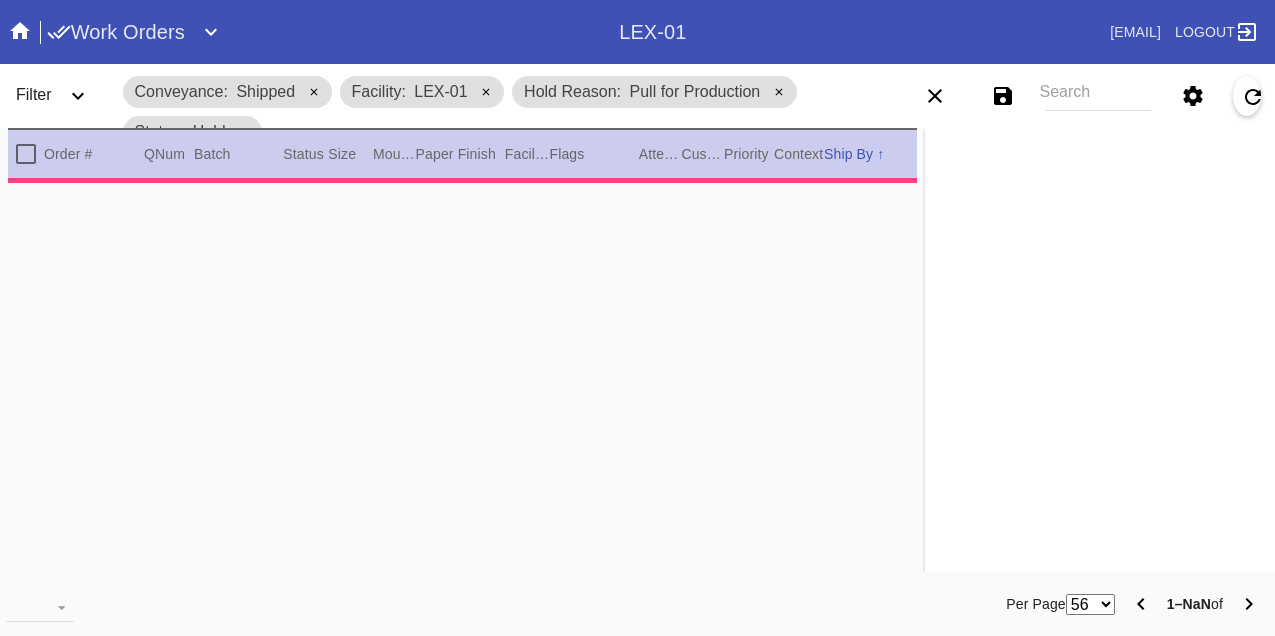 scroll, scrollTop: 0, scrollLeft: 0, axis: both 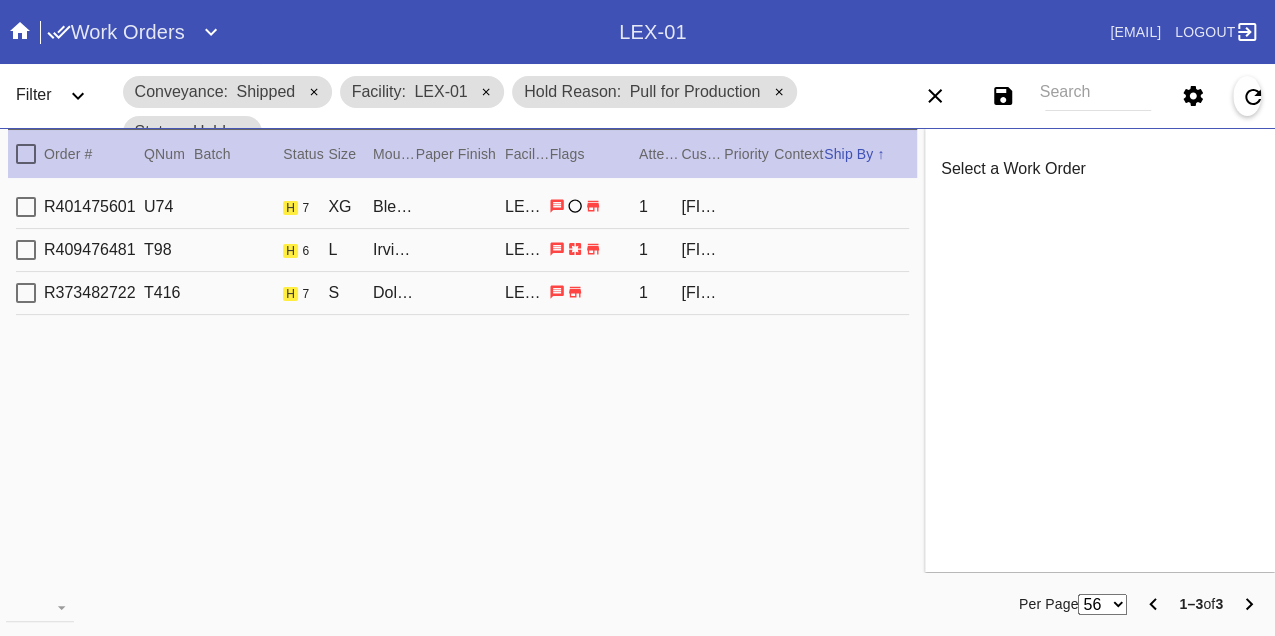 click on "R401475601 U74 h   7 XG Bleached Maple Round / No Mat LEX-01 1 [FIRST] [LAST]" at bounding box center [462, 207] 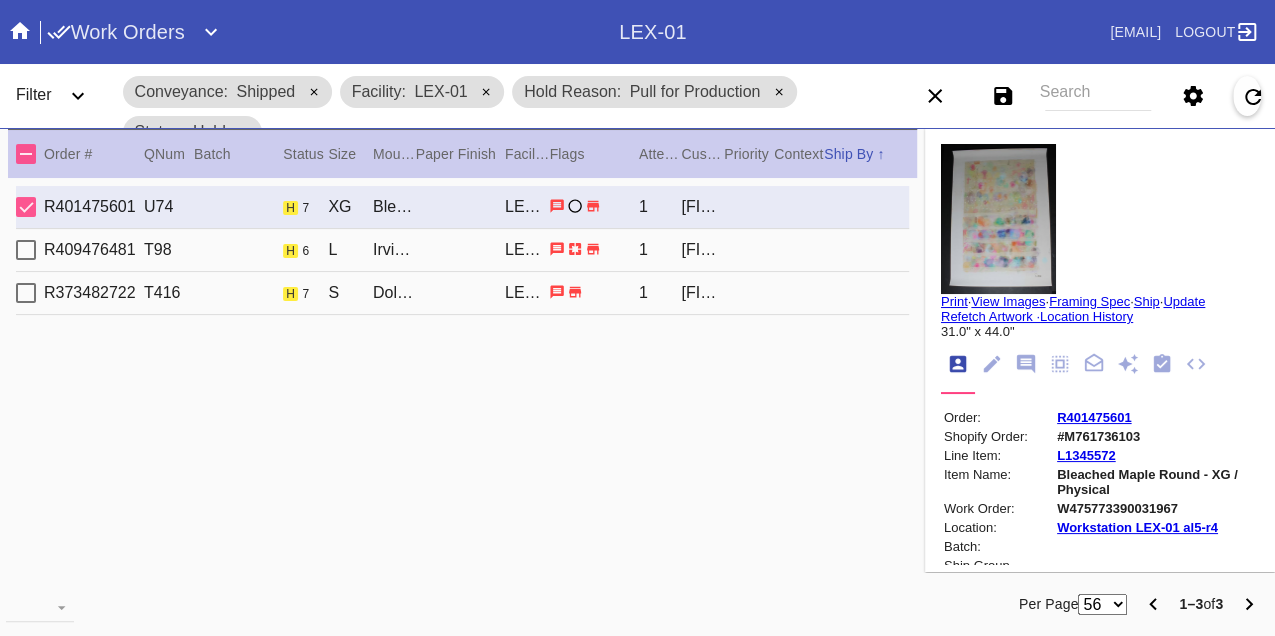 click on "R409476481 T98 h   6 L Irvine / White LEX-01 1 [FIRST] [LAST]" at bounding box center [462, 250] 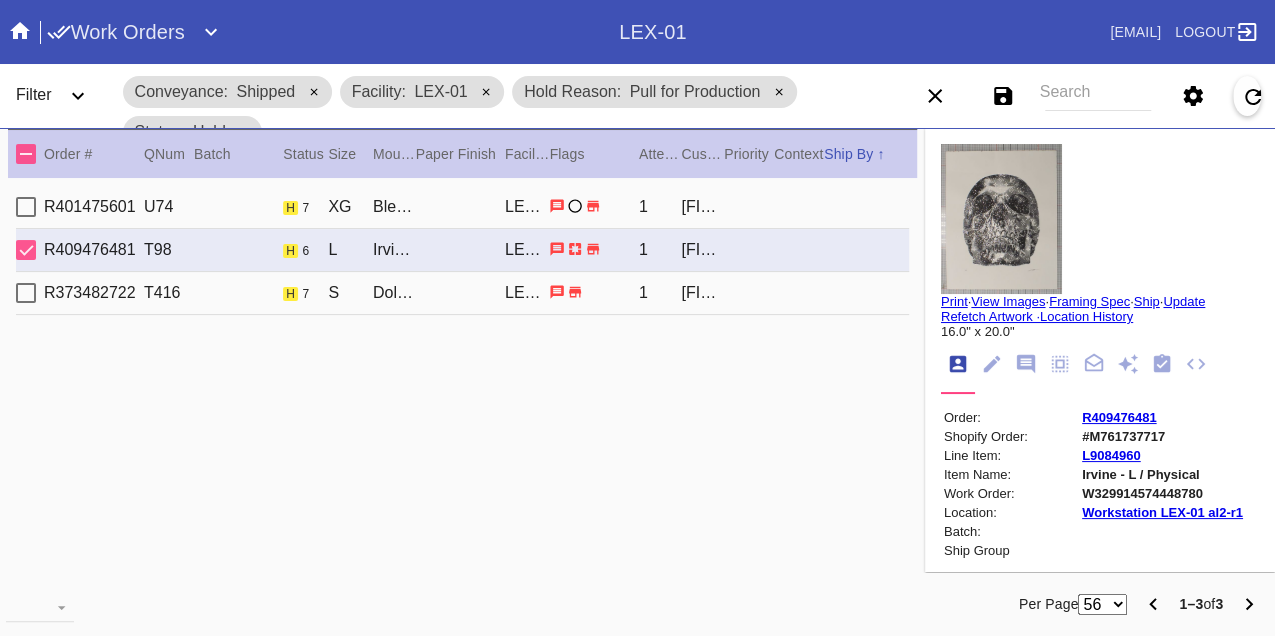 click on "R373482722 T416 h   7 S Dolly  / No Mat LEX-01 1 [FIRST] [LAST]" at bounding box center [462, 293] 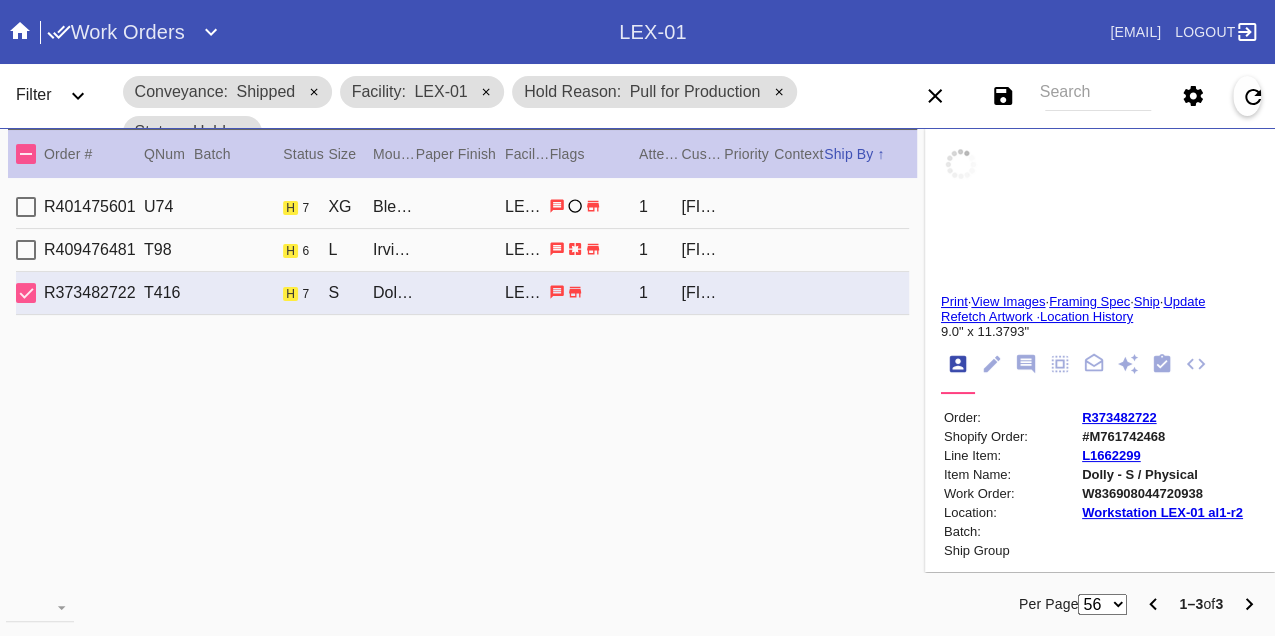 type on "0.0" 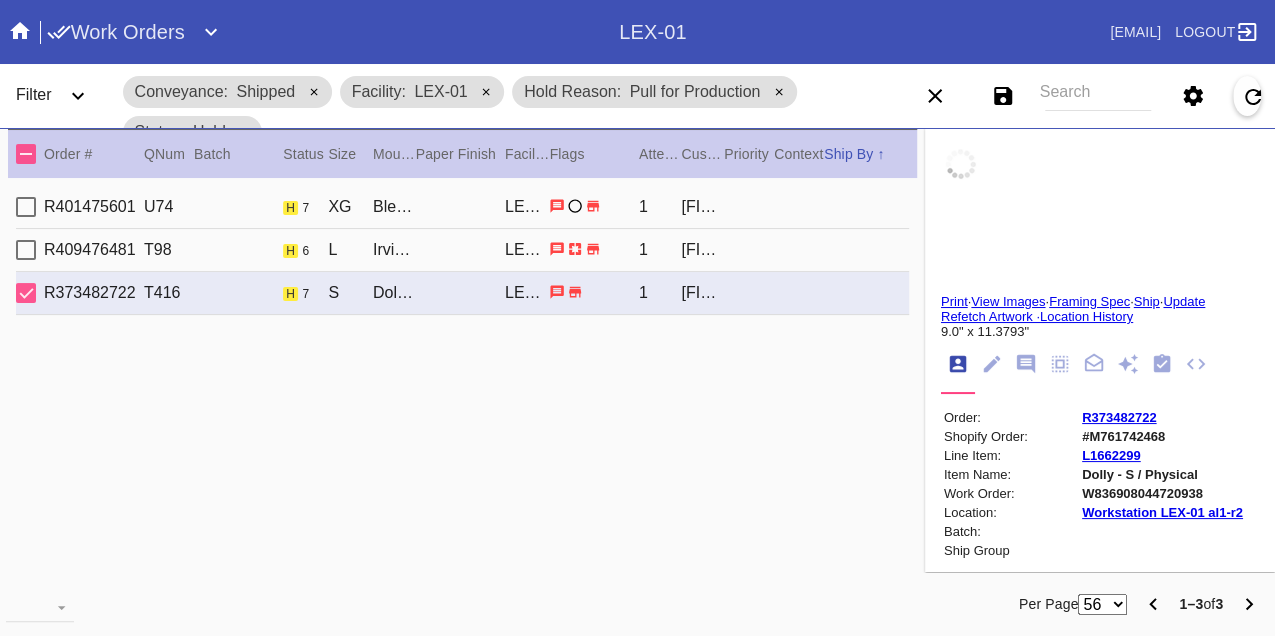 type on "0.0" 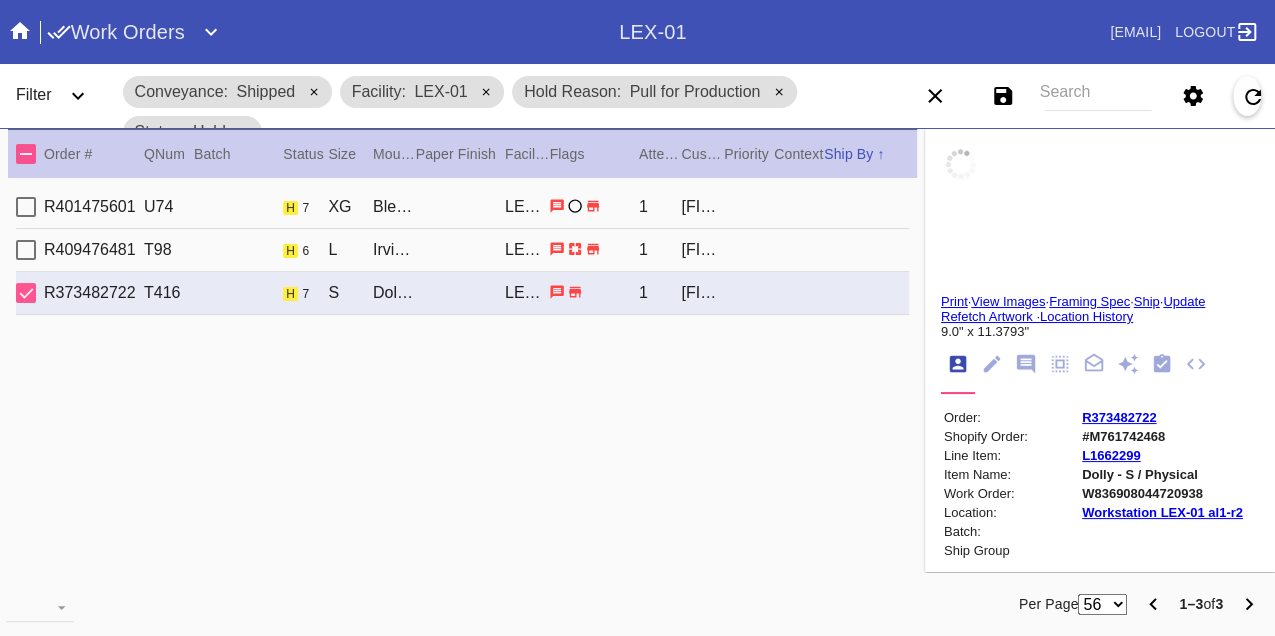 type on "0.0" 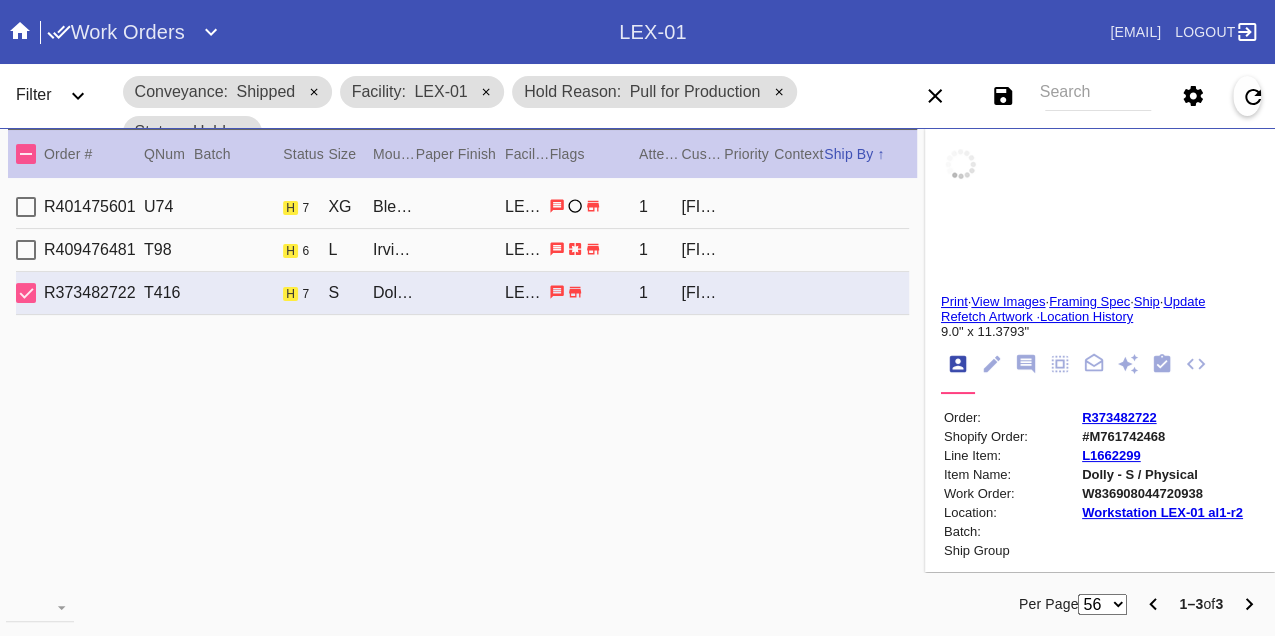 type on "0.0" 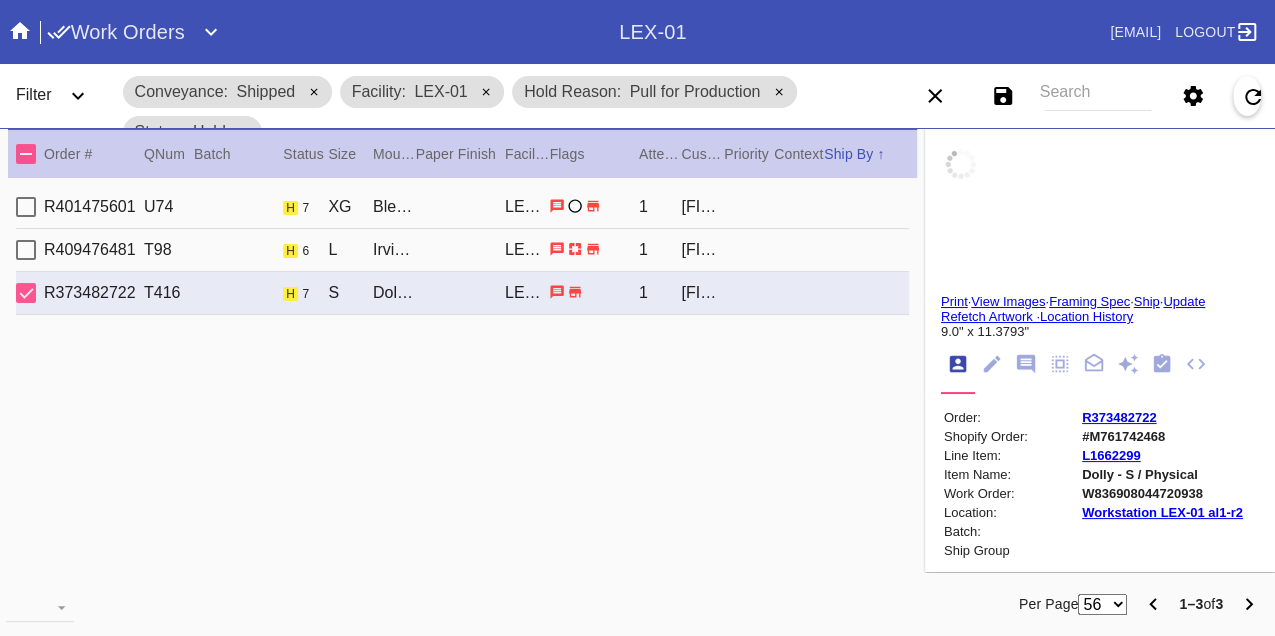 type on "9.0" 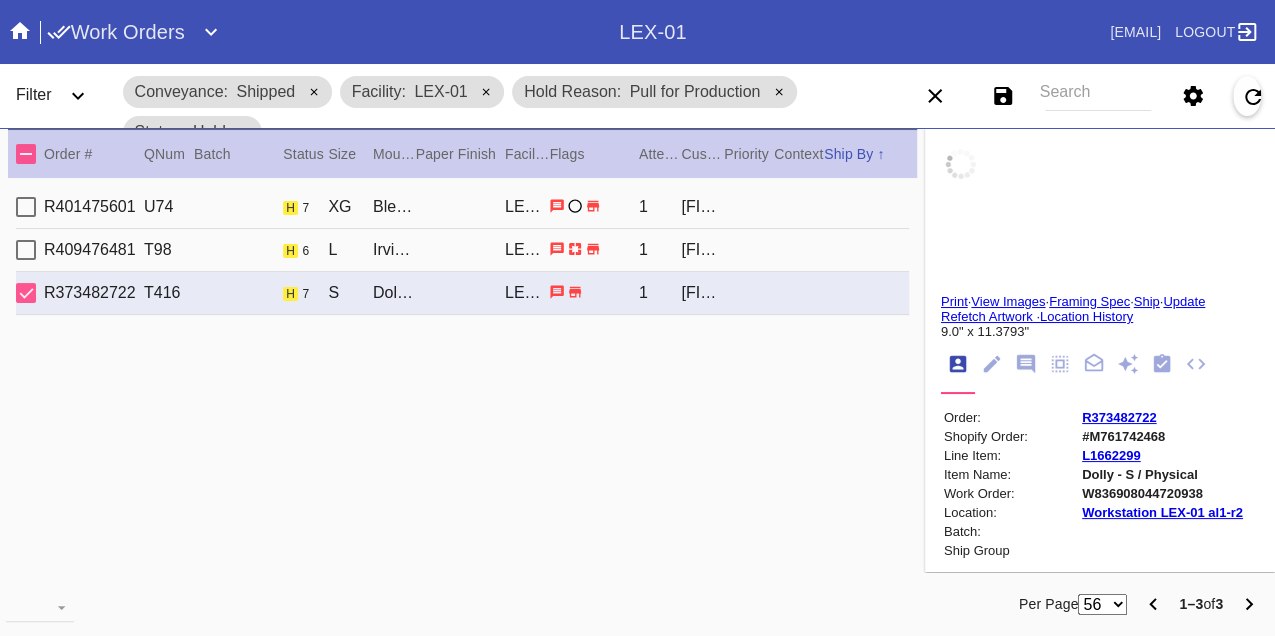 type on "11.375" 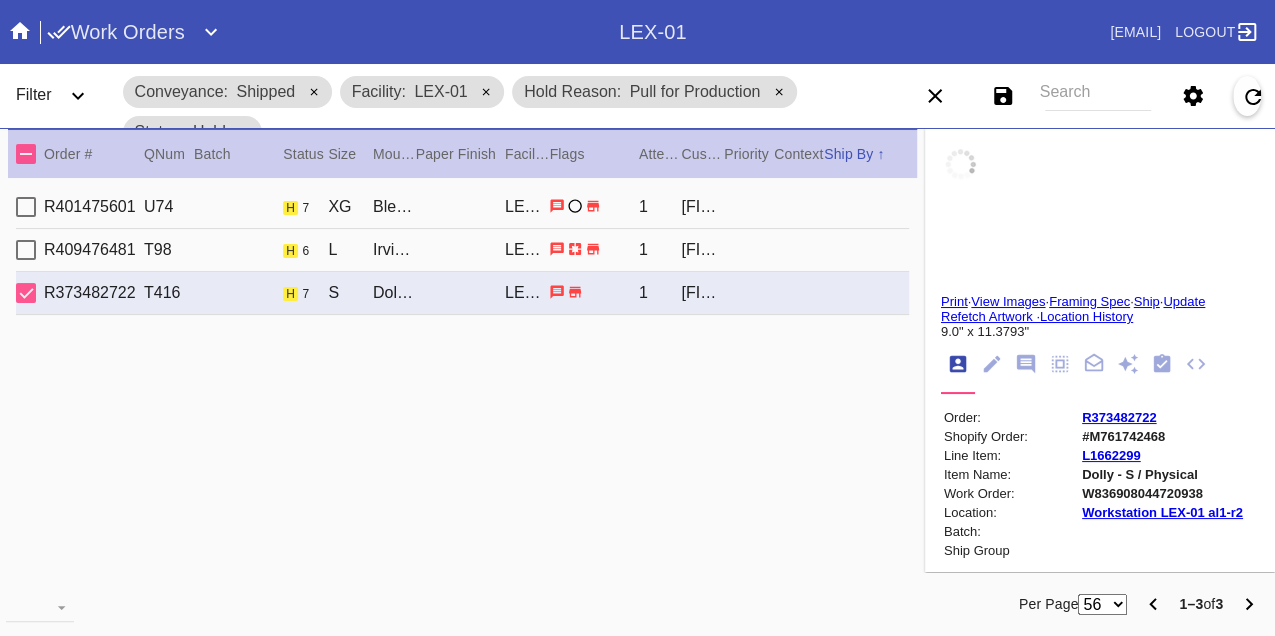 type on "pre mounted with stables, uneven edges and frayed edges throughout" 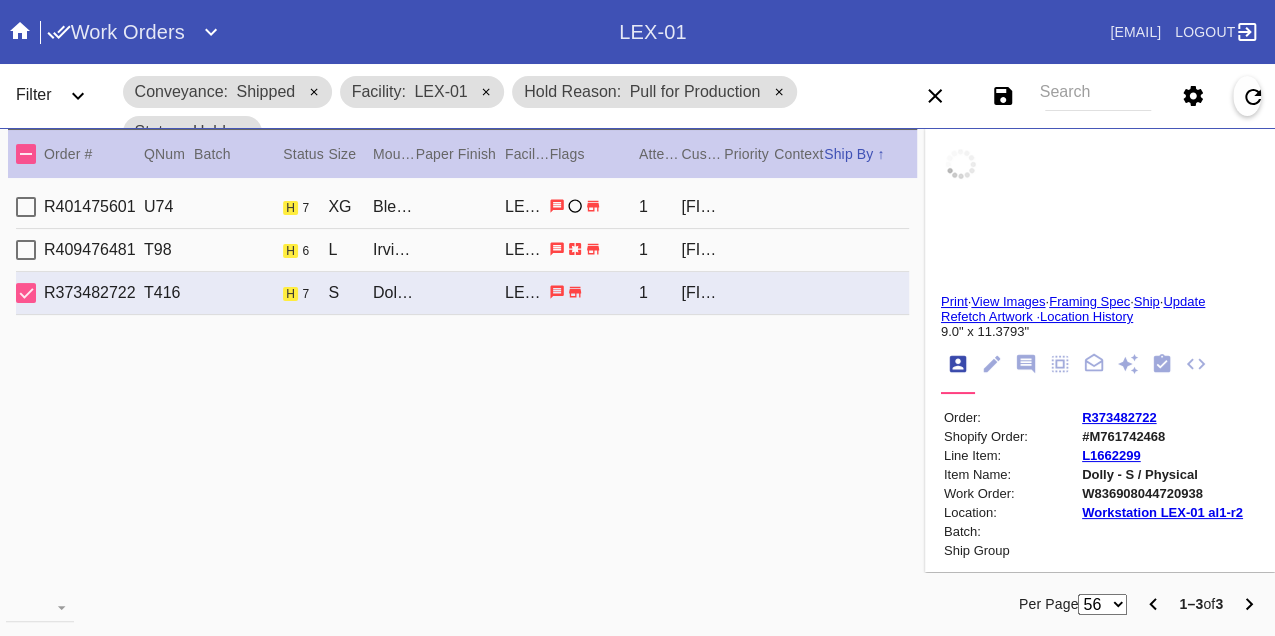 type on "8/4/2025" 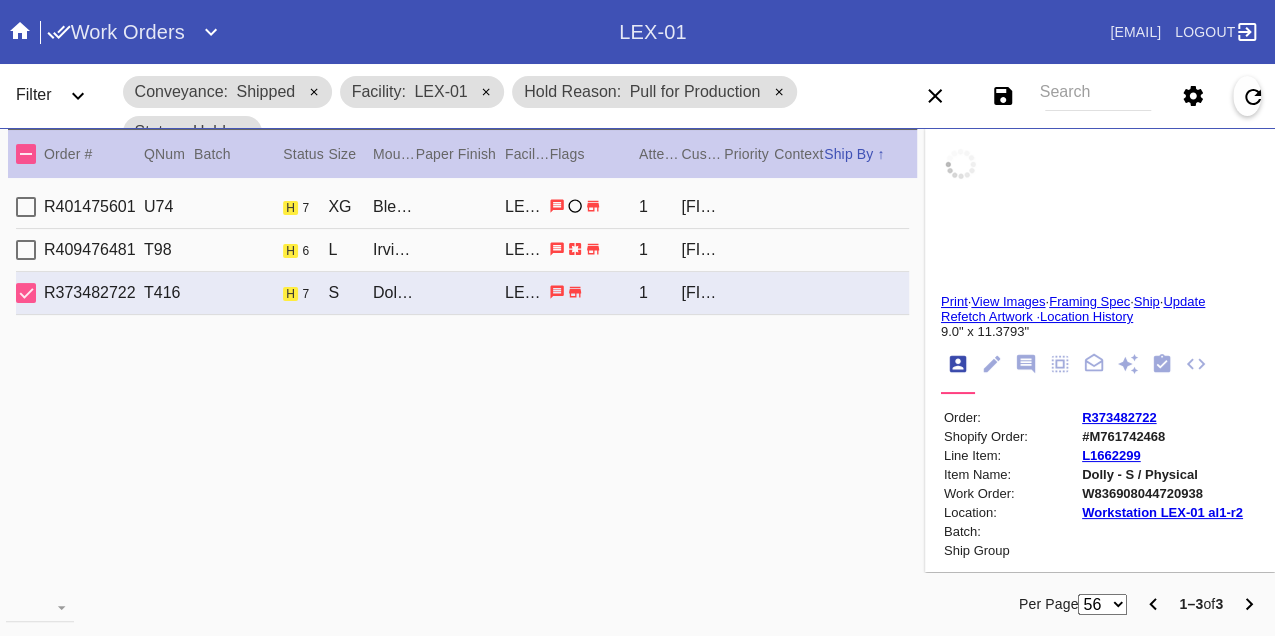 type on "8/12/2025" 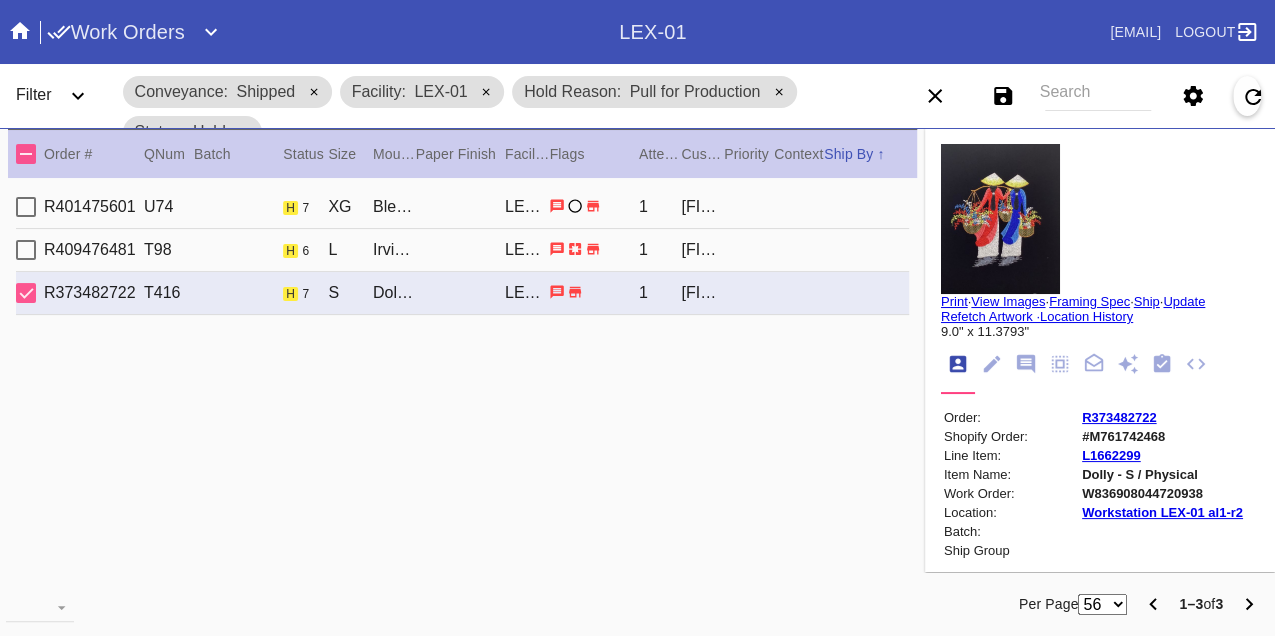 click on "R401475601 U74 h   7 XG Bleached Maple Round / No Mat LEX-01 1 [FIRST] [LAST]" at bounding box center [462, 207] 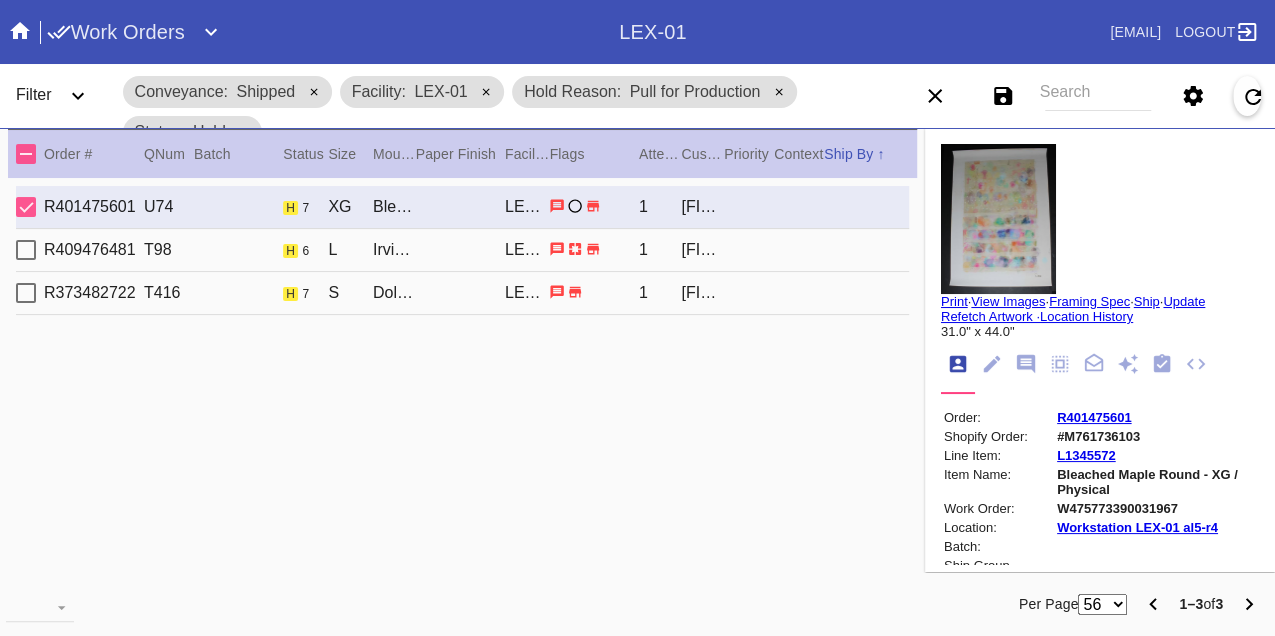 click on "W475773390031967" at bounding box center (1156, 508) 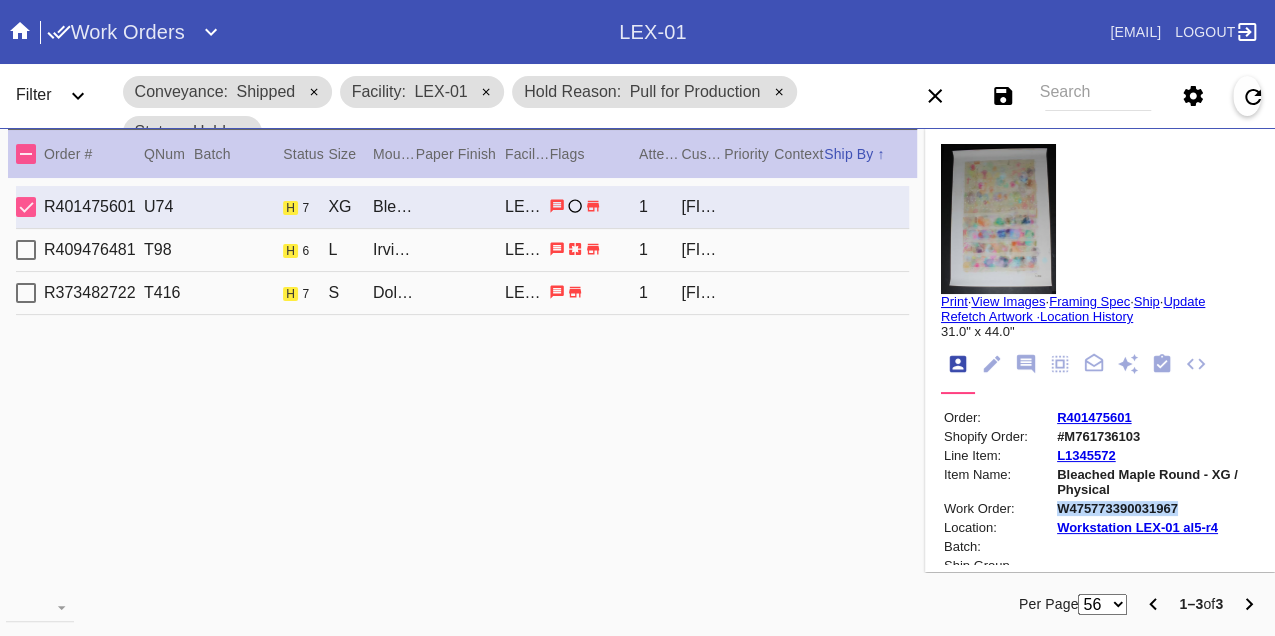 click on "W475773390031967" at bounding box center (1156, 508) 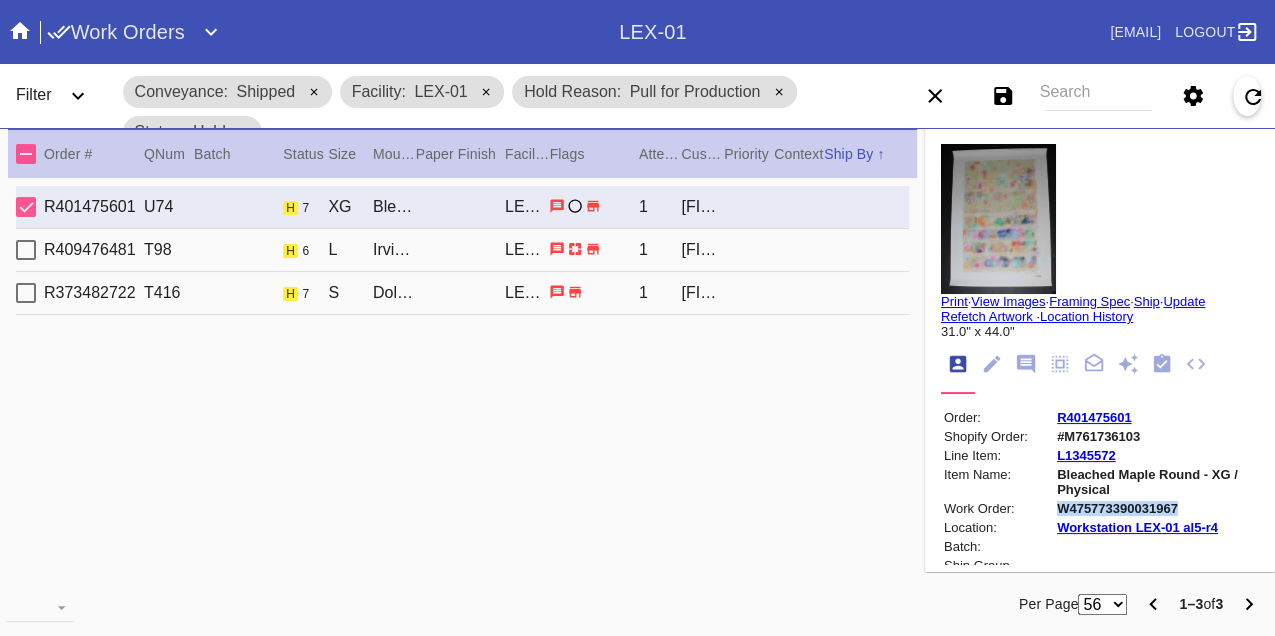 copy on "W475773390031967" 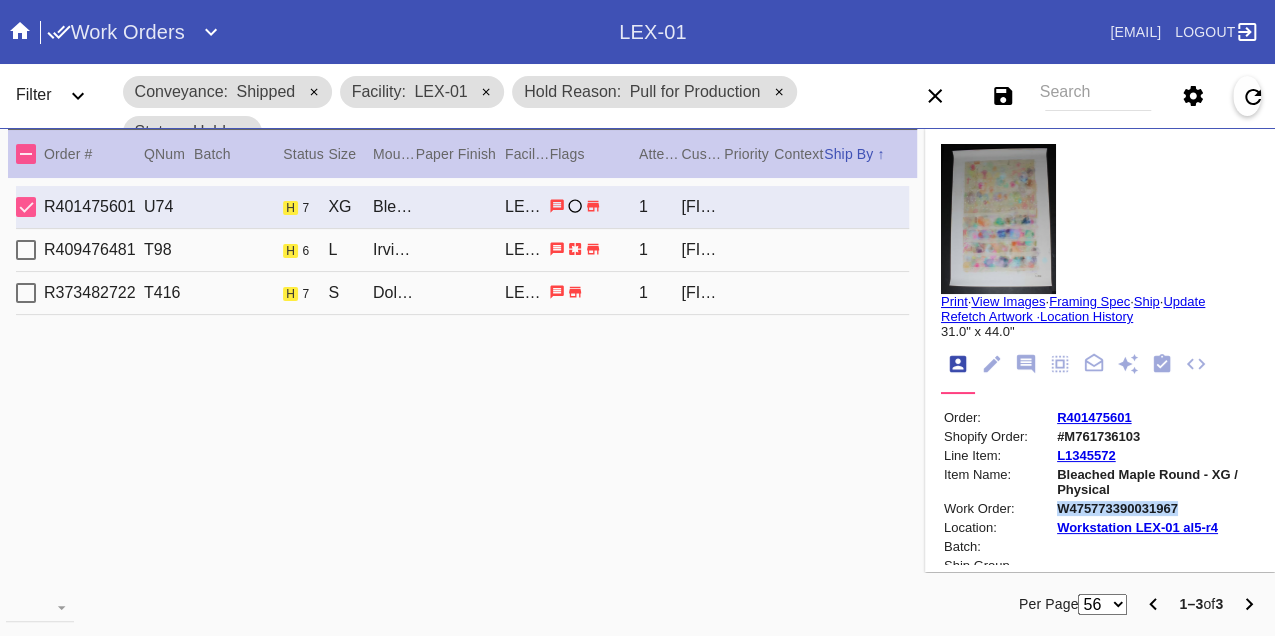 click on "Print" at bounding box center [954, 301] 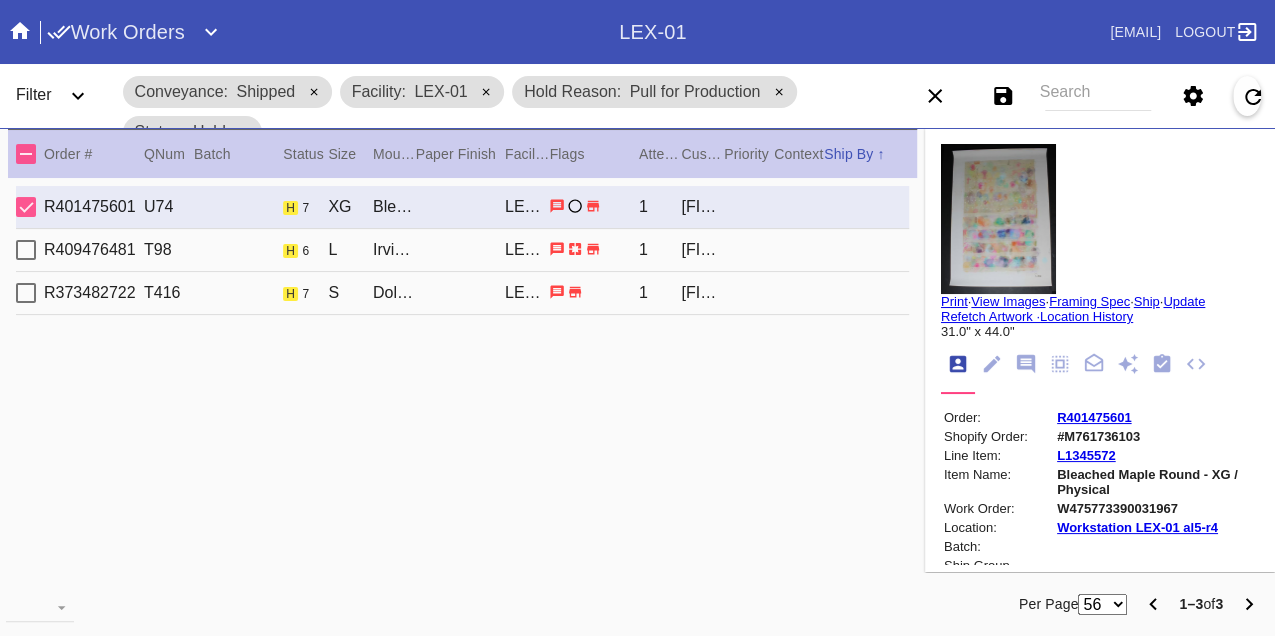 click on "R409476481 T98 h   6 L Irvine / White LEX-01 1 [FIRST] [LAST]" at bounding box center [462, 250] 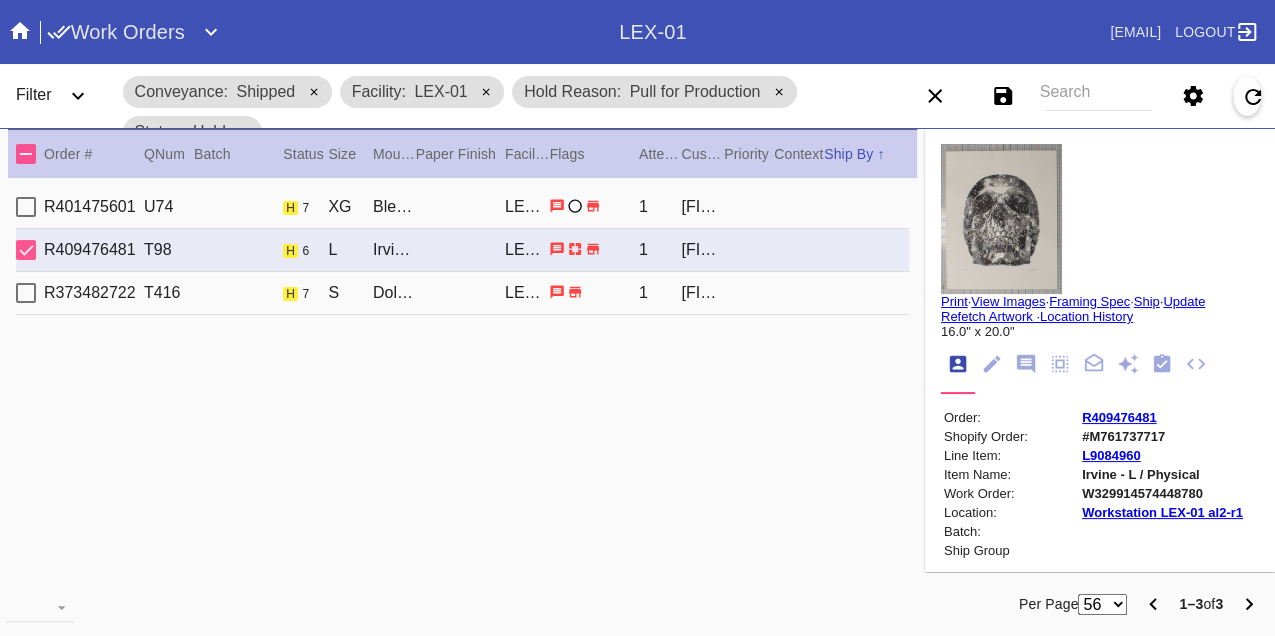 click on "W329914574448780" at bounding box center (1162, 493) 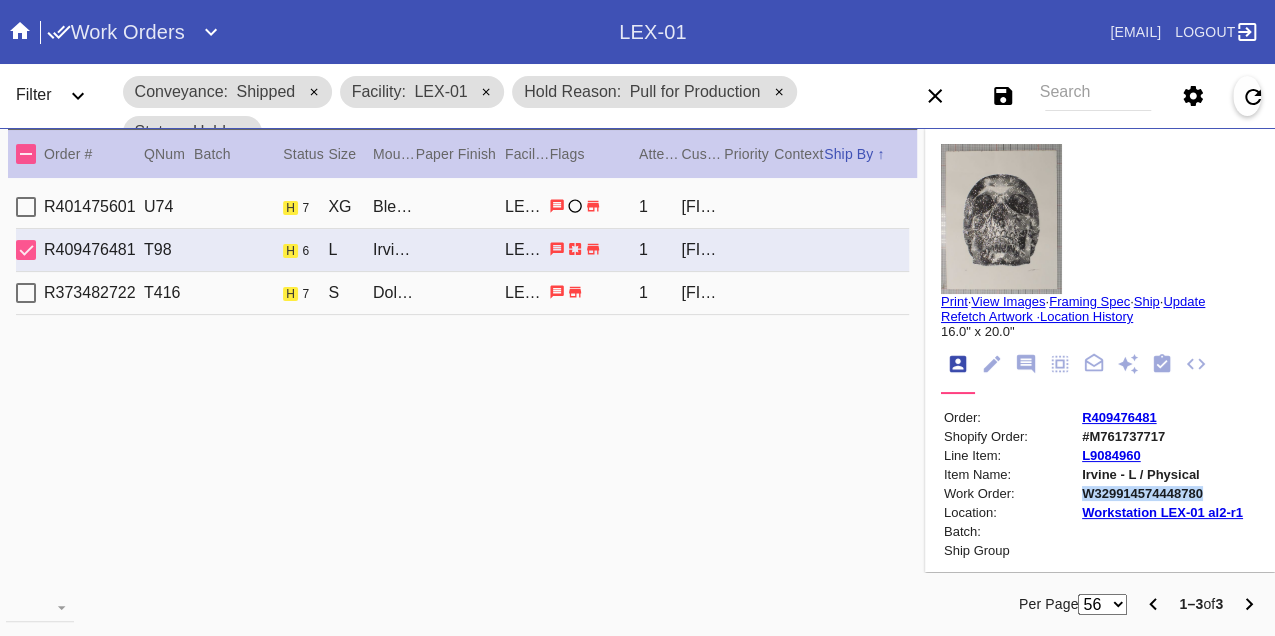 click on "W329914574448780" at bounding box center [1162, 493] 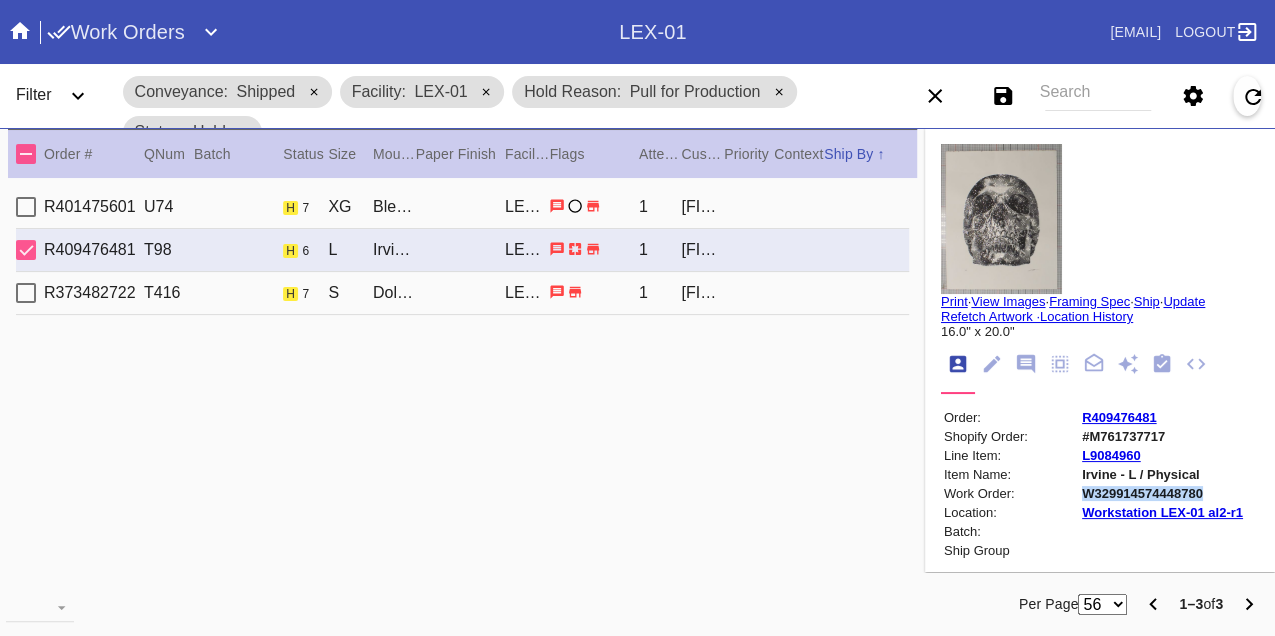 copy on "W329914574448780" 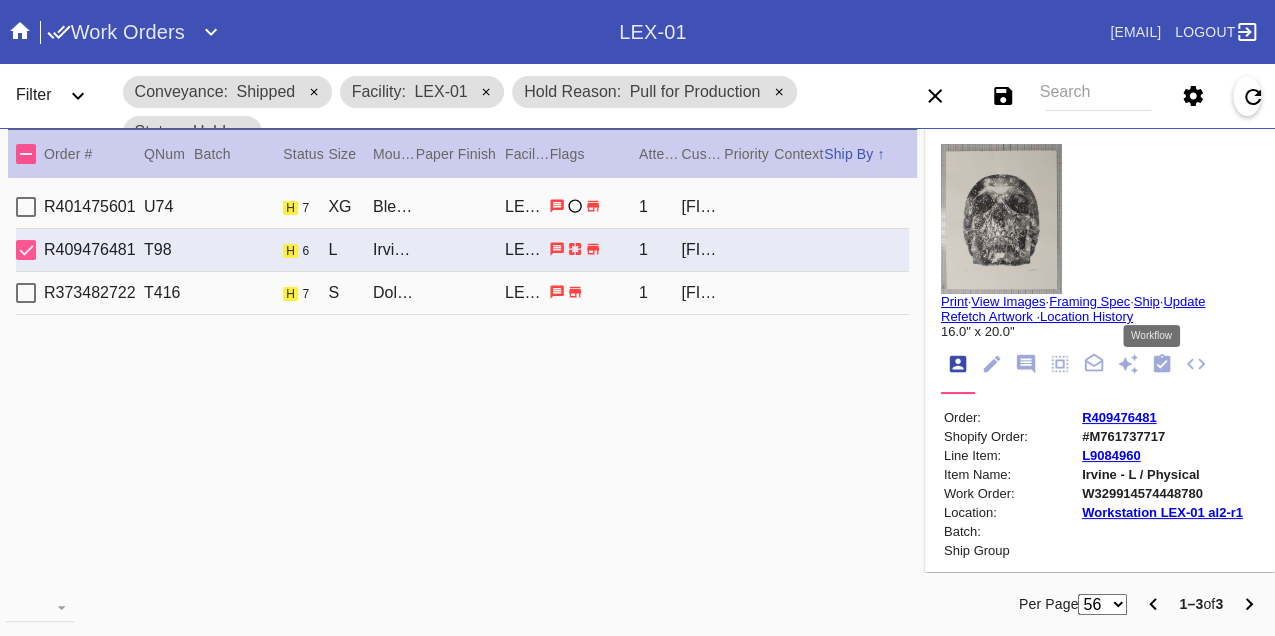 click 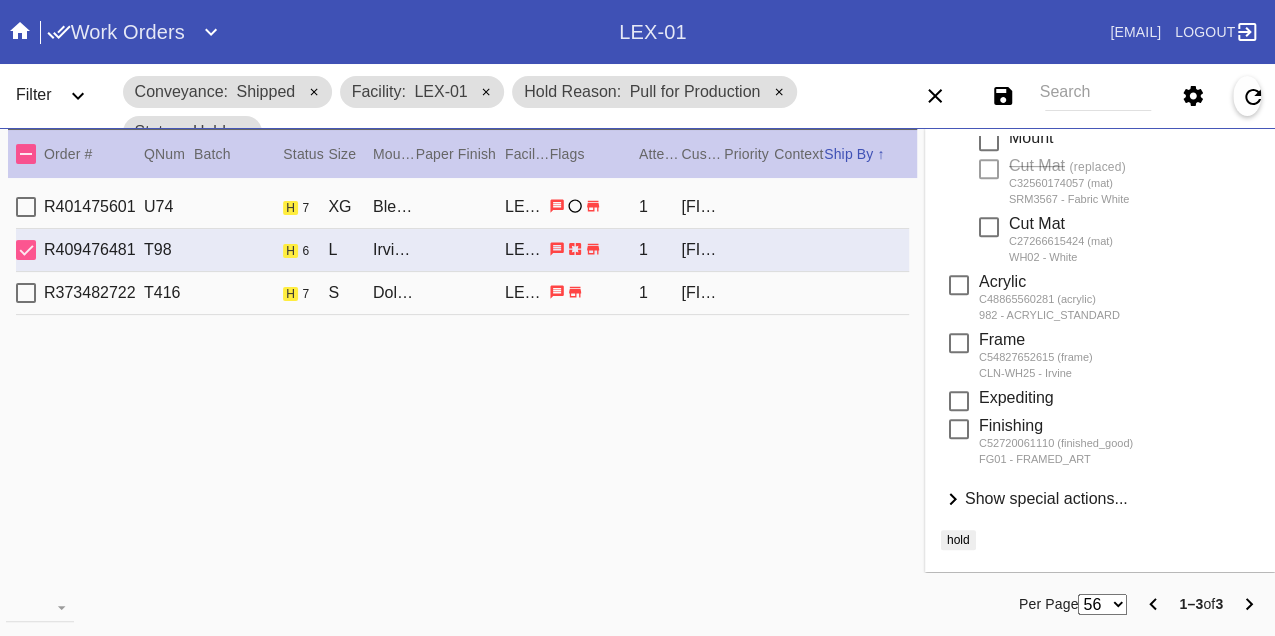 scroll, scrollTop: 488, scrollLeft: 0, axis: vertical 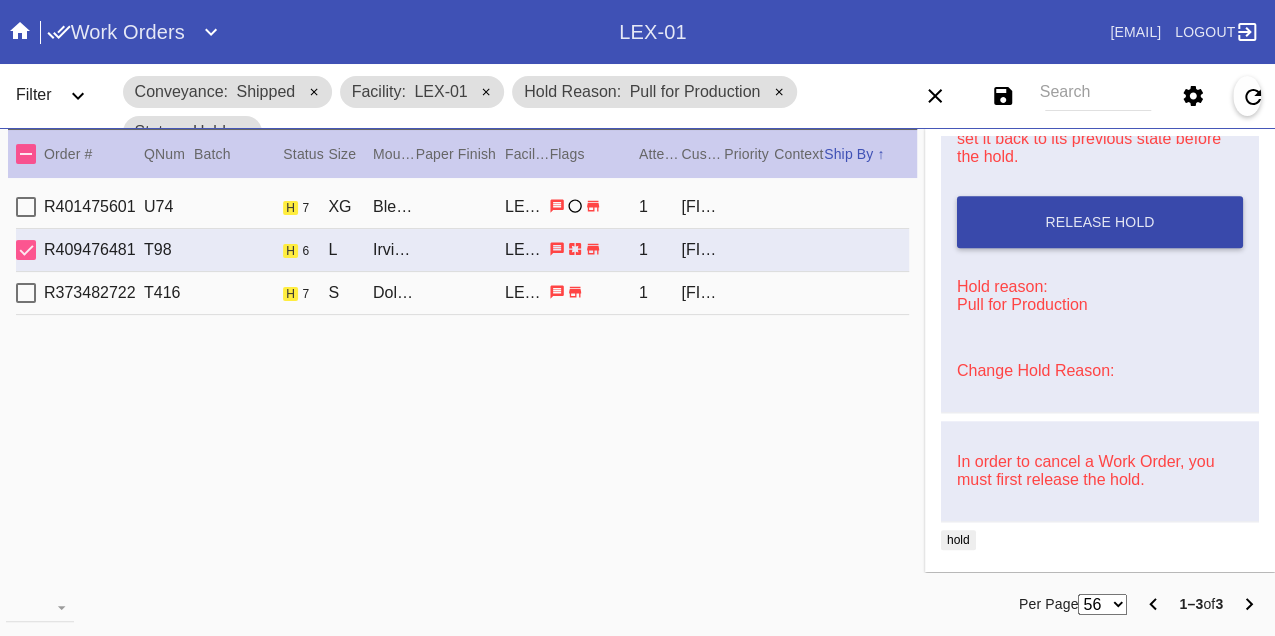 click on "Release Hold" at bounding box center [1100, 222] 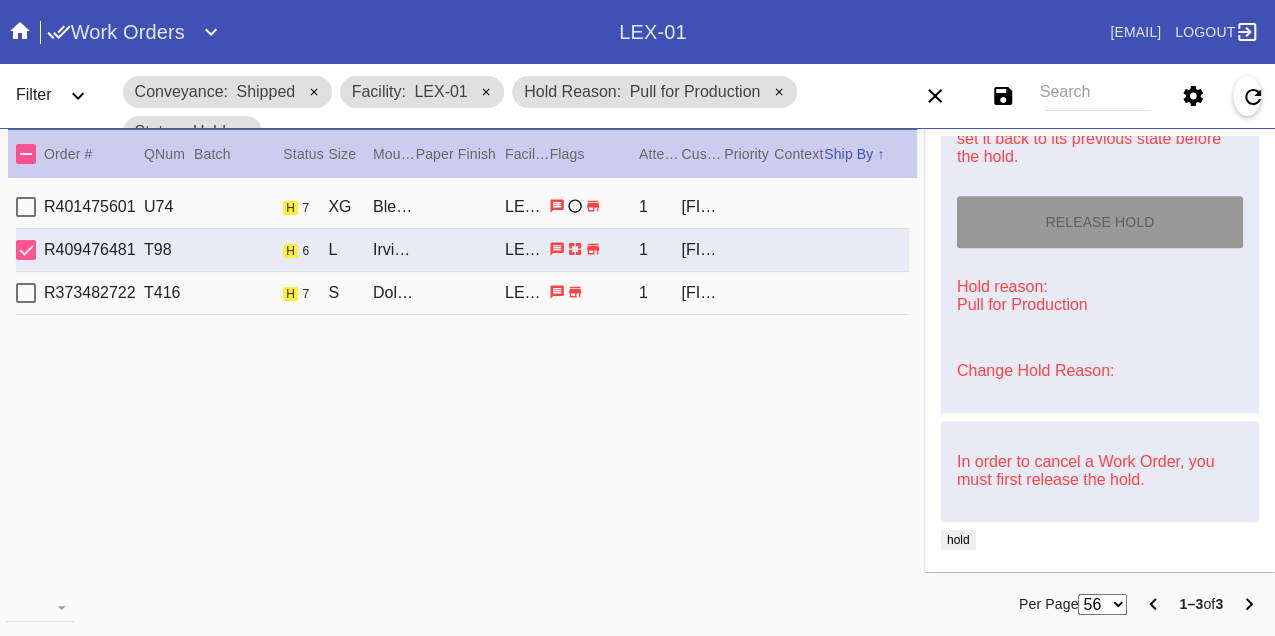 type on "8/9/2025" 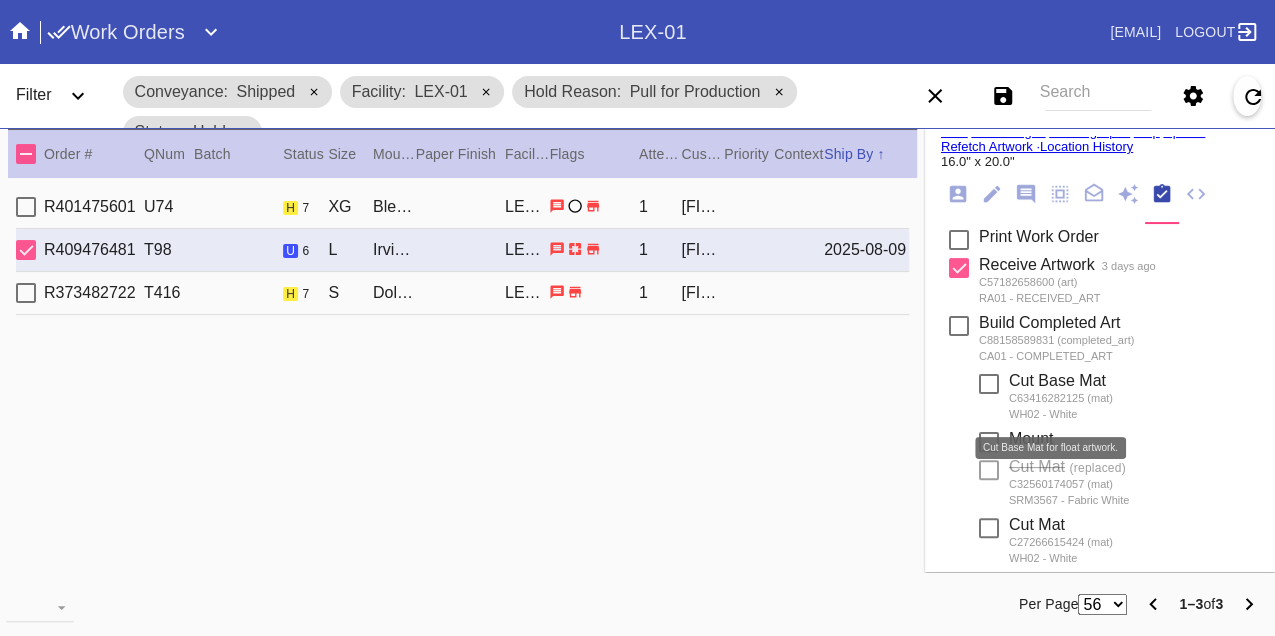 scroll, scrollTop: 0, scrollLeft: 0, axis: both 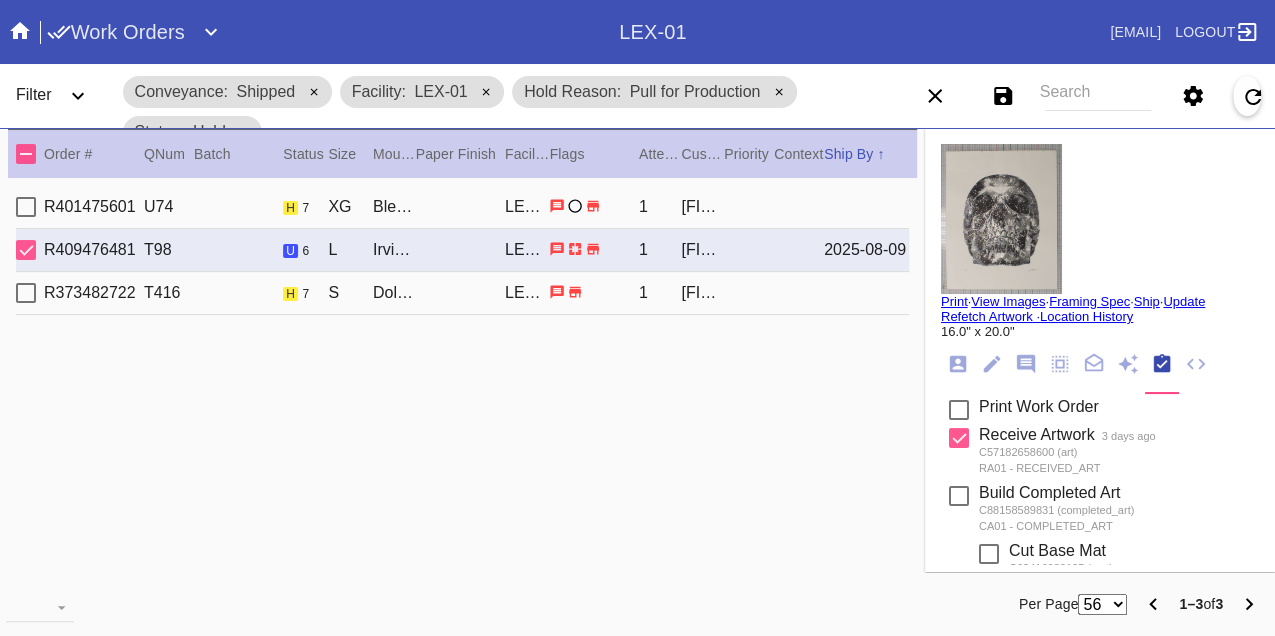 click on "Print" at bounding box center [954, 301] 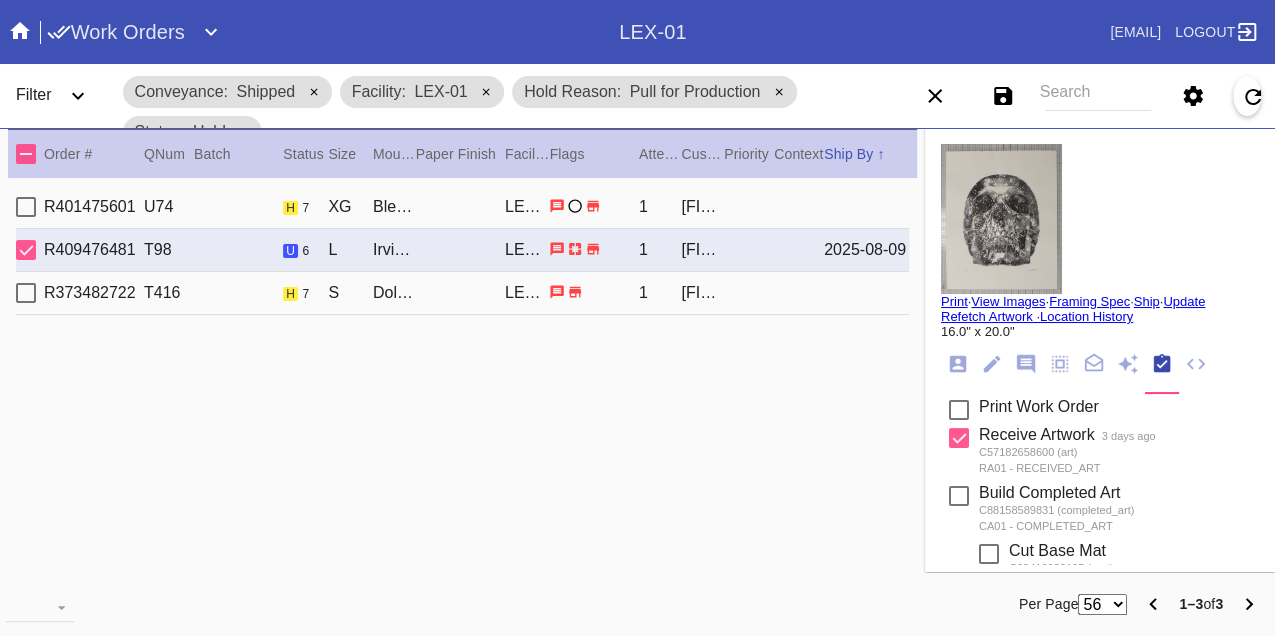 click on "R373482722 T416 h   7 S Dolly  / No Mat LEX-01 1 [FIRST] [LAST]" at bounding box center (462, 293) 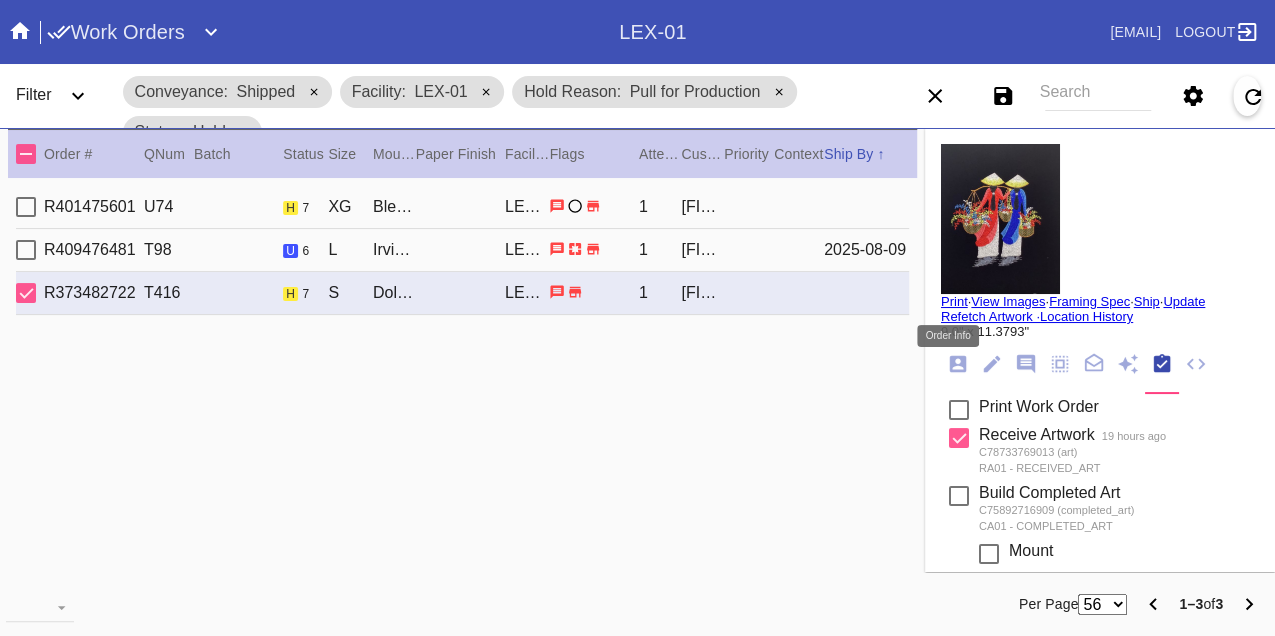 click 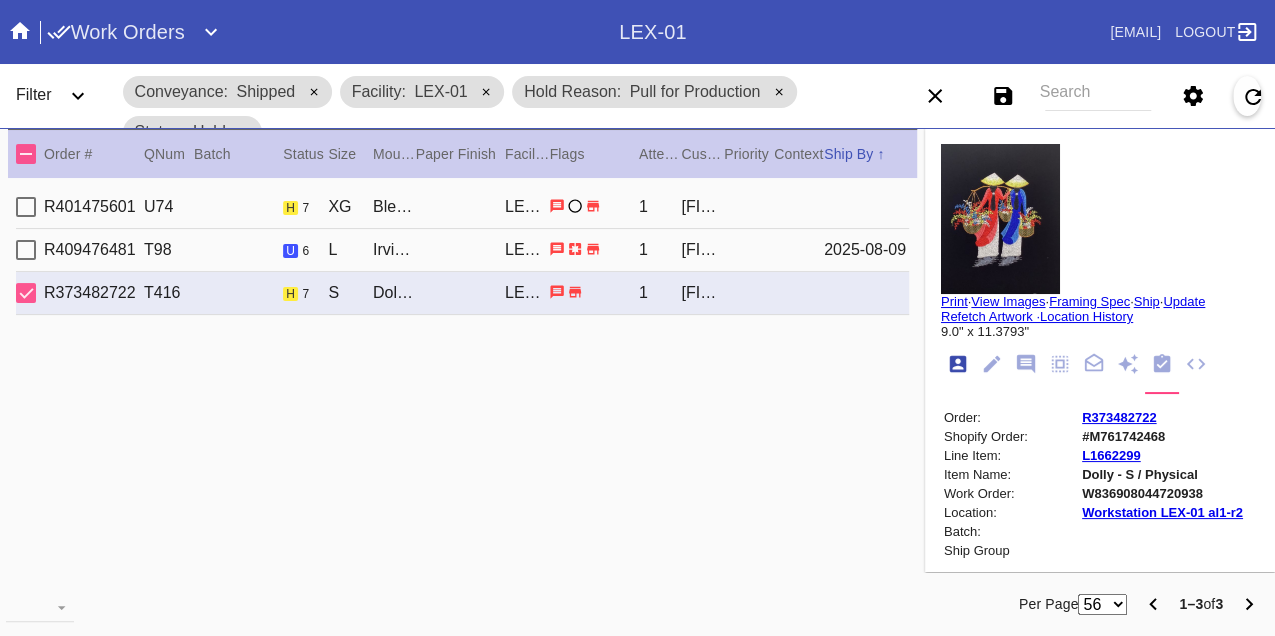 scroll, scrollTop: 24, scrollLeft: 0, axis: vertical 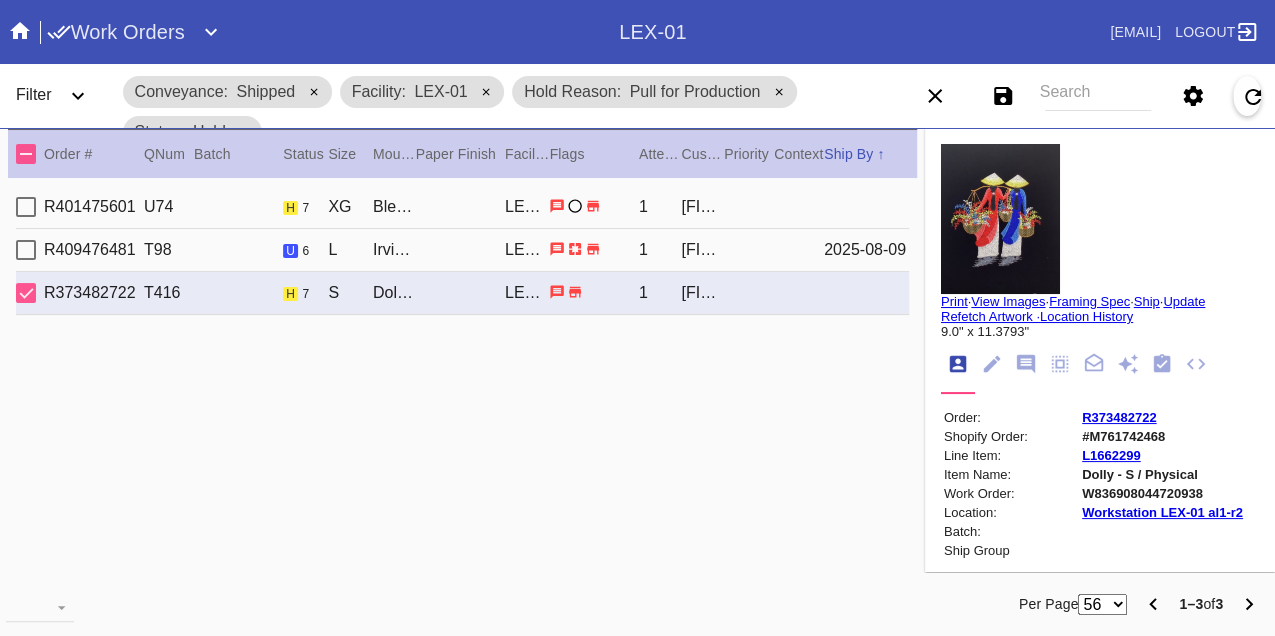 click on "W836908044720938" at bounding box center (1162, 493) 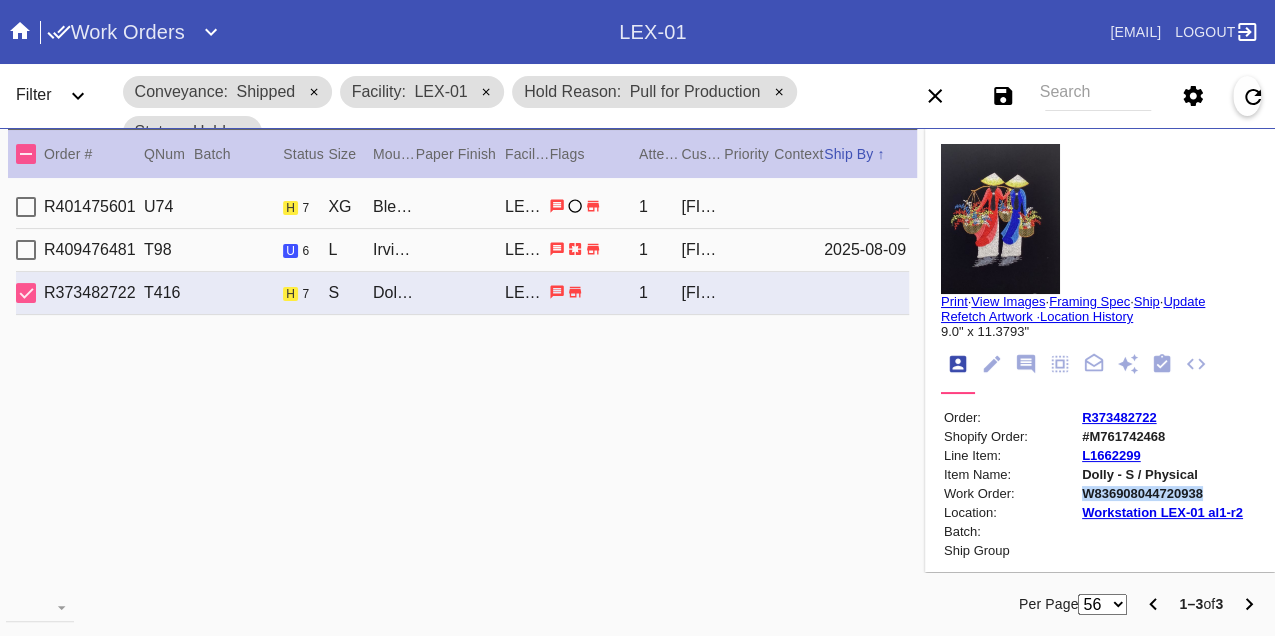 click on "W836908044720938" at bounding box center (1162, 493) 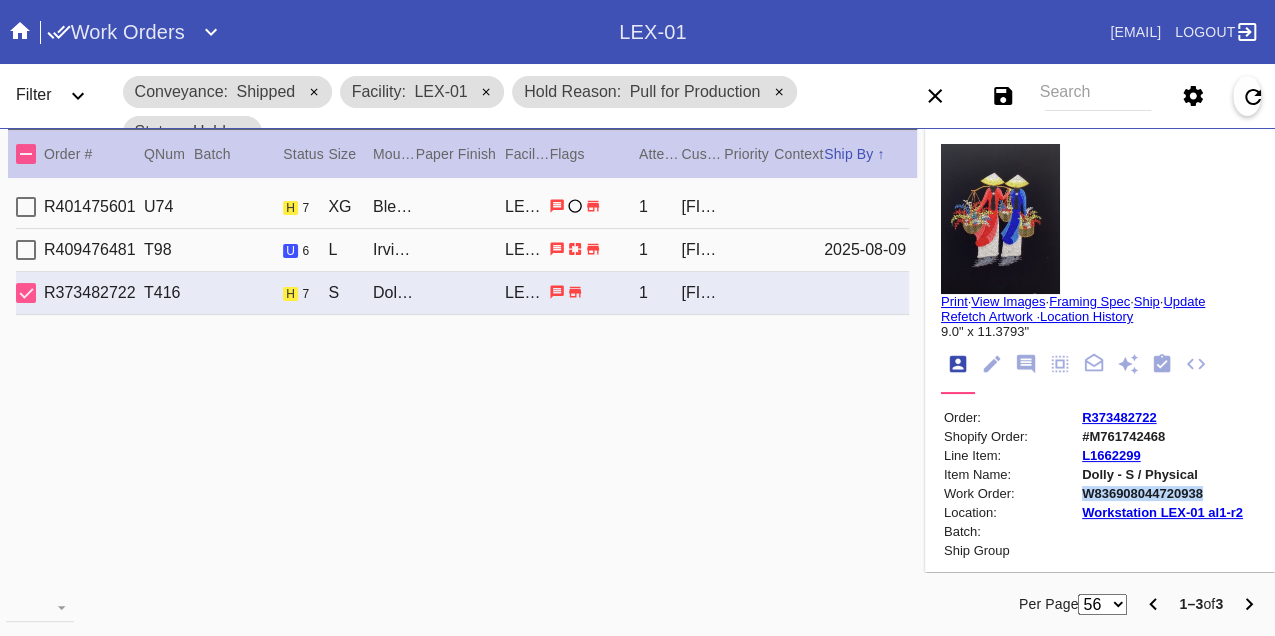 copy on "W836908044720938" 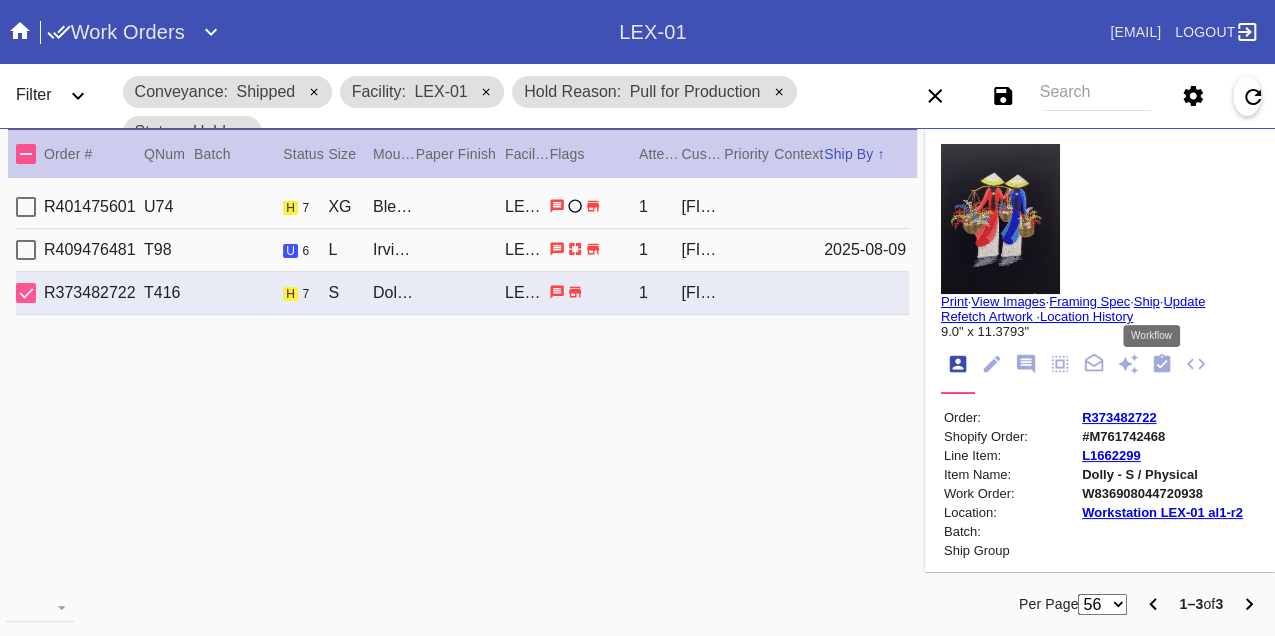 click 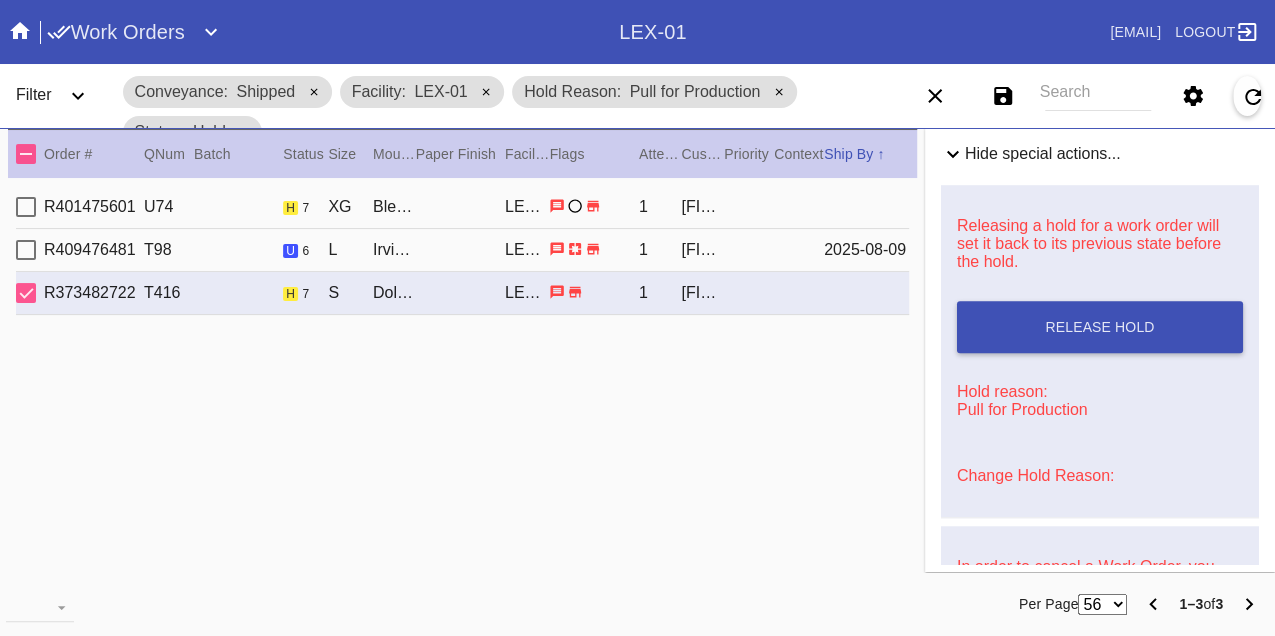 scroll, scrollTop: 829, scrollLeft: 0, axis: vertical 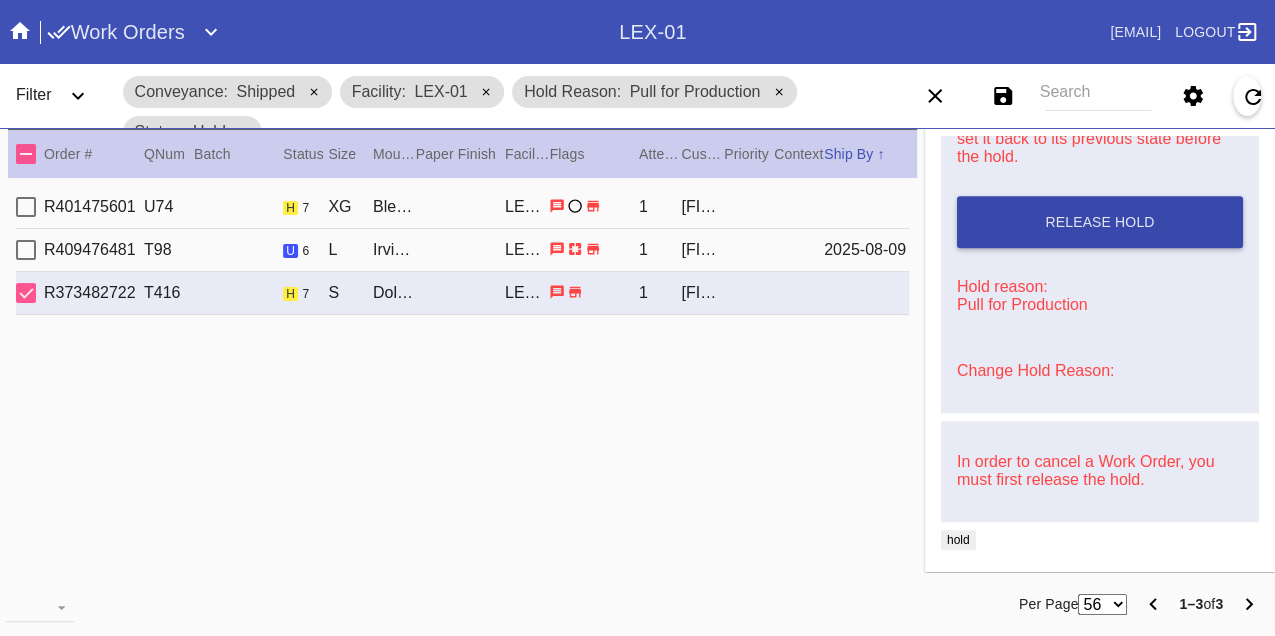 click on "Release Hold" at bounding box center [1100, 222] 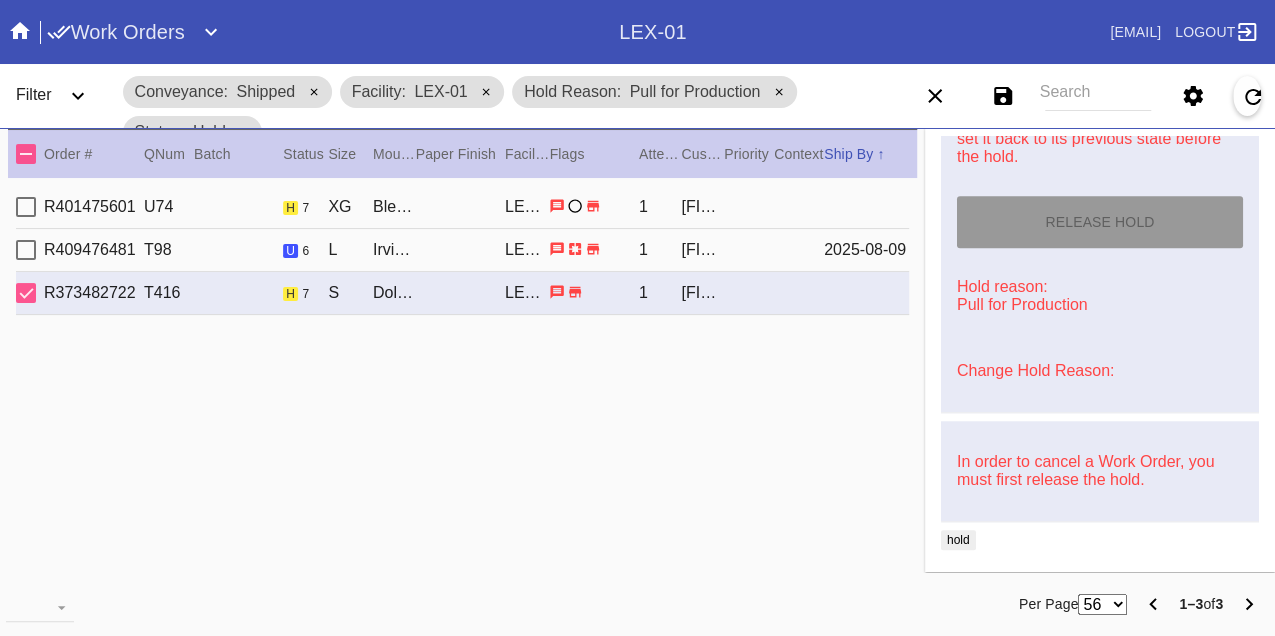 type on "8/9/2025" 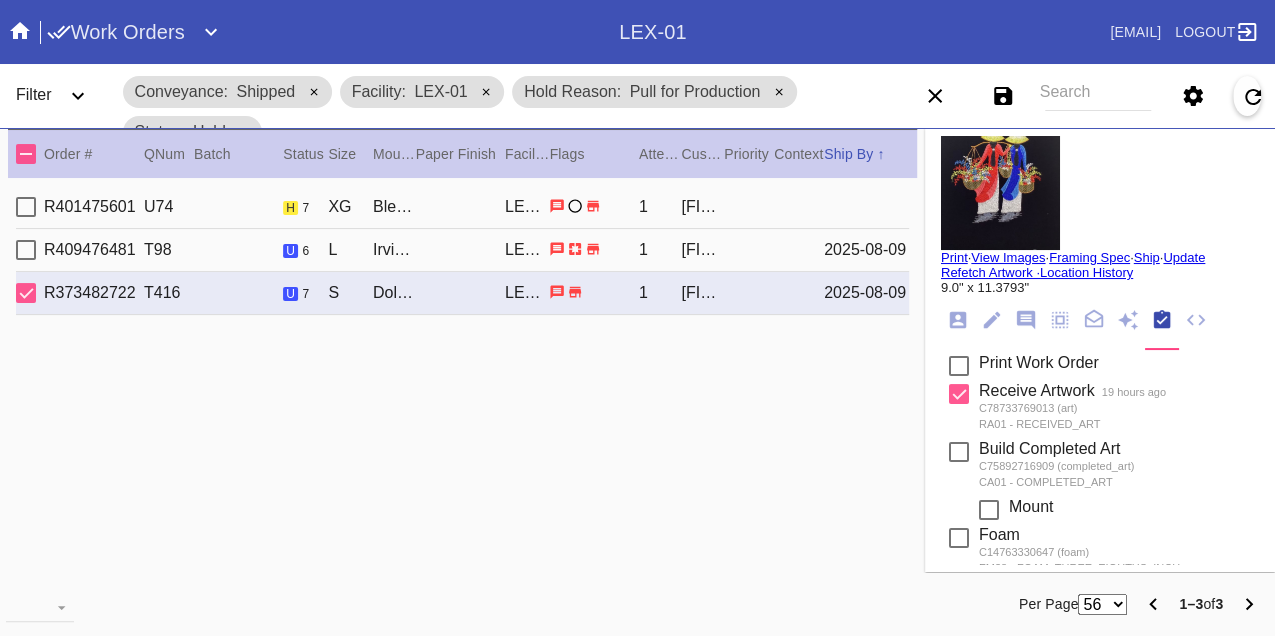 scroll, scrollTop: 0, scrollLeft: 0, axis: both 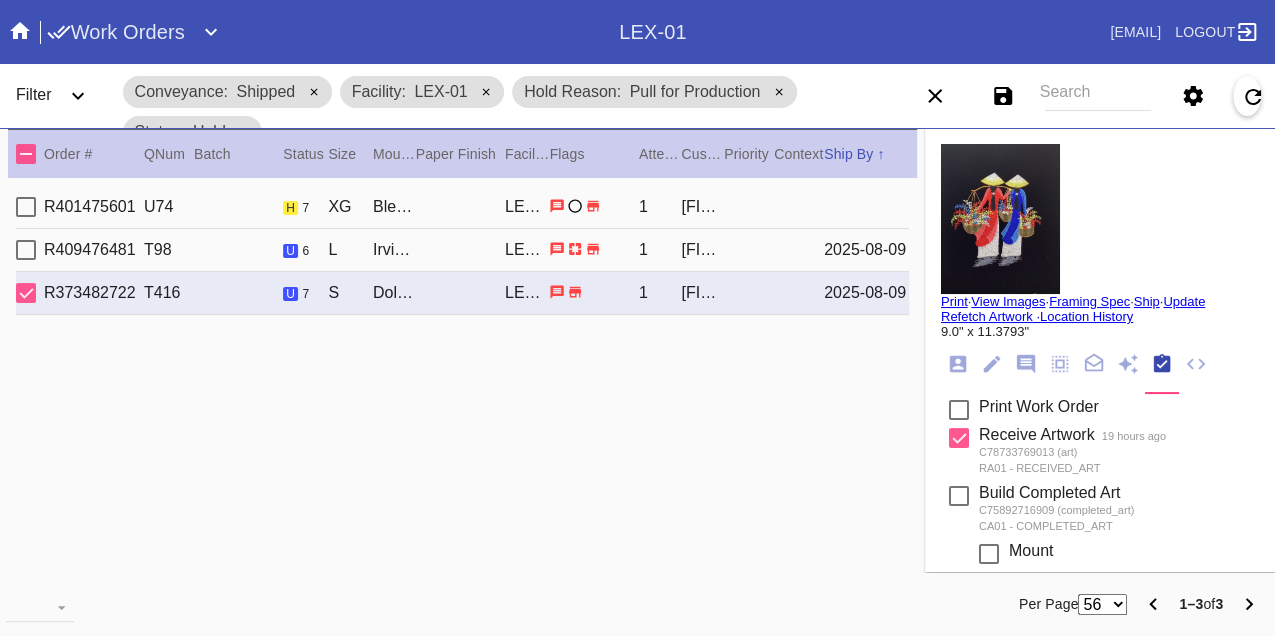 click on "Print" at bounding box center (954, 301) 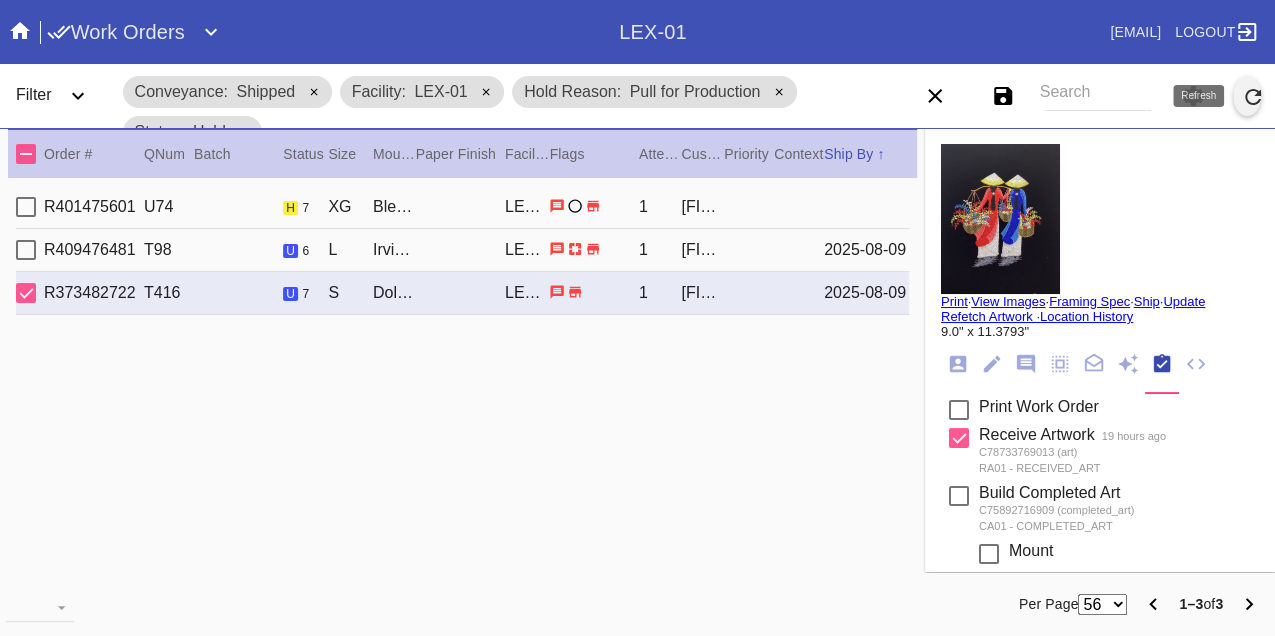 click 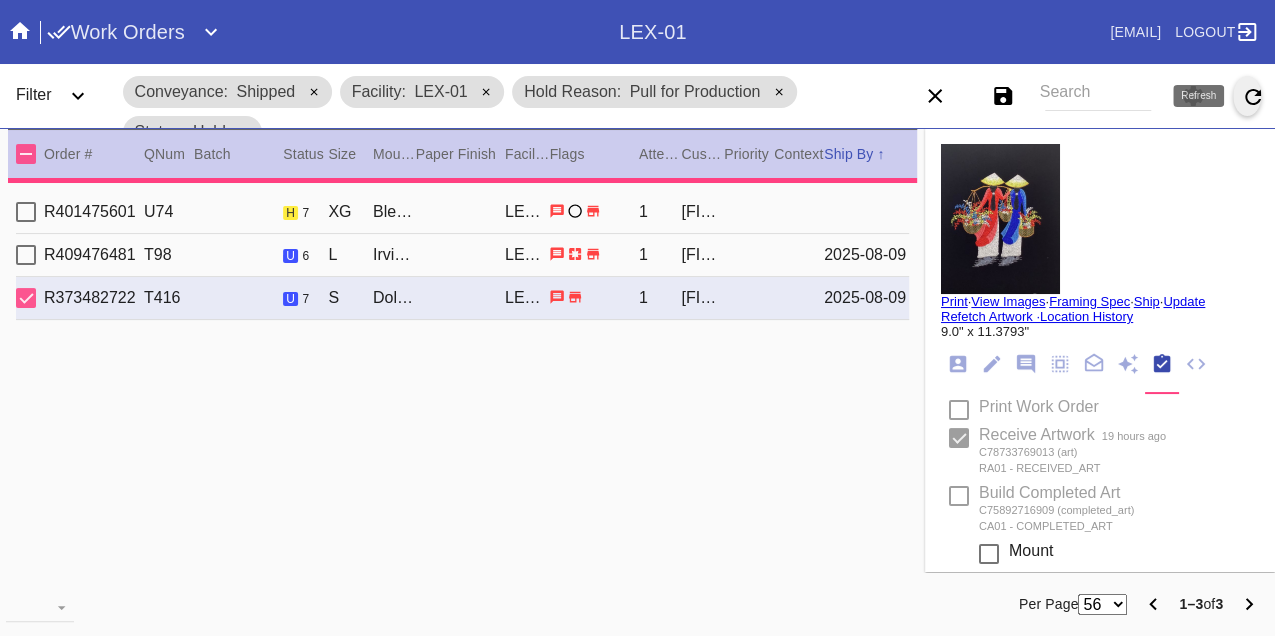 type on "31.0" 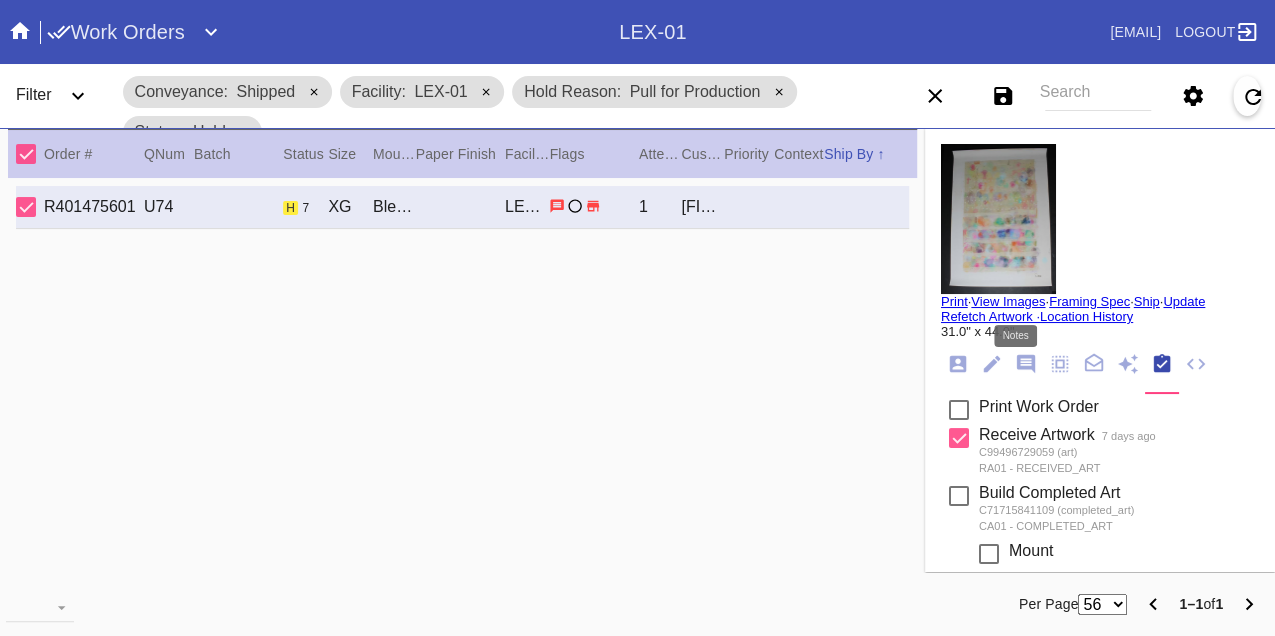 click 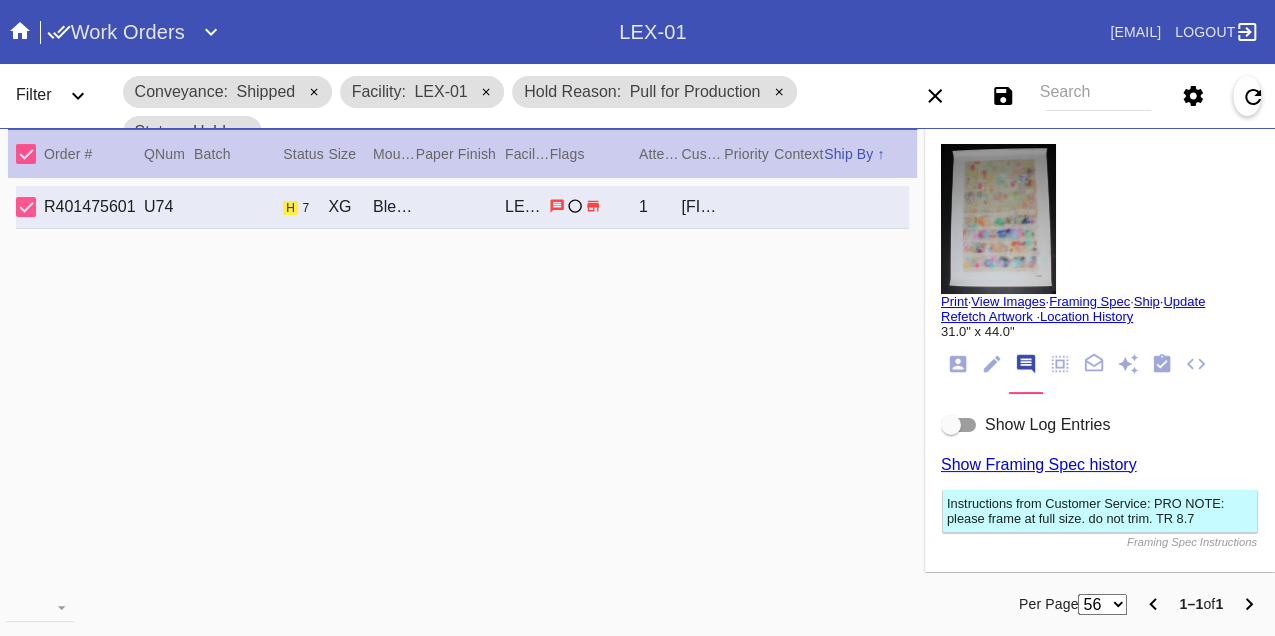 drag, startPoint x: 954, startPoint y: 429, endPoint x: 978, endPoint y: 438, distance: 25.632011 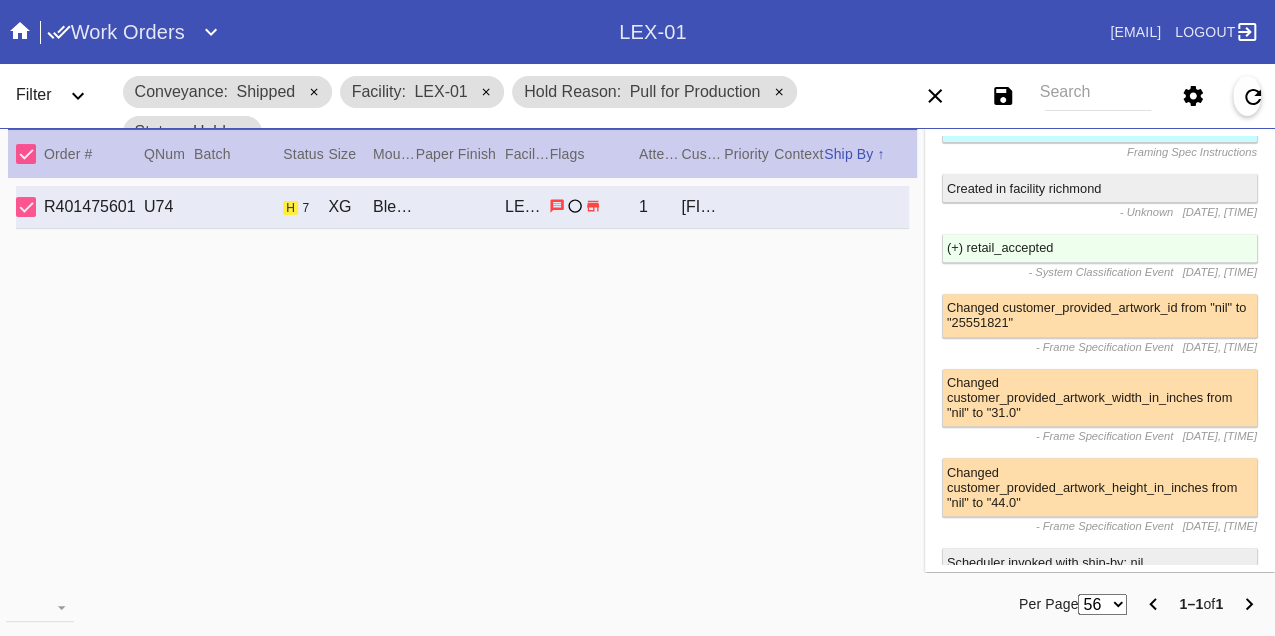 scroll, scrollTop: 0, scrollLeft: 0, axis: both 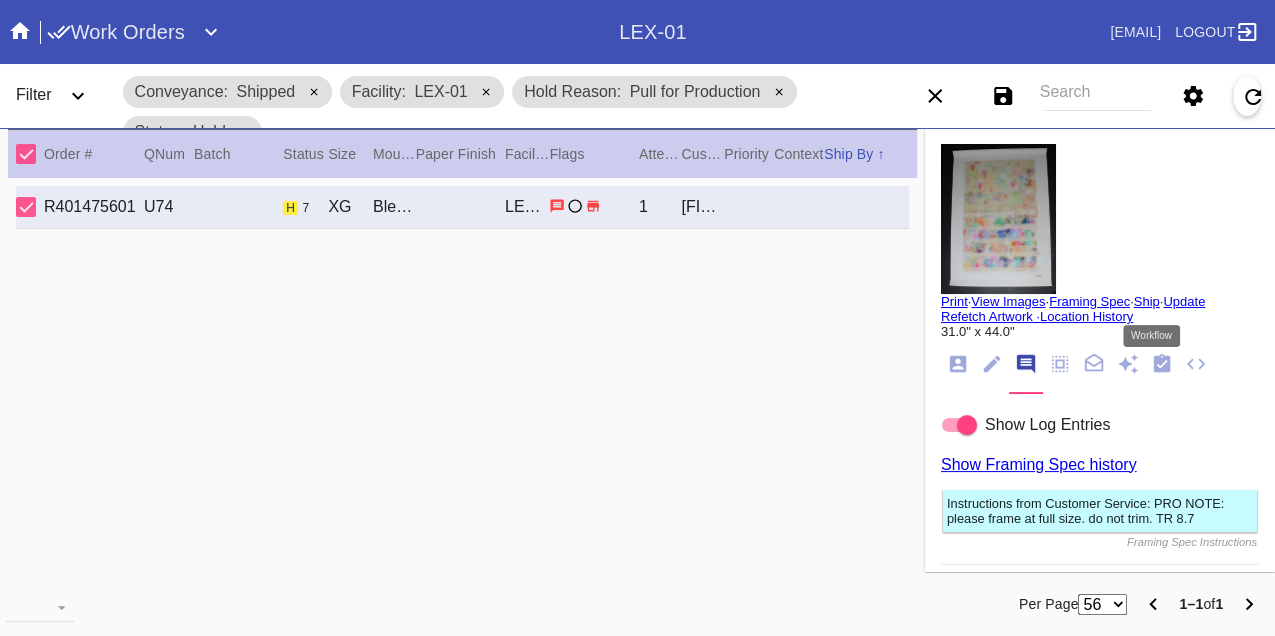 click 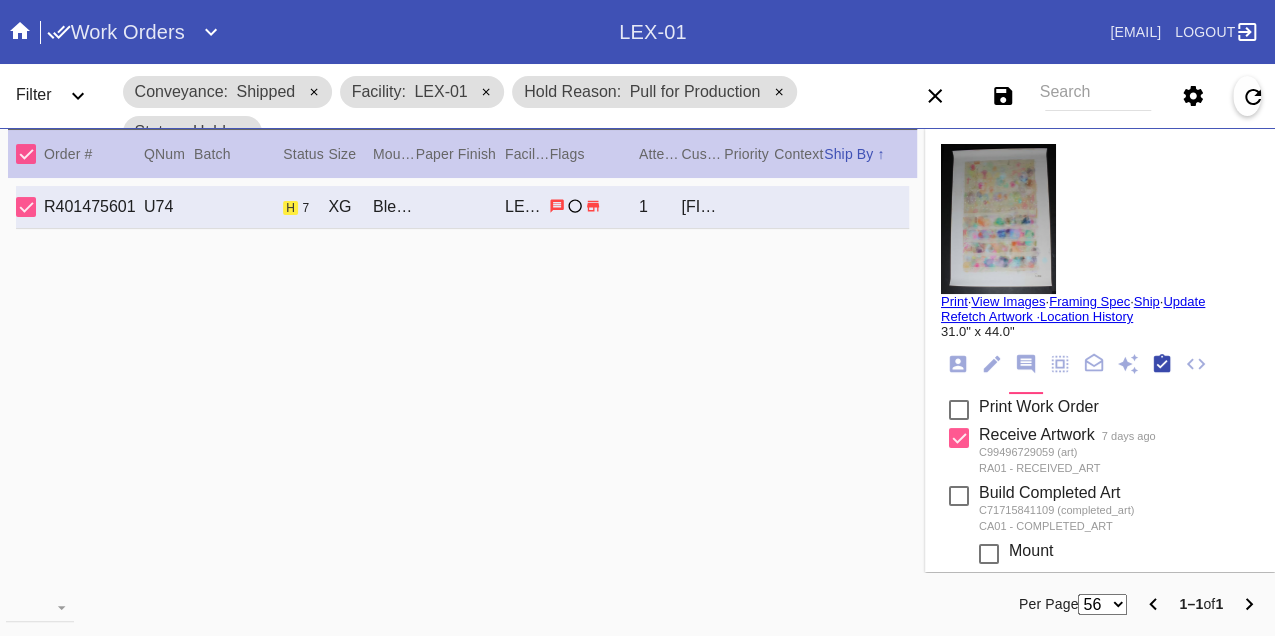 scroll, scrollTop: 318, scrollLeft: 0, axis: vertical 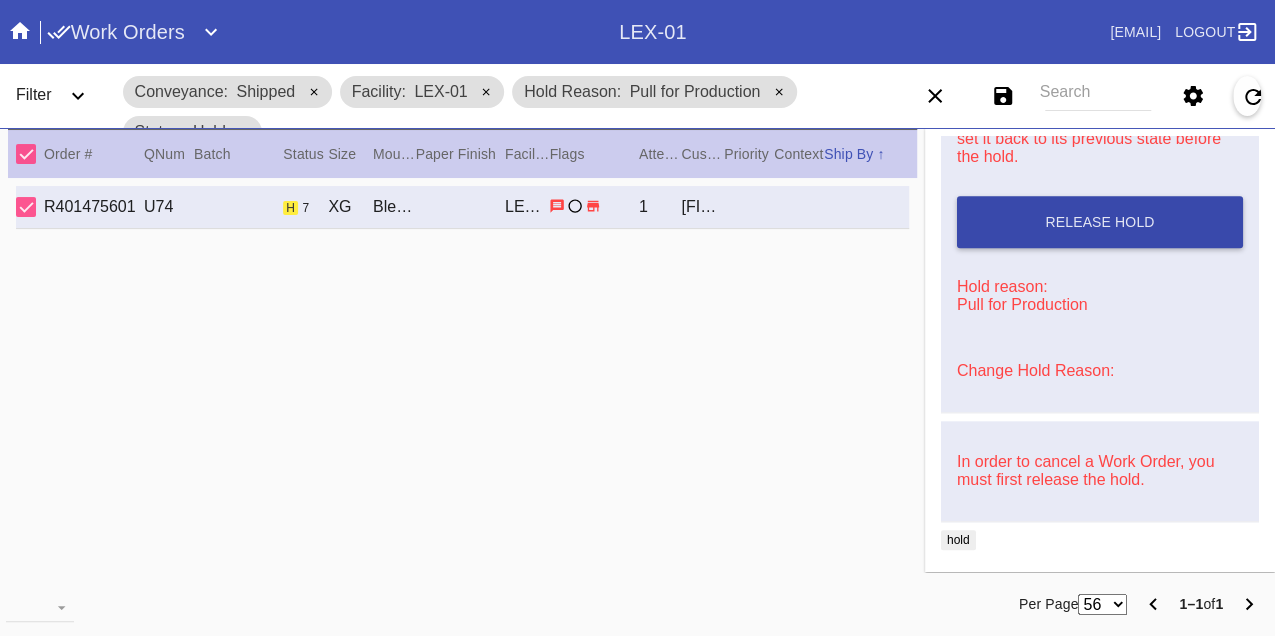 click on "Release Hold" at bounding box center [1099, 222] 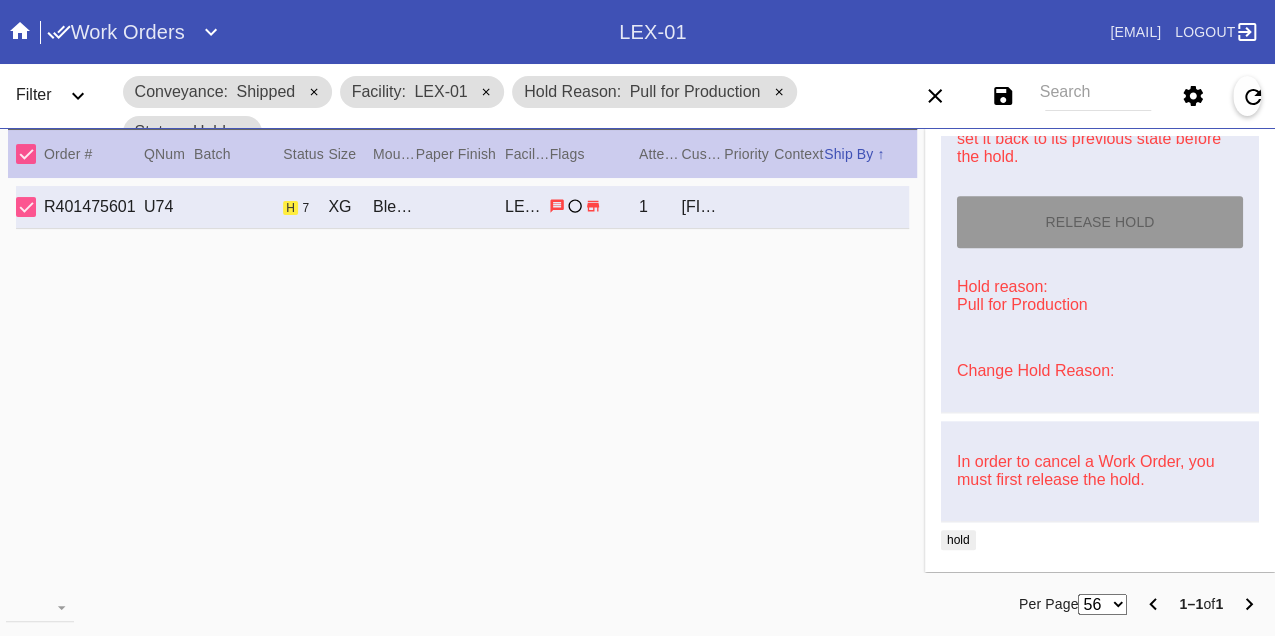 type on "8/9/2025" 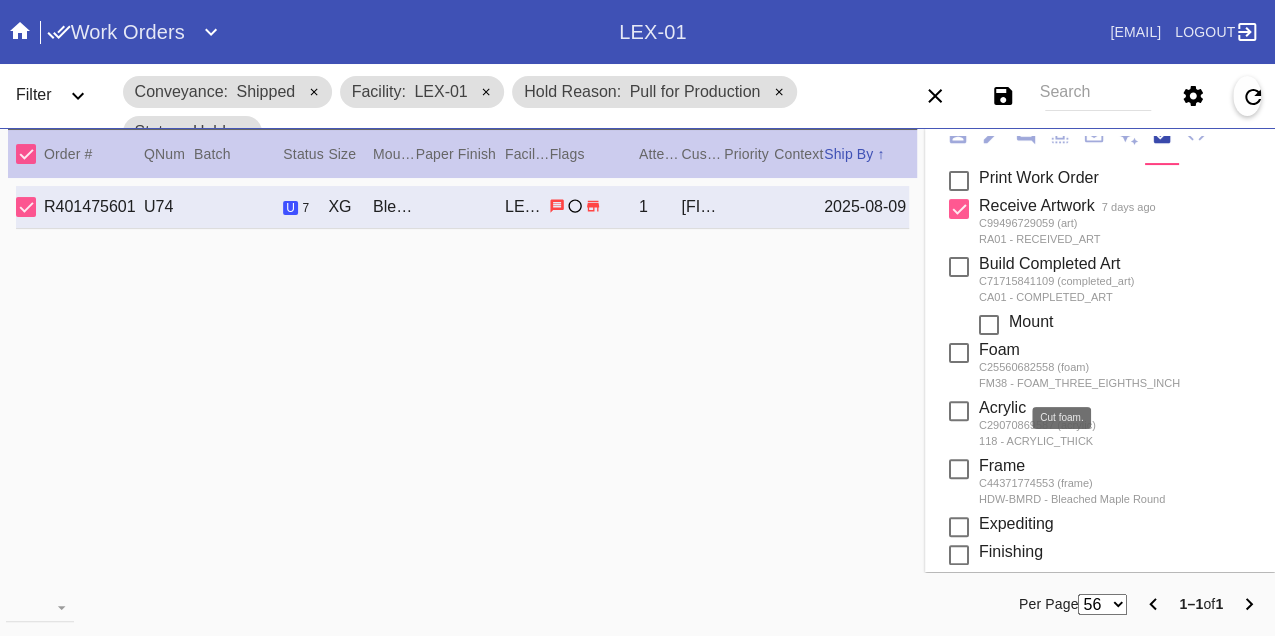scroll, scrollTop: 0, scrollLeft: 0, axis: both 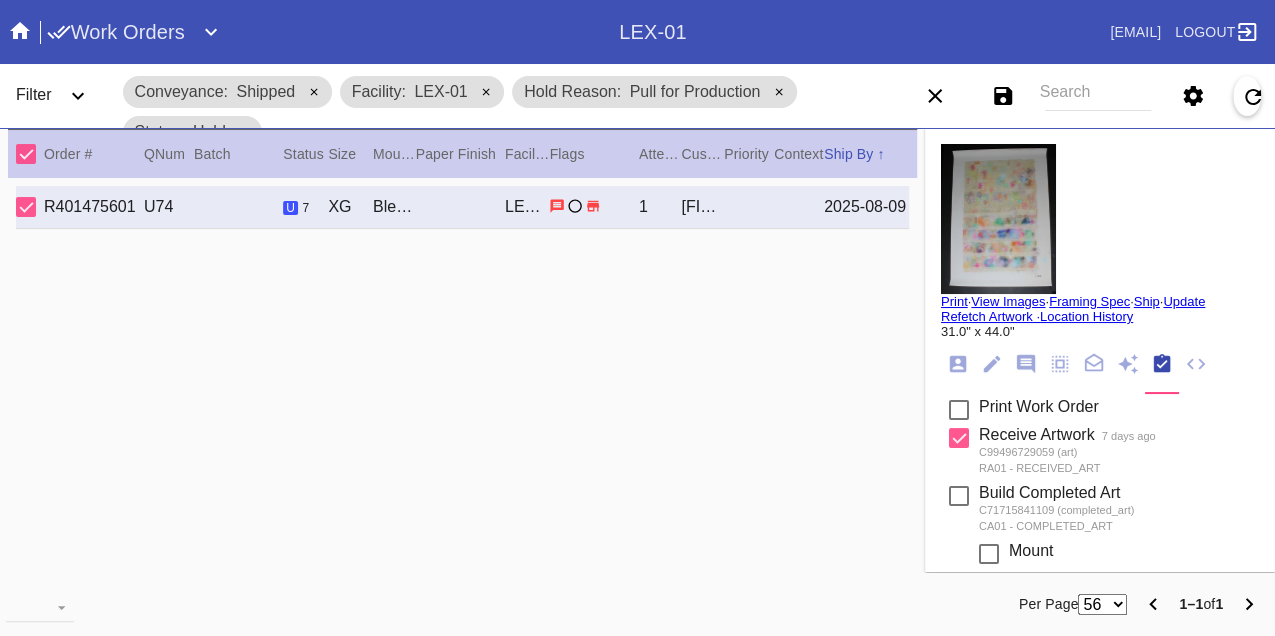 click on "Print" at bounding box center (954, 301) 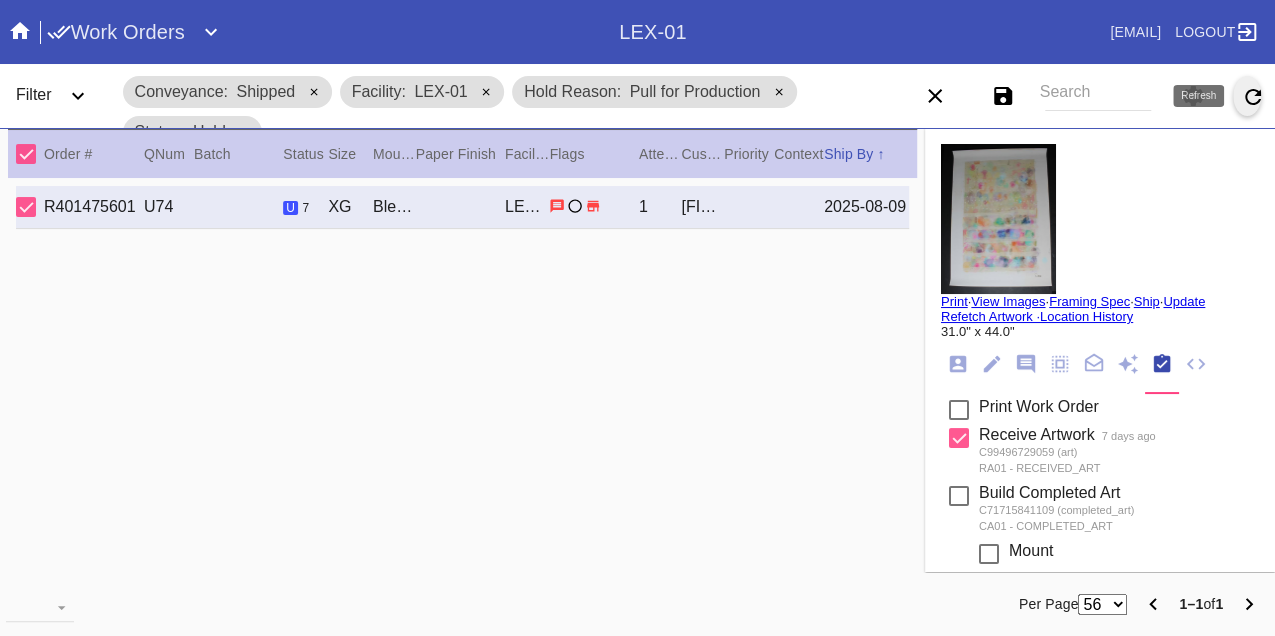 click 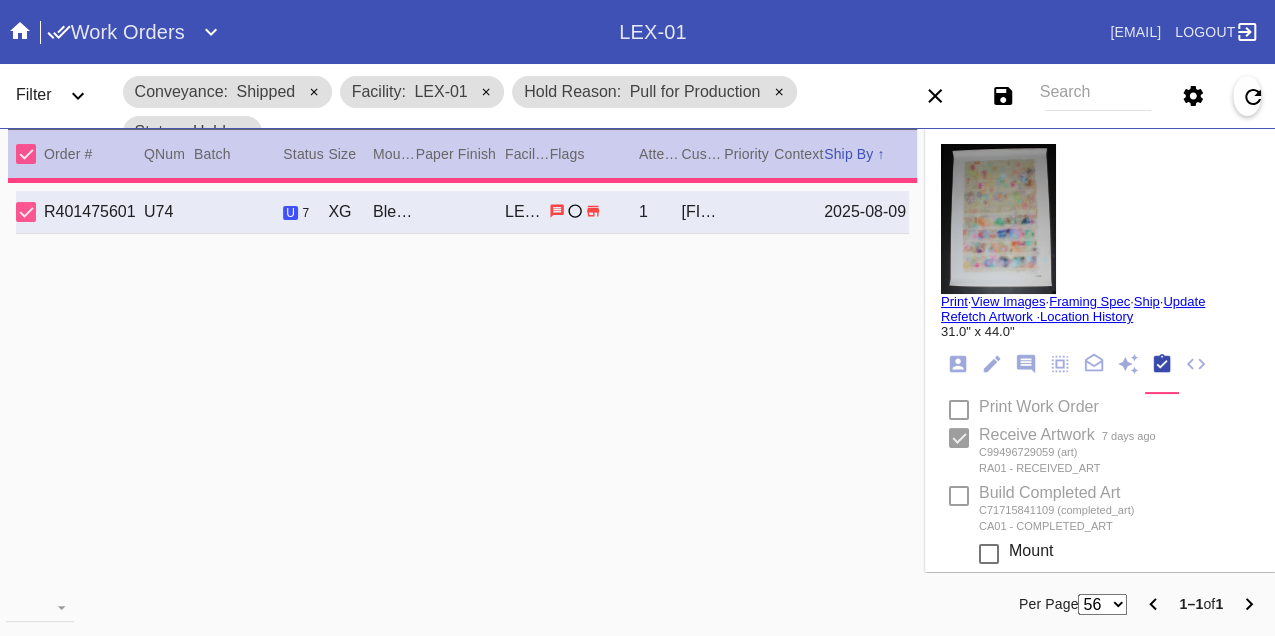 type 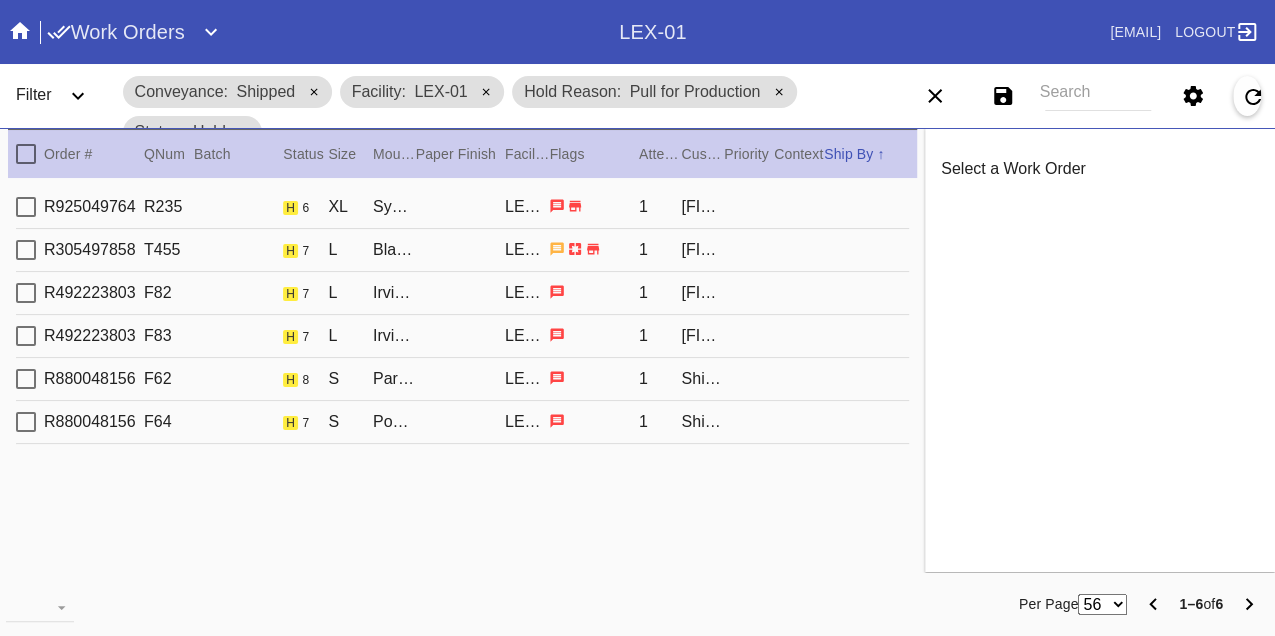 click on "R925049764 R235 h   6 XL Sydney / Warm Blue - Silk LEX-01 1 Katharine Pincus" at bounding box center [462, 207] 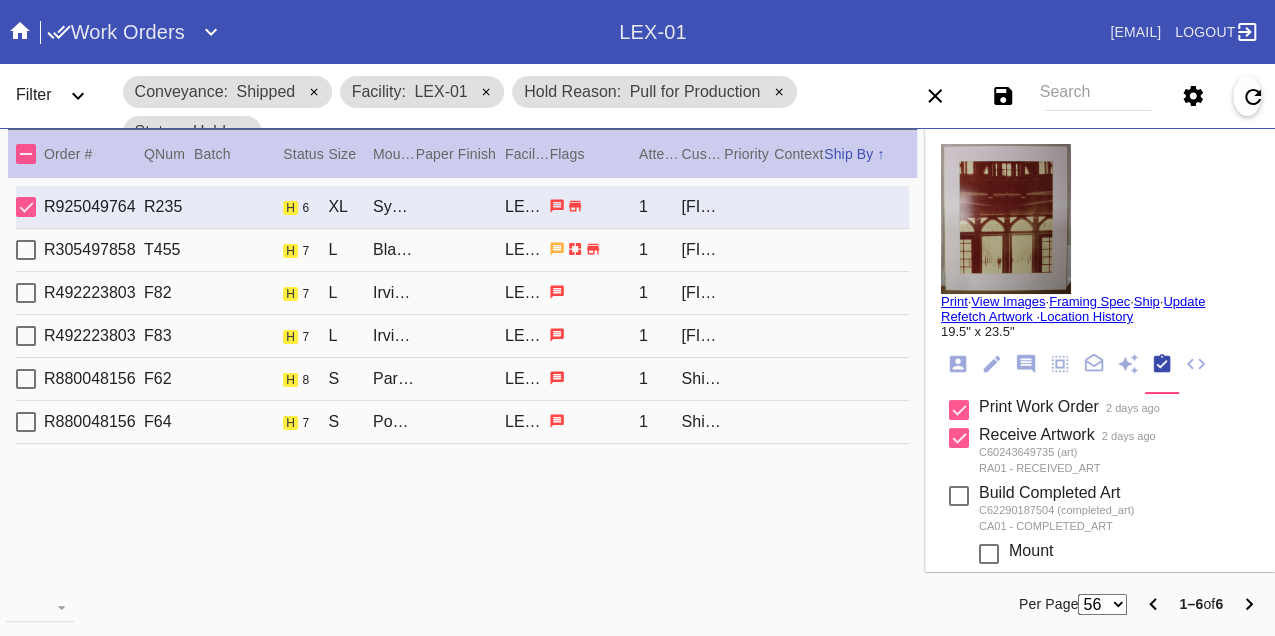 click on "R305497858 T455 h   7 L Black Walnut (Gallery) / White LEX-01 1 John Woodard" at bounding box center (462, 250) 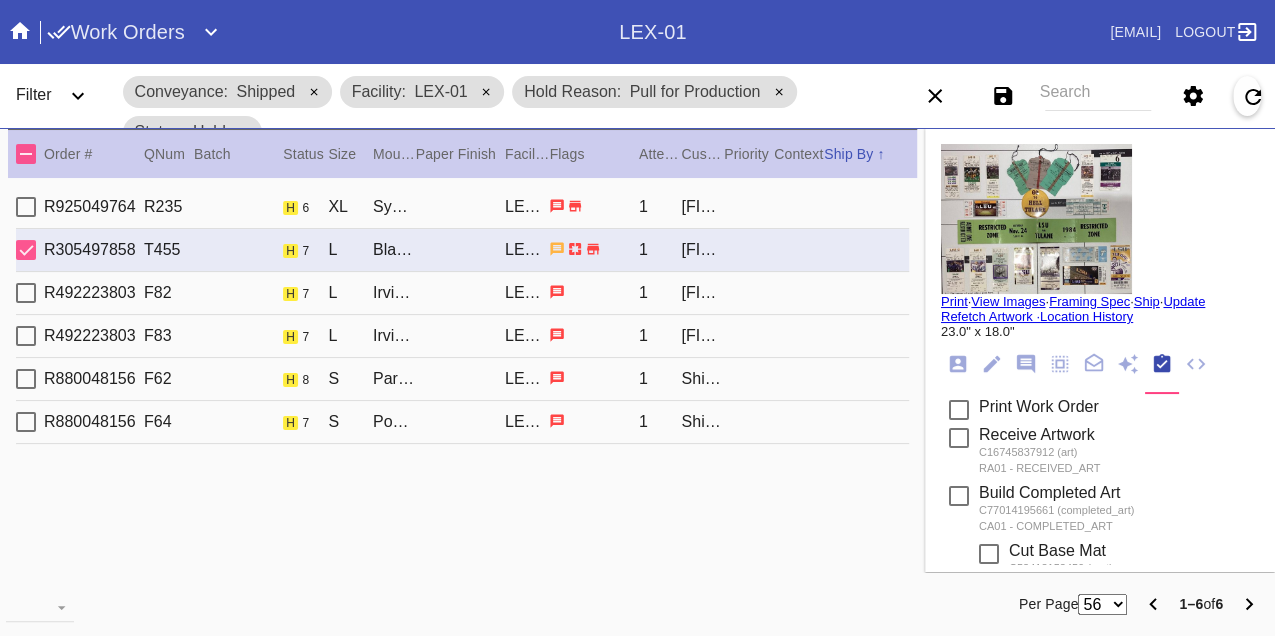 click on "R492223803 F82 h   7 L Irvine / Dove White LEX-01 1 Kim Abrams" at bounding box center (462, 293) 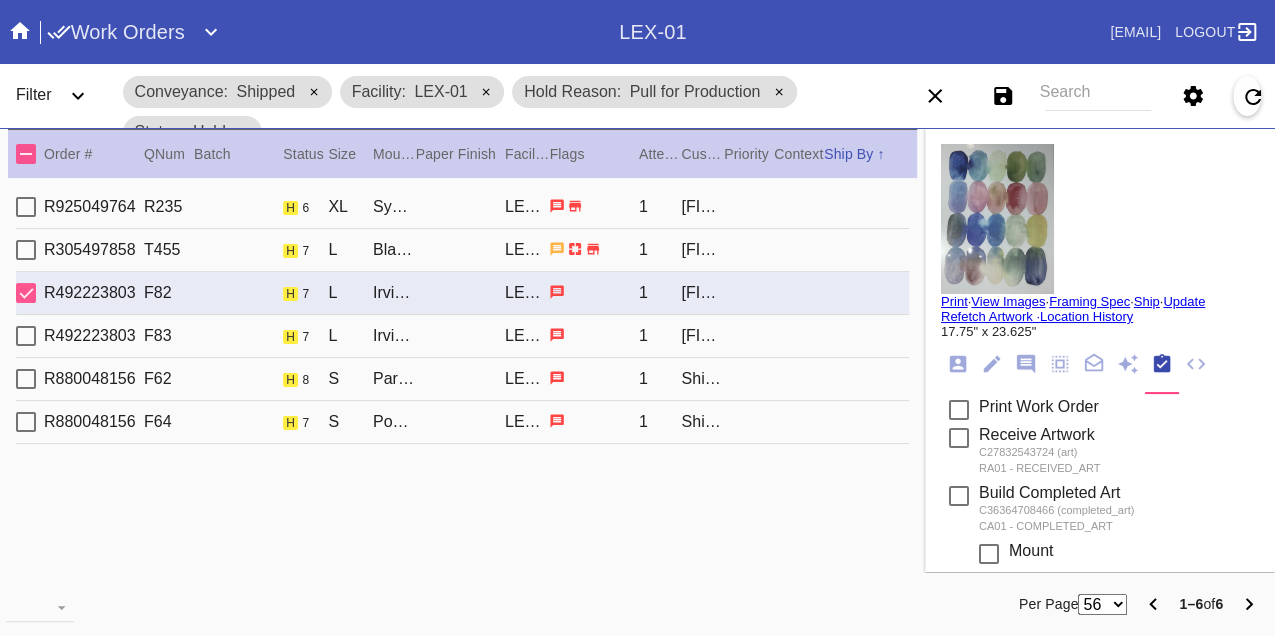 click on "R492223803 F83 h   7 L Irvine / Dove White LEX-01 1 Kim Abrams" at bounding box center [462, 336] 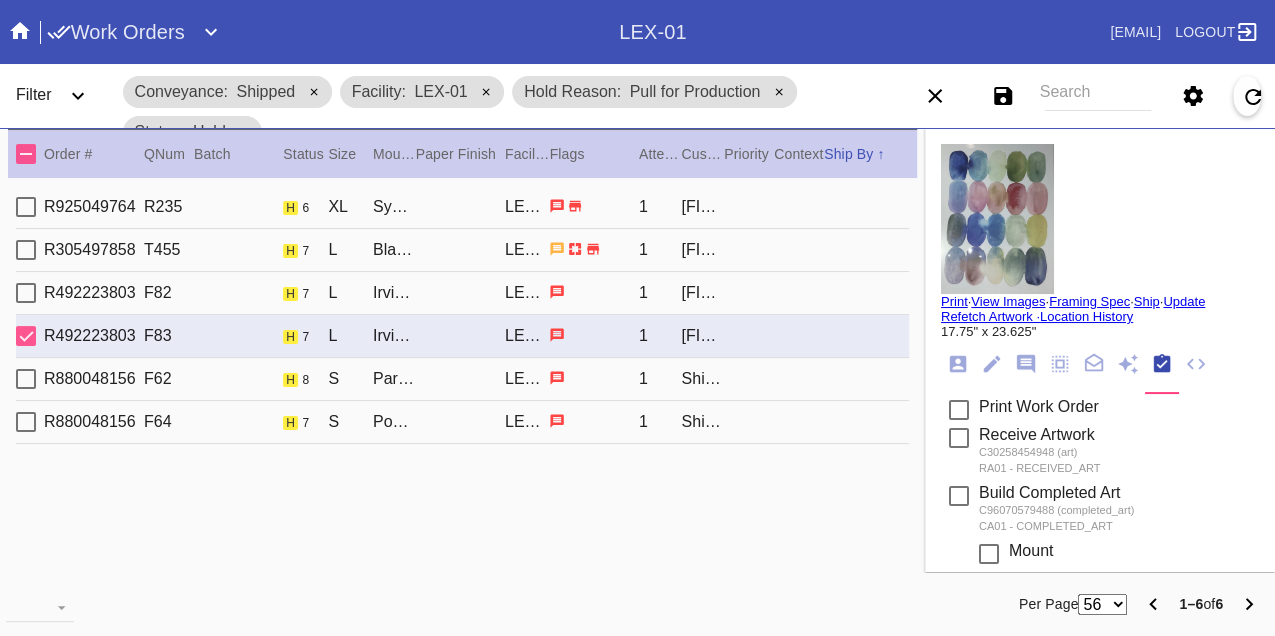 click on "R880048156 F62 h   8 S Paris / Blush LEX-01 1 Shira Konski" at bounding box center (462, 379) 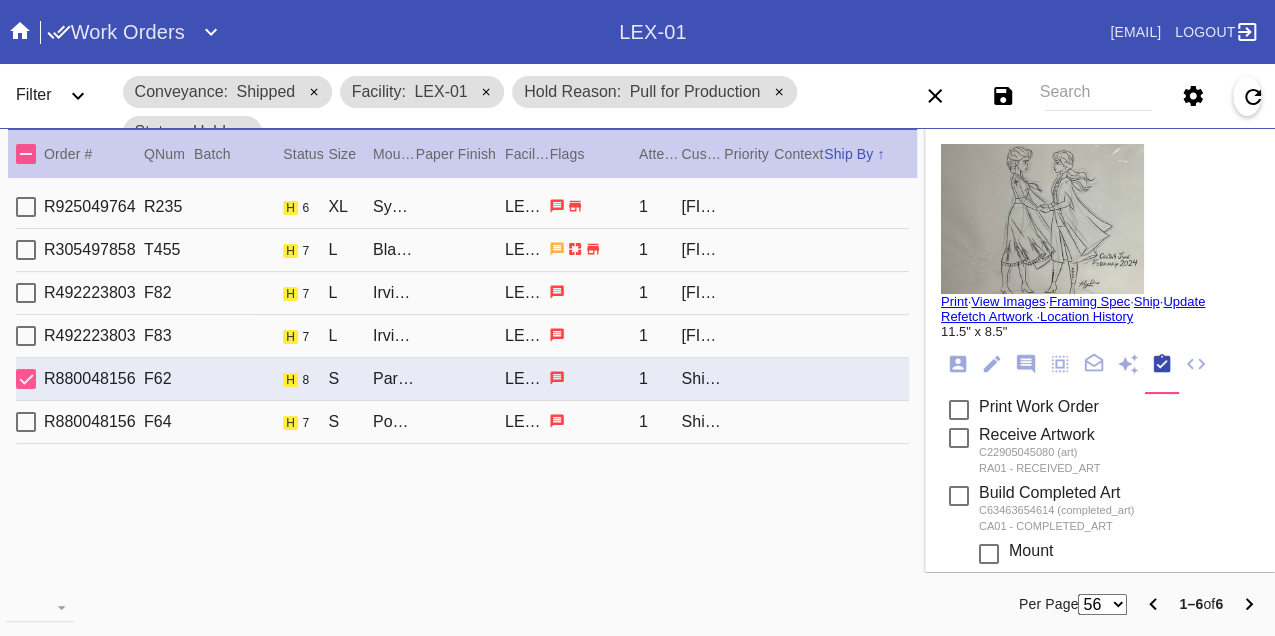 click on "R880048156 F64 h   7 S Positano / Parakeet LEX-01 1 Shira Konski" at bounding box center [462, 422] 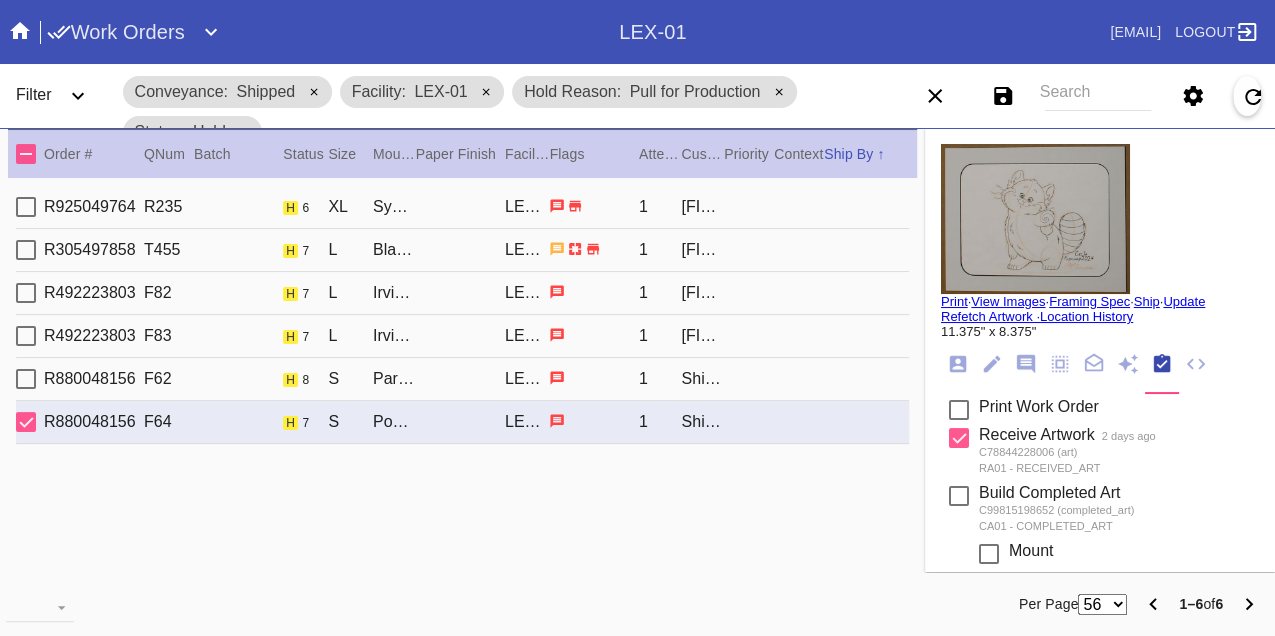click on "R925049764 R235 h   6 XL Sydney / Warm Blue - Silk LEX-01 1 Katharine Pincus" at bounding box center [462, 207] 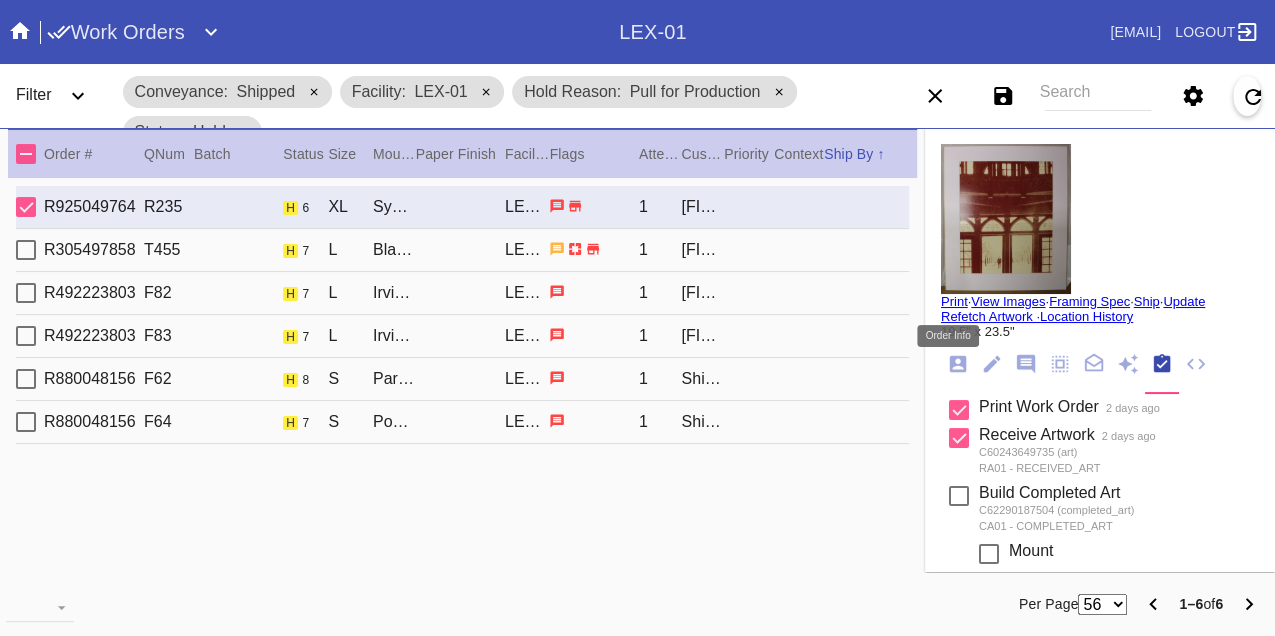 click 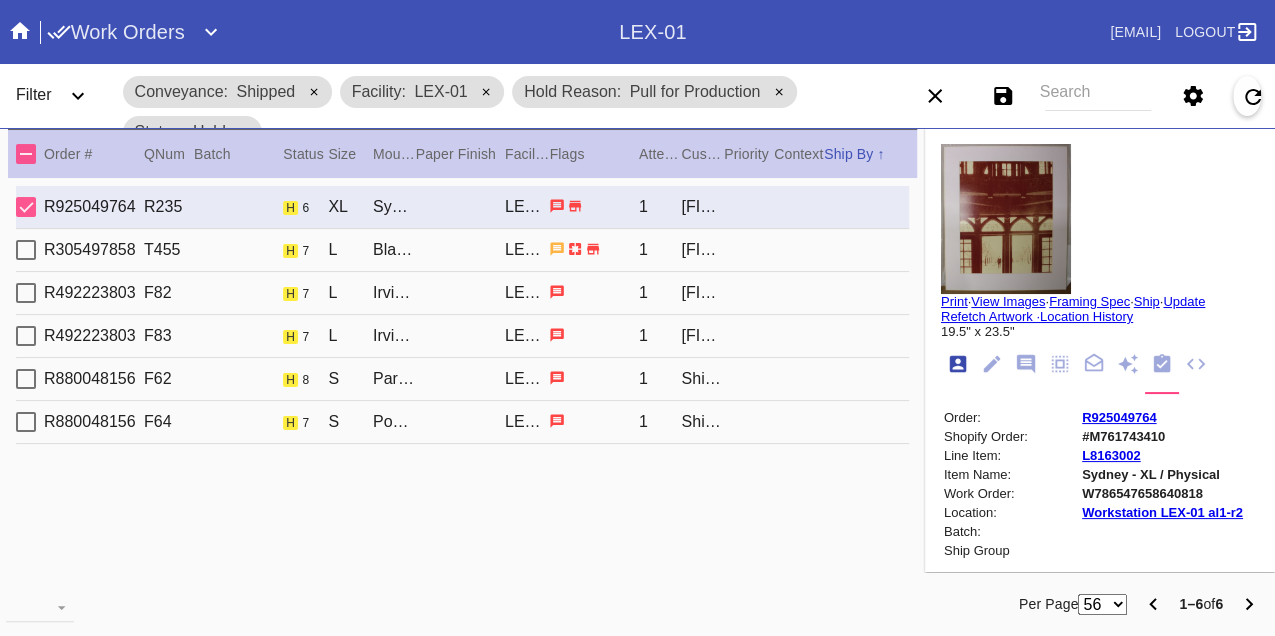 scroll, scrollTop: 24, scrollLeft: 0, axis: vertical 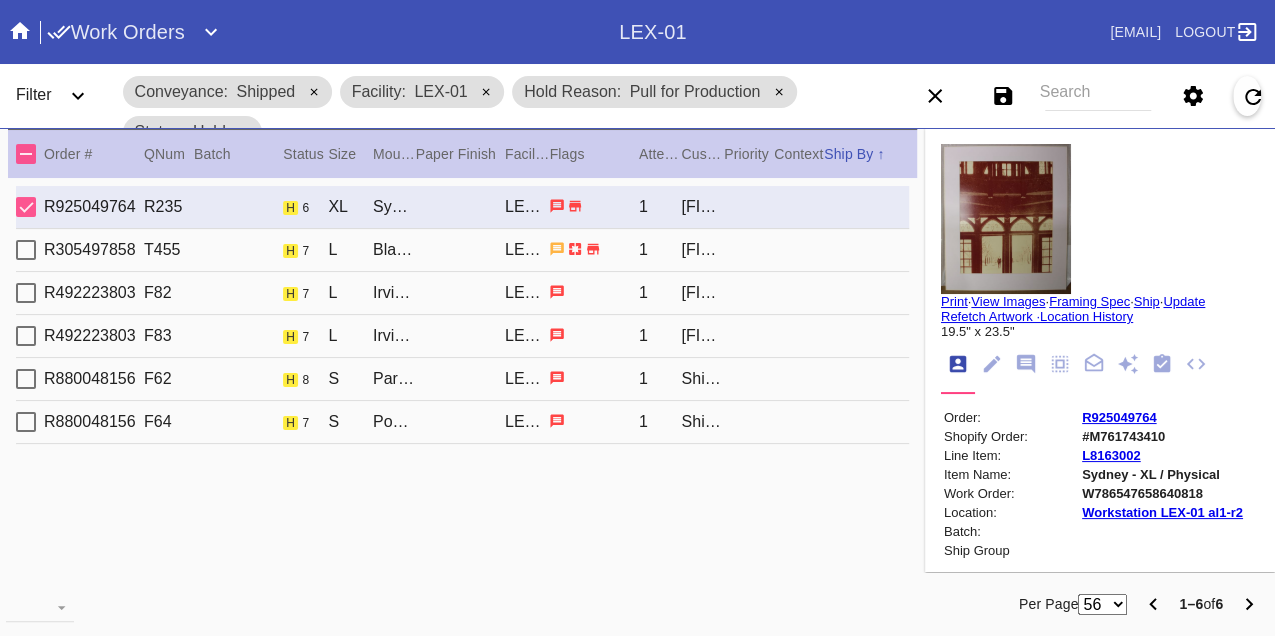 click on "W786547658640818" at bounding box center (1162, 493) 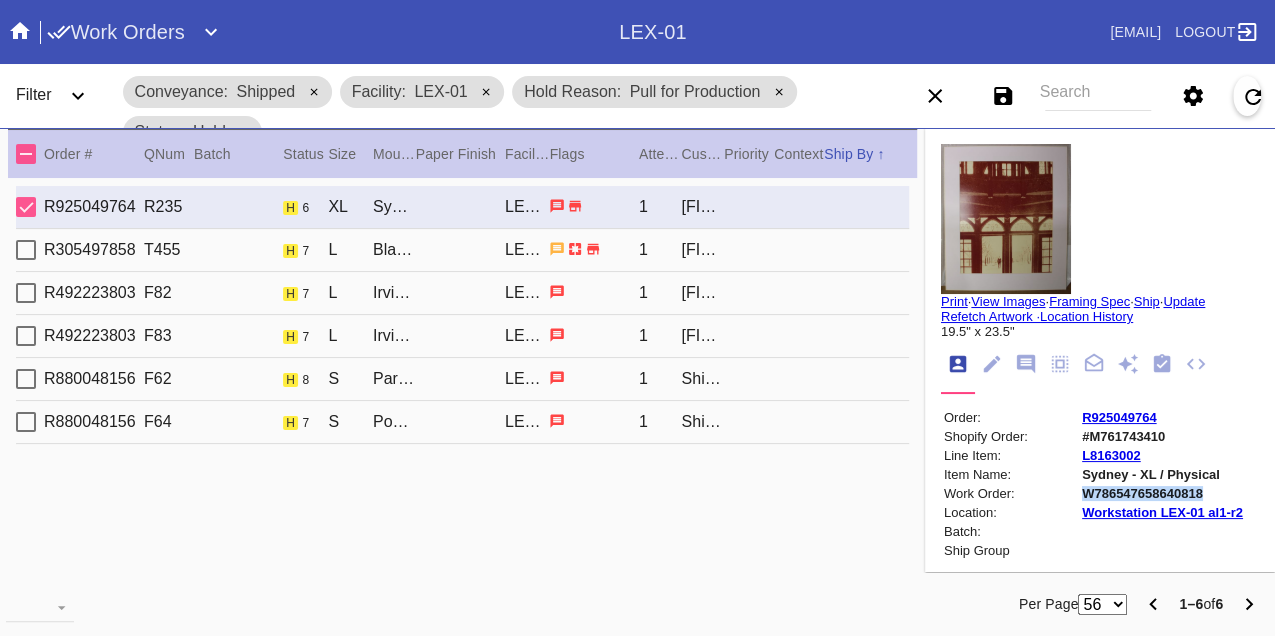 click on "W786547658640818" at bounding box center (1162, 493) 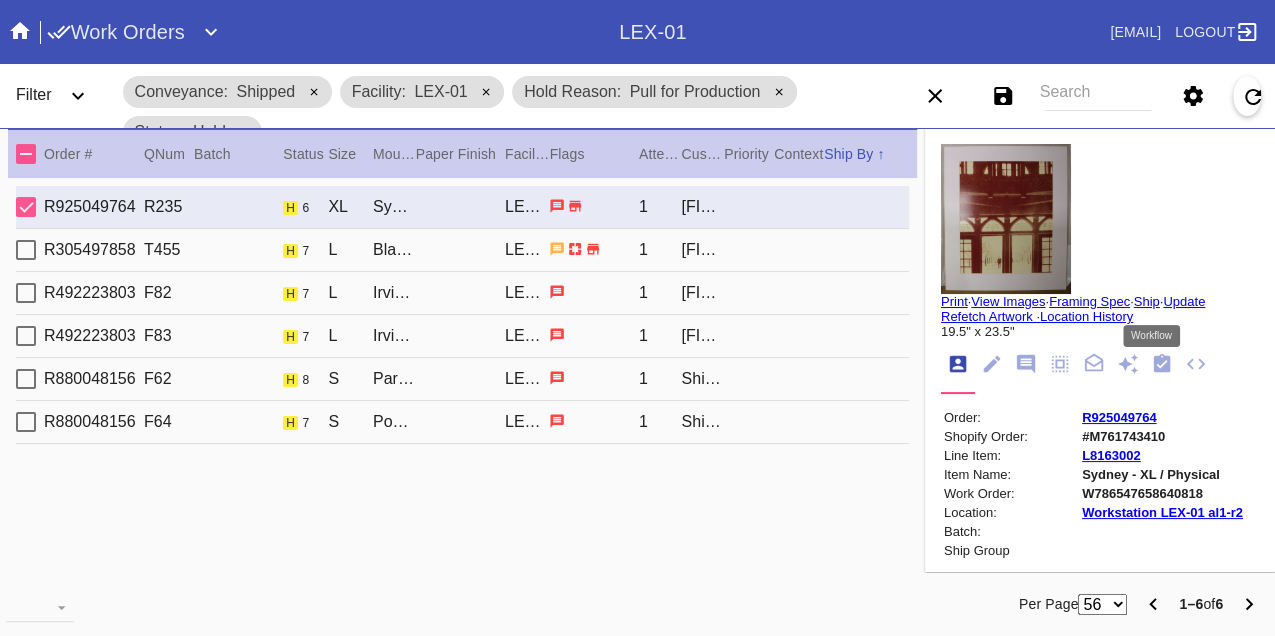 click 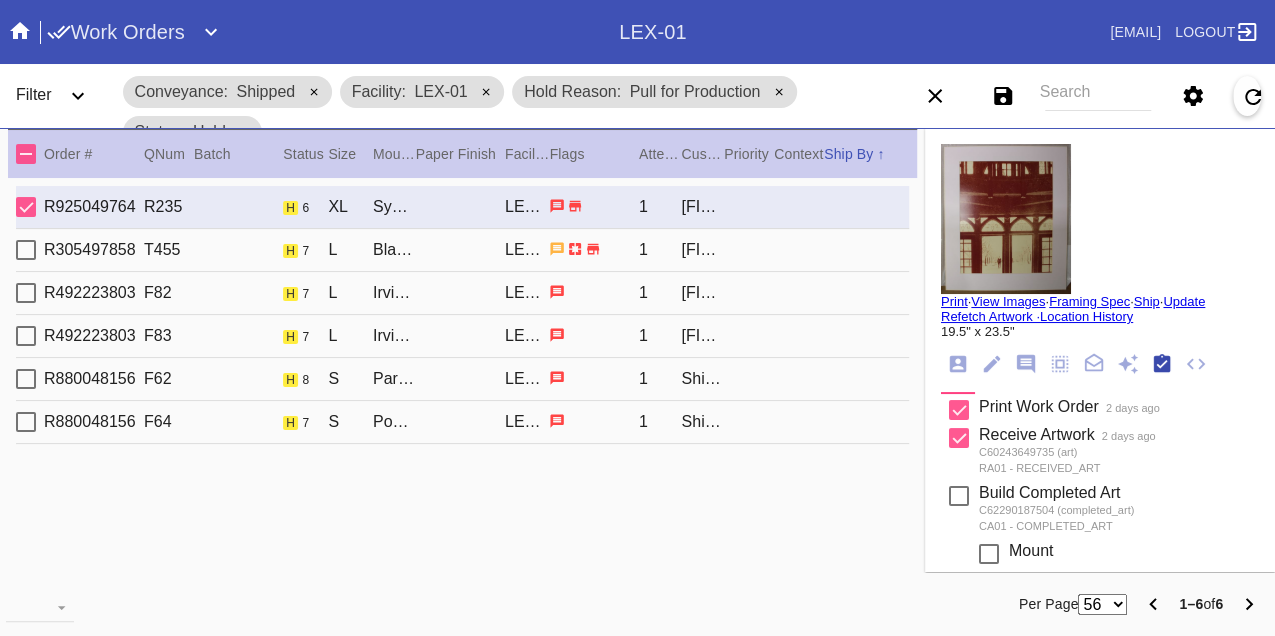 scroll, scrollTop: 318, scrollLeft: 0, axis: vertical 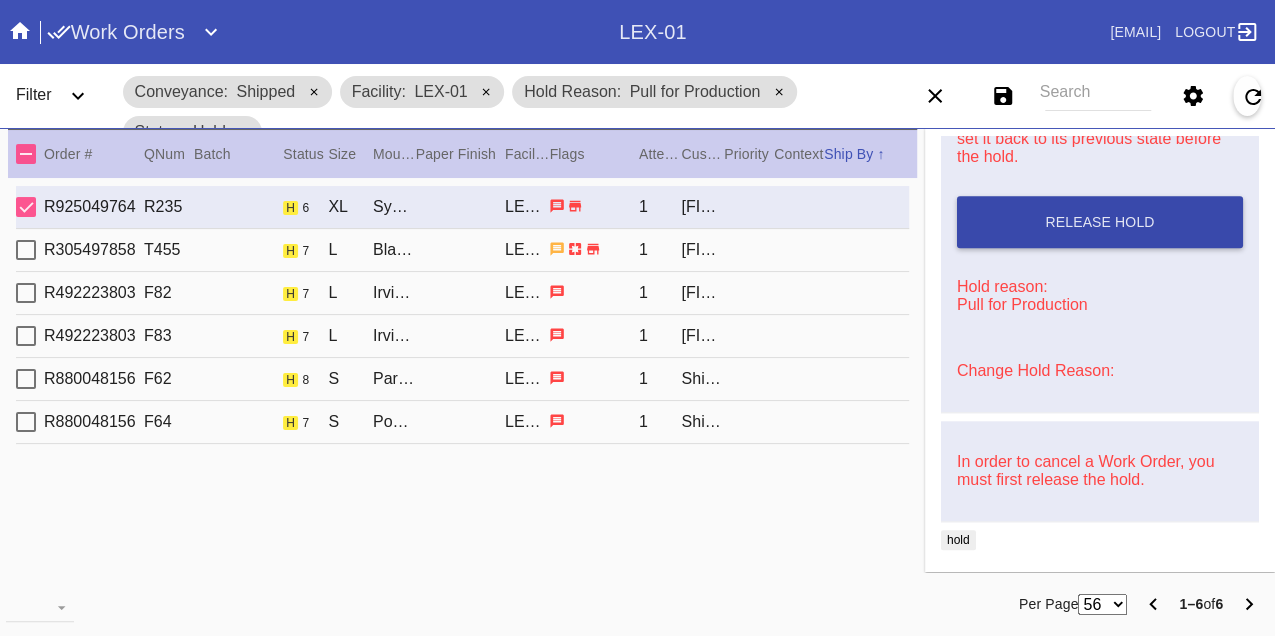 click on "Release Hold" at bounding box center (1100, 222) 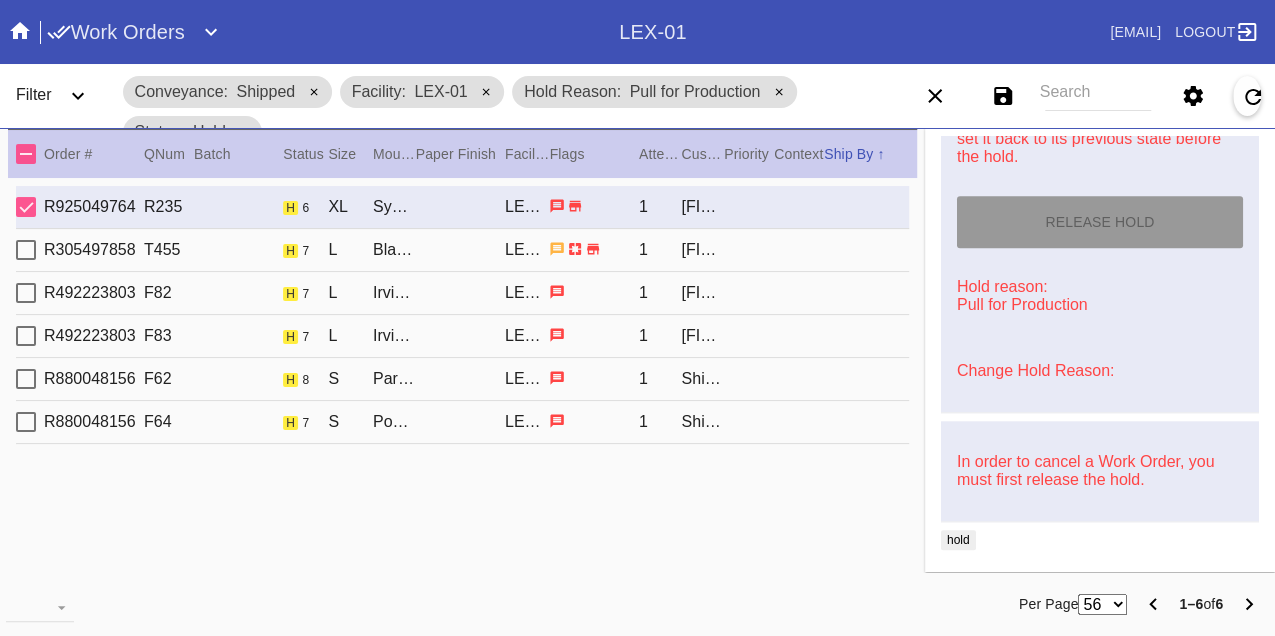 type on "8/9/2025" 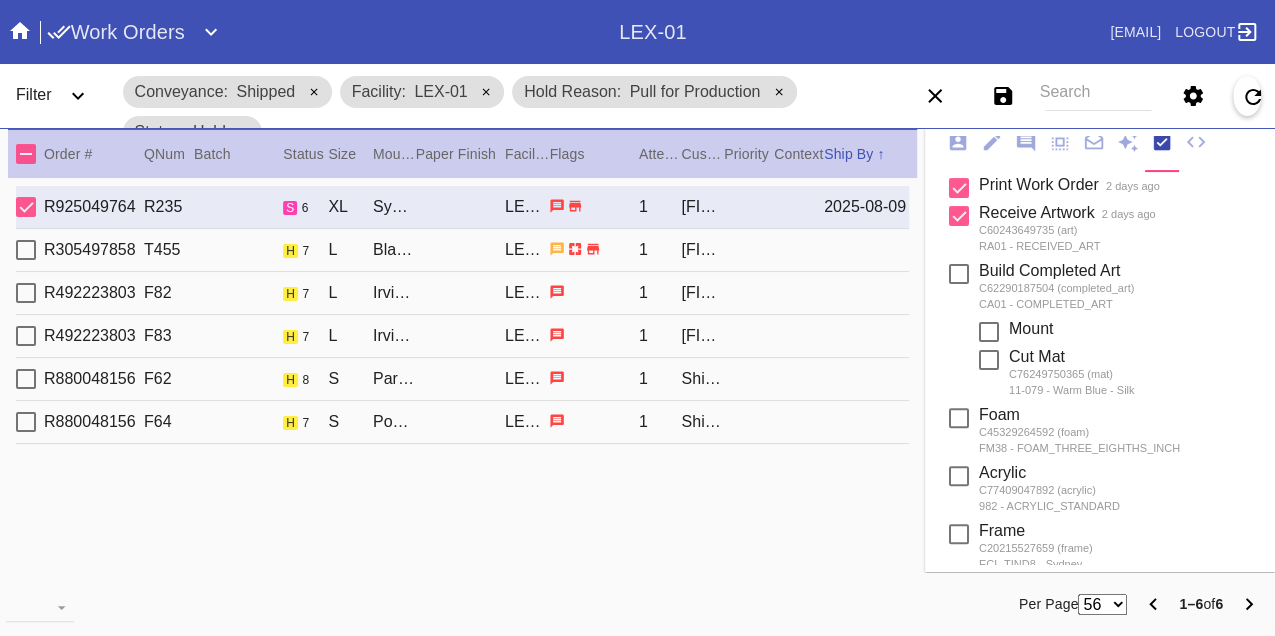 scroll, scrollTop: 0, scrollLeft: 0, axis: both 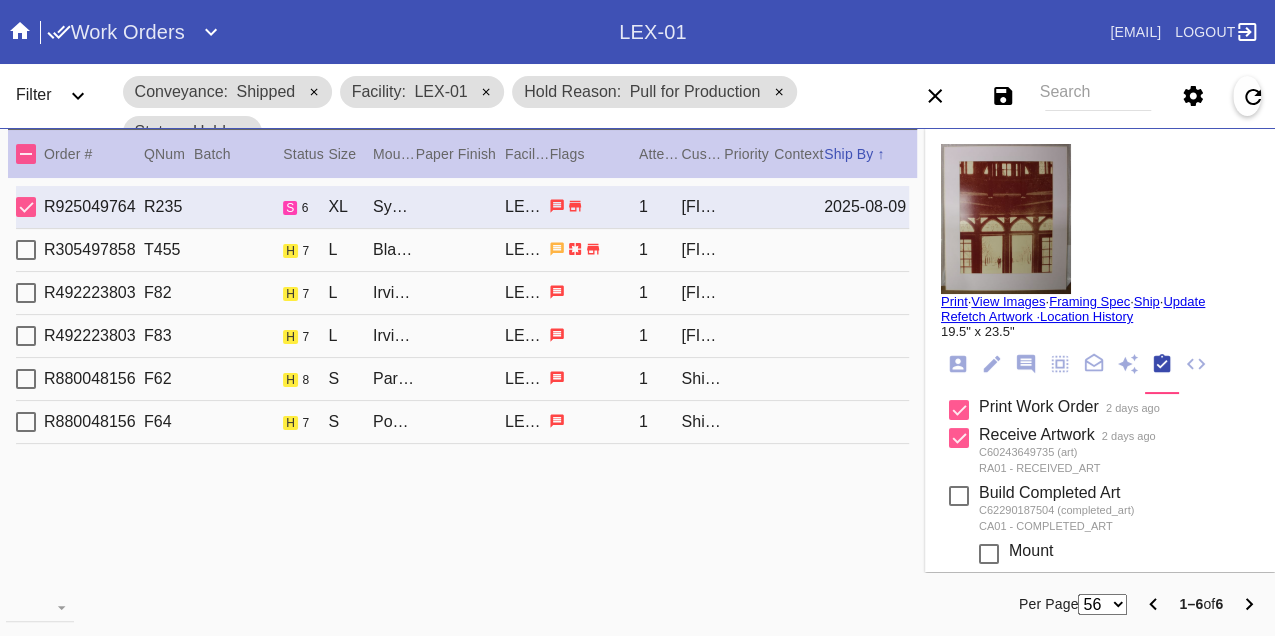 click on "Print" at bounding box center (954, 301) 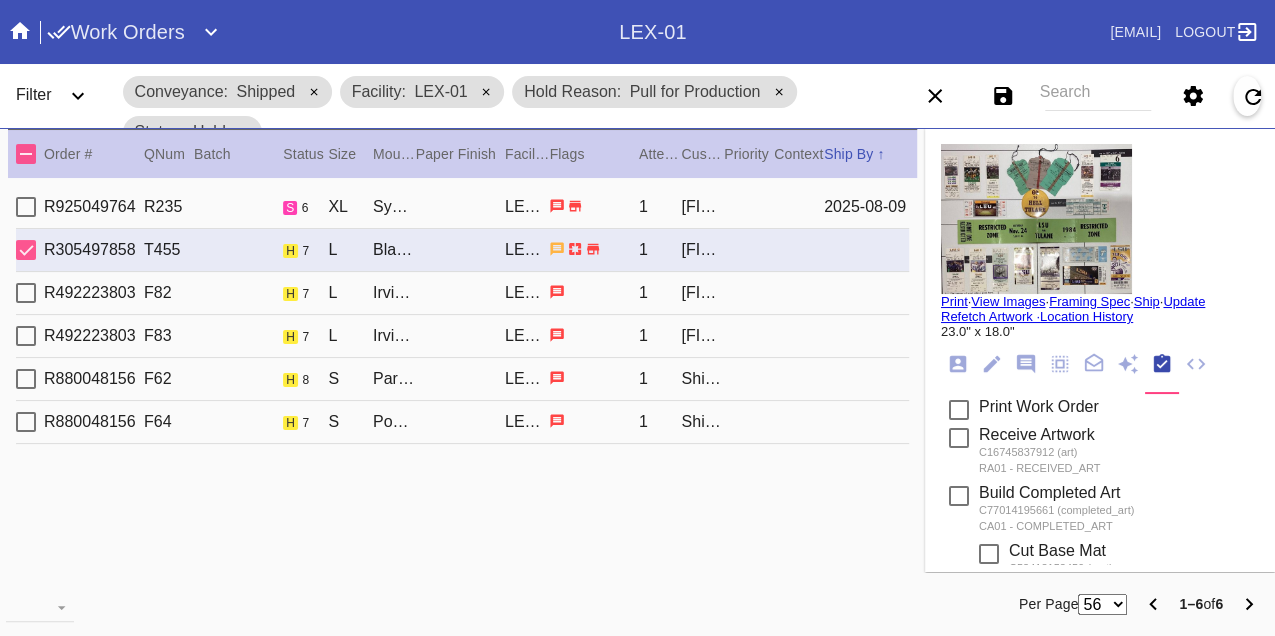 click on "R492223803 F82 h   7 L Irvine / Dove White LEX-01 1 Kim Abrams" at bounding box center (462, 293) 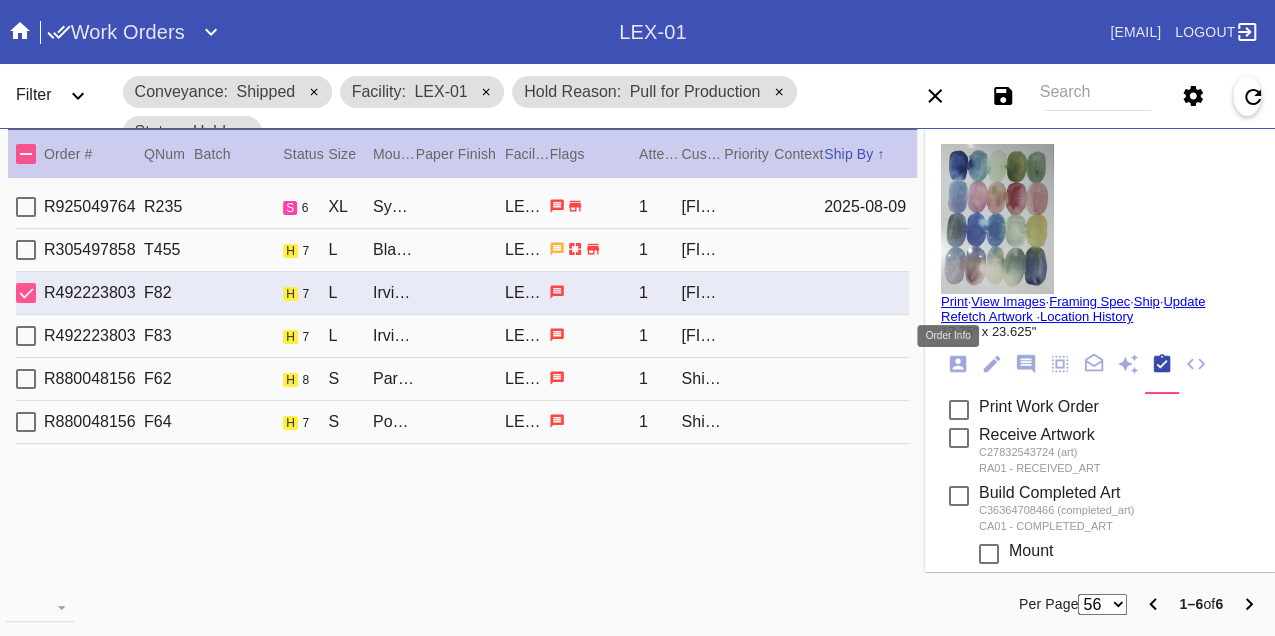 click 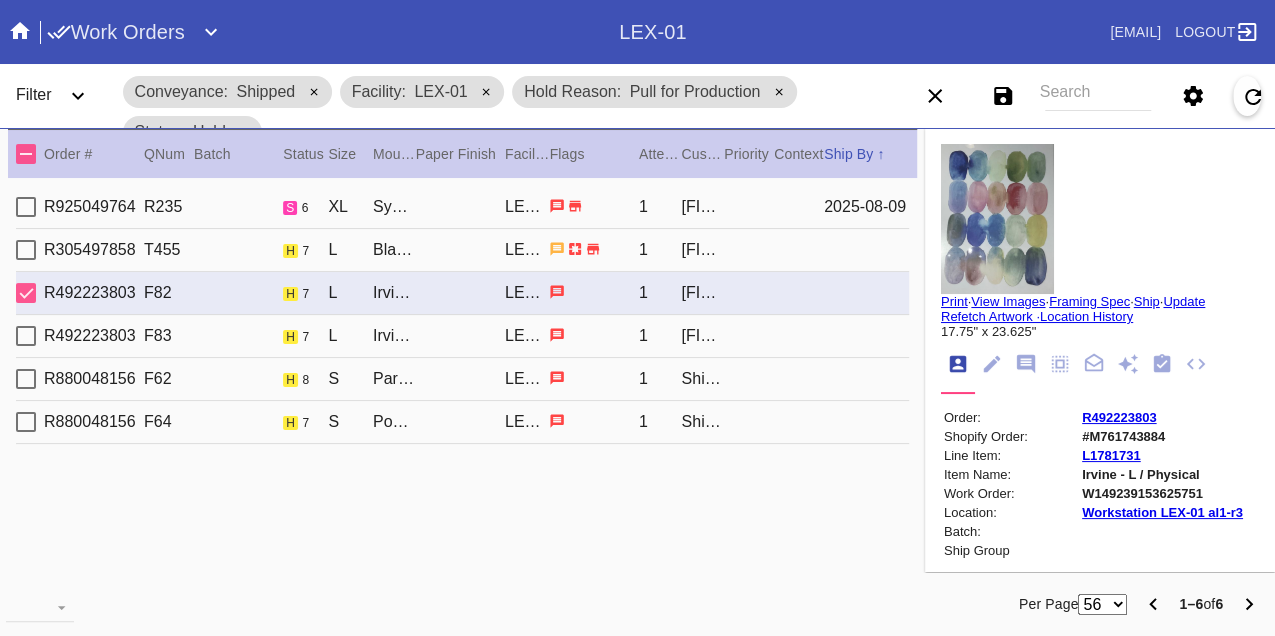 click on "W149239153625751" at bounding box center (1162, 493) 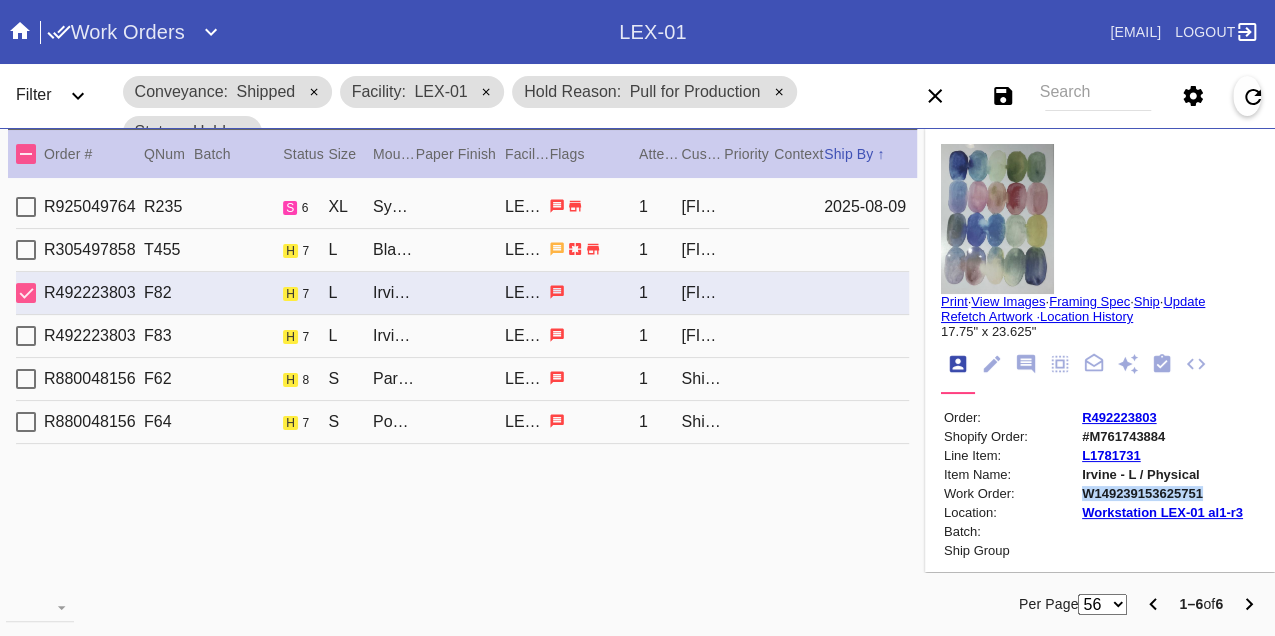click on "W149239153625751" at bounding box center (1162, 493) 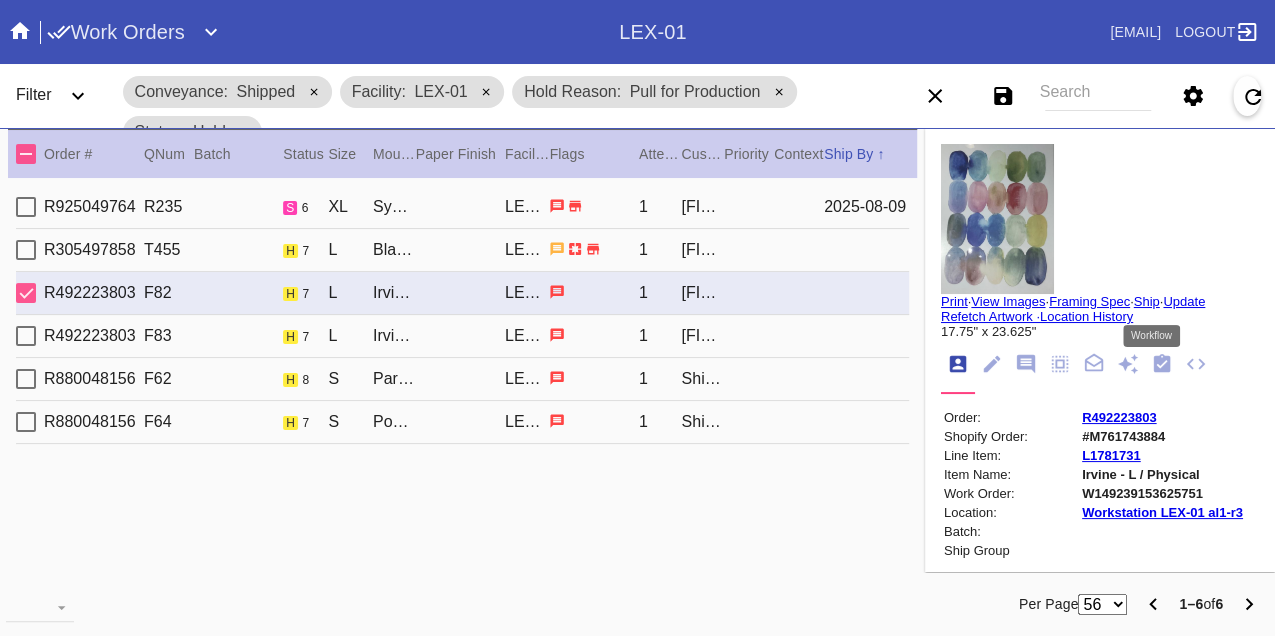 click 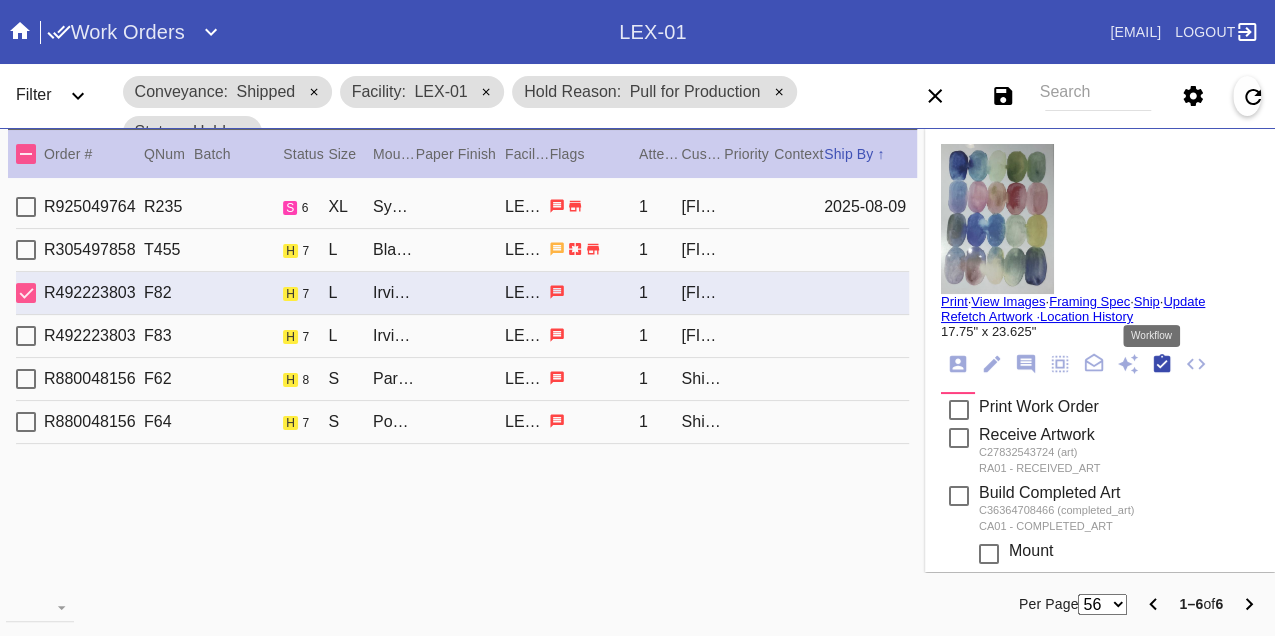 scroll, scrollTop: 318, scrollLeft: 0, axis: vertical 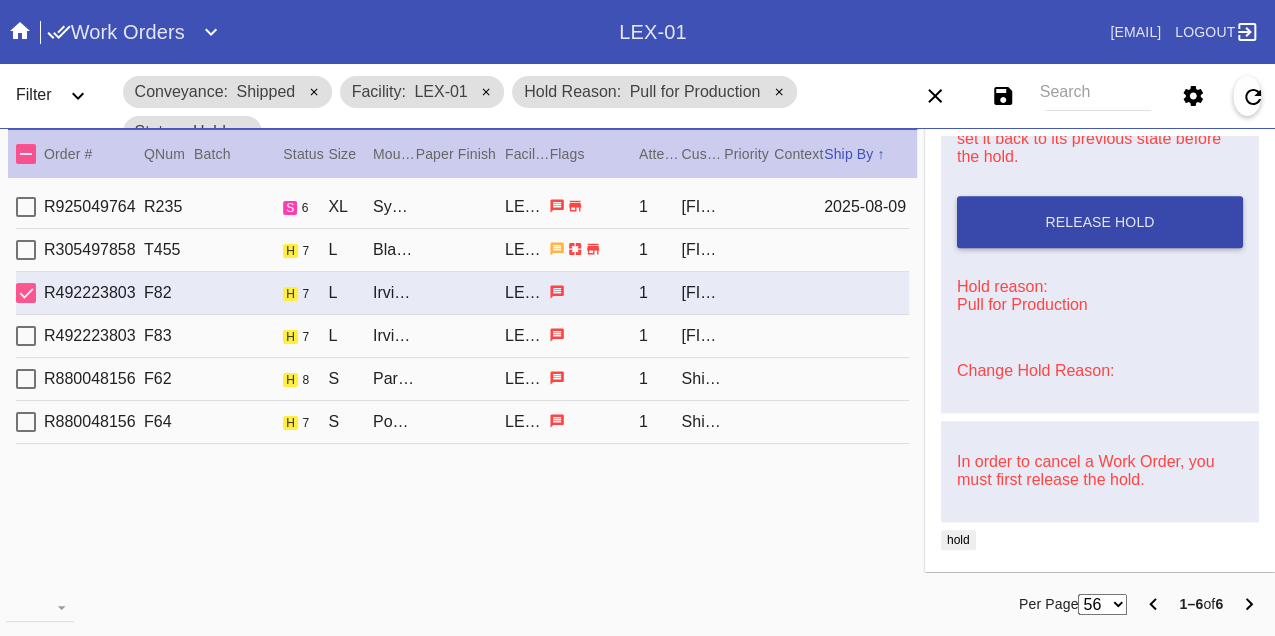 click on "Release Hold" at bounding box center (1100, 222) 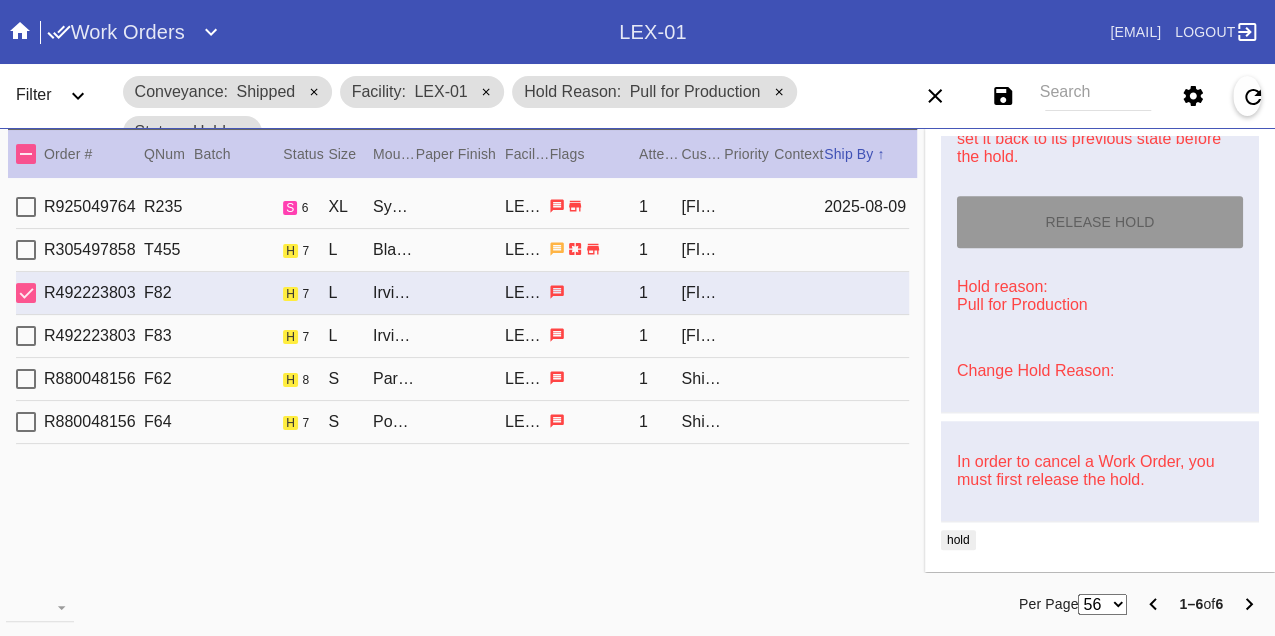 type on "8/9/2025" 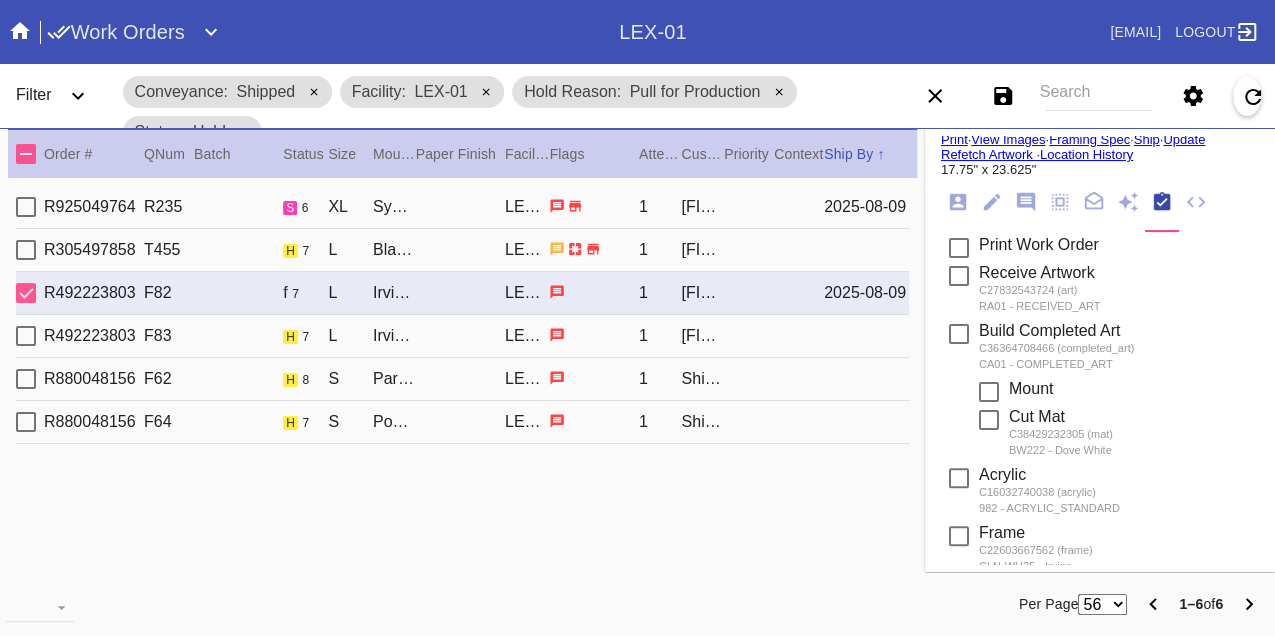 scroll, scrollTop: 0, scrollLeft: 0, axis: both 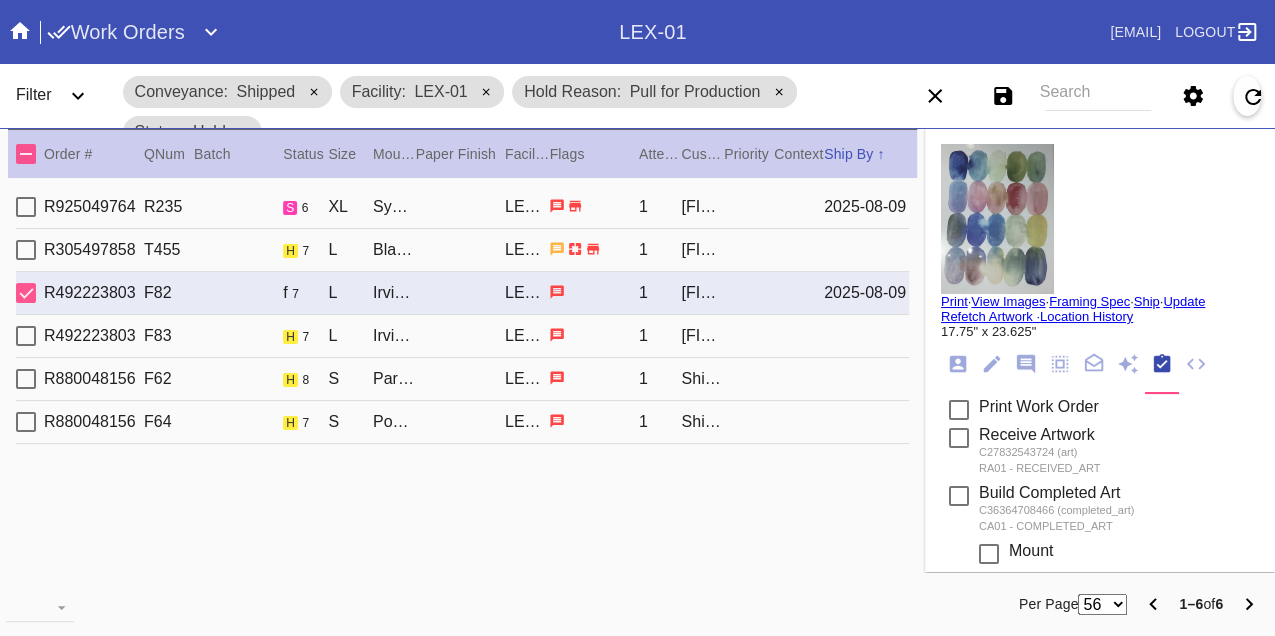 click on "Print" at bounding box center (954, 301) 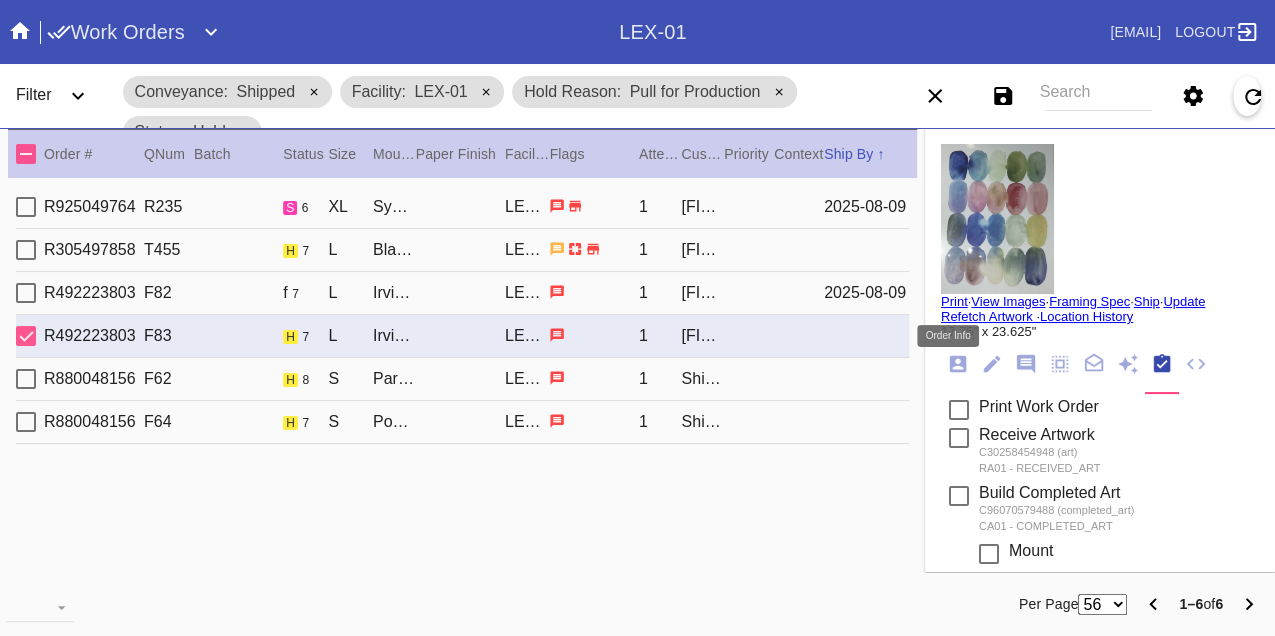 click 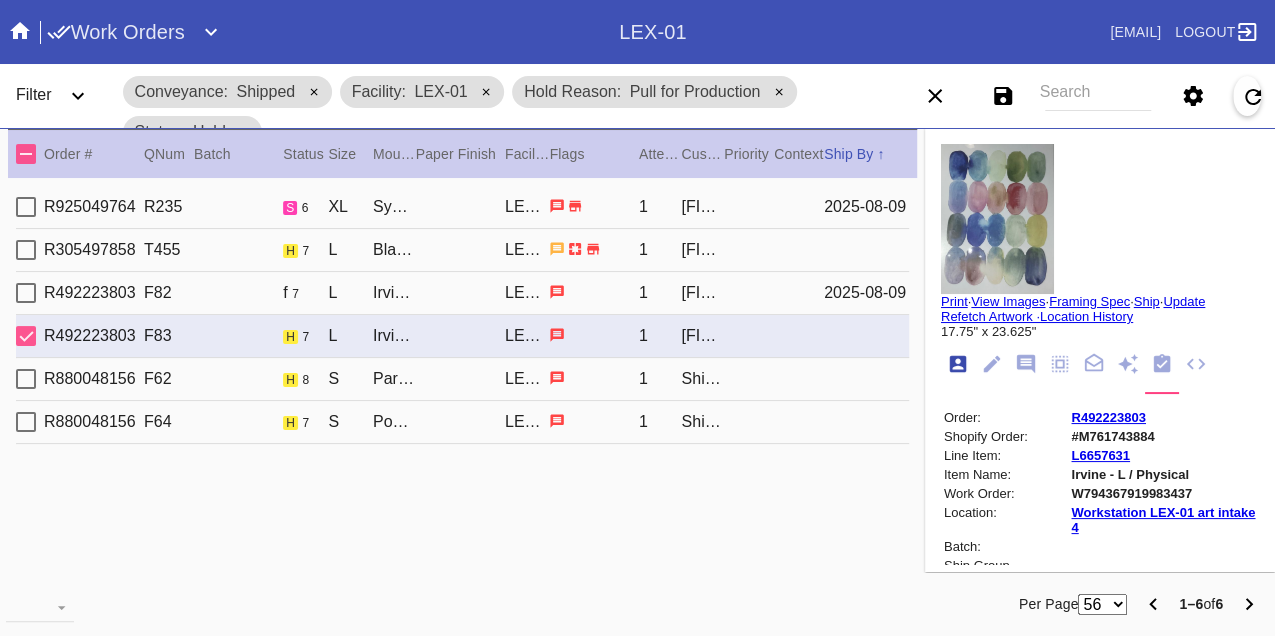 scroll, scrollTop: 24, scrollLeft: 0, axis: vertical 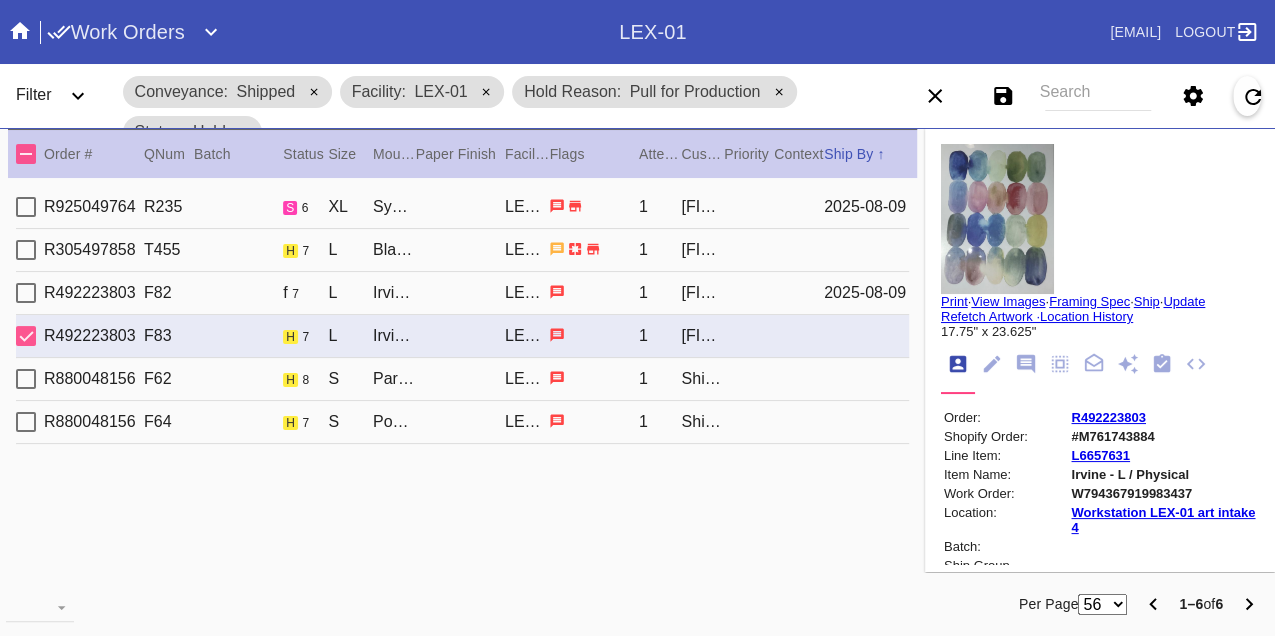 click on "W794367919983437" at bounding box center (1163, 493) 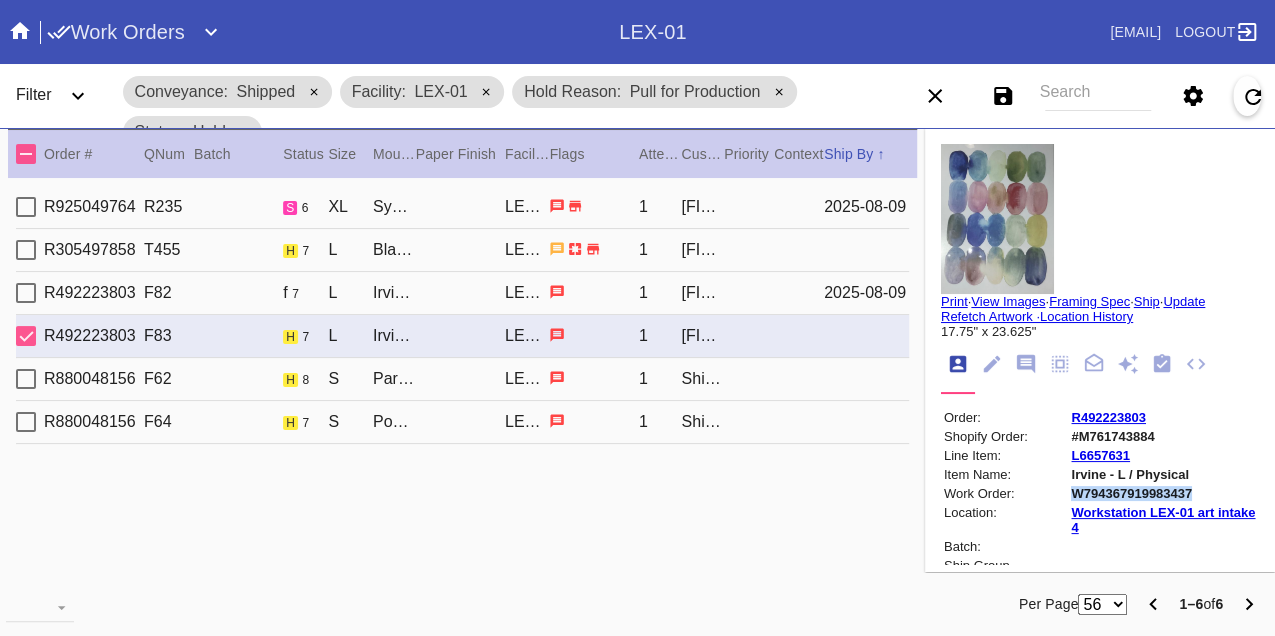 click on "W794367919983437" at bounding box center (1163, 493) 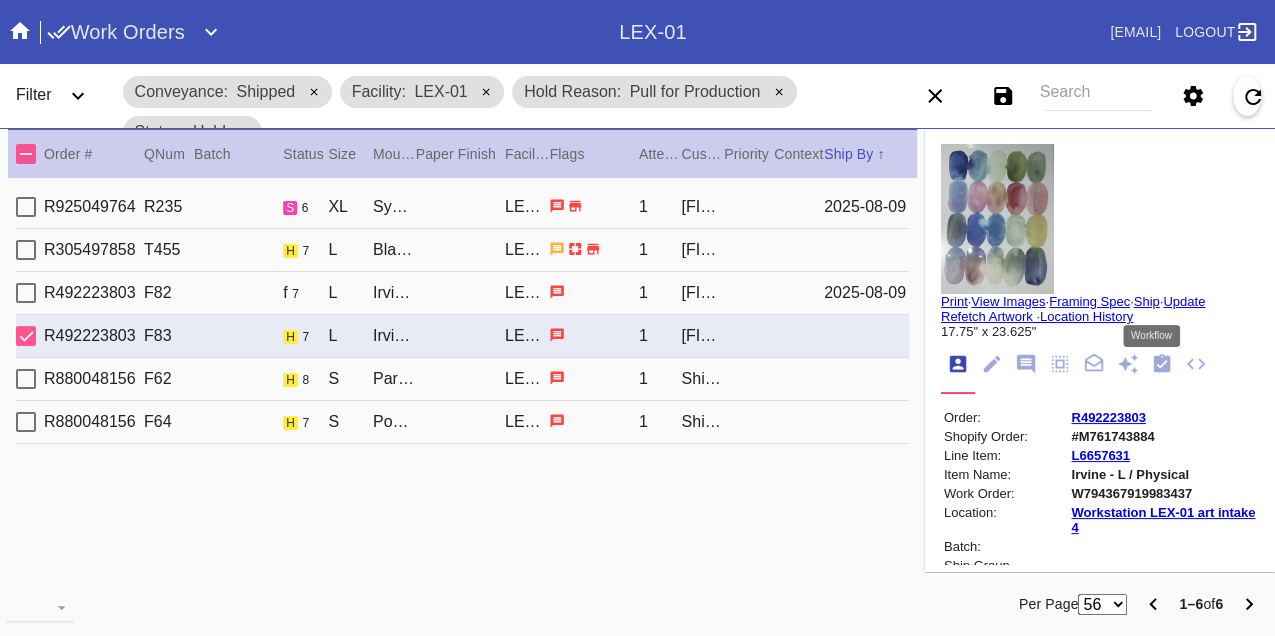 click 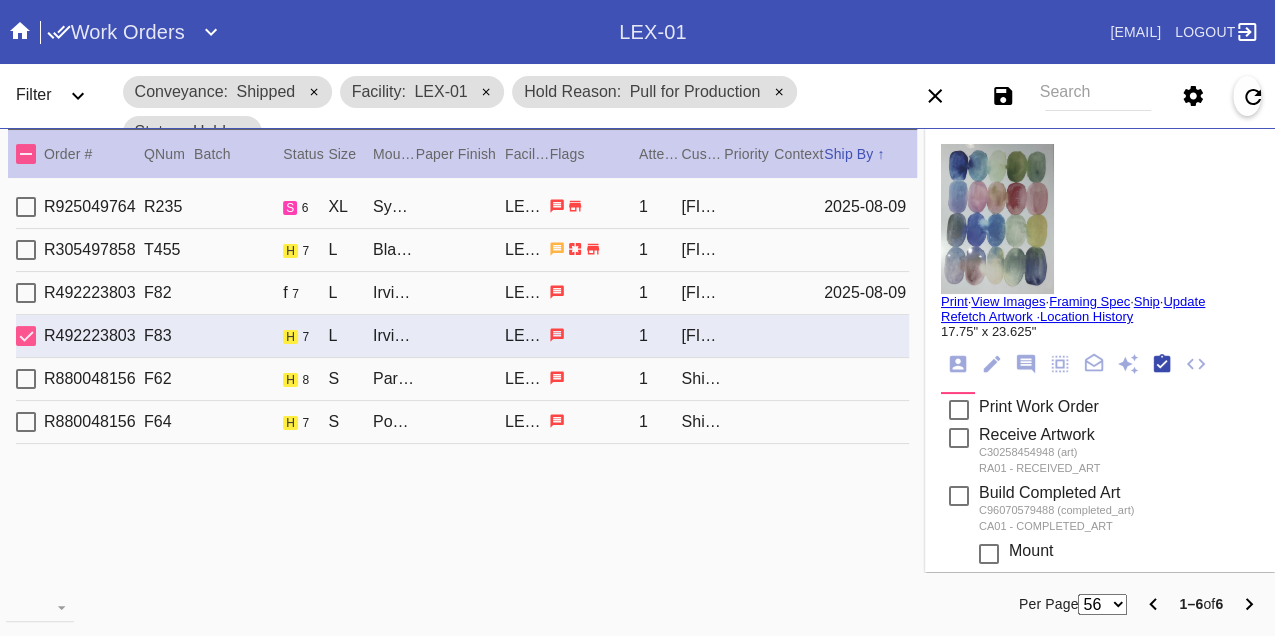 scroll, scrollTop: 318, scrollLeft: 0, axis: vertical 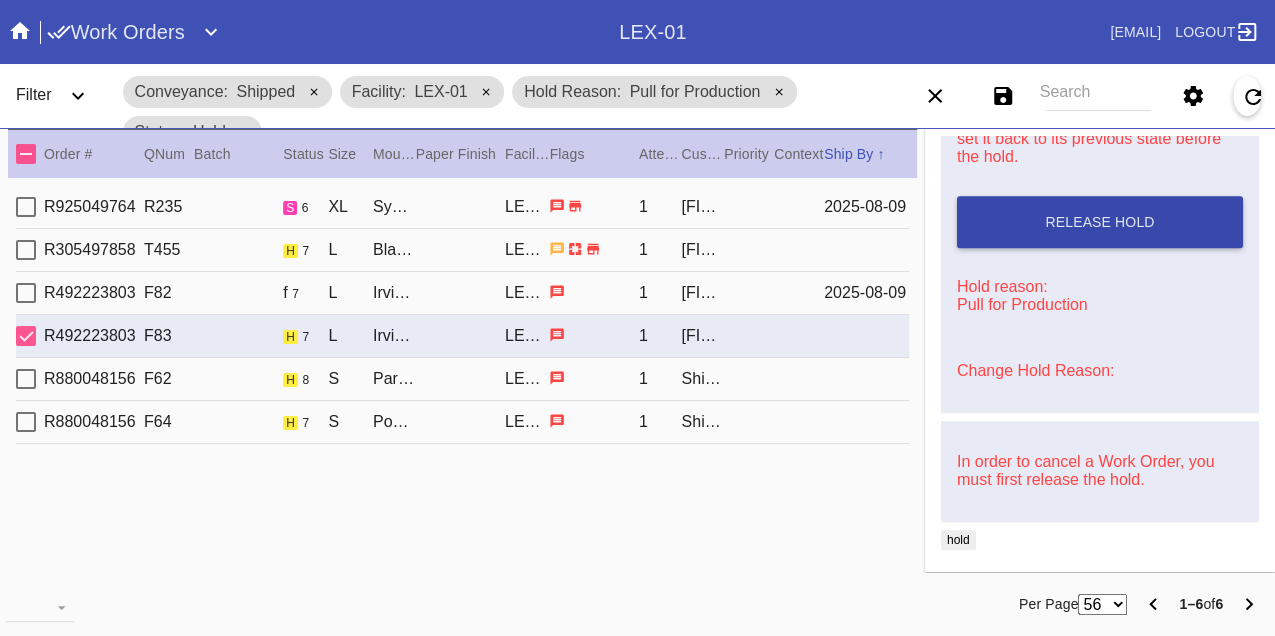 click on "Release Hold" at bounding box center [1100, 222] 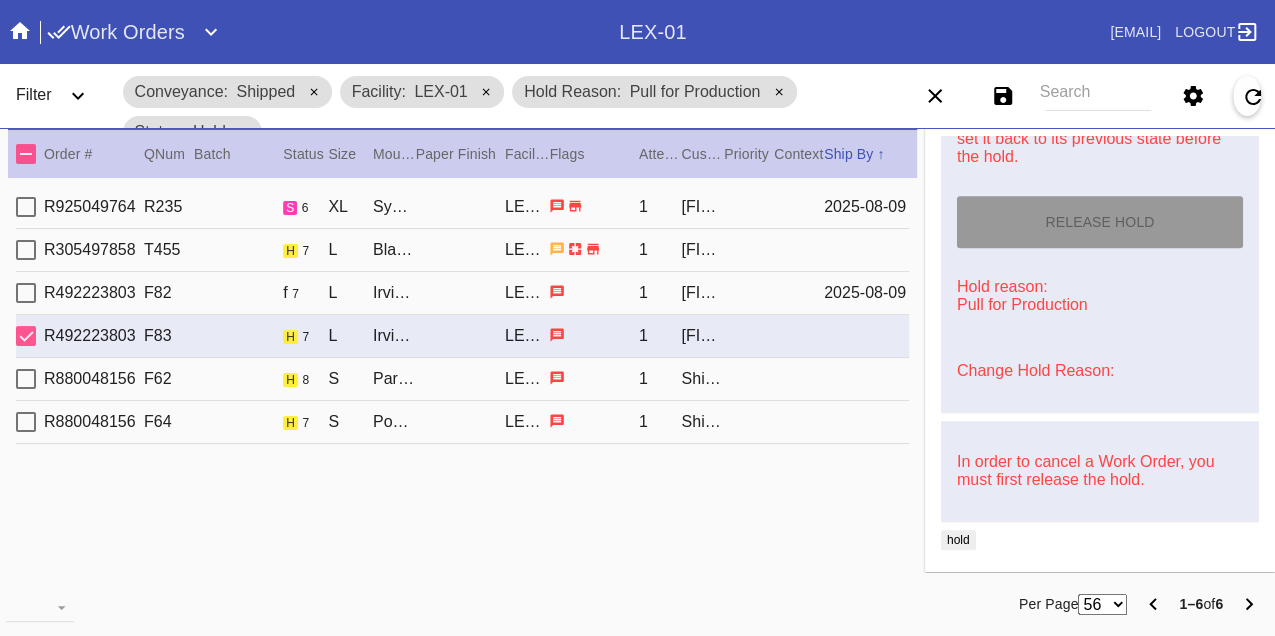 type on "8/9/2025" 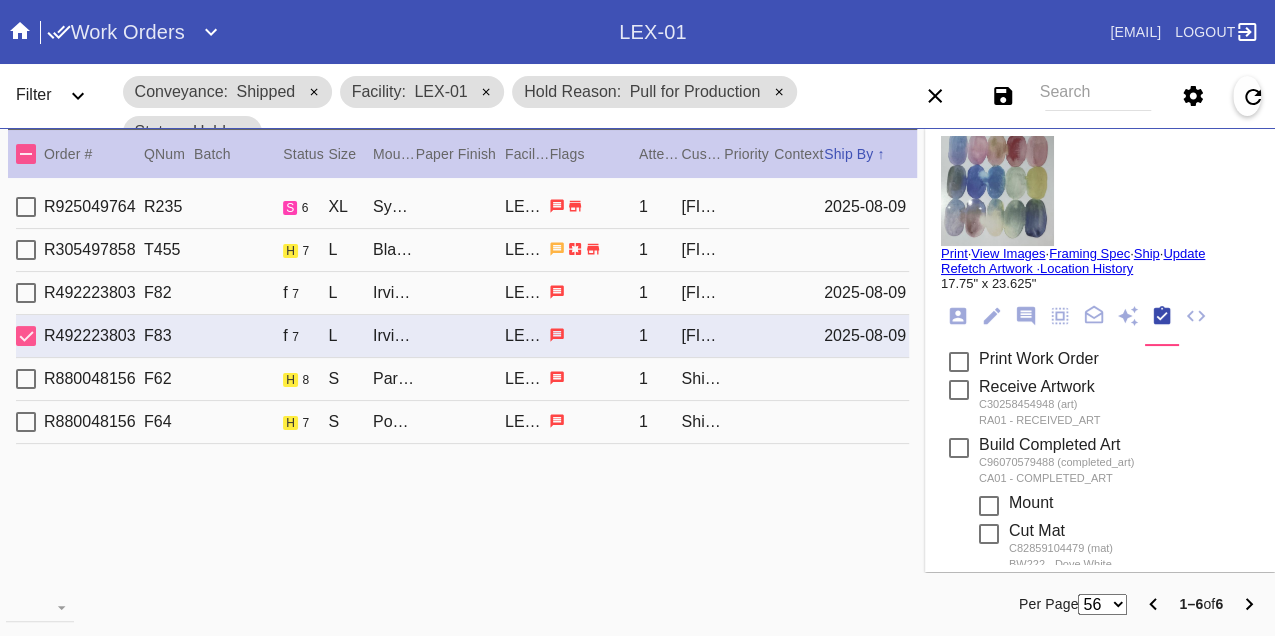 scroll, scrollTop: 0, scrollLeft: 0, axis: both 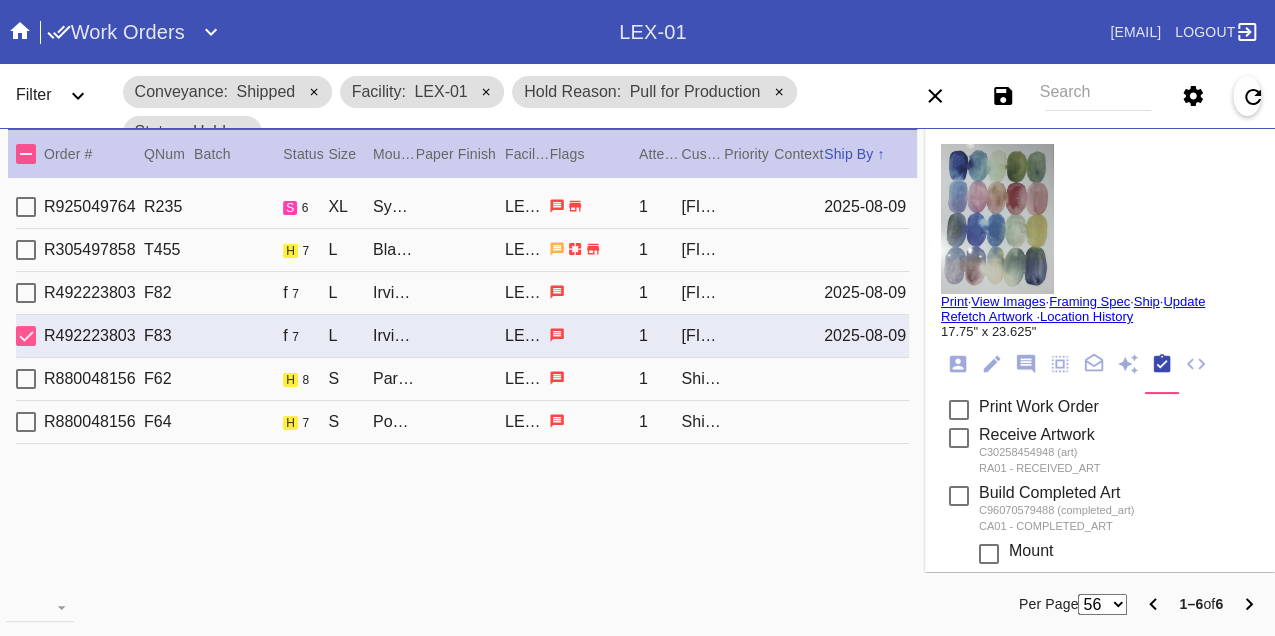 click on "Print" at bounding box center [954, 301] 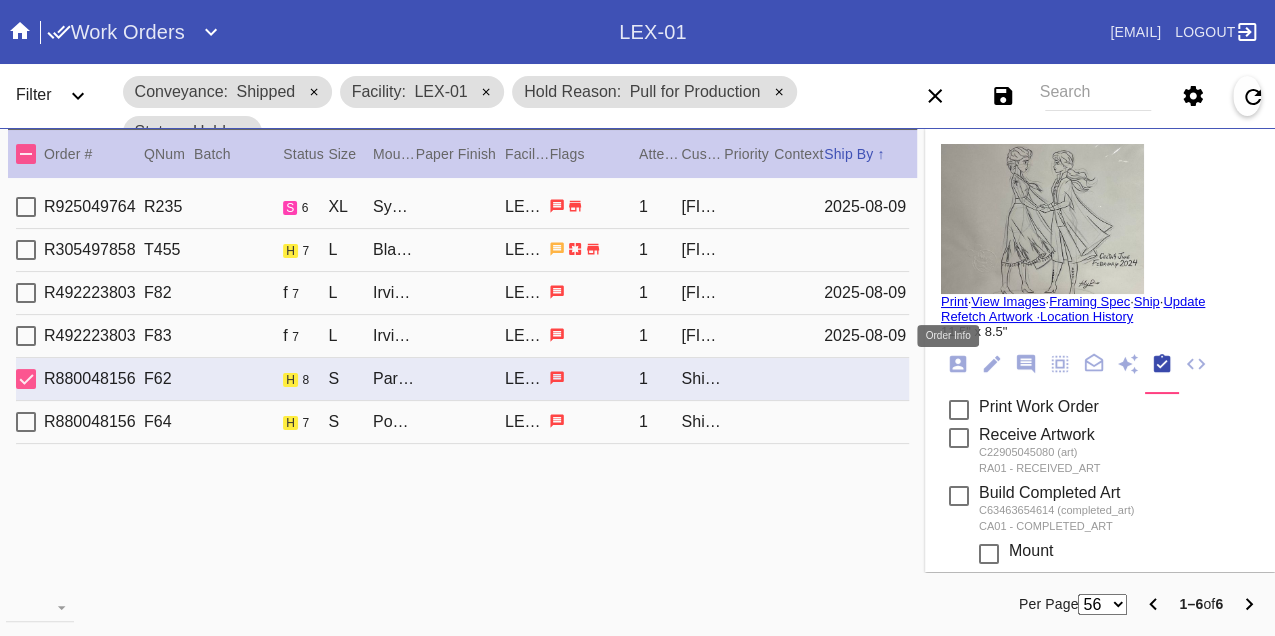 click 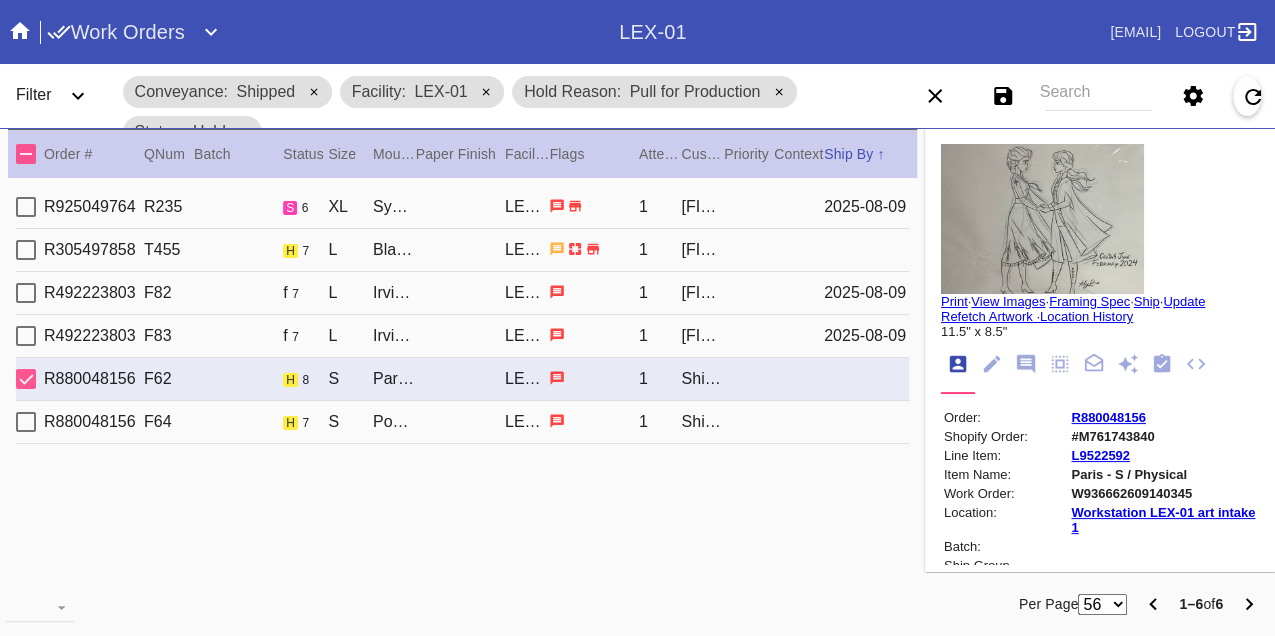 click on "W936662609140345" at bounding box center [1163, 493] 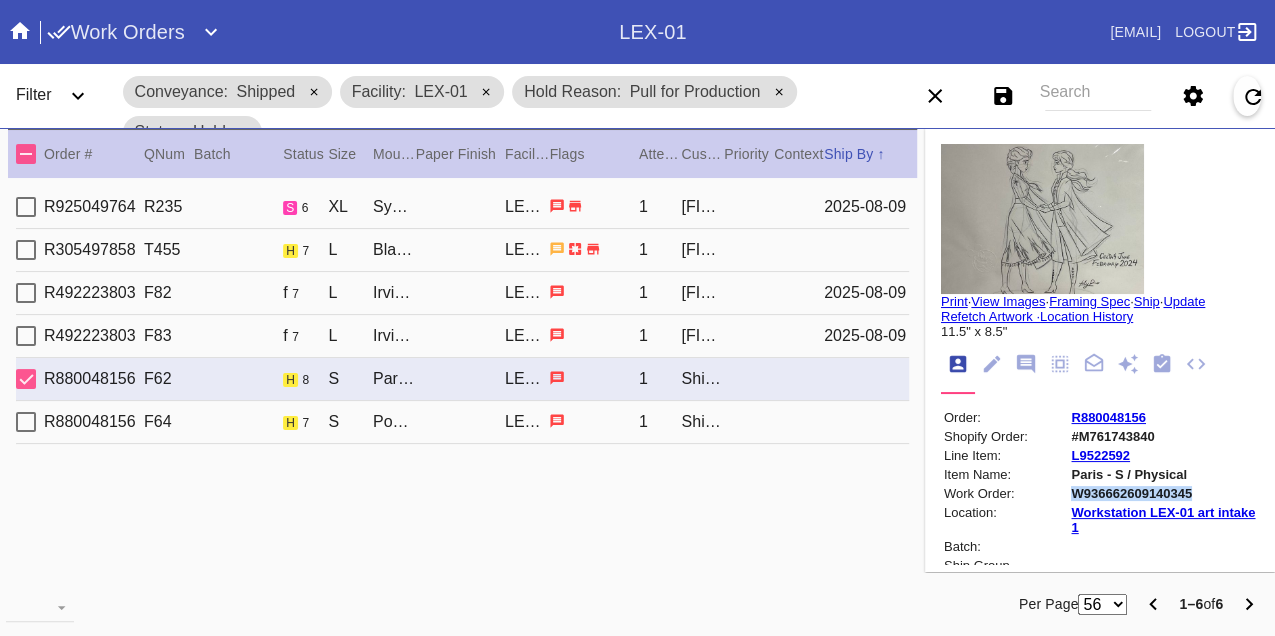 click on "W936662609140345" at bounding box center [1163, 493] 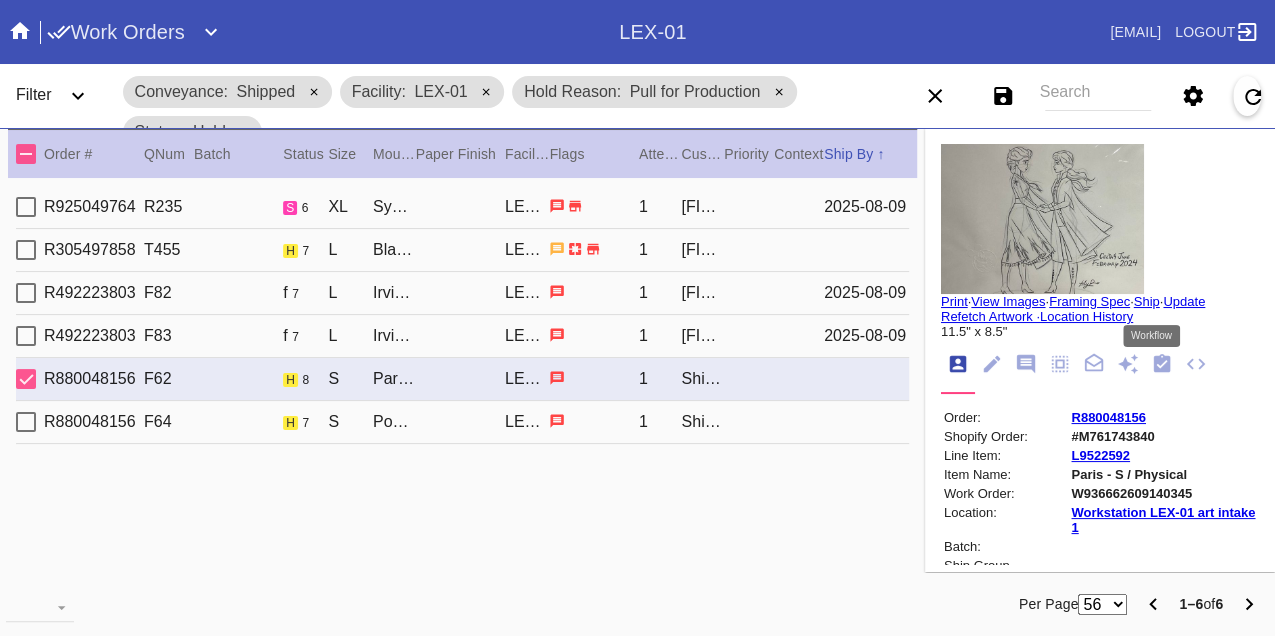 click 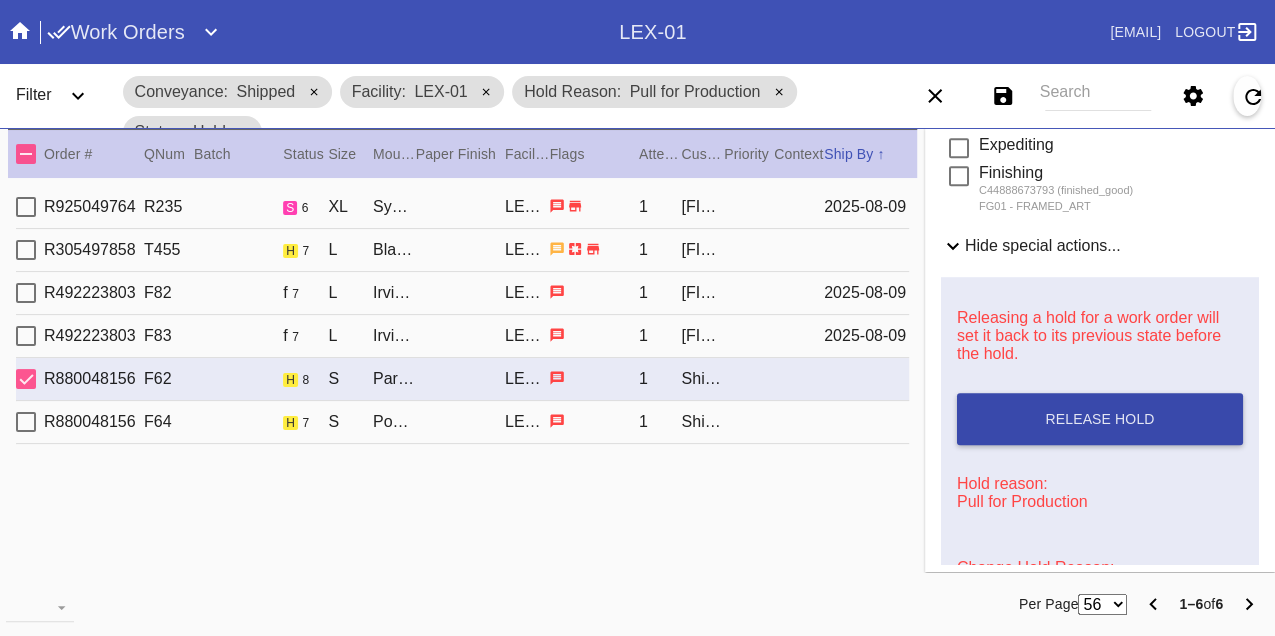 scroll, scrollTop: 888, scrollLeft: 0, axis: vertical 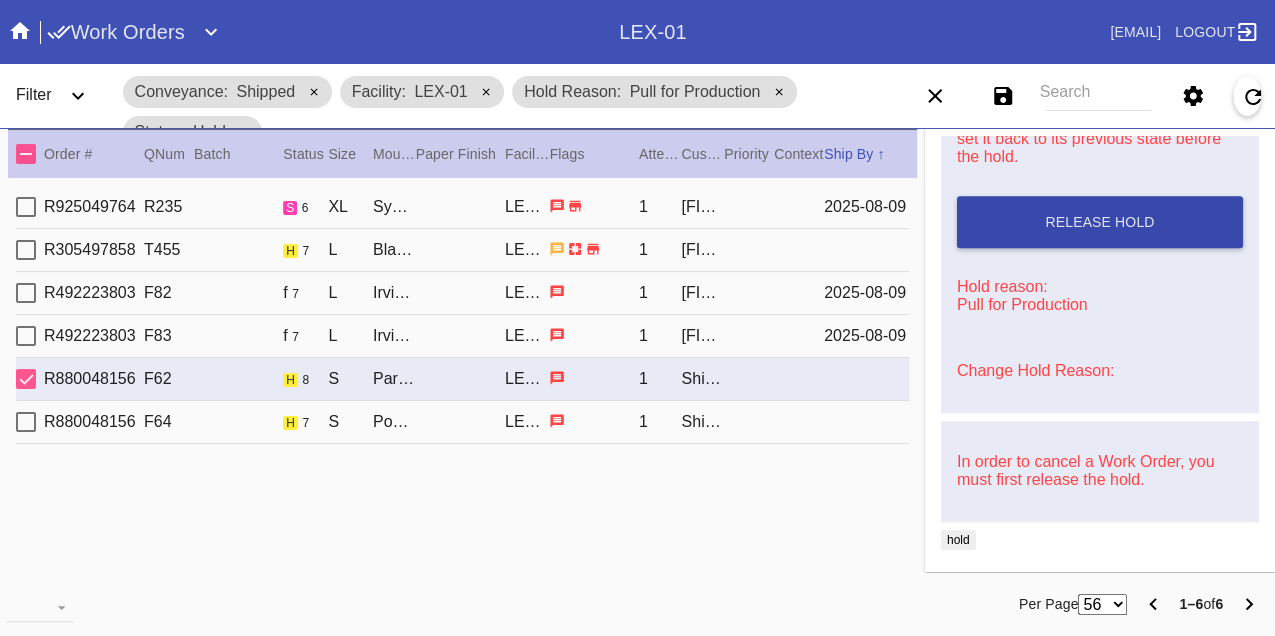 click on "Release Hold" at bounding box center [1100, 222] 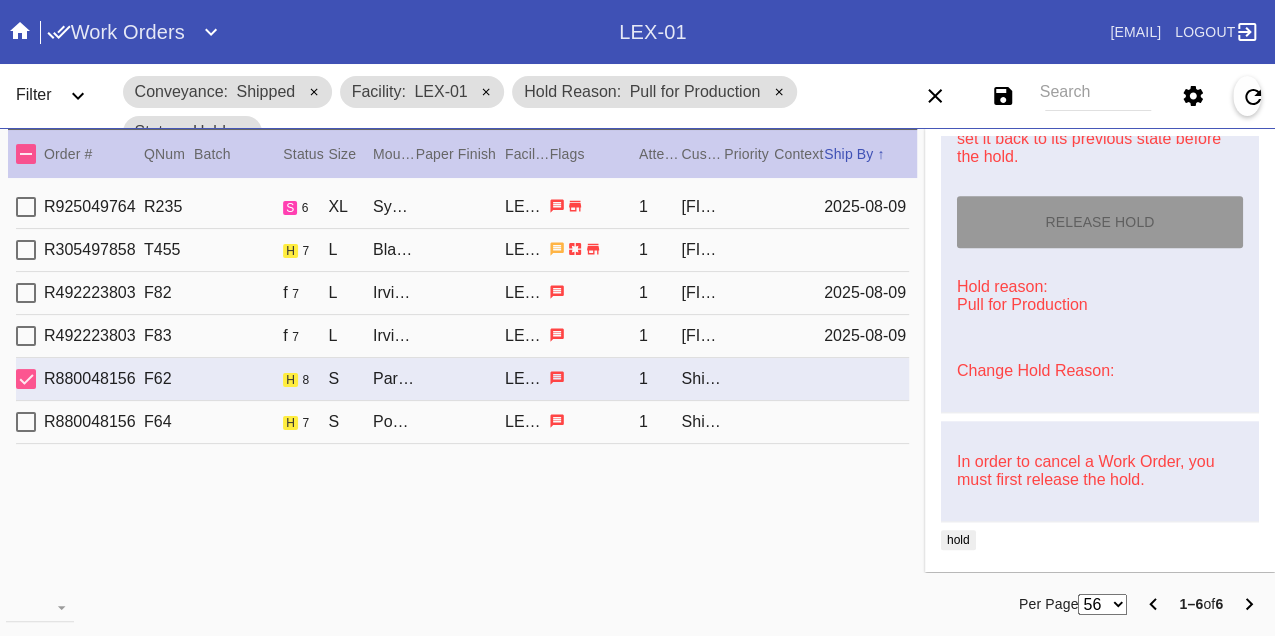 type on "8/9/2025" 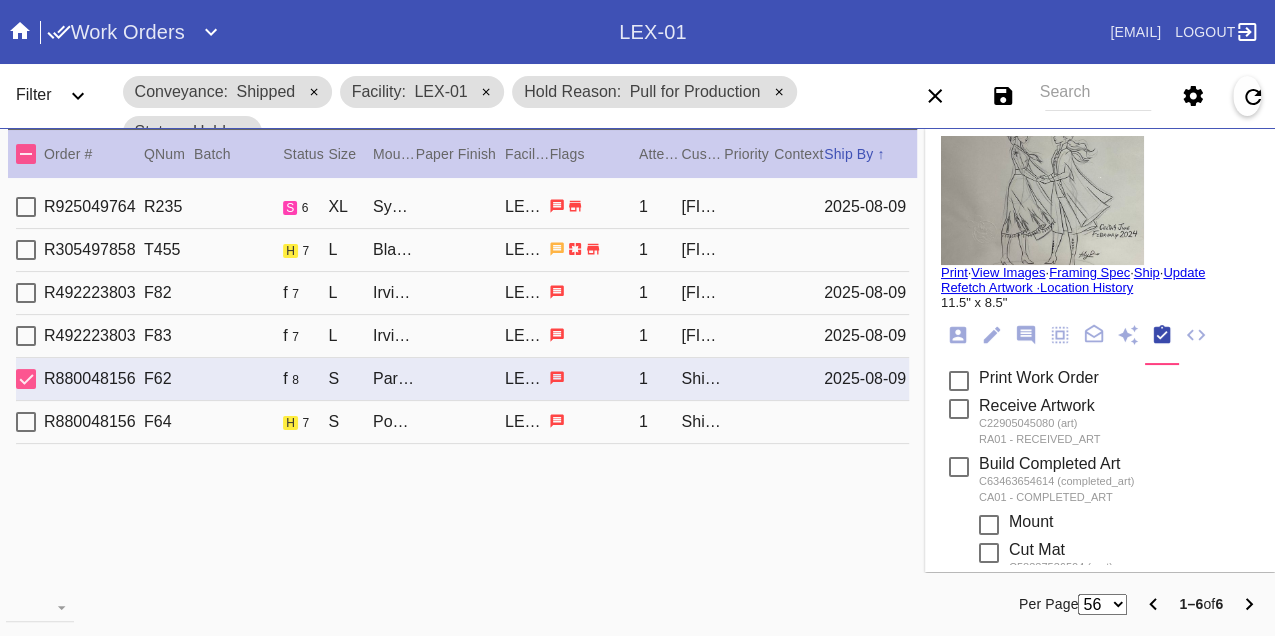 scroll, scrollTop: 0, scrollLeft: 0, axis: both 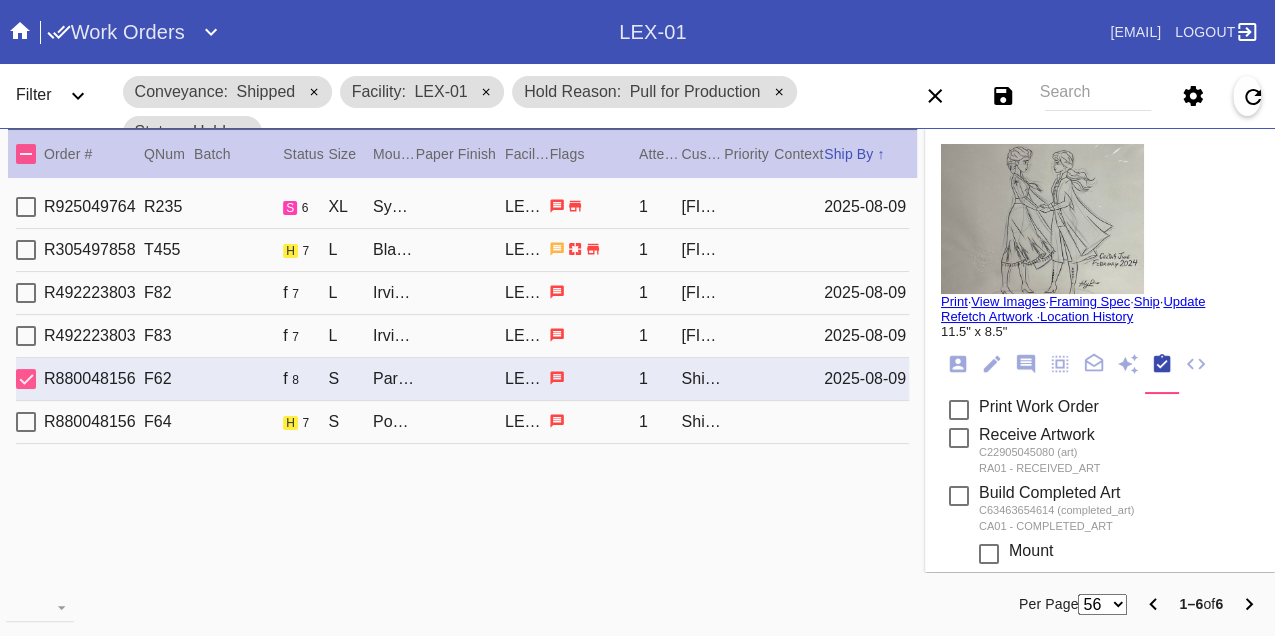 click on "Print" at bounding box center (954, 301) 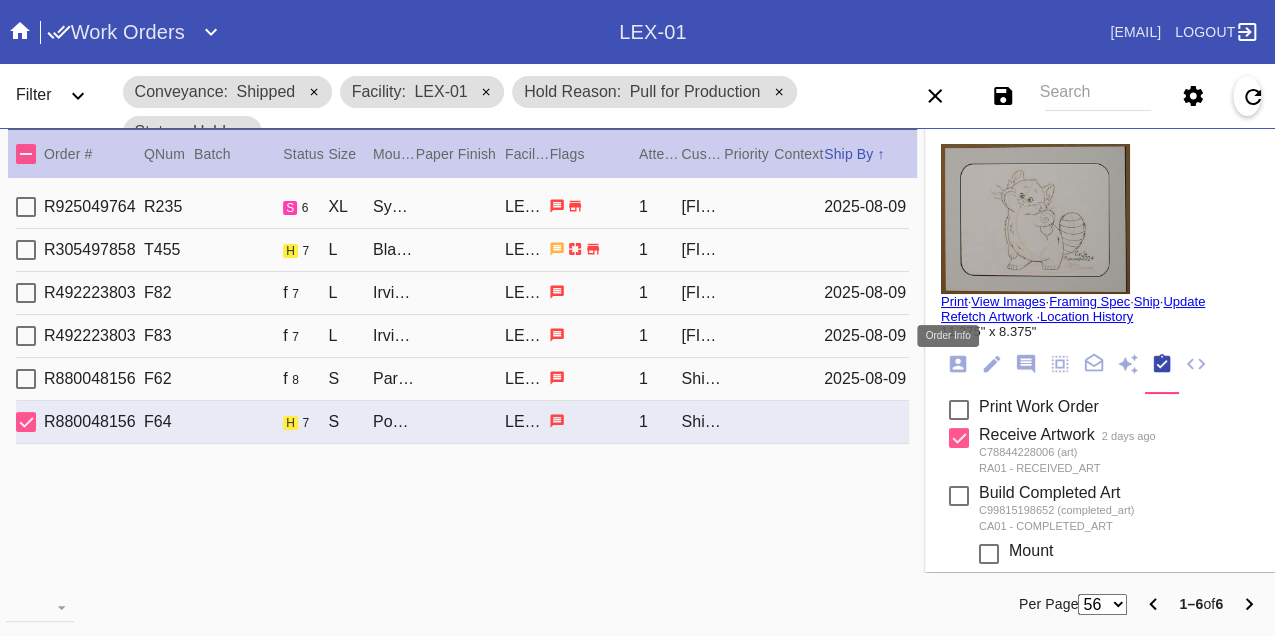 click 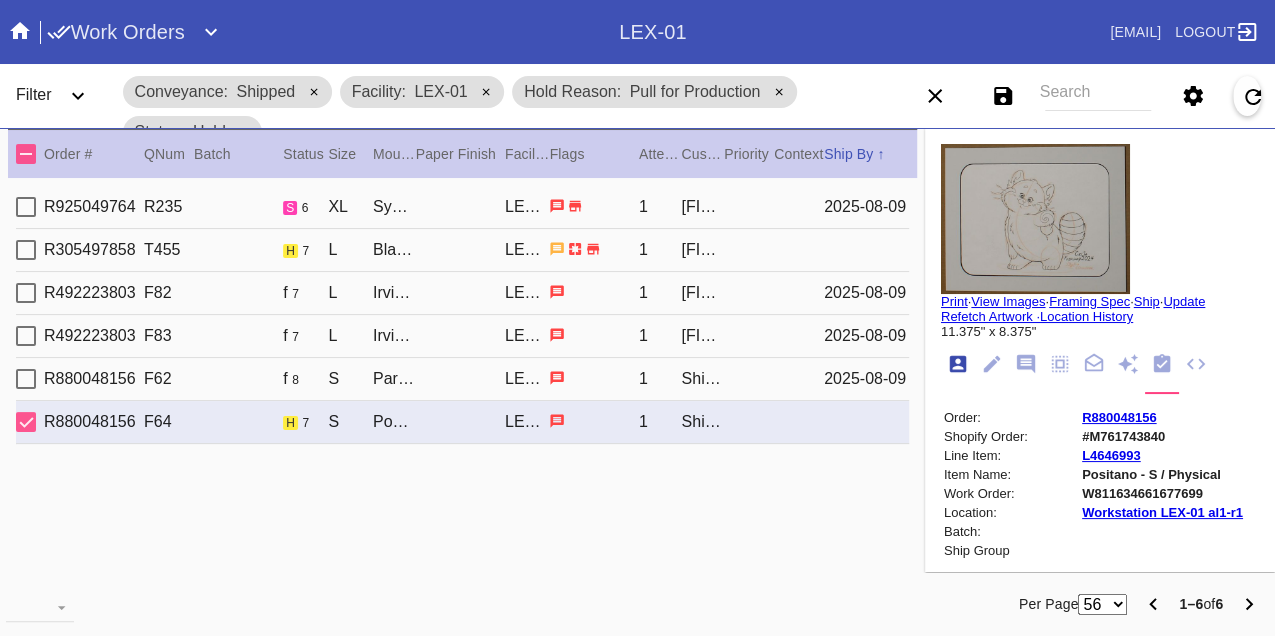 scroll, scrollTop: 24, scrollLeft: 0, axis: vertical 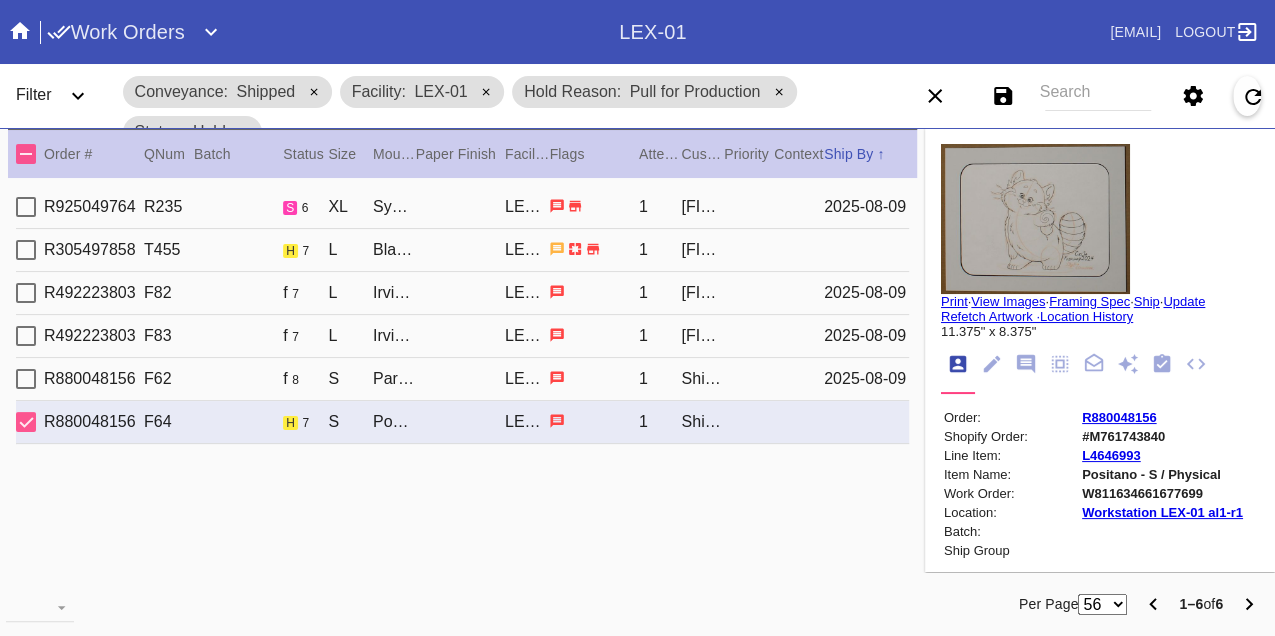 click on "W811634661677699" at bounding box center [1162, 493] 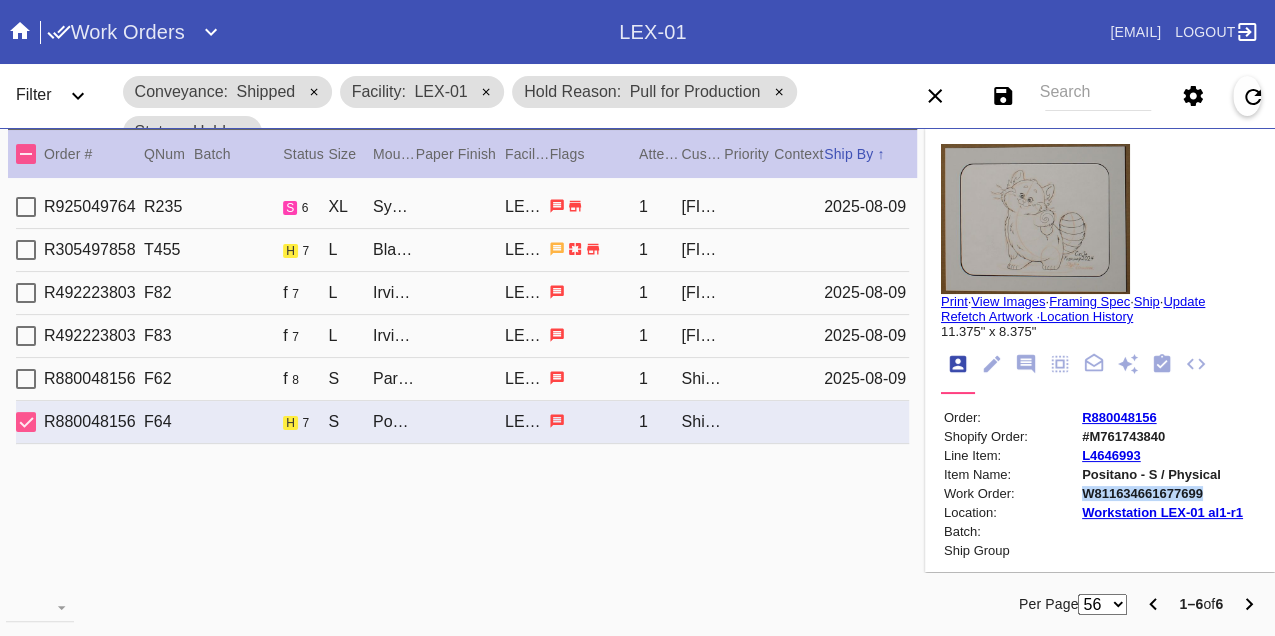 click on "W811634661677699" at bounding box center [1162, 493] 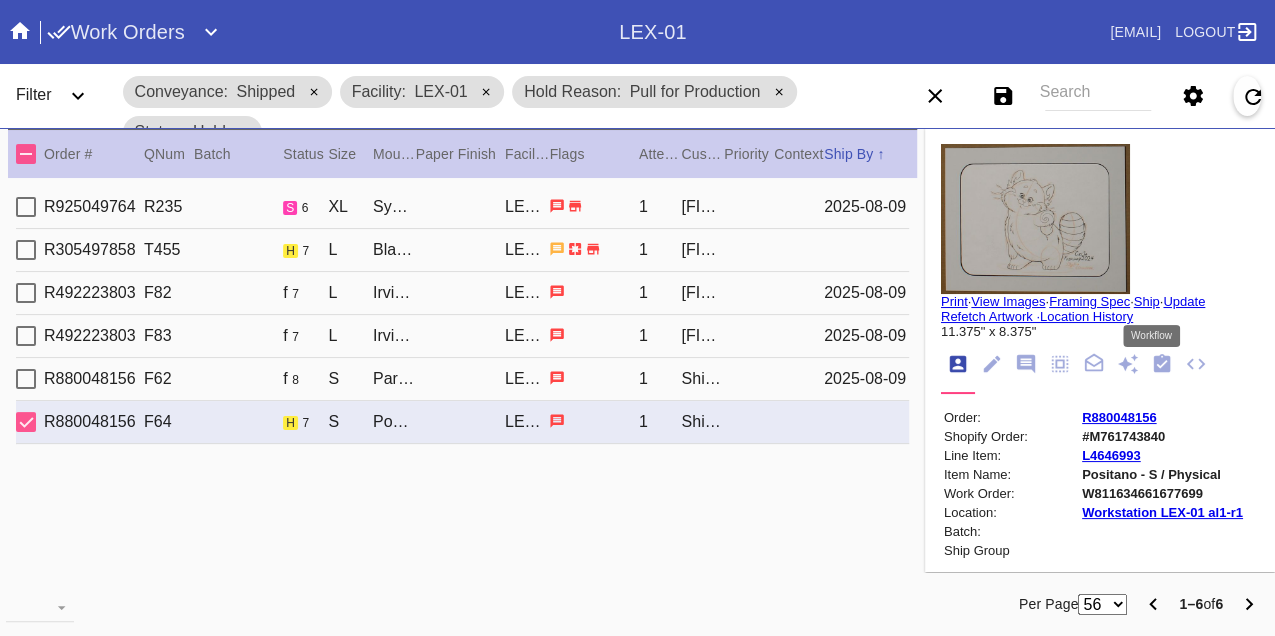drag, startPoint x: 1149, startPoint y: 365, endPoint x: 1140, endPoint y: 377, distance: 15 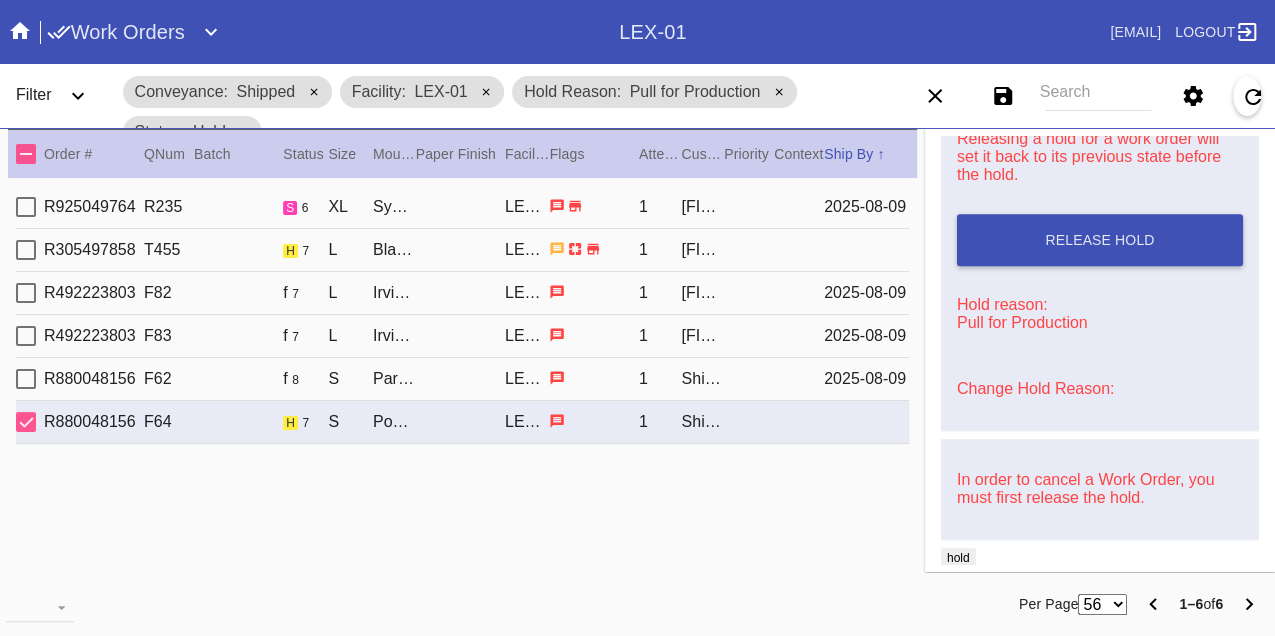 scroll, scrollTop: 888, scrollLeft: 0, axis: vertical 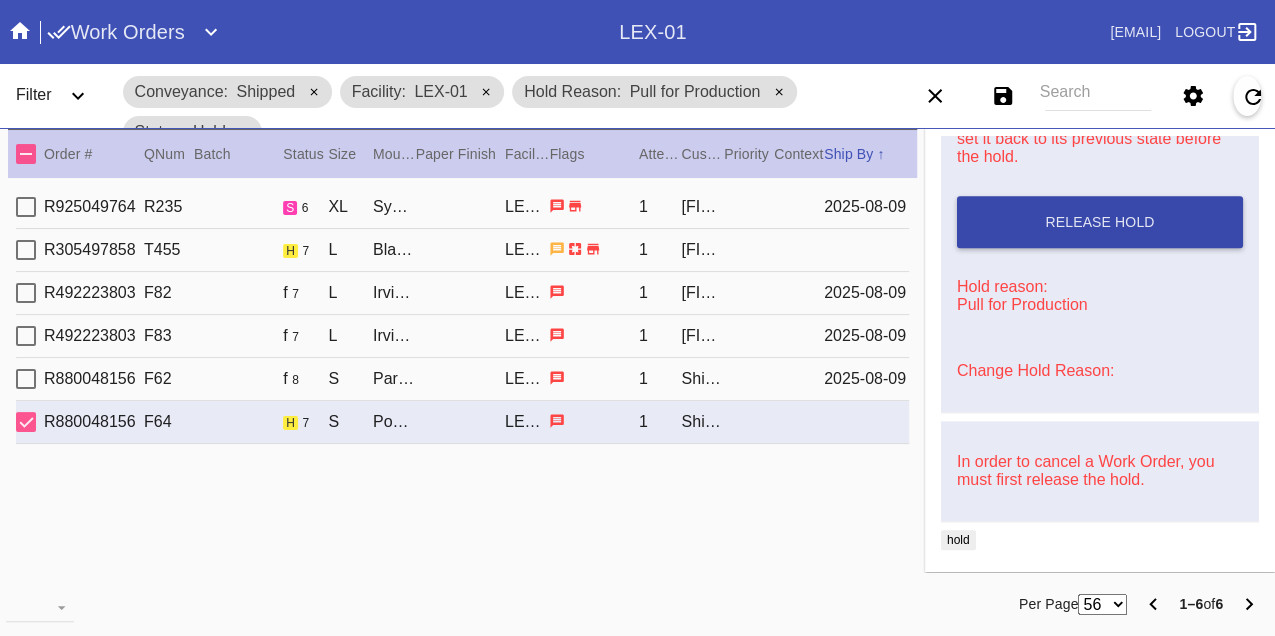 click on "Release Hold" at bounding box center [1100, 222] 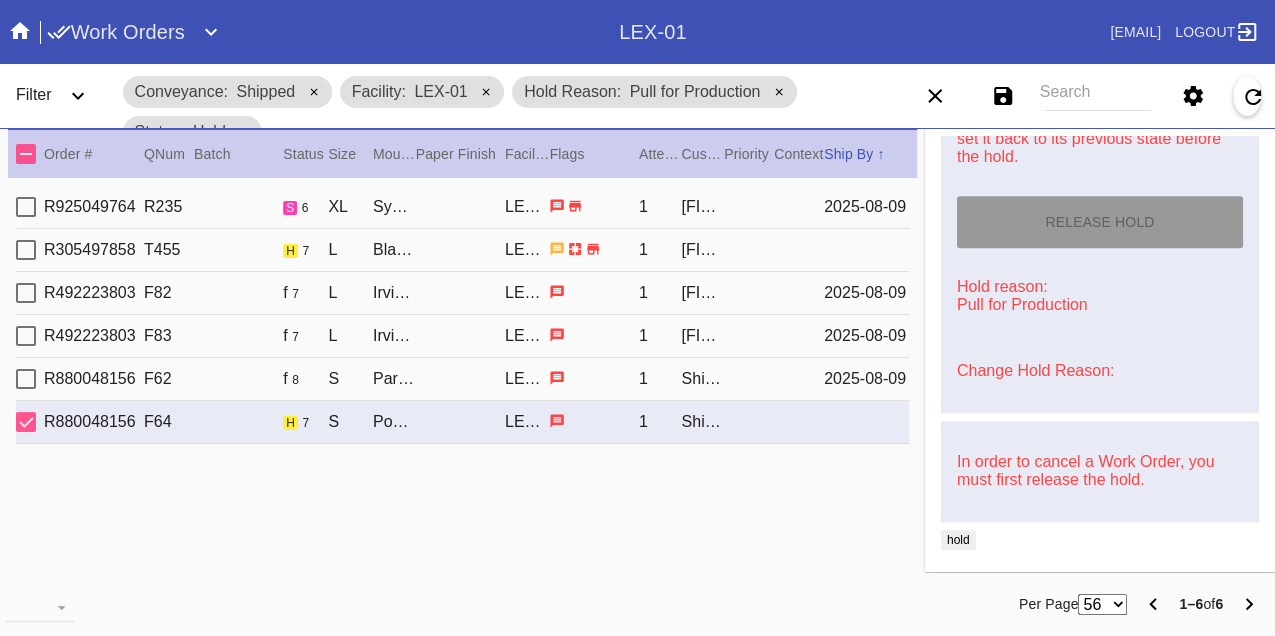 type on "8/9/2025" 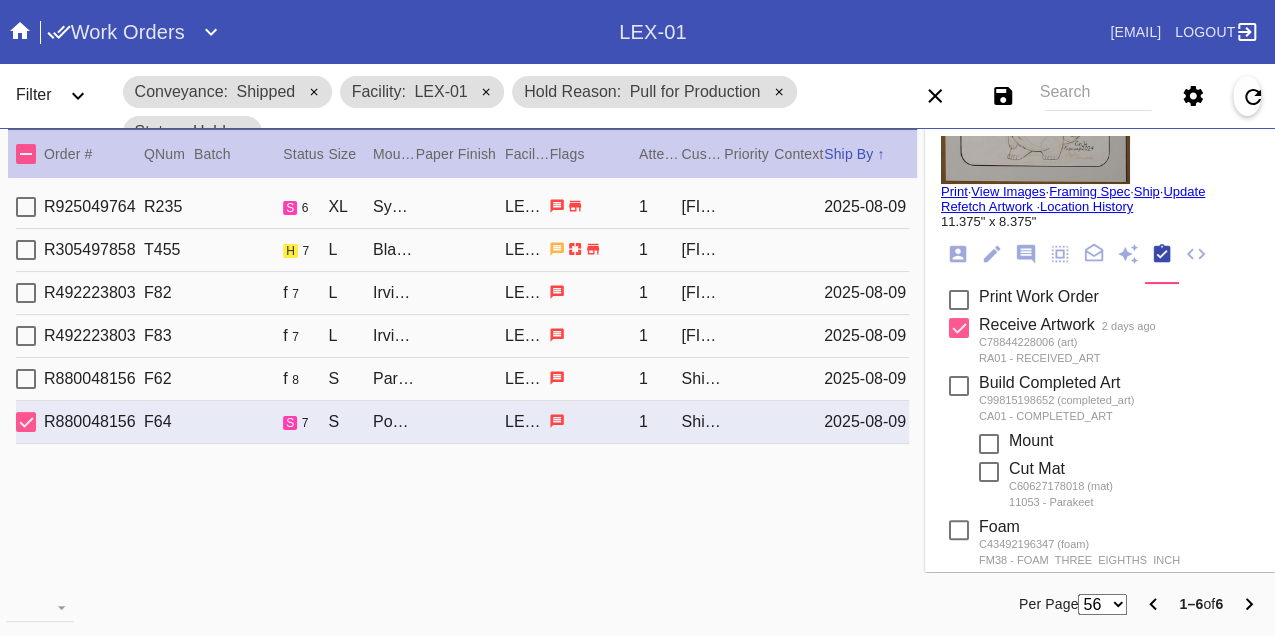 scroll, scrollTop: 0, scrollLeft: 0, axis: both 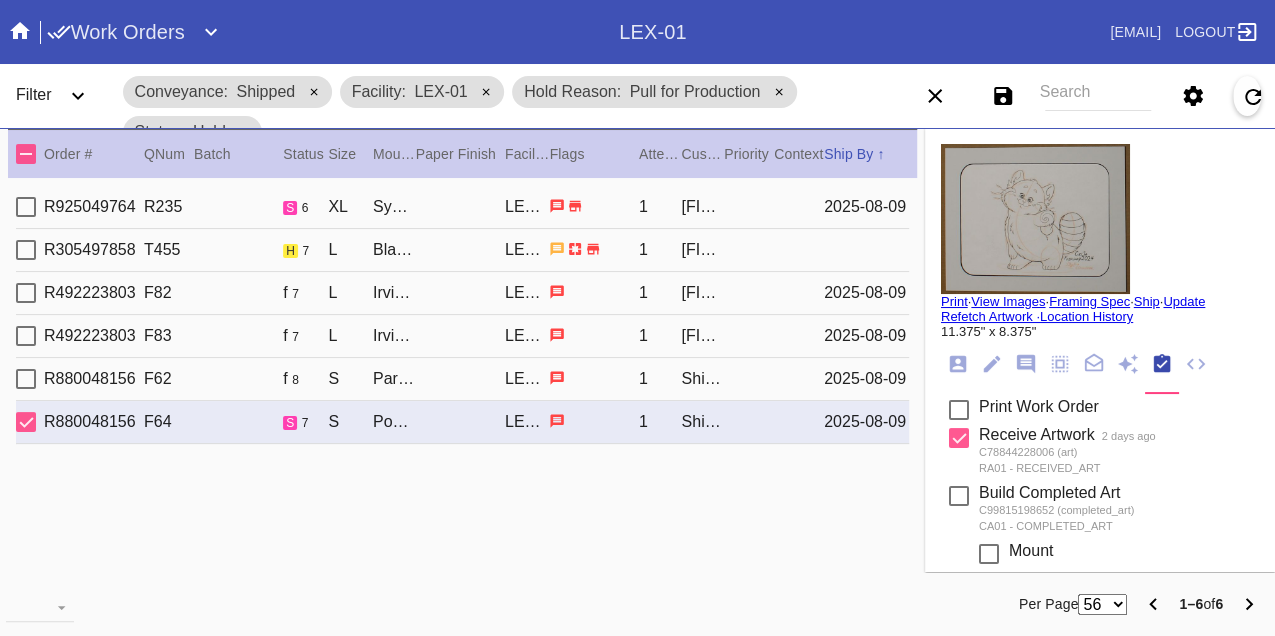 click on "Print" at bounding box center [954, 301] 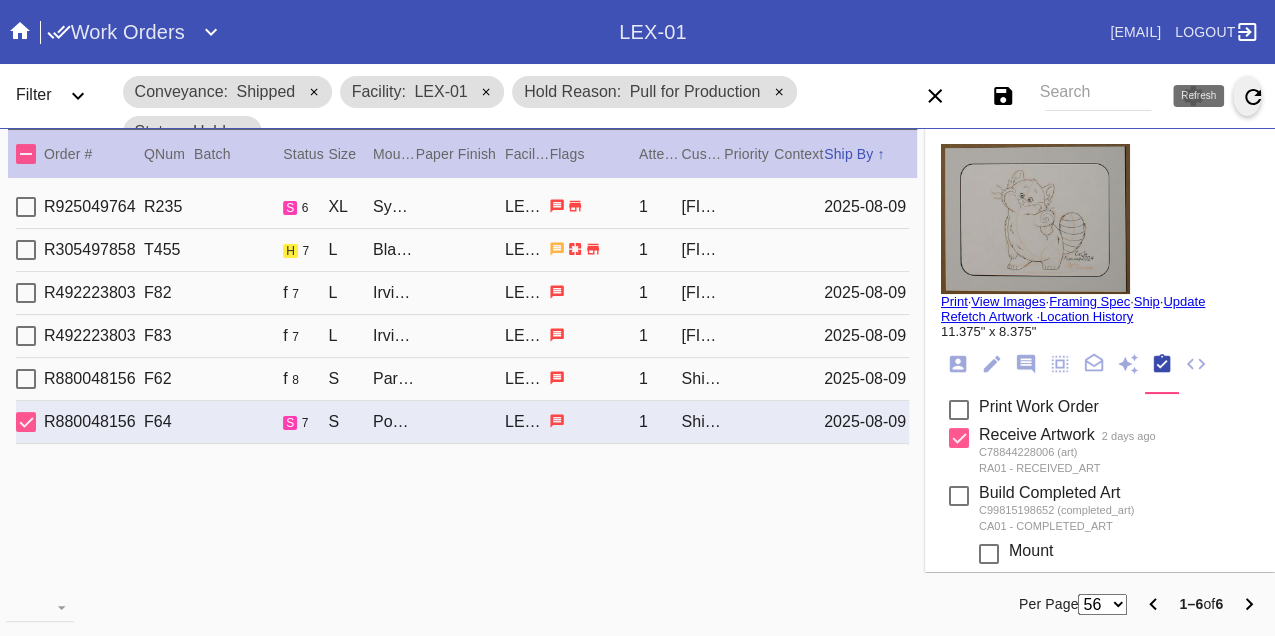 click 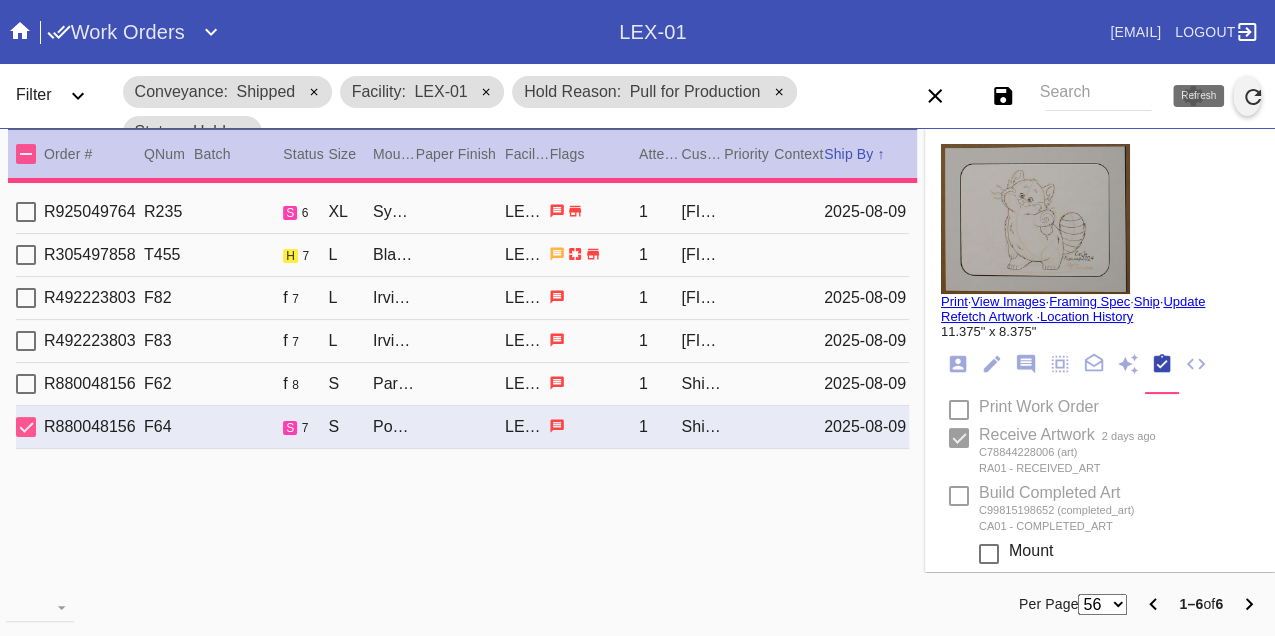 type on "PRO NOTE: drive link updated. TR 8.7" 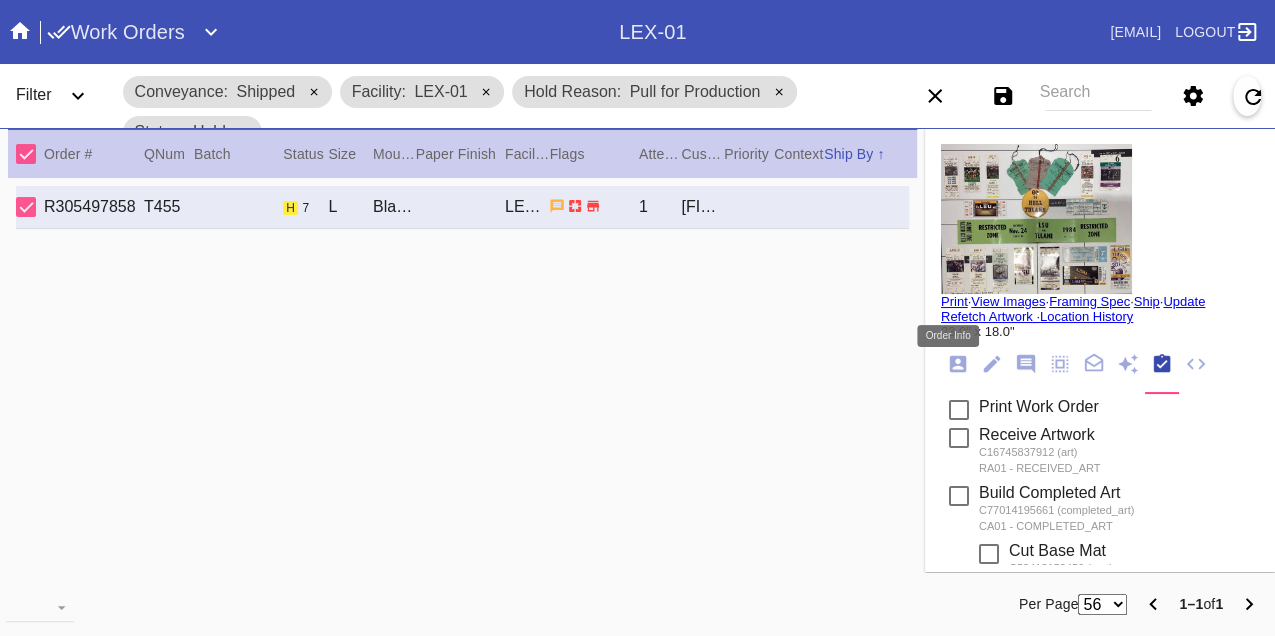 click 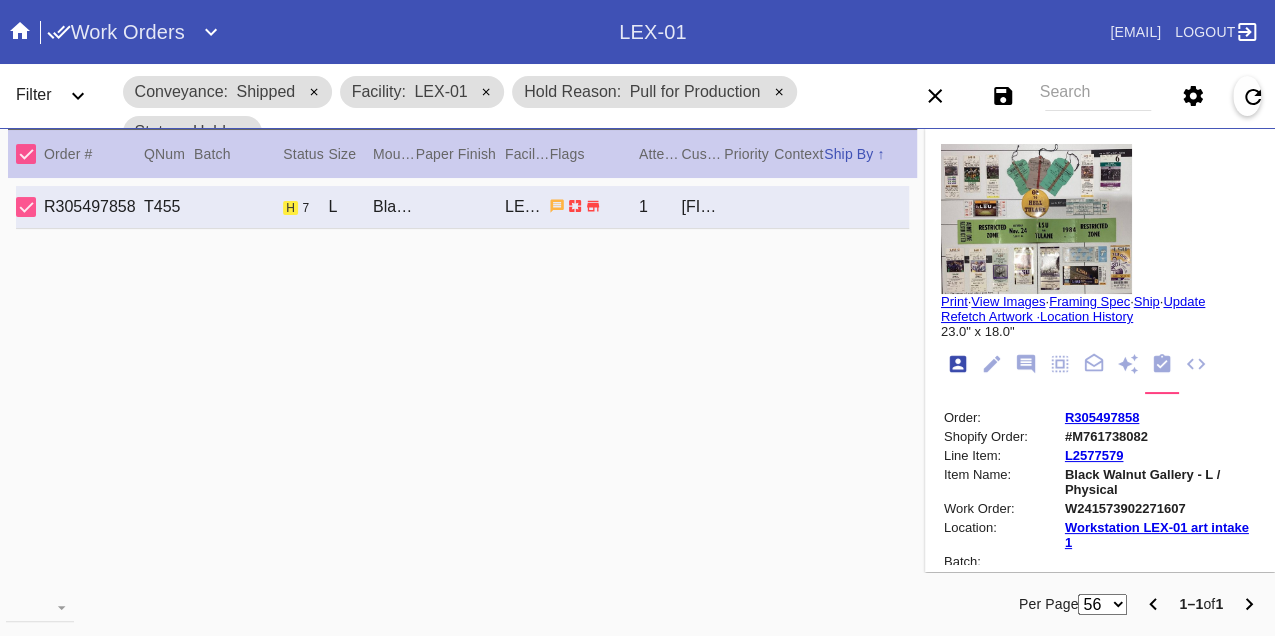scroll, scrollTop: 24, scrollLeft: 0, axis: vertical 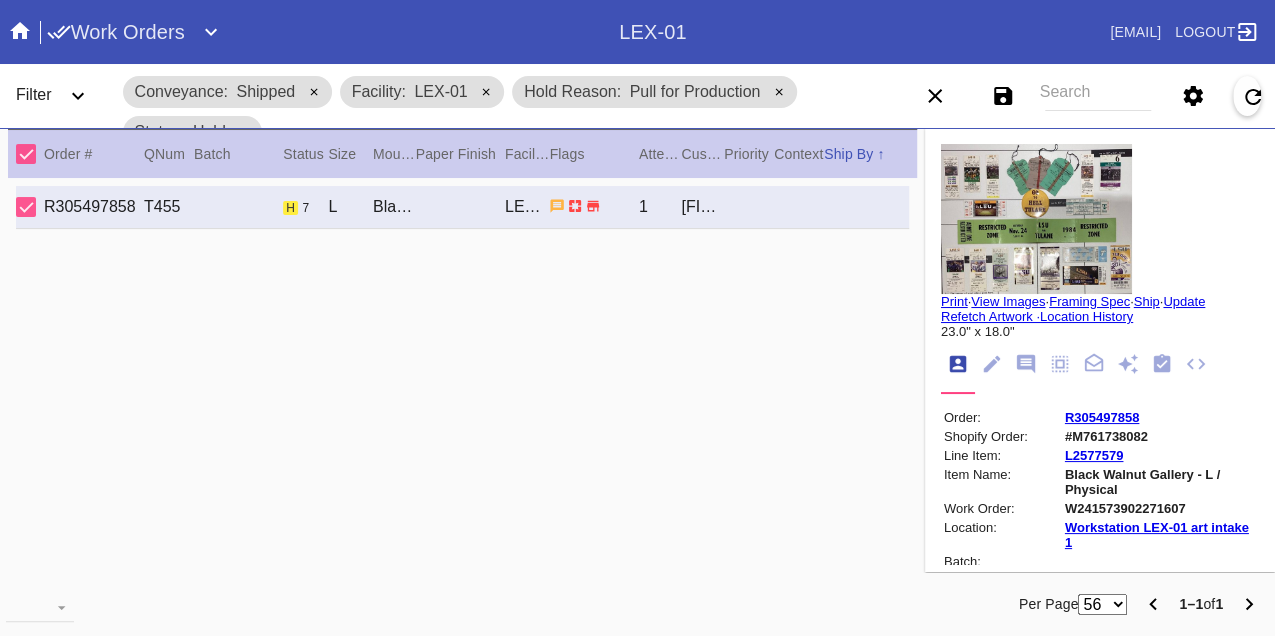 click on "W241573902271607" at bounding box center [1160, 508] 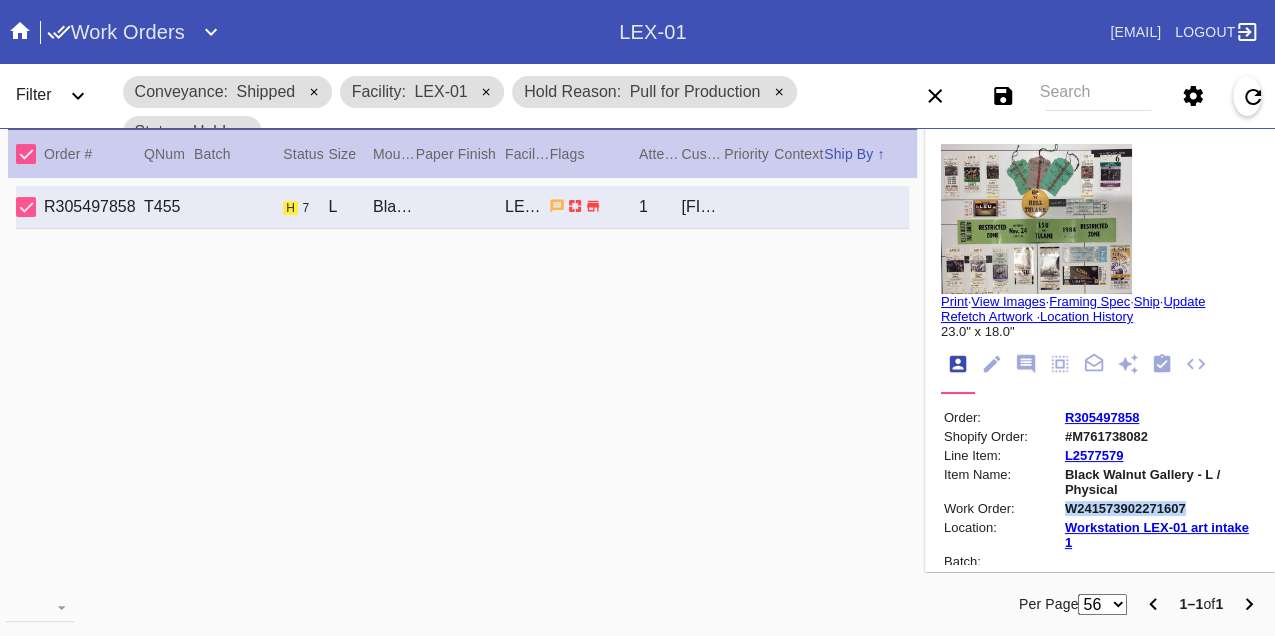 click on "W241573902271607" at bounding box center (1160, 508) 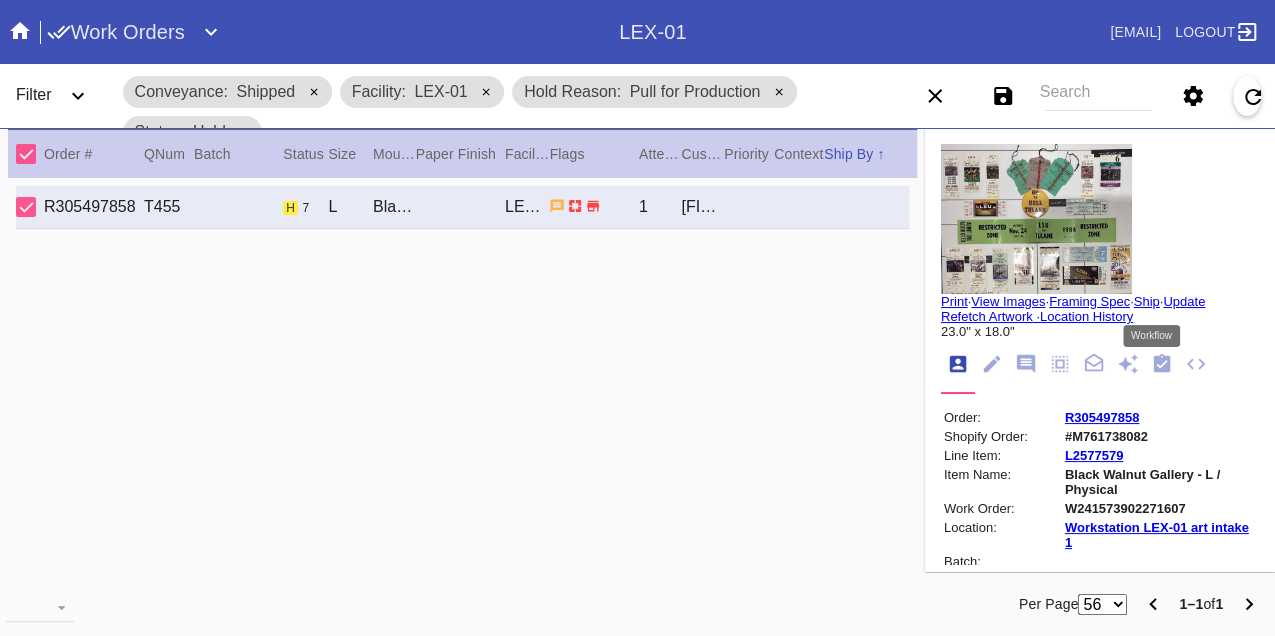 click 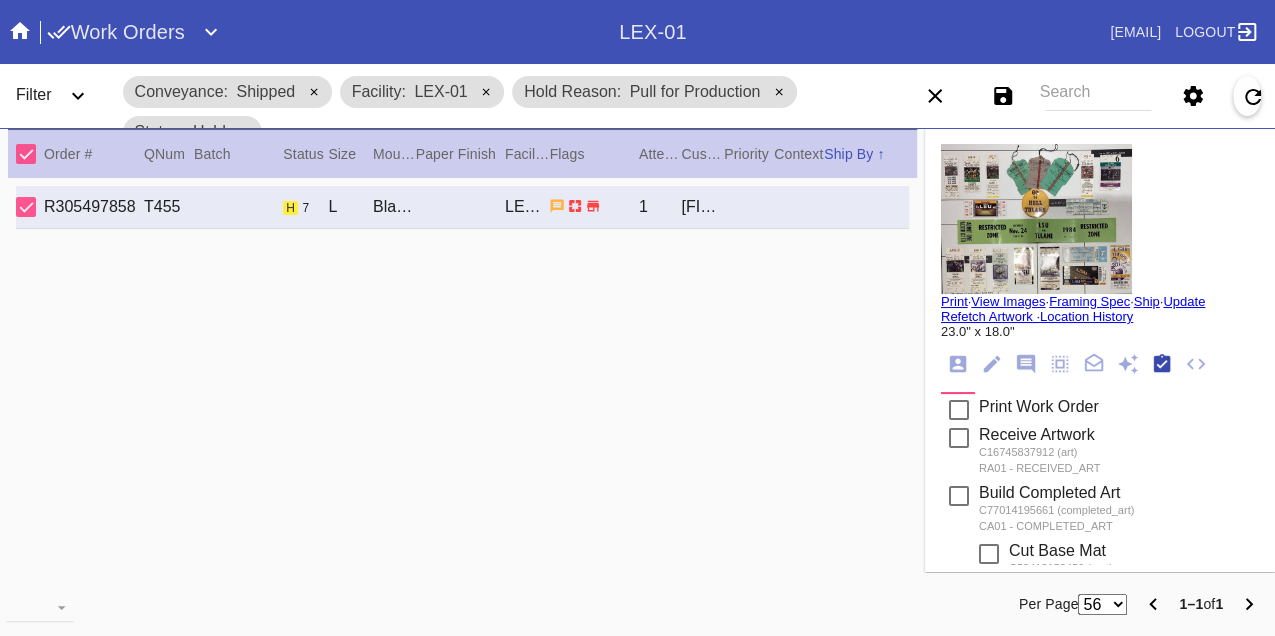 scroll, scrollTop: 318, scrollLeft: 0, axis: vertical 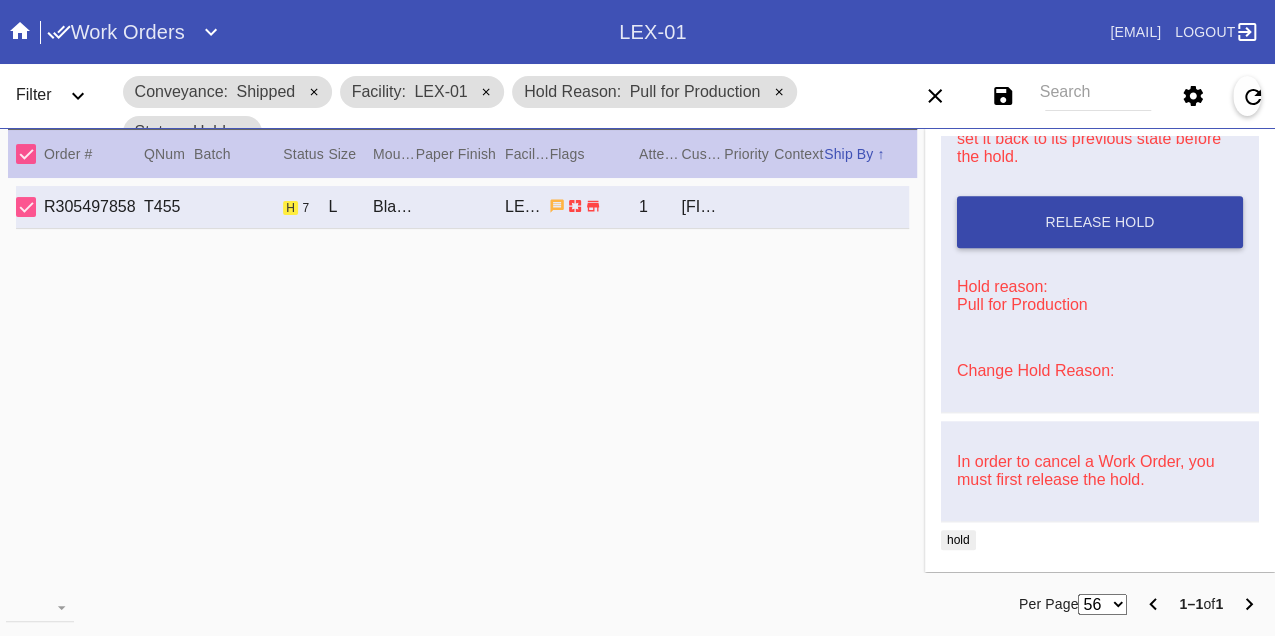 click on "Release Hold" at bounding box center (1100, 222) 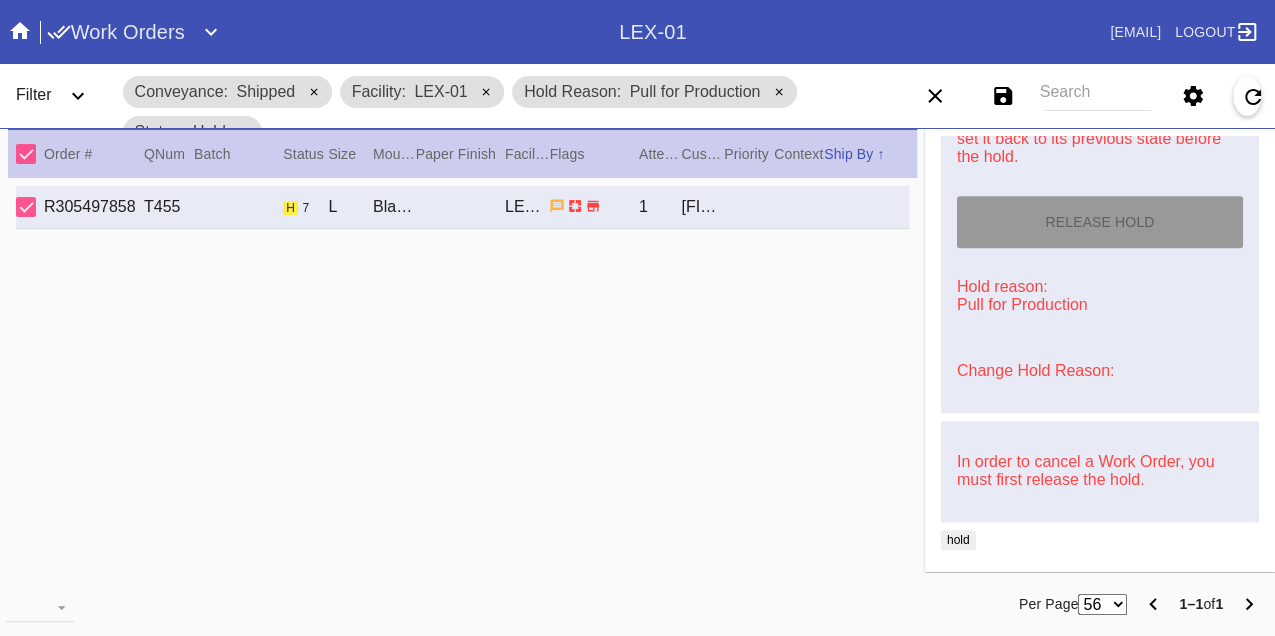 type on "8/9/2025" 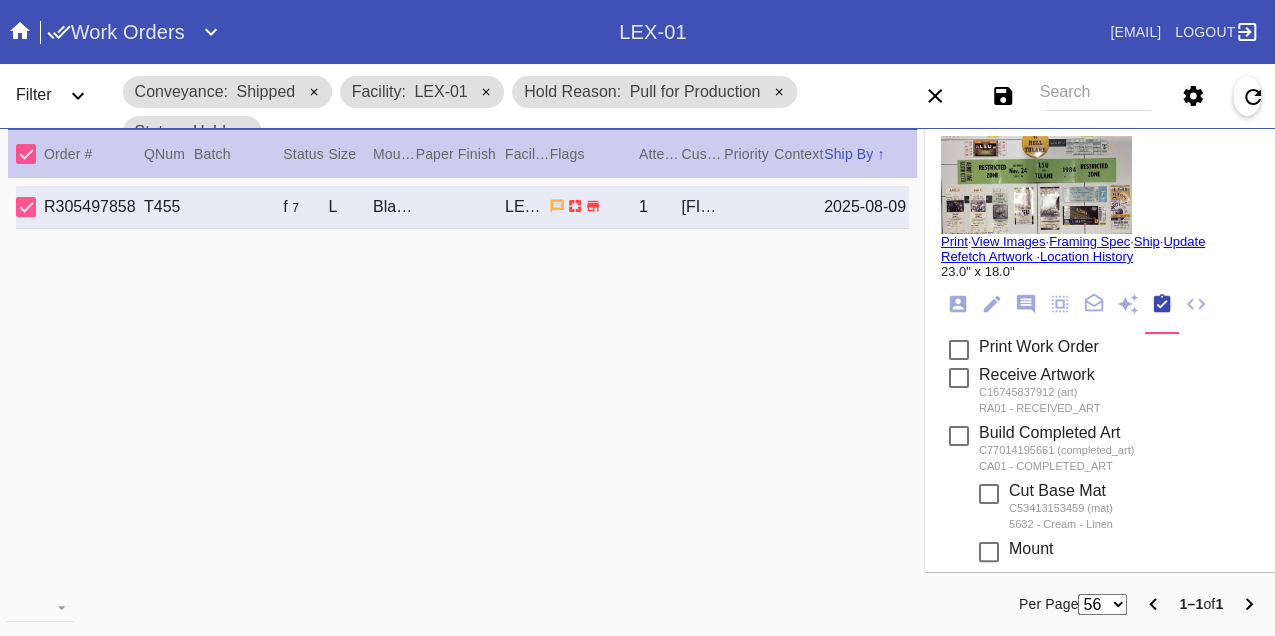 scroll, scrollTop: 0, scrollLeft: 0, axis: both 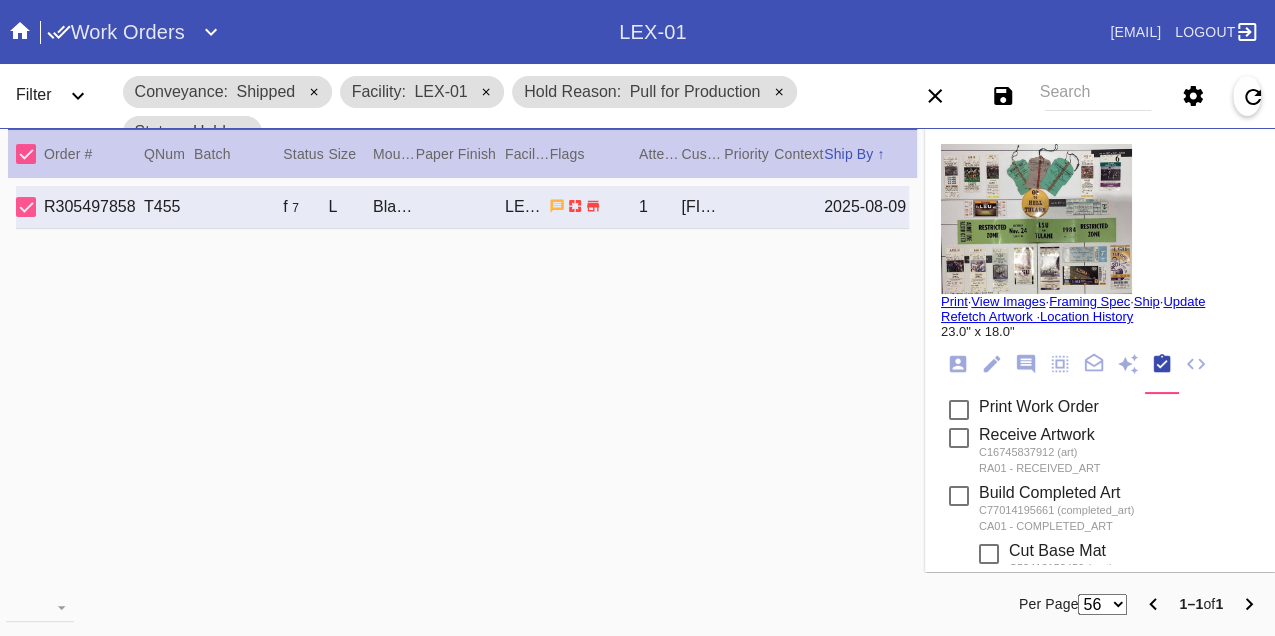 click on "Print" at bounding box center [954, 301] 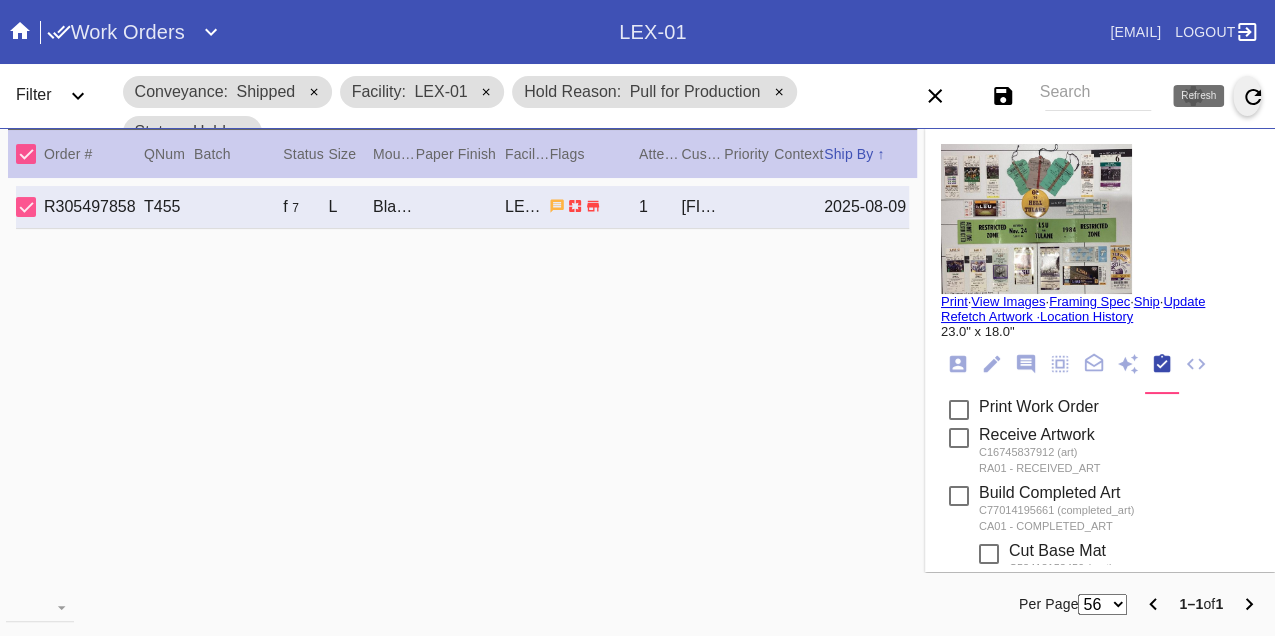 click 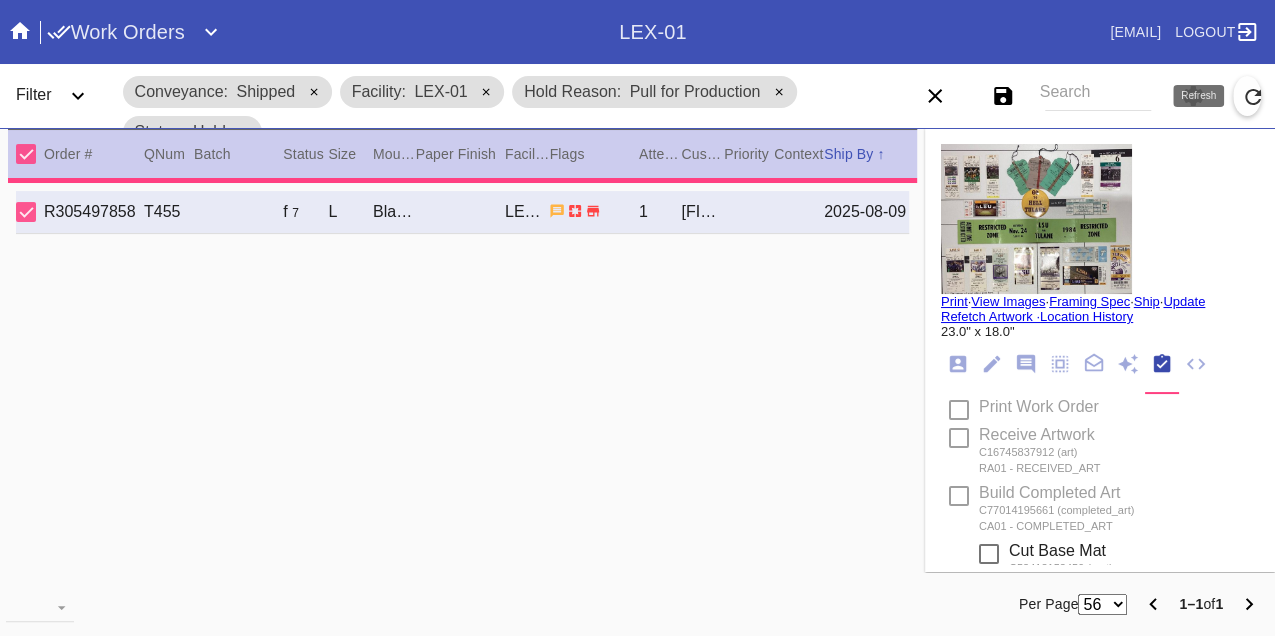 type 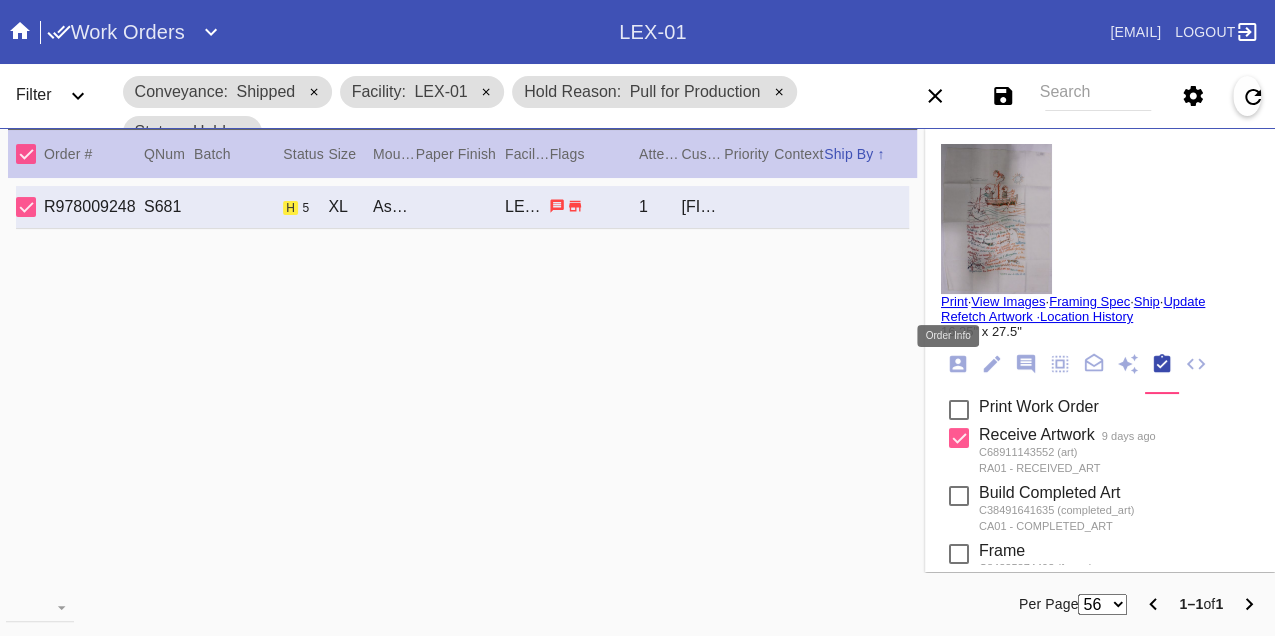 click 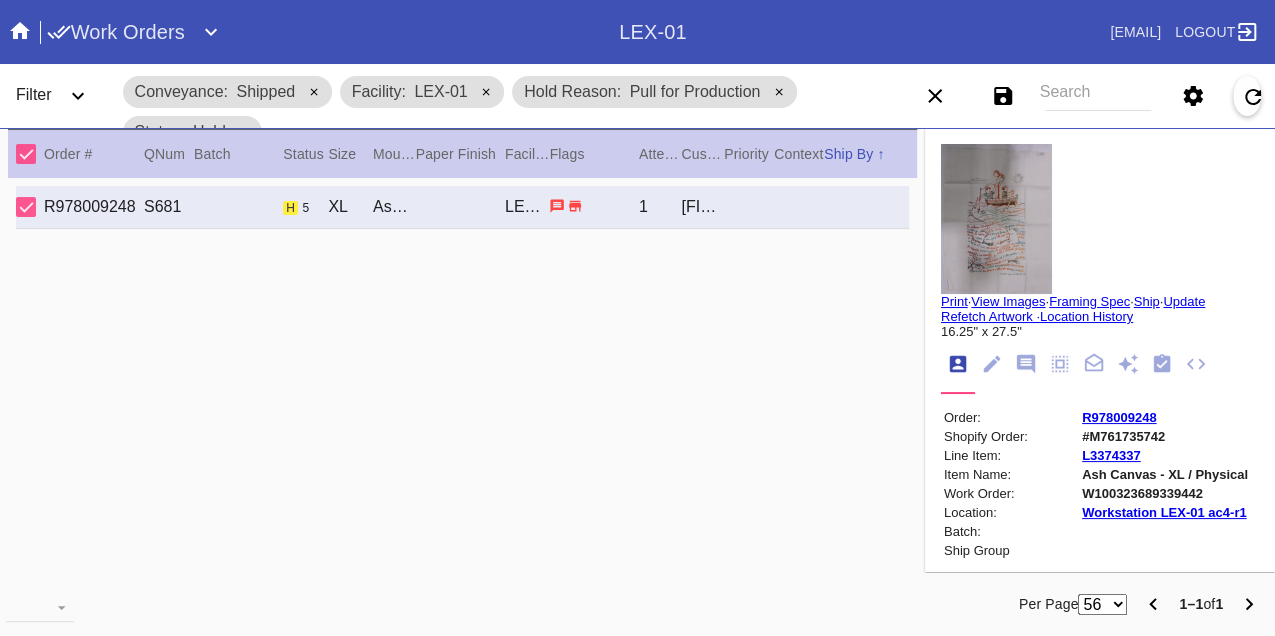 click on "W100323689339442" at bounding box center (1165, 493) 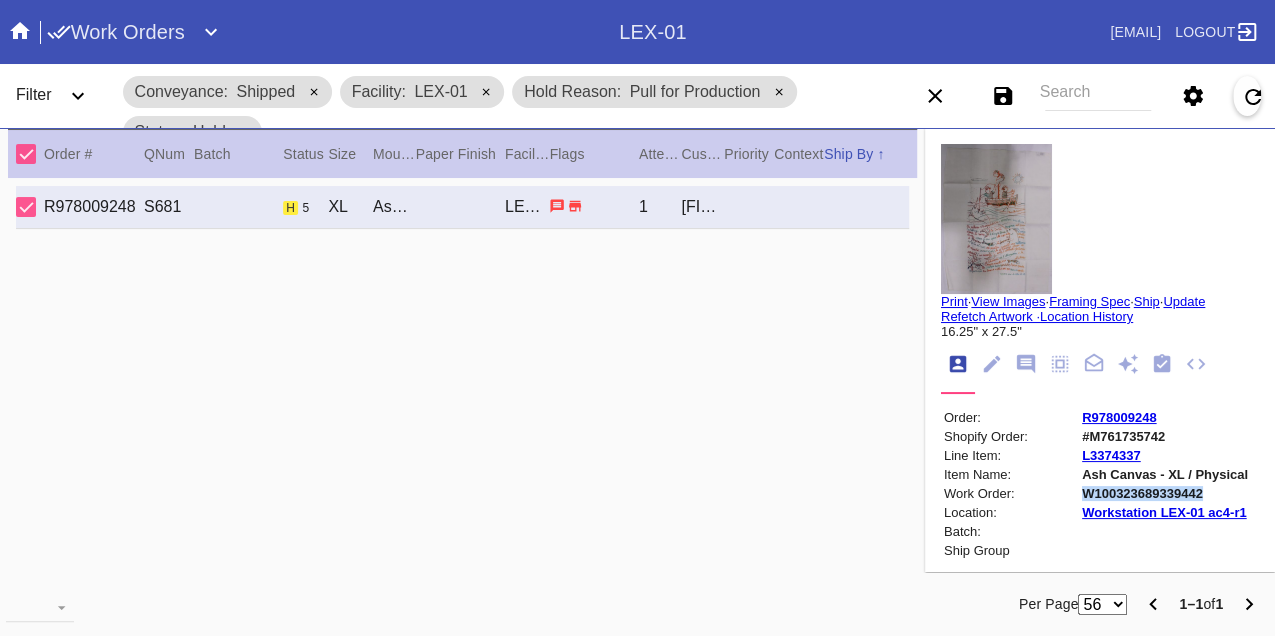 click on "W100323689339442" at bounding box center [1165, 493] 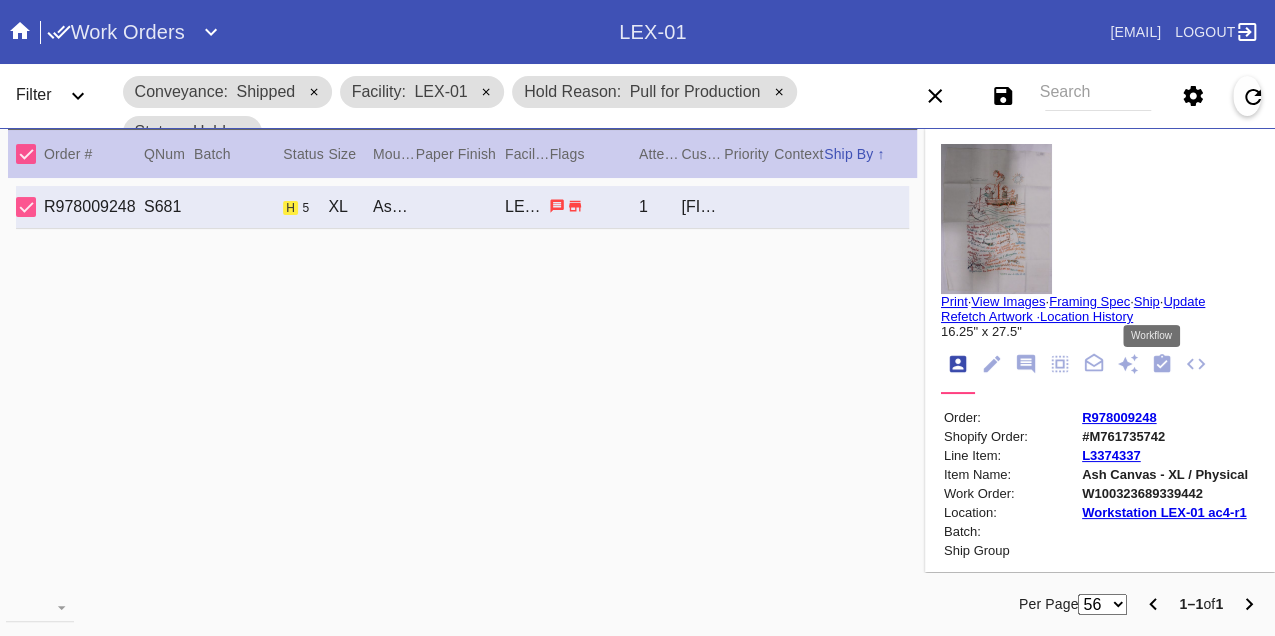 click 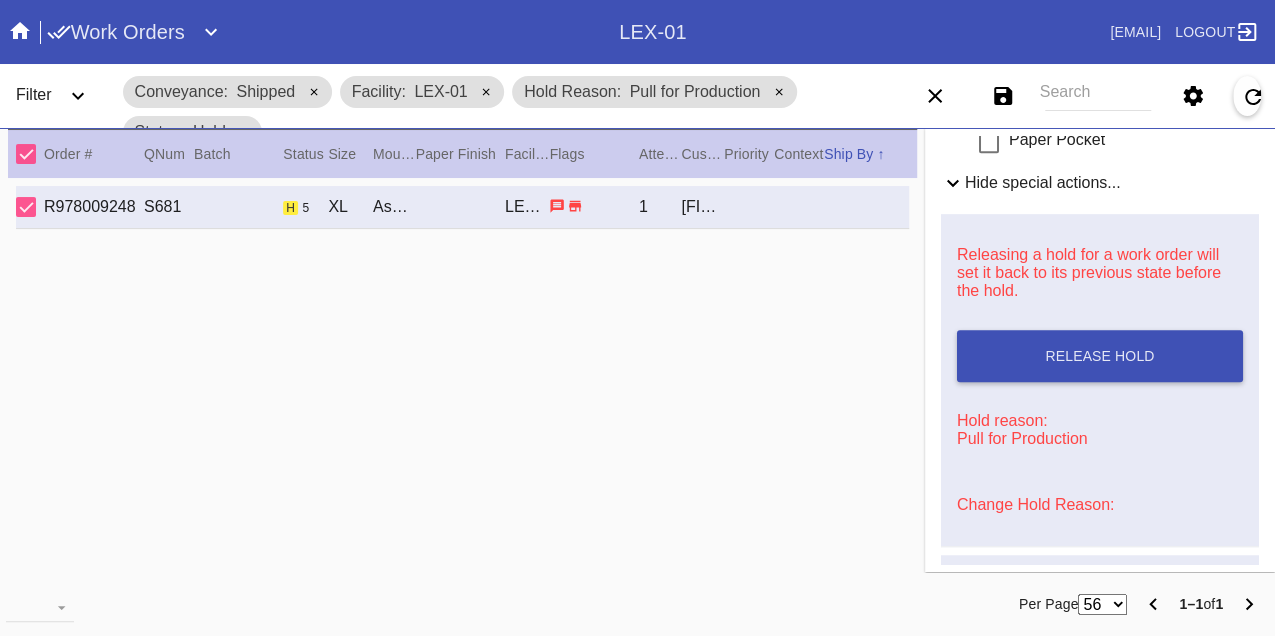 scroll, scrollTop: 710, scrollLeft: 0, axis: vertical 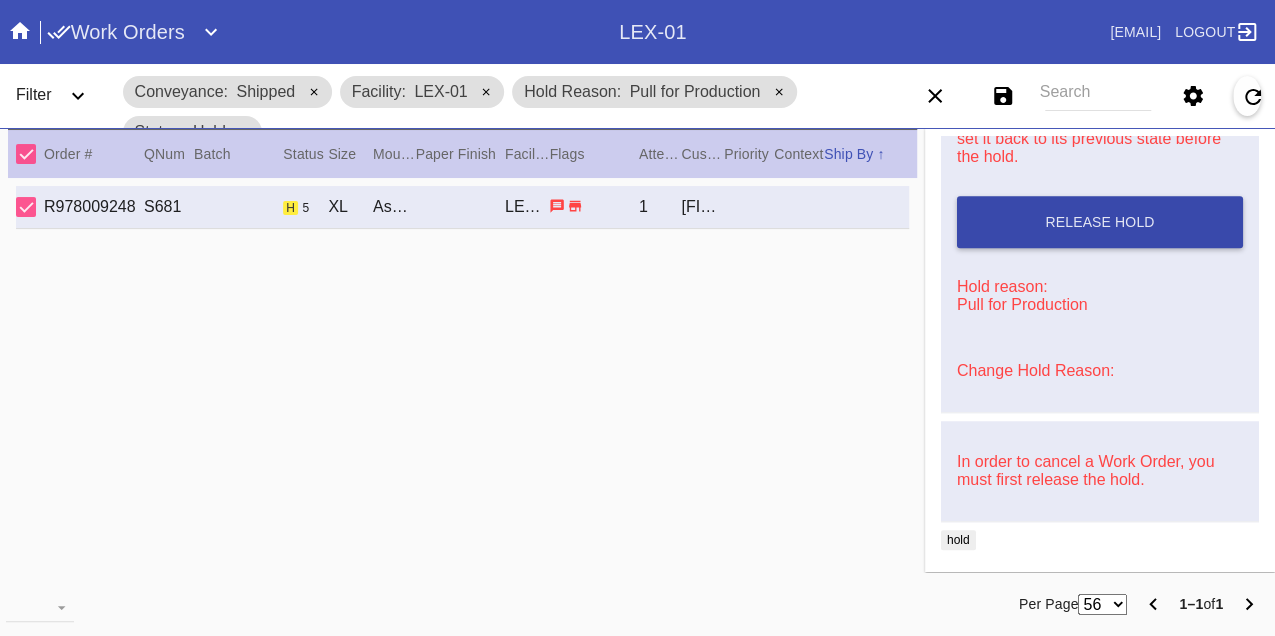 click on "Release Hold" at bounding box center [1100, 222] 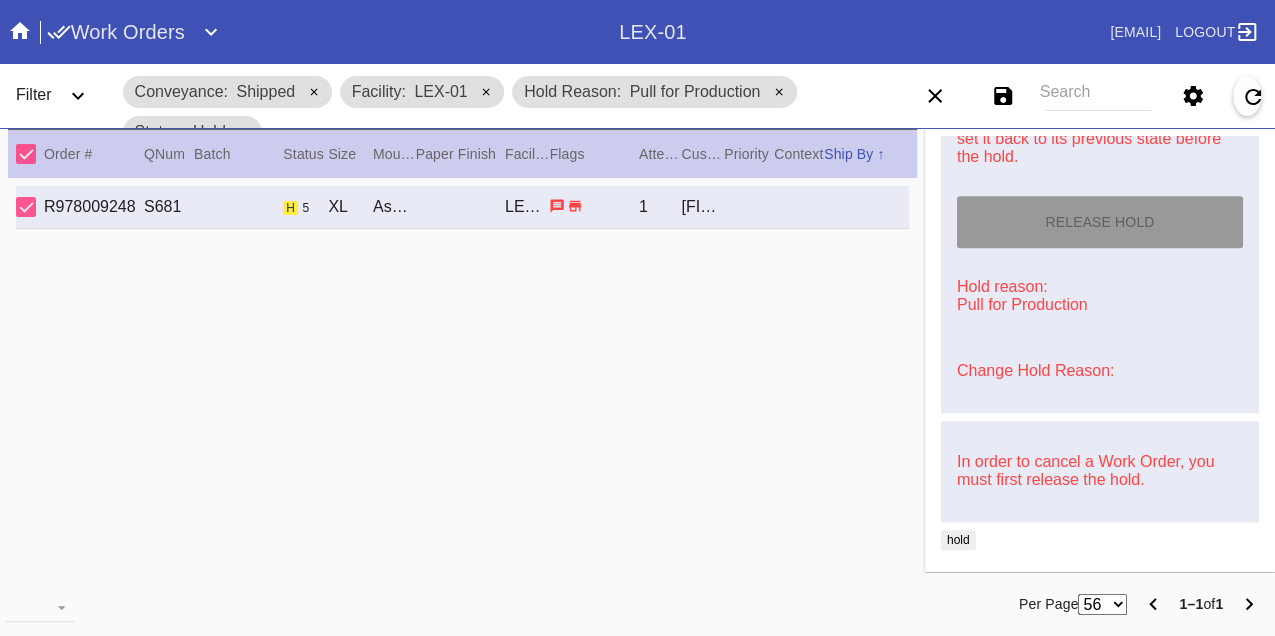 type on "8/9/2025" 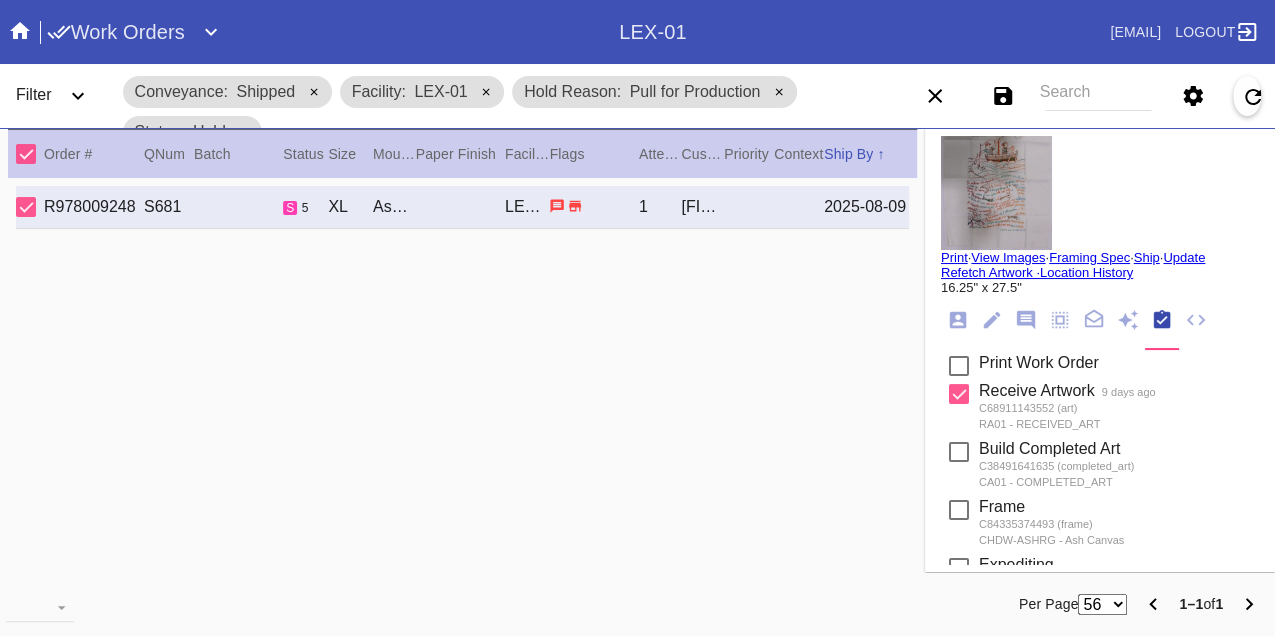 scroll, scrollTop: 0, scrollLeft: 0, axis: both 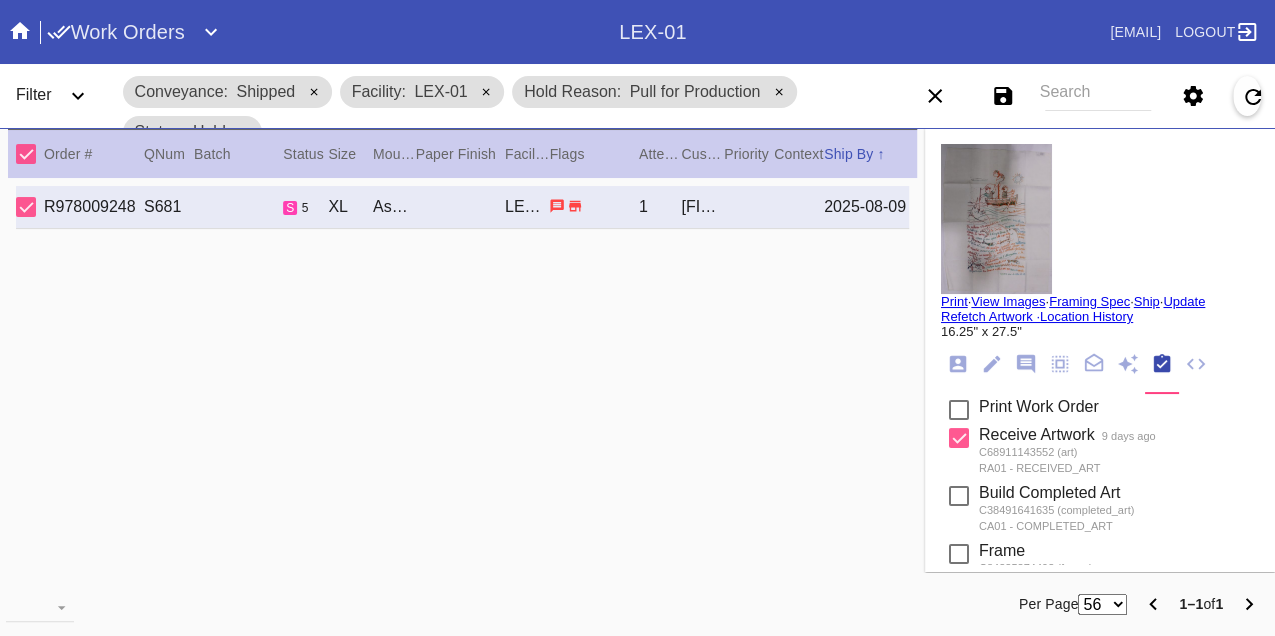 click on "Print" at bounding box center (954, 301) 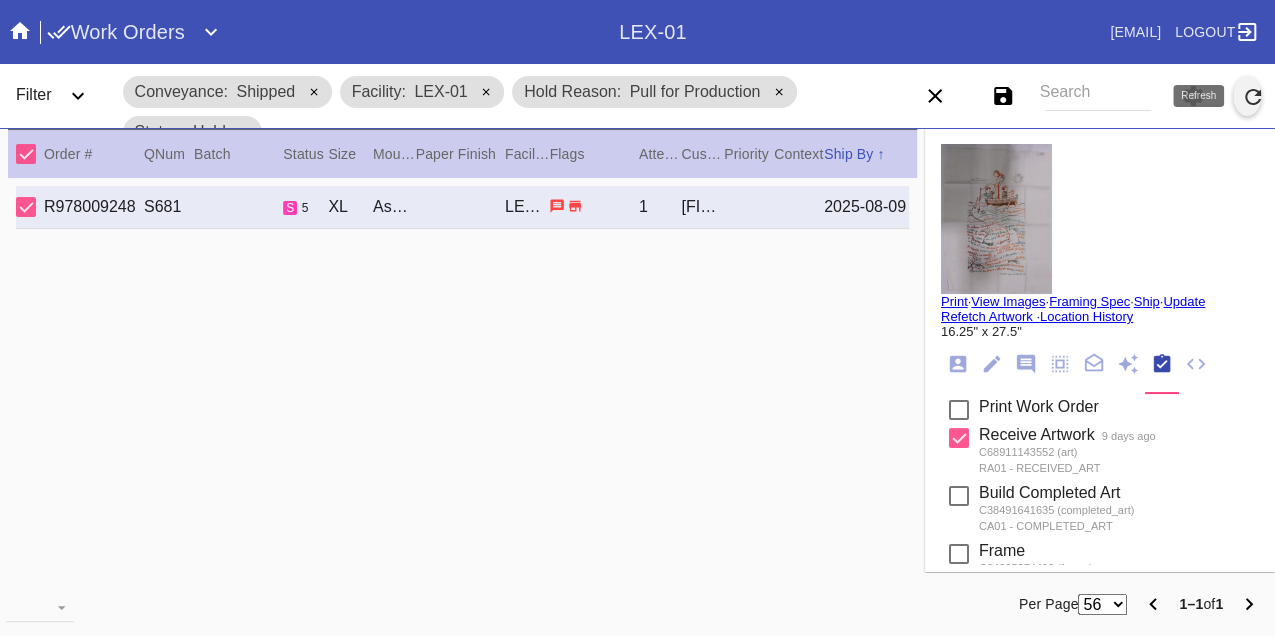 click 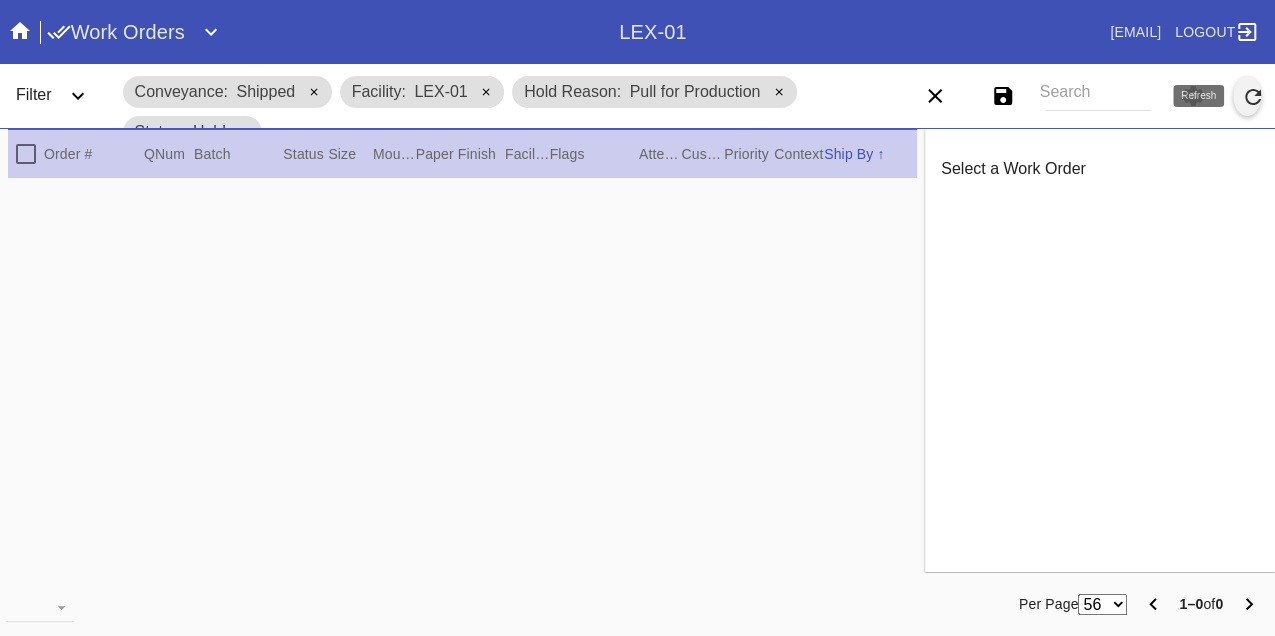 click 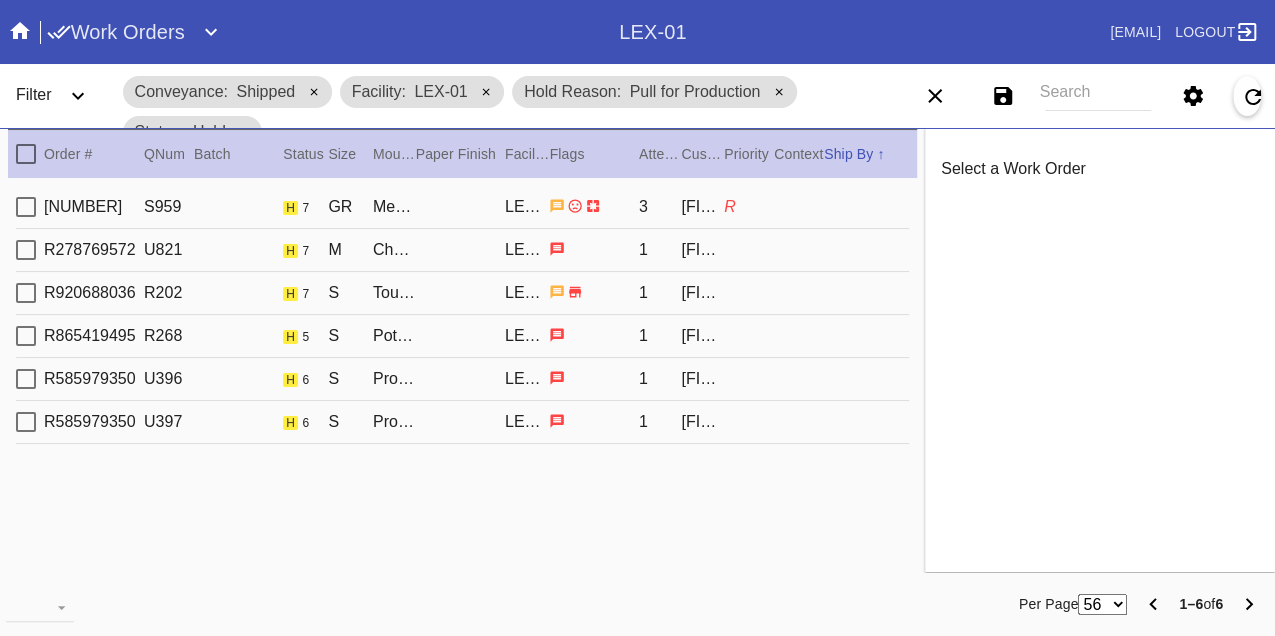 click on "R077200373 S959 h   7 GR Mercer / White LEX-01 3 Alexa Ratner
R" at bounding box center [462, 207] 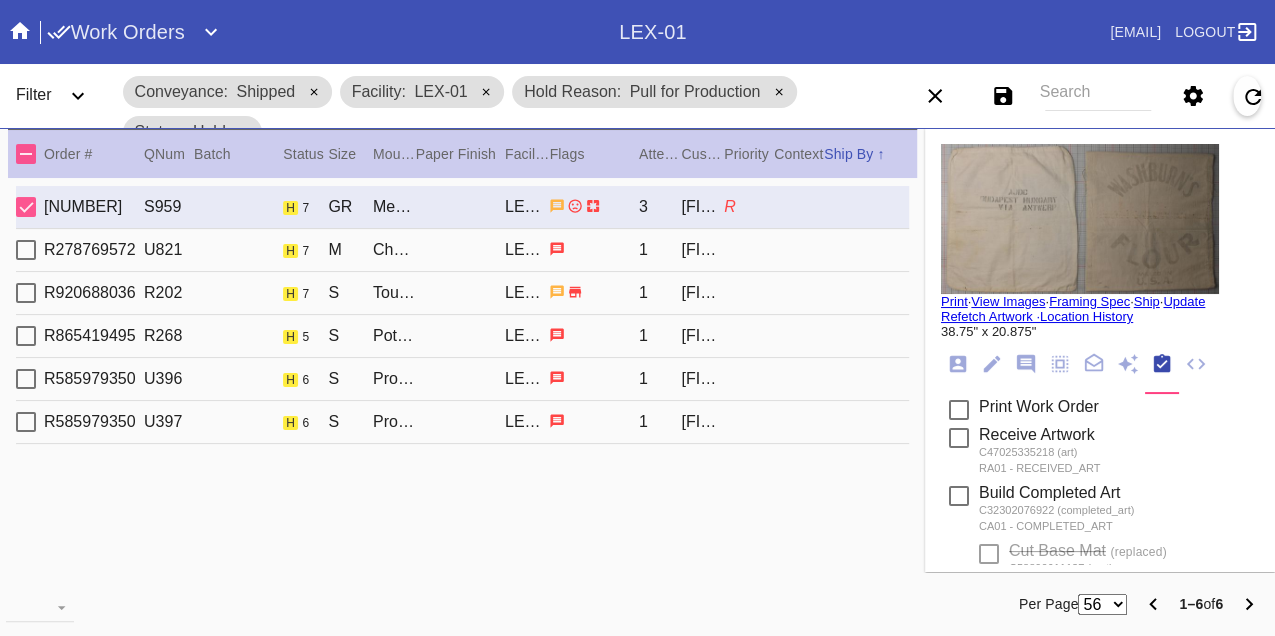 click on "R278769572 U821 h   7 M Cherry (Gallery) / Dark Olive LEX-01 1 [FIRST] [LAST]" at bounding box center [462, 250] 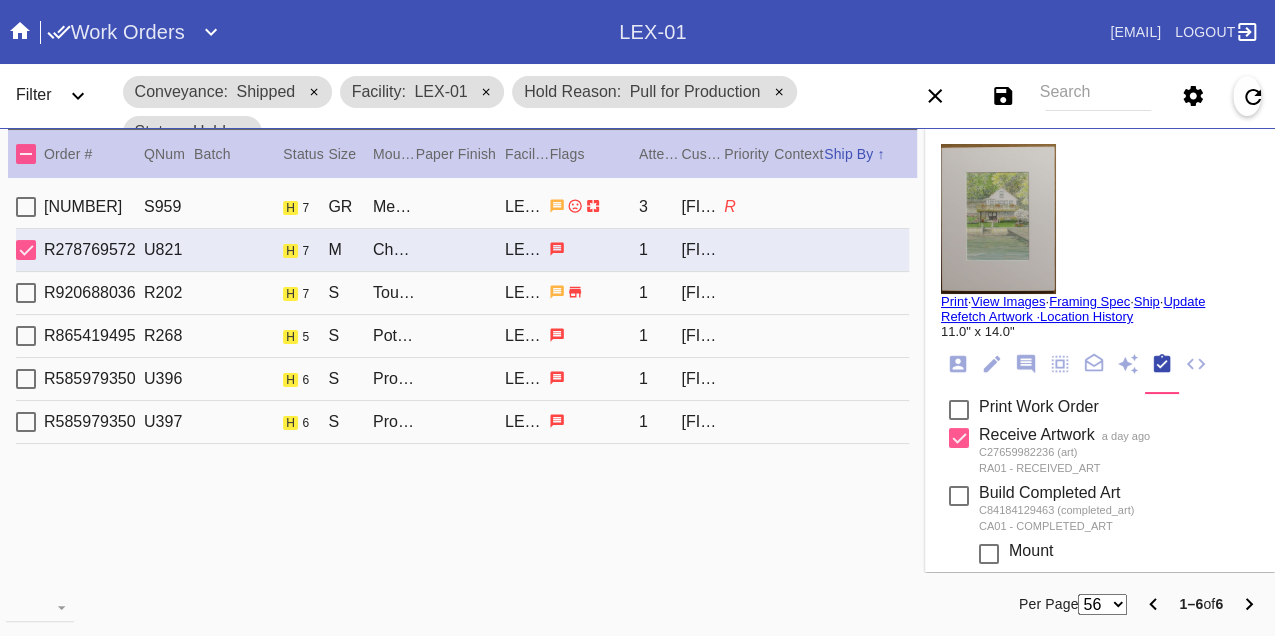 click on "R920688036 R202 h   7 S Toulouse / Digital White LEX-01 1 [FIRST] [LAST]" at bounding box center [462, 293] 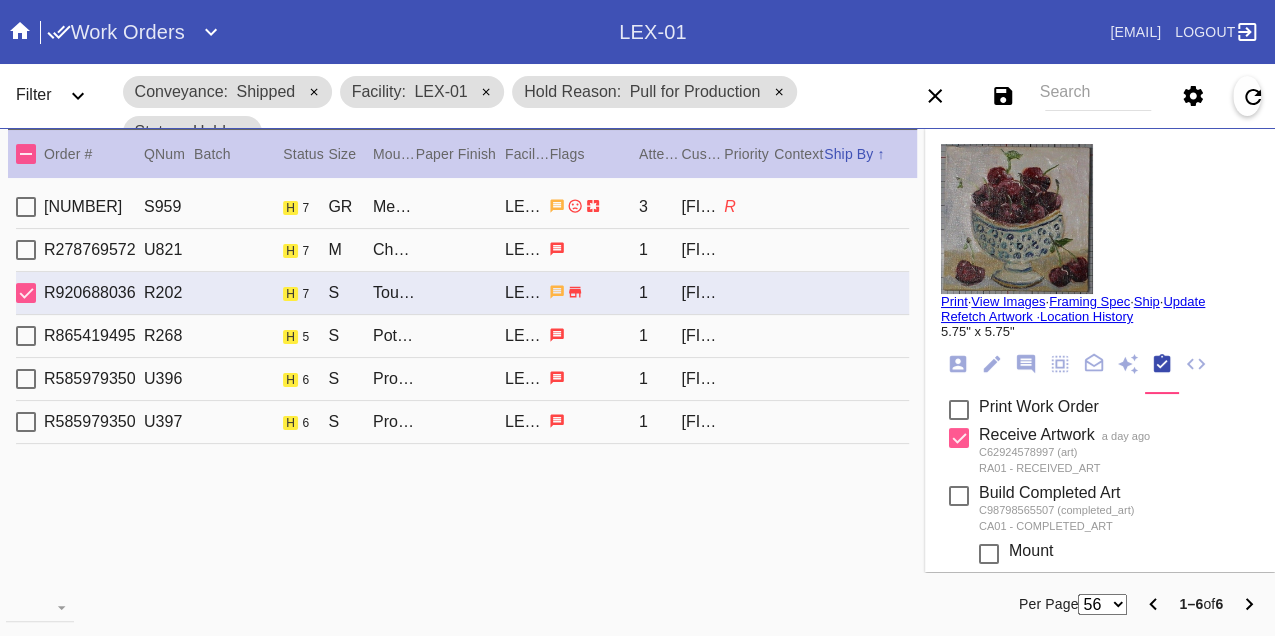 click on "R865419495 R268 h   5 S Potomac / Off-White LEX-01 1 [FIRST] [LAST]" at bounding box center [462, 336] 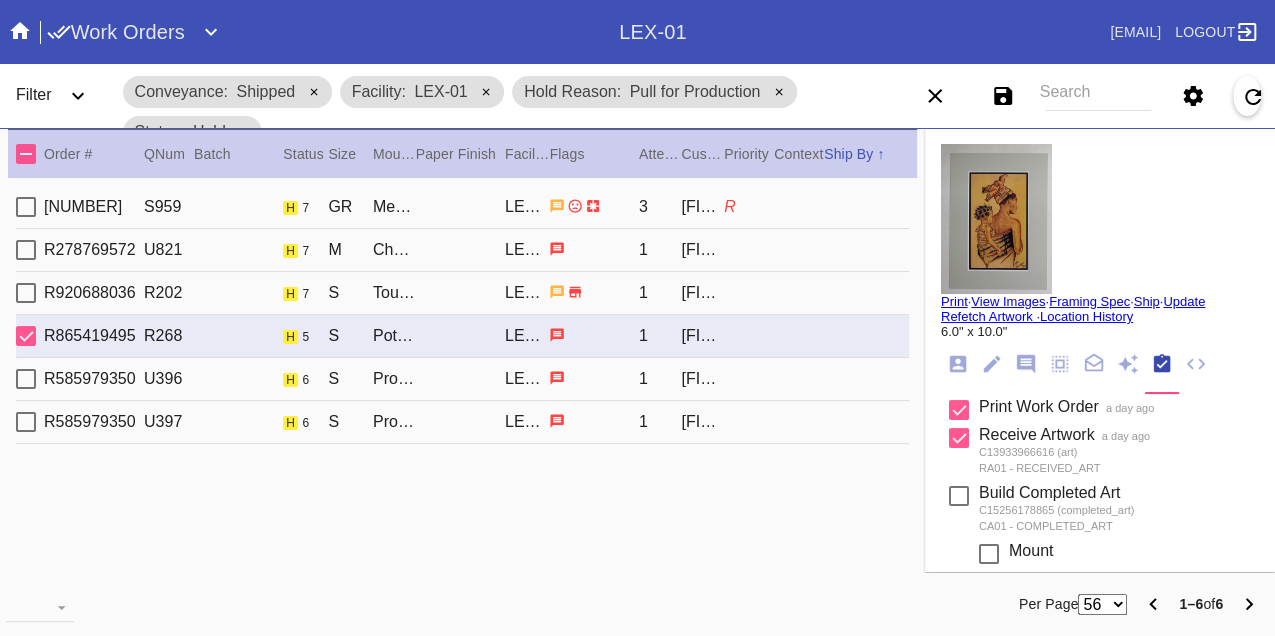 click on "R585979350 U396 h   6 S Providence / Warm White - 8 Ply LEX-01 1 [FIRST] [LAST]" at bounding box center (462, 379) 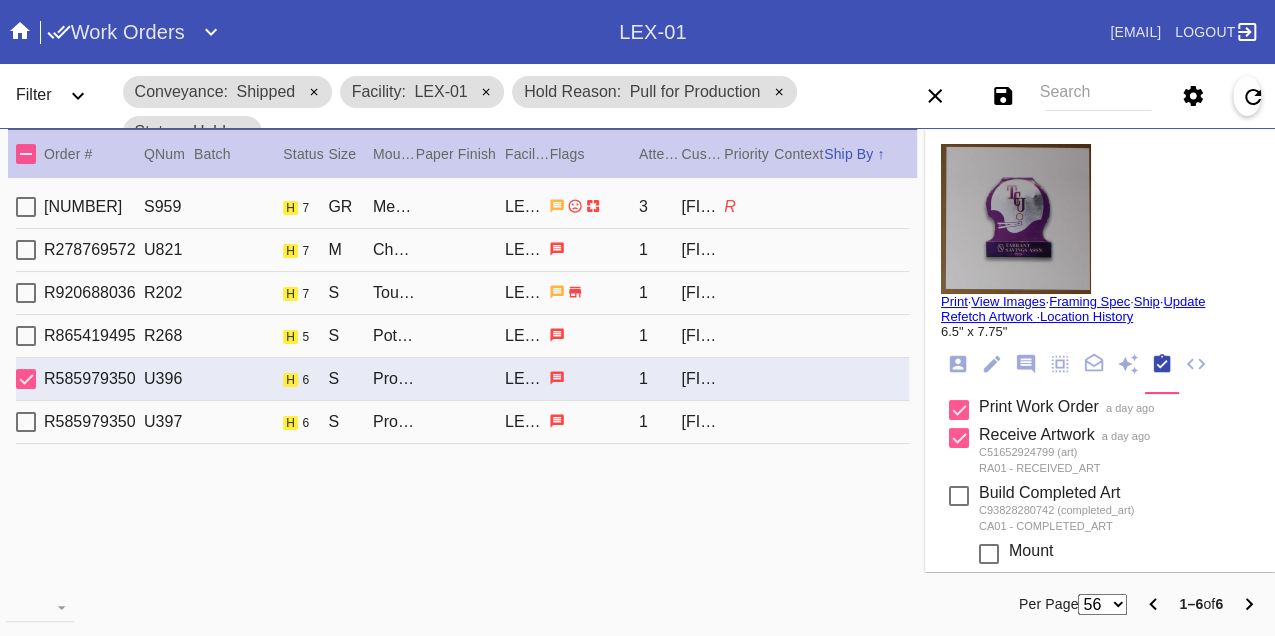click on "R585979350 U397 h   6 S Providence / Warm White - 8 Ply LEX-01 1 [FIRST] [LAST]" at bounding box center (462, 422) 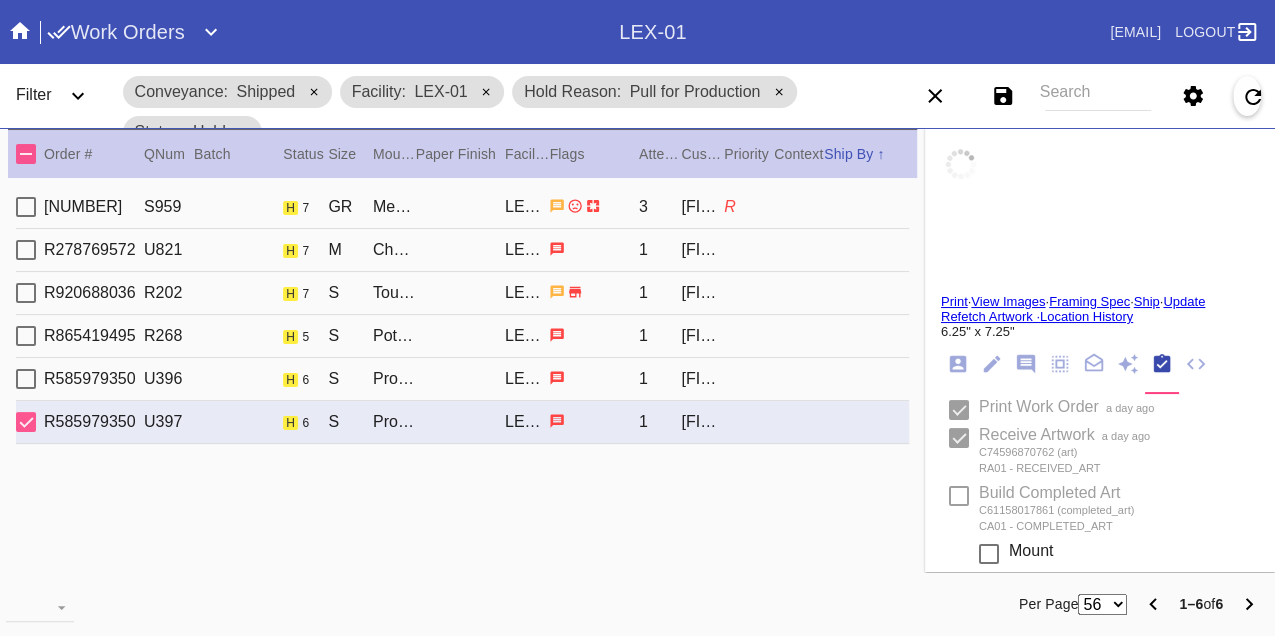 type on "6.25" 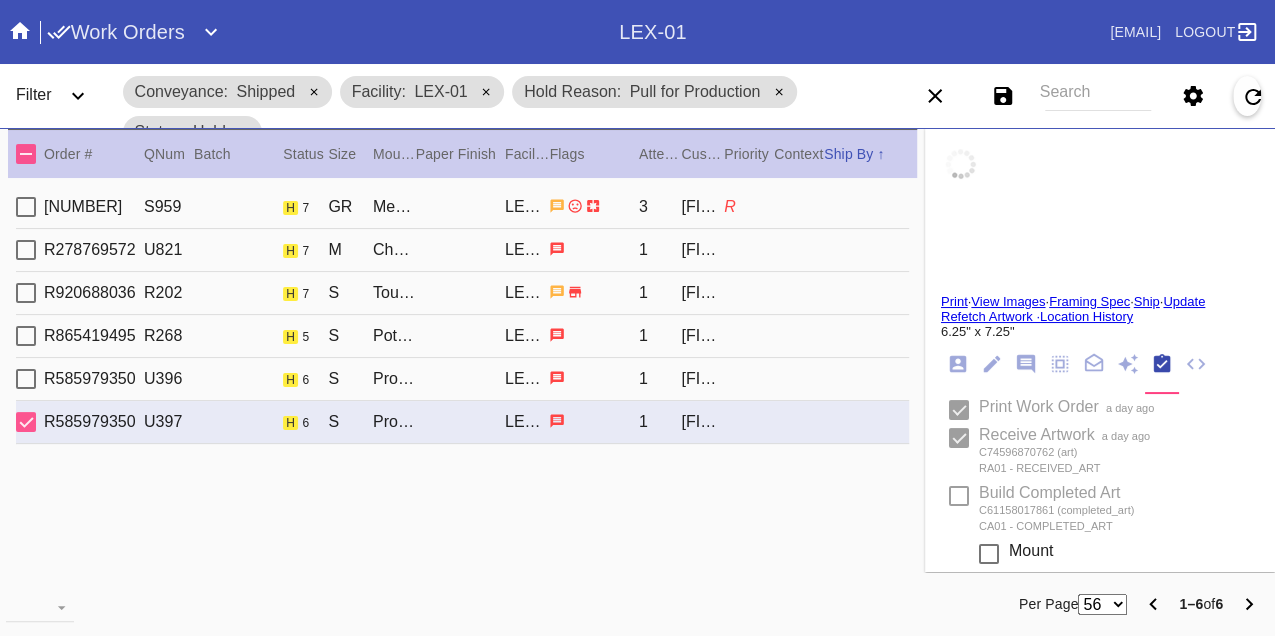type on "7.25" 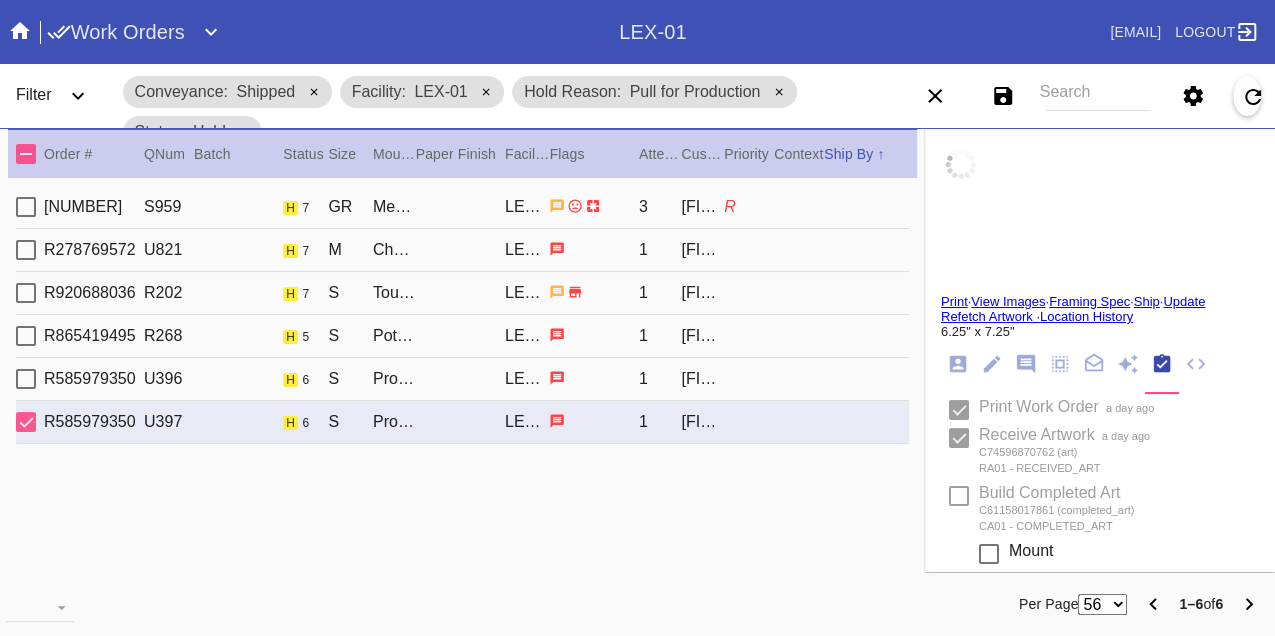 type on "2.75" 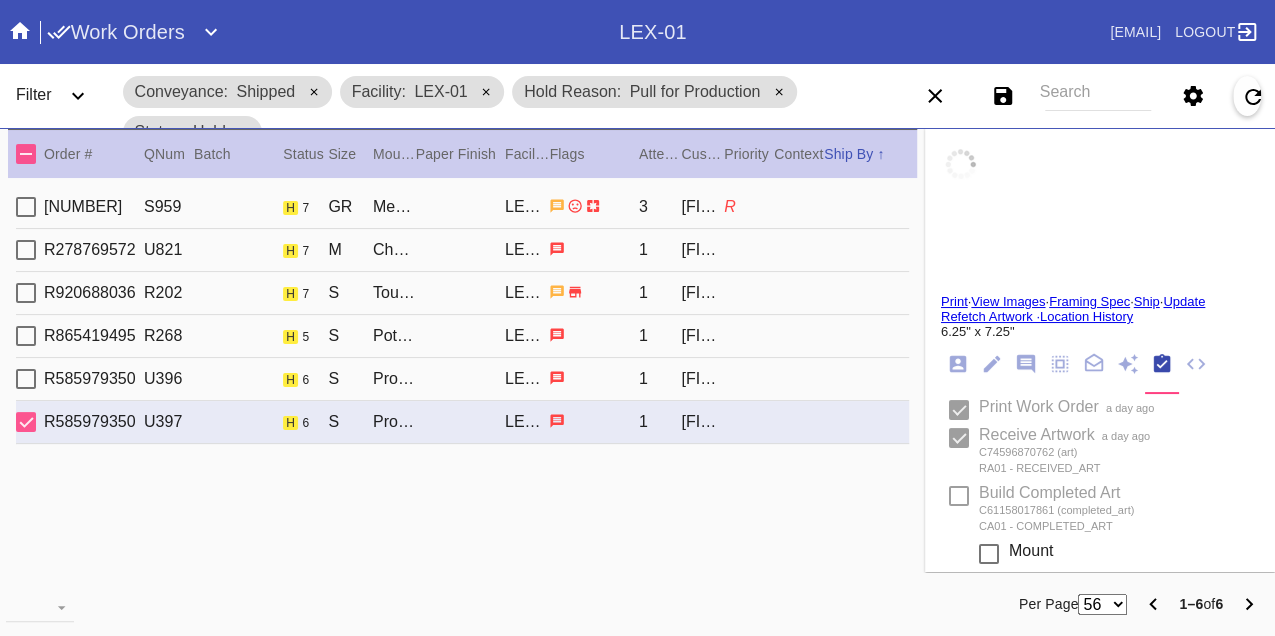 type 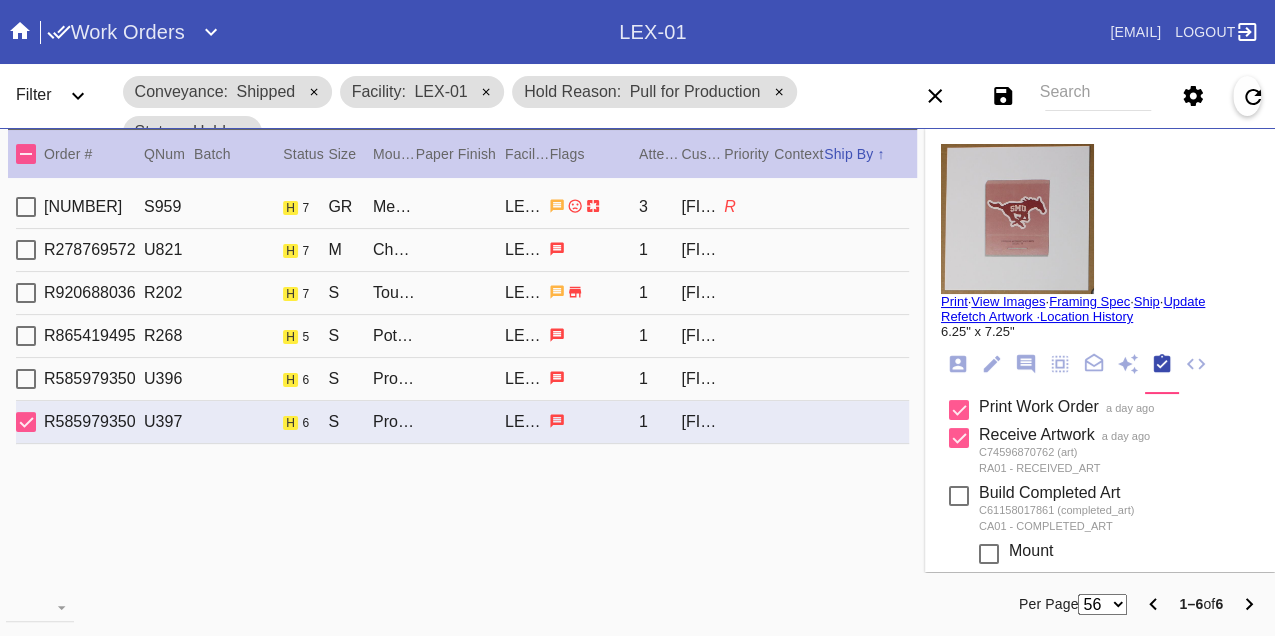 click on "R077200373 S959 h   7 GR Mercer / White LEX-01 3 Alexa Ratner
R" at bounding box center (462, 207) 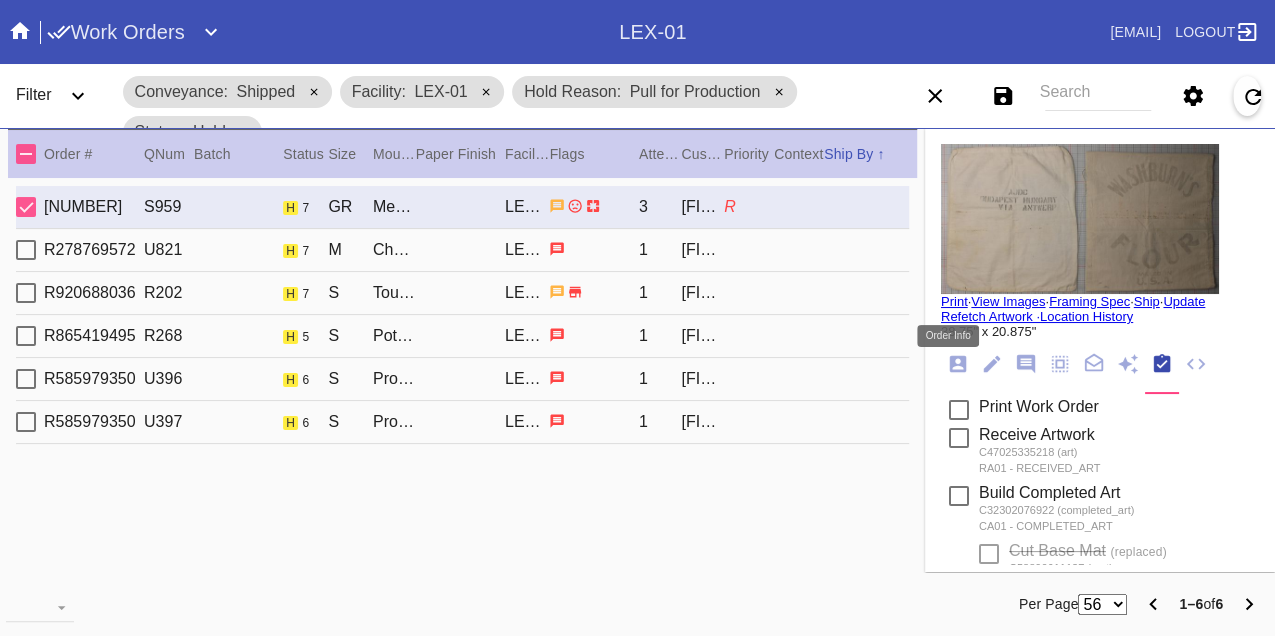 click 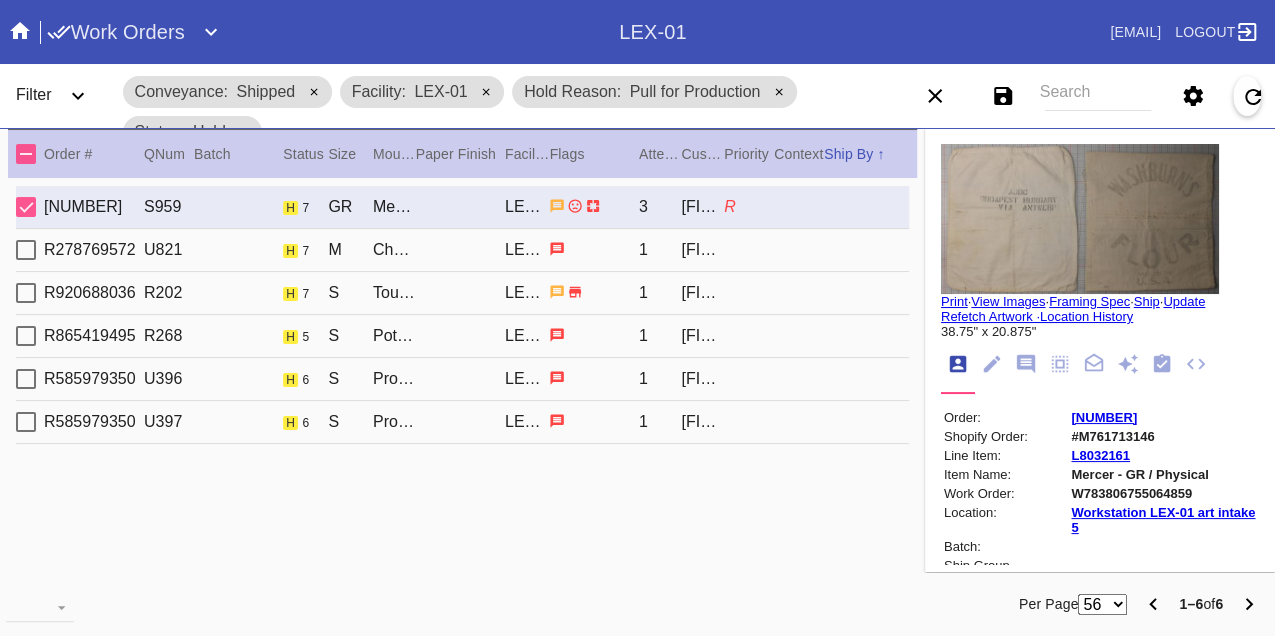 click on "W783806755064859" at bounding box center [1163, 493] 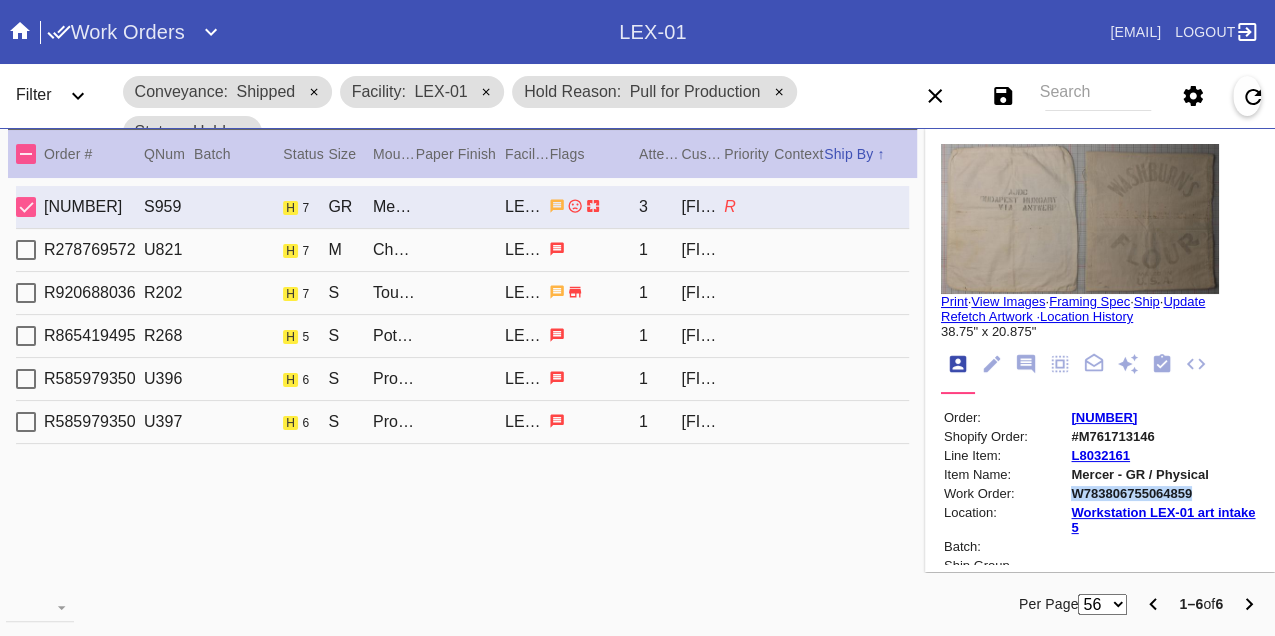 click on "W783806755064859" at bounding box center (1163, 493) 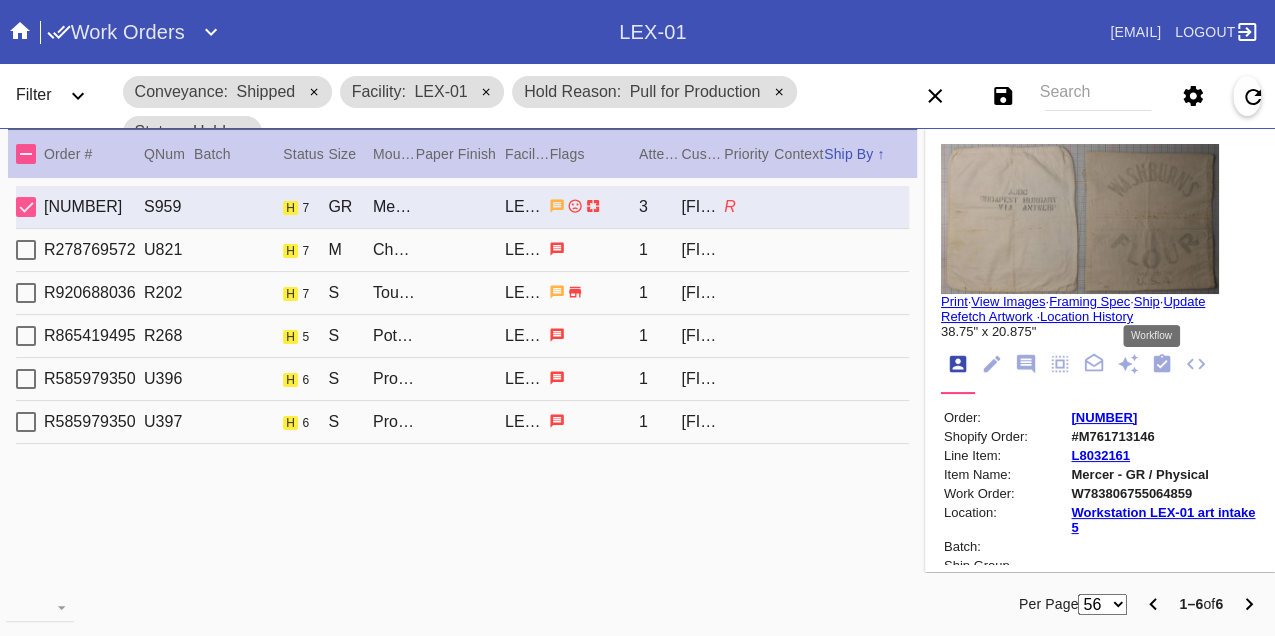 click 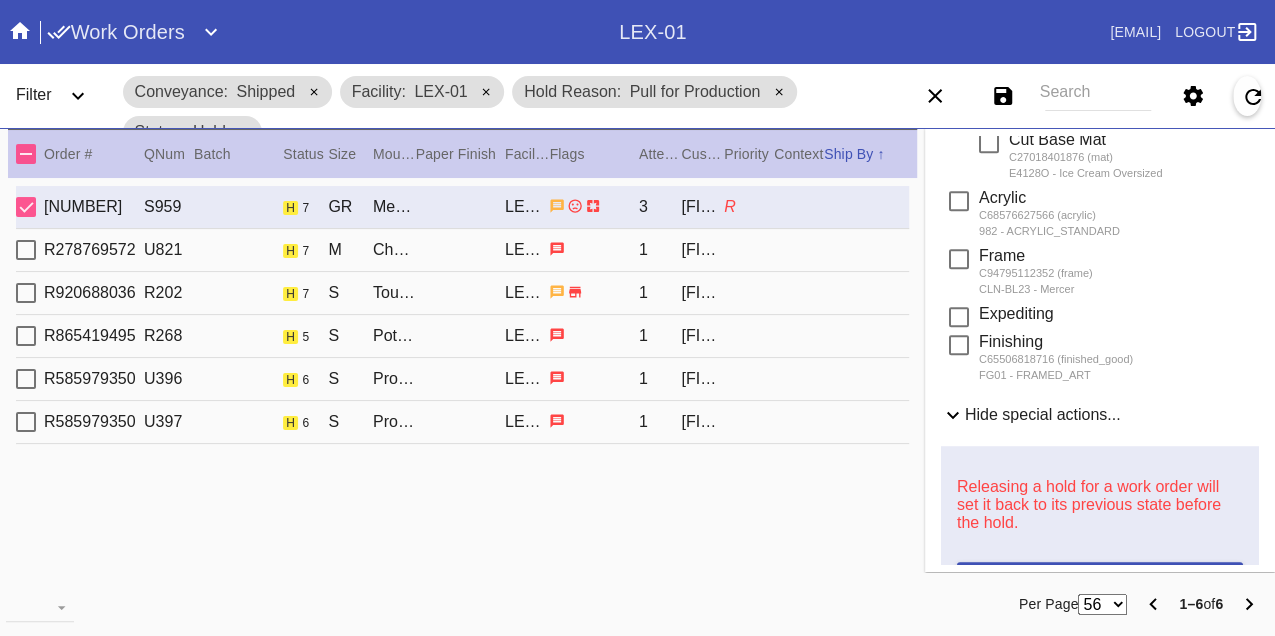 scroll, scrollTop: 948, scrollLeft: 0, axis: vertical 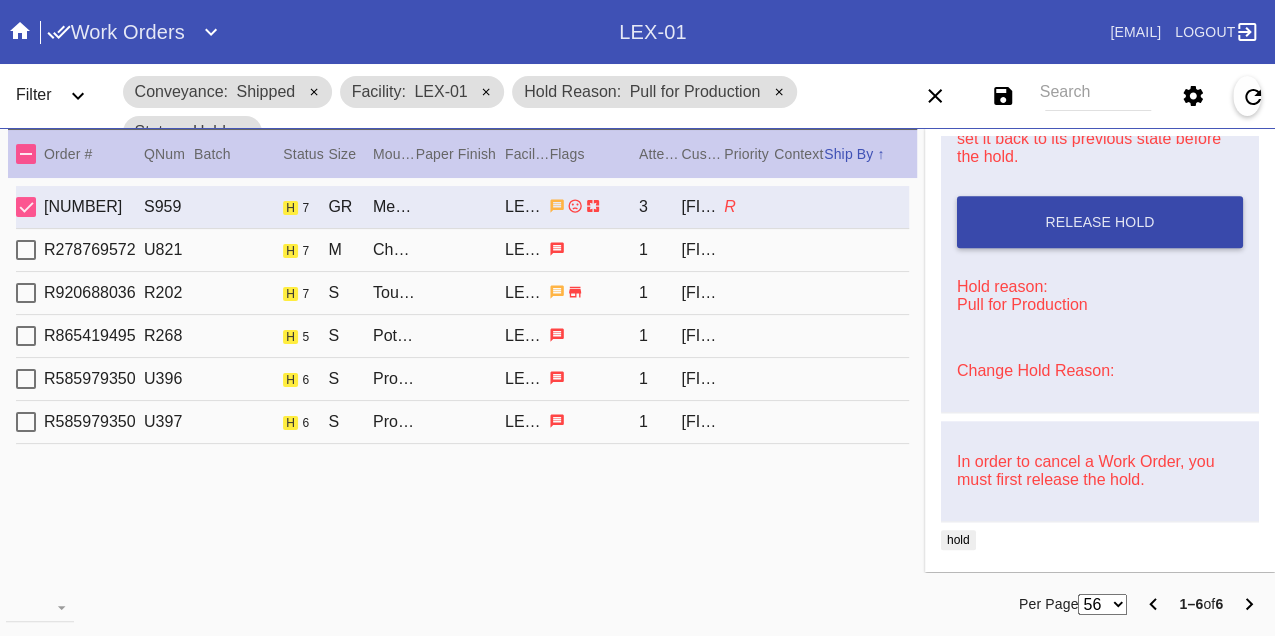 click on "Release Hold" at bounding box center [1100, 222] 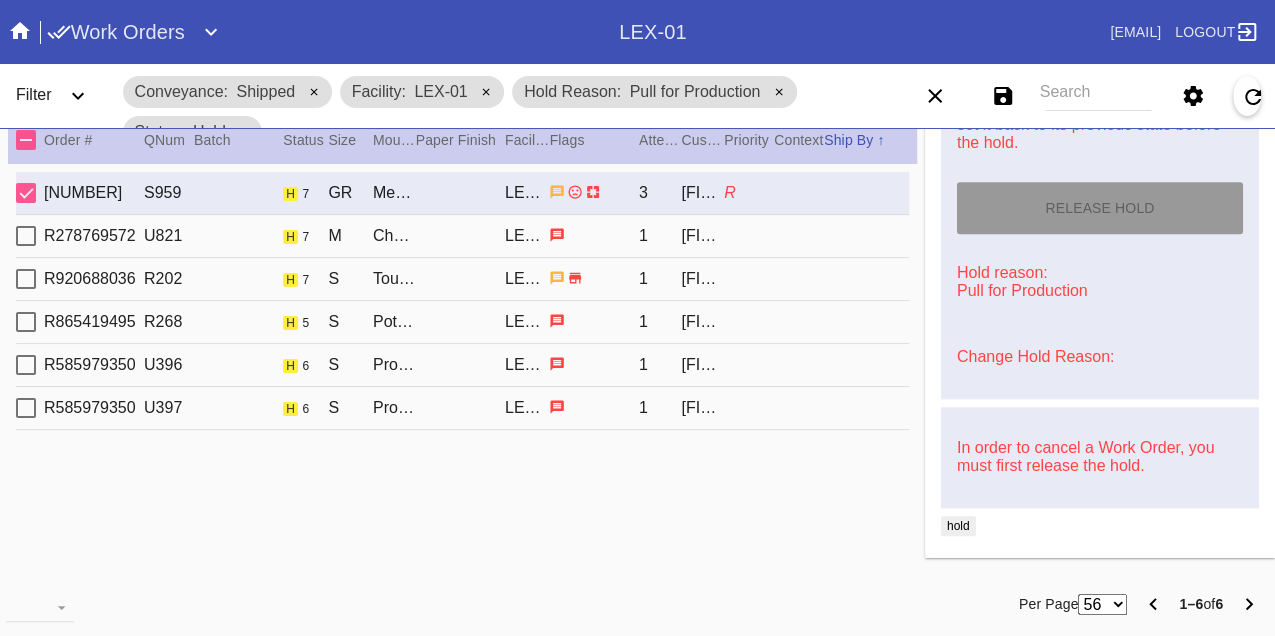 scroll, scrollTop: 21, scrollLeft: 0, axis: vertical 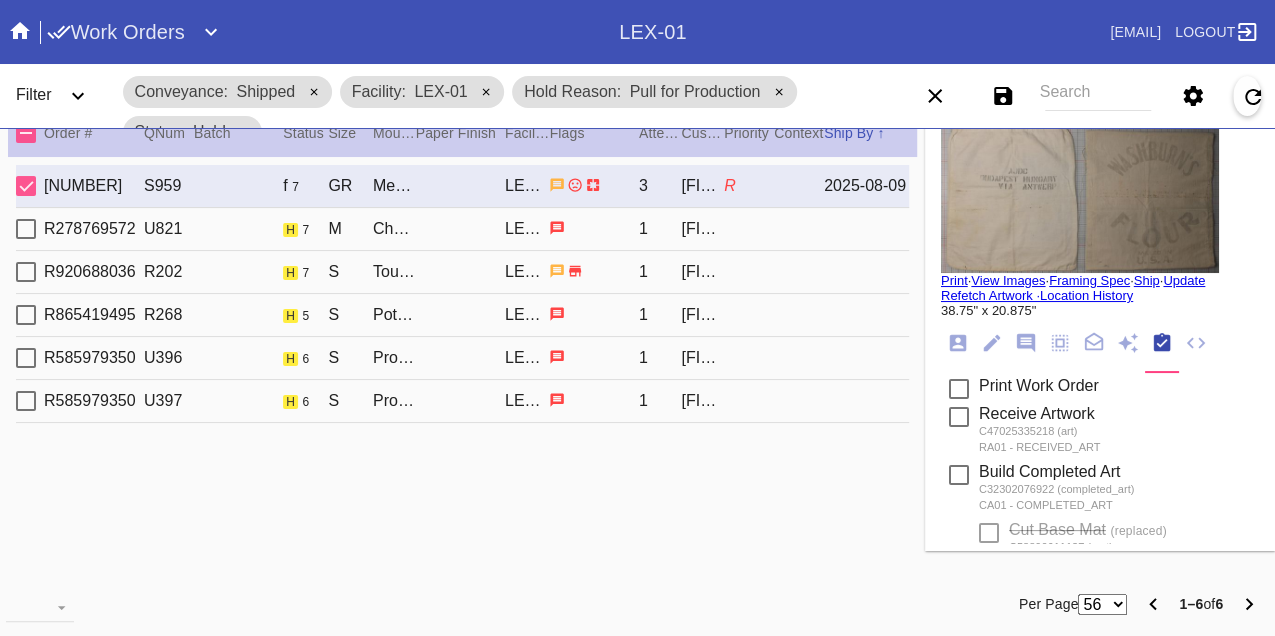 click on "Print" at bounding box center [954, 280] 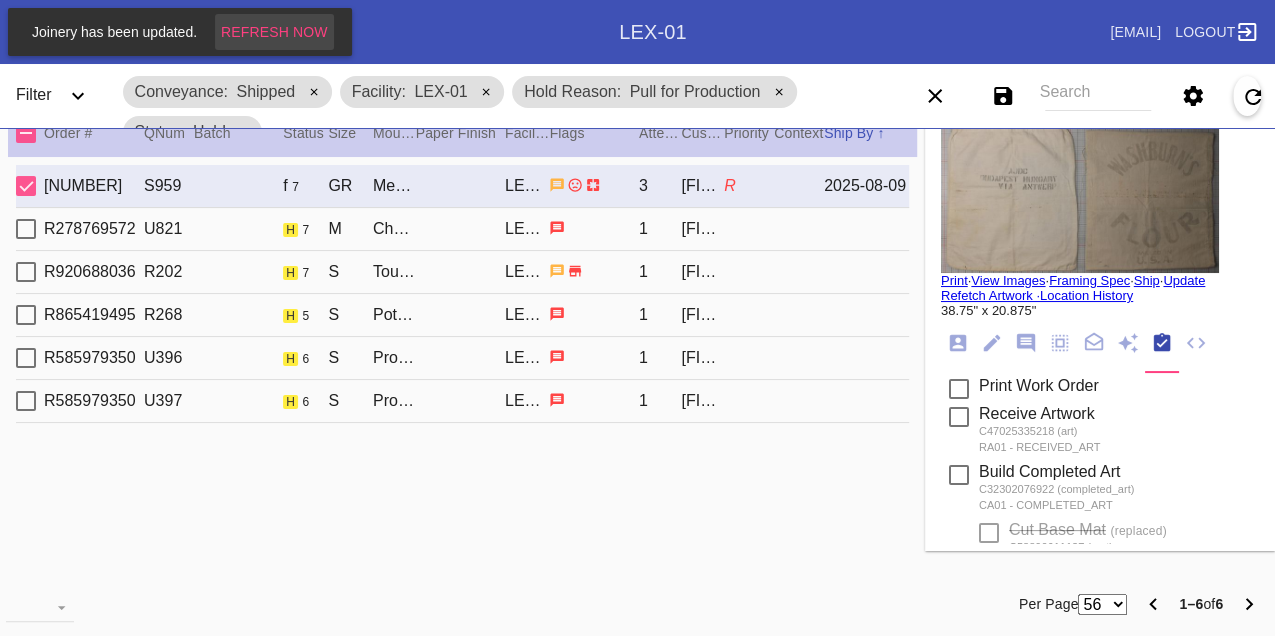 click on "Refresh Now" at bounding box center (274, 32) 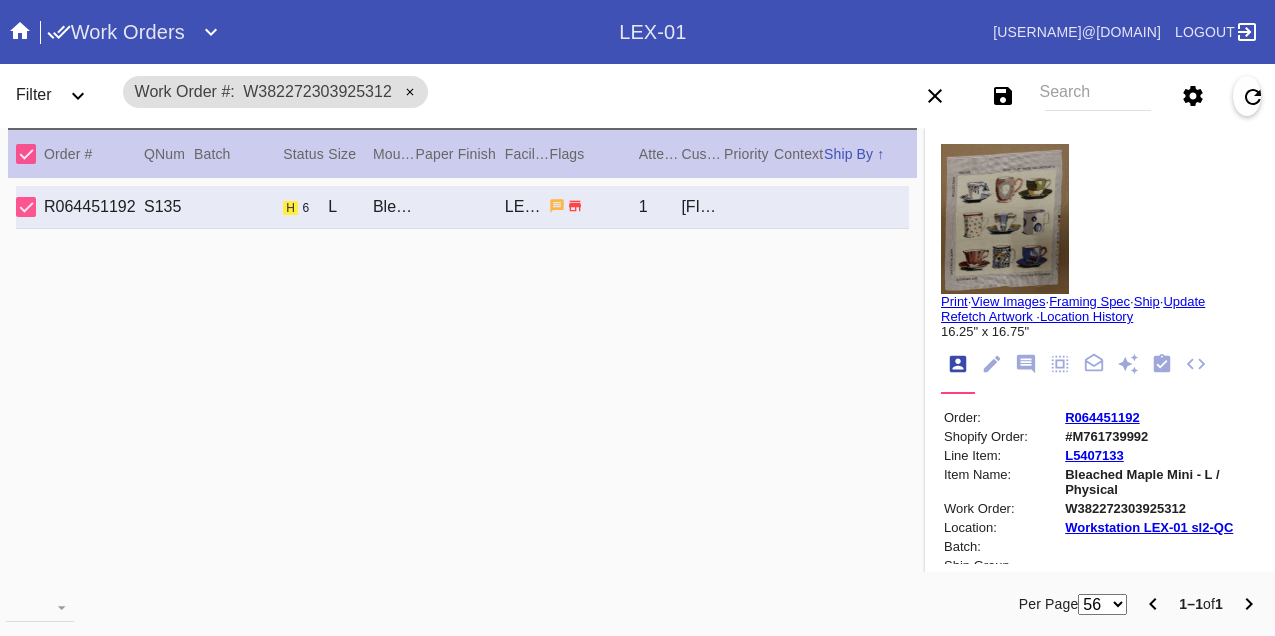 scroll, scrollTop: 0, scrollLeft: 0, axis: both 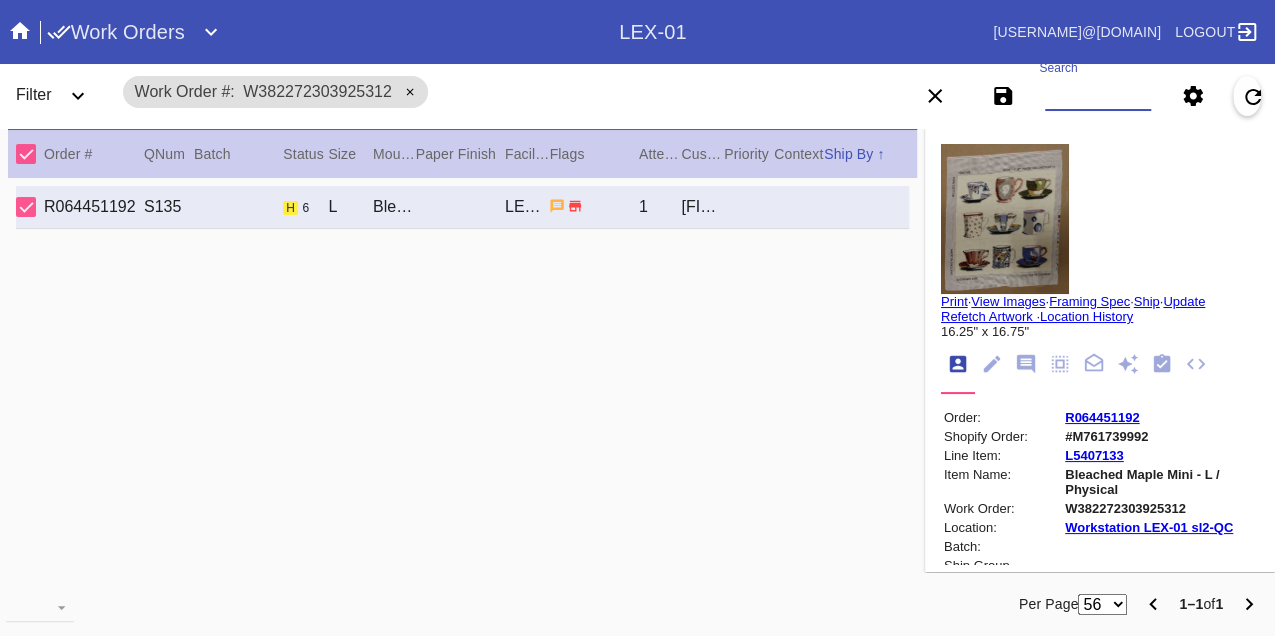 paste on "W135498983772758" 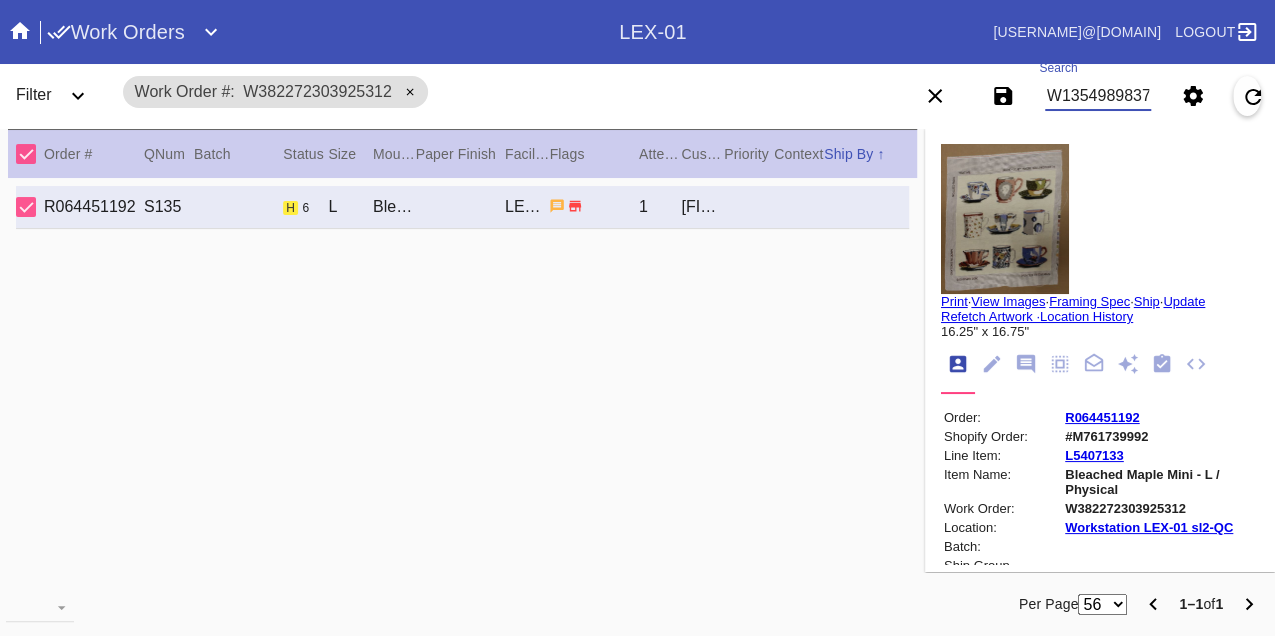scroll, scrollTop: 0, scrollLeft: 48, axis: horizontal 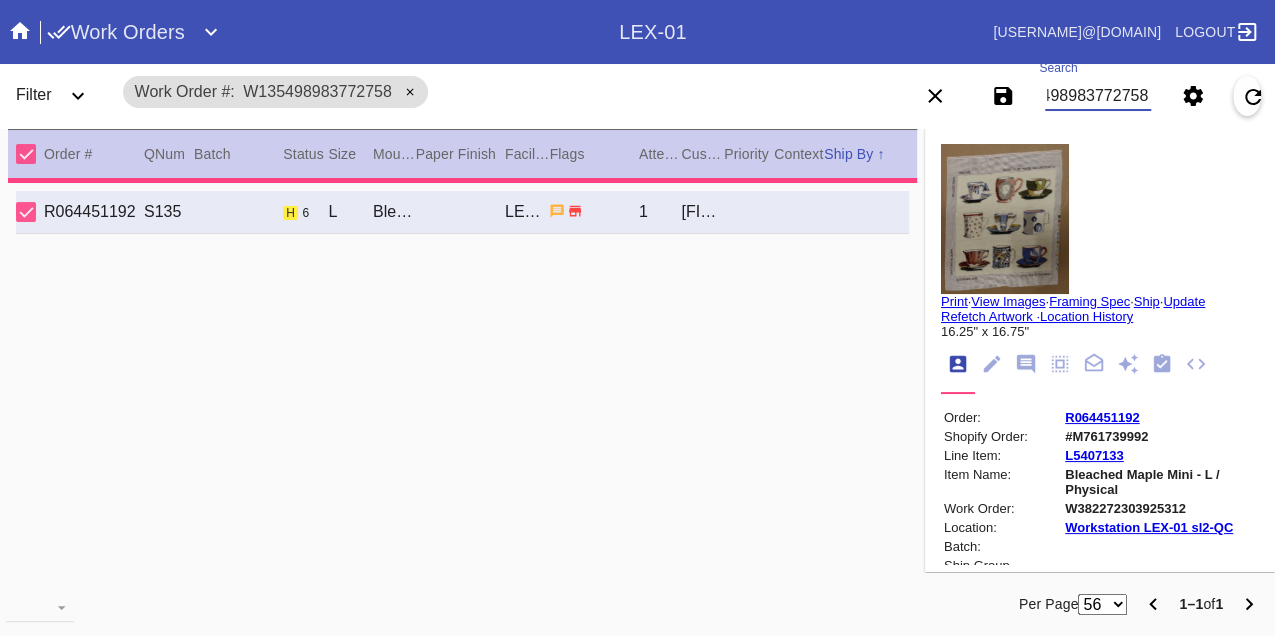 type 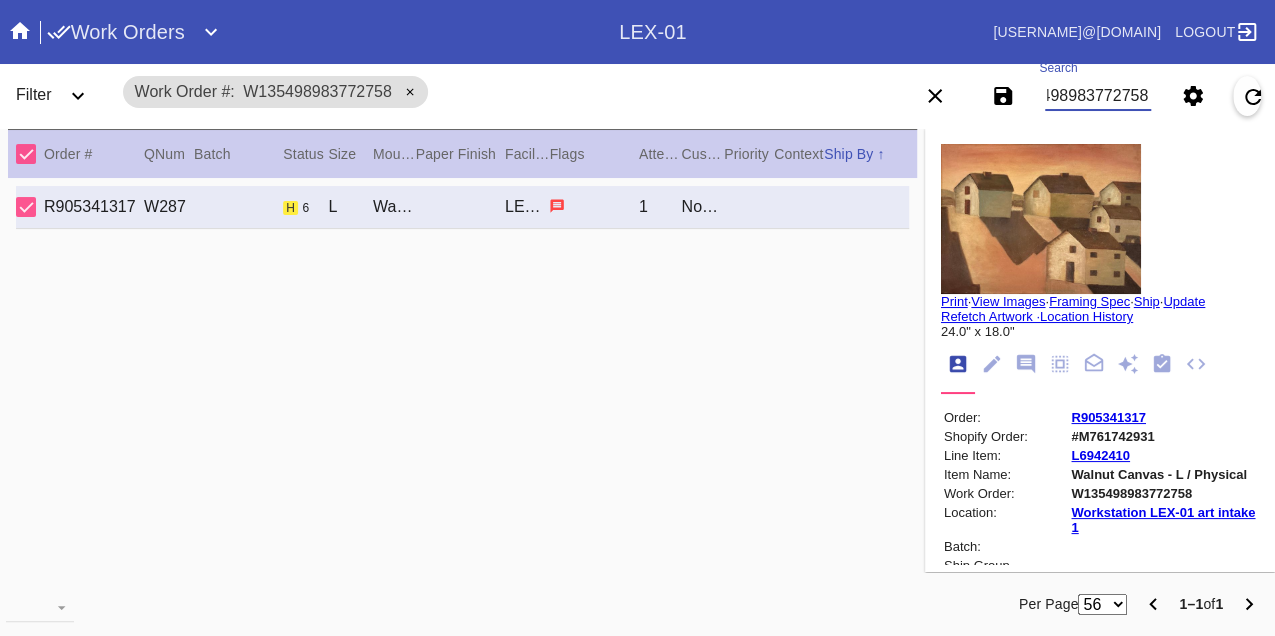 type on "W135498983772758" 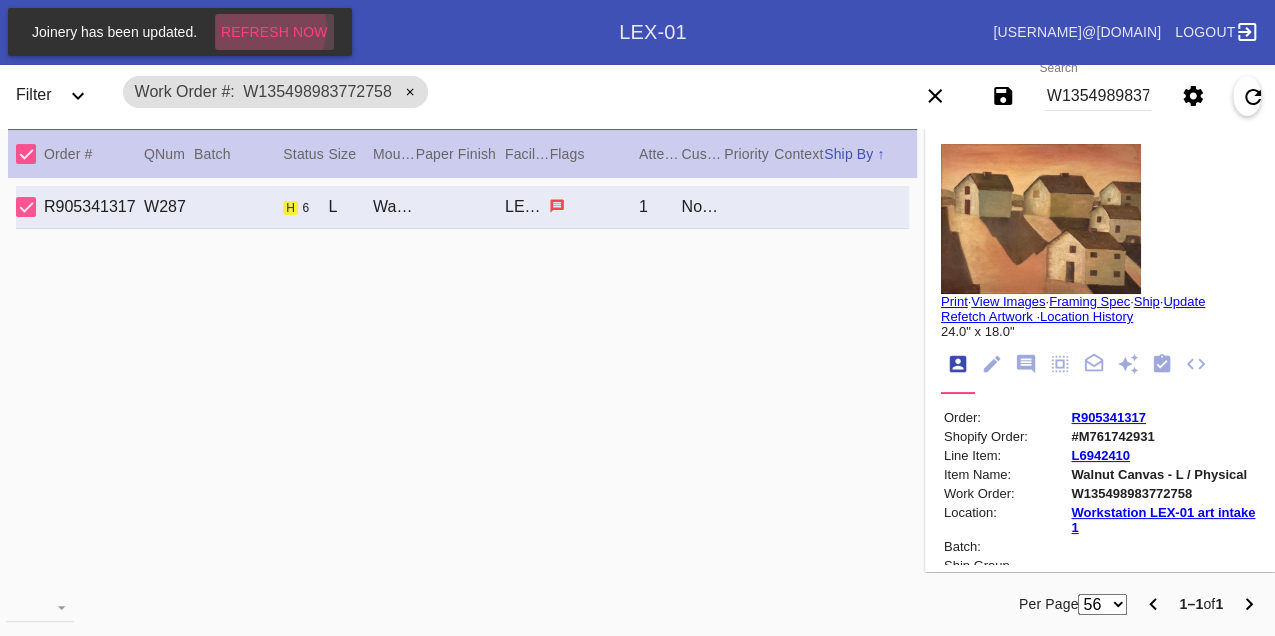 click on "Refresh Now" at bounding box center (274, 32) 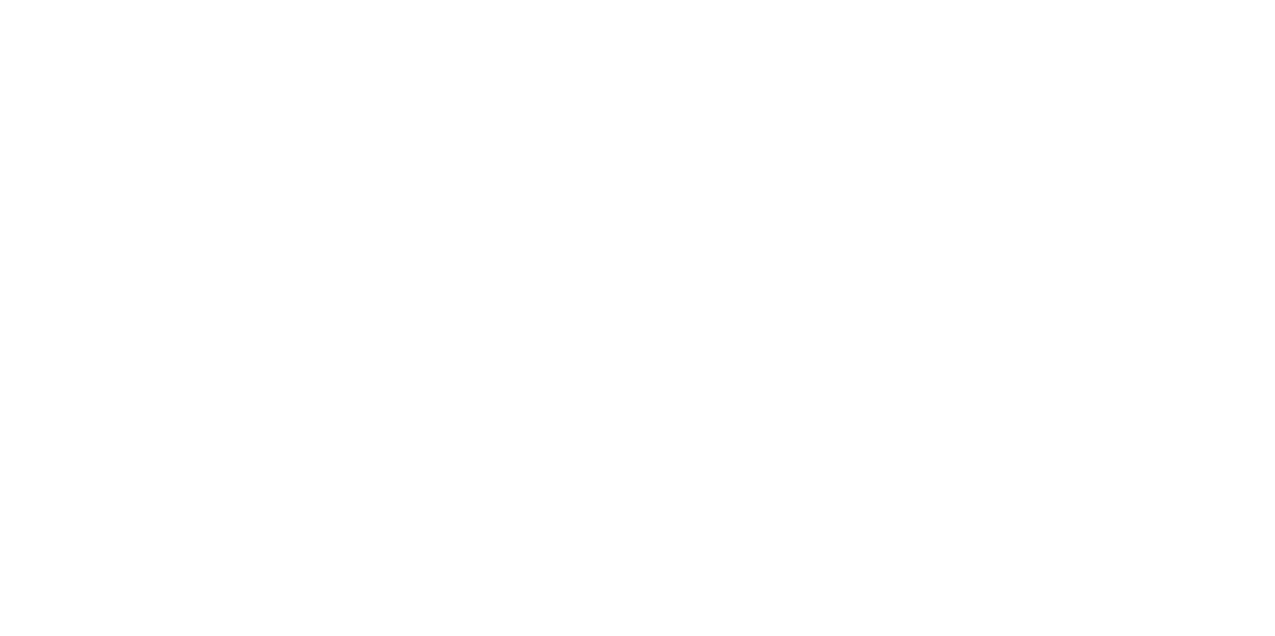 scroll, scrollTop: 0, scrollLeft: 0, axis: both 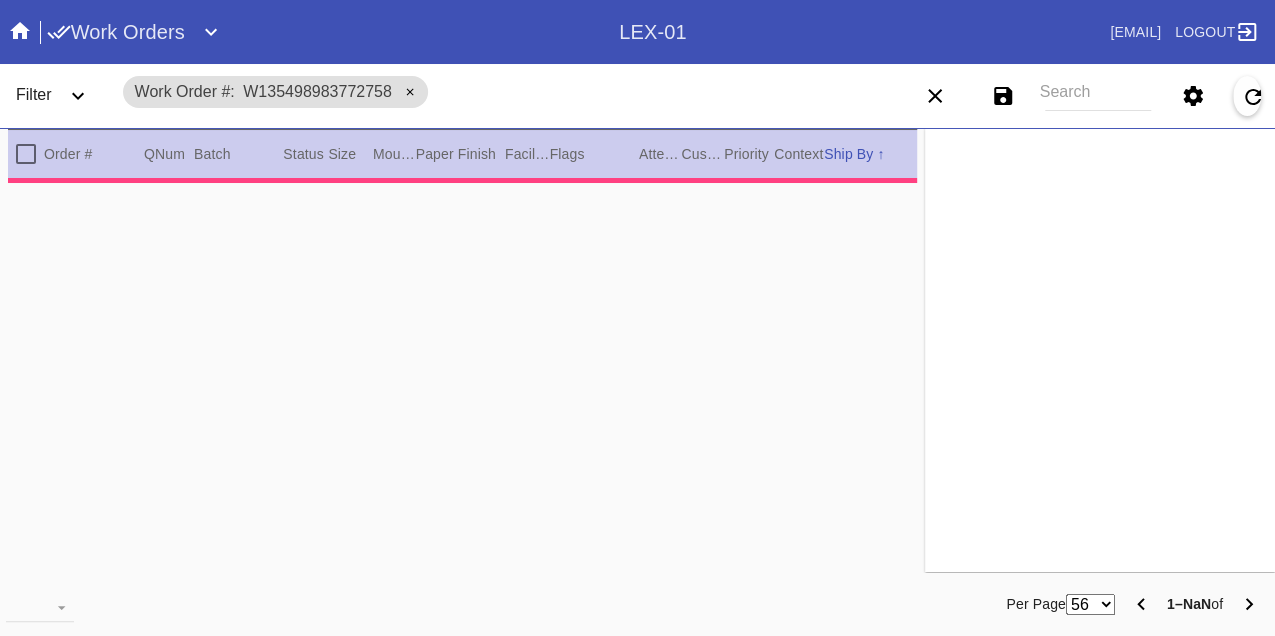 type on "24.0" 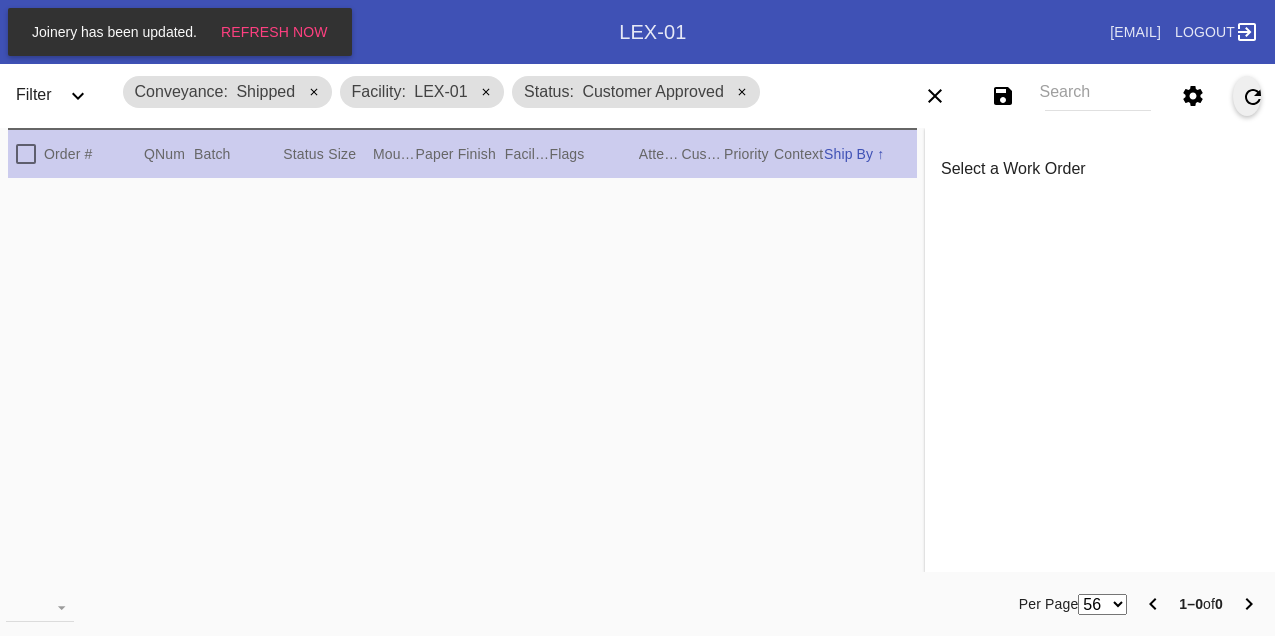 scroll, scrollTop: 0, scrollLeft: 0, axis: both 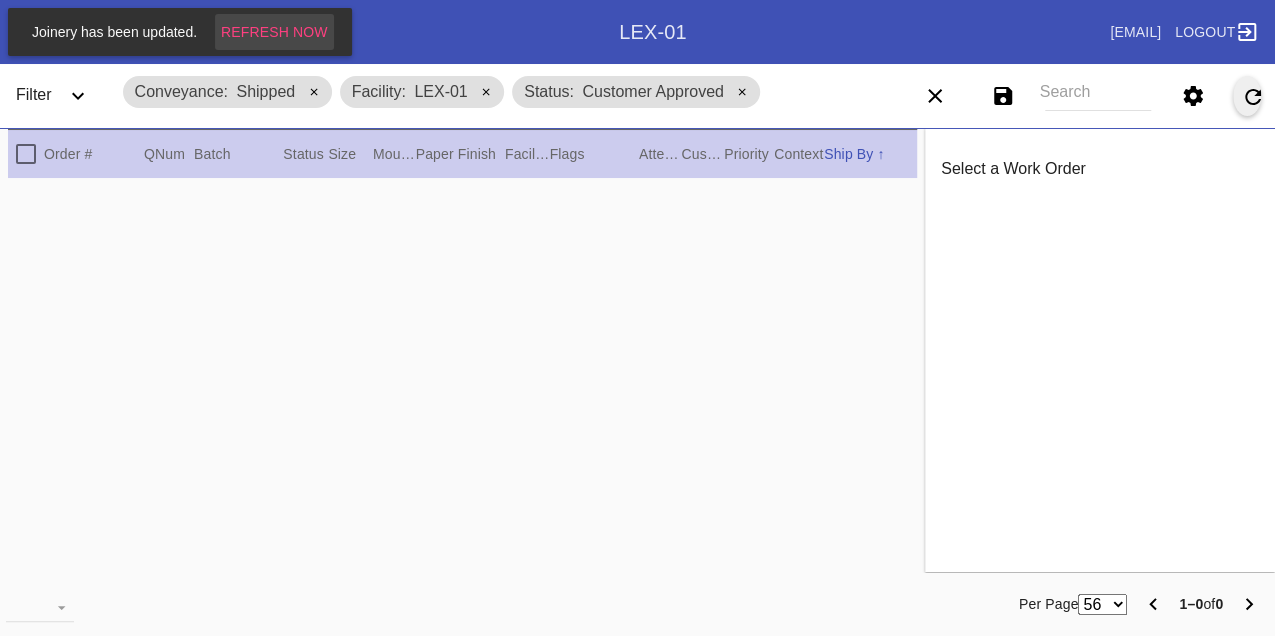 click on "Refresh Now" at bounding box center [274, 32] 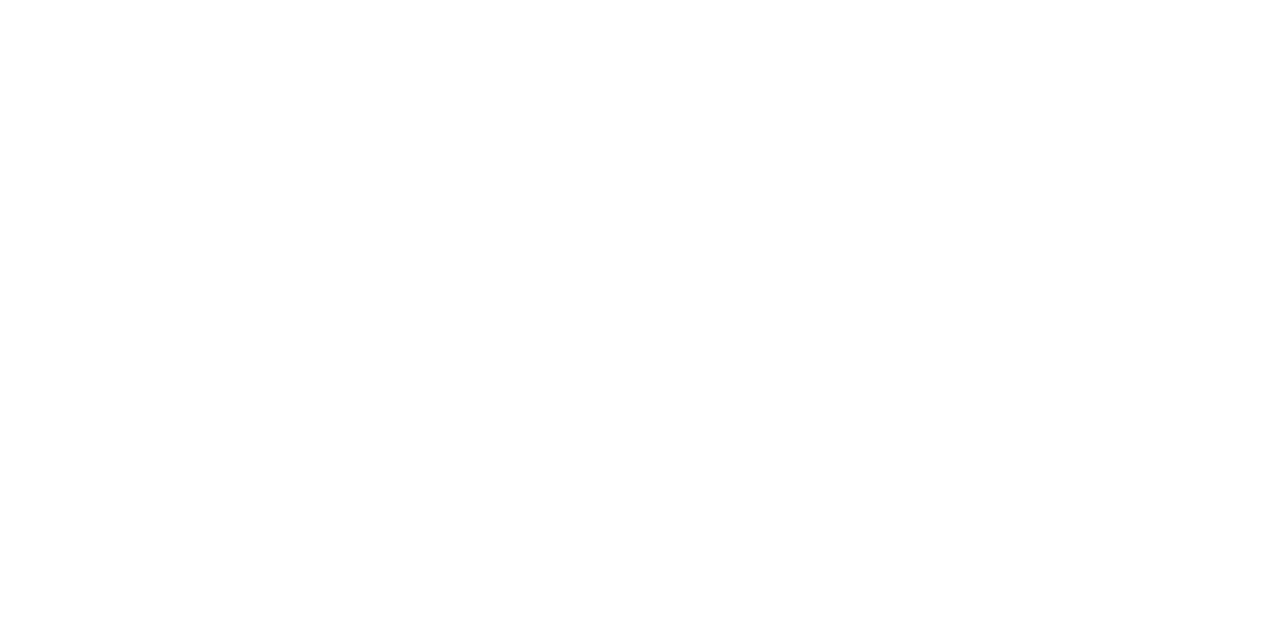 scroll, scrollTop: 0, scrollLeft: 0, axis: both 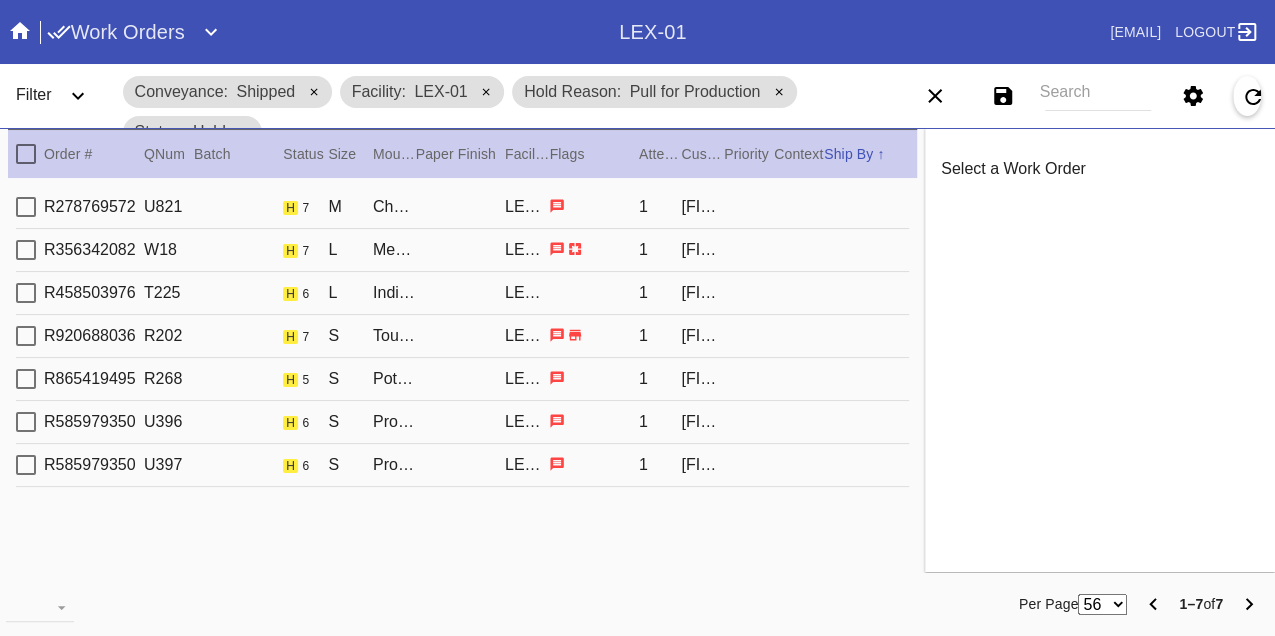 click on "R585979350 U396 h   6 S Providence / Warm White - 8 Ply LEX-01 1 [FIRST] [LAST]" at bounding box center (462, 422) 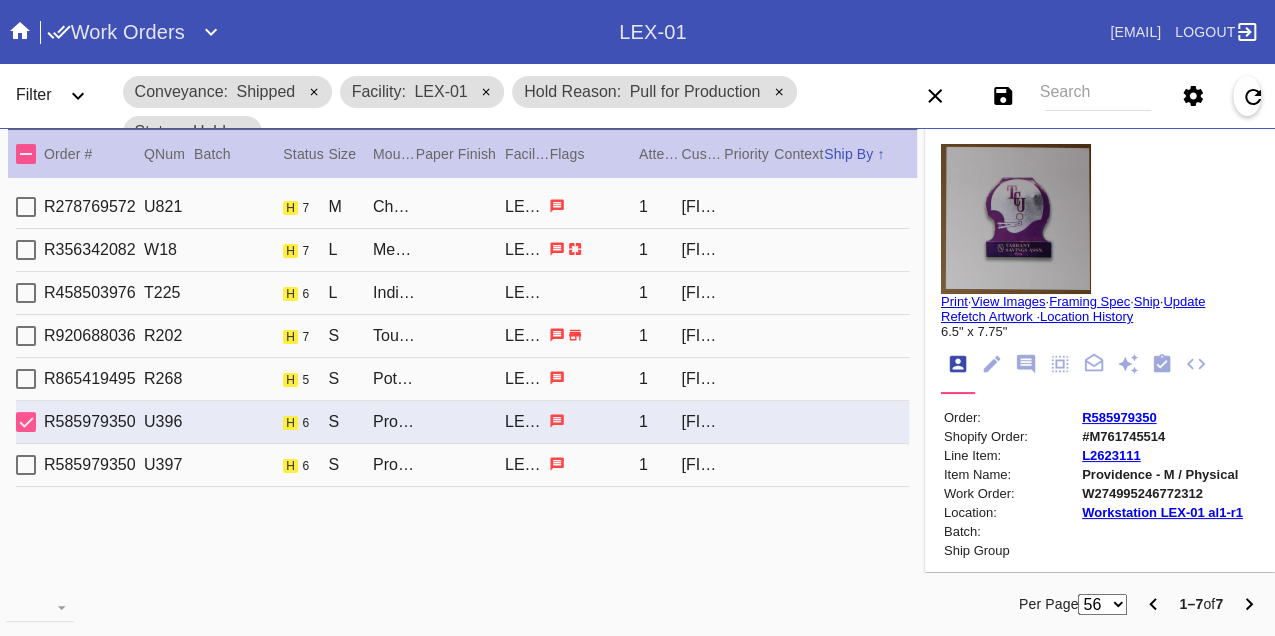 click on "R585979350 U397 h   6 S Providence / Warm White - 8 Ply LEX-01 1 [FIRST] [LAST]" at bounding box center (462, 465) 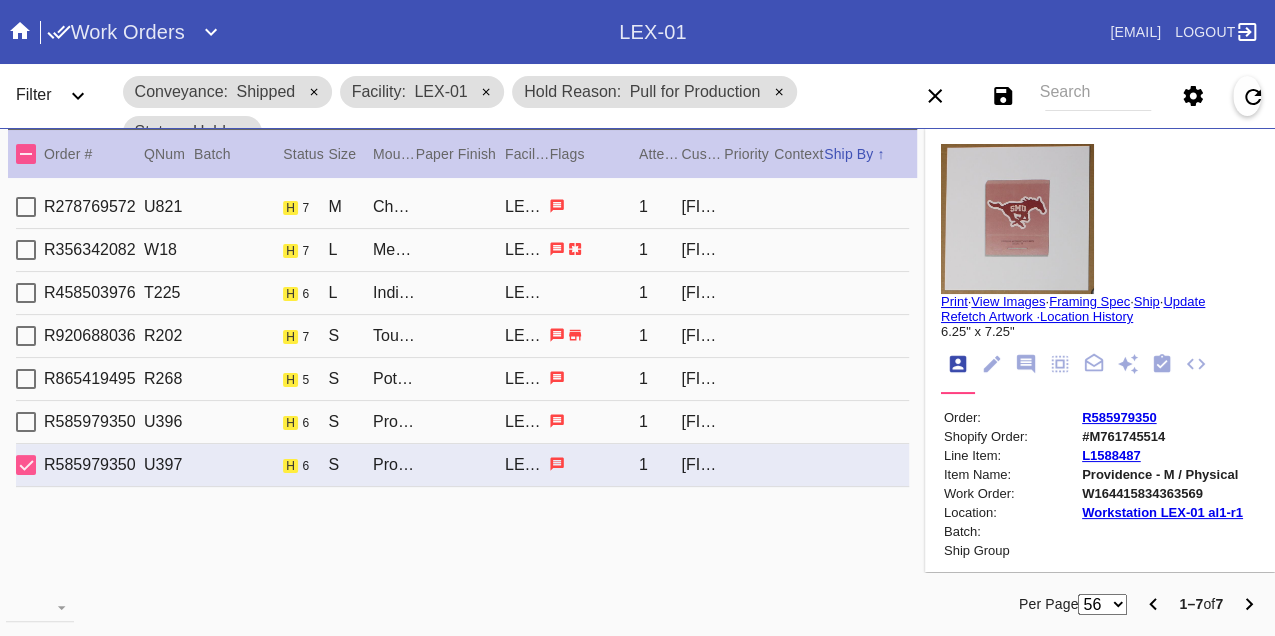 click on "R278769572 U821 h   7 M Cherry (Gallery) / Dark Olive LEX-01 1 [FIRST] [LAST]" at bounding box center [462, 207] 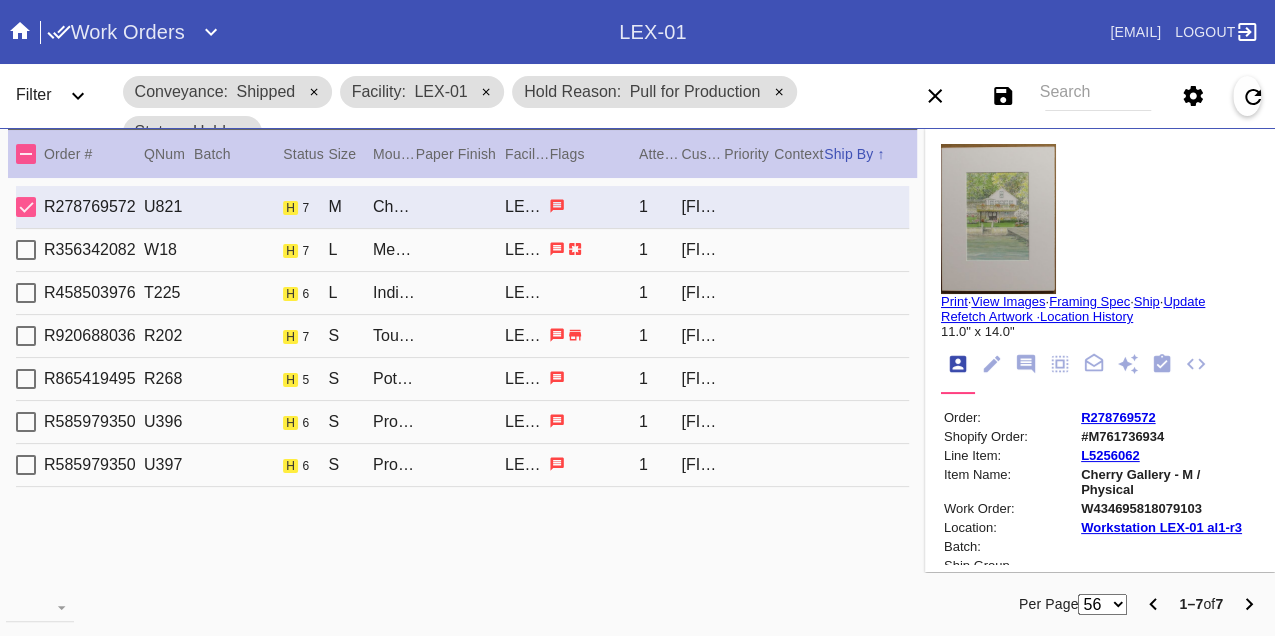 click on "W434695818079103" at bounding box center (1168, 508) 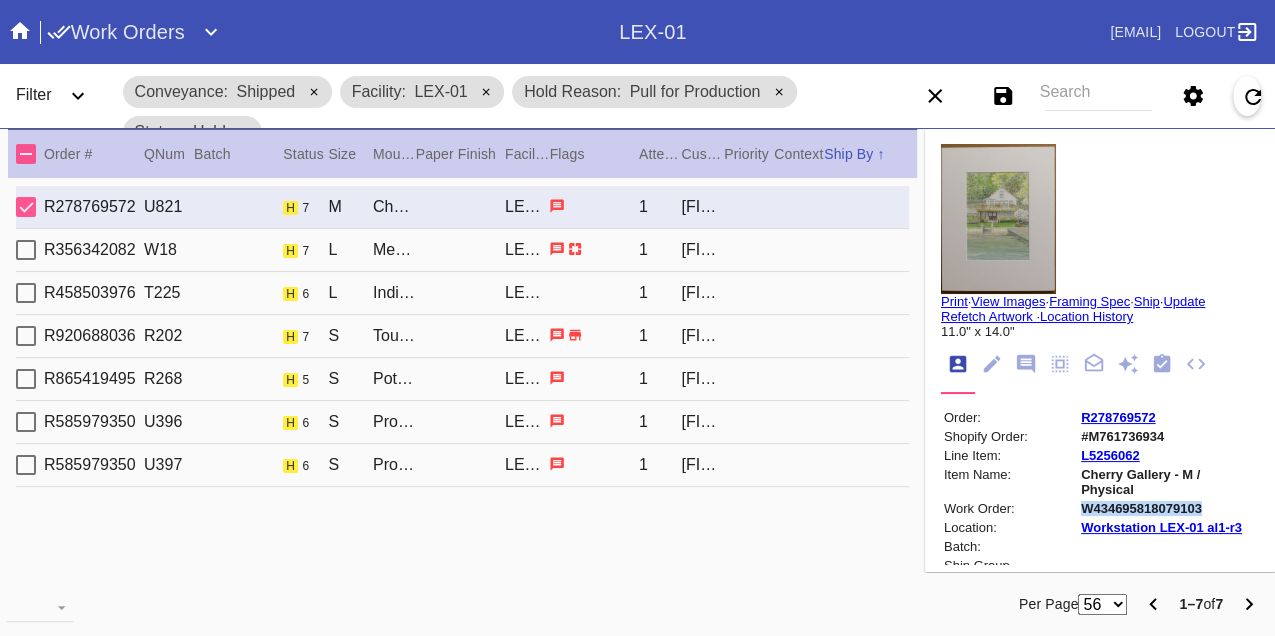 click on "W434695818079103" at bounding box center [1168, 508] 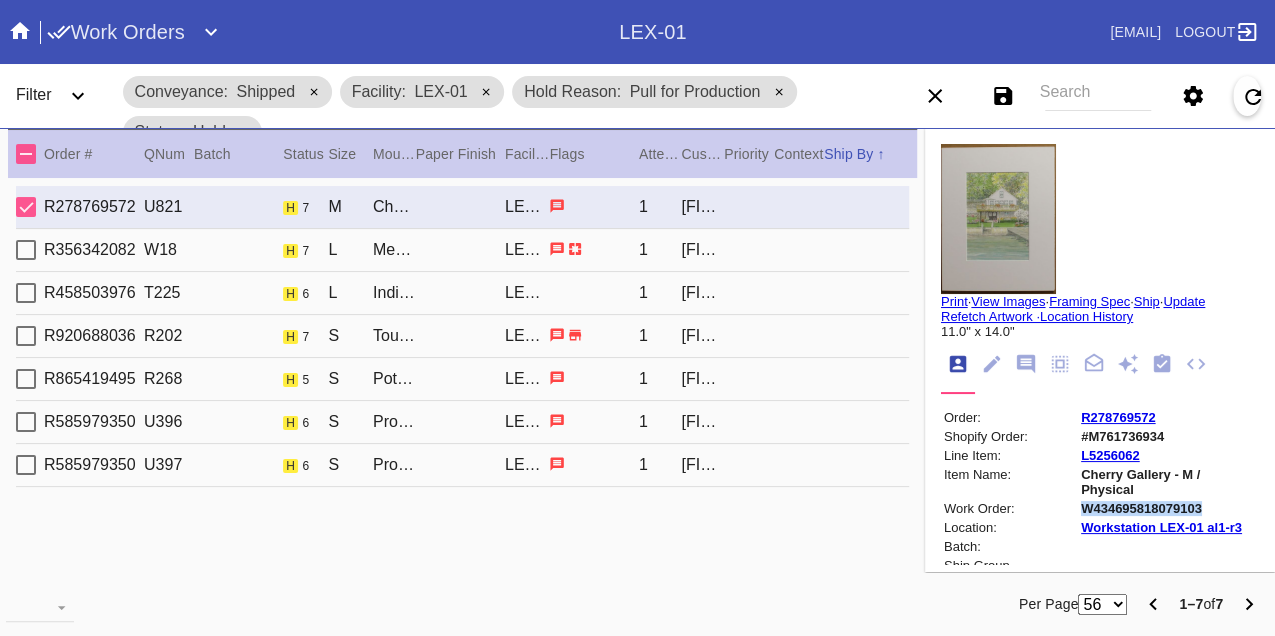 copy on "W434695818079103" 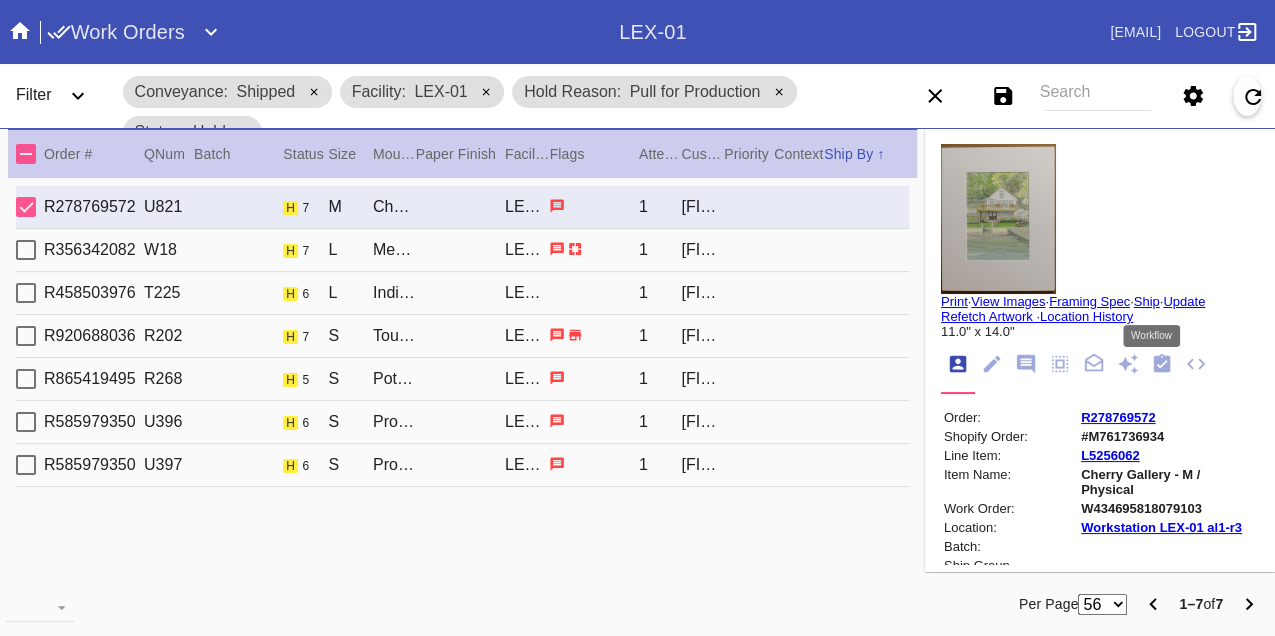 click 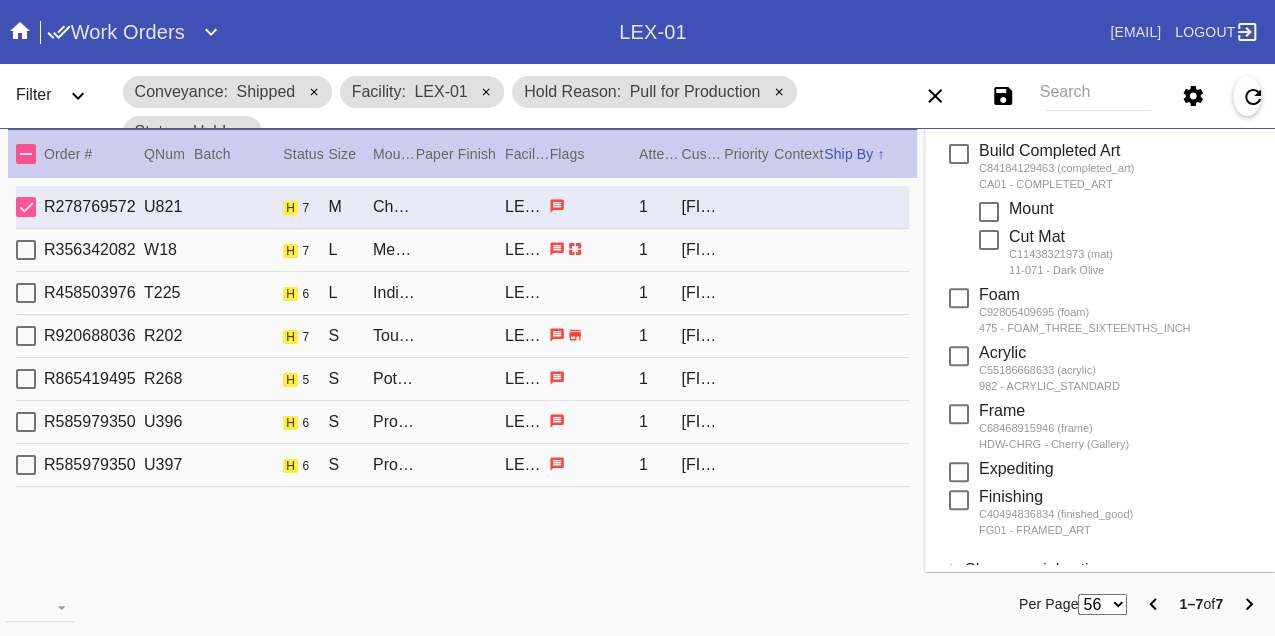 scroll, scrollTop: 428, scrollLeft: 0, axis: vertical 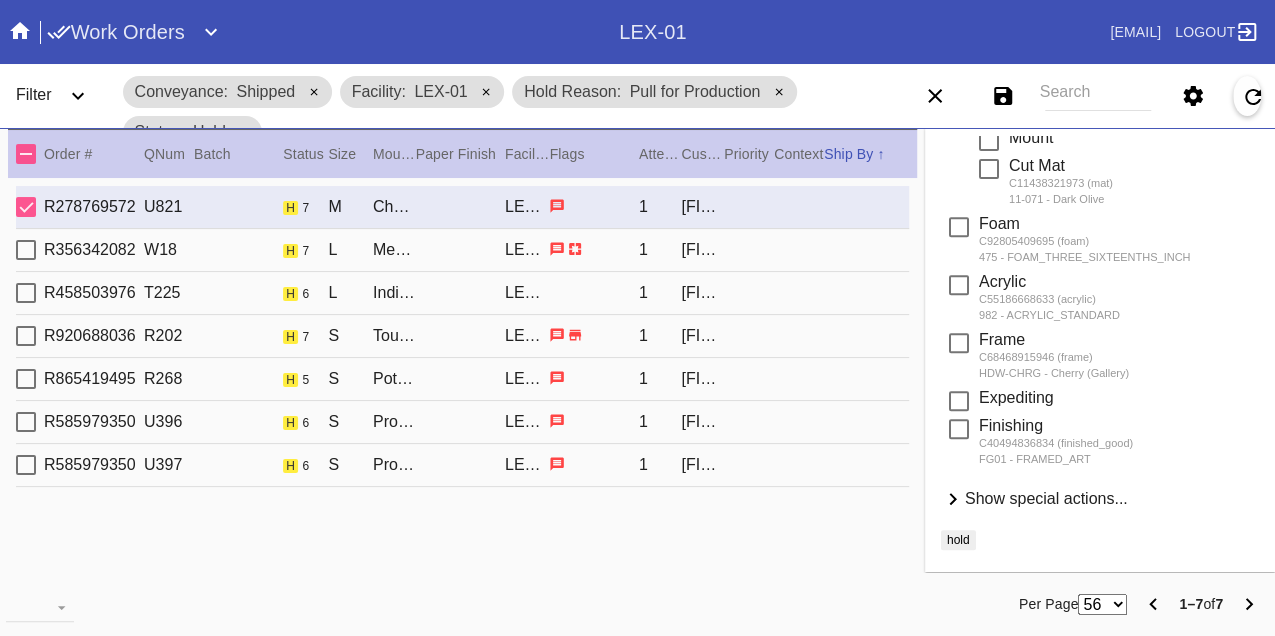 click on "Show special actions..." at bounding box center (1046, 498) 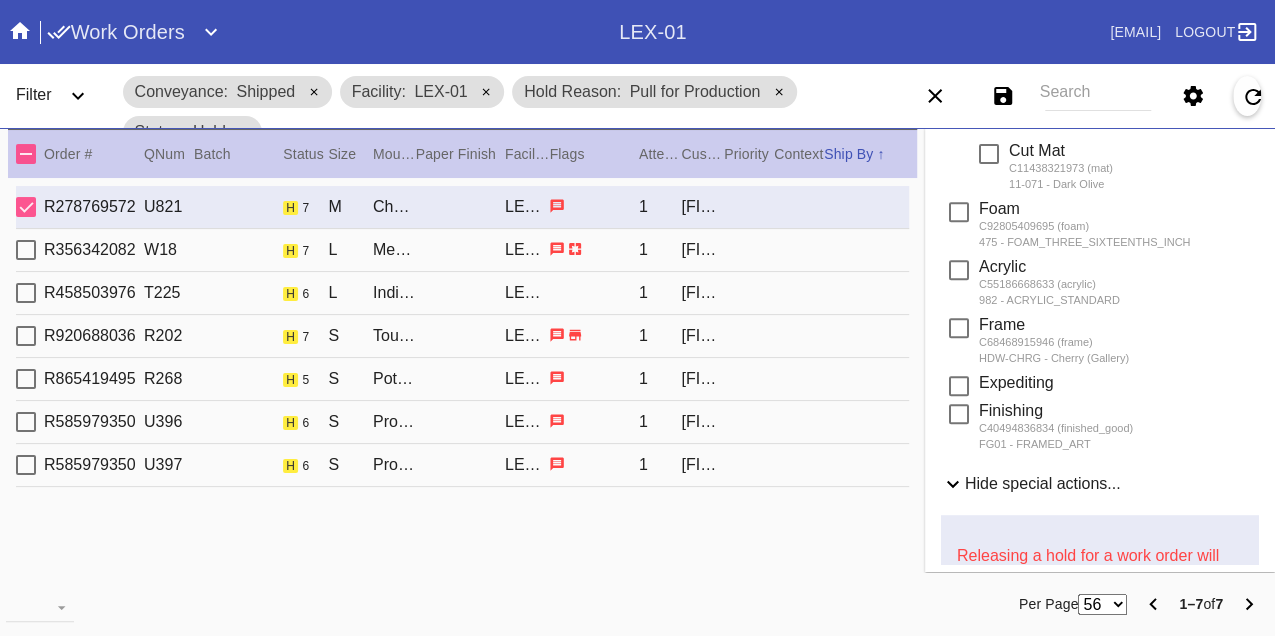 scroll, scrollTop: 888, scrollLeft: 0, axis: vertical 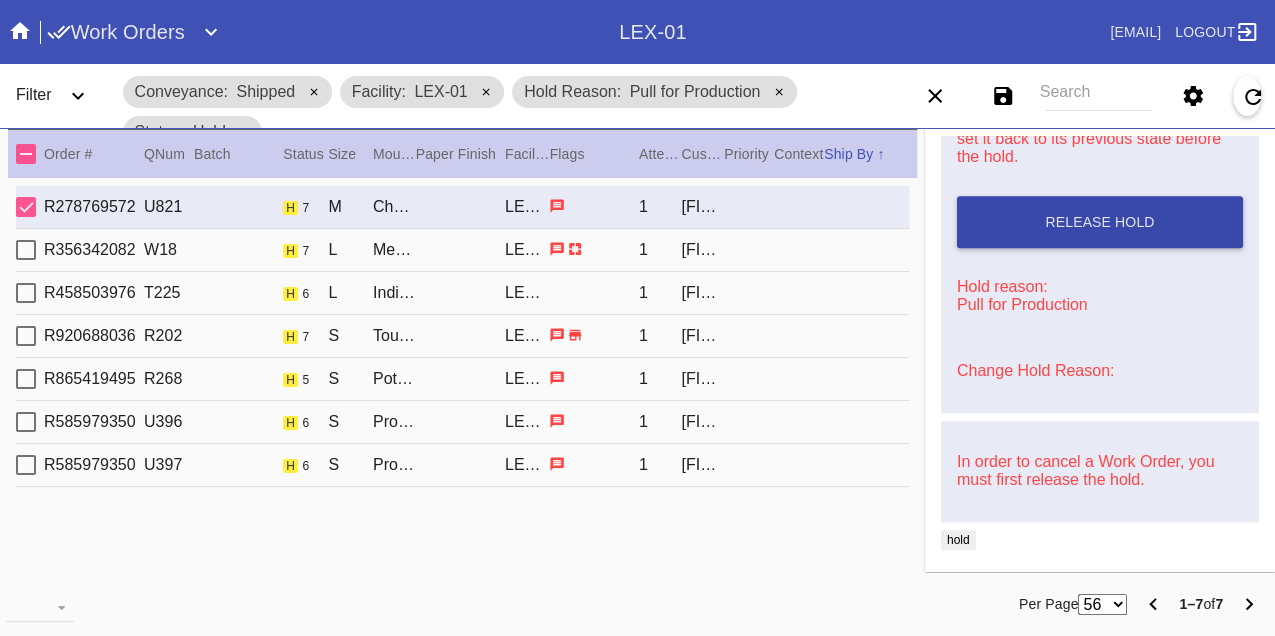click on "Release Hold" at bounding box center (1100, 222) 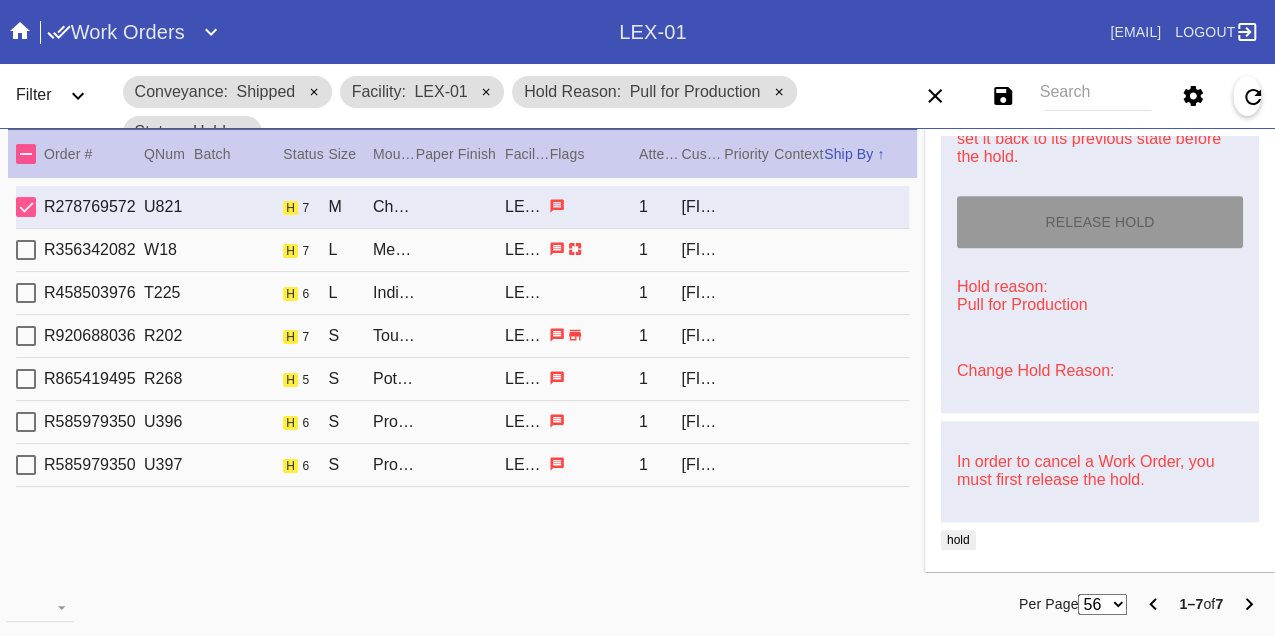 type on "8/9/2025" 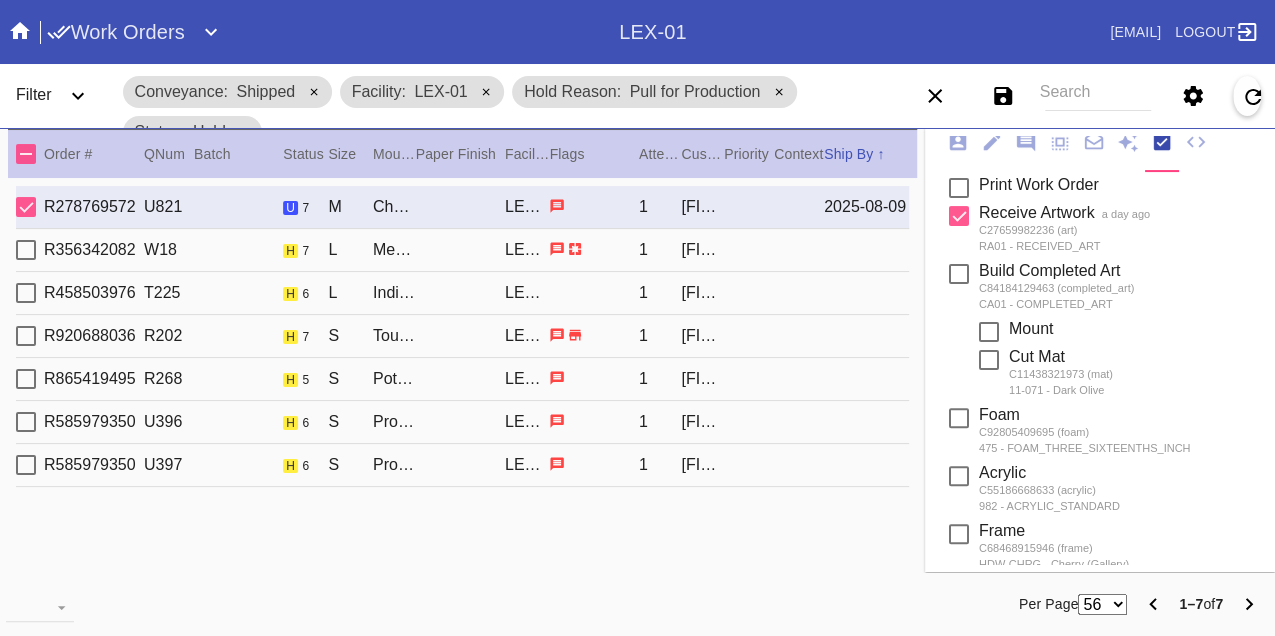scroll, scrollTop: 0, scrollLeft: 0, axis: both 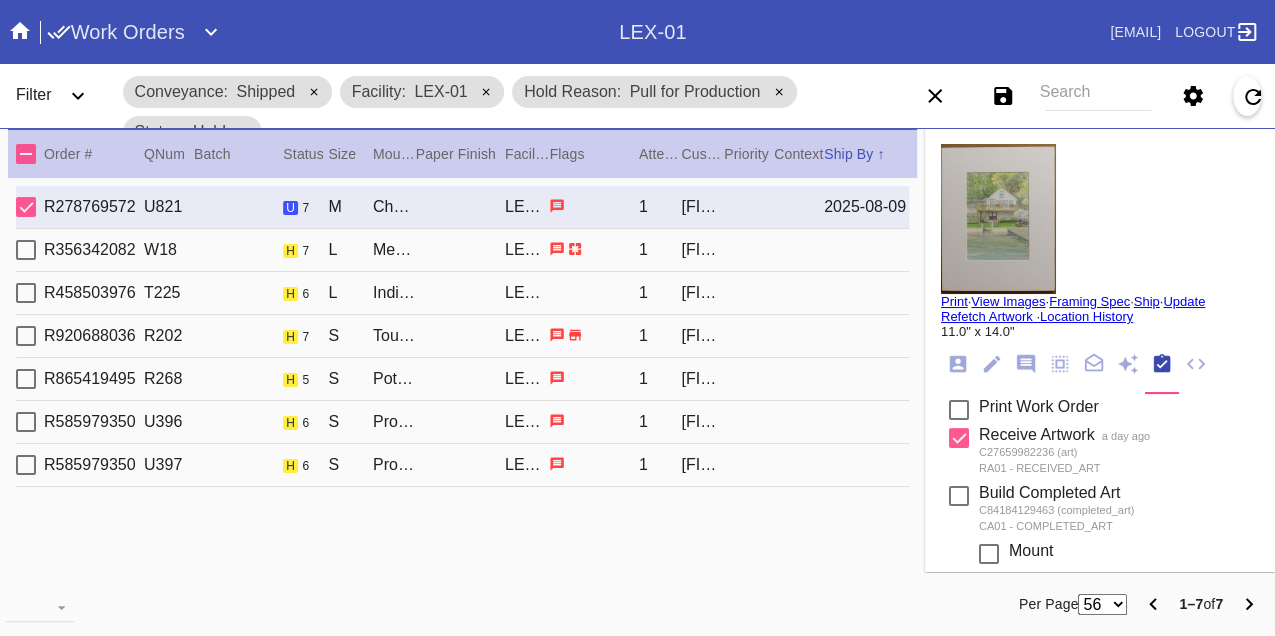 click on "Print" at bounding box center [954, 301] 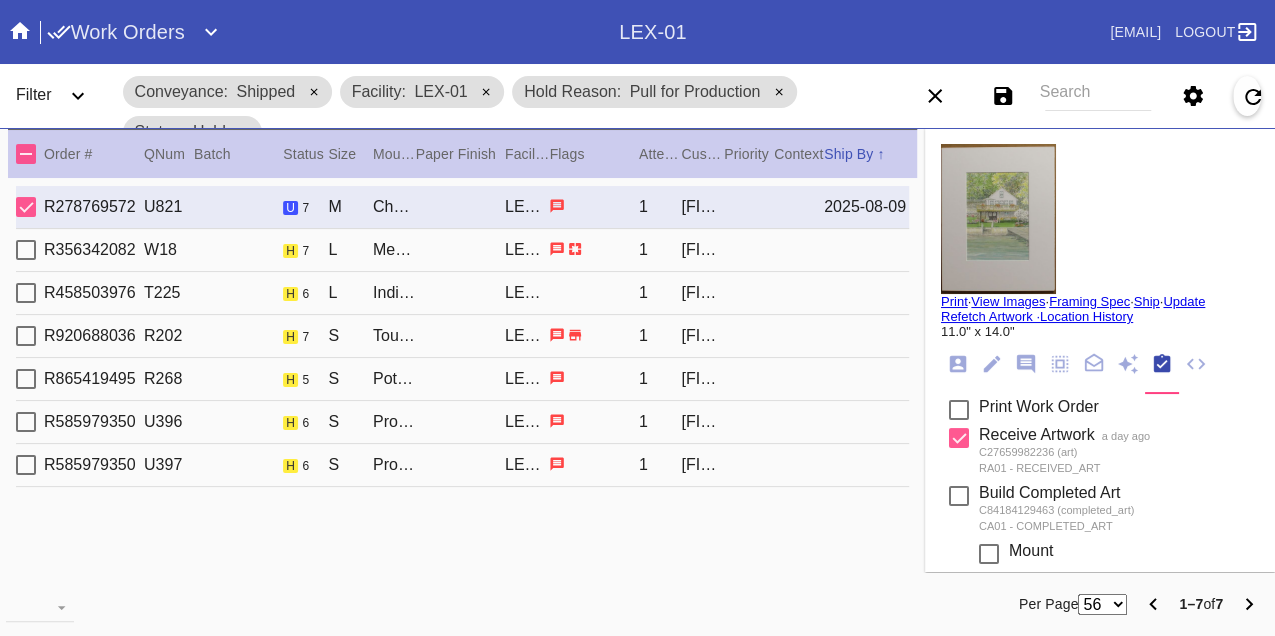 click on "R356342082 W18 h   7 L Mercer Slim / Dove White LEX-01 1 [FIRST] [LAST]" at bounding box center (462, 250) 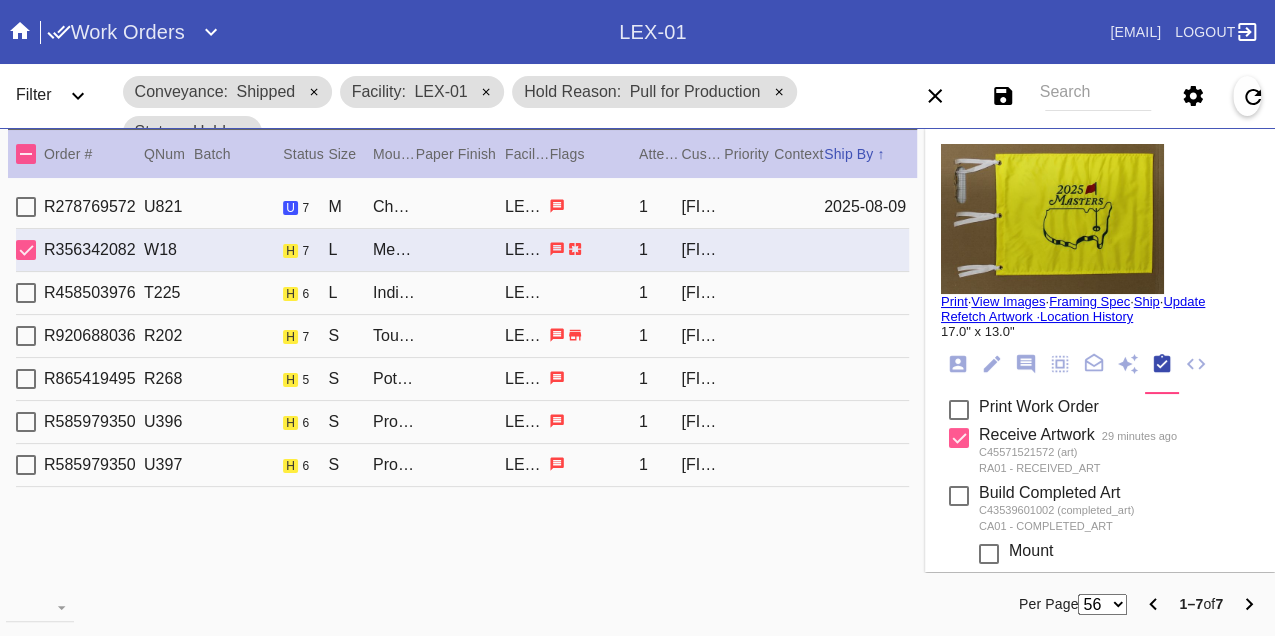 click on "R458503976 T225 h   6 L Indigo Walnut Gallery / Dove White LEX-01 1 [FIRST] [LAST]" at bounding box center [462, 293] 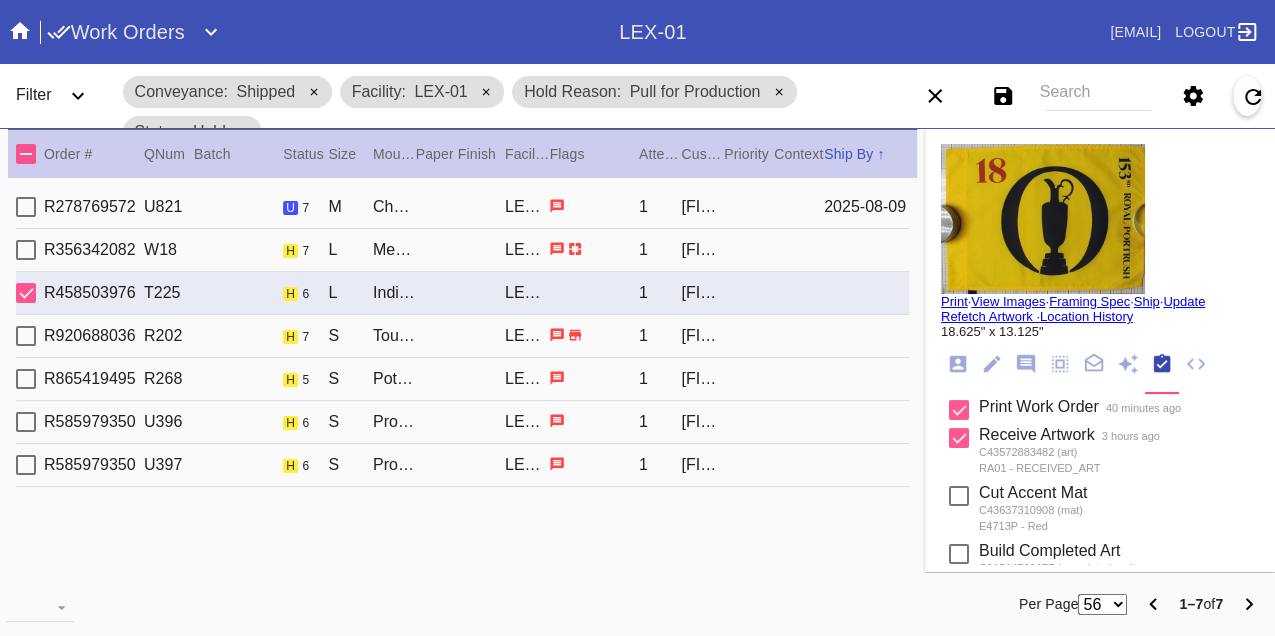 click on "R356342082 W18 h   7 L Mercer Slim / Dove White LEX-01 1 [FIRST] [LAST]" at bounding box center [462, 250] 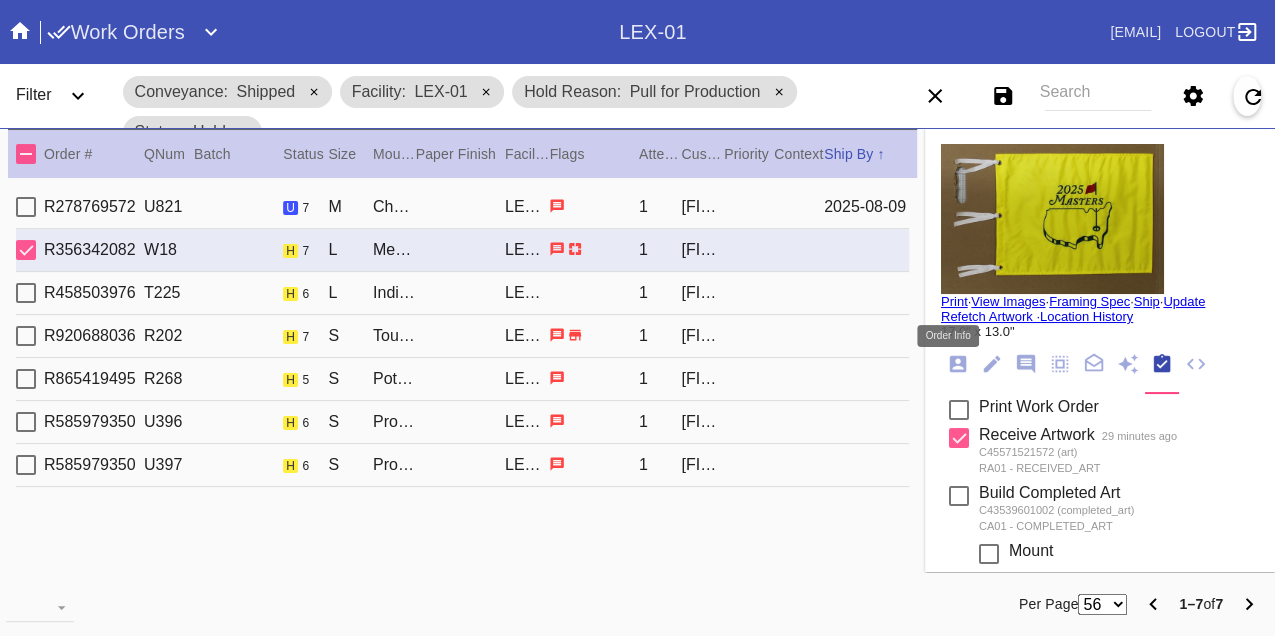 click 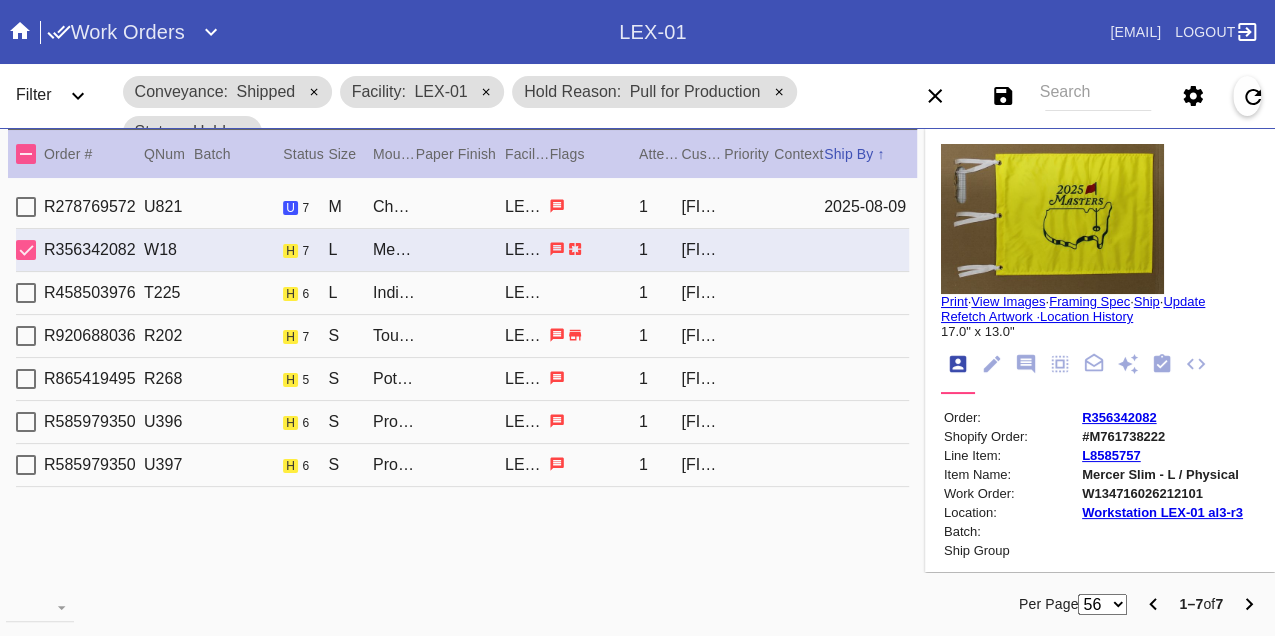 click on "W134716026212101" at bounding box center (1162, 493) 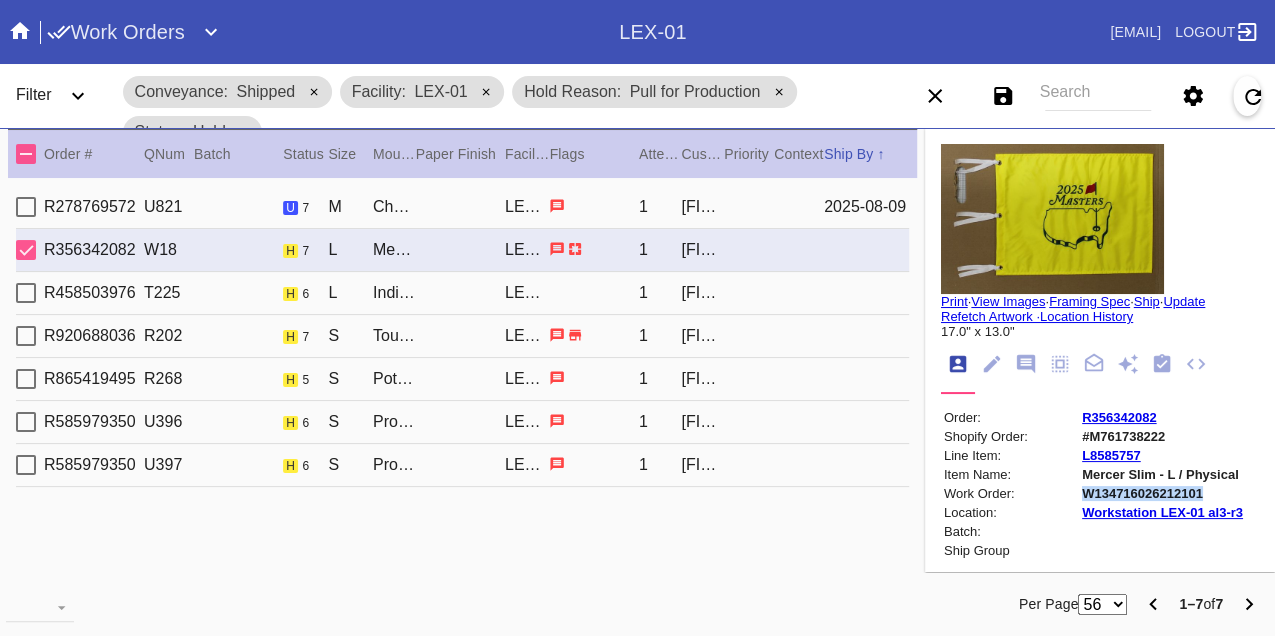 click on "W134716026212101" at bounding box center [1162, 493] 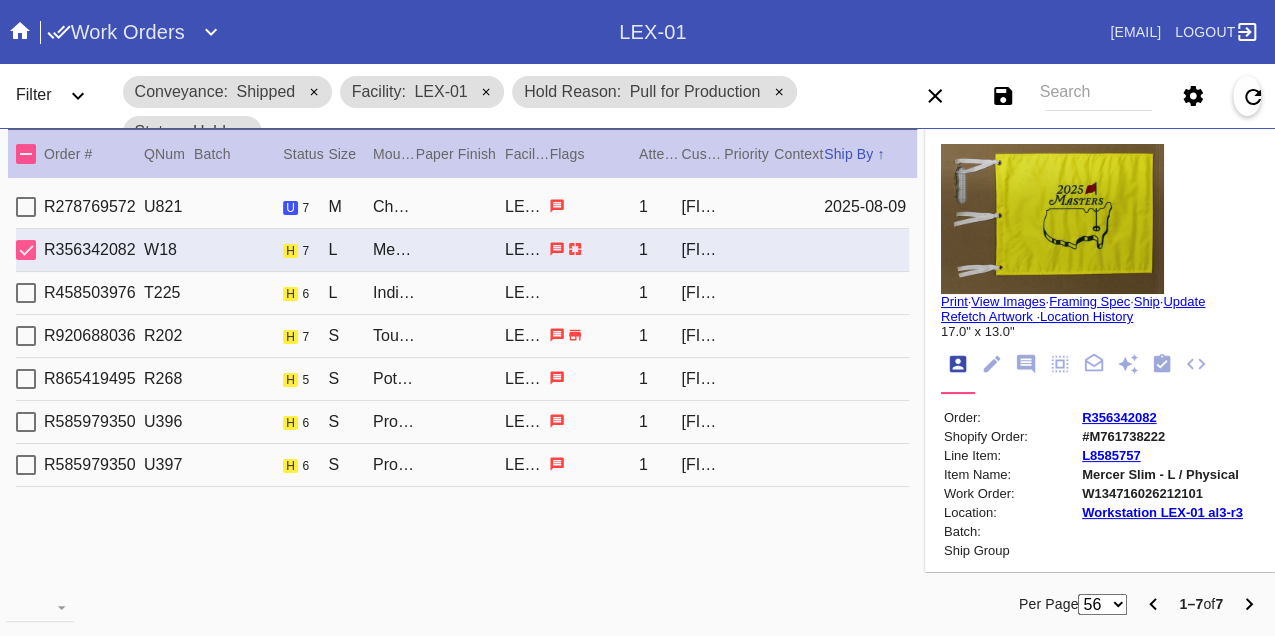 click on "R458503976 T225 h   6 L Indigo Walnut Gallery / Dove White LEX-01 1 [FIRST] [LAST]" at bounding box center (462, 293) 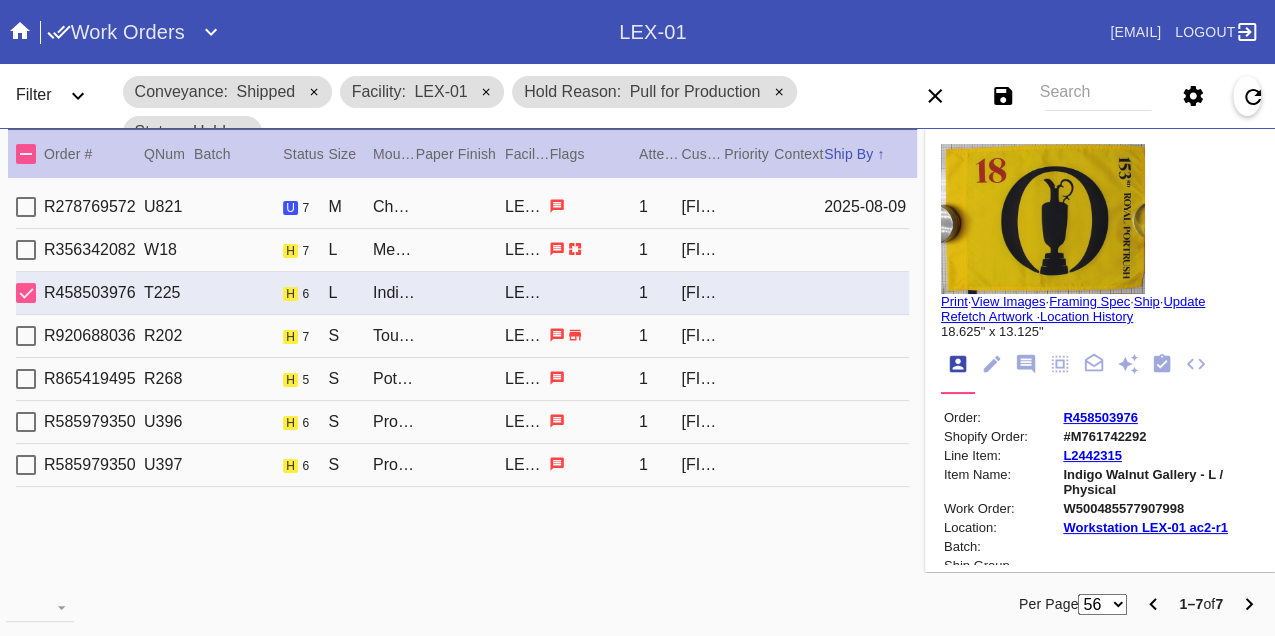 click on "W500485577907998" at bounding box center (1159, 508) 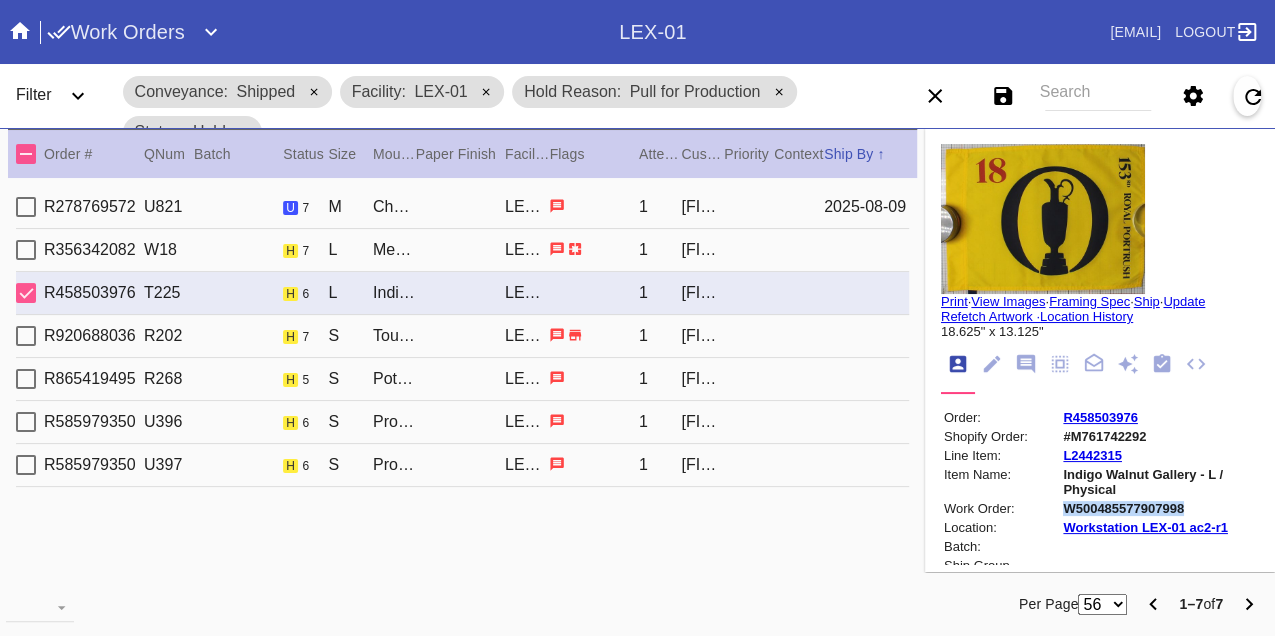 click on "W500485577907998" at bounding box center (1159, 508) 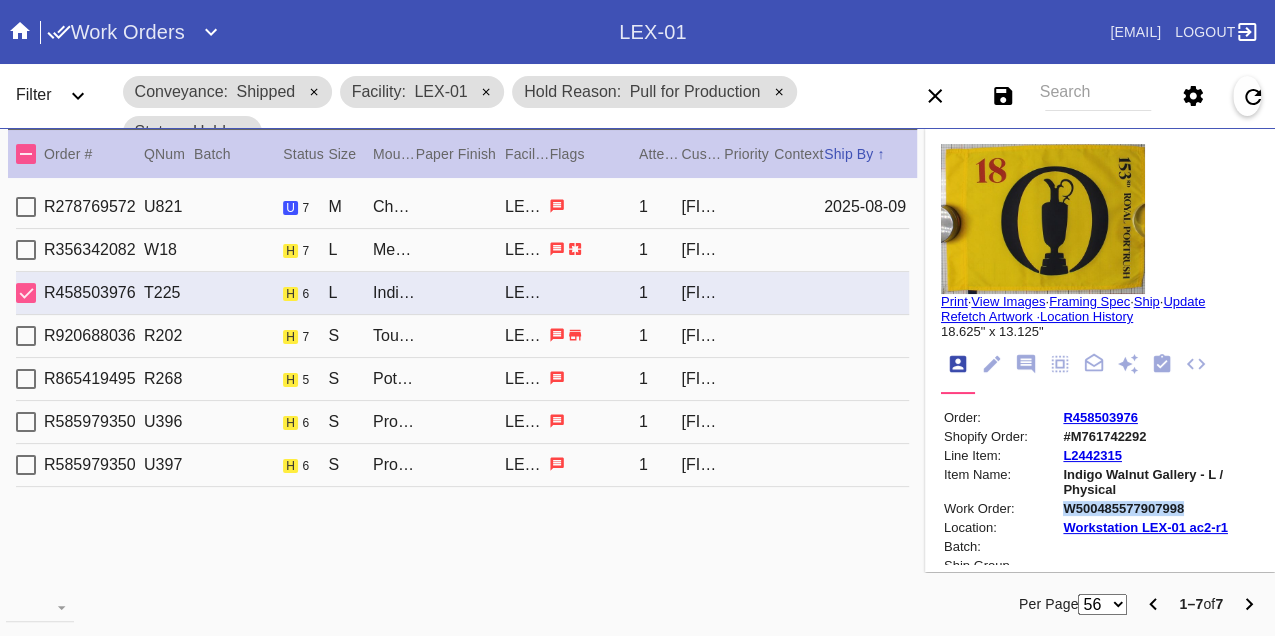 copy on "W500485577907998" 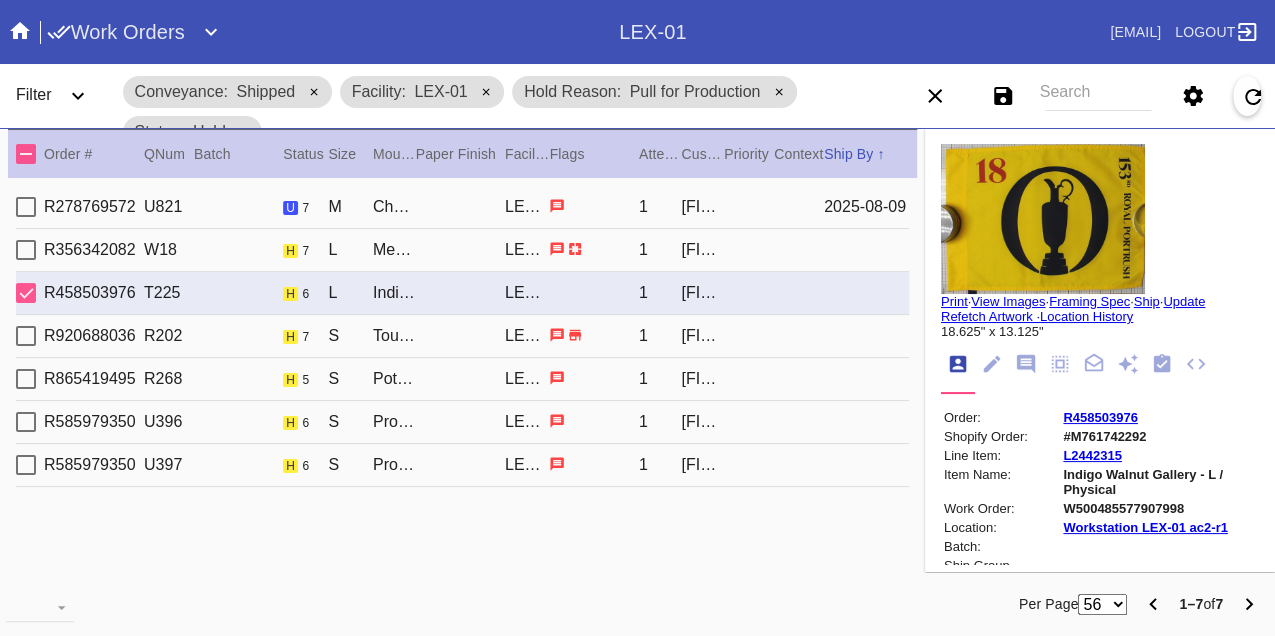 click on "R920688036 R202 h   7 S Toulouse / Digital White LEX-01 1 [FIRST] [LAST]" at bounding box center [462, 336] 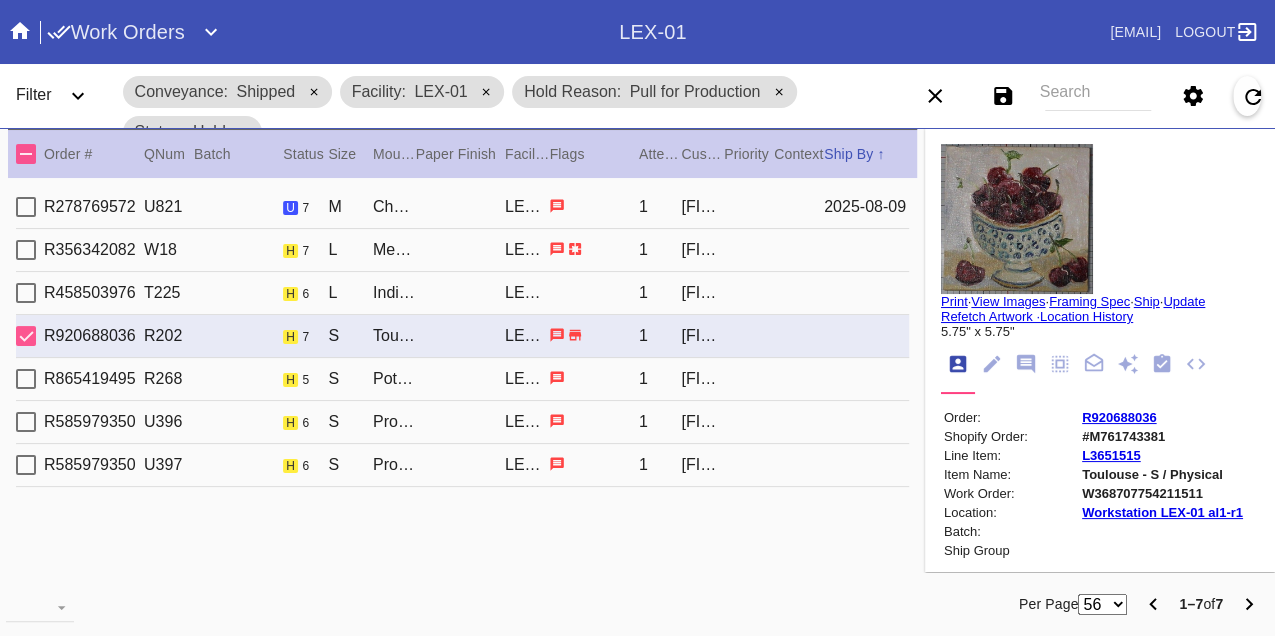 click on "W368707754211511" at bounding box center [1162, 493] 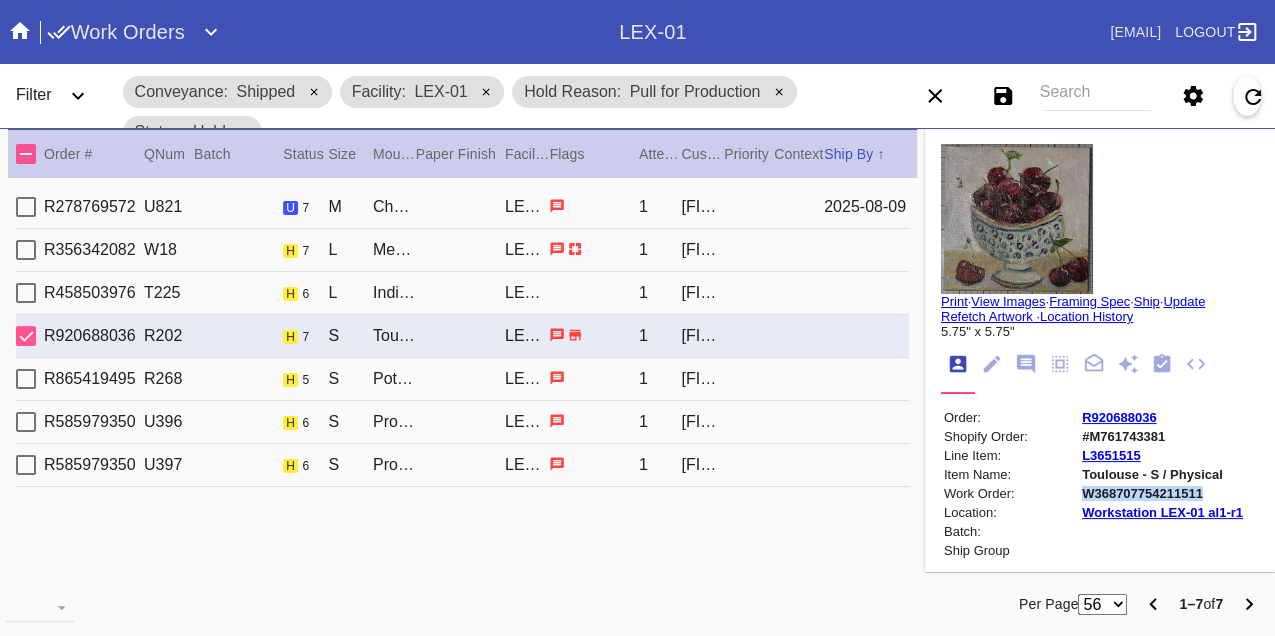 click on "W368707754211511" at bounding box center [1162, 493] 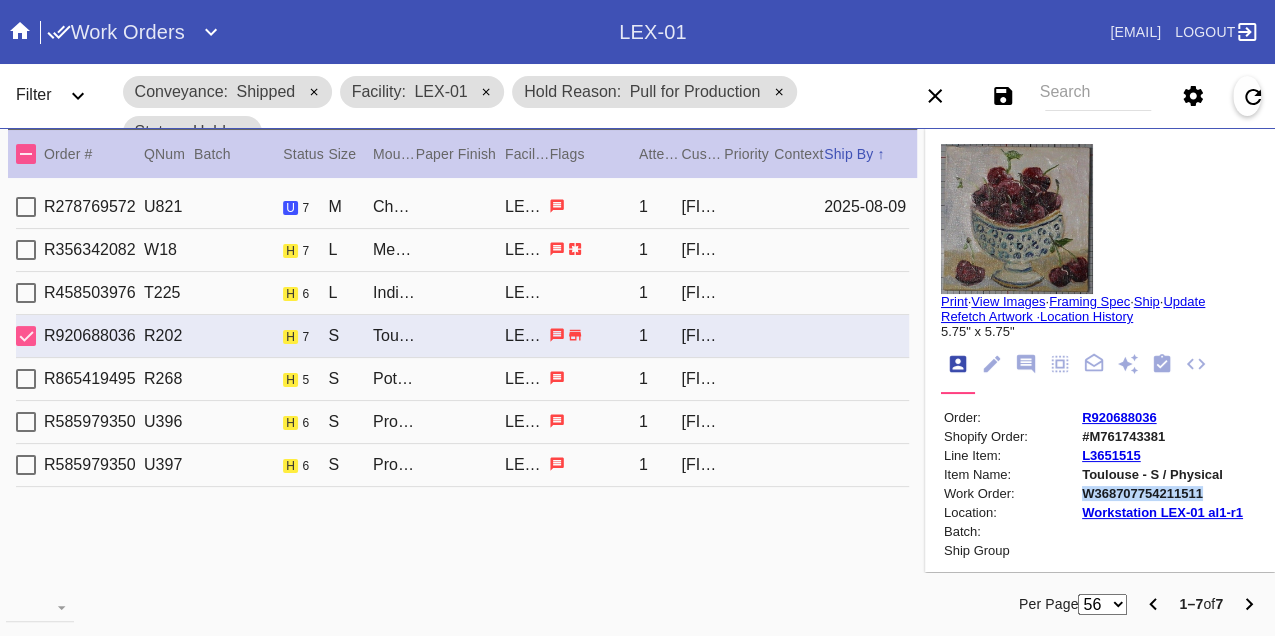 copy on "W368707754211511" 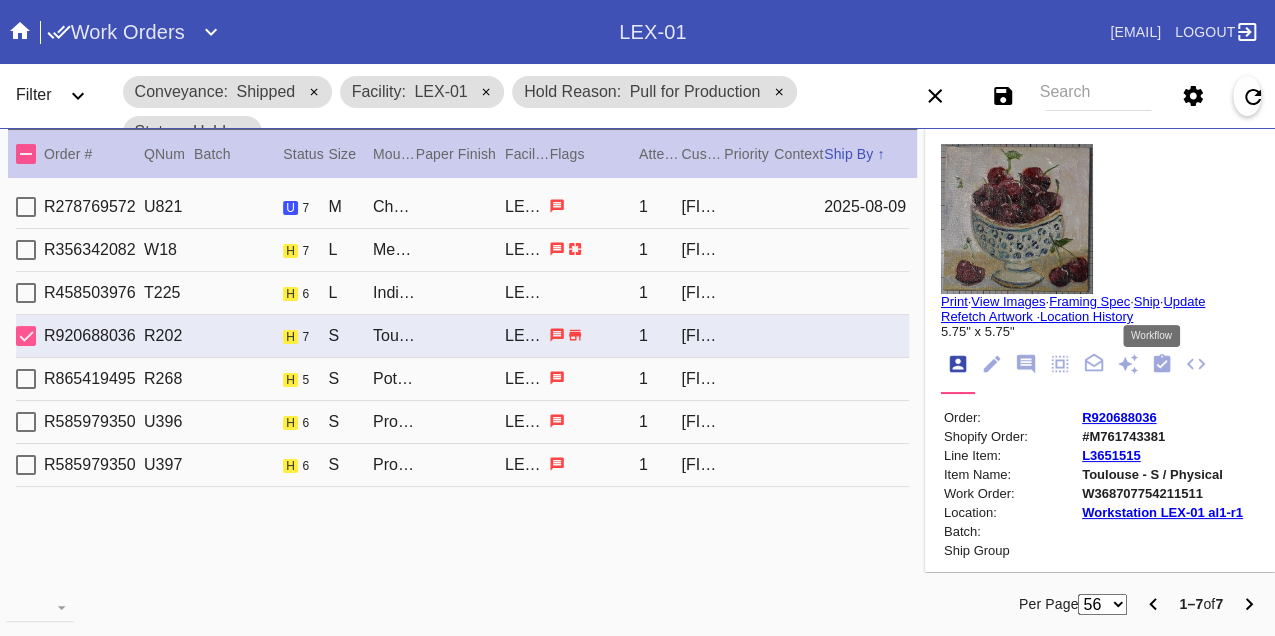 click 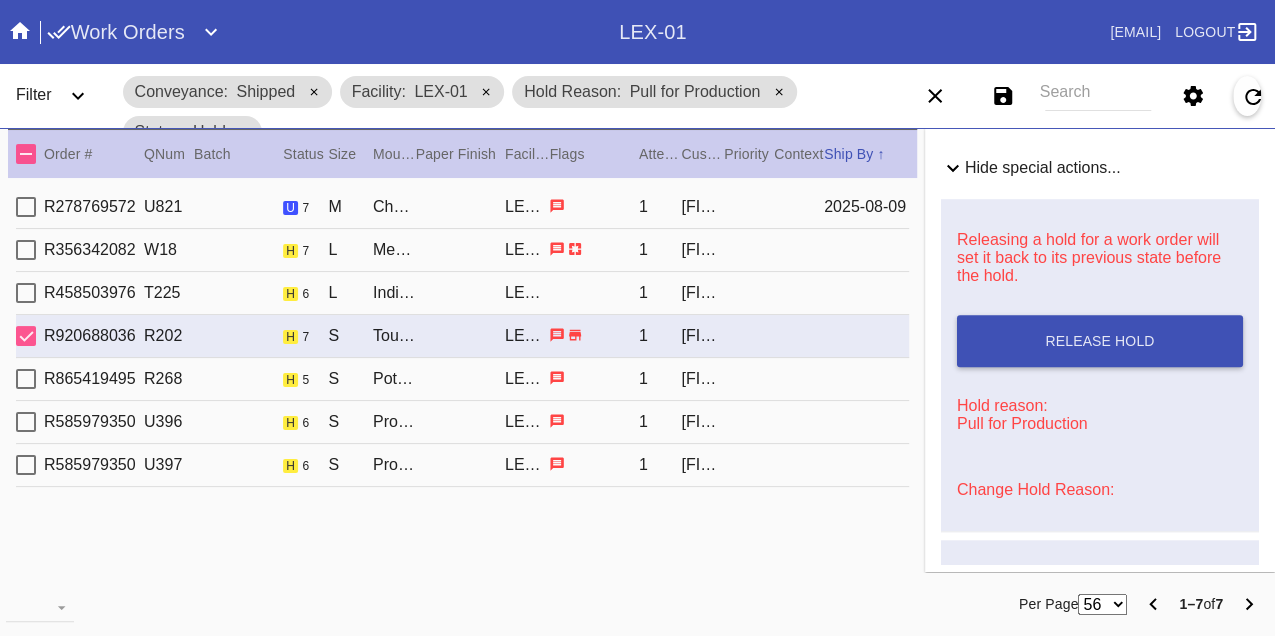 scroll, scrollTop: 888, scrollLeft: 0, axis: vertical 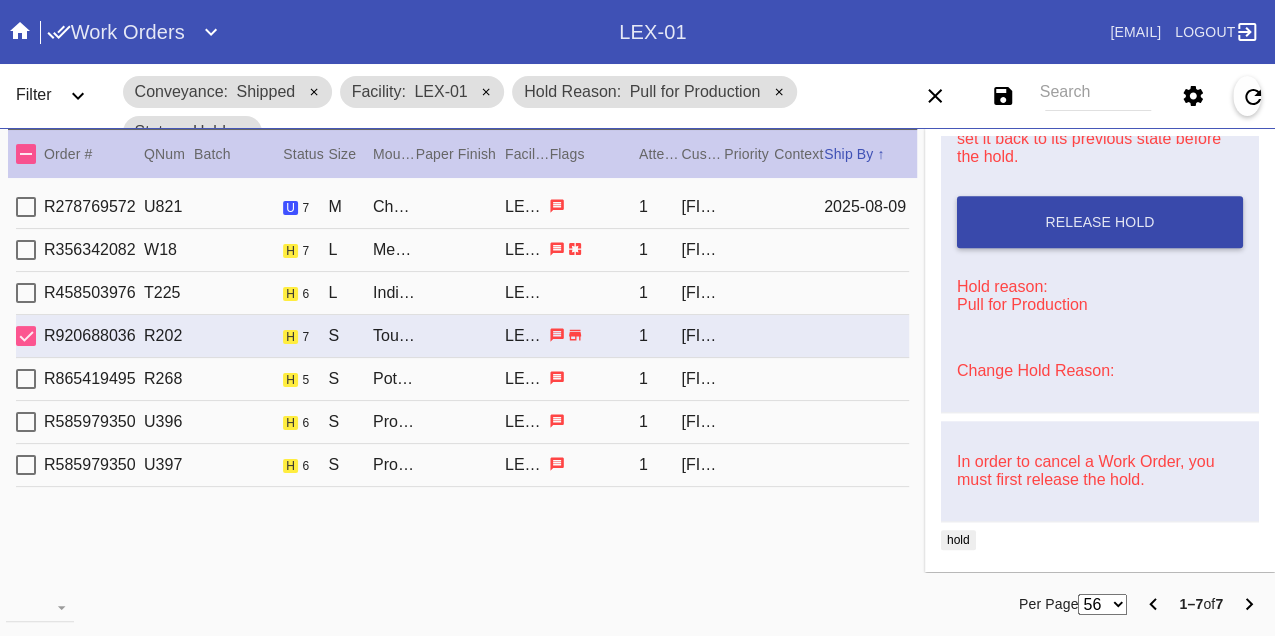 click on "Release Hold" at bounding box center [1100, 222] 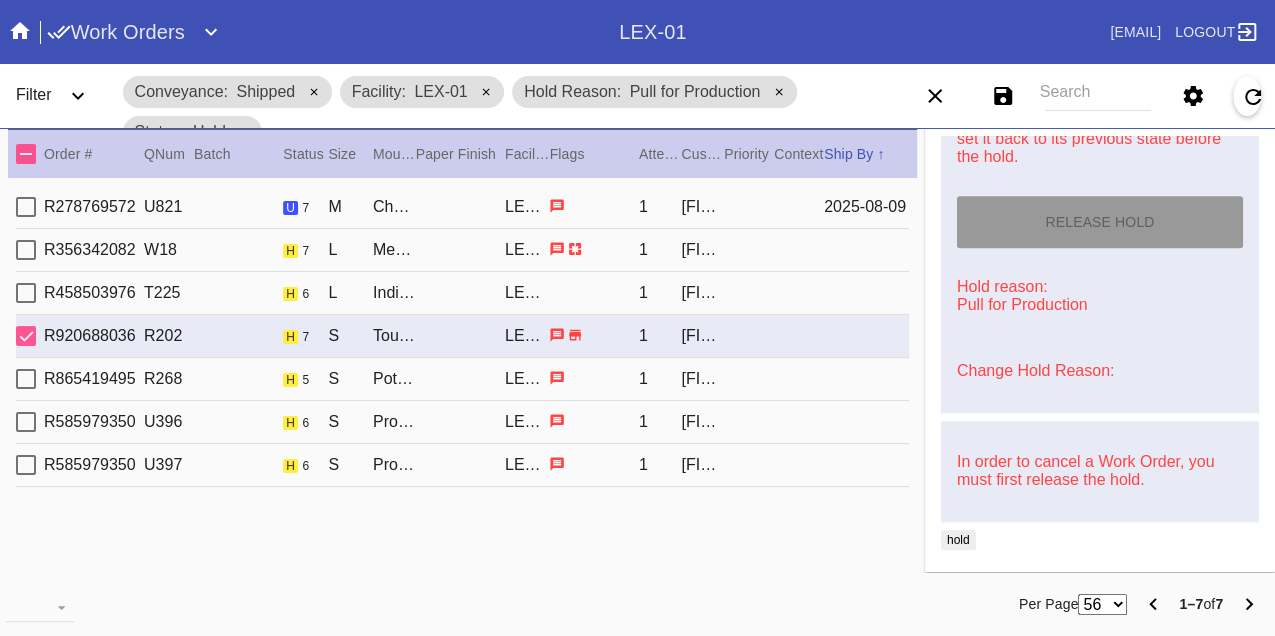 type on "8/9/2025" 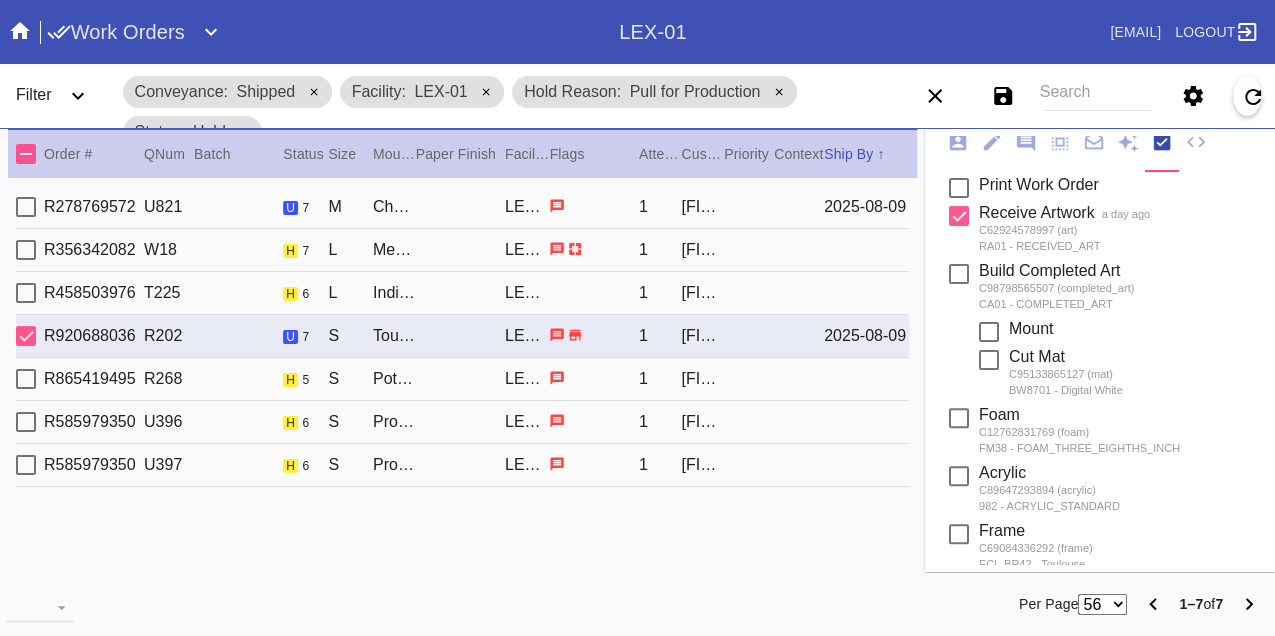 scroll, scrollTop: 0, scrollLeft: 0, axis: both 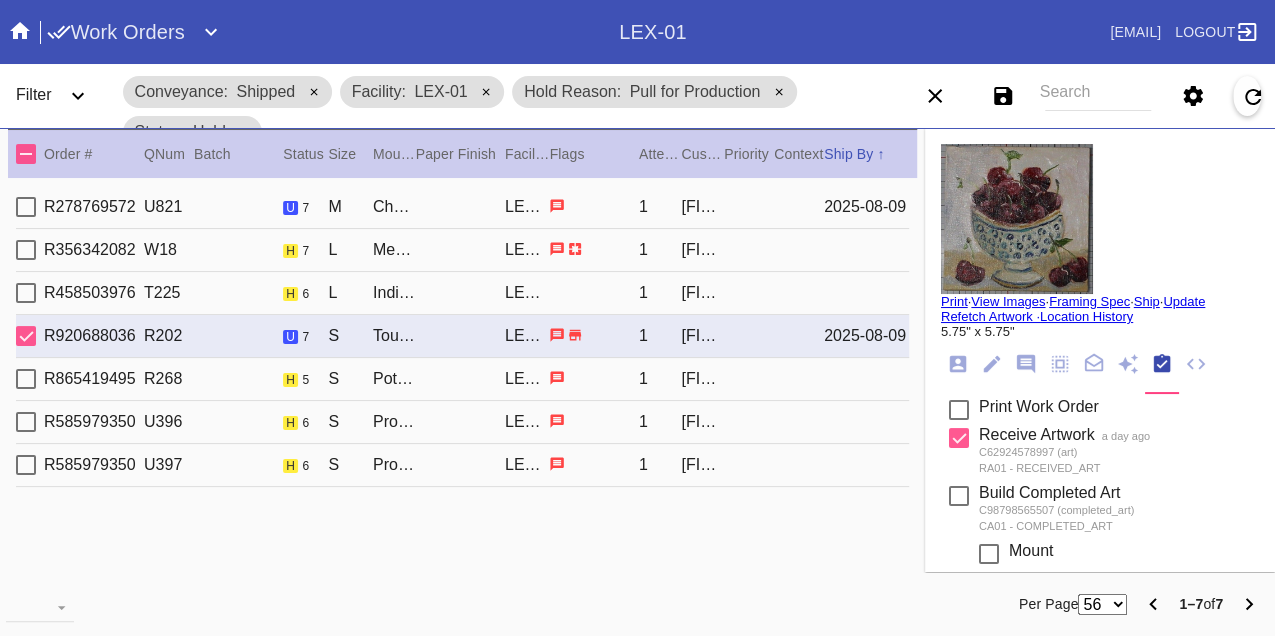 click on "Print" at bounding box center [954, 301] 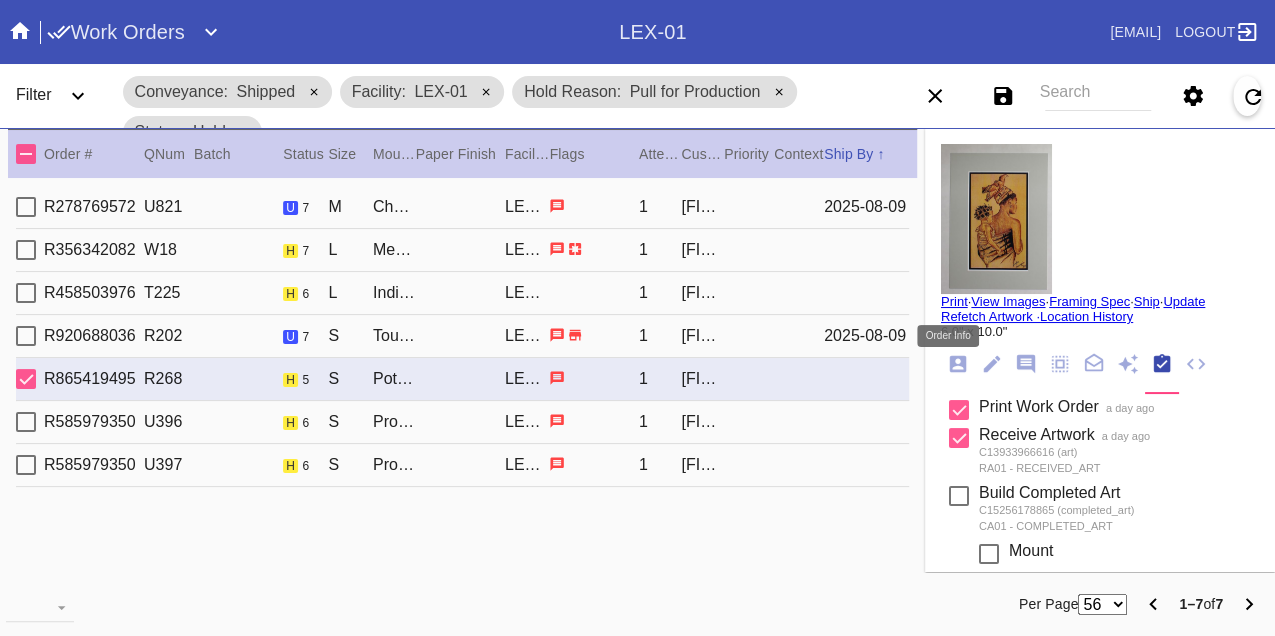 click 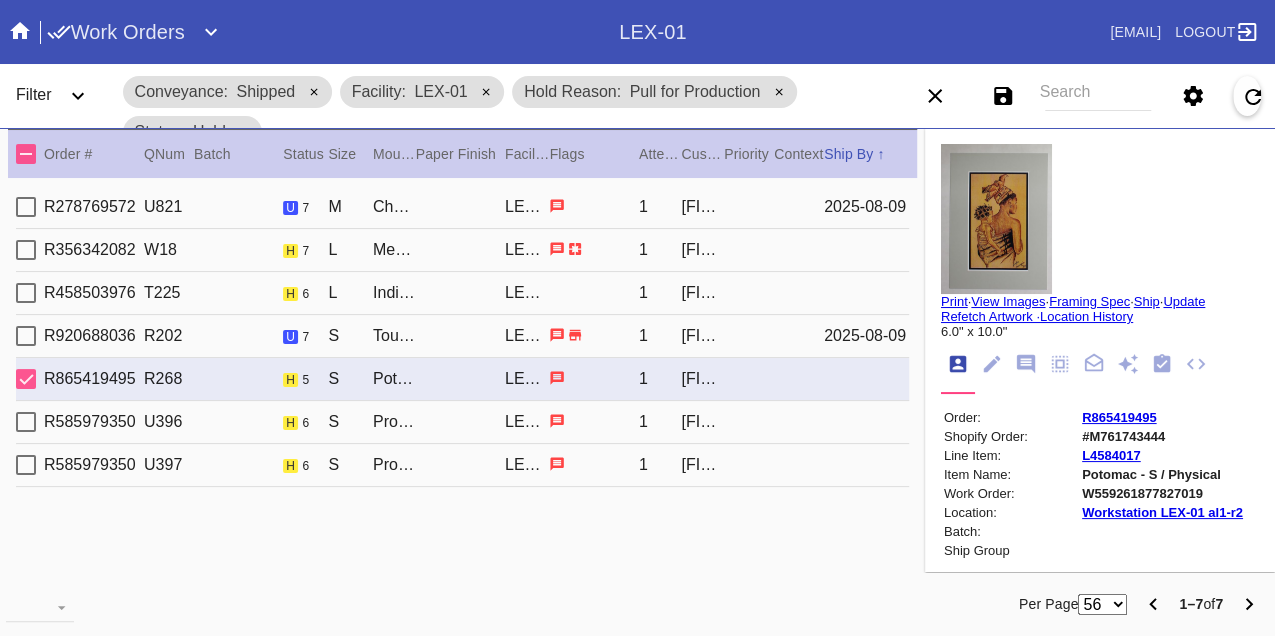 click on "W559261877827019" at bounding box center (1162, 493) 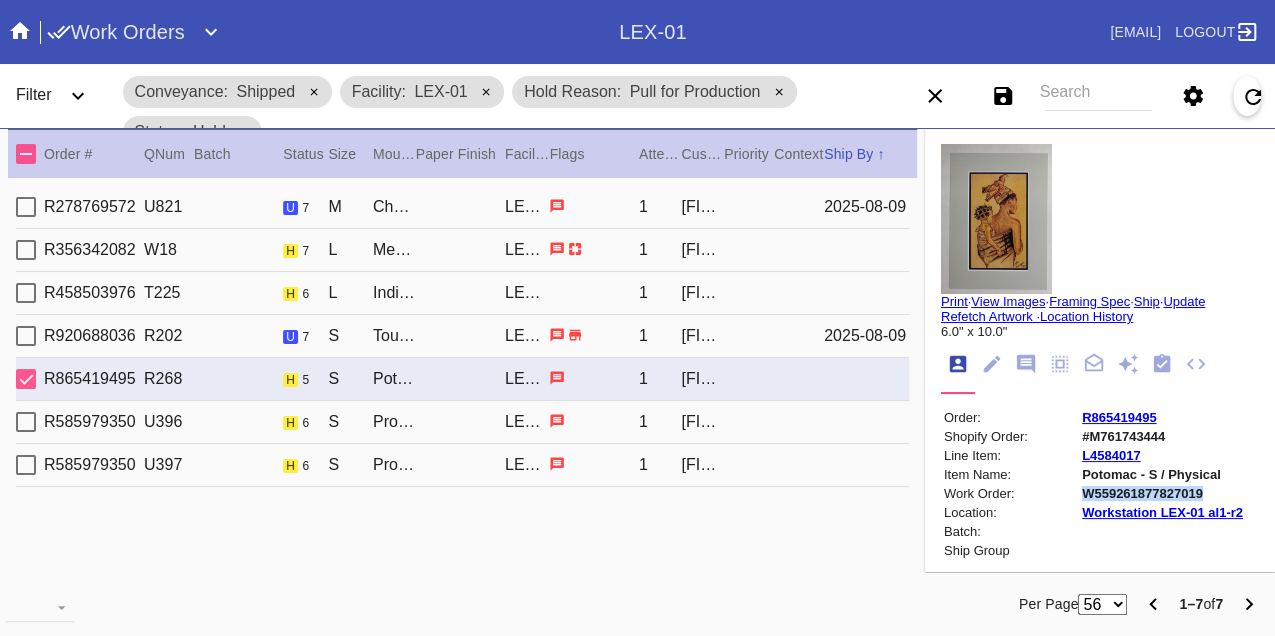 click on "W559261877827019" at bounding box center [1162, 493] 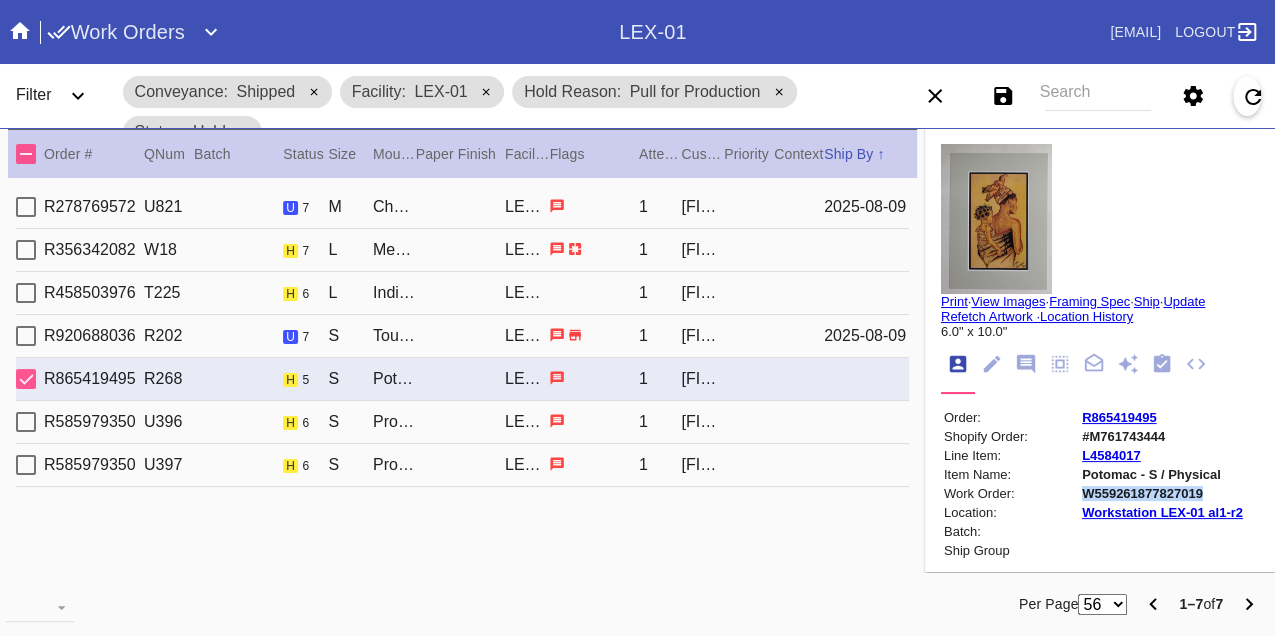 copy on "W559261877827019" 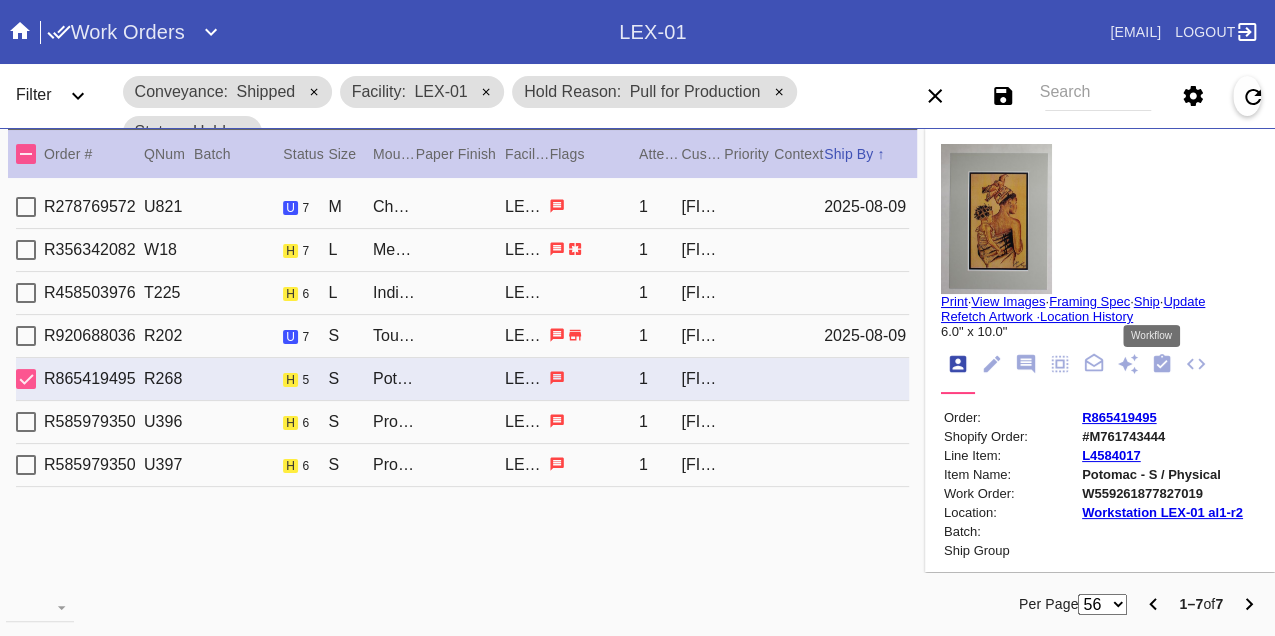 click 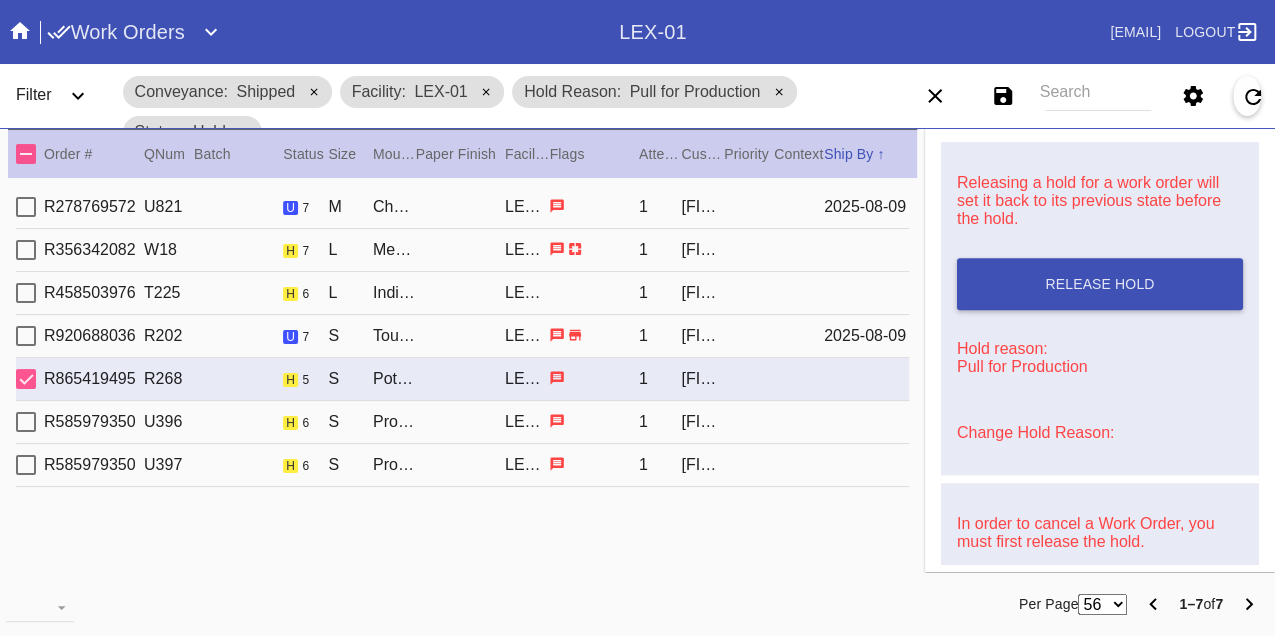 scroll, scrollTop: 829, scrollLeft: 0, axis: vertical 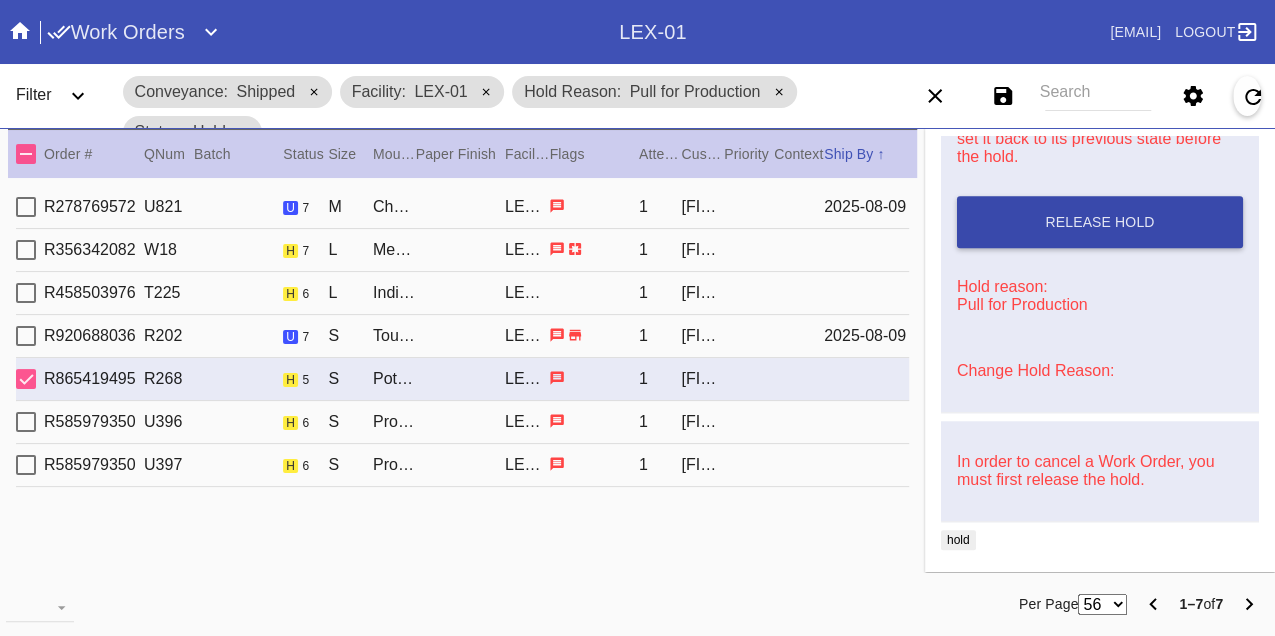 click on "Release Hold" at bounding box center [1100, 222] 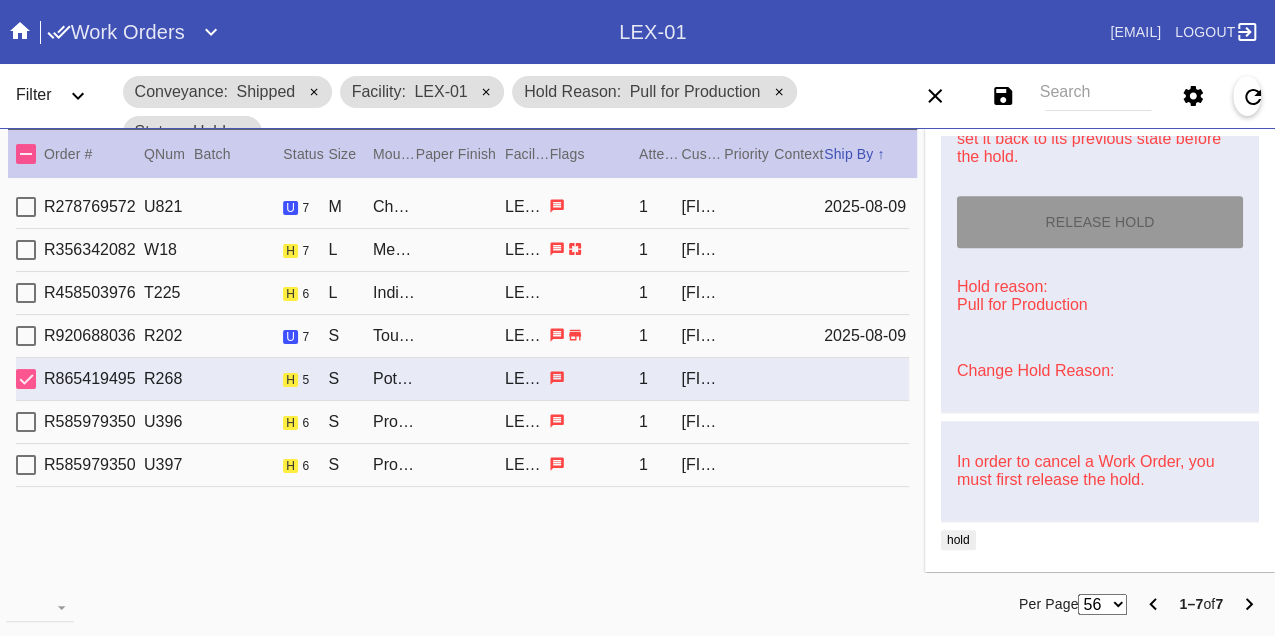 type on "8/9/2025" 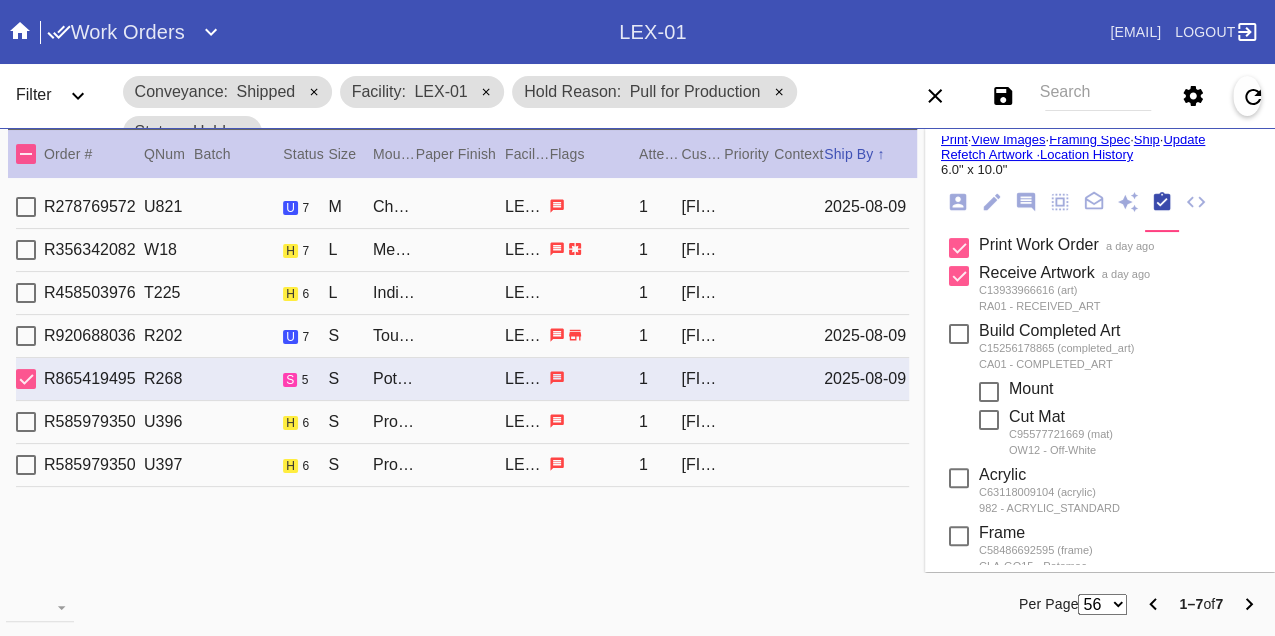 scroll, scrollTop: 0, scrollLeft: 0, axis: both 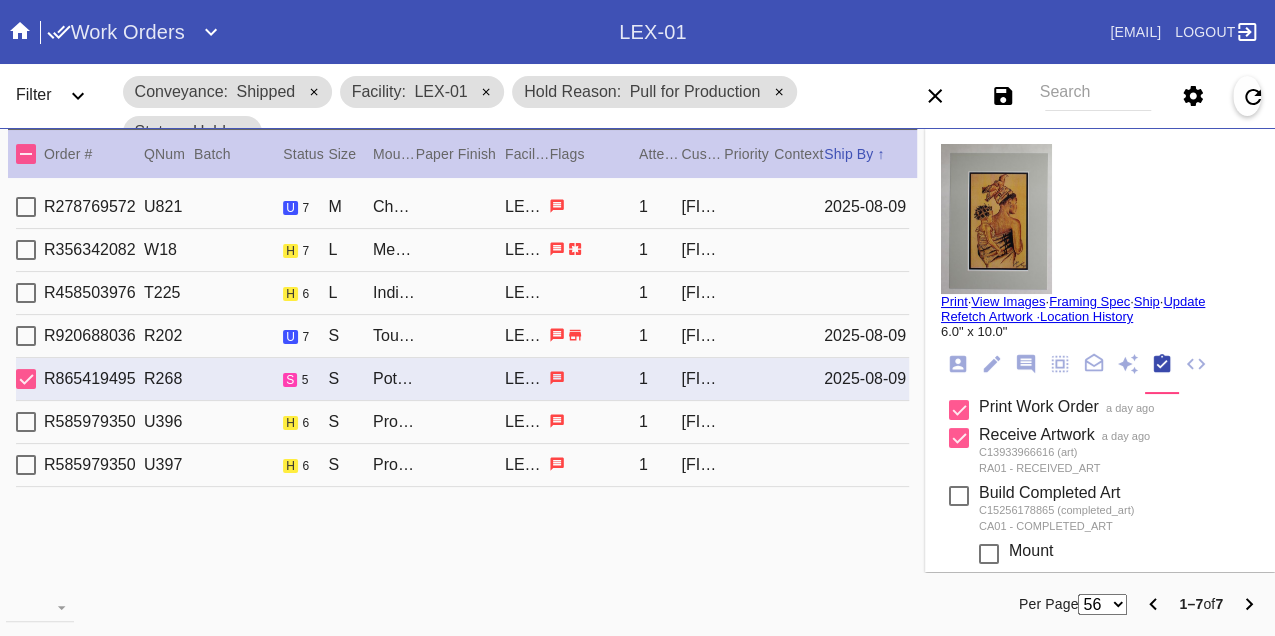 click on "Print" at bounding box center [954, 301] 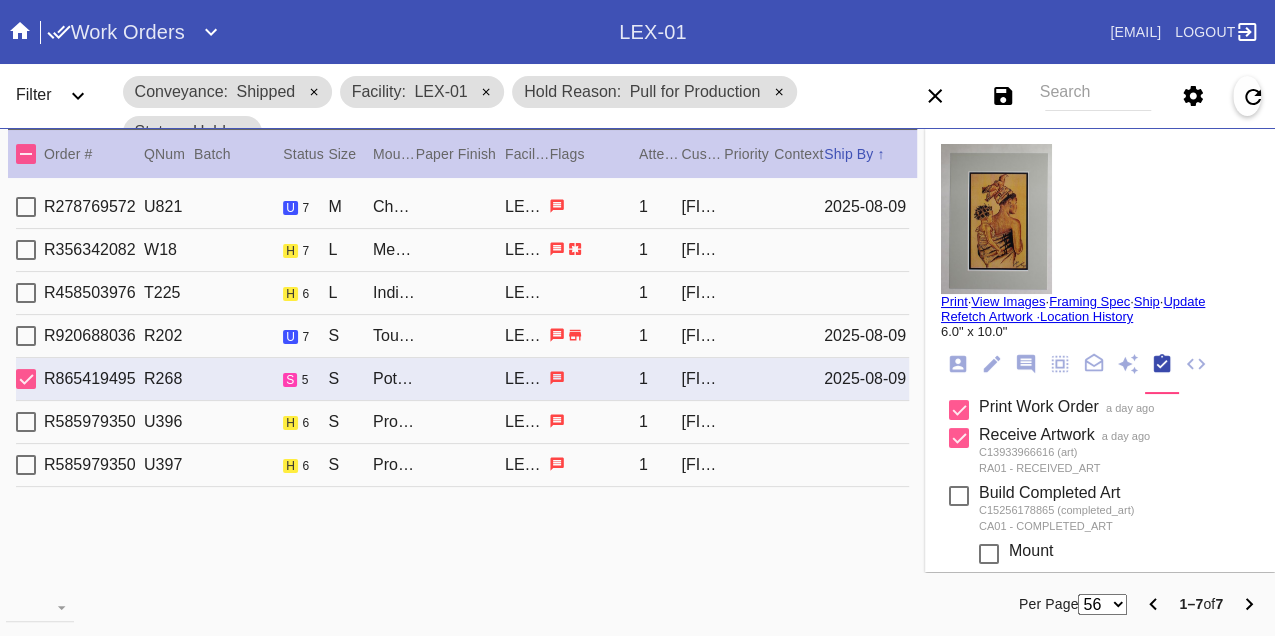 click on "R585979350 U396 h   6 S Providence / Warm White - 8 Ply LEX-01 1 [FIRST] [LAST]" at bounding box center (462, 422) 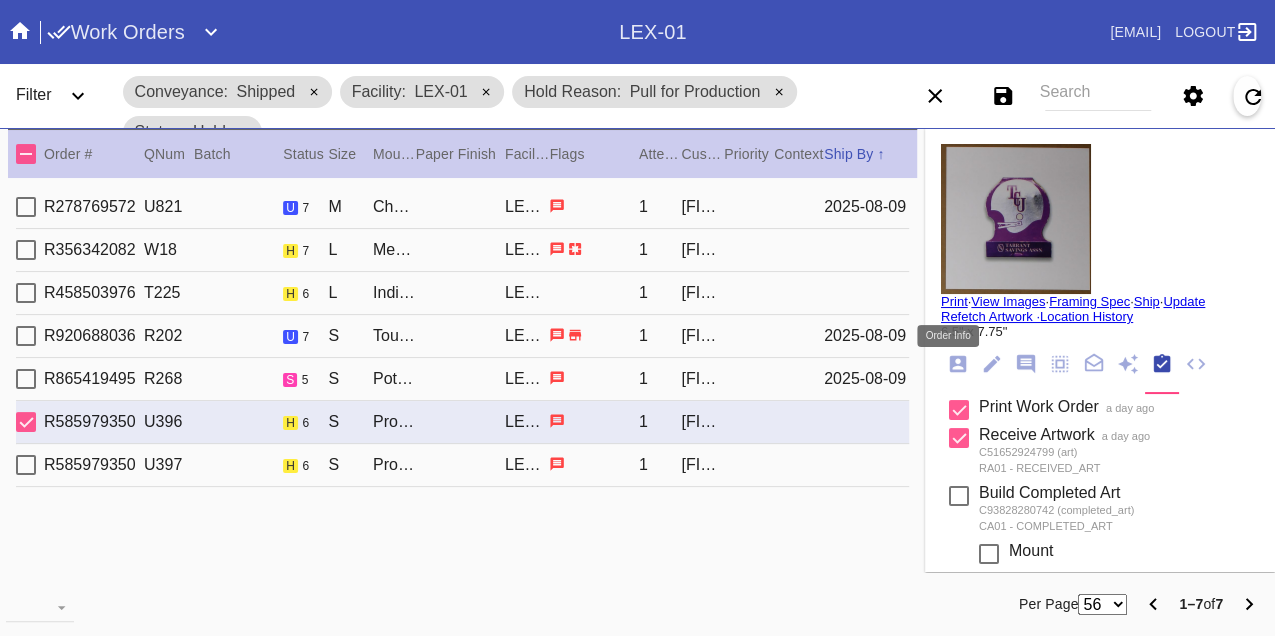 click 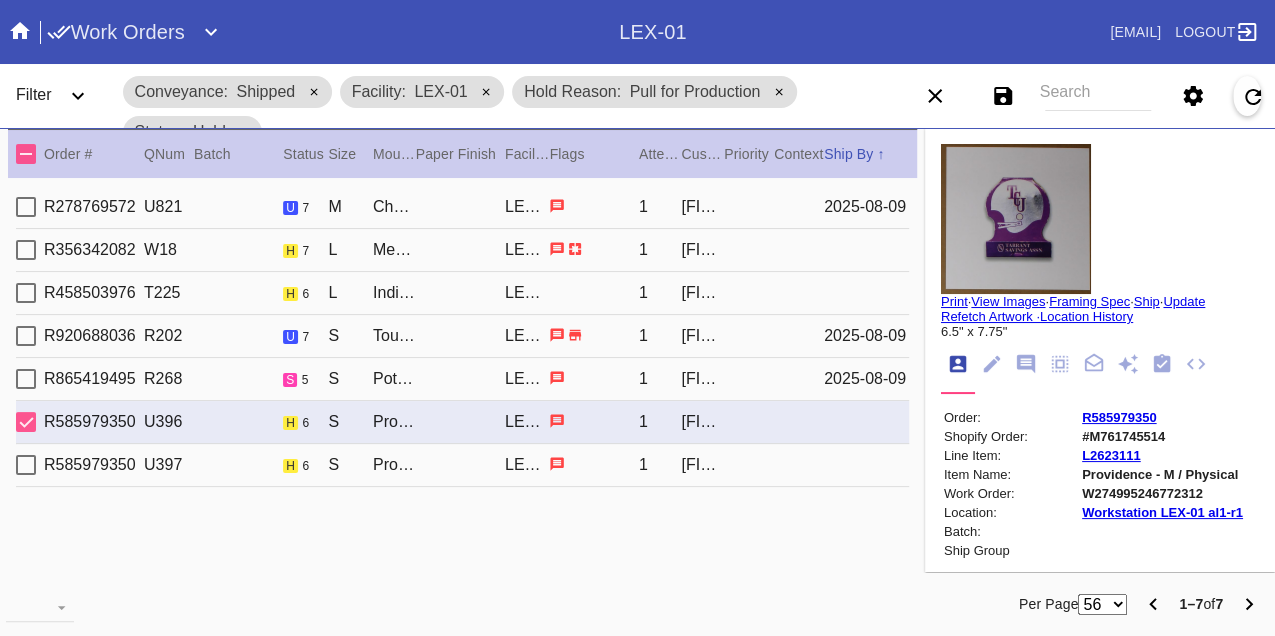 click on "W274995246772312" at bounding box center (1162, 493) 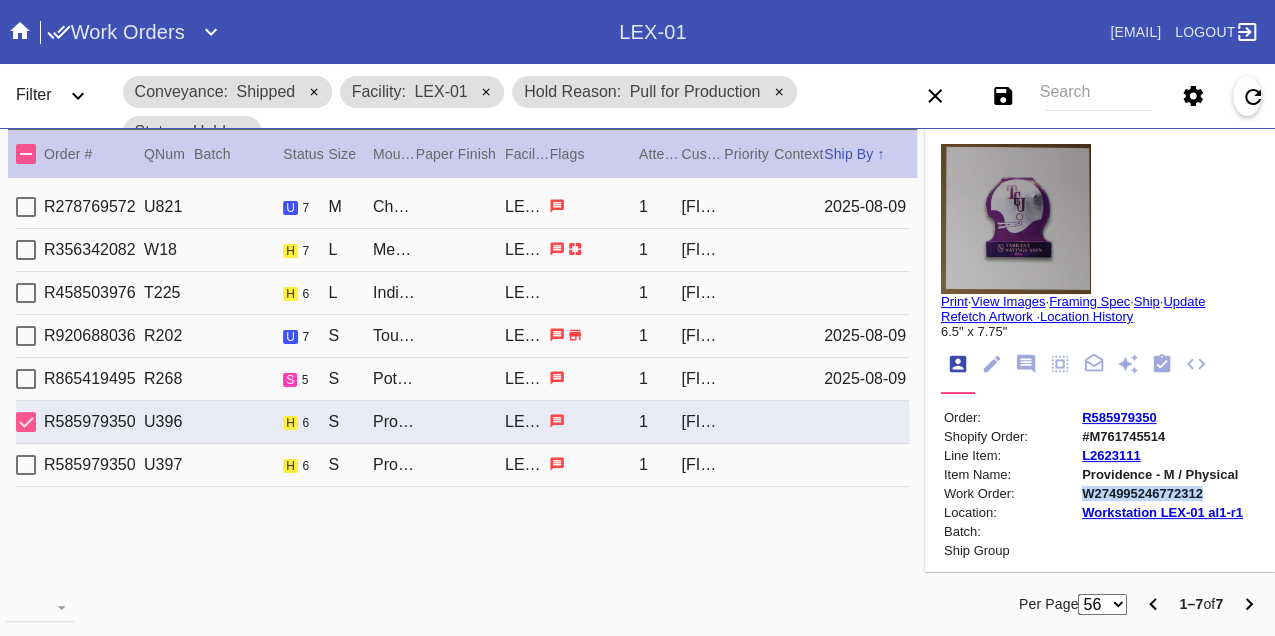 click on "W274995246772312" at bounding box center [1162, 493] 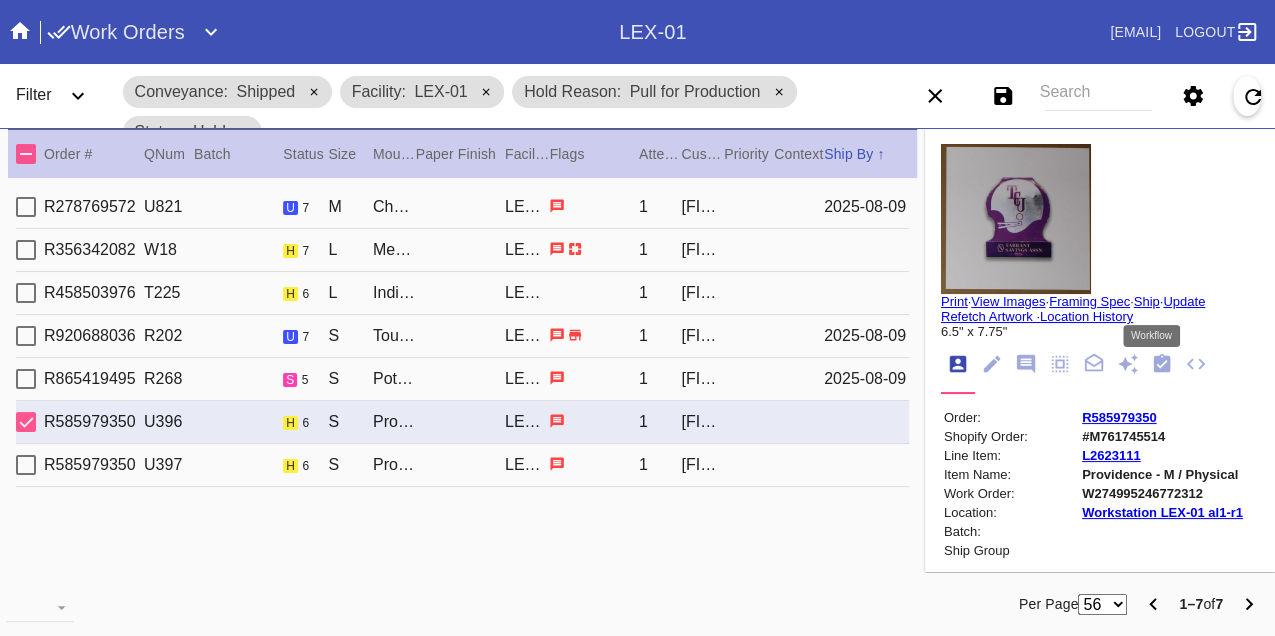 click 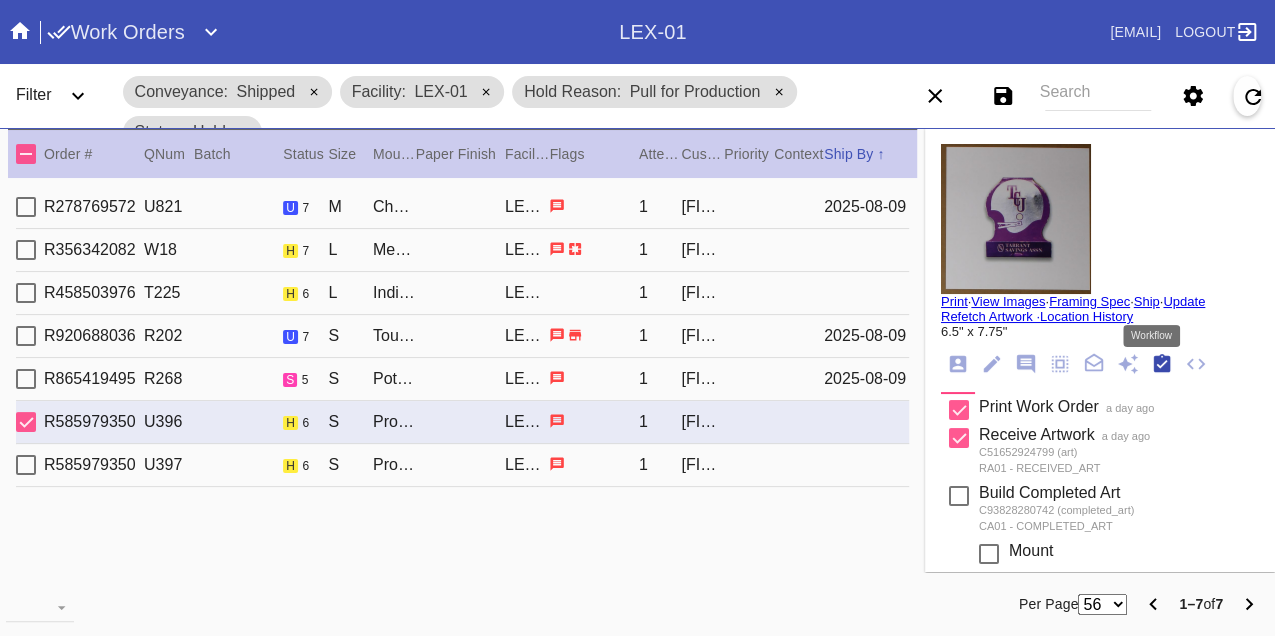scroll, scrollTop: 318, scrollLeft: 0, axis: vertical 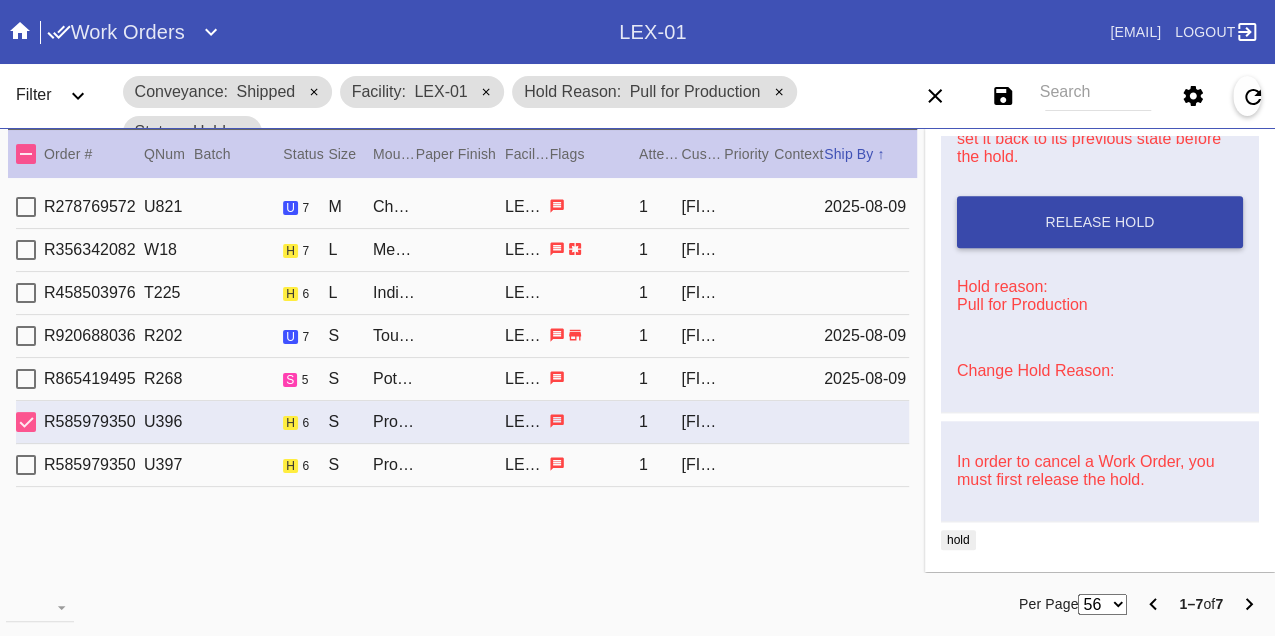 click on "Release Hold" at bounding box center (1100, 222) 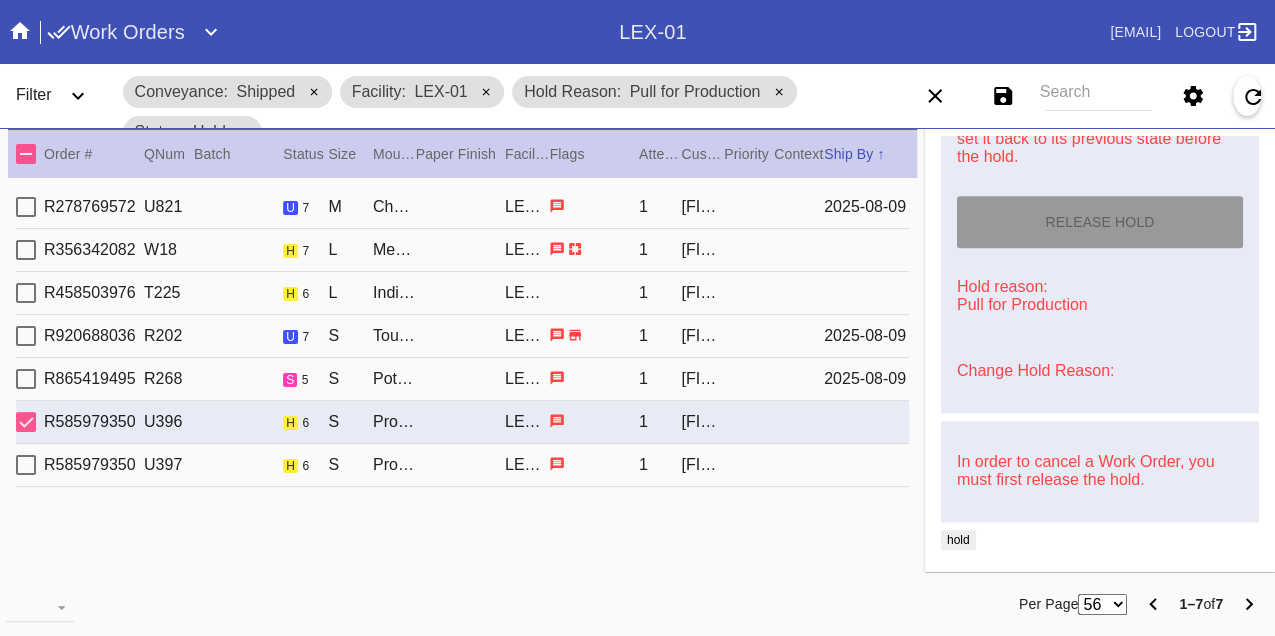 type on "8/9/2025" 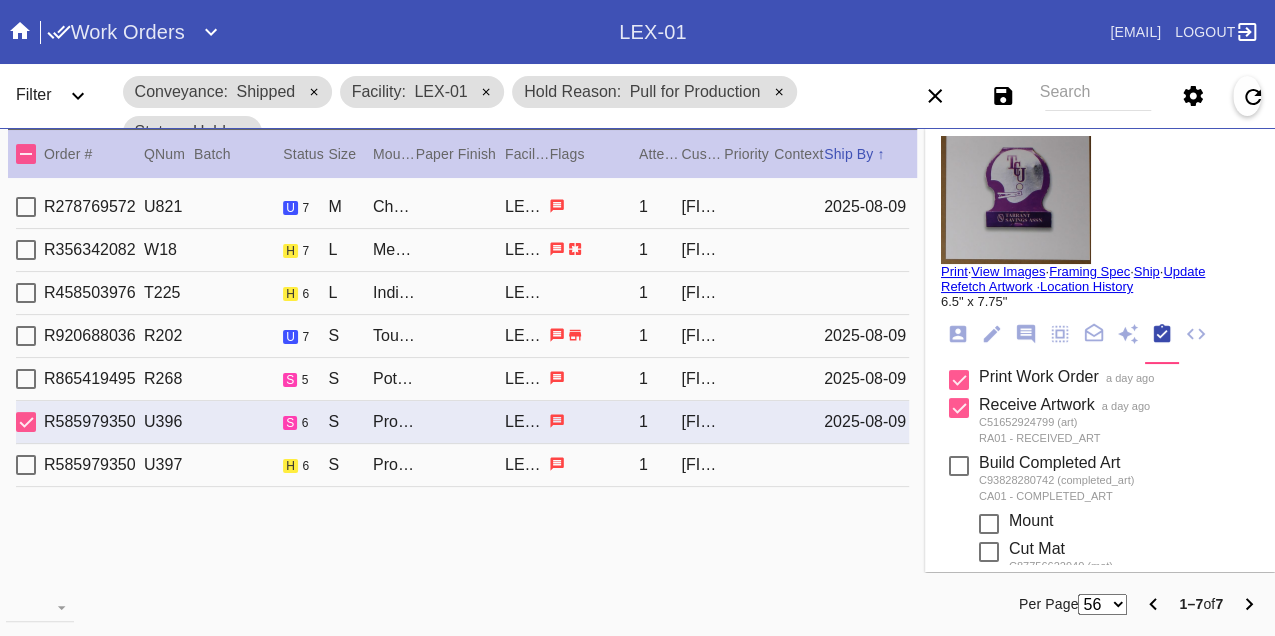 scroll, scrollTop: 0, scrollLeft: 0, axis: both 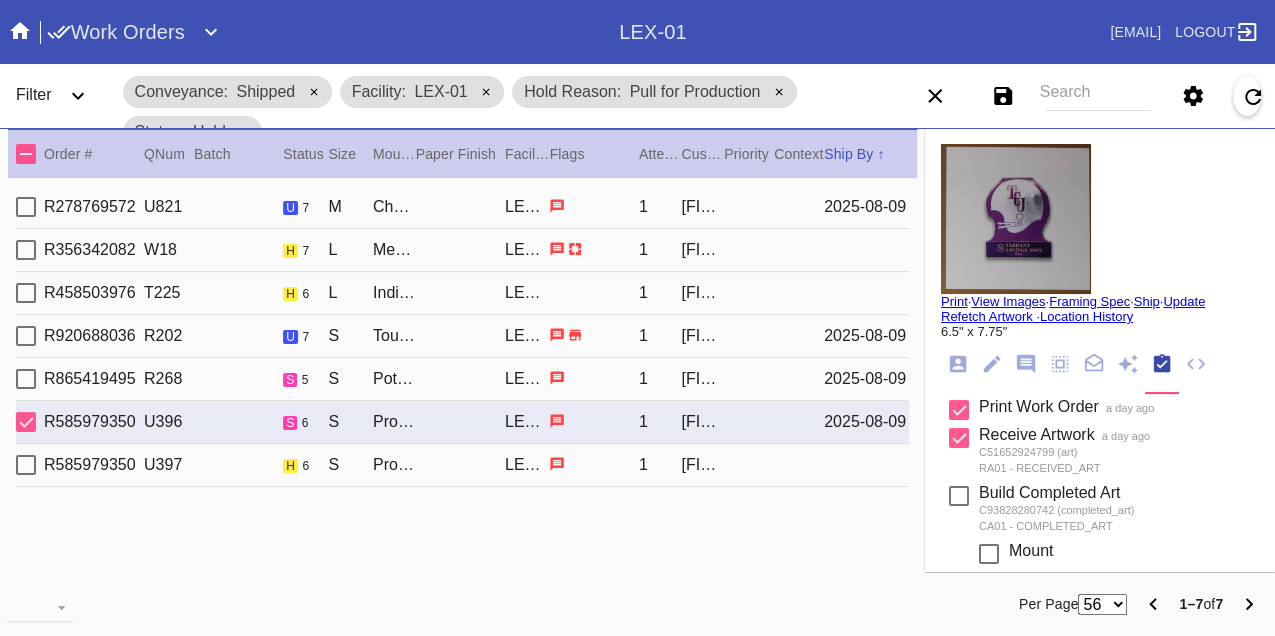 click on "Print" at bounding box center [954, 301] 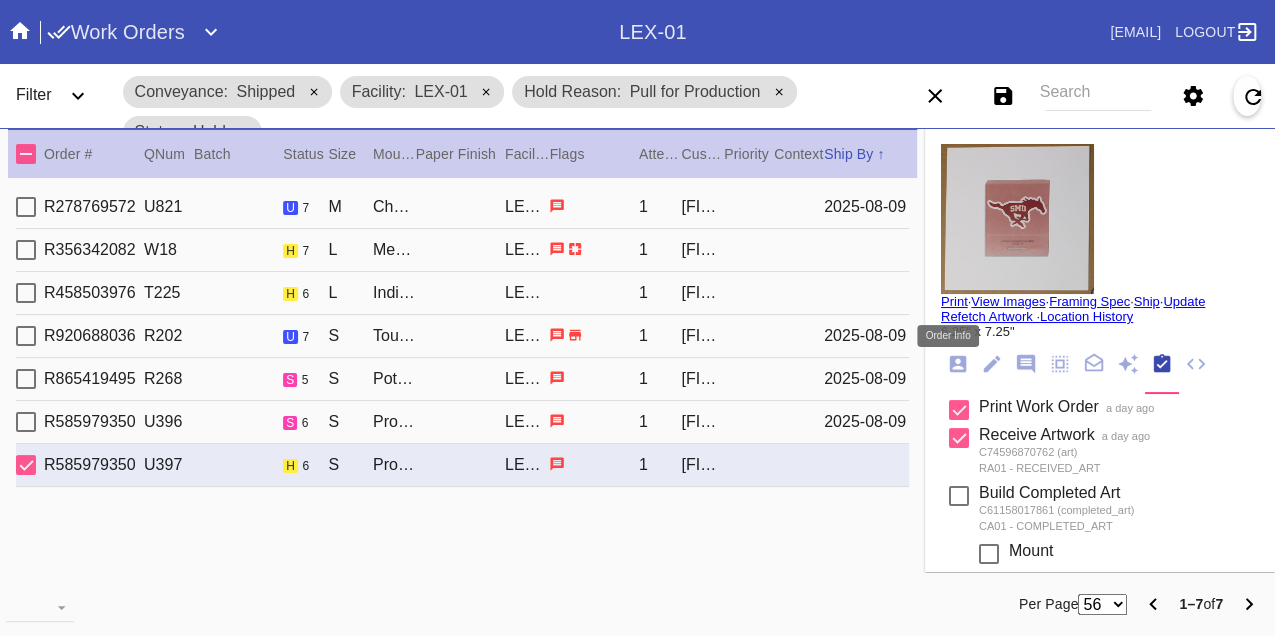 click 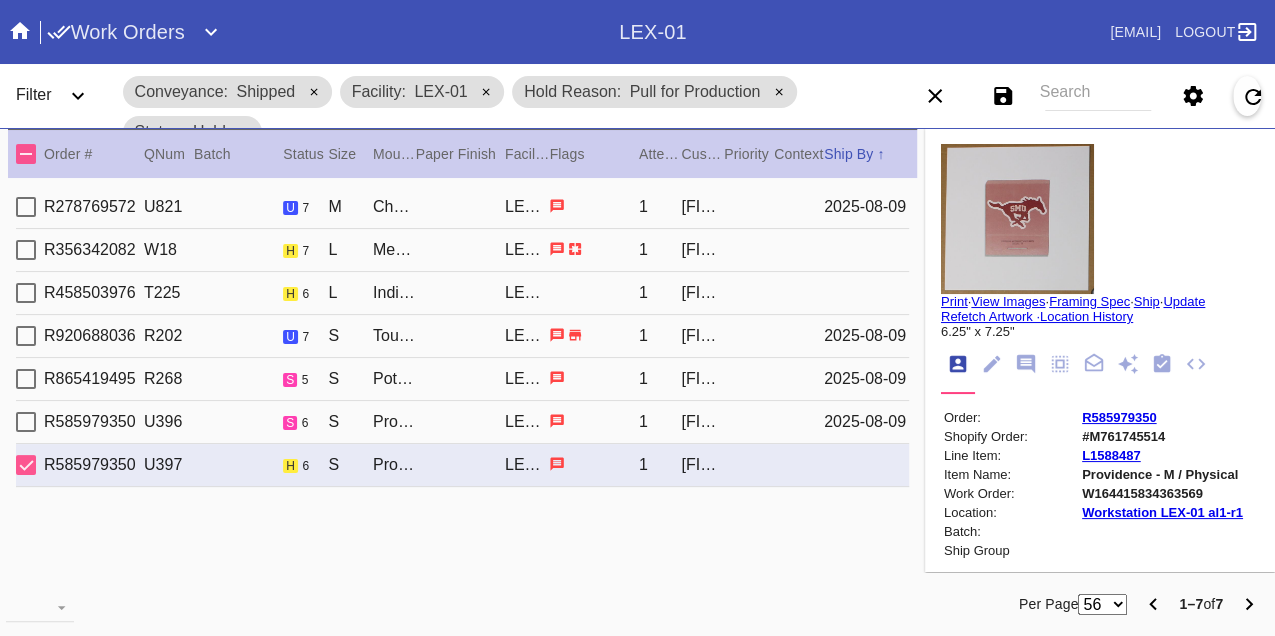 click on "W164415834363569" at bounding box center [1162, 493] 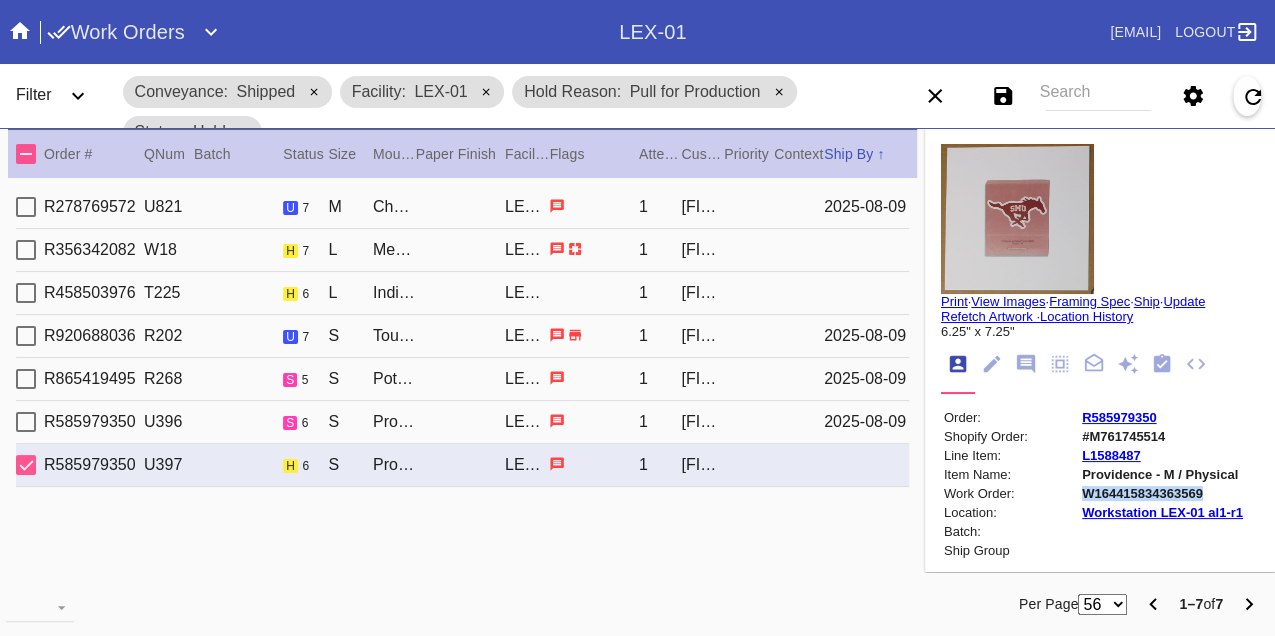 click on "W164415834363569" at bounding box center (1162, 493) 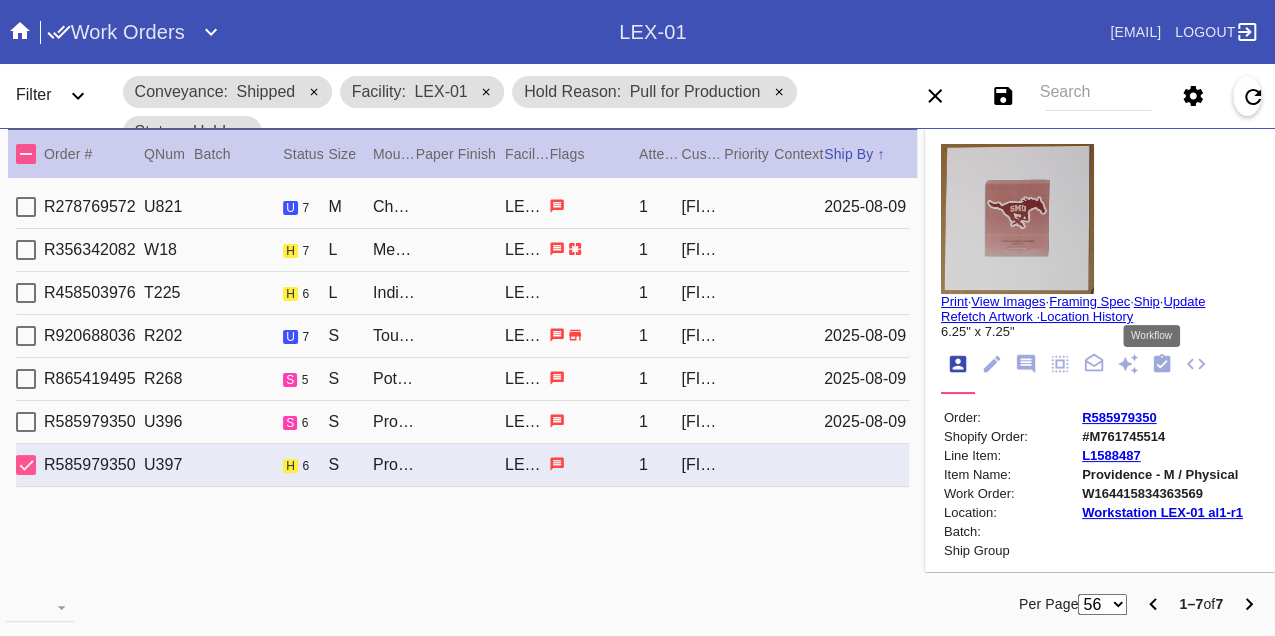 click 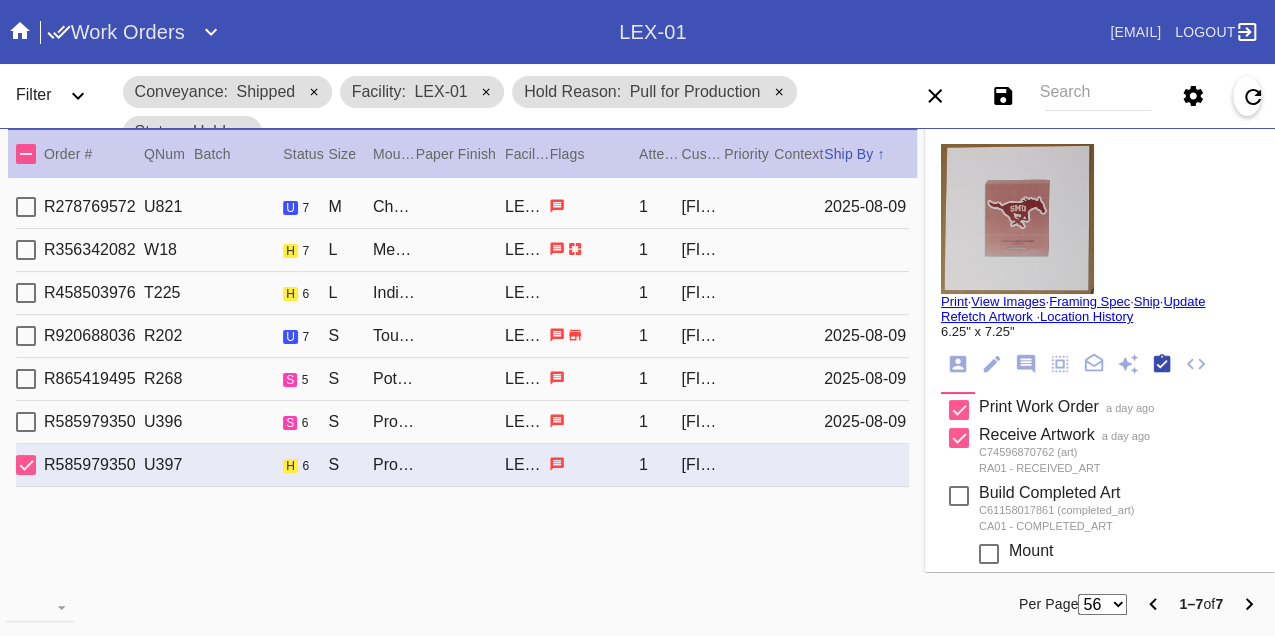 scroll, scrollTop: 318, scrollLeft: 0, axis: vertical 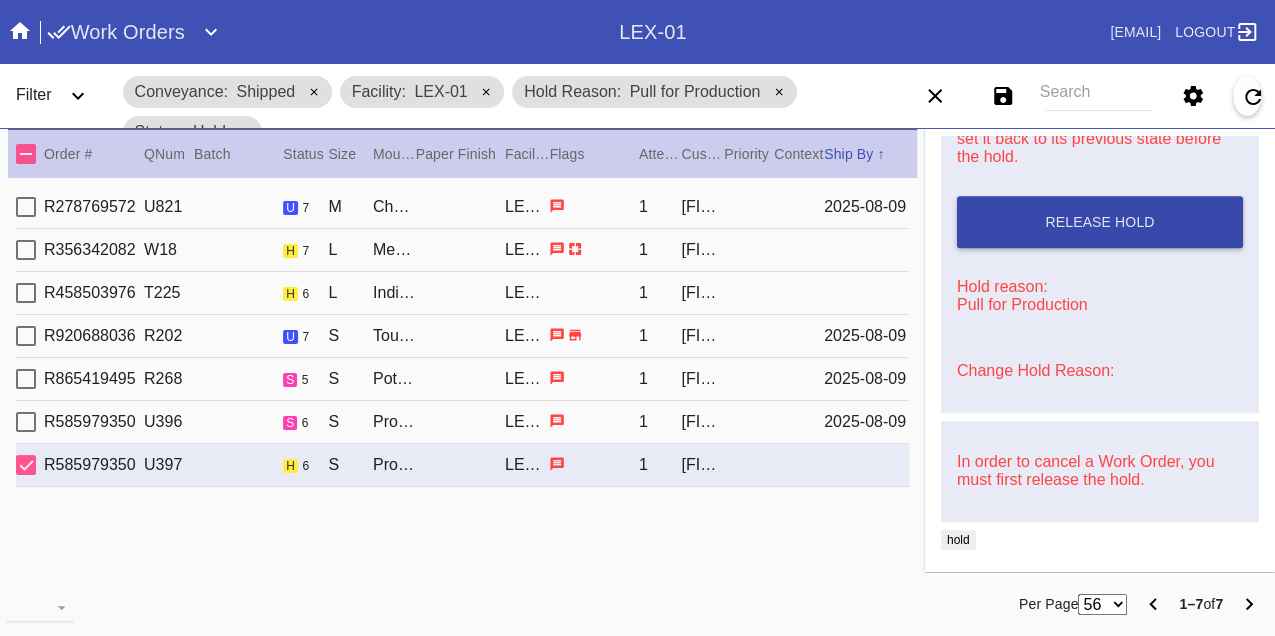click on "Release Hold" at bounding box center (1099, 222) 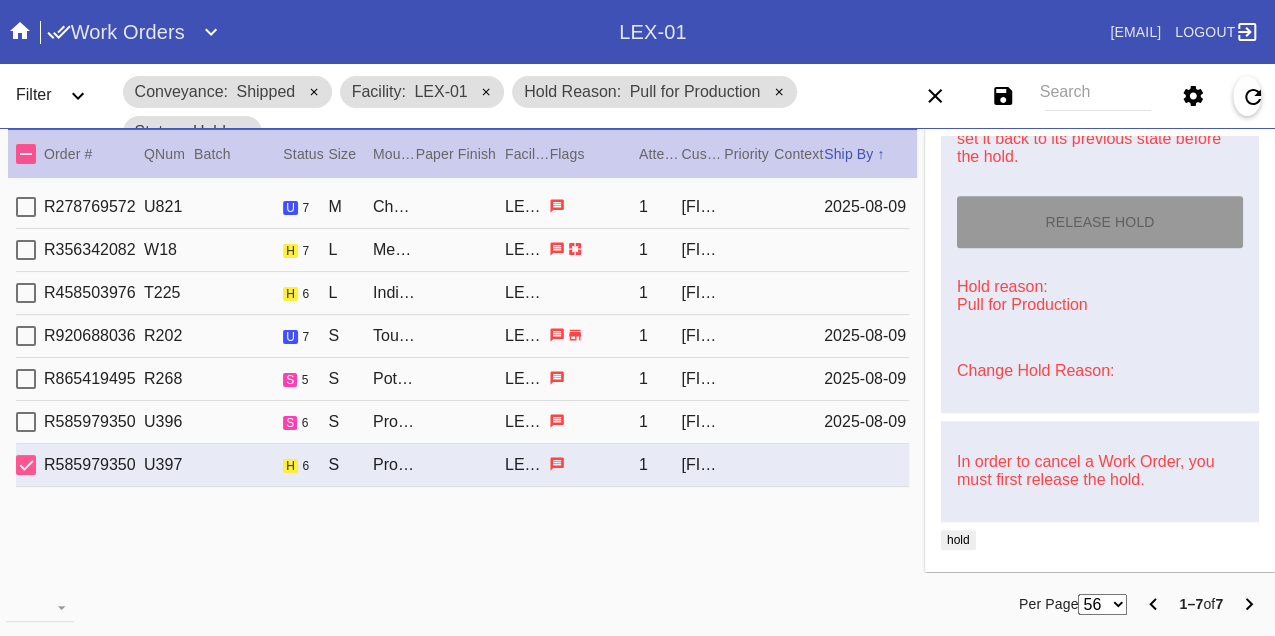 type on "8/9/2025" 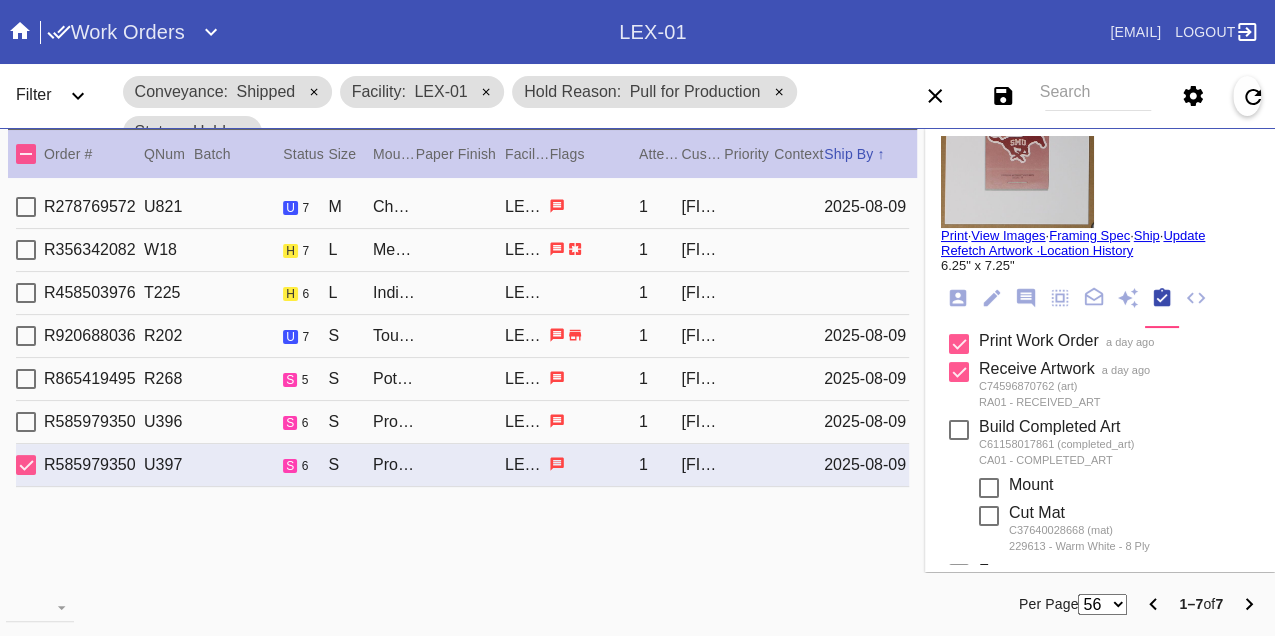 scroll, scrollTop: 0, scrollLeft: 0, axis: both 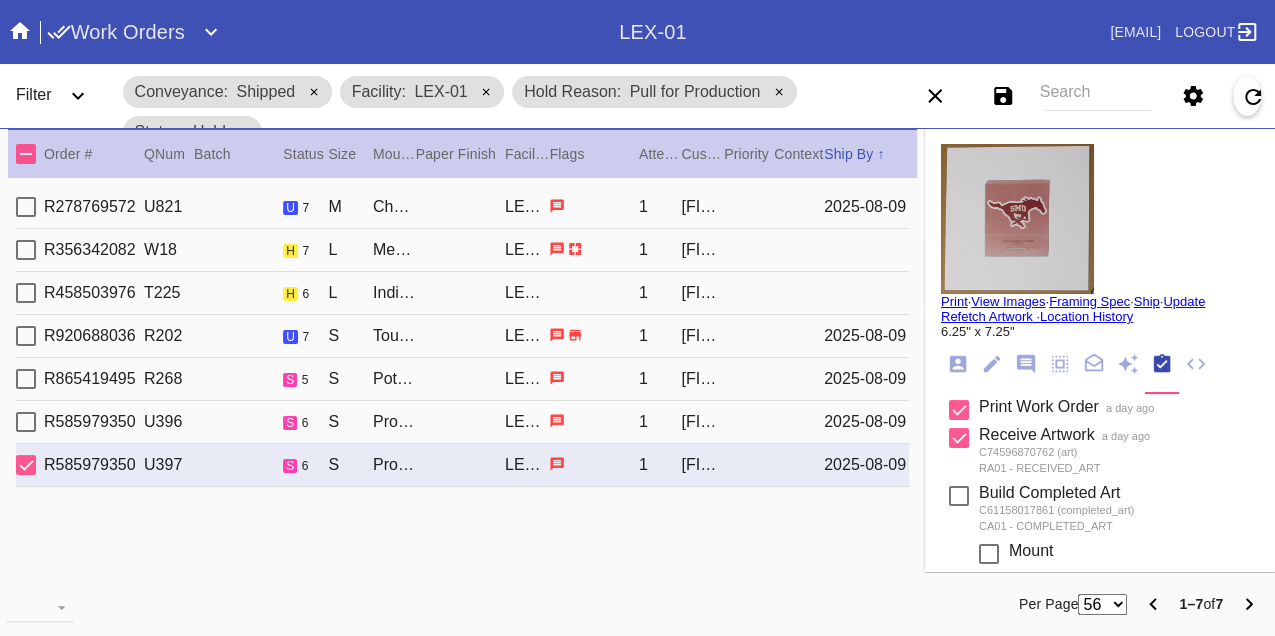 click on "Print" at bounding box center (954, 301) 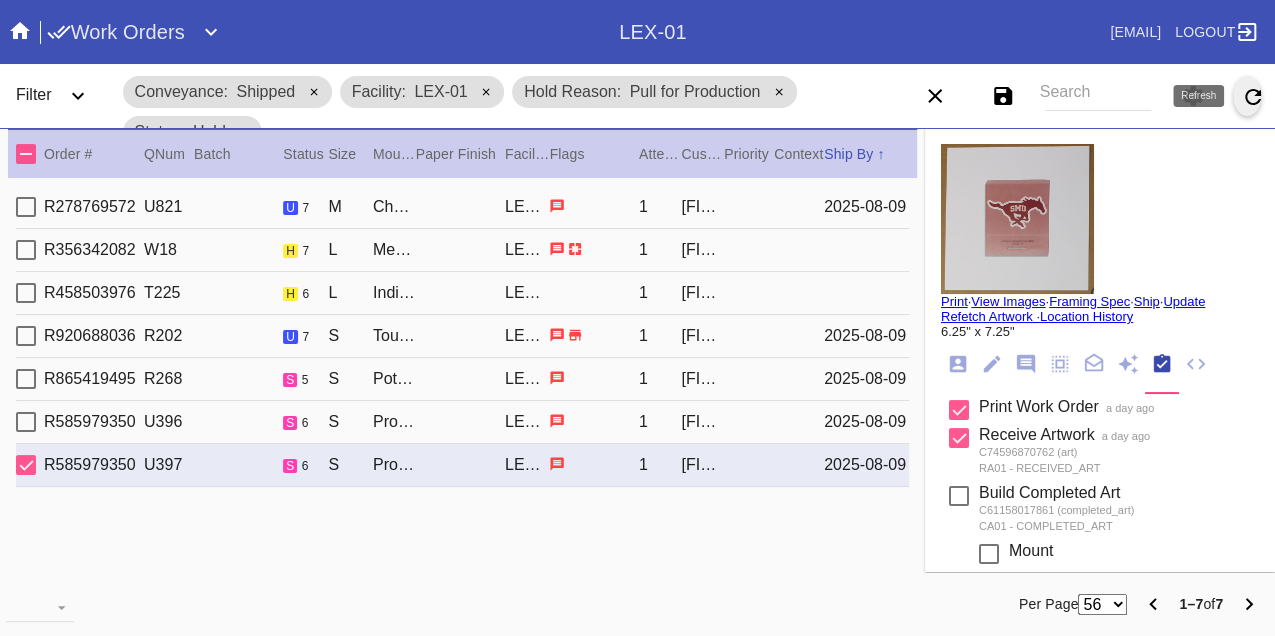 click 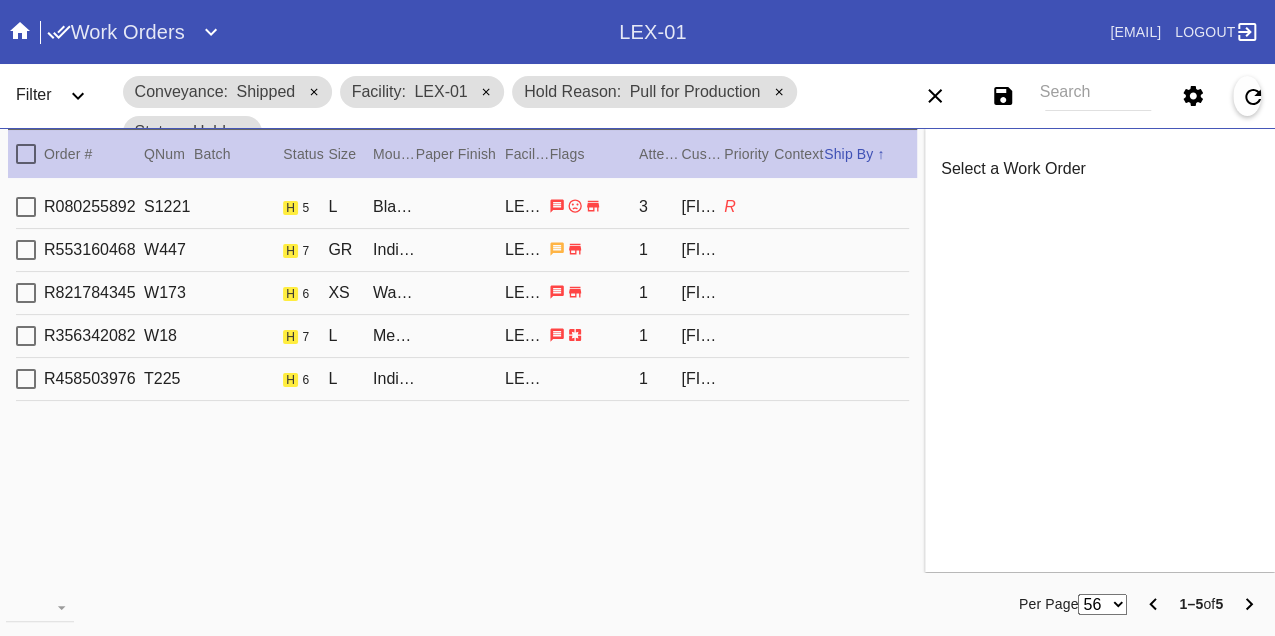 click on "R458503976 T225 h   6 L Indigo Walnut Gallery / Dove White LEX-01 1 [FIRST] [LAST]" at bounding box center (462, 379) 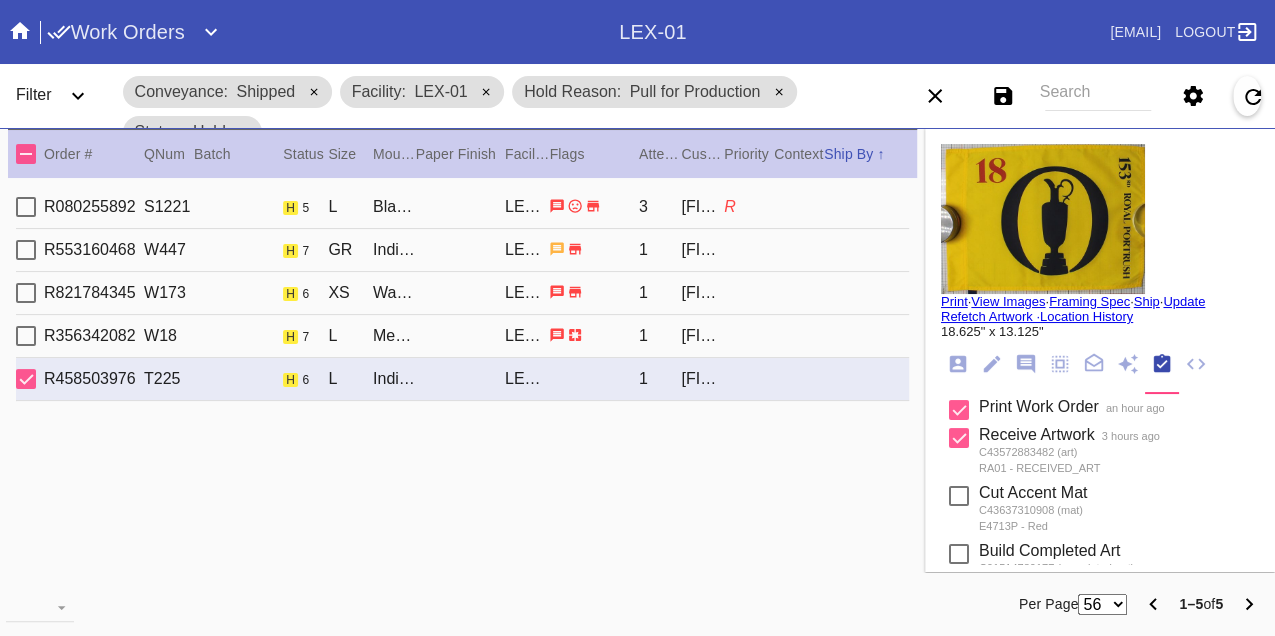 click on "R356342082 W18 h   7 L Mercer Slim / Dove White LEX-01 1 [FIRST] [LAST]" at bounding box center [462, 336] 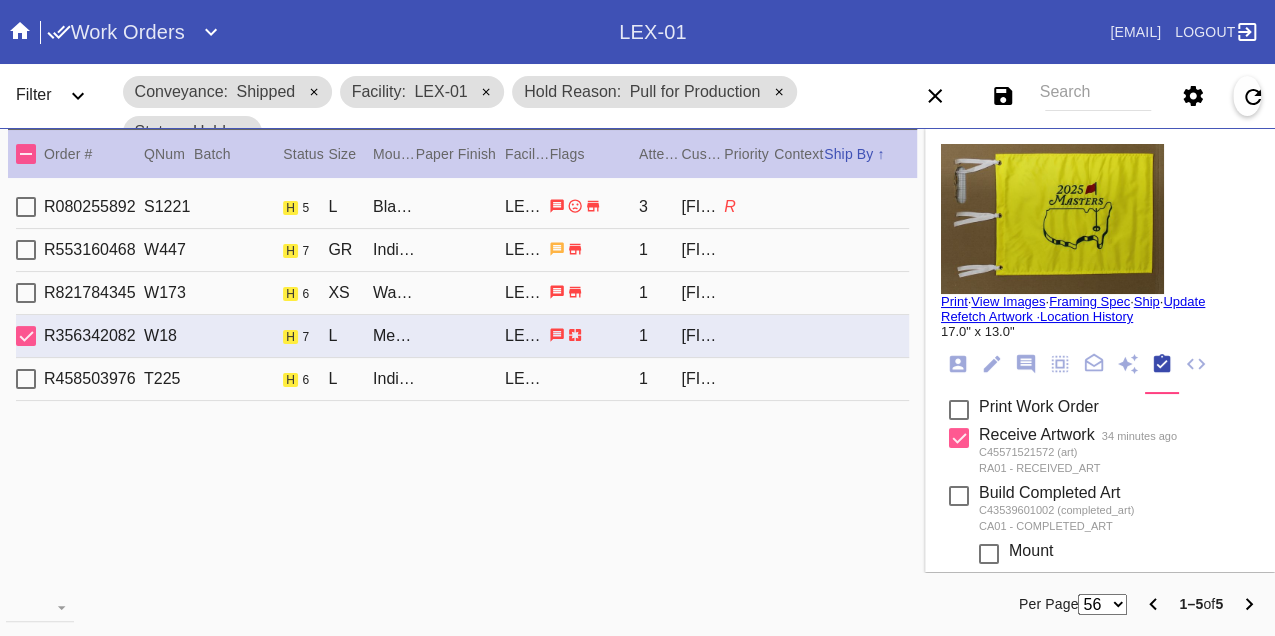 click on "R821784345 W173 h   6 XS Walnut Round / Meringue LEX-01 1 [FIRST] [LAST]" at bounding box center [462, 293] 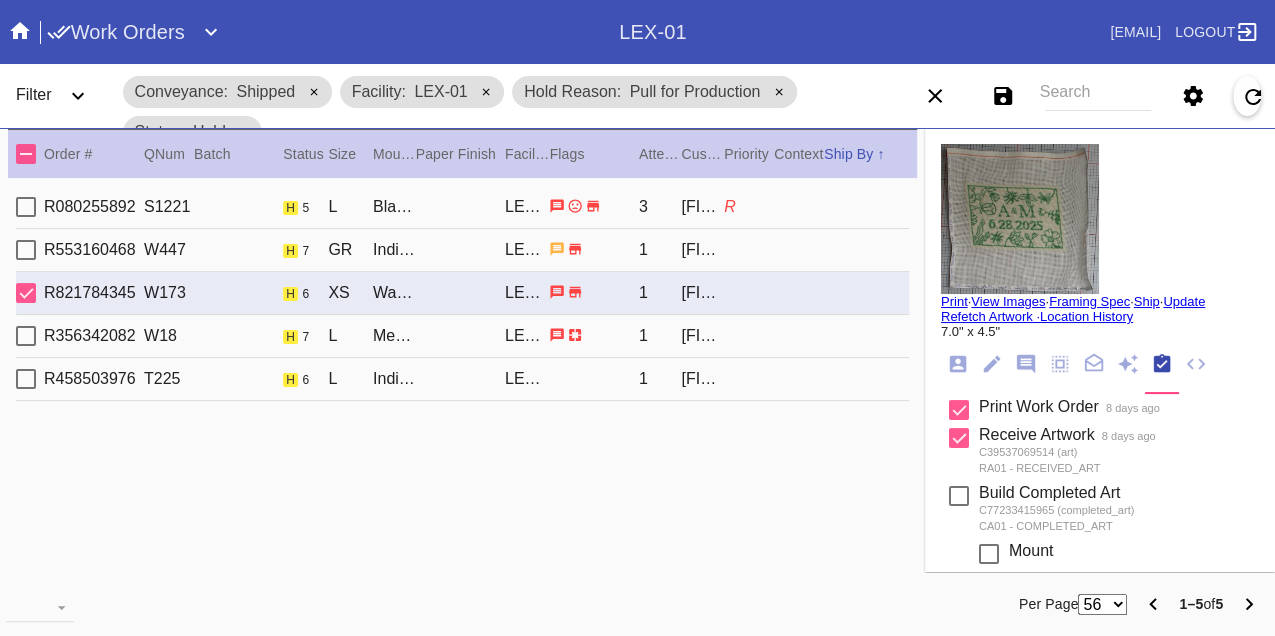 click on "R553160468 W447 h   7 GR Indigo Walnut Gallery / Dove White LEX-01 1 [FIRST] [LAST]" at bounding box center [462, 250] 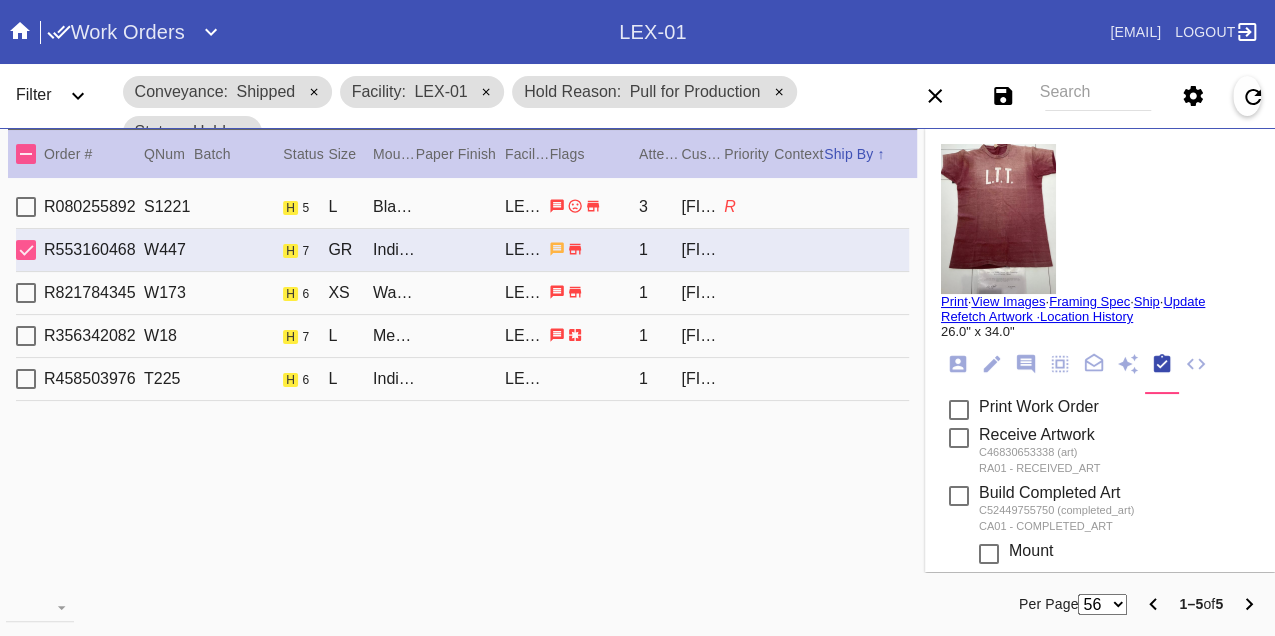 click on "R080255892 S1221 h   5 L Black Walnut (Gallery) / White Art with Black Core LEX-01 3 [FIRST] [LAST]
R" at bounding box center (462, 207) 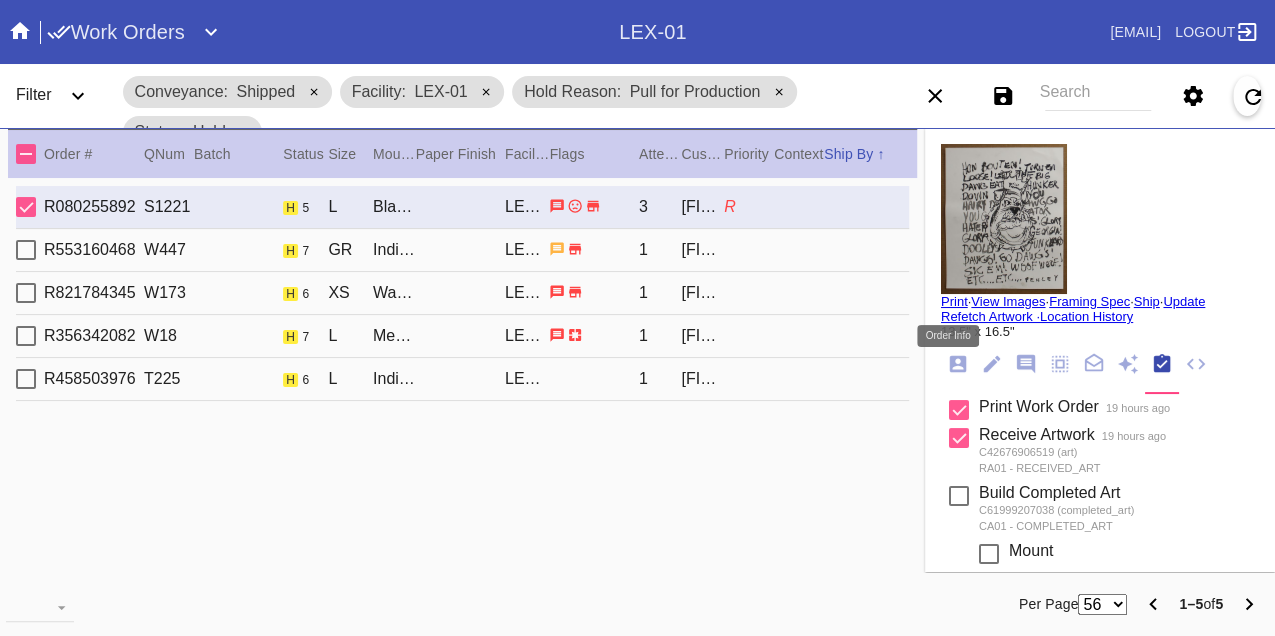 click 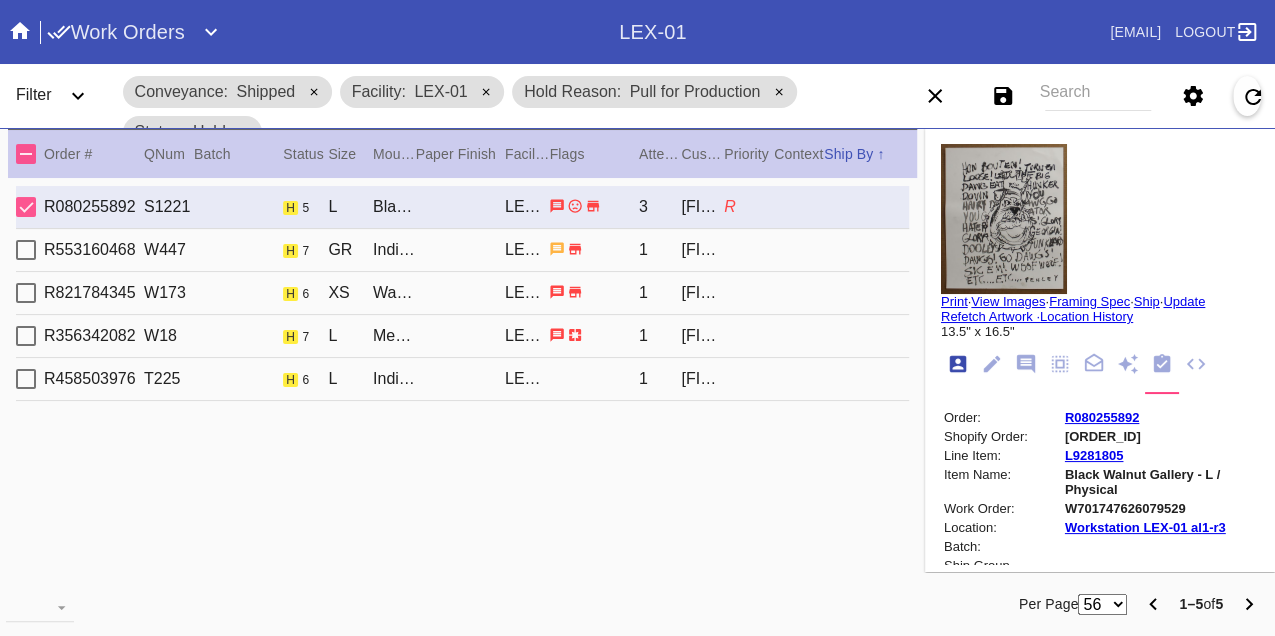 scroll, scrollTop: 24, scrollLeft: 0, axis: vertical 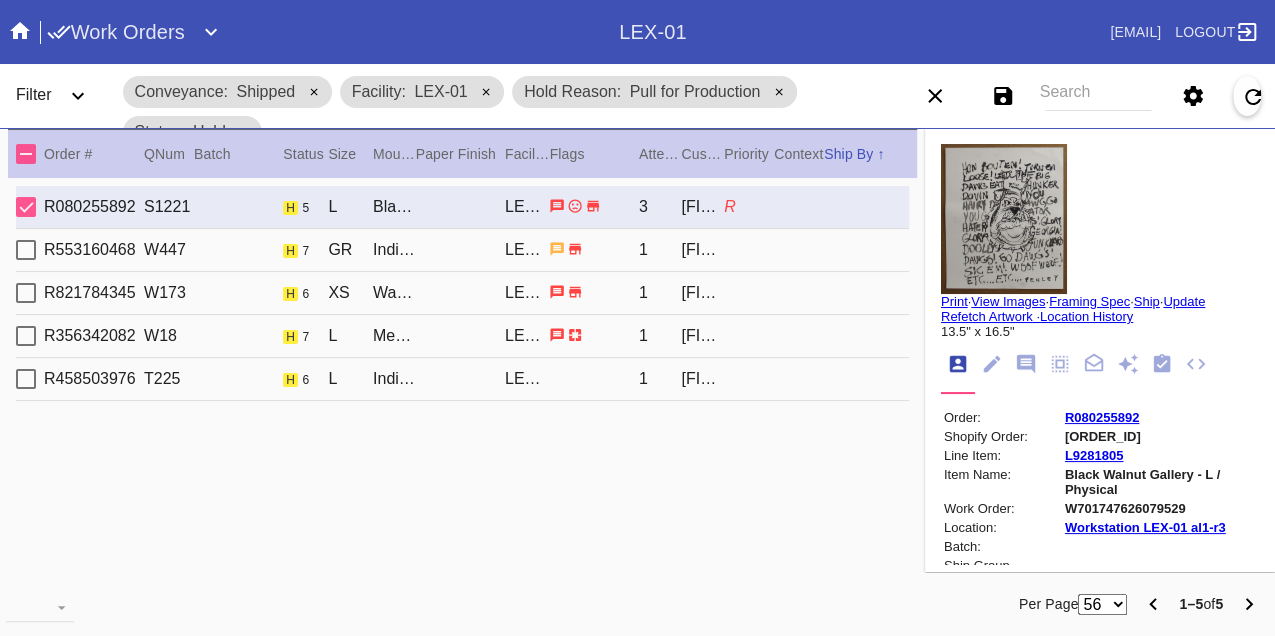 click on "W701747626079529" at bounding box center (1160, 508) 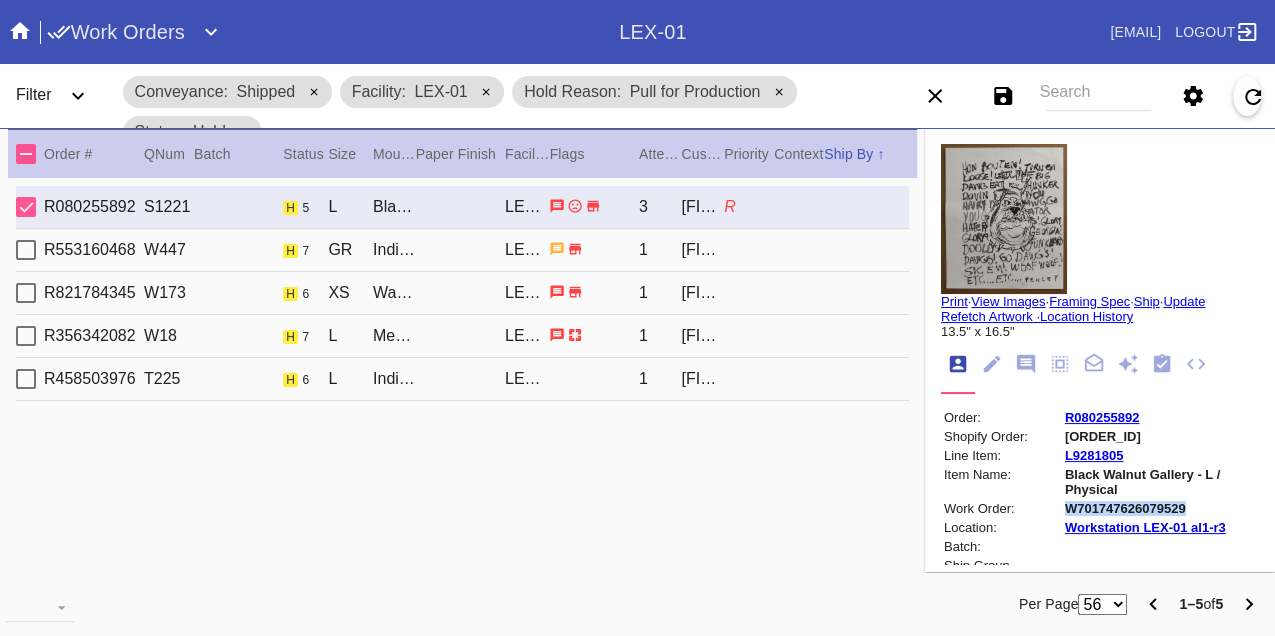 click on "W701747626079529" at bounding box center [1160, 508] 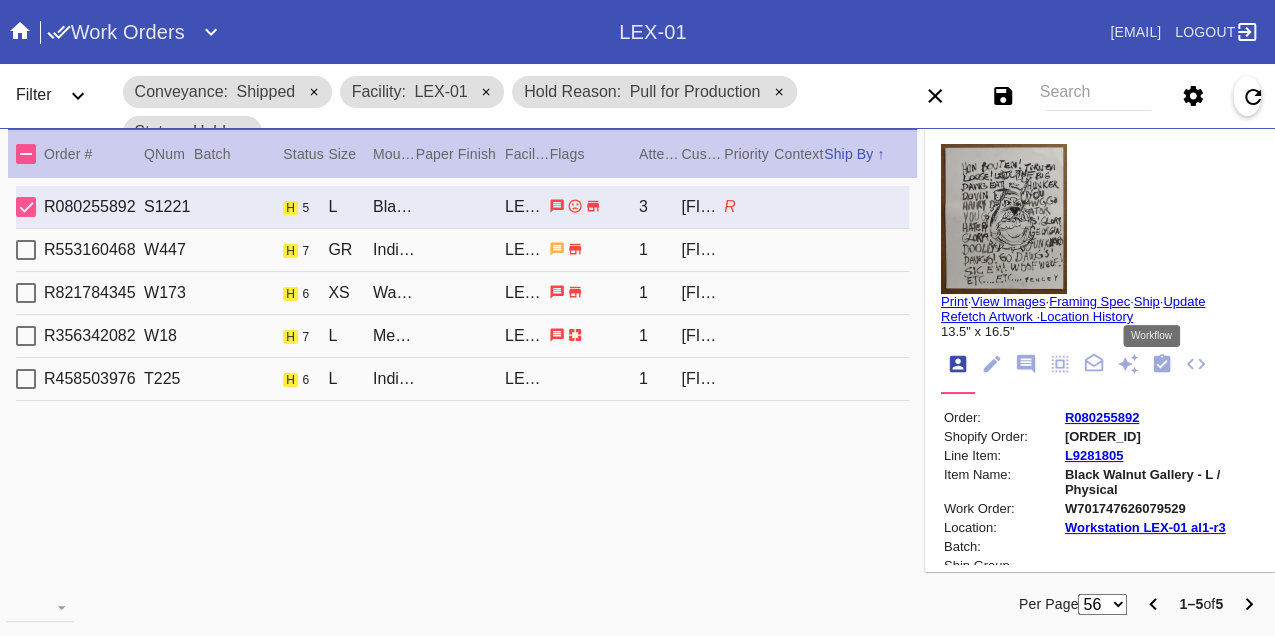 click 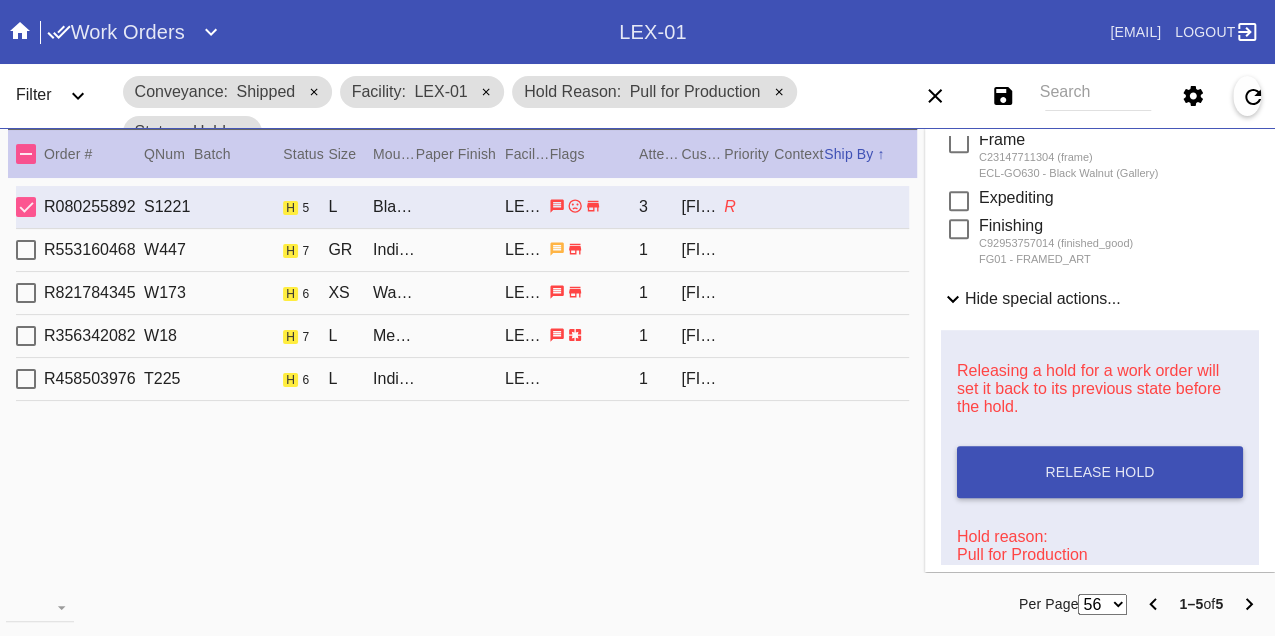 scroll, scrollTop: 829, scrollLeft: 0, axis: vertical 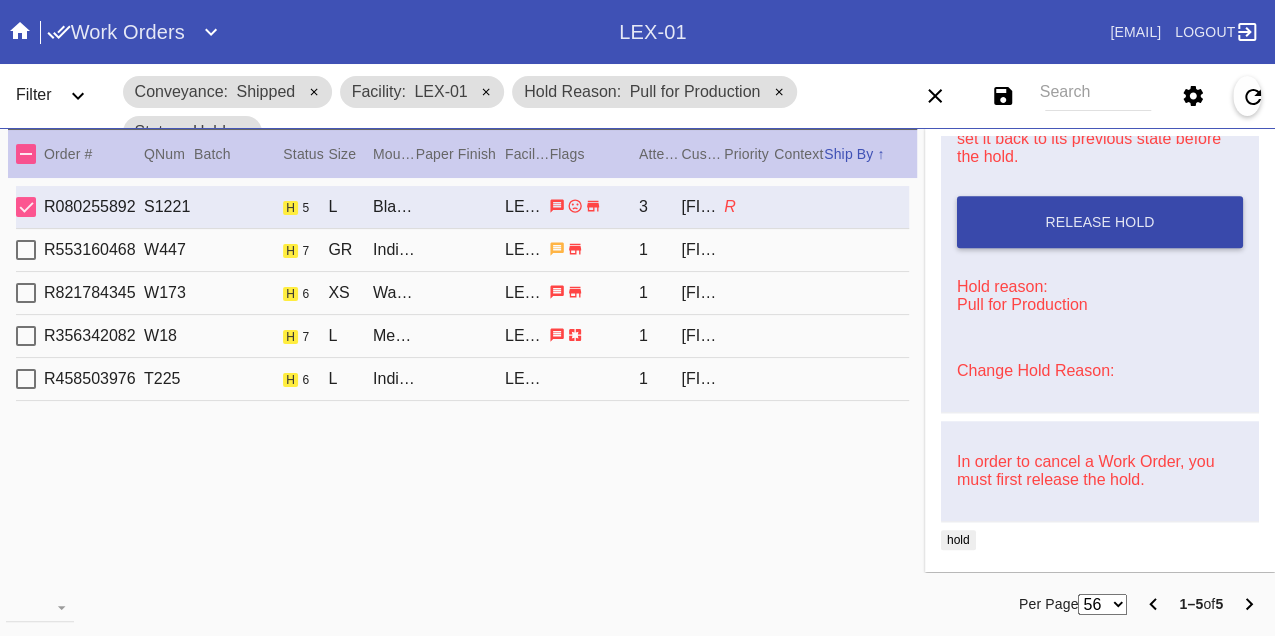 click on "Release Hold" at bounding box center [1100, 222] 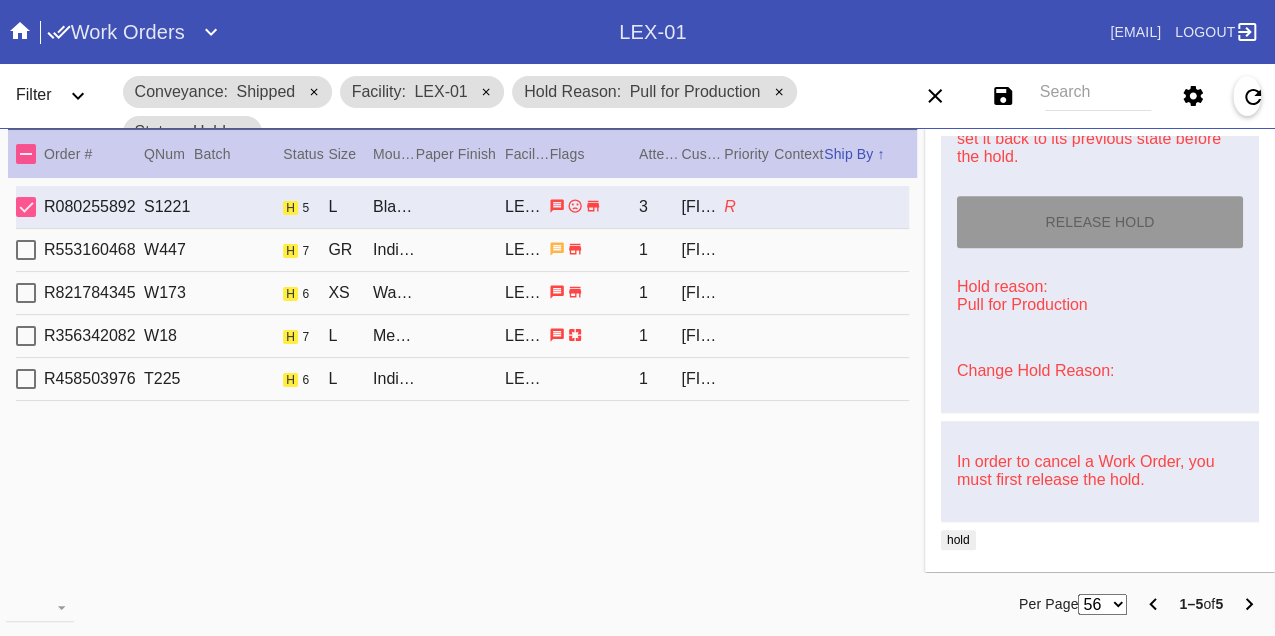 type on "8/9/2025" 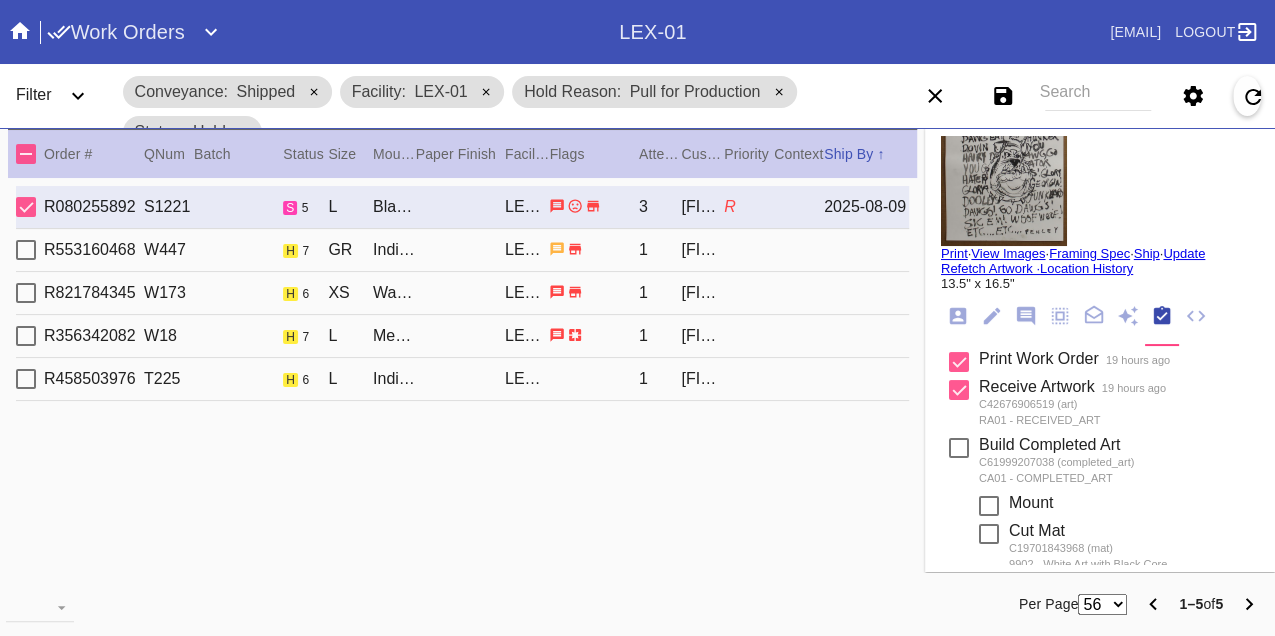 scroll, scrollTop: 0, scrollLeft: 0, axis: both 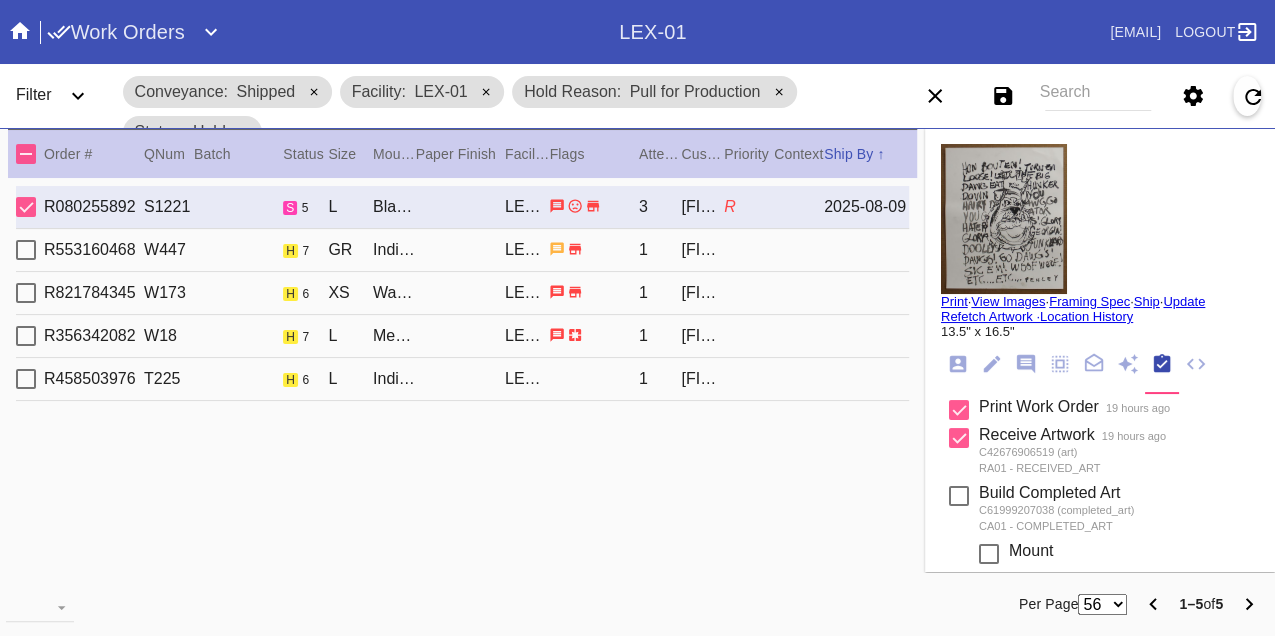 click on "Print" at bounding box center (954, 301) 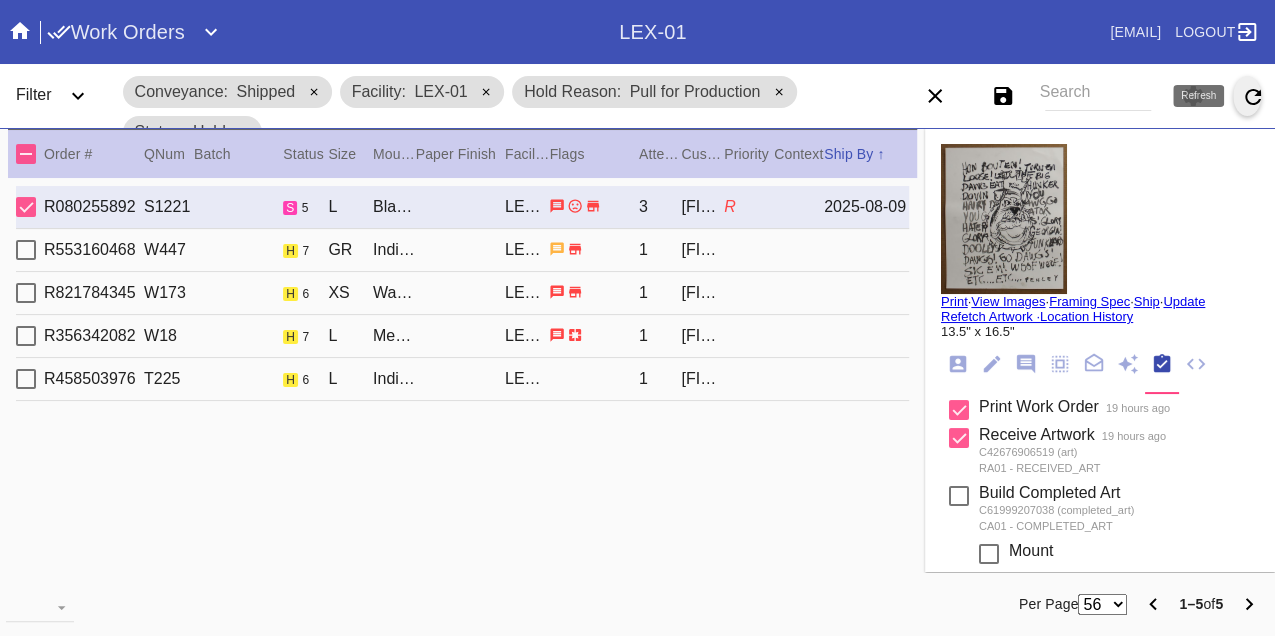 click 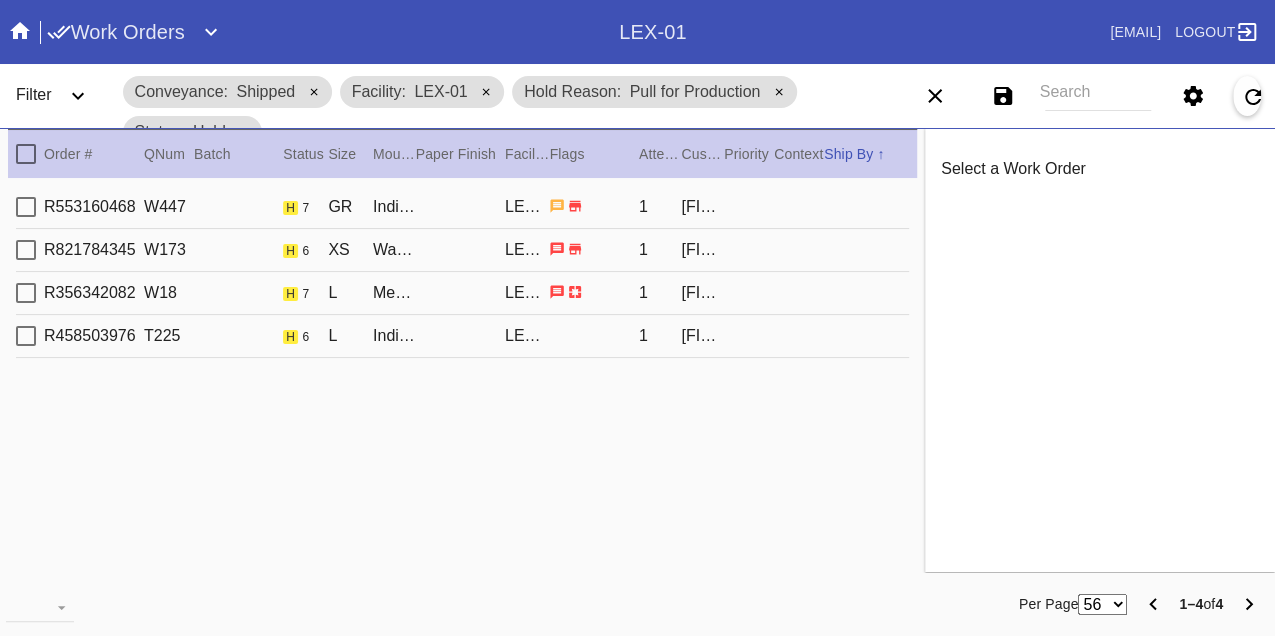 click on "R553160468 W447 h   7 GR Indigo Walnut Gallery / Dove White LEX-01 1 [FIRST] [LAST]" at bounding box center [462, 207] 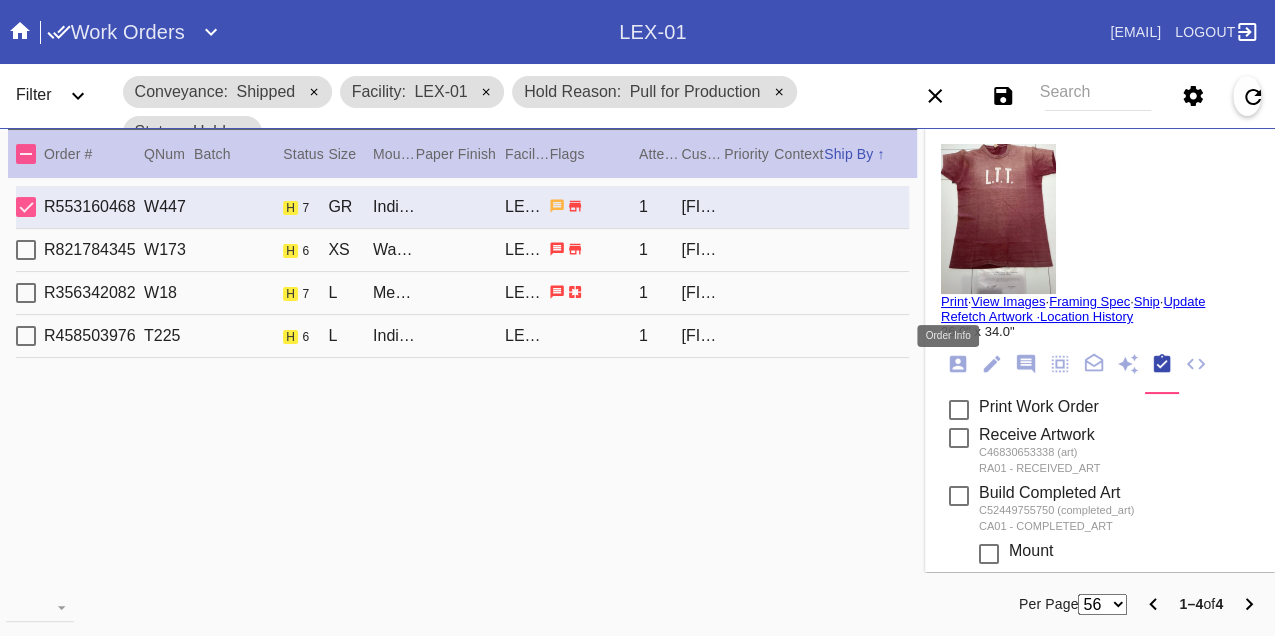 click 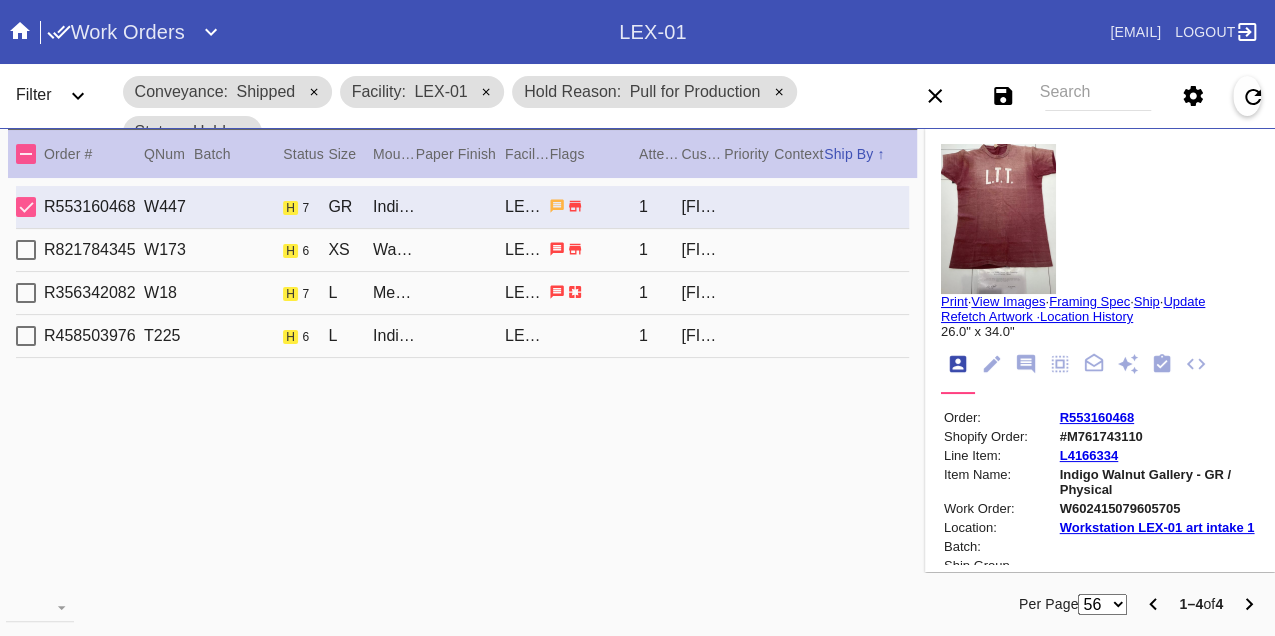 click on "W602415079605705" at bounding box center (1158, 508) 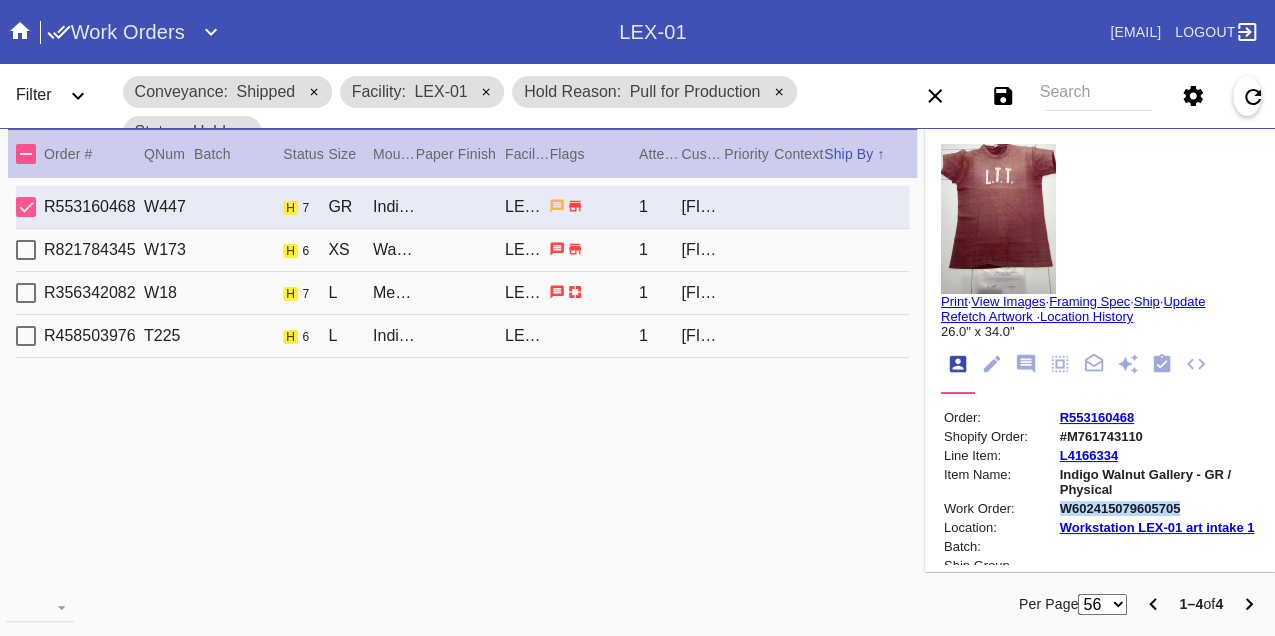 click on "W602415079605705" at bounding box center [1158, 508] 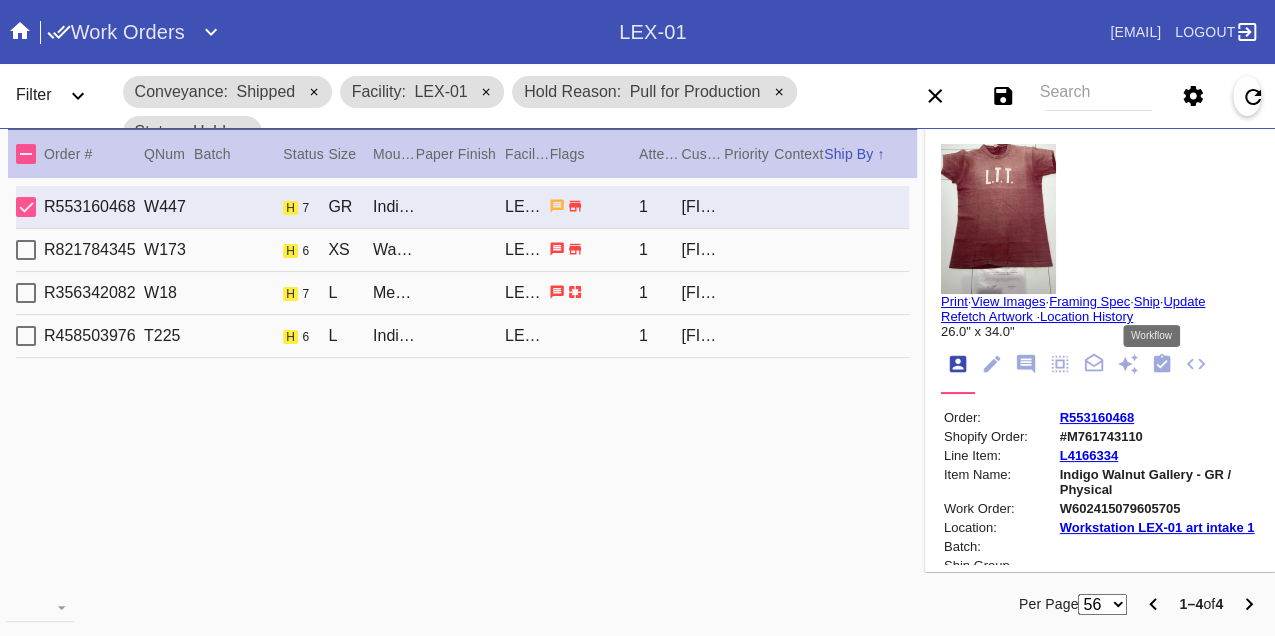 click 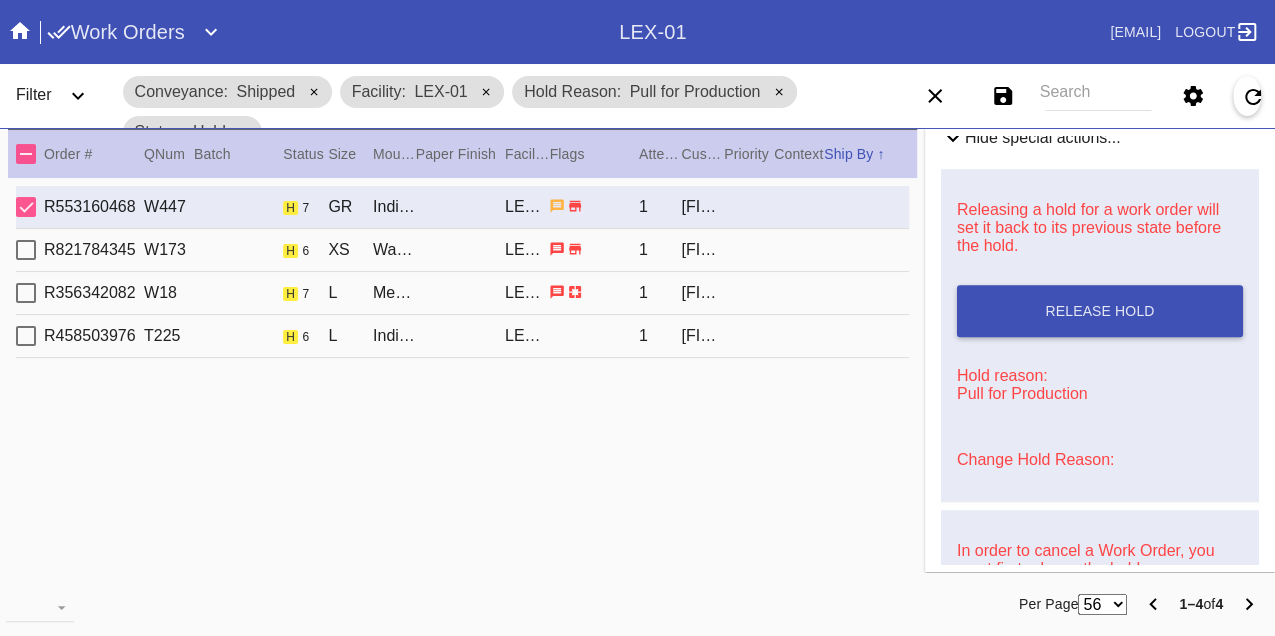 scroll, scrollTop: 829, scrollLeft: 0, axis: vertical 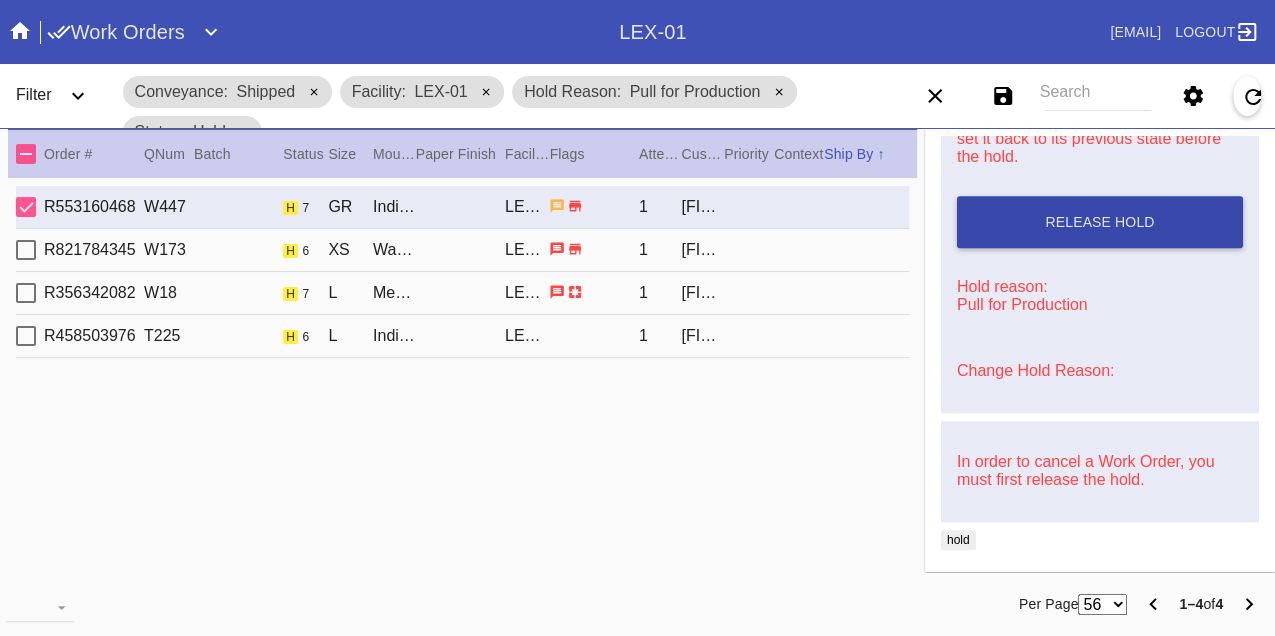 click on "Release Hold" at bounding box center (1100, 222) 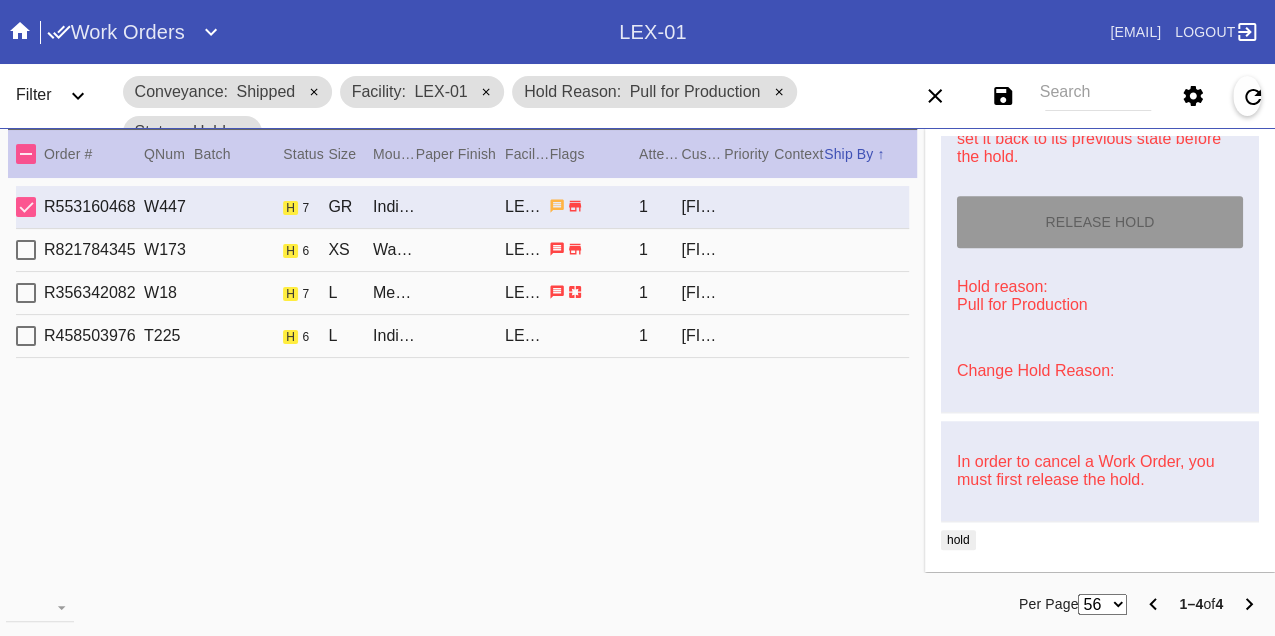 type on "8/9/2025" 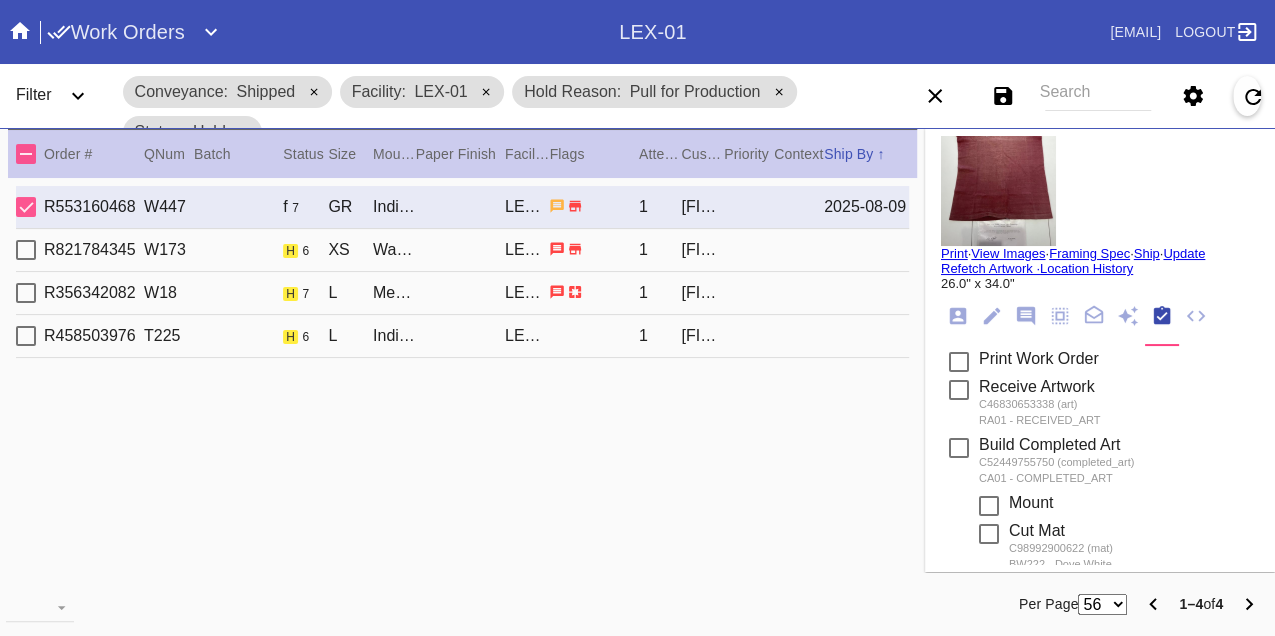 scroll, scrollTop: 0, scrollLeft: 0, axis: both 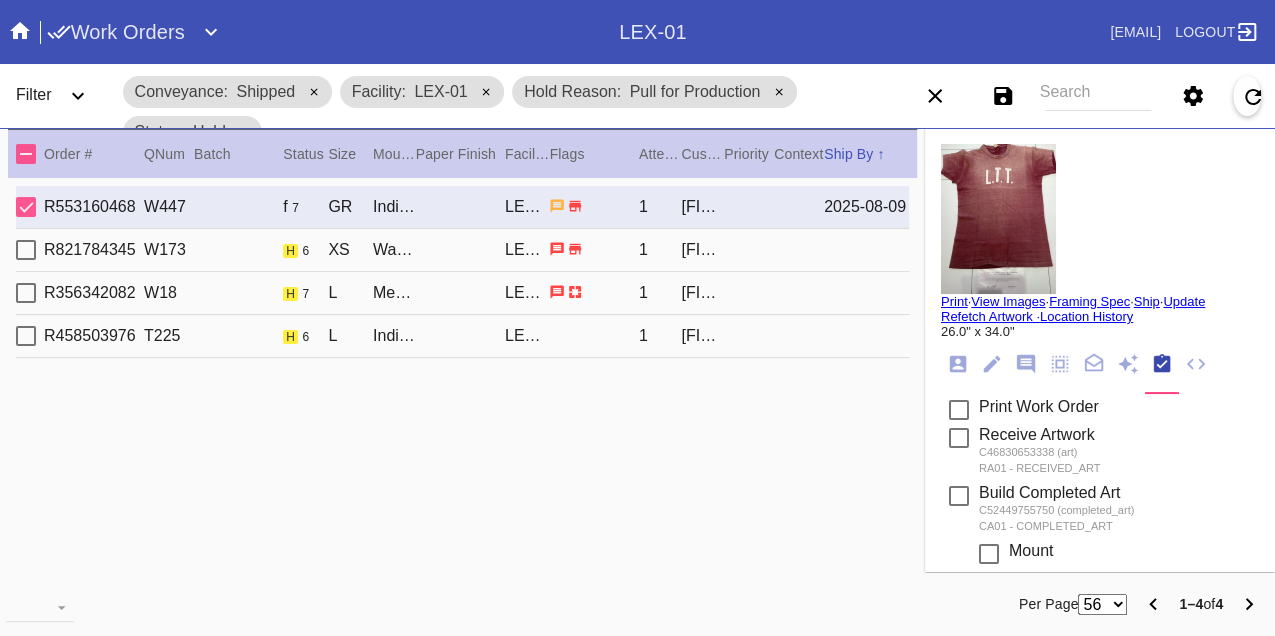 click on "Print" at bounding box center [954, 301] 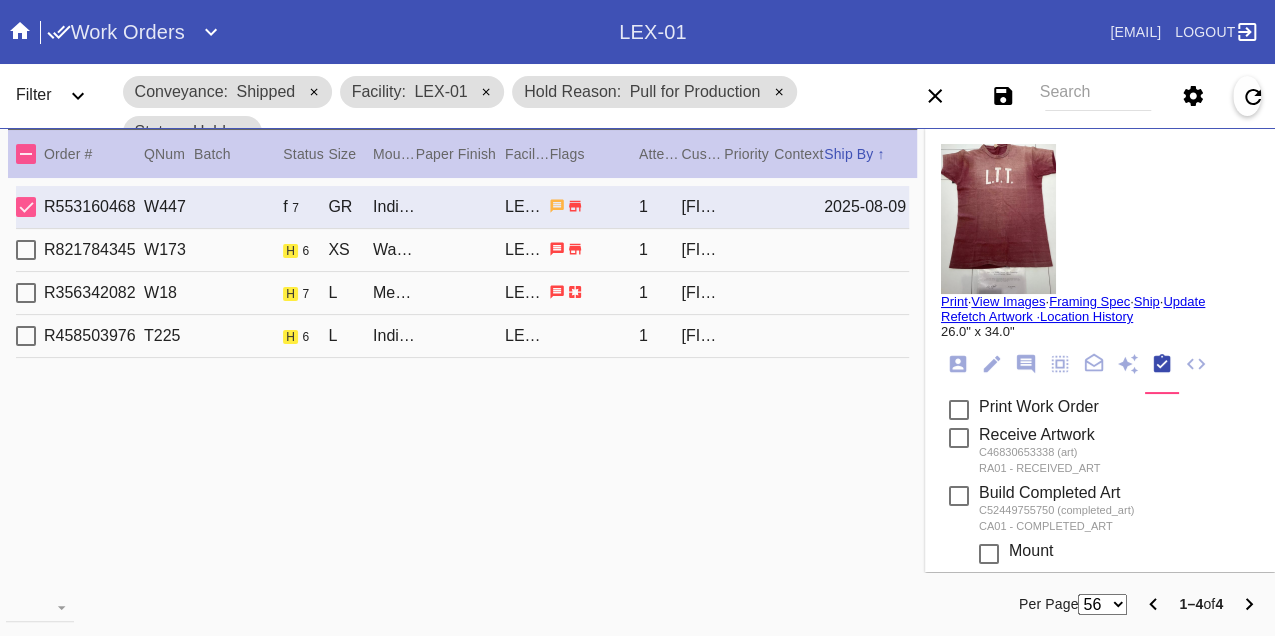 click on "R821784345 W173 h   6 XS Walnut Round / Meringue LEX-01 1 [FIRST] [LAST]" at bounding box center (462, 250) 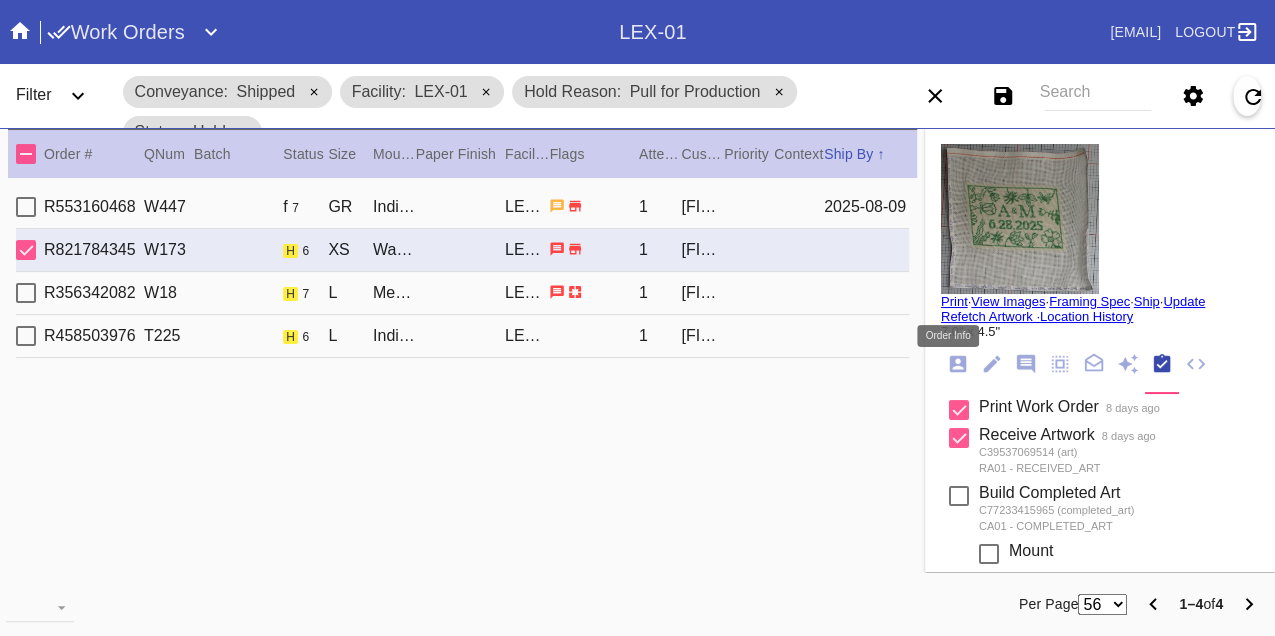 click 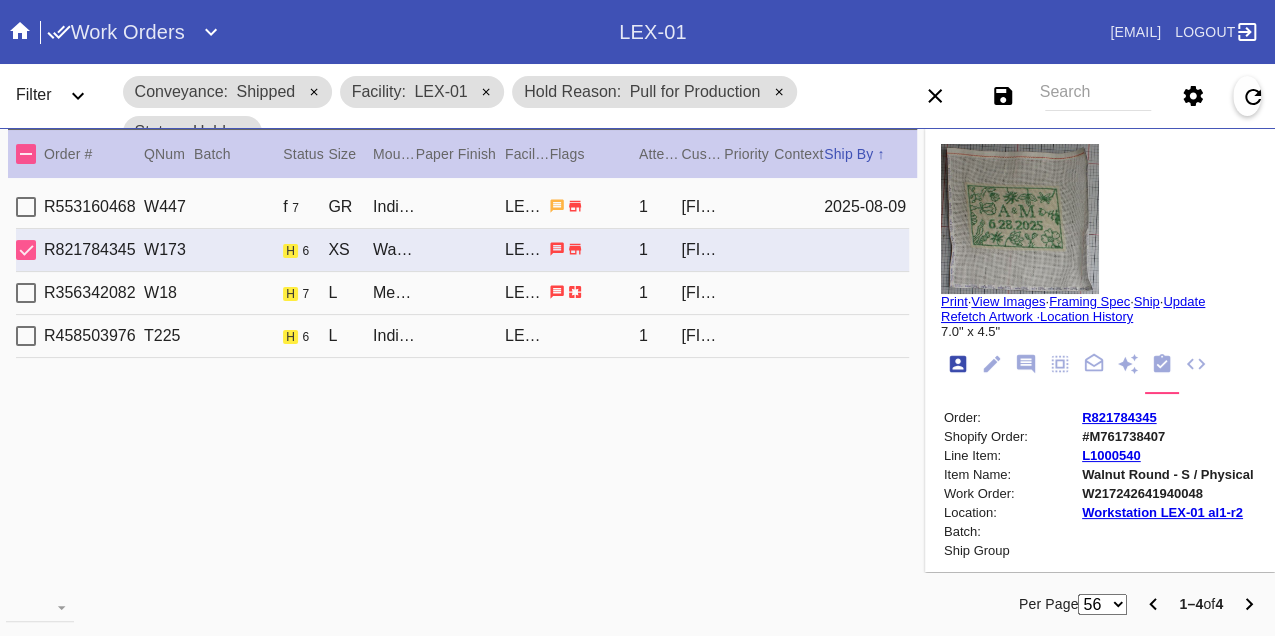 scroll, scrollTop: 24, scrollLeft: 0, axis: vertical 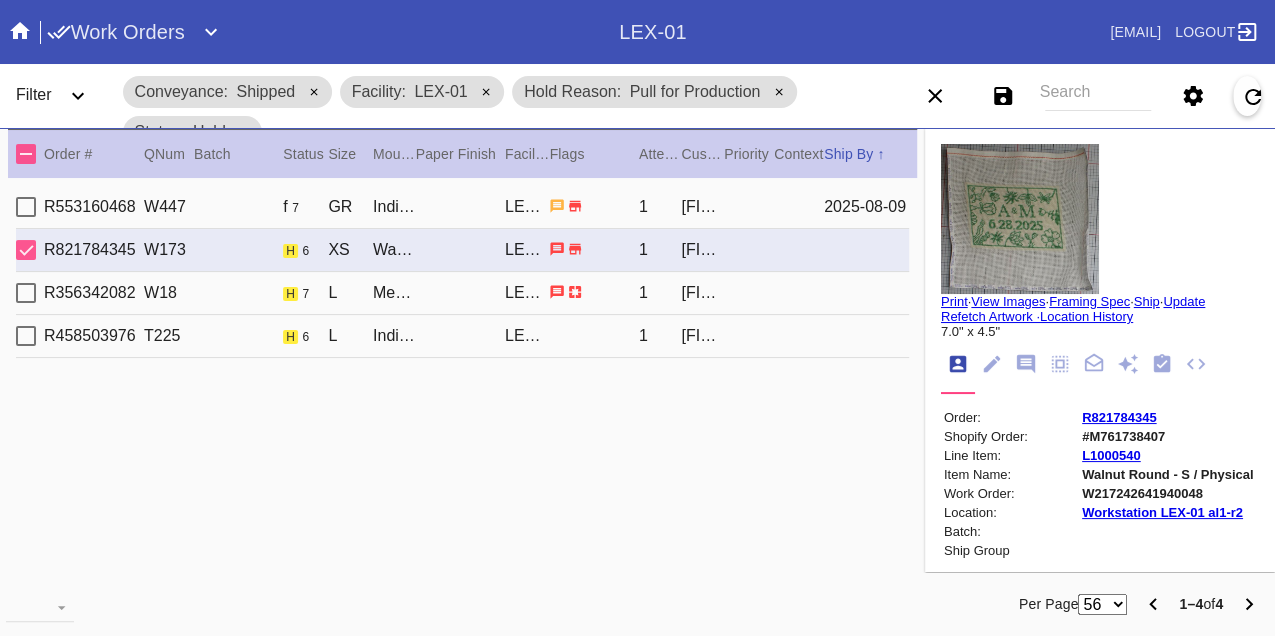 click on "W217242641940048" at bounding box center (1167, 493) 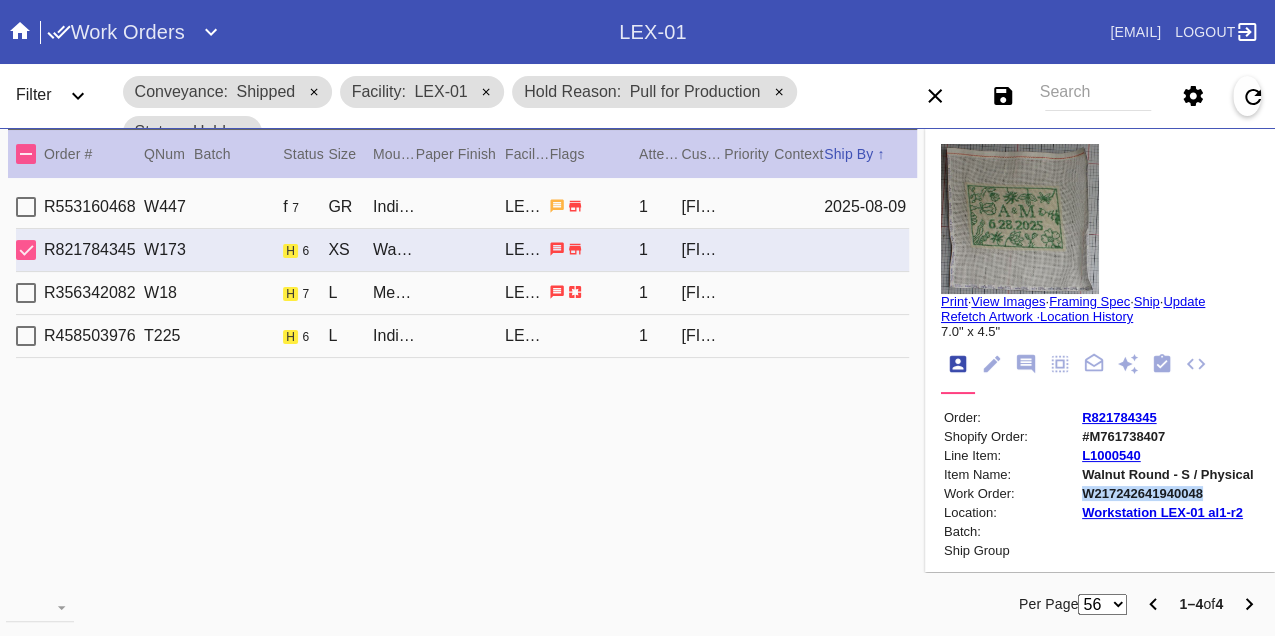 click on "W217242641940048" at bounding box center (1167, 493) 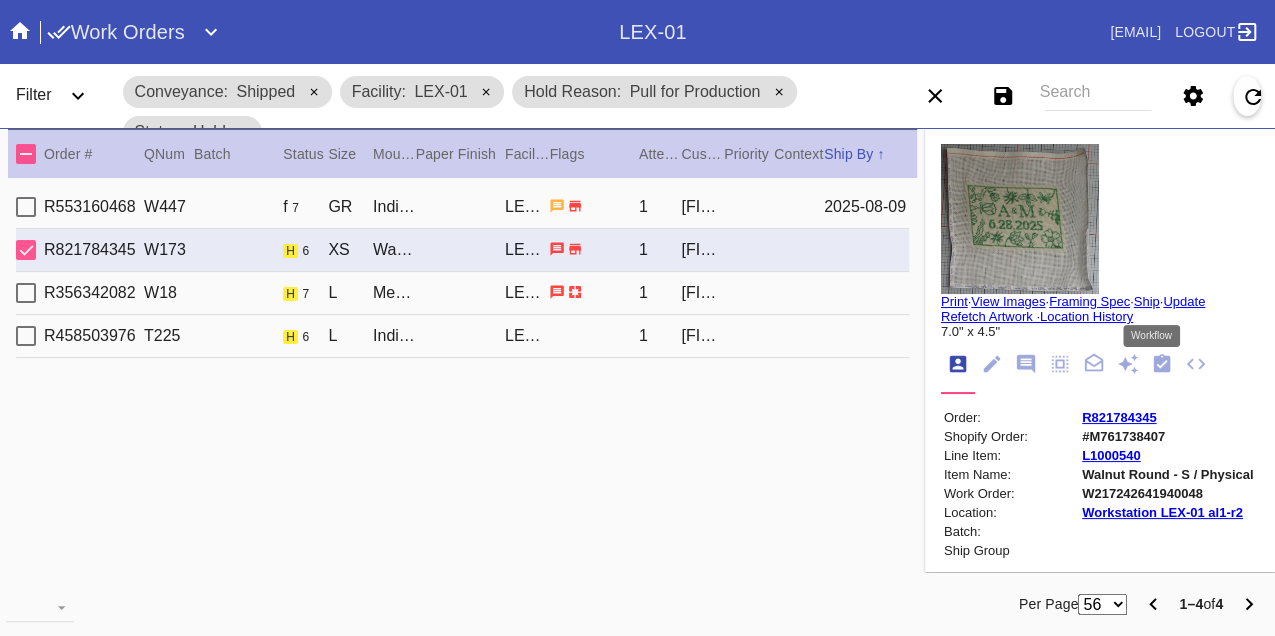 click 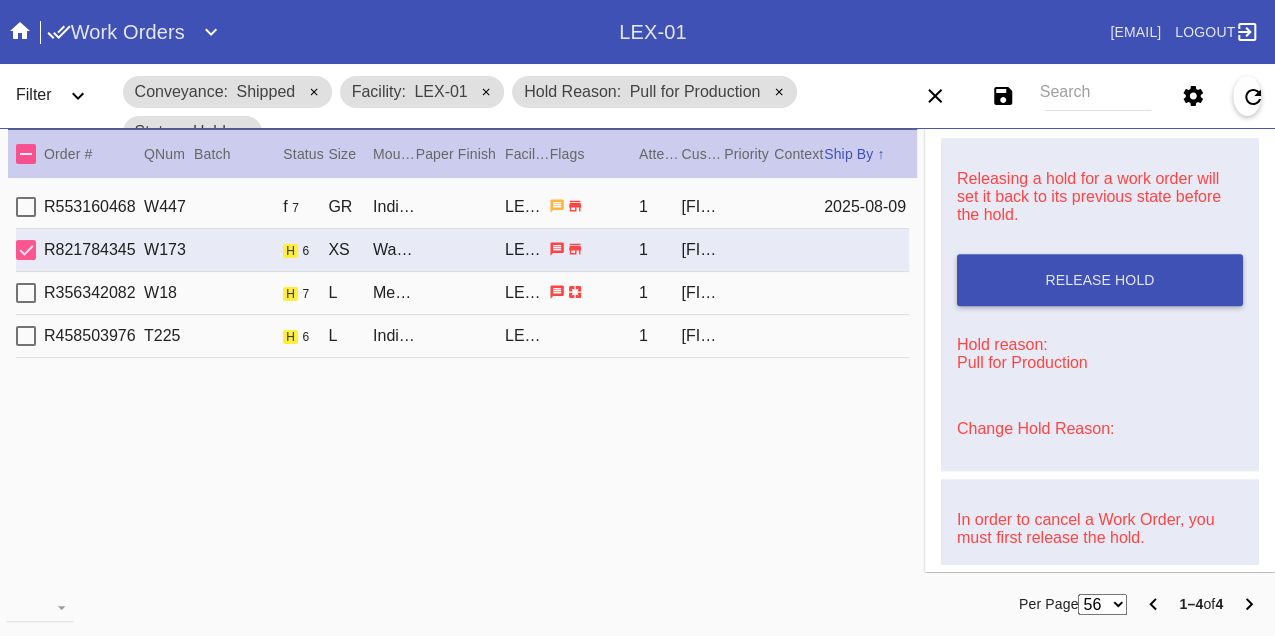 scroll, scrollTop: 888, scrollLeft: 0, axis: vertical 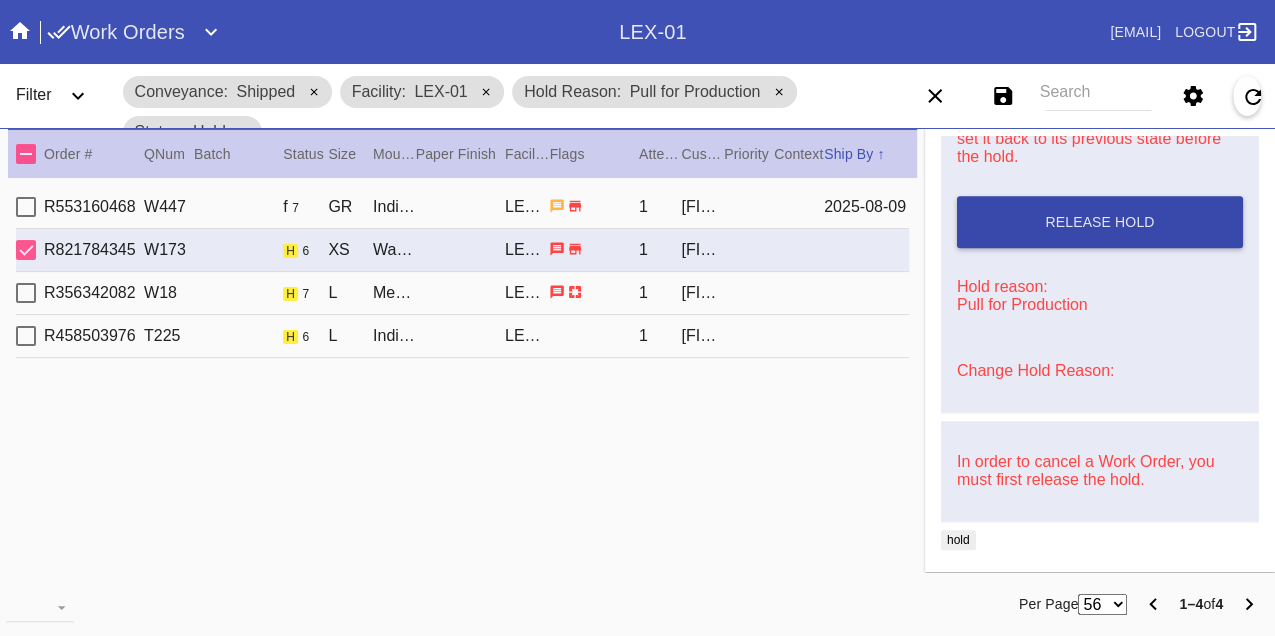 click on "Release Hold" at bounding box center (1100, 222) 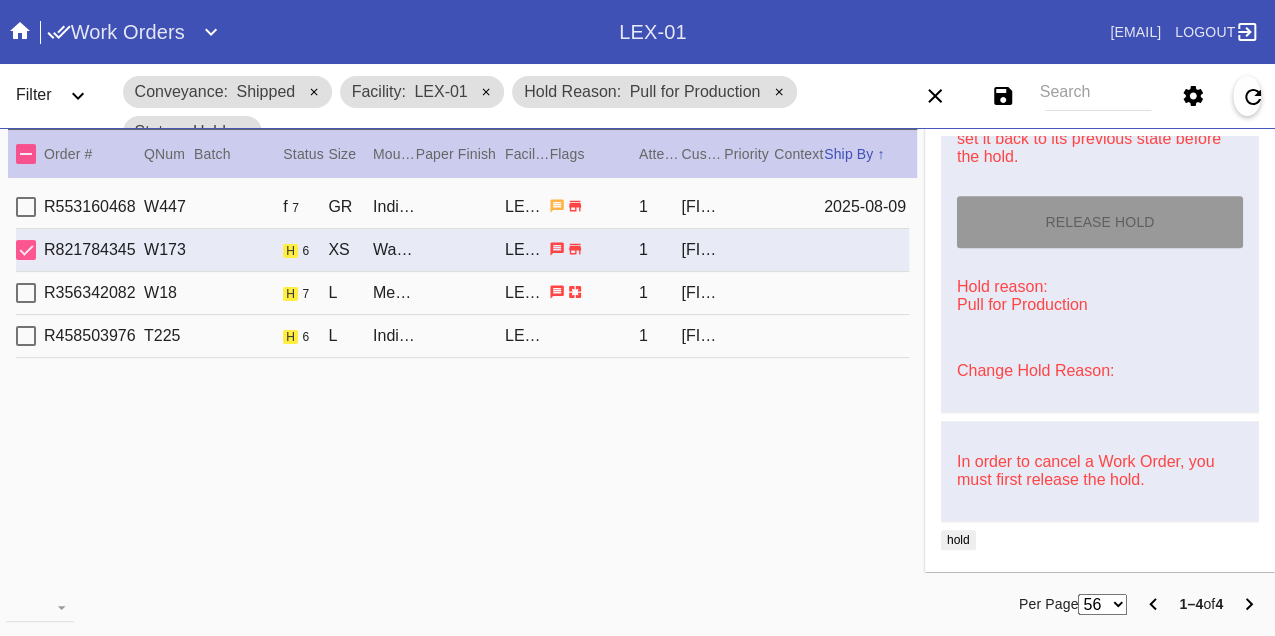 type on "8/9/2025" 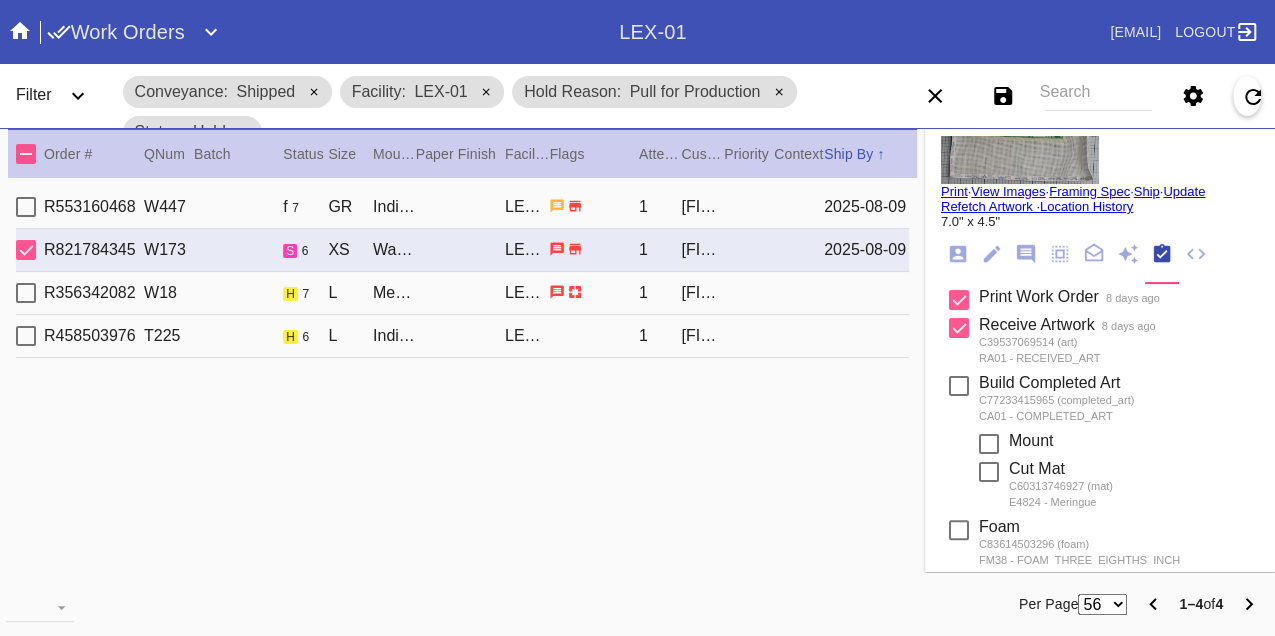 scroll, scrollTop: 0, scrollLeft: 0, axis: both 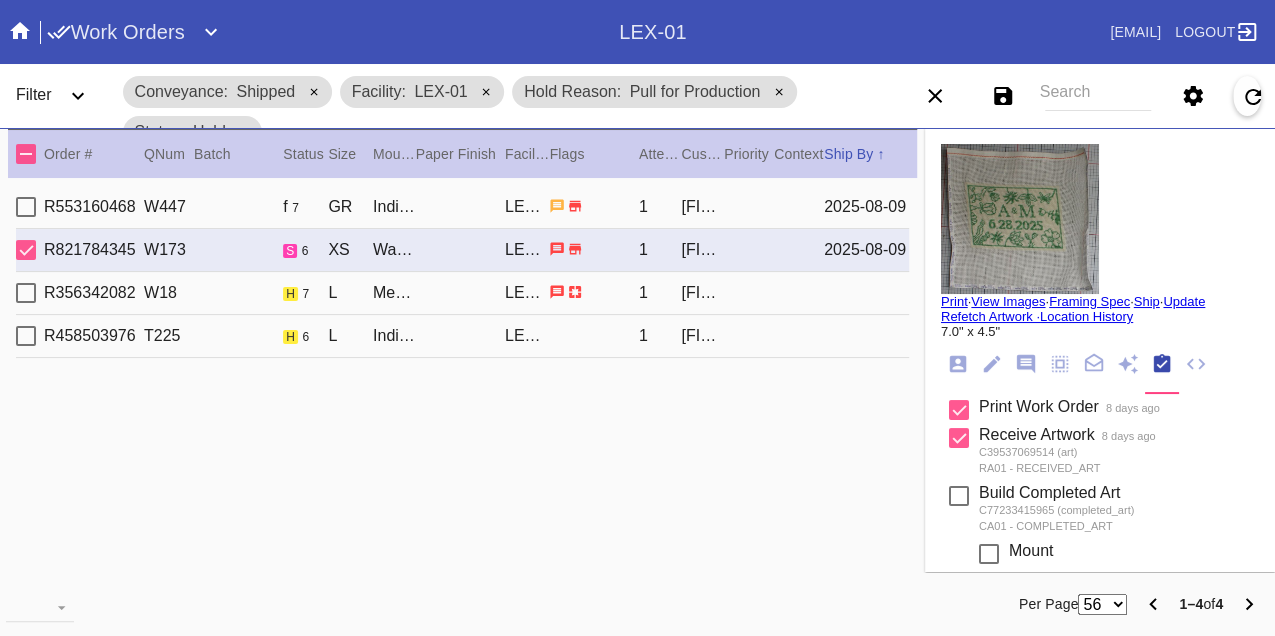 click on "Print" at bounding box center [954, 301] 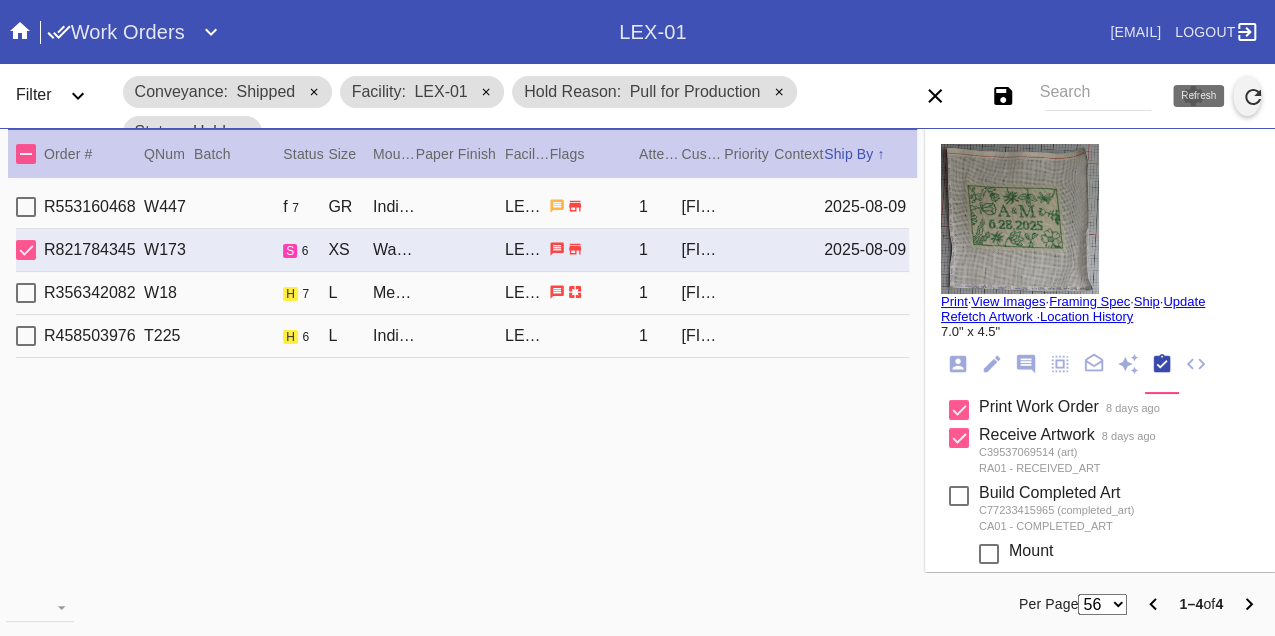 click 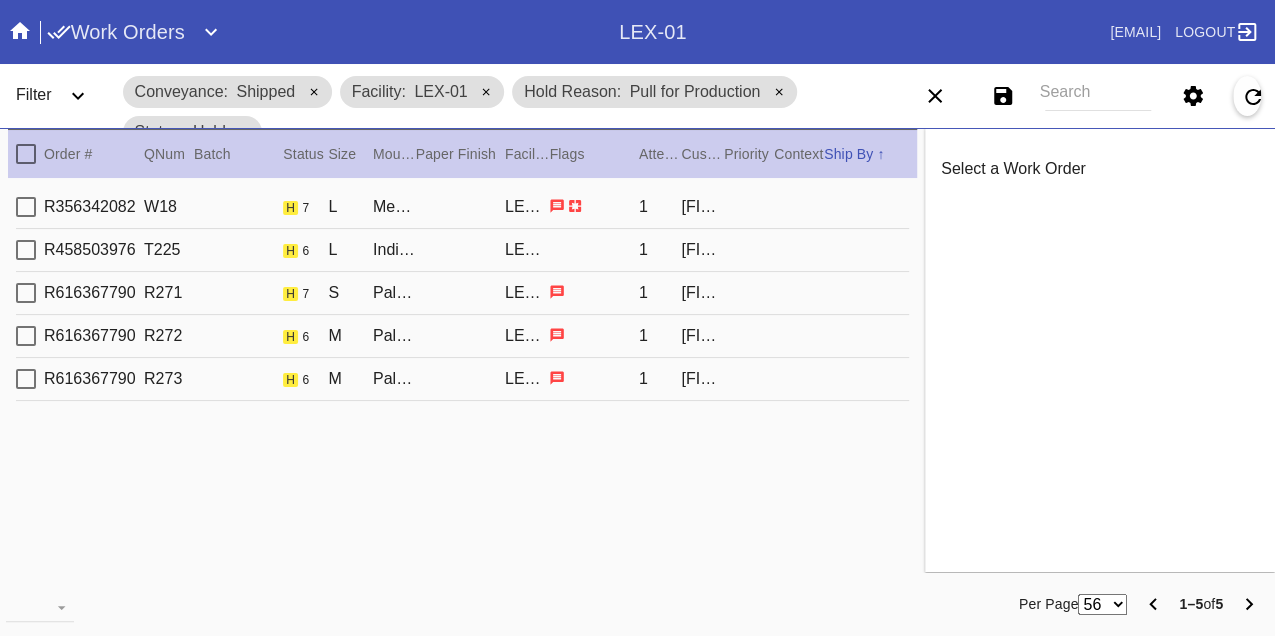 click on "R356342082 W18 h   7 L Mercer Slim / Dove White LEX-01 1 [FIRST] [LAST]" at bounding box center (462, 207) 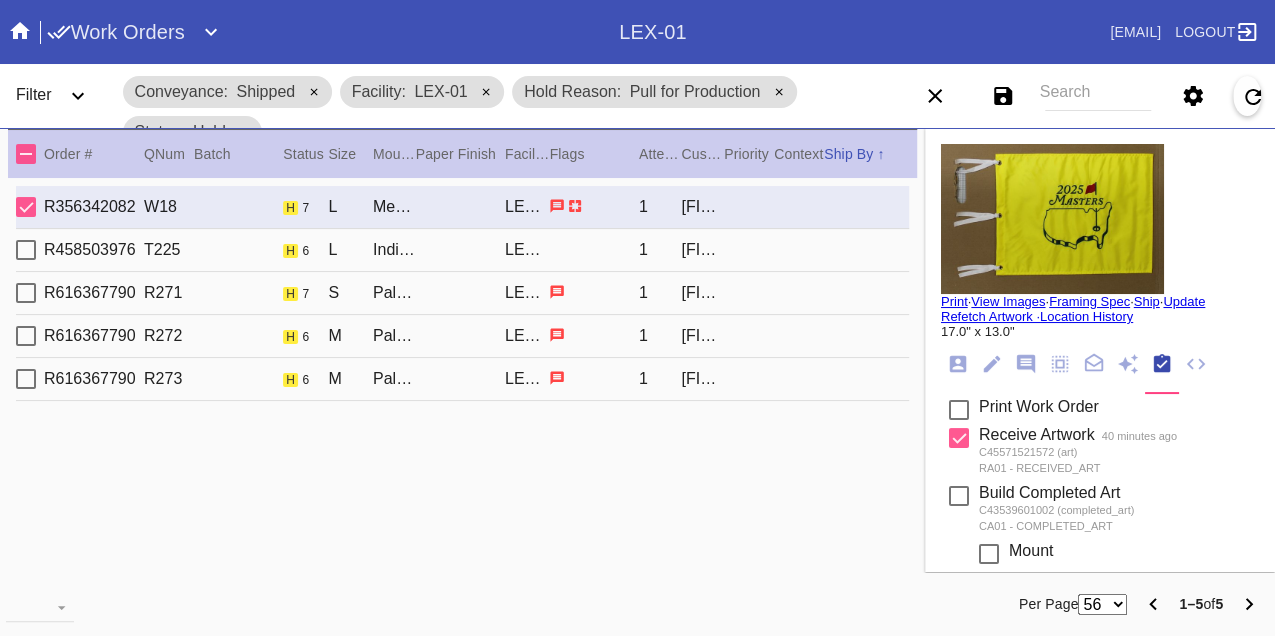click on "R458503976 T225 h   6 L Indigo Walnut Gallery / Dove White LEX-01 1 [FIRST] [LAST]" at bounding box center [462, 250] 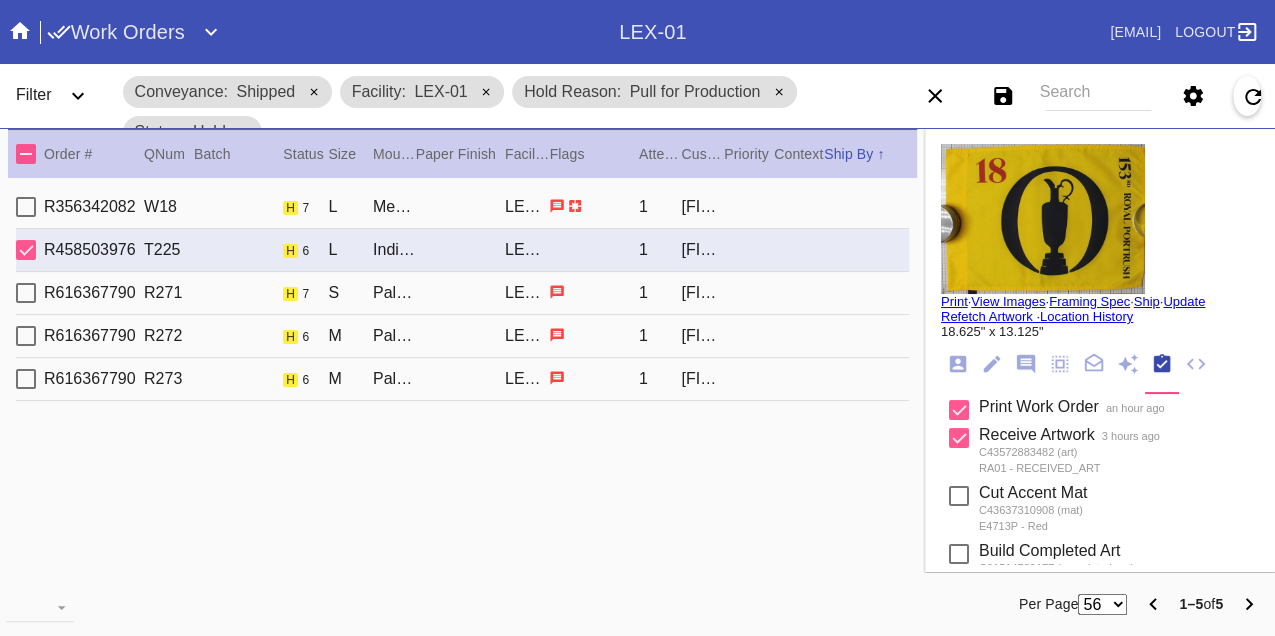 click on "R616367790 R271 h   7 S Palmer / Cream - Linen LEX-01 1 [FIRST] [LAST]" at bounding box center (462, 293) 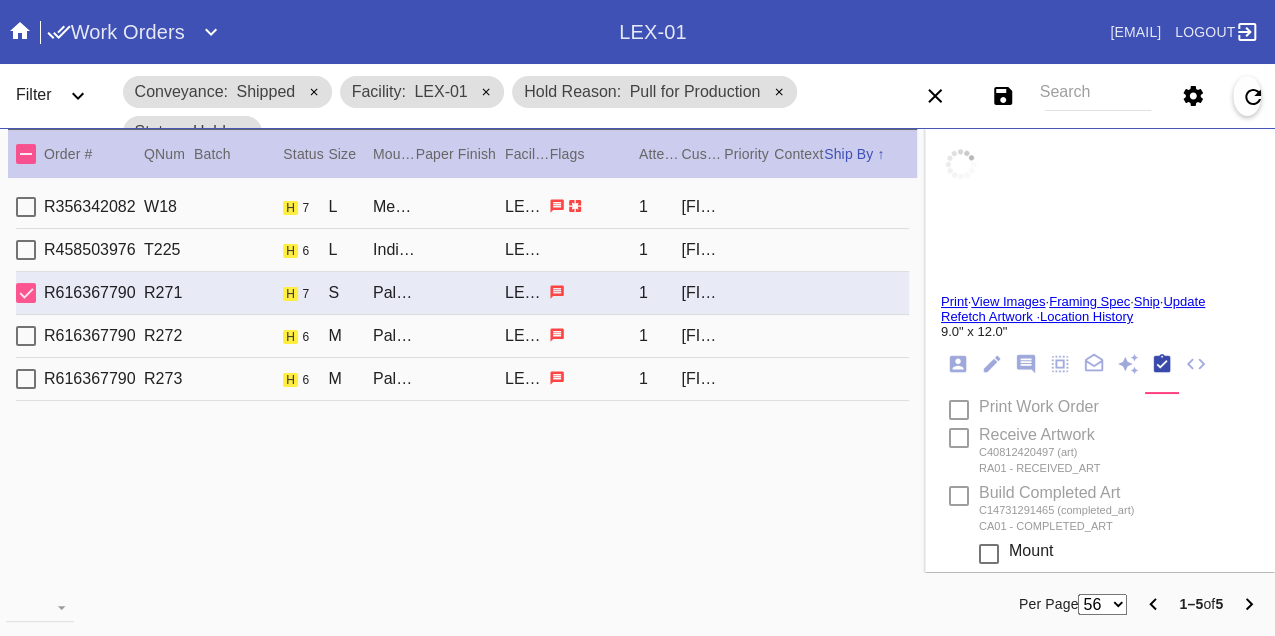 type on "1.0" 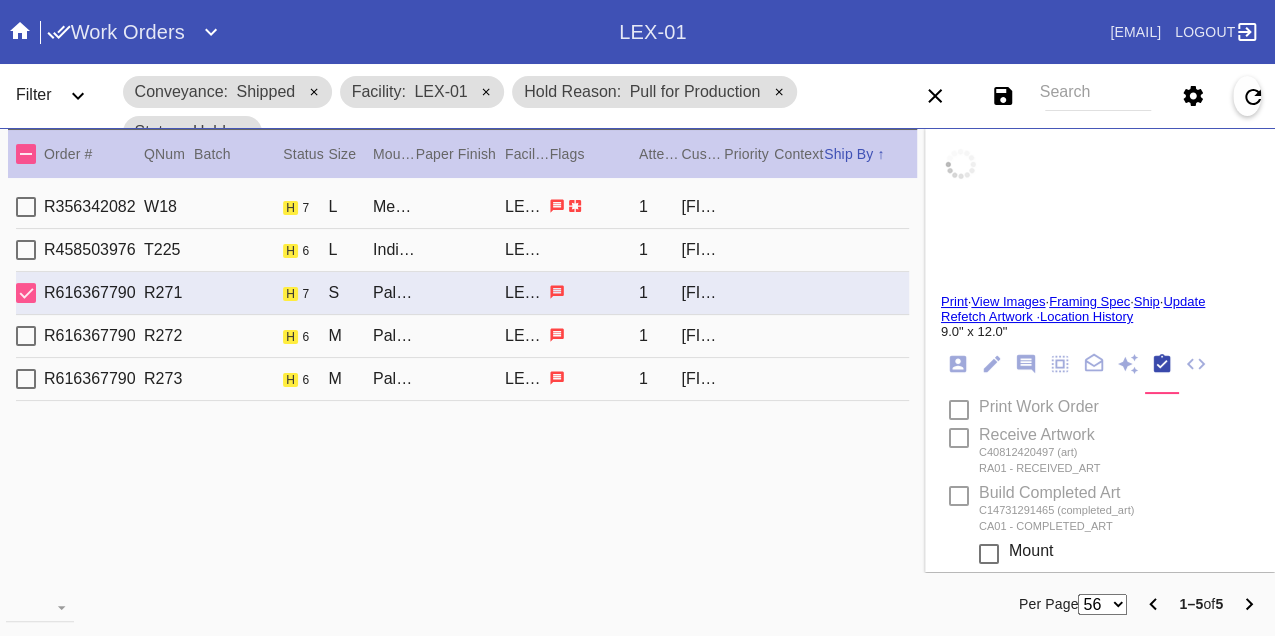 type on "1.0" 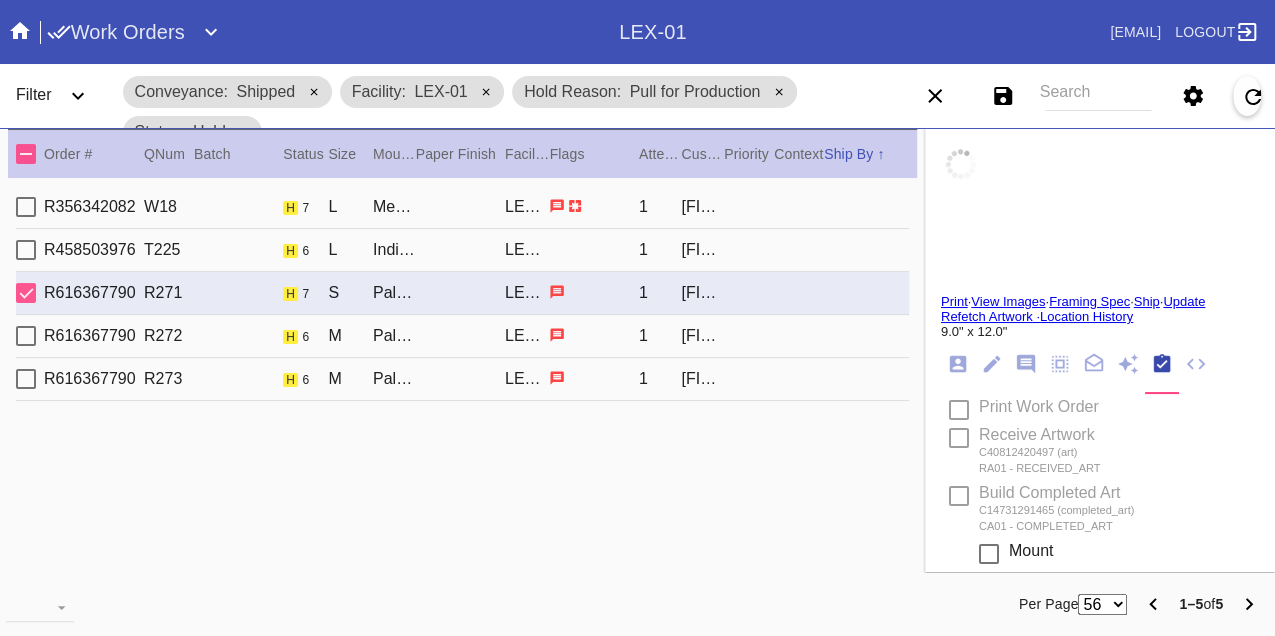 type on "1.0" 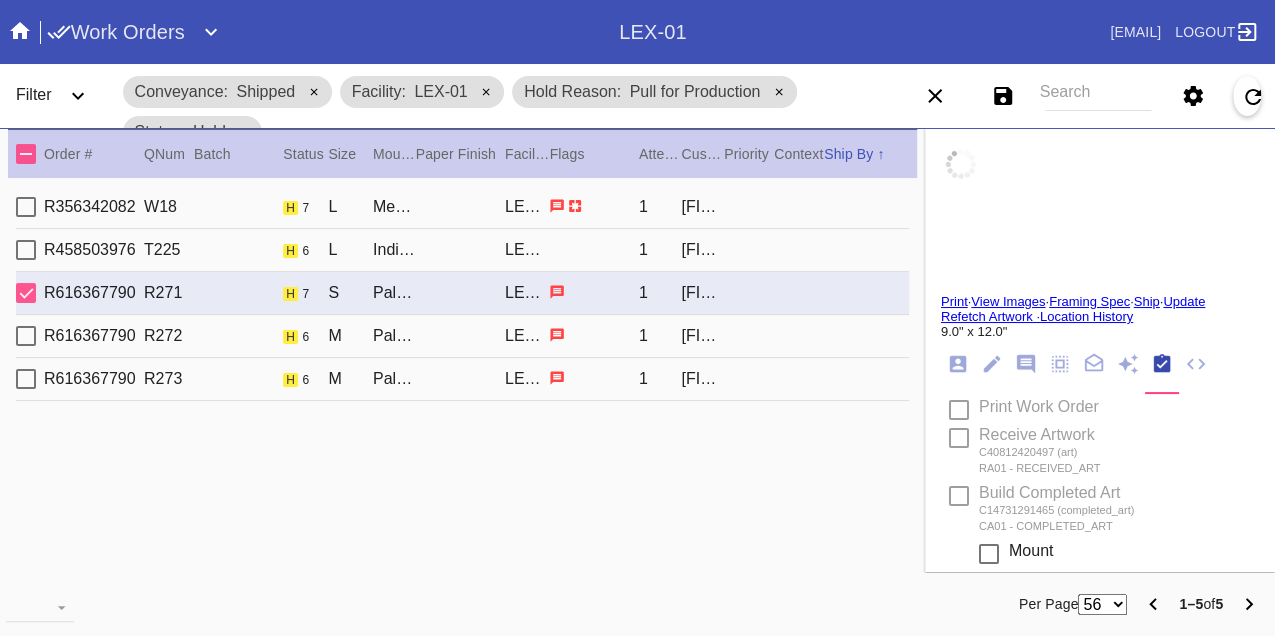 type on "1.0" 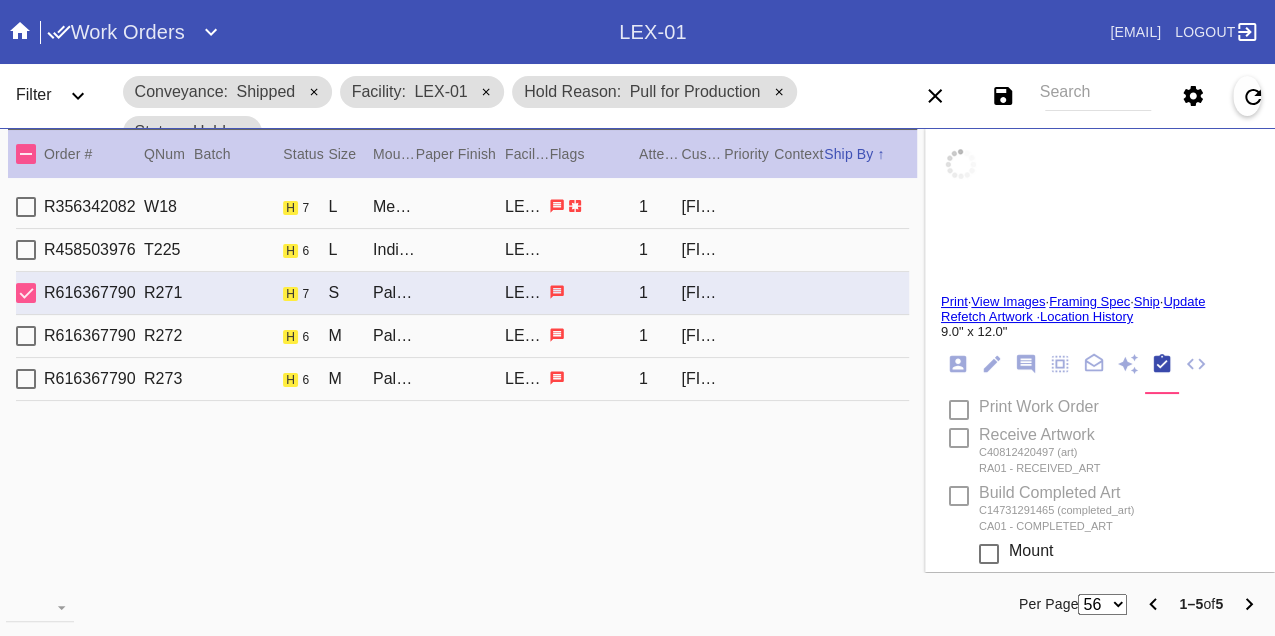 type on "9.0" 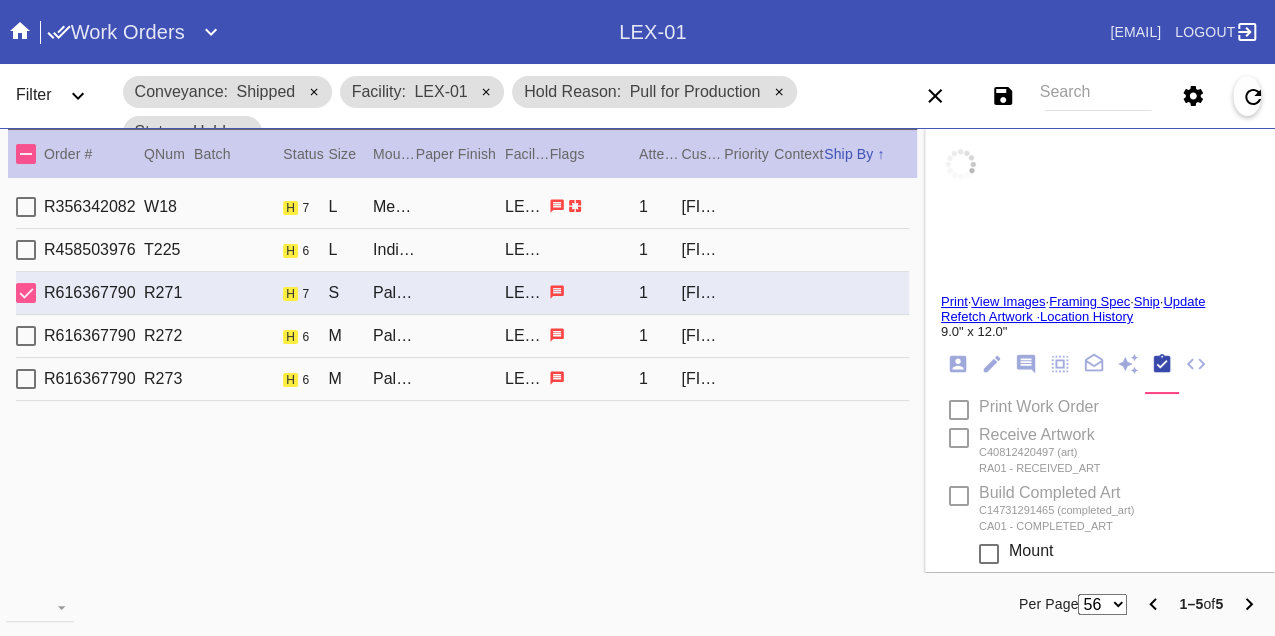 type on "12.0" 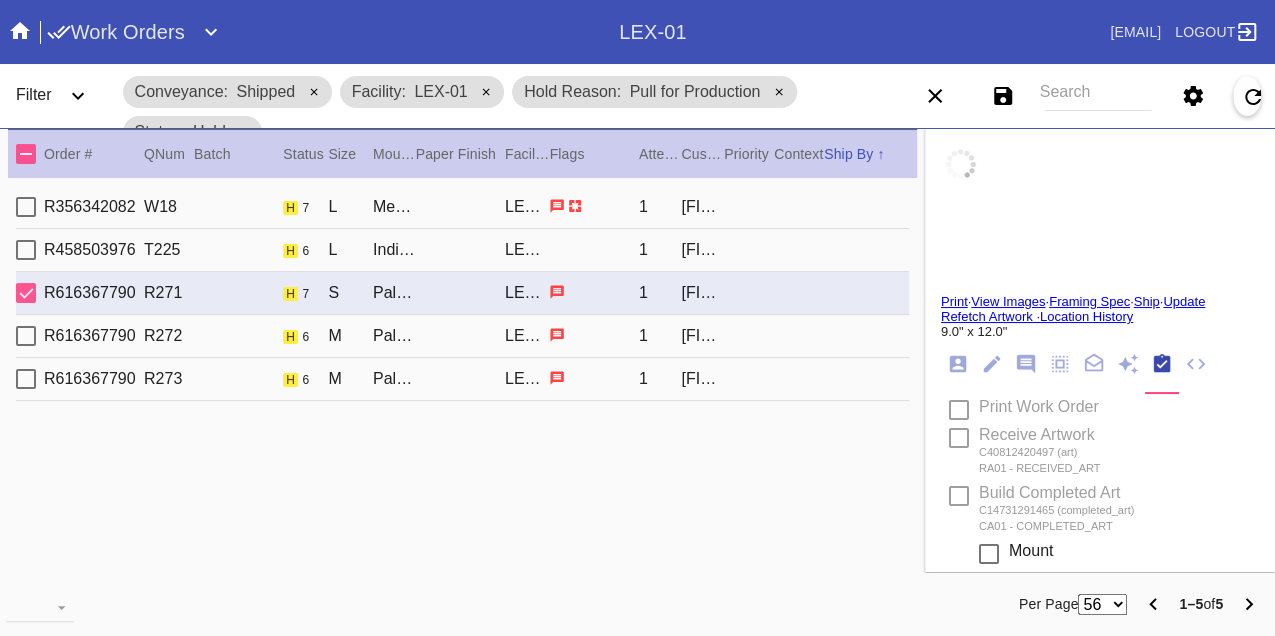 type 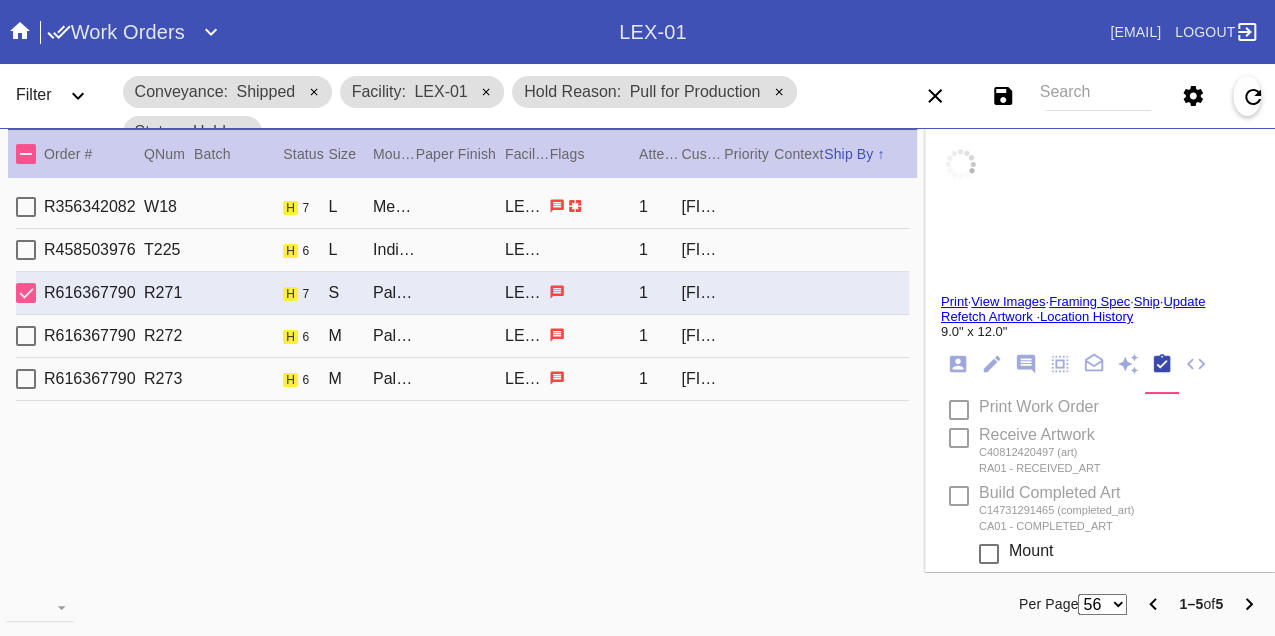 type on "8/14/2025" 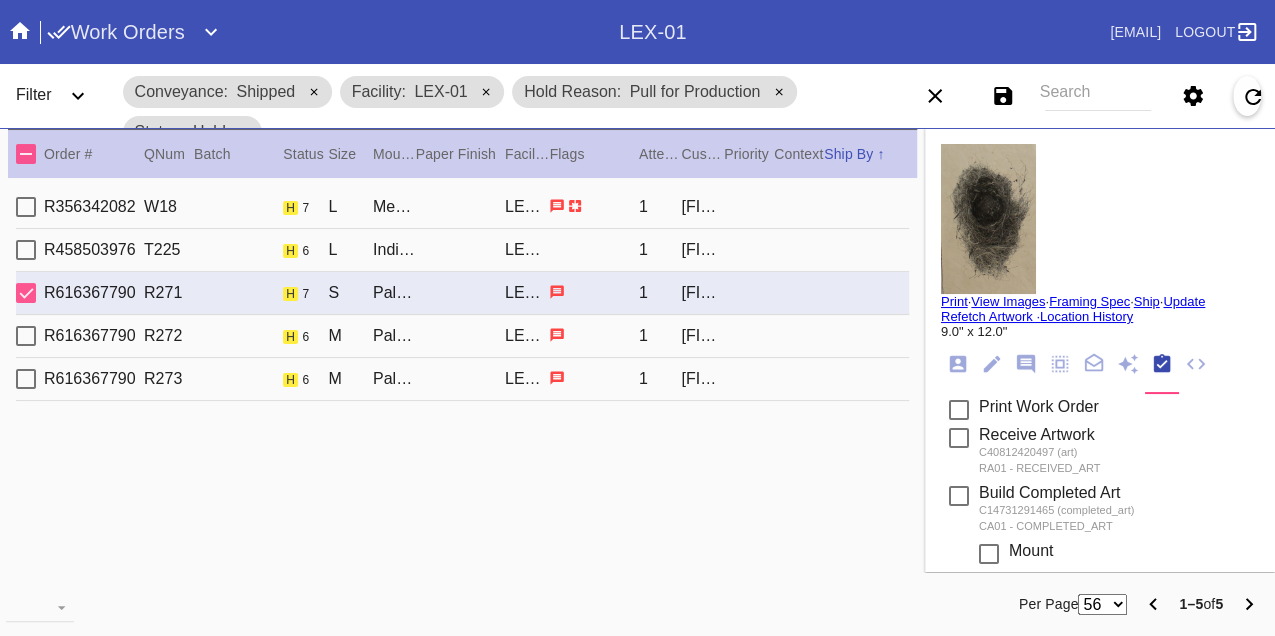 click on "R616367790 R272 h   6 M Palmer / Cream - Linen LEX-01 1 [FIRST] [LAST]" at bounding box center [462, 336] 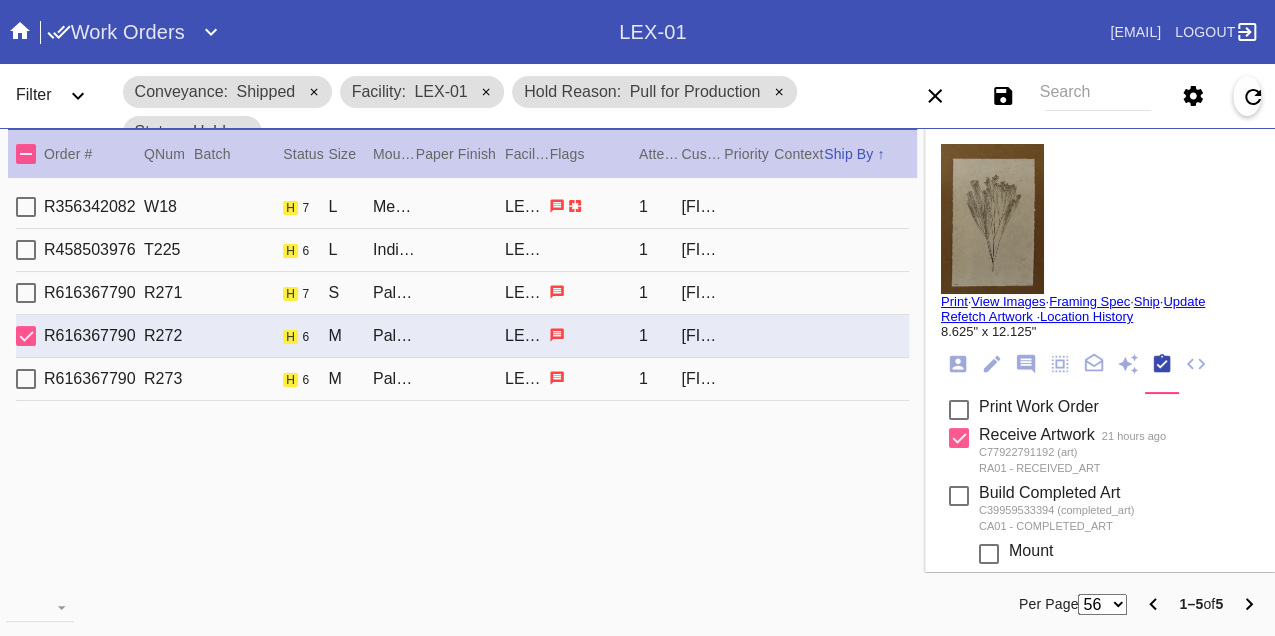 click on "R616367790 R273 h   6 M Palmer / Cream - Linen LEX-01 1 [FIRST] [LAST]" at bounding box center (462, 379) 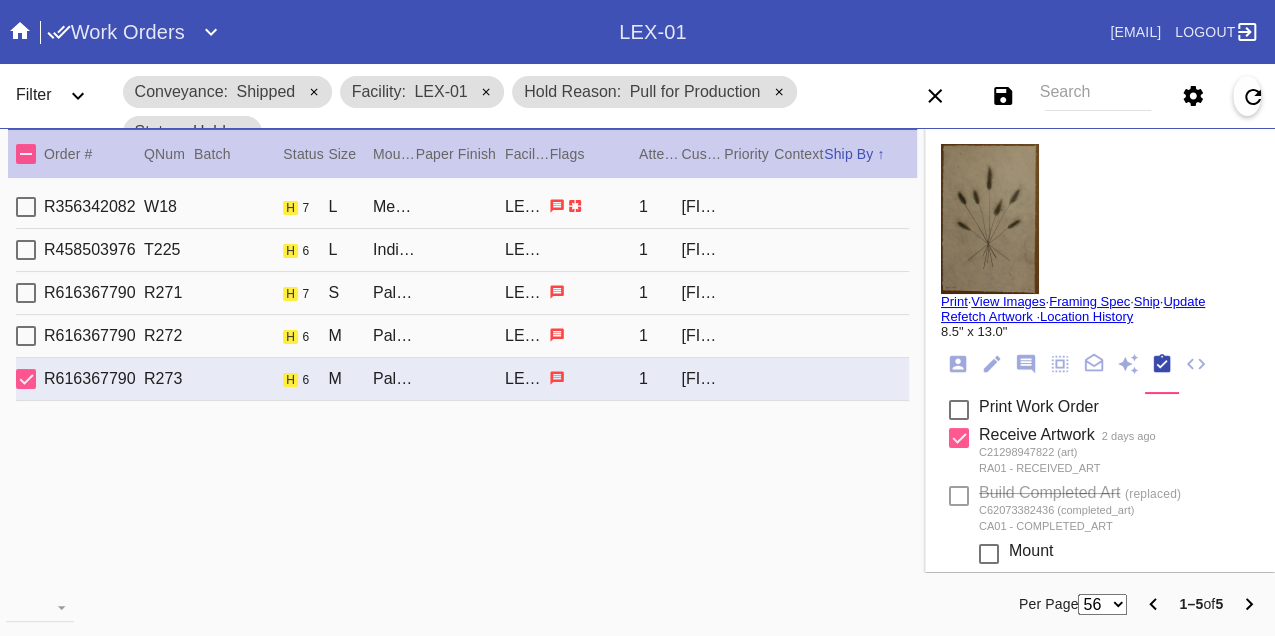 click on "R616367790 R271 h   7 S Palmer / Cream - Linen LEX-01 1 [FIRST] [LAST]" at bounding box center (462, 293) 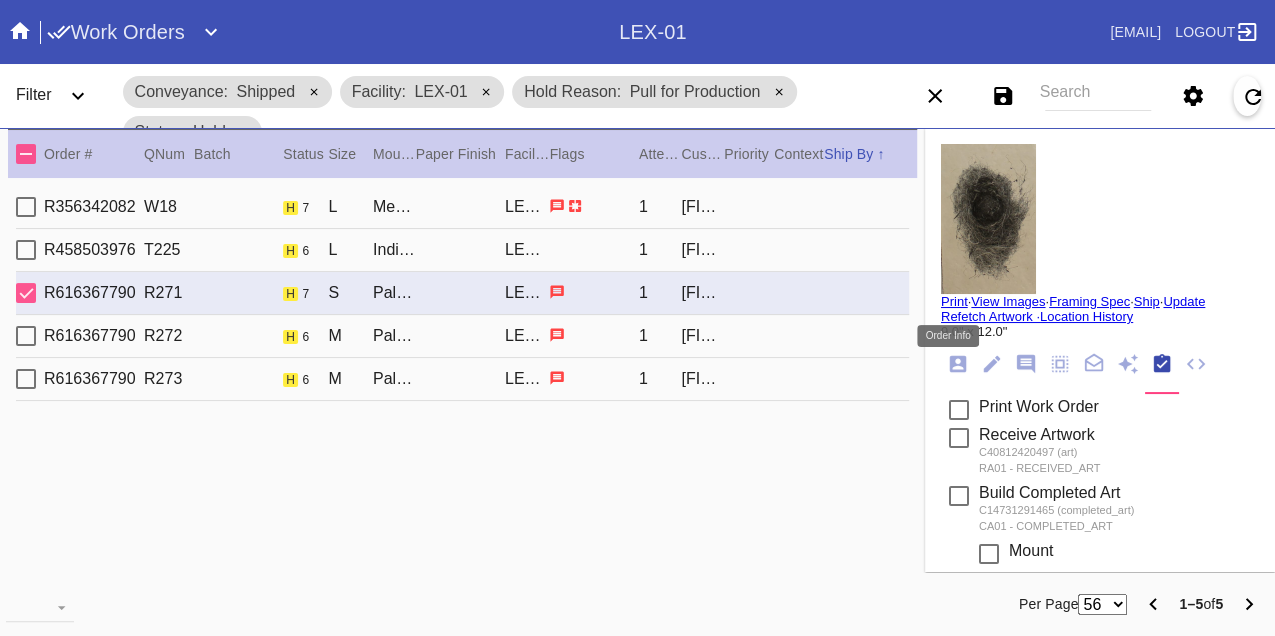 click 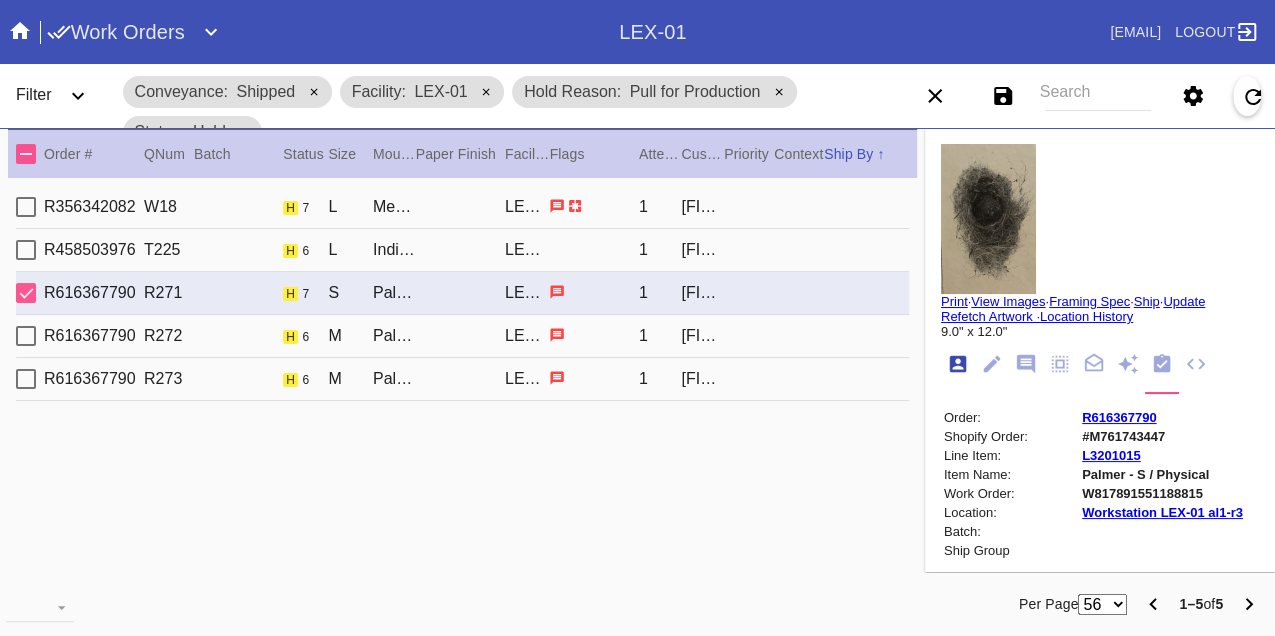 scroll, scrollTop: 24, scrollLeft: 0, axis: vertical 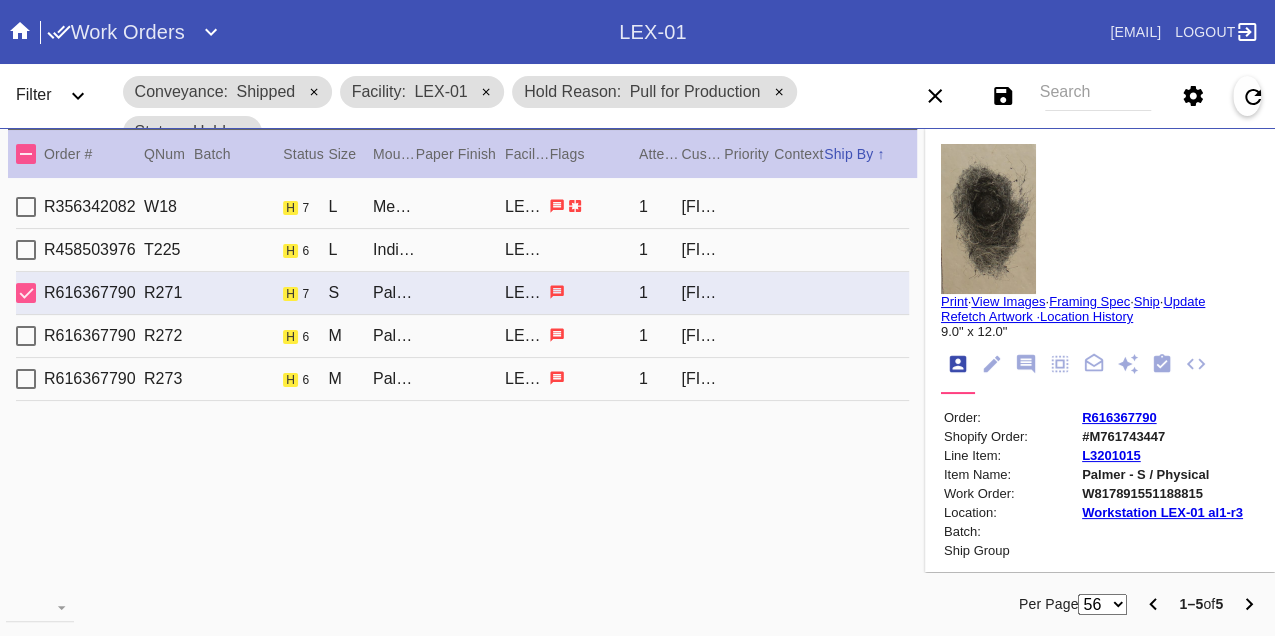 click on "W817891551188815" at bounding box center [1162, 493] 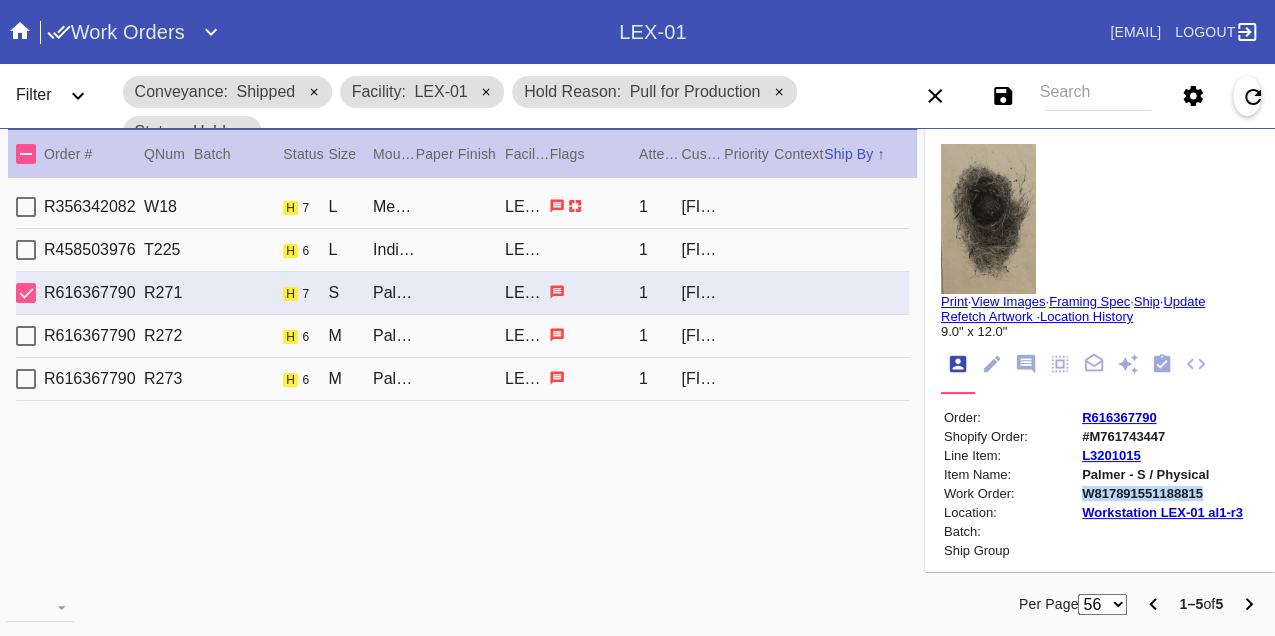 click on "W817891551188815" at bounding box center (1162, 493) 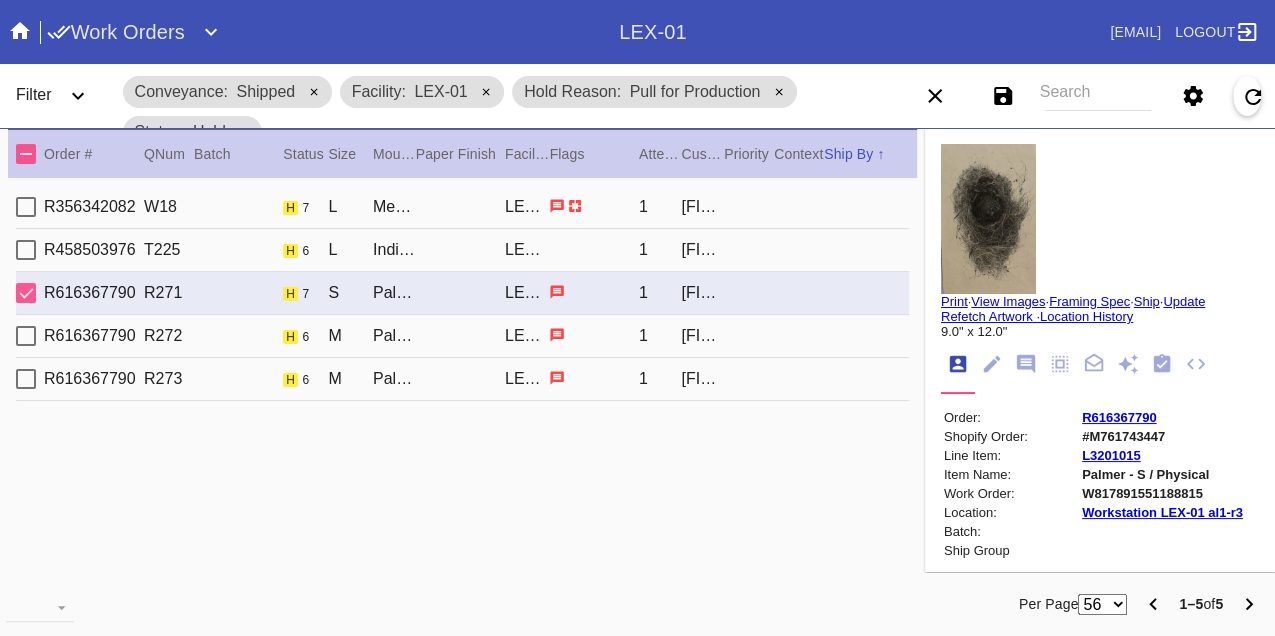 click on "R616367790 R272 h   6 M Palmer / Cream - Linen LEX-01 1 [FIRST] [LAST]" at bounding box center [462, 336] 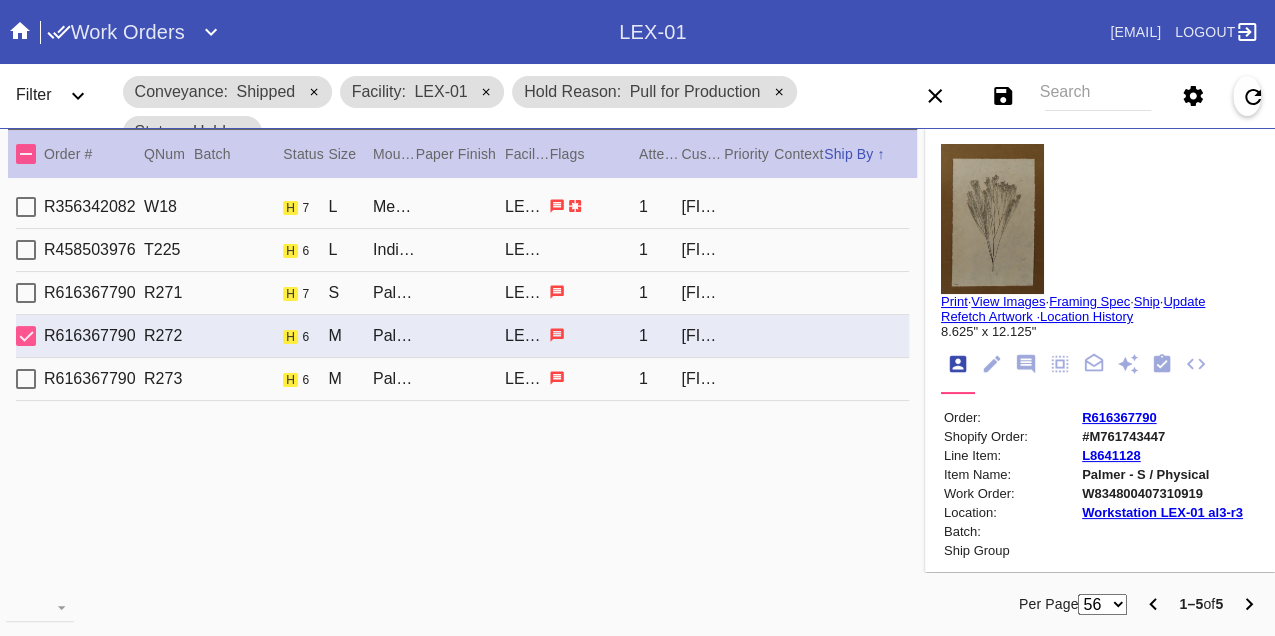 click on "W834800407310919" at bounding box center [1162, 493] 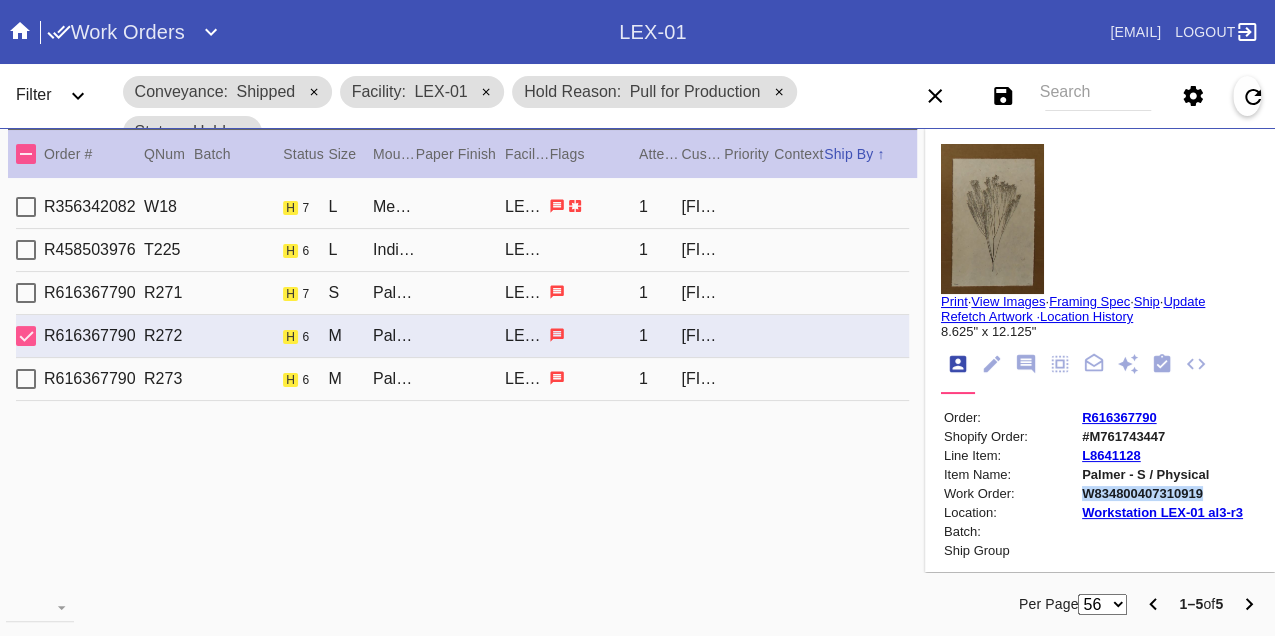 click on "W834800407310919" at bounding box center (1162, 493) 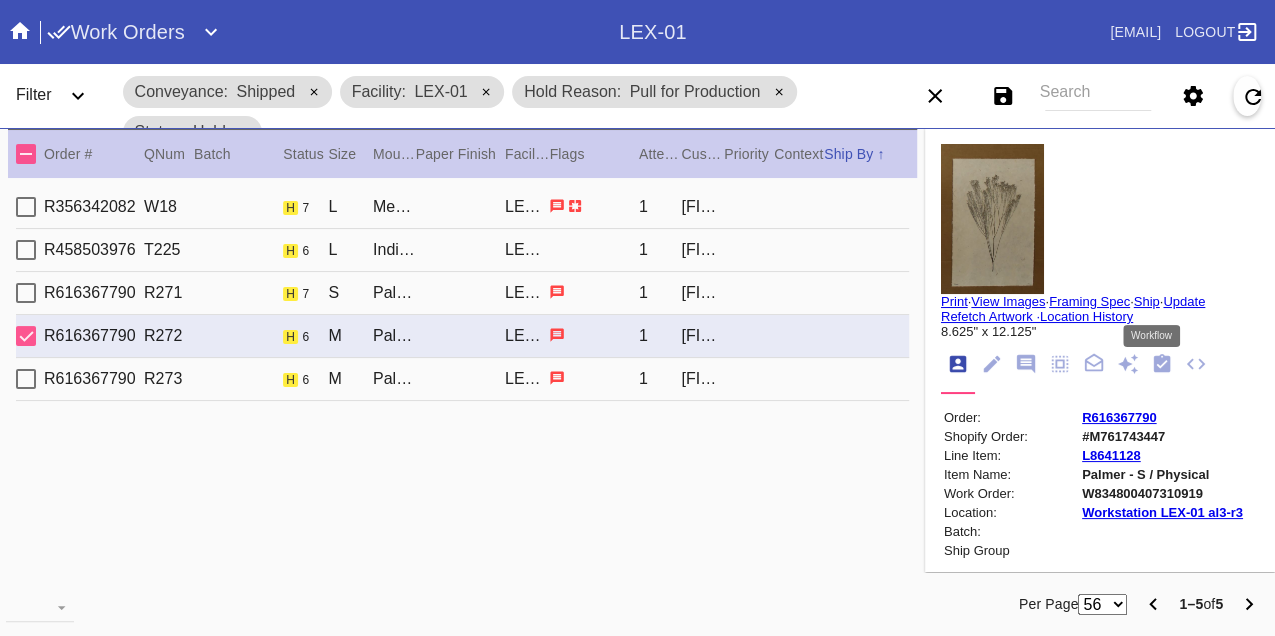 click 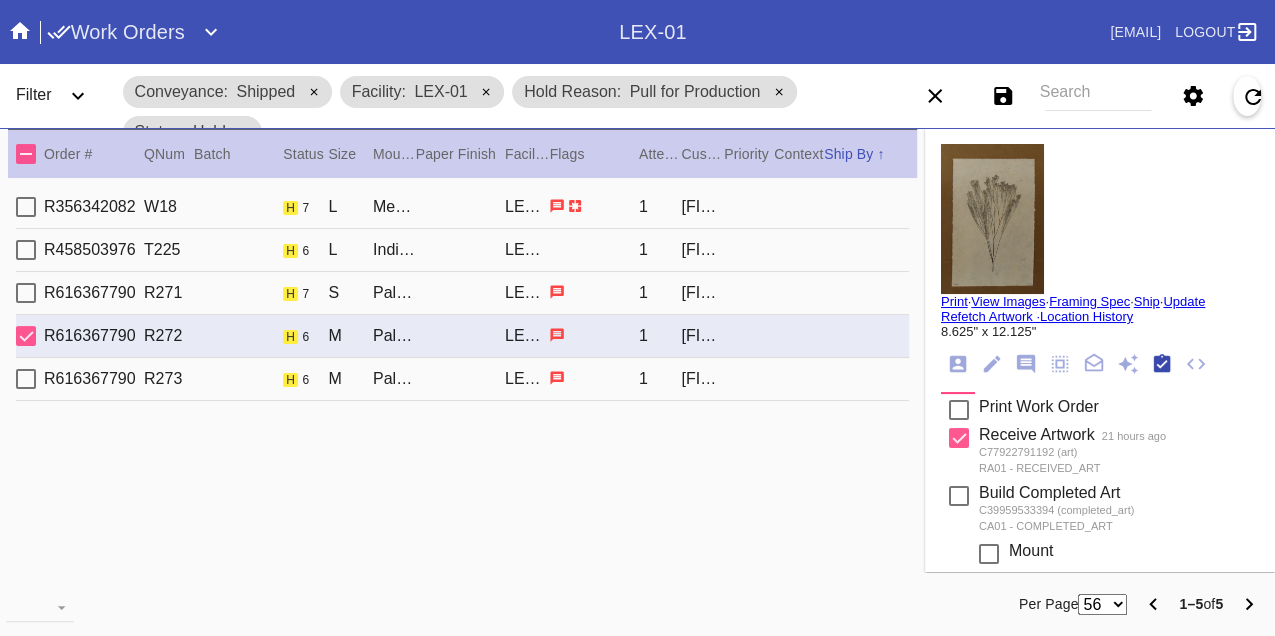scroll, scrollTop: 318, scrollLeft: 0, axis: vertical 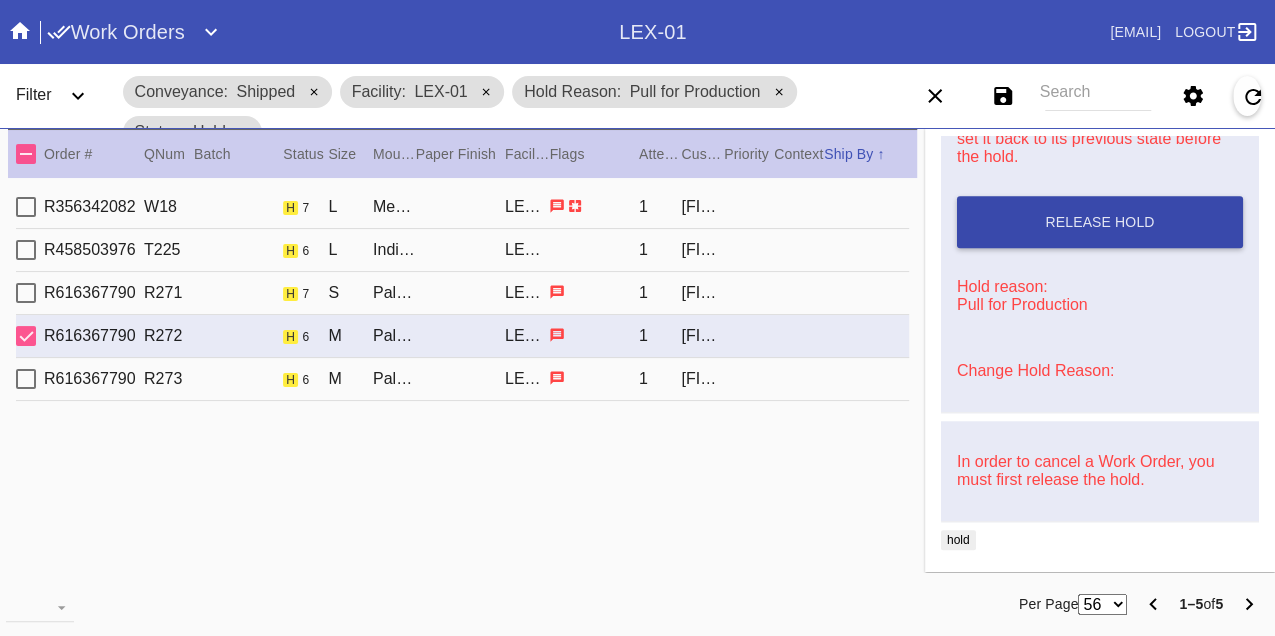 click on "Release Hold" at bounding box center (1100, 222) 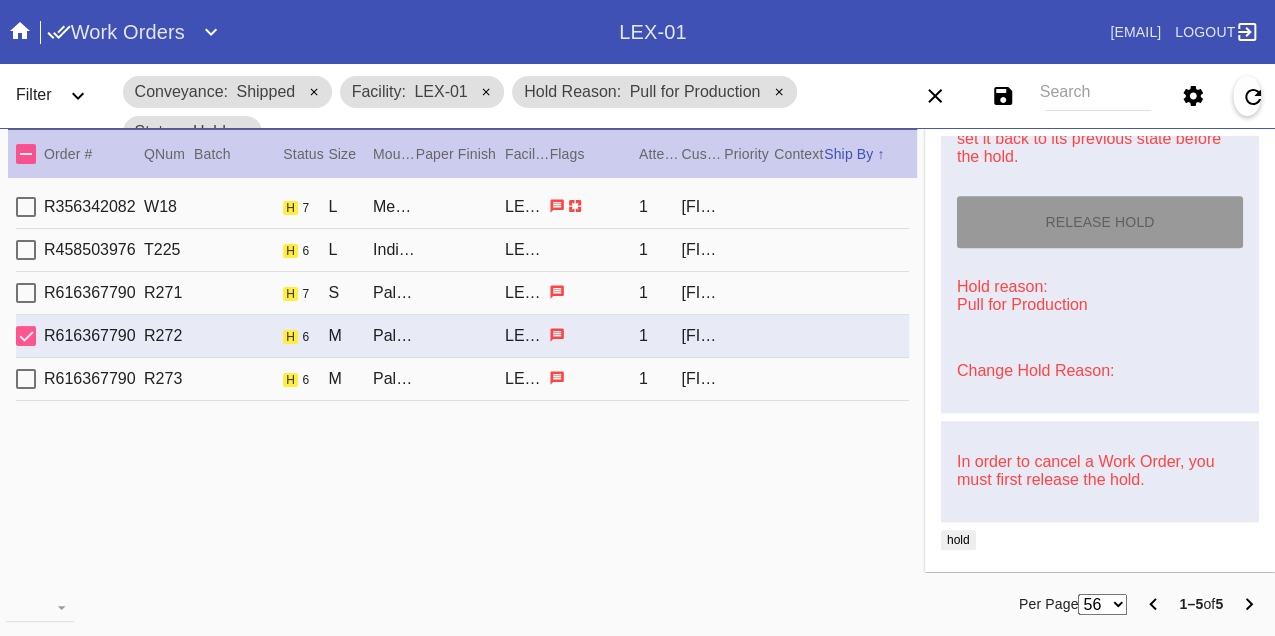 type on "8/9/2025" 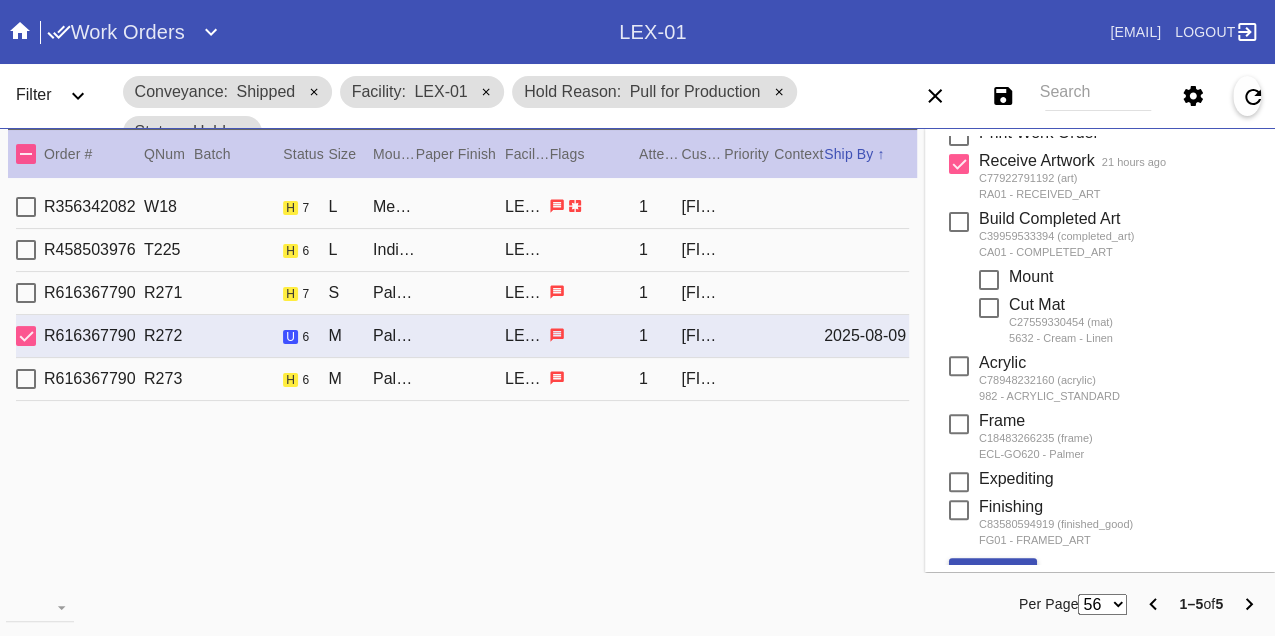 scroll, scrollTop: 0, scrollLeft: 0, axis: both 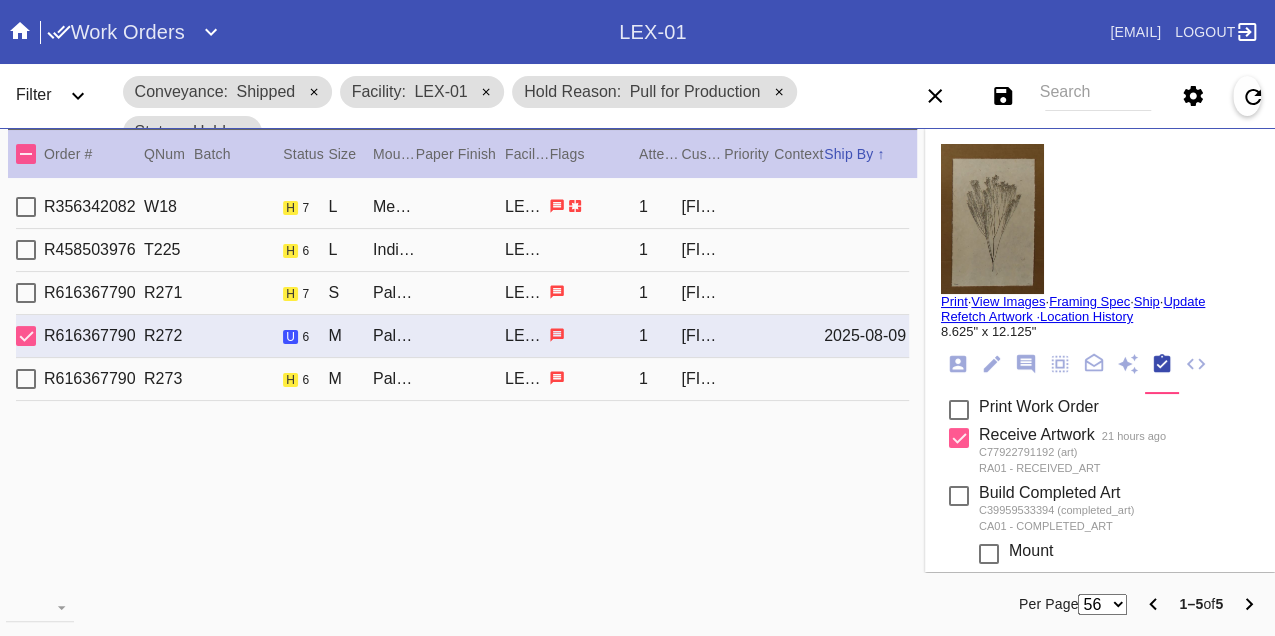 click on "Print" at bounding box center [954, 301] 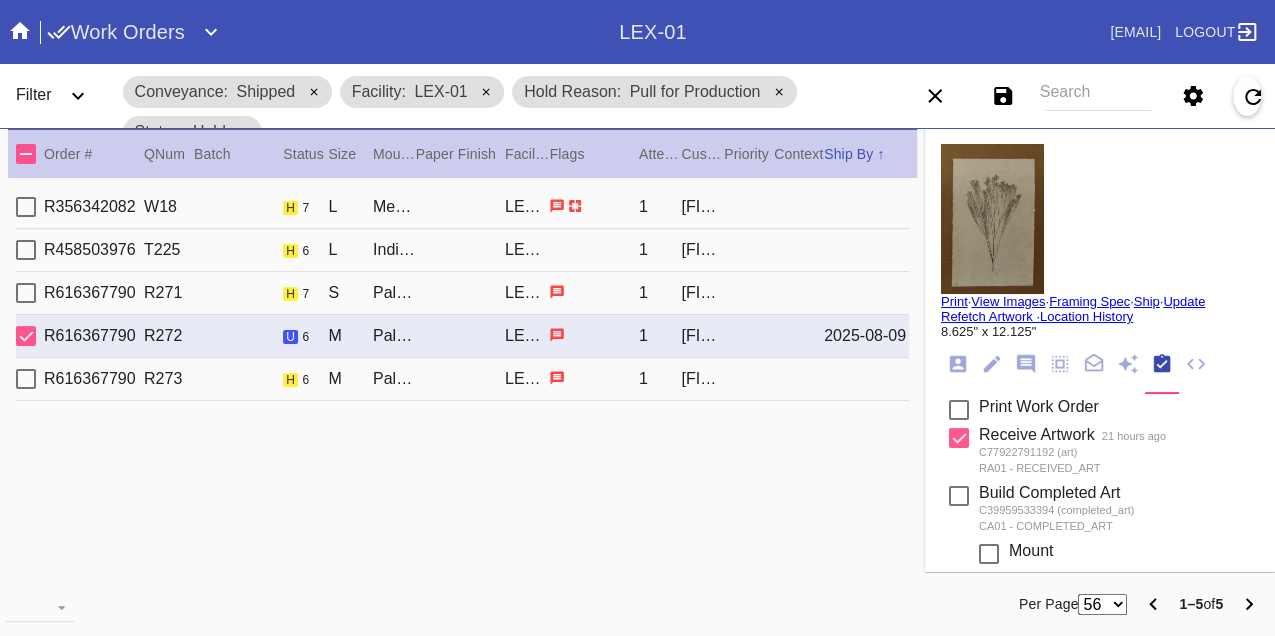 click on "R616367790 R271 h   7 S Palmer / Cream - Linen LEX-01 1 [FIRST] [LAST]" at bounding box center (462, 293) 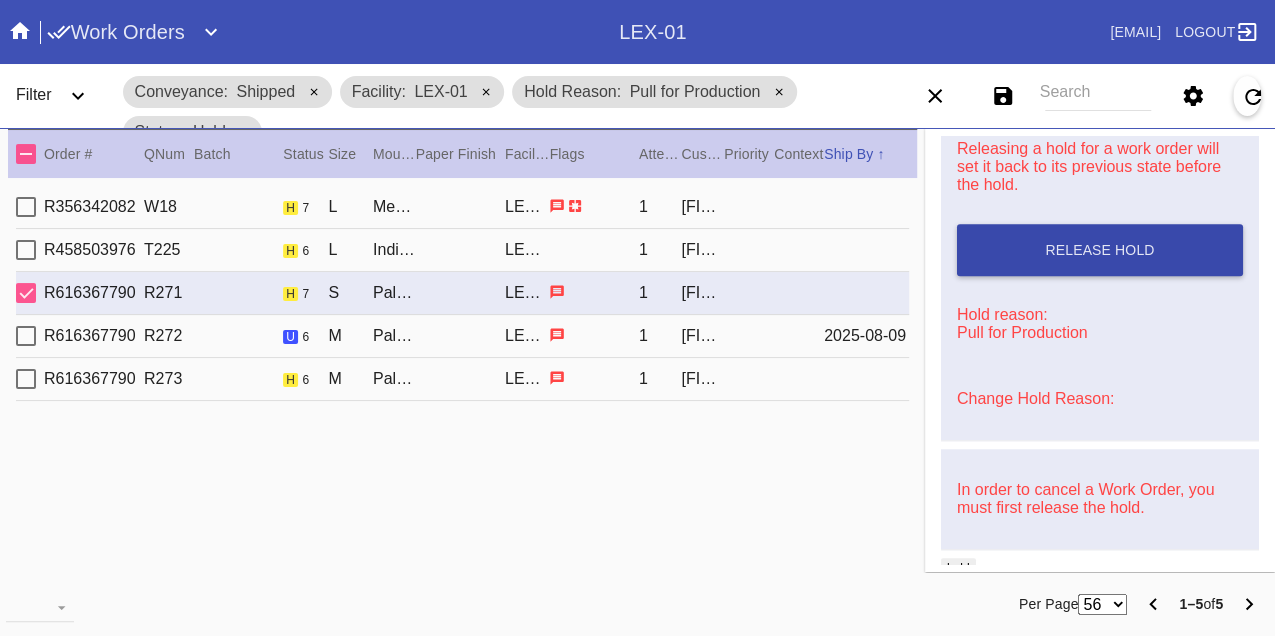 scroll, scrollTop: 778, scrollLeft: 0, axis: vertical 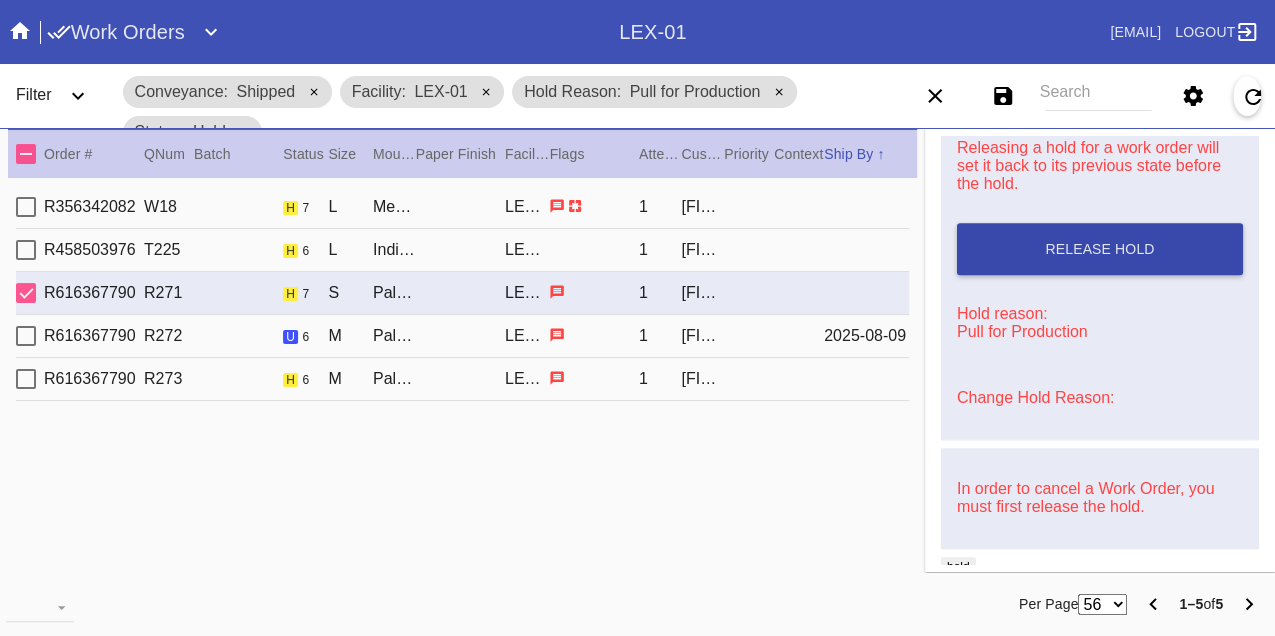 click on "Release Hold" at bounding box center [1100, 249] 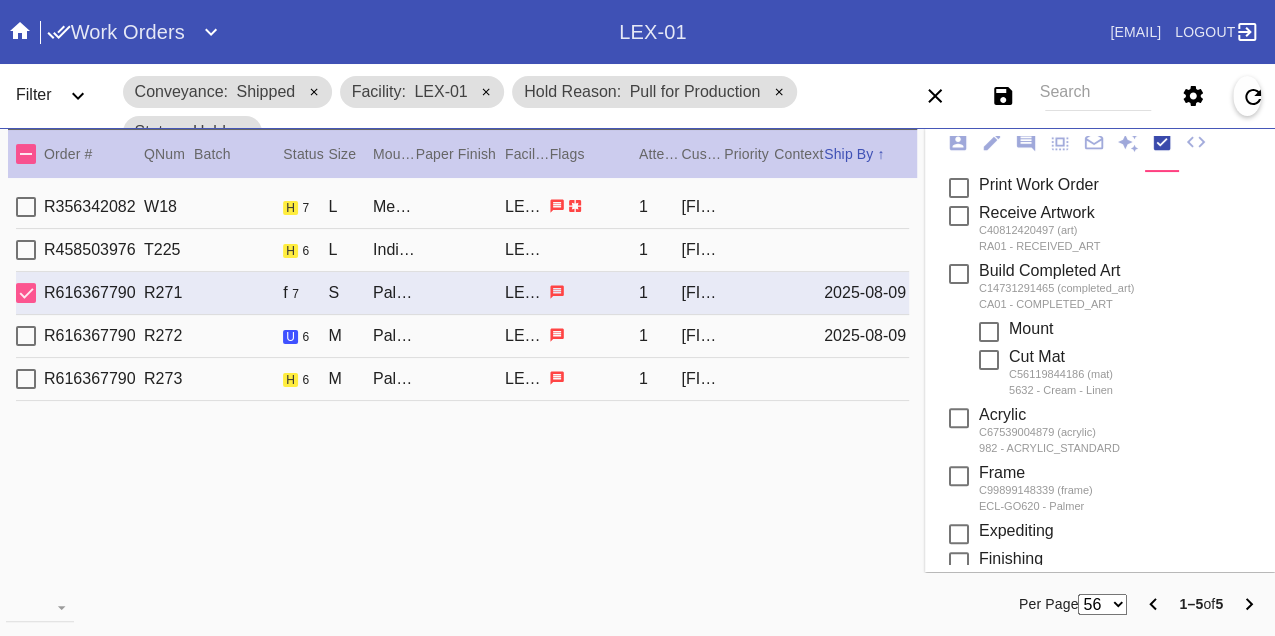 scroll, scrollTop: 0, scrollLeft: 0, axis: both 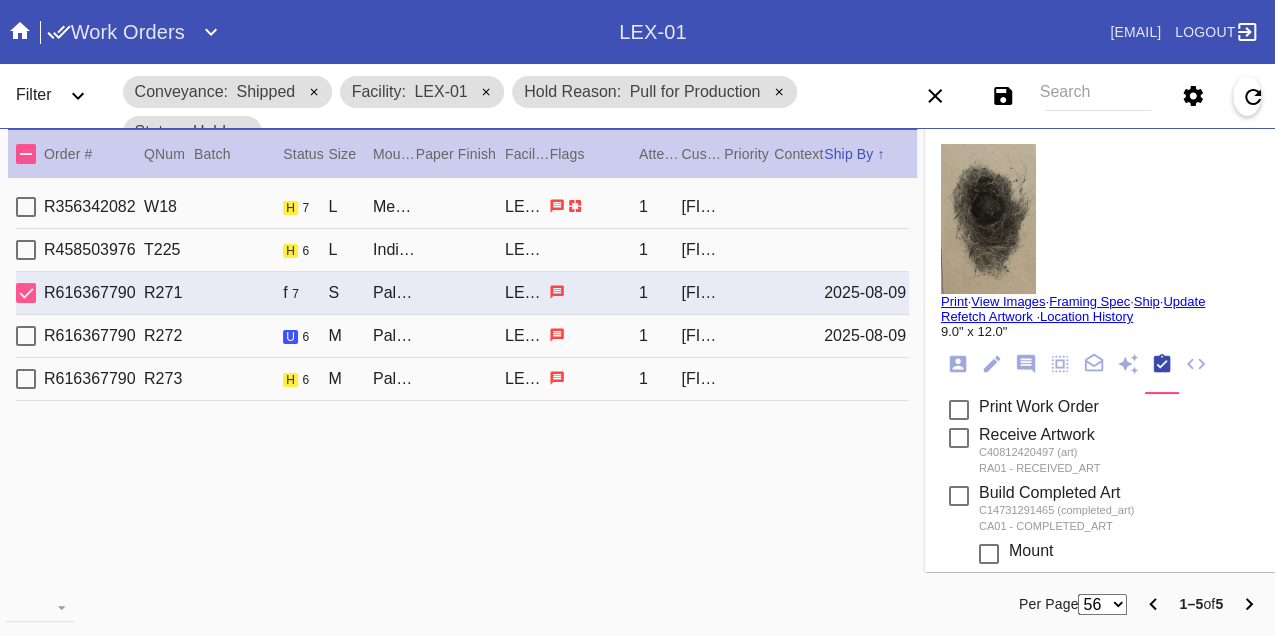 click on "Print" at bounding box center [954, 301] 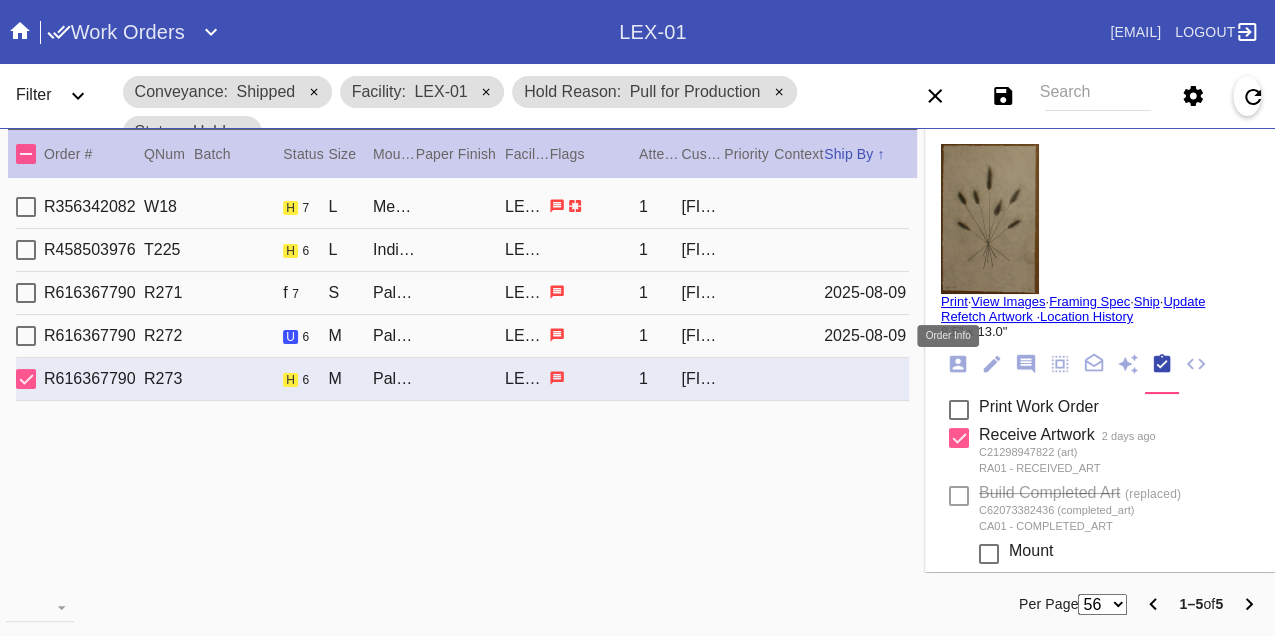 click 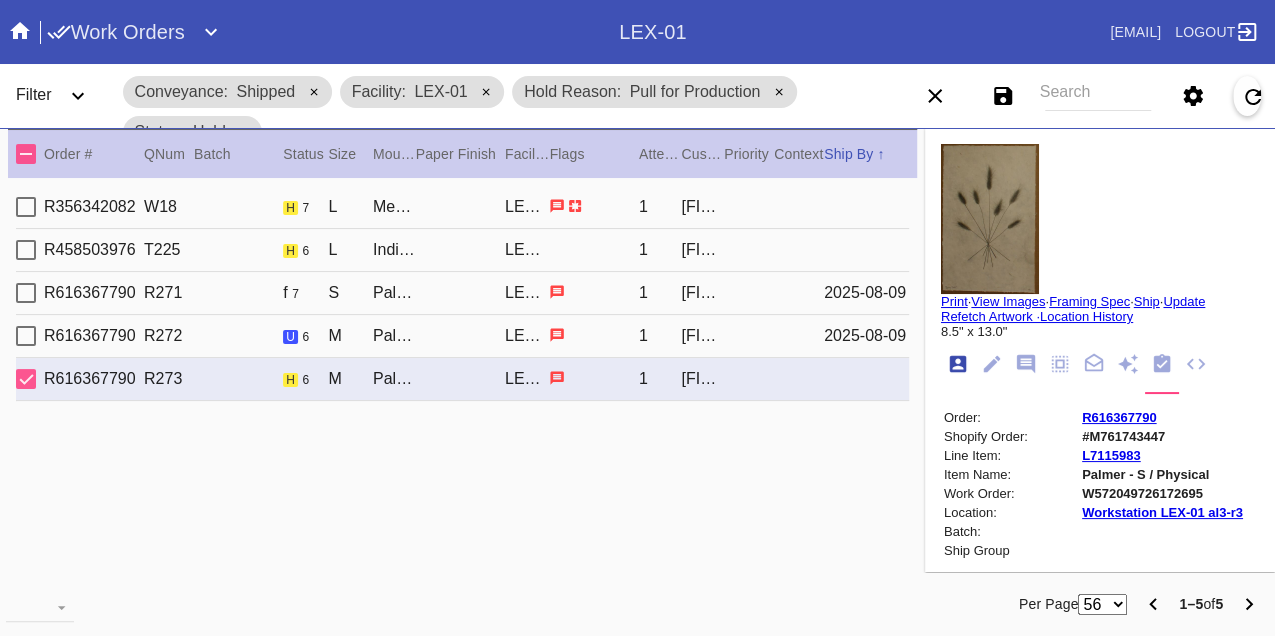 scroll, scrollTop: 24, scrollLeft: 0, axis: vertical 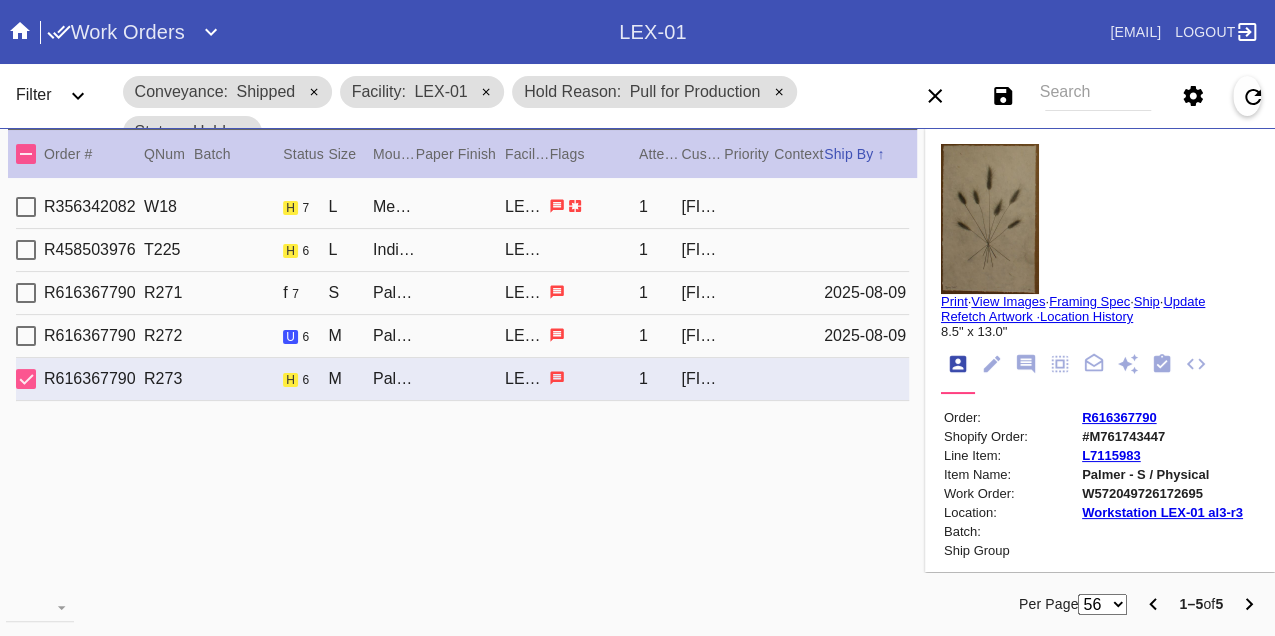 click on "W572049726172695" at bounding box center (1162, 493) 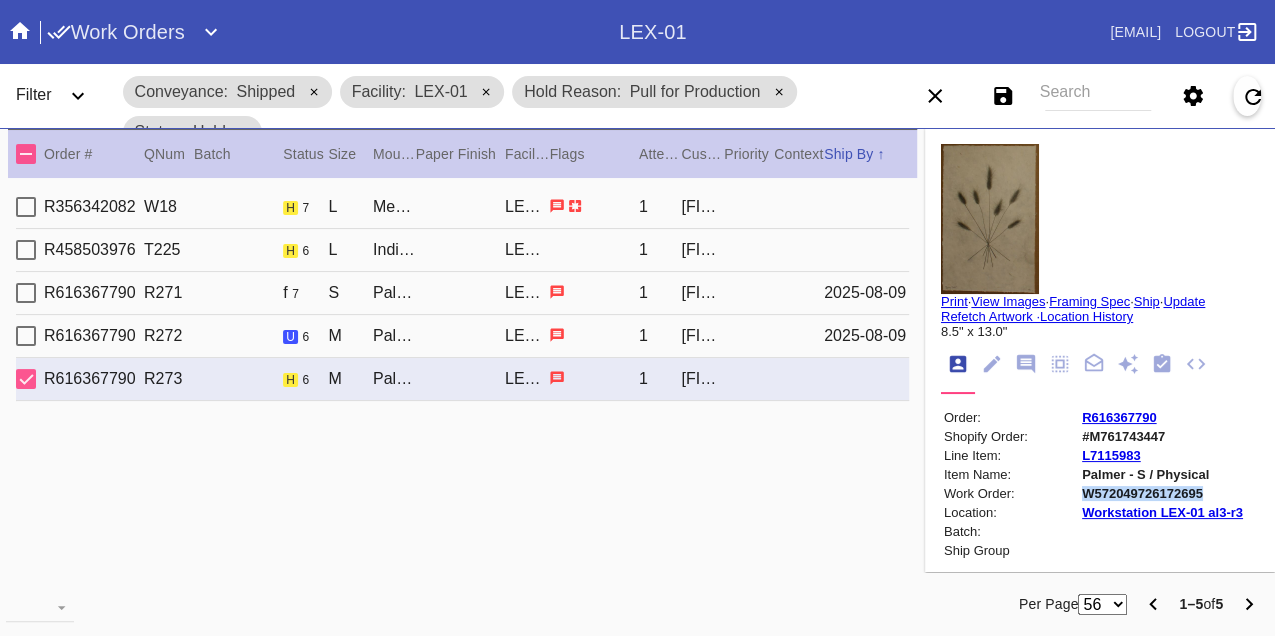 click on "W572049726172695" at bounding box center (1162, 493) 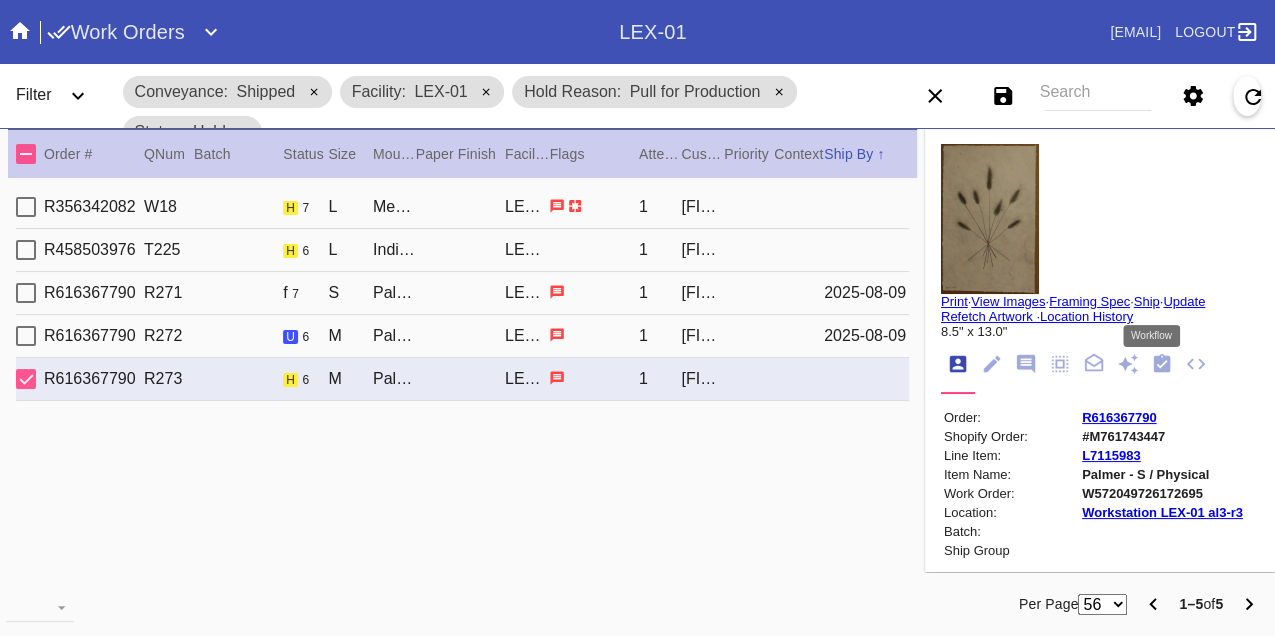 drag, startPoint x: 1149, startPoint y: 364, endPoint x: 1132, endPoint y: 379, distance: 22.671568 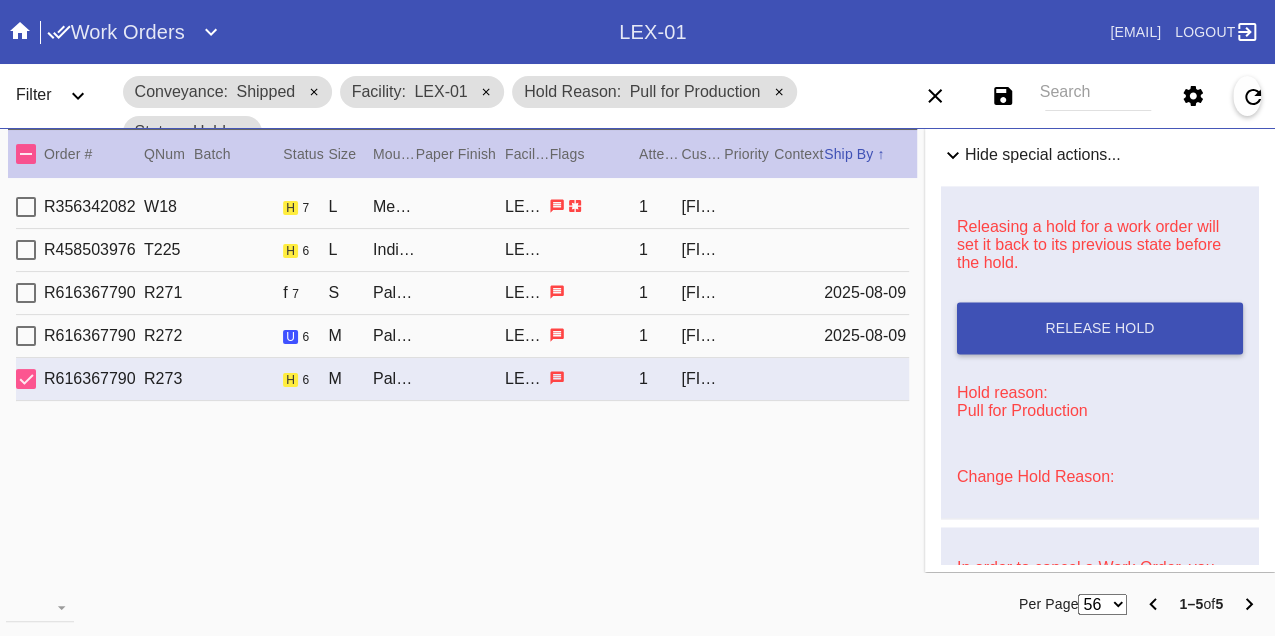 scroll, scrollTop: 1541, scrollLeft: 0, axis: vertical 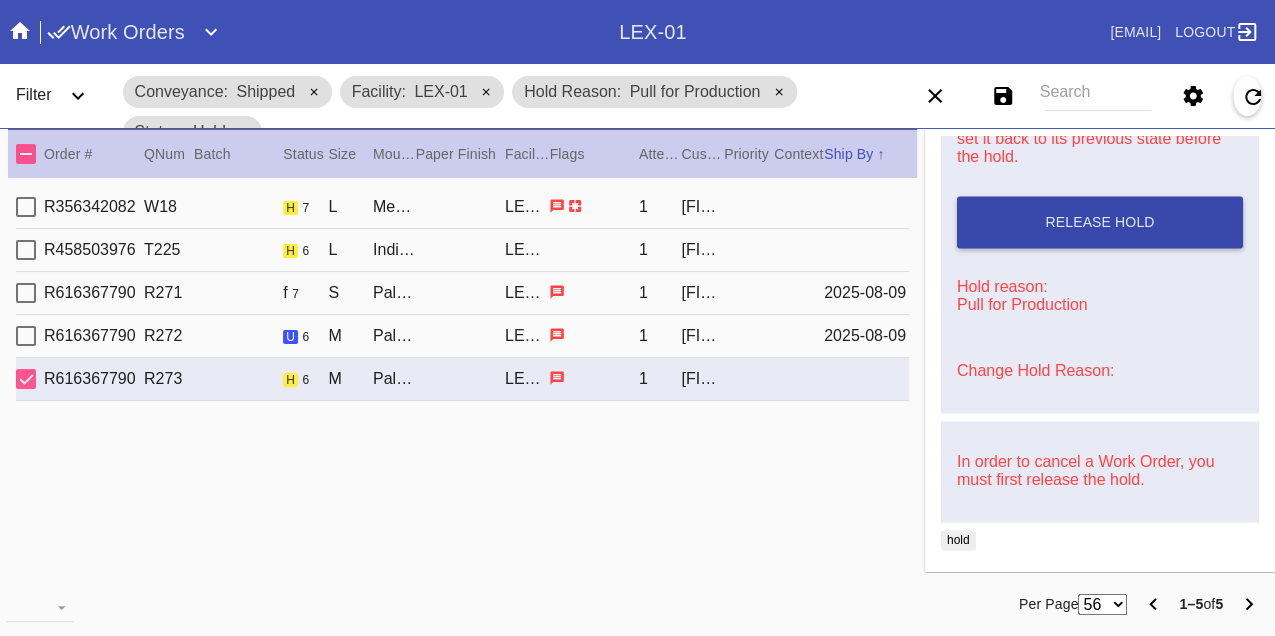 click on "Release Hold" at bounding box center (1100, 222) 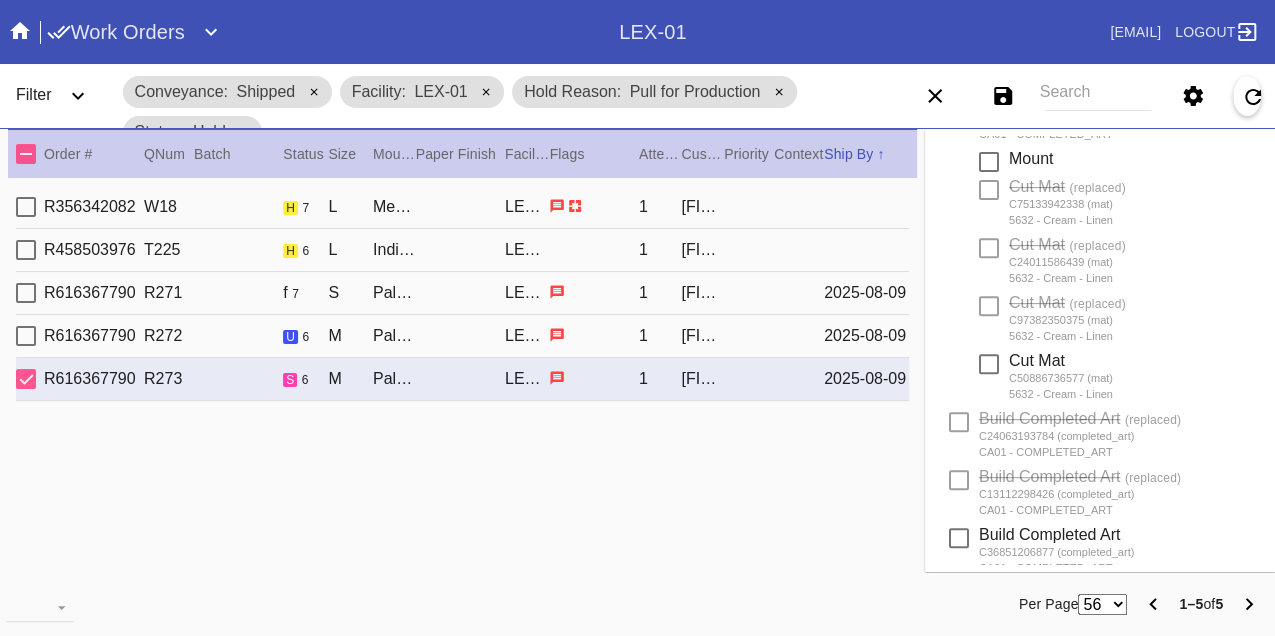 scroll, scrollTop: 0, scrollLeft: 0, axis: both 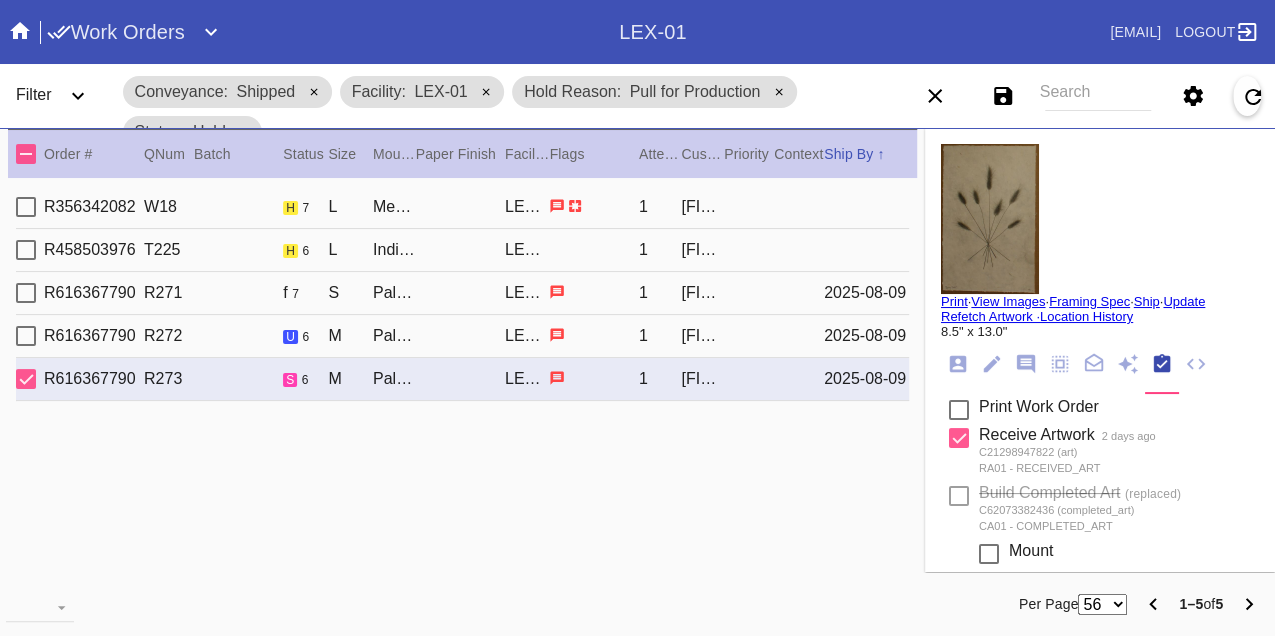 click on "Print" at bounding box center (954, 301) 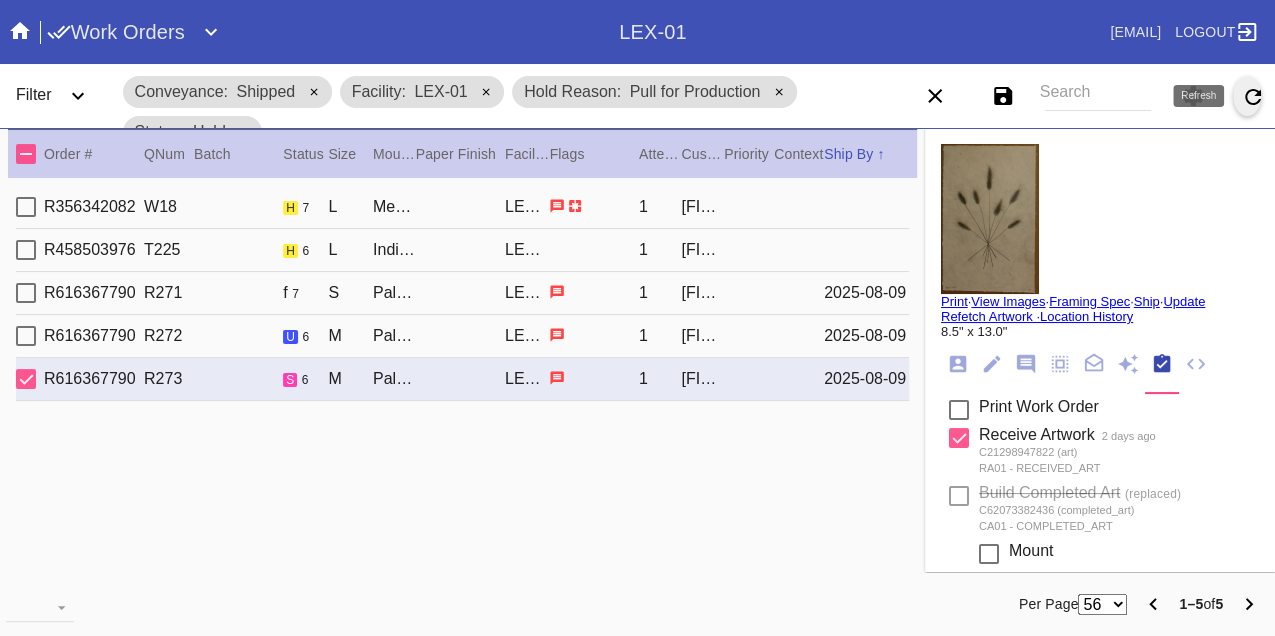 click 